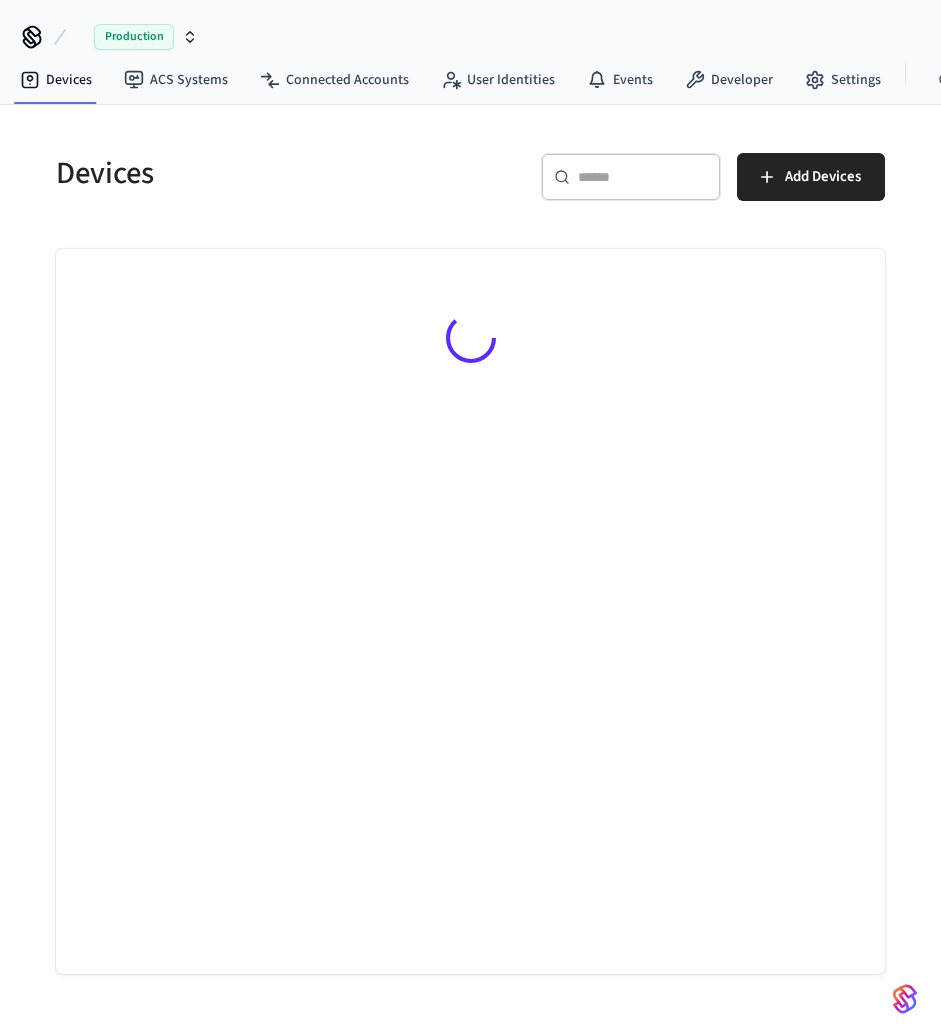 scroll, scrollTop: 0, scrollLeft: 0, axis: both 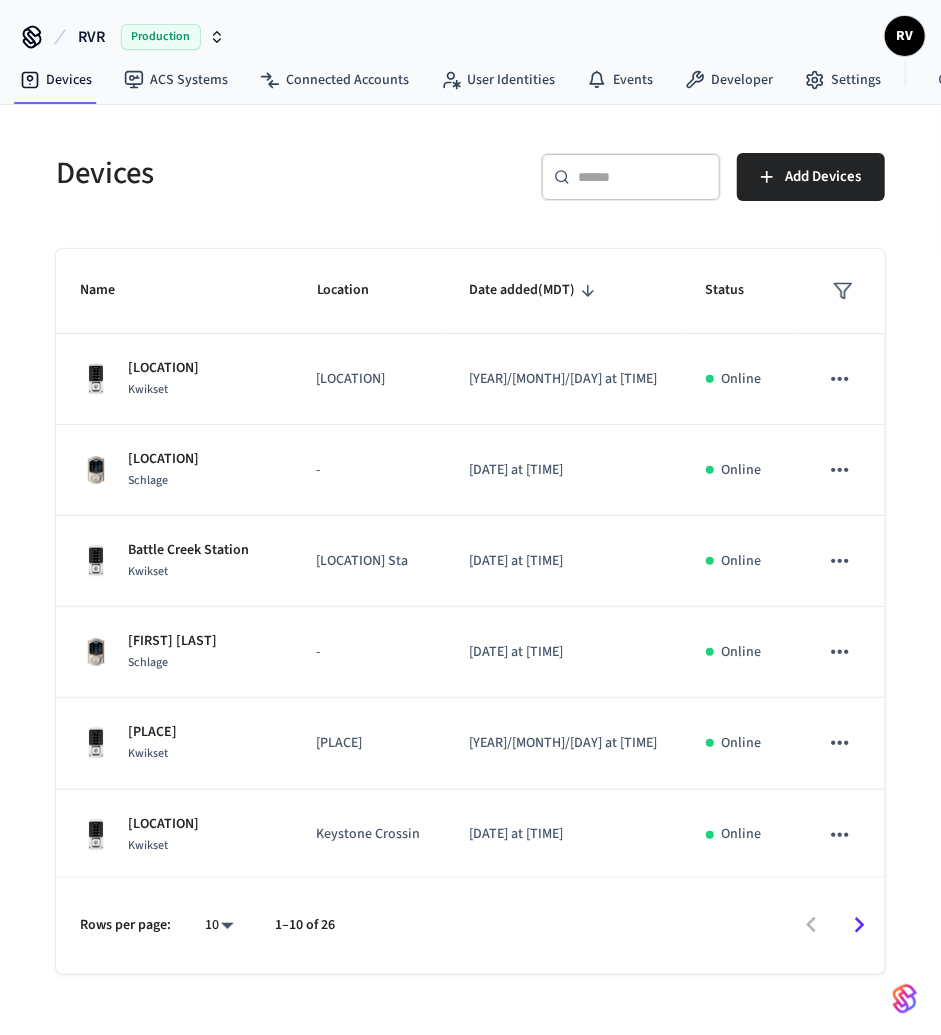 click on "​ ​" at bounding box center (631, 177) 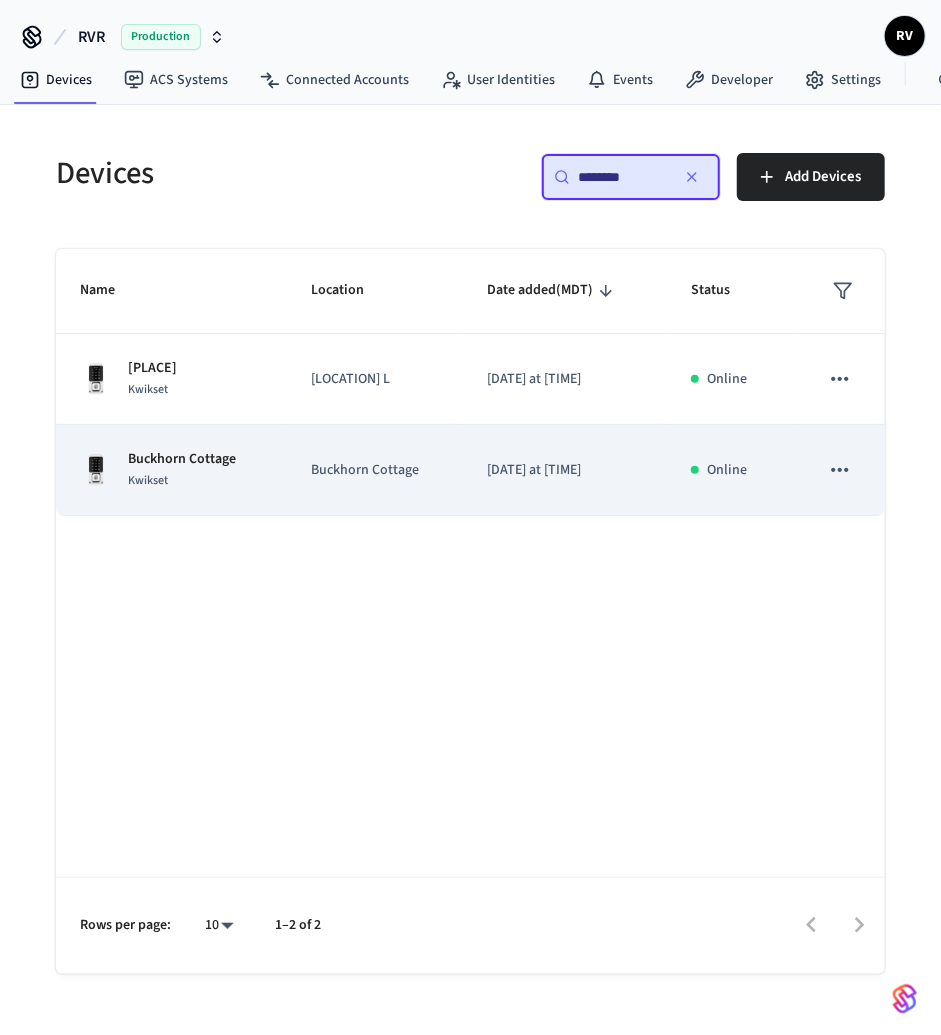 type on "********" 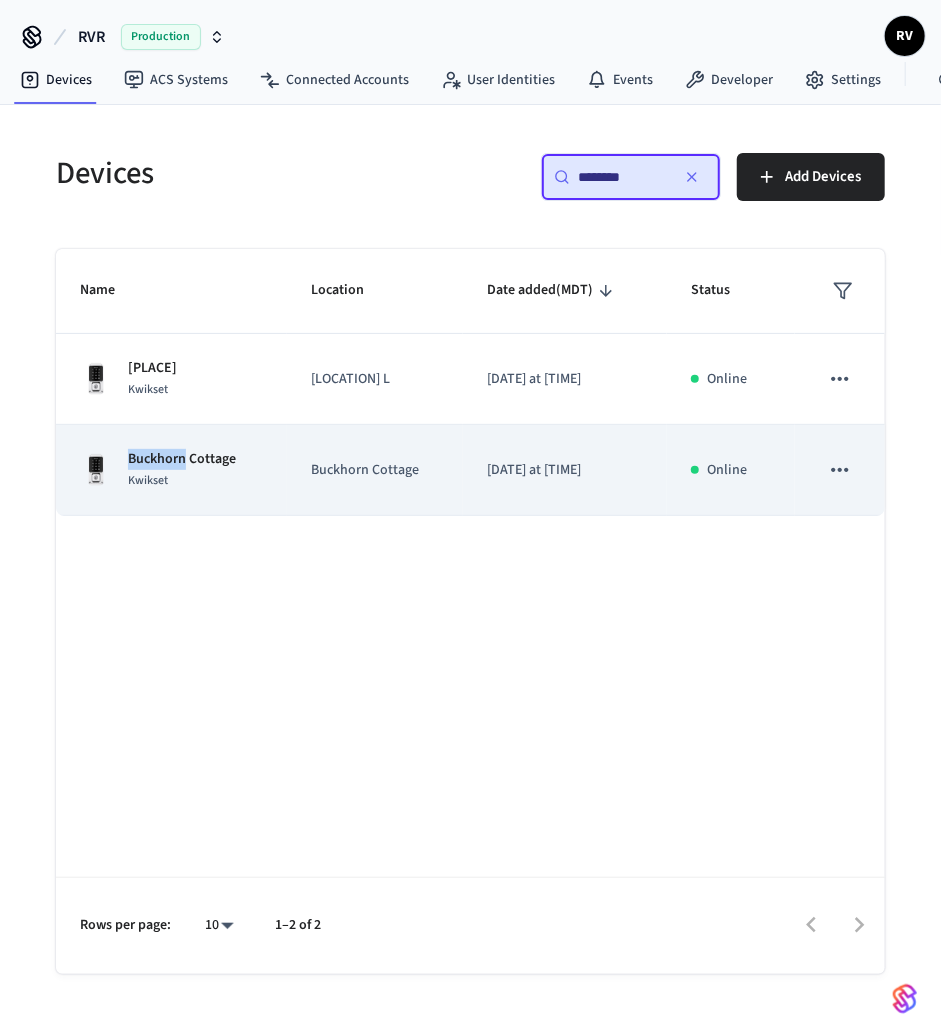 click on "Buckhorn Cottage" at bounding box center [182, 459] 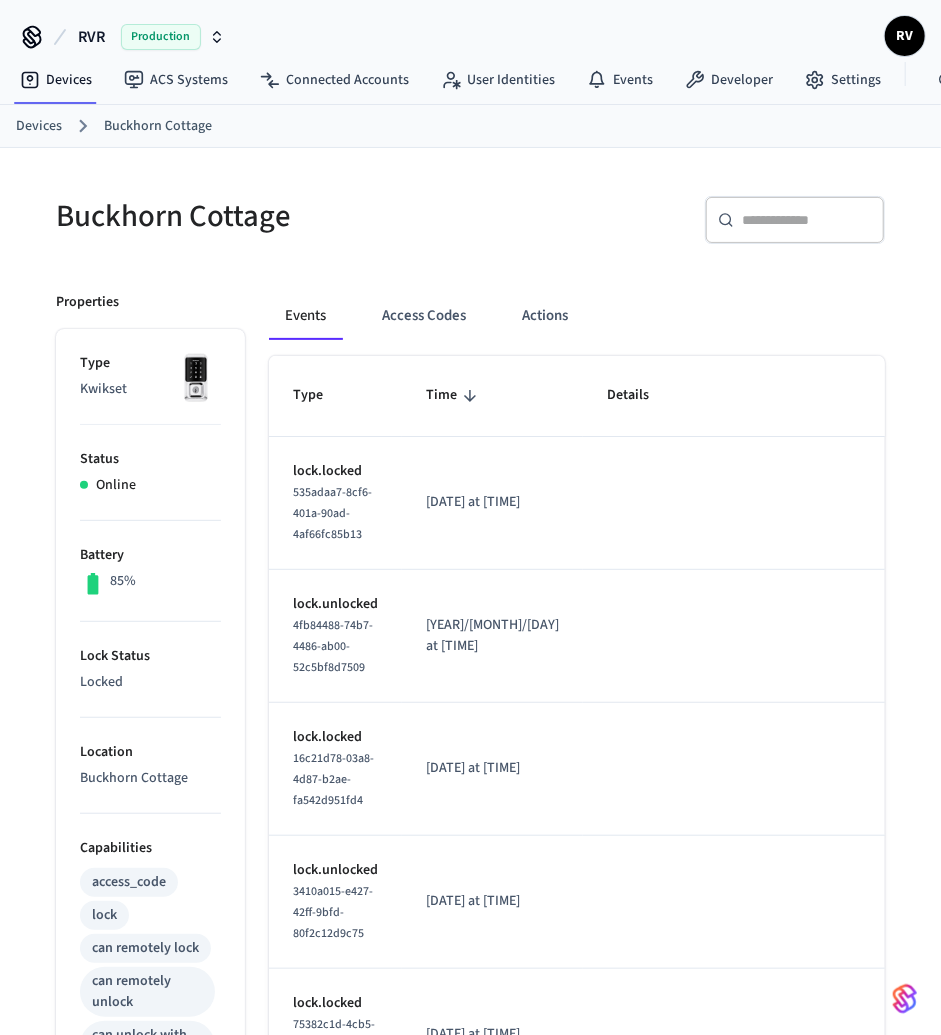 click on "Events Access Codes Actions Type Time Details lock.locked [UUID] [DATE] at [TIME] lock.unlocked [UUID] [DATE] at [TIME] lock.locked [UUID] [DATE] at [TIME] lock.unlocked [UUID] [DATE] at [TIME] lock.locked [UUID] [DATE] at [TIME] lock.unlocked [UUID] [DATE] at [TIME] Access Code: [UUID] lock.locked [UUID] [DATE] at [TIME] lock.unlocked [UUID] [DATE] at [TIME] Access Code: [UUID] lock.locked [UUID] [DATE] at [TIME] lock.unlocked [UUID] [DATE] at [TIME] Rows per page: 10 ** 1–10 of 1174" at bounding box center (565, 1065) 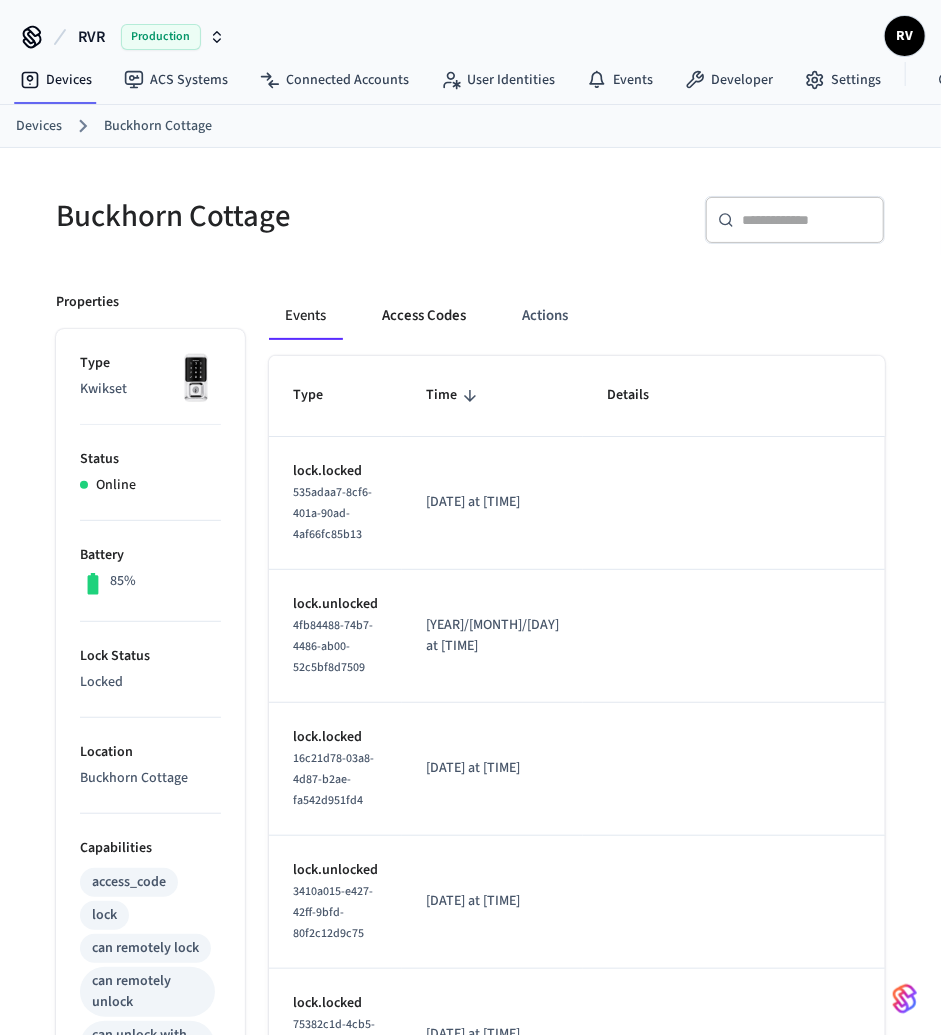 click on "Access Codes" at bounding box center (424, 316) 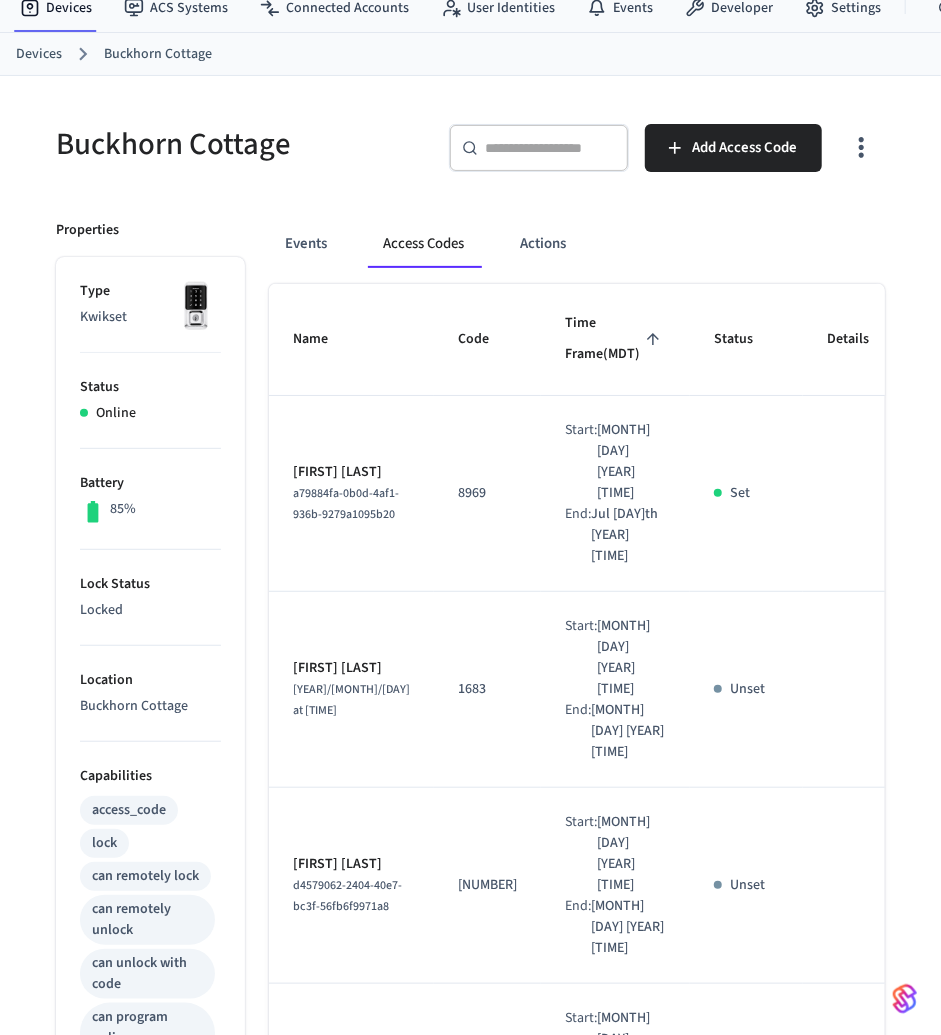 scroll, scrollTop: 0, scrollLeft: 0, axis: both 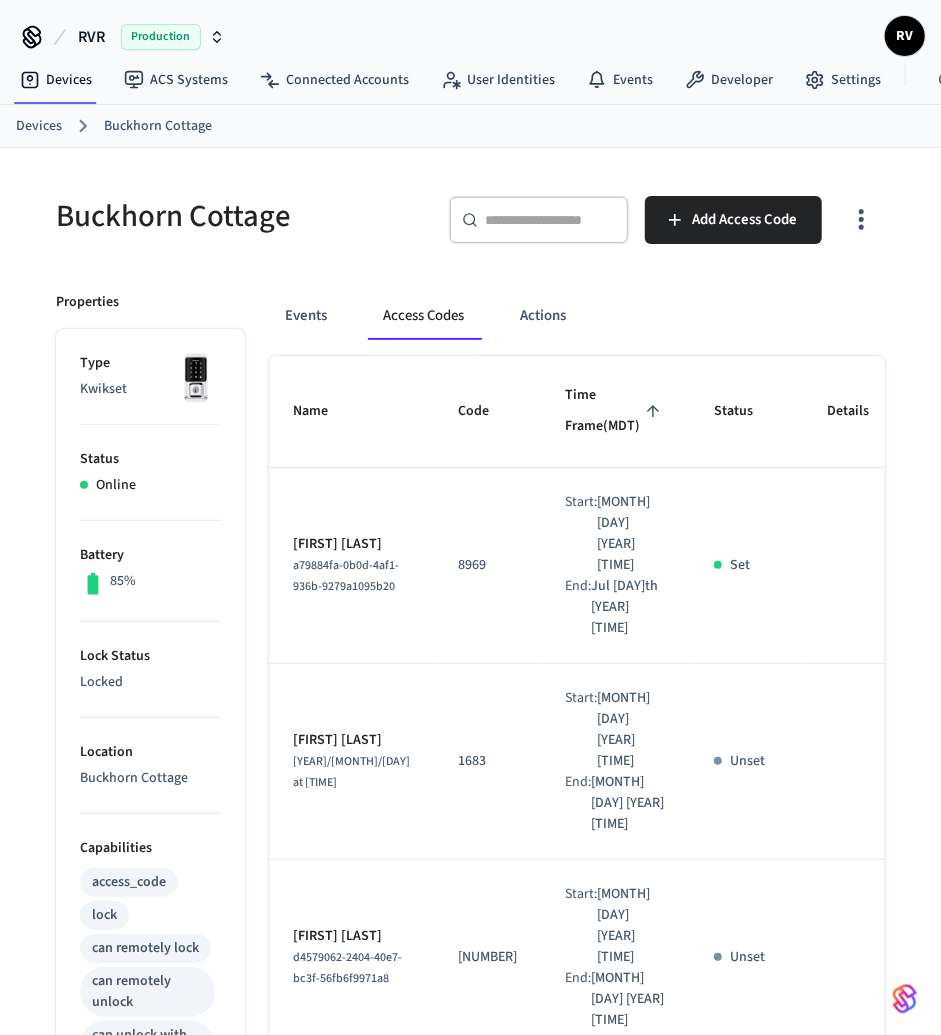 click on "Devices Buckhorn Cottage" at bounding box center (478, 126) 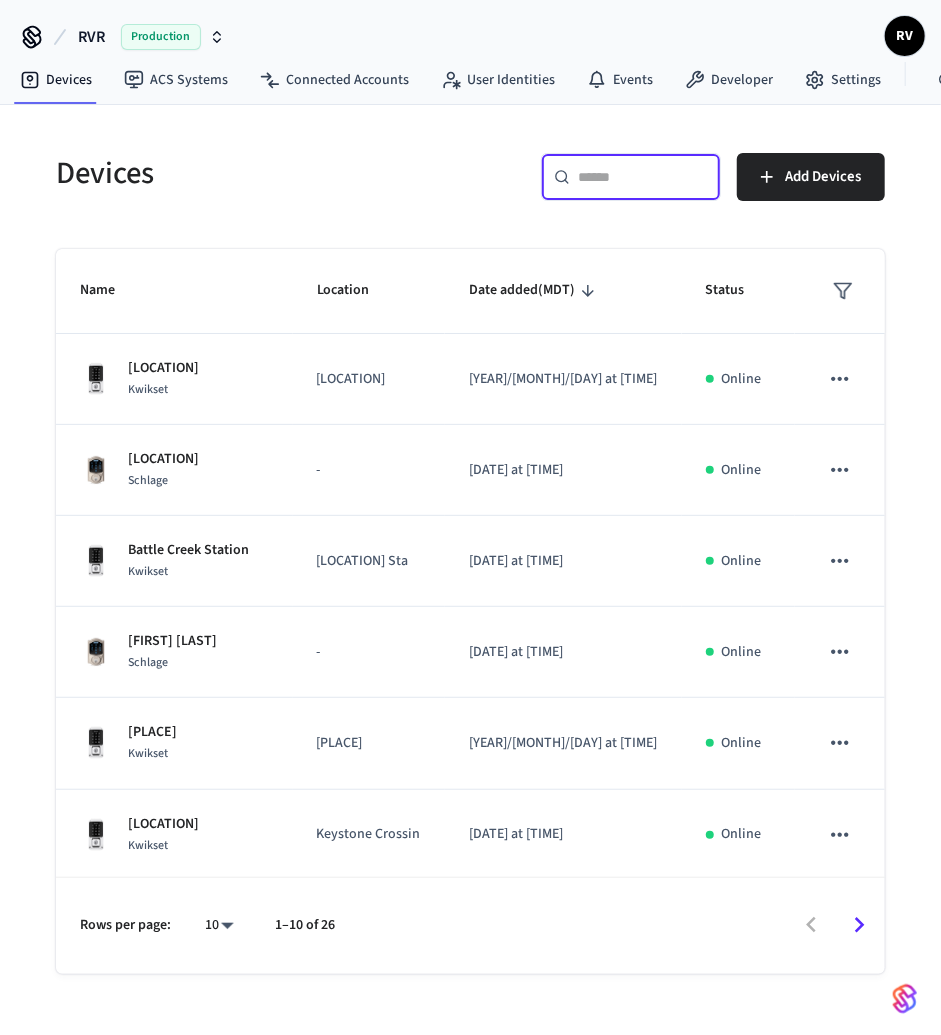 click at bounding box center (643, 177) 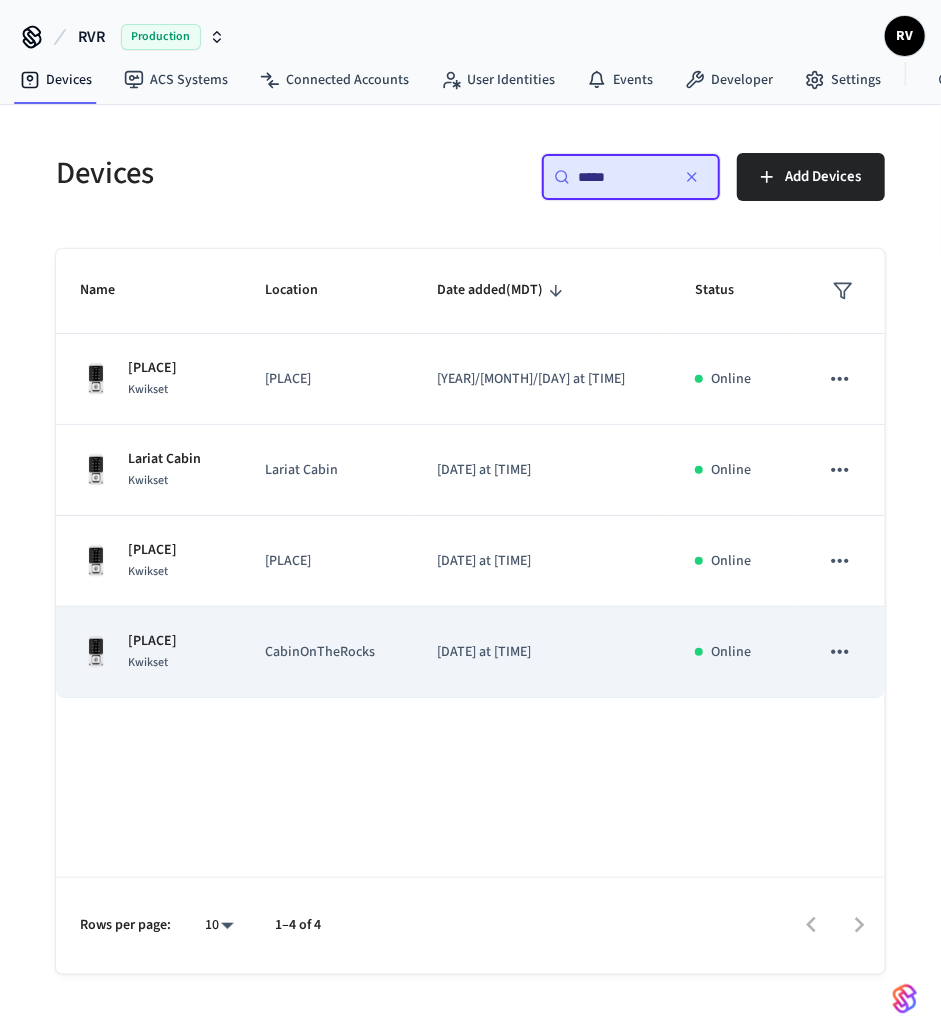 type on "*****" 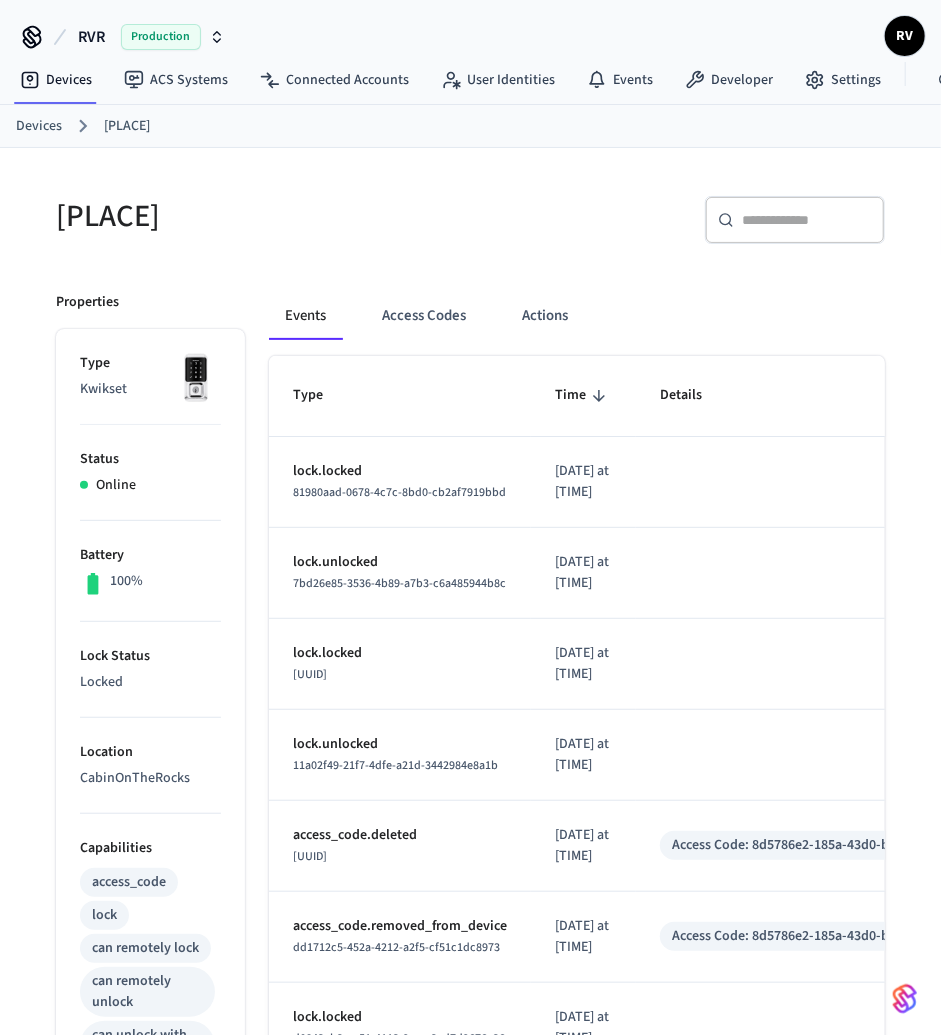 click on "Type" at bounding box center (400, 396) 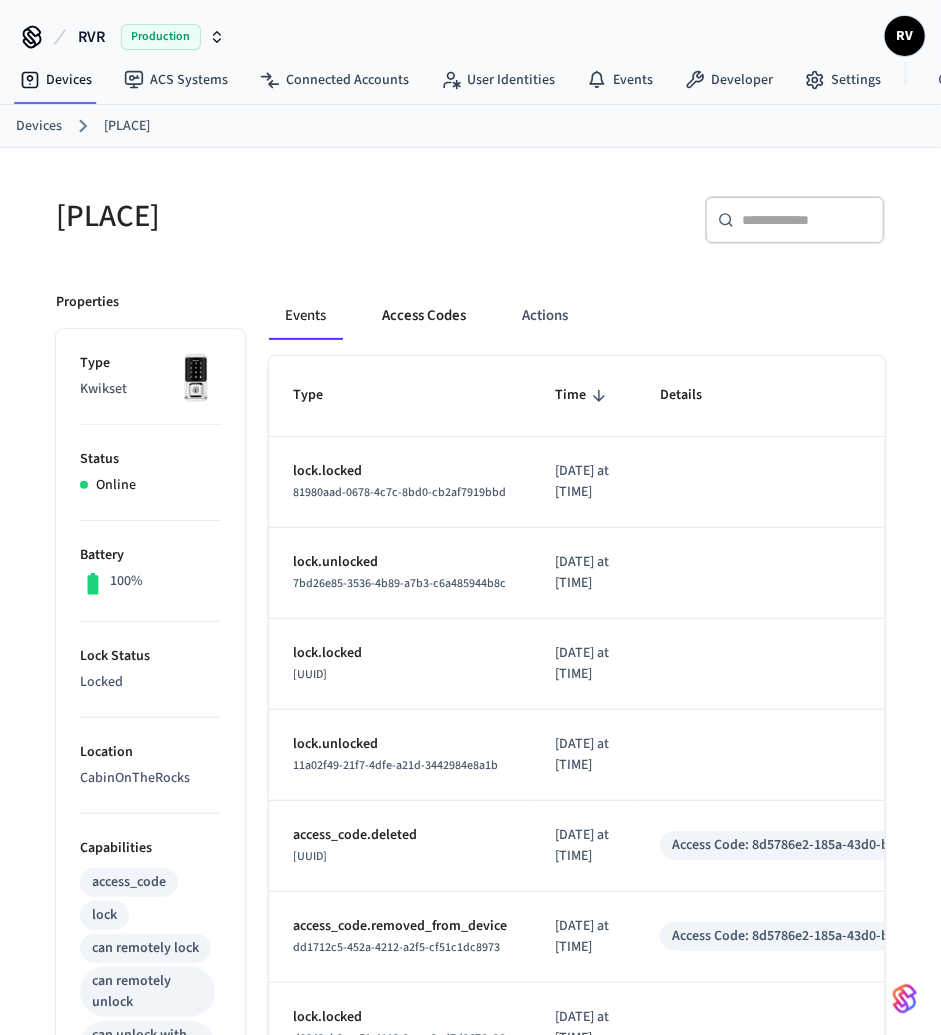 click on "Access Codes" at bounding box center (424, 316) 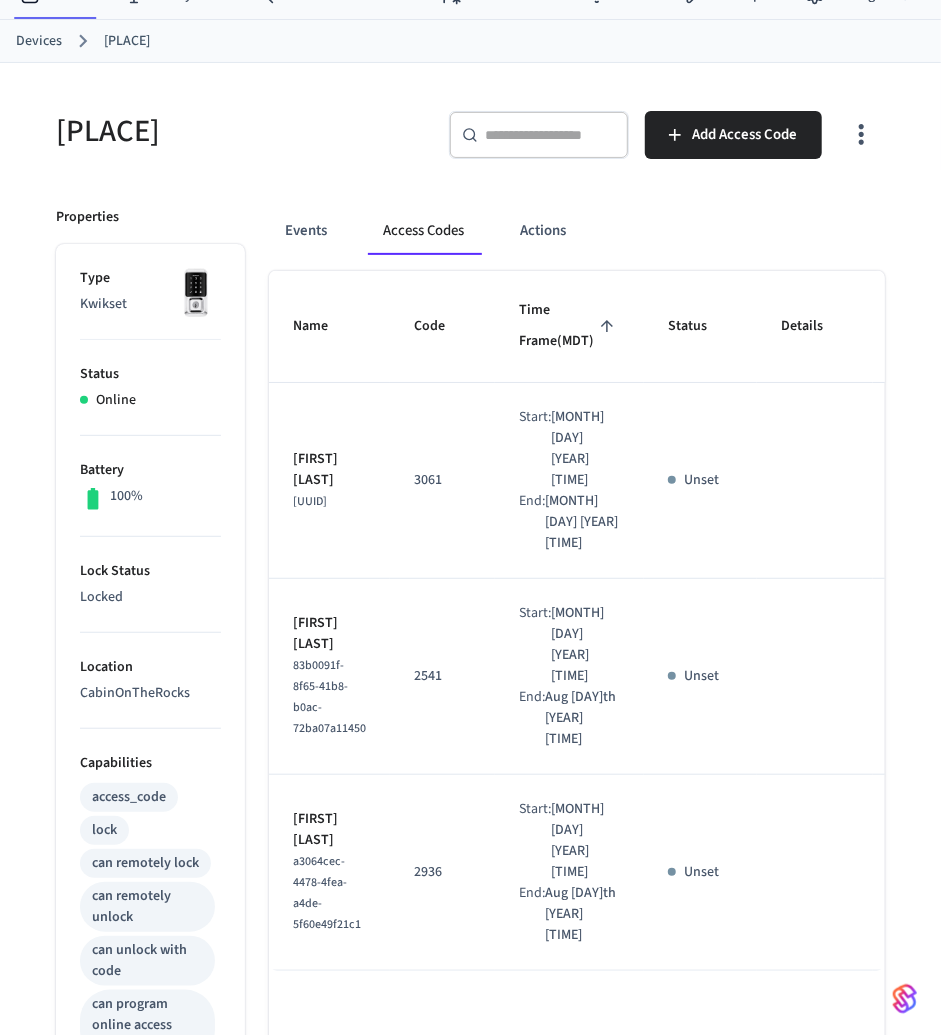 scroll, scrollTop: 0, scrollLeft: 0, axis: both 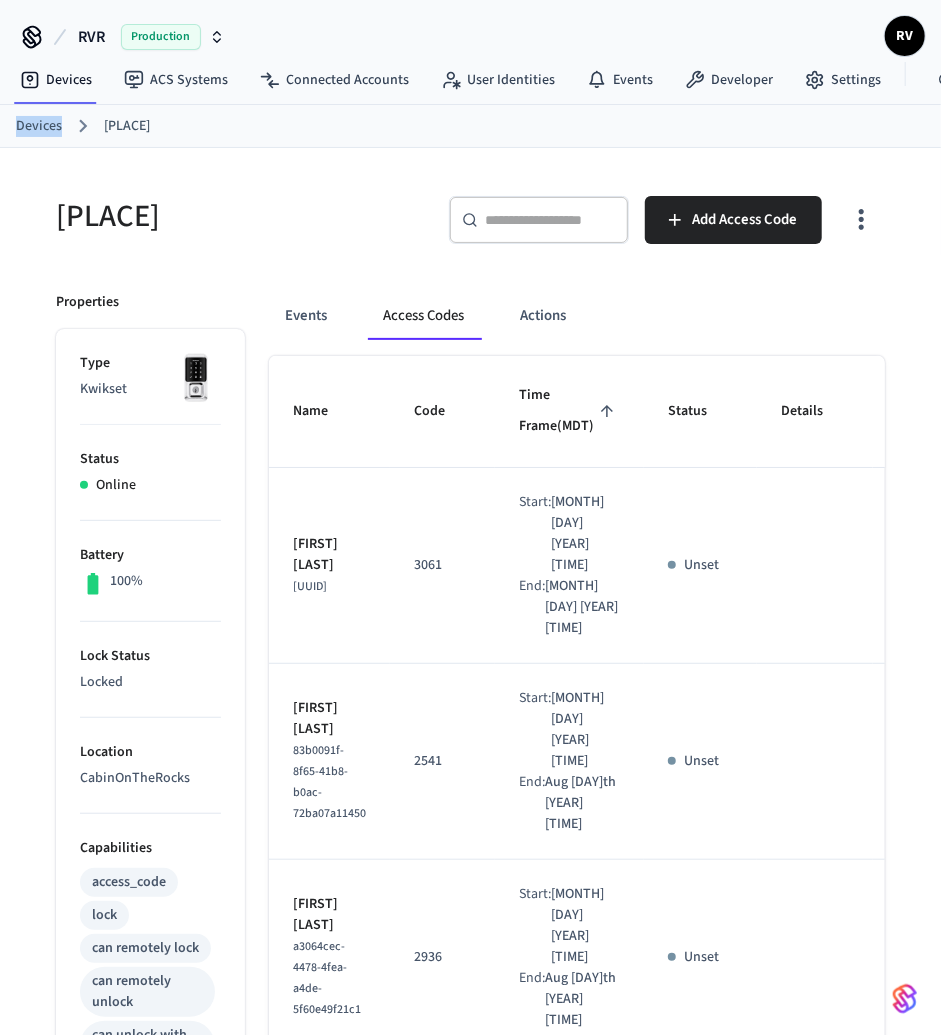 click on "Devices [PLACE]" at bounding box center (470, 126) 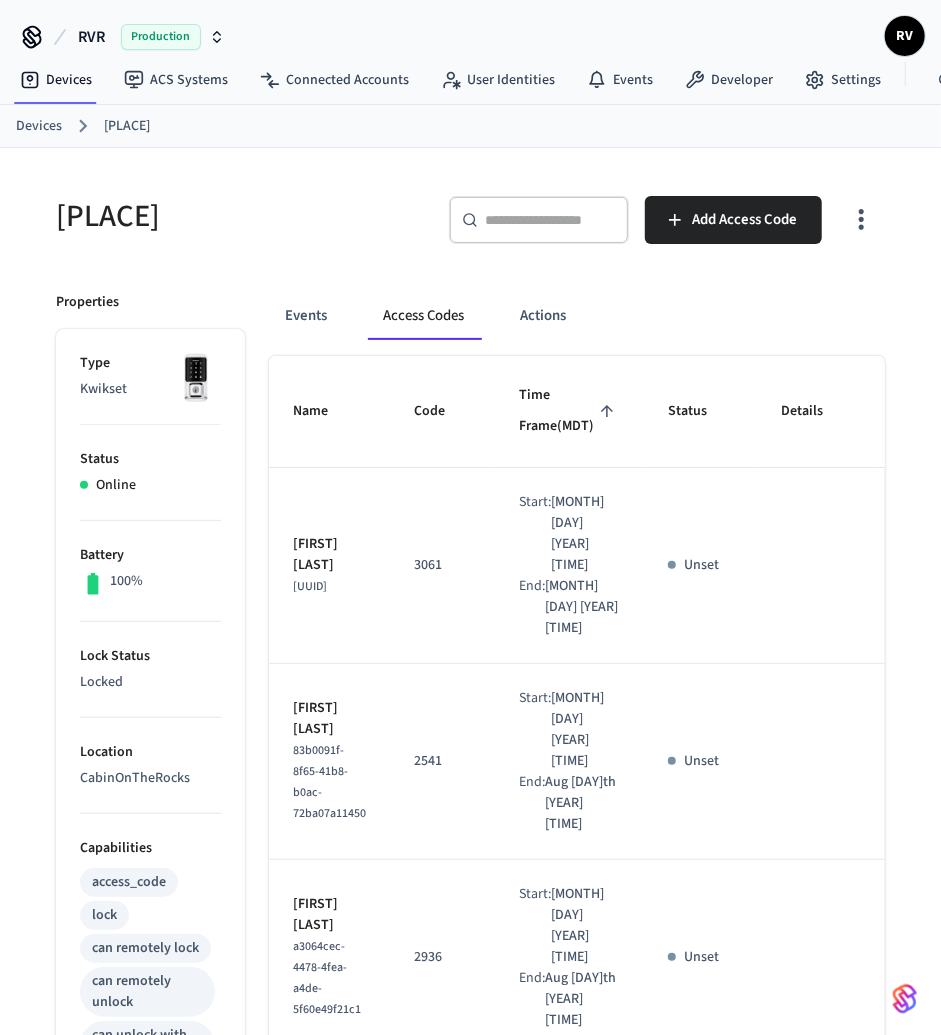 click on "Devices [PLACE]" at bounding box center [470, 126] 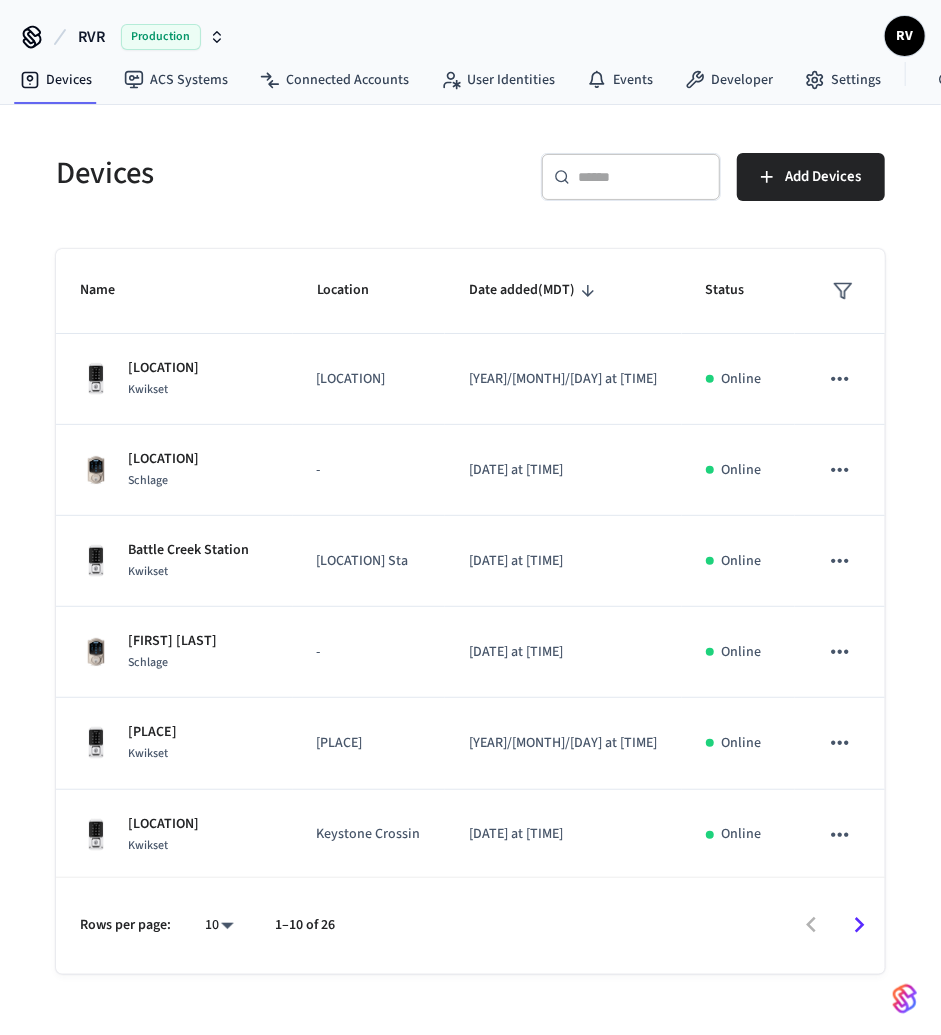 click at bounding box center (643, 177) 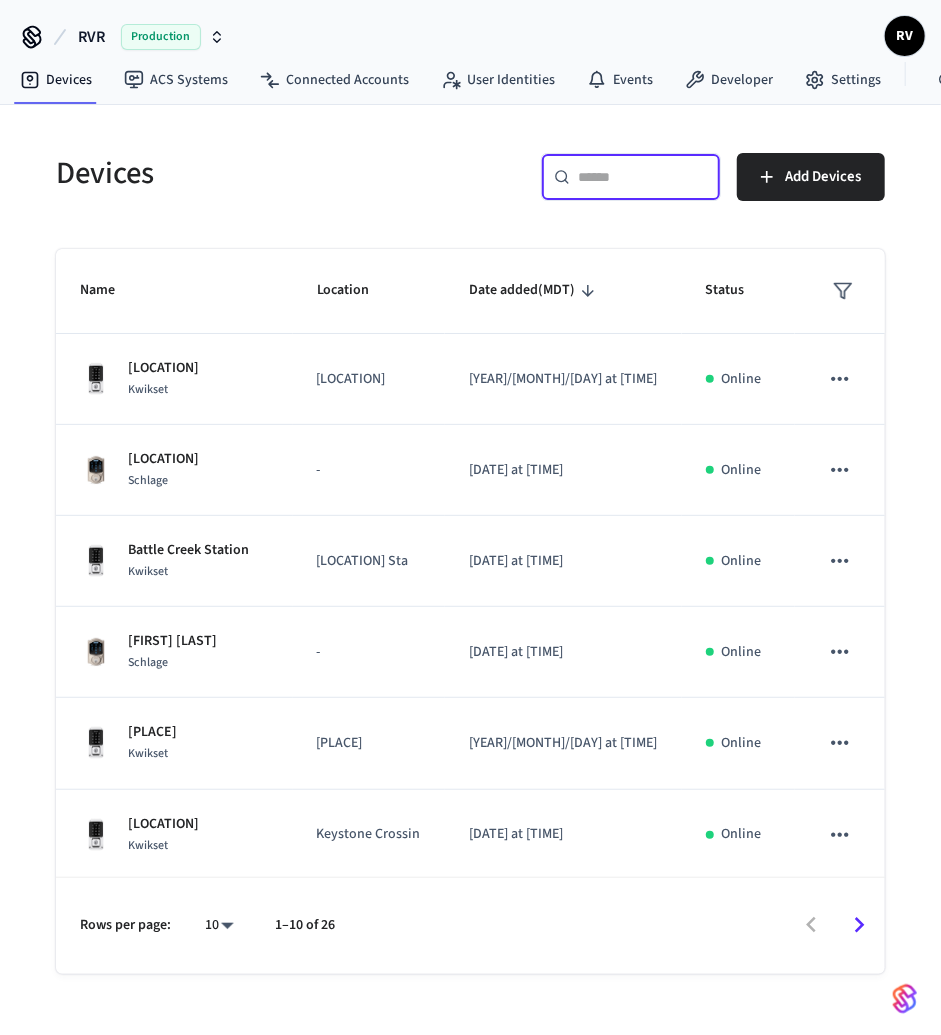 click at bounding box center (643, 177) 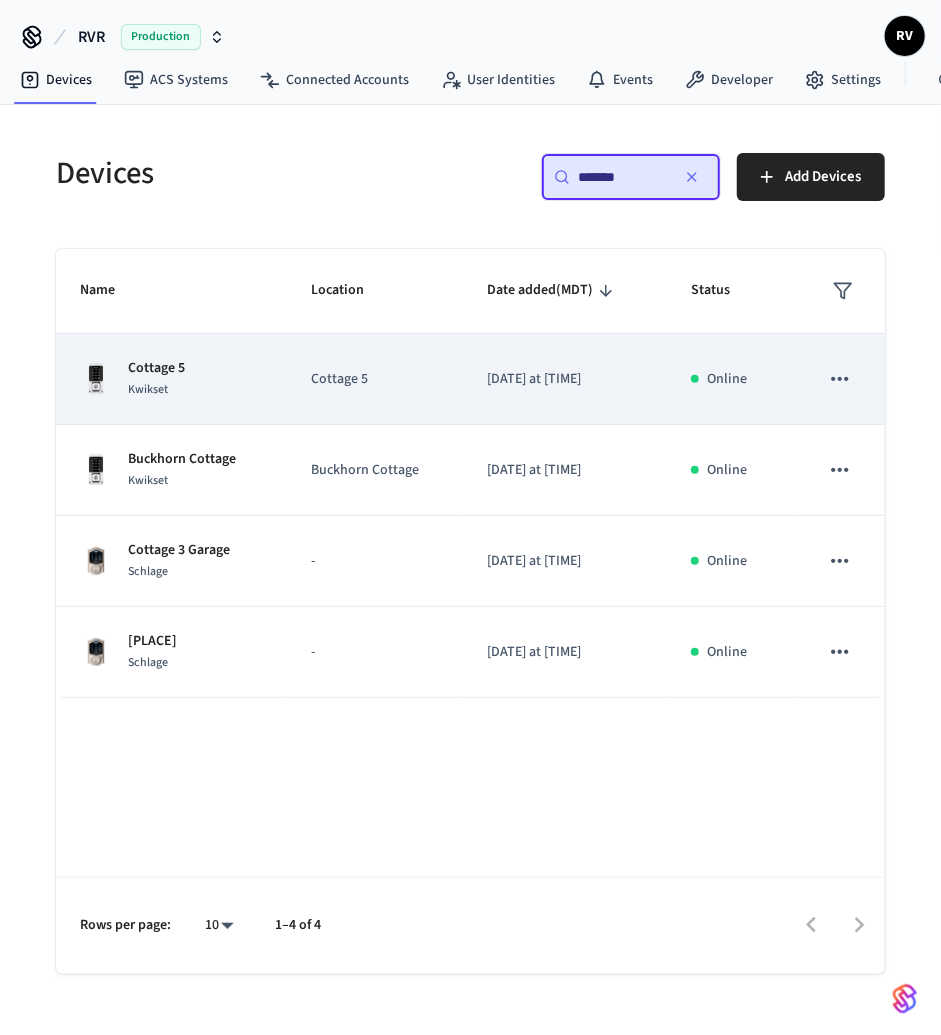 type on "*******" 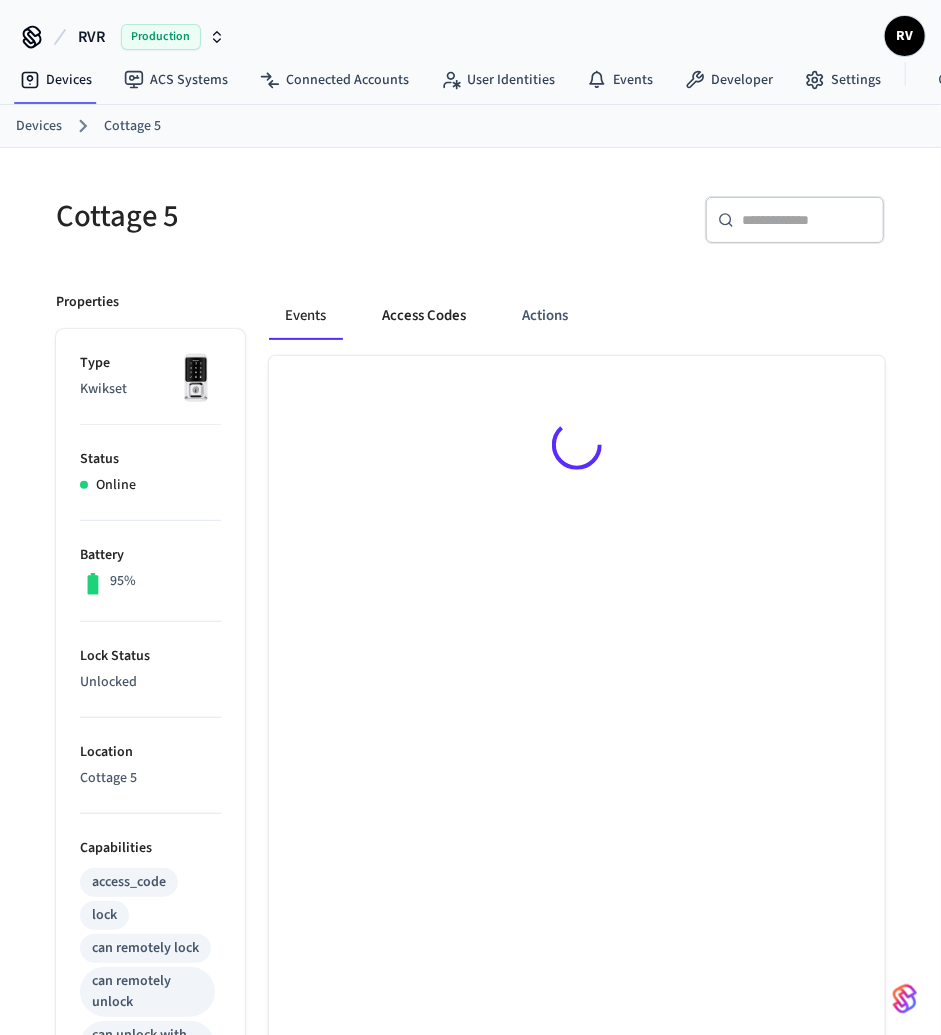 click on "Access Codes" at bounding box center (424, 316) 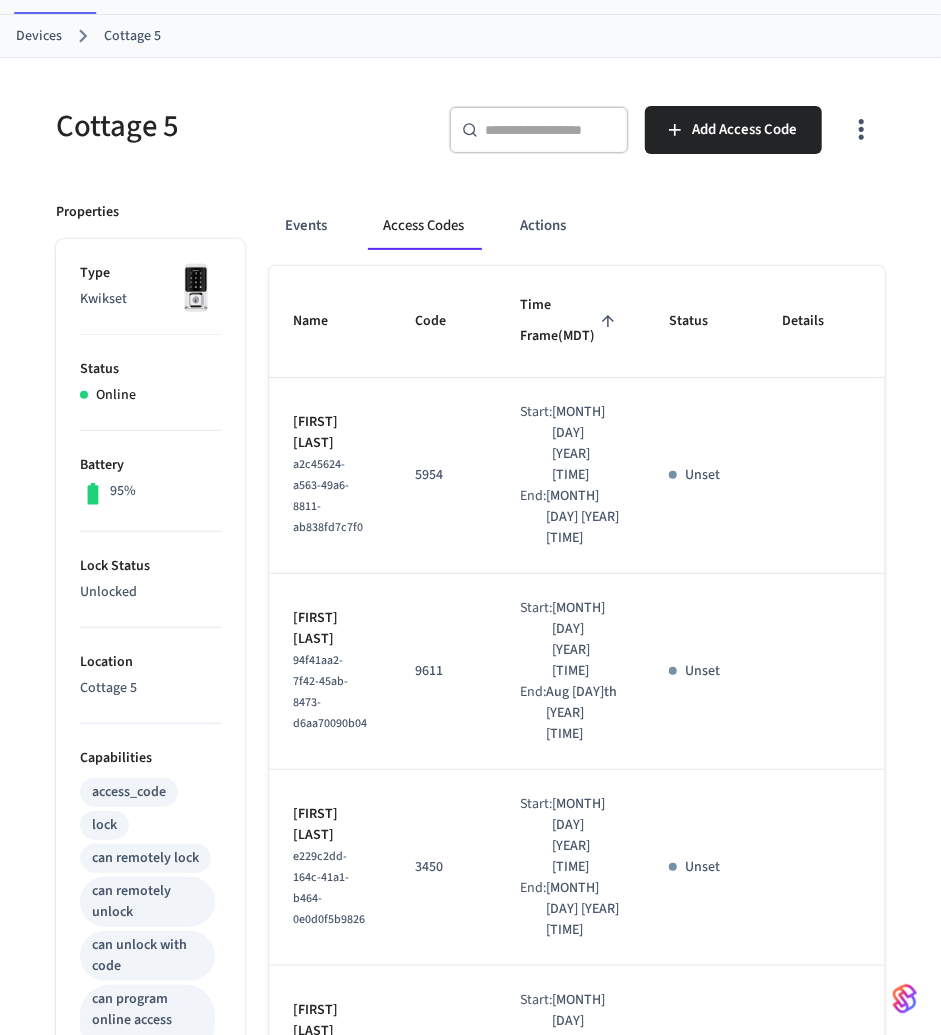 scroll, scrollTop: 82, scrollLeft: 0, axis: vertical 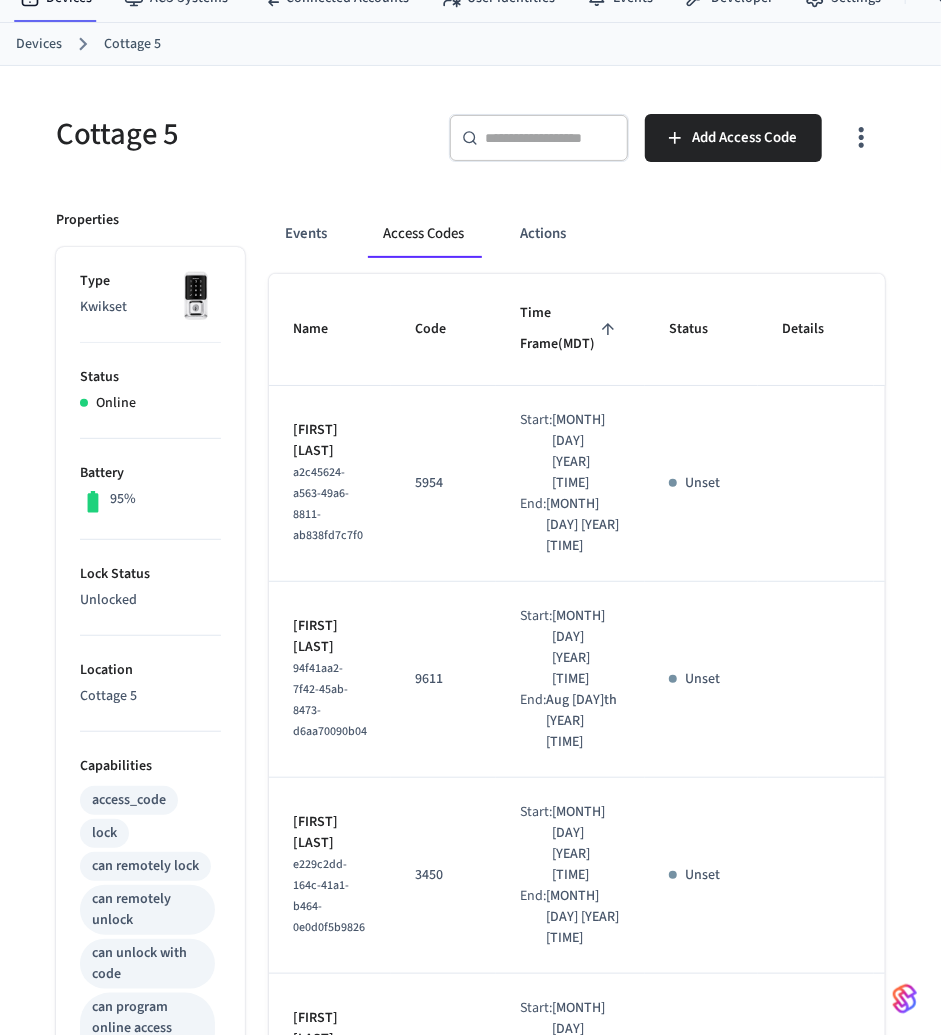 click on "5954" at bounding box center (443, 483) 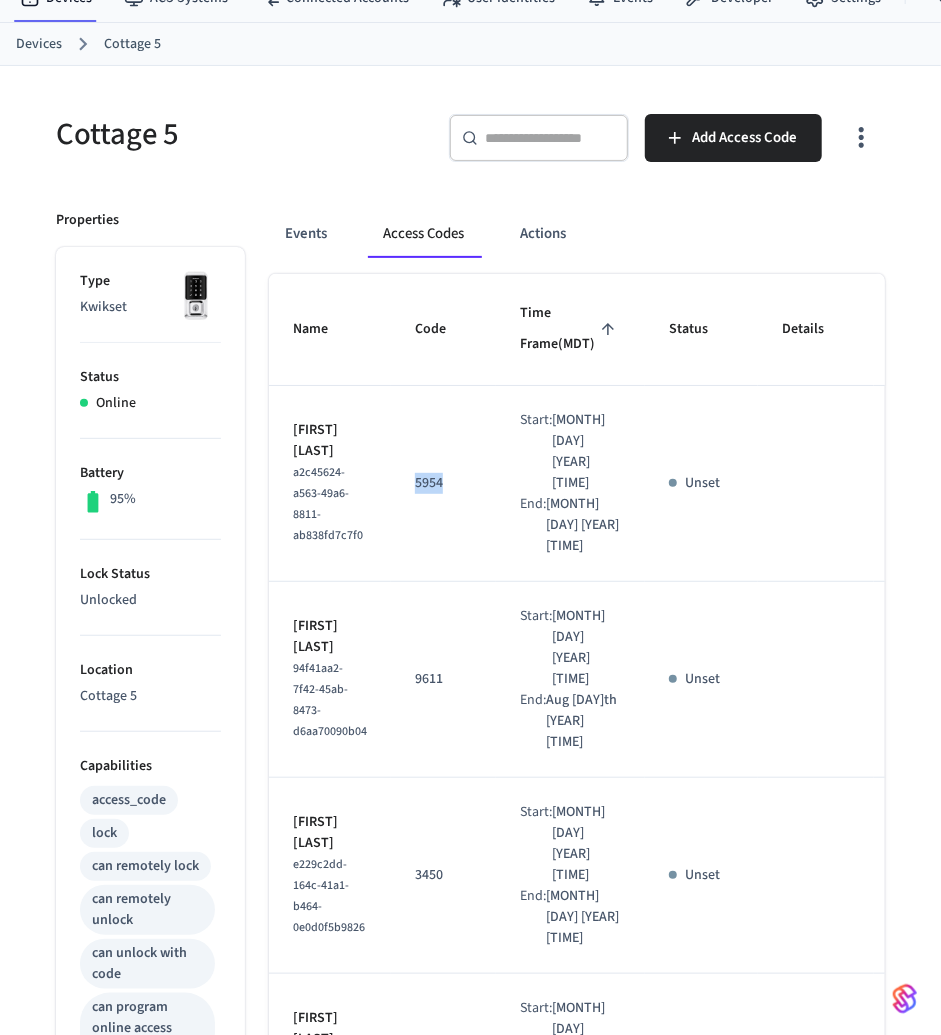 click on "5954" at bounding box center [443, 483] 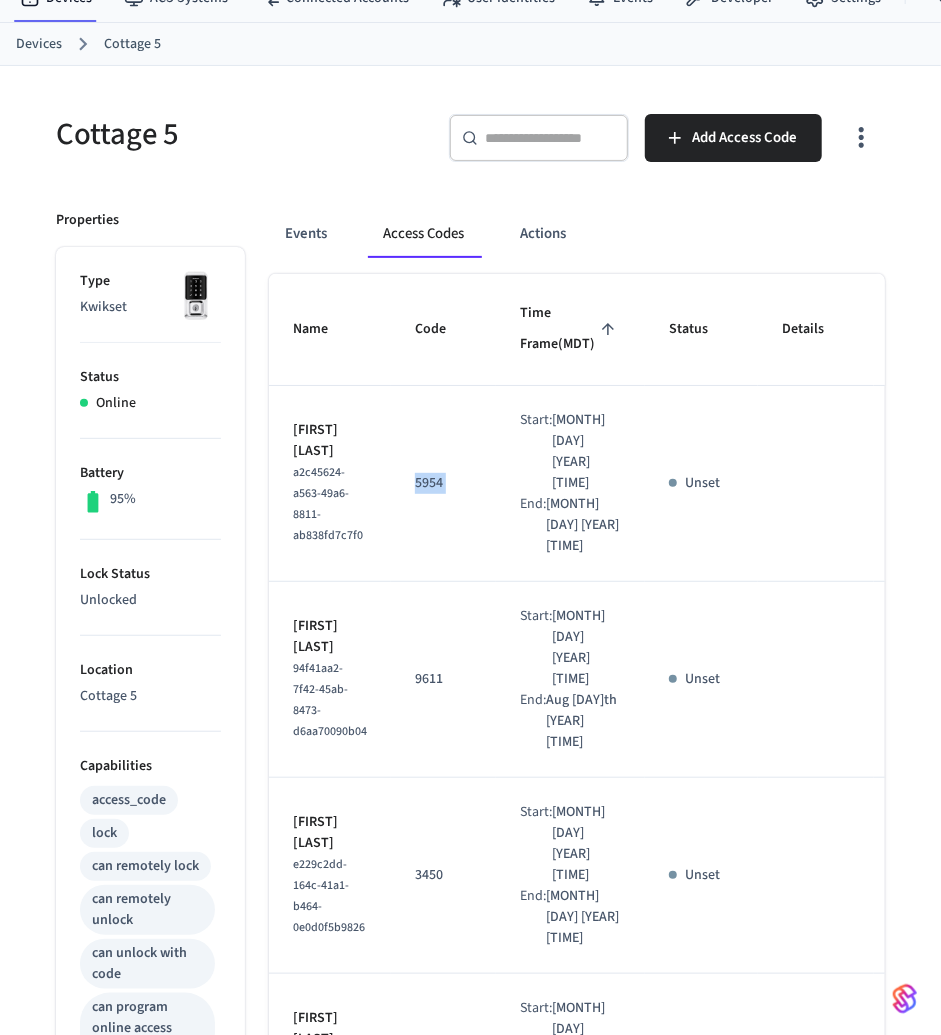 click on "5954" at bounding box center (443, 483) 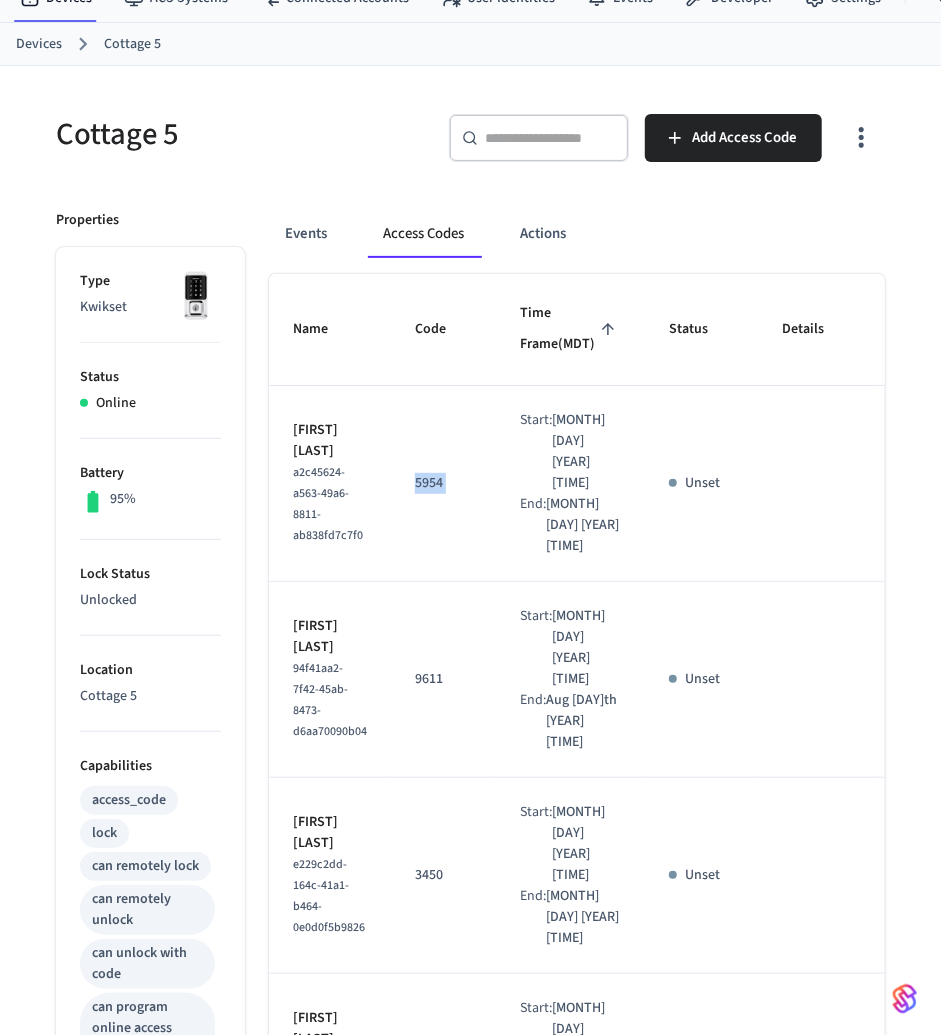 scroll, scrollTop: 65, scrollLeft: 0, axis: vertical 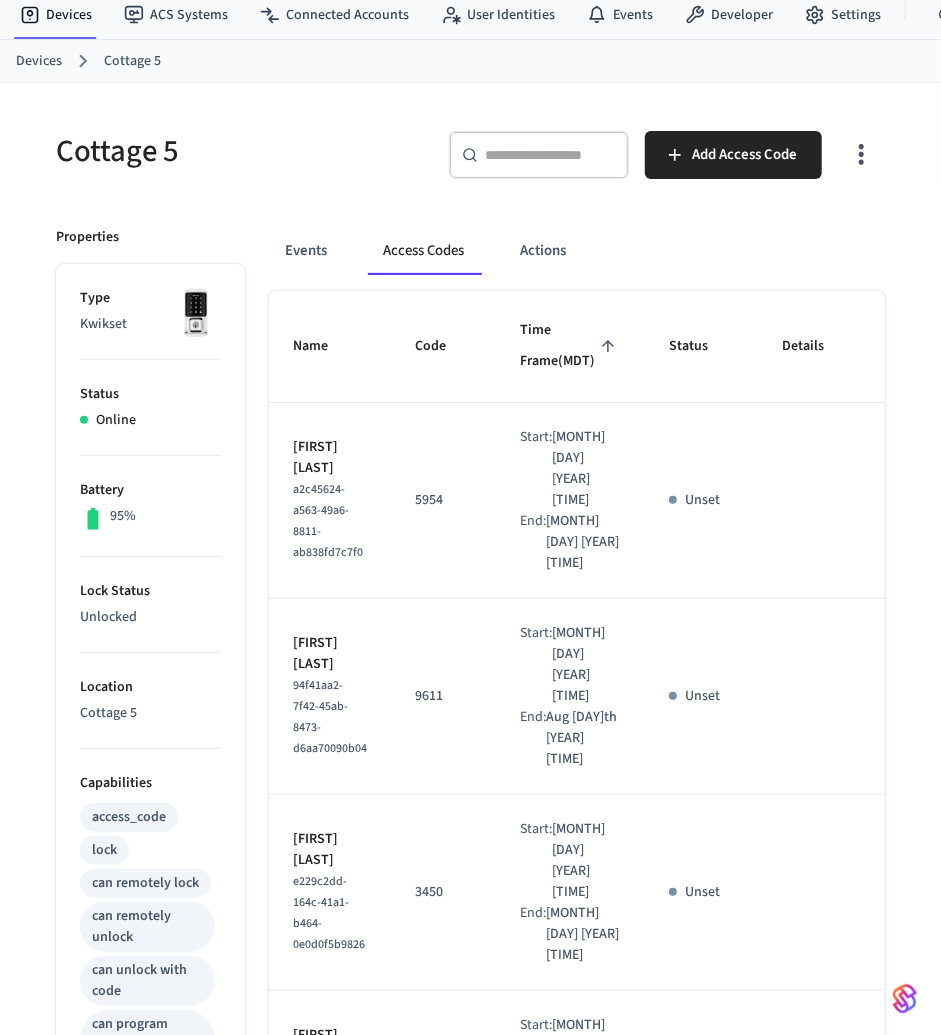 click on "Start: [MONTH] [DAY] [YEAR] [TIME] End: [MONTH] [DAY] [YEAR] [TIME]" at bounding box center (570, 501) 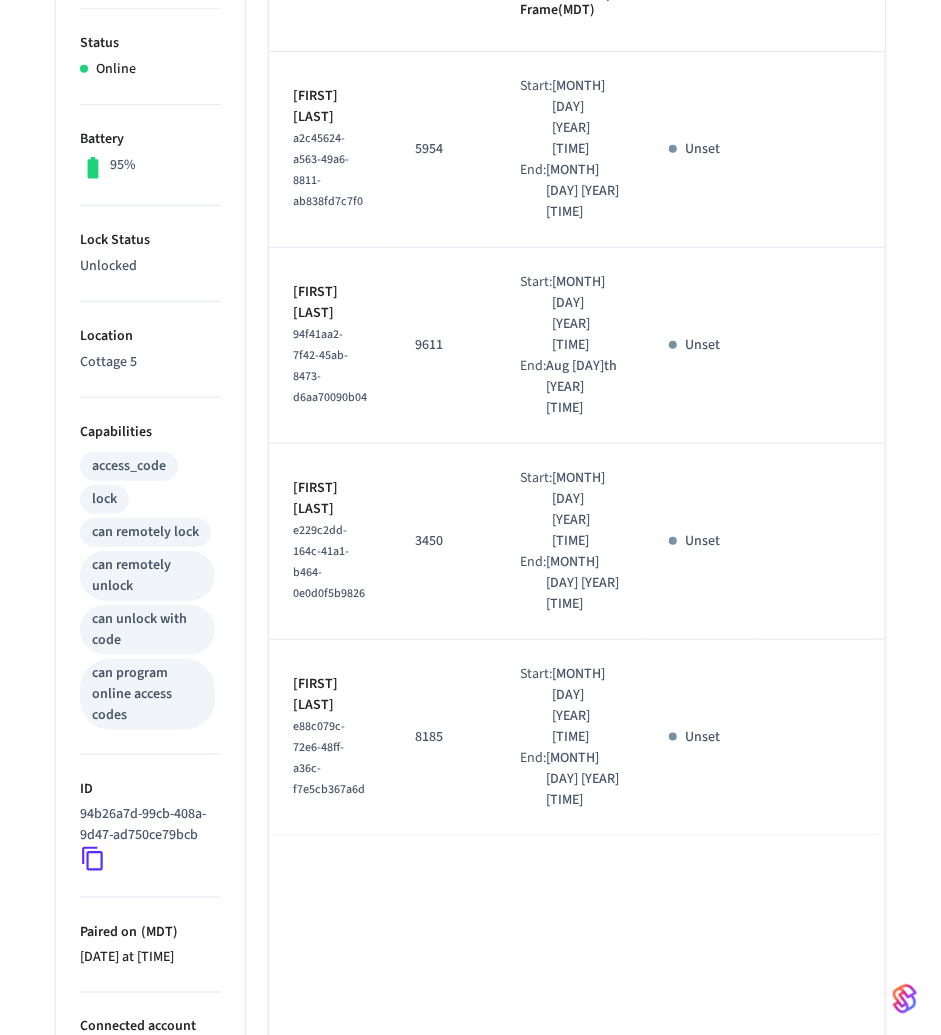 scroll, scrollTop: 0, scrollLeft: 0, axis: both 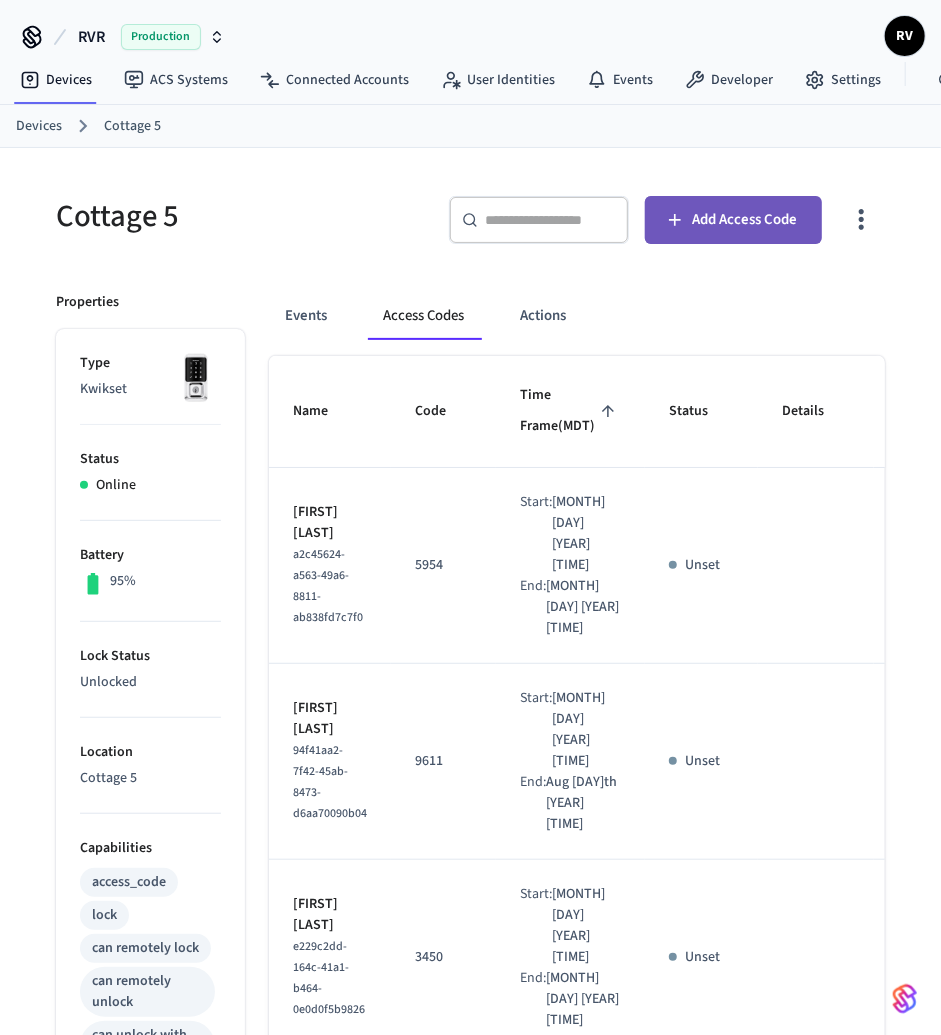 click on "Add Access Code" at bounding box center (745, 220) 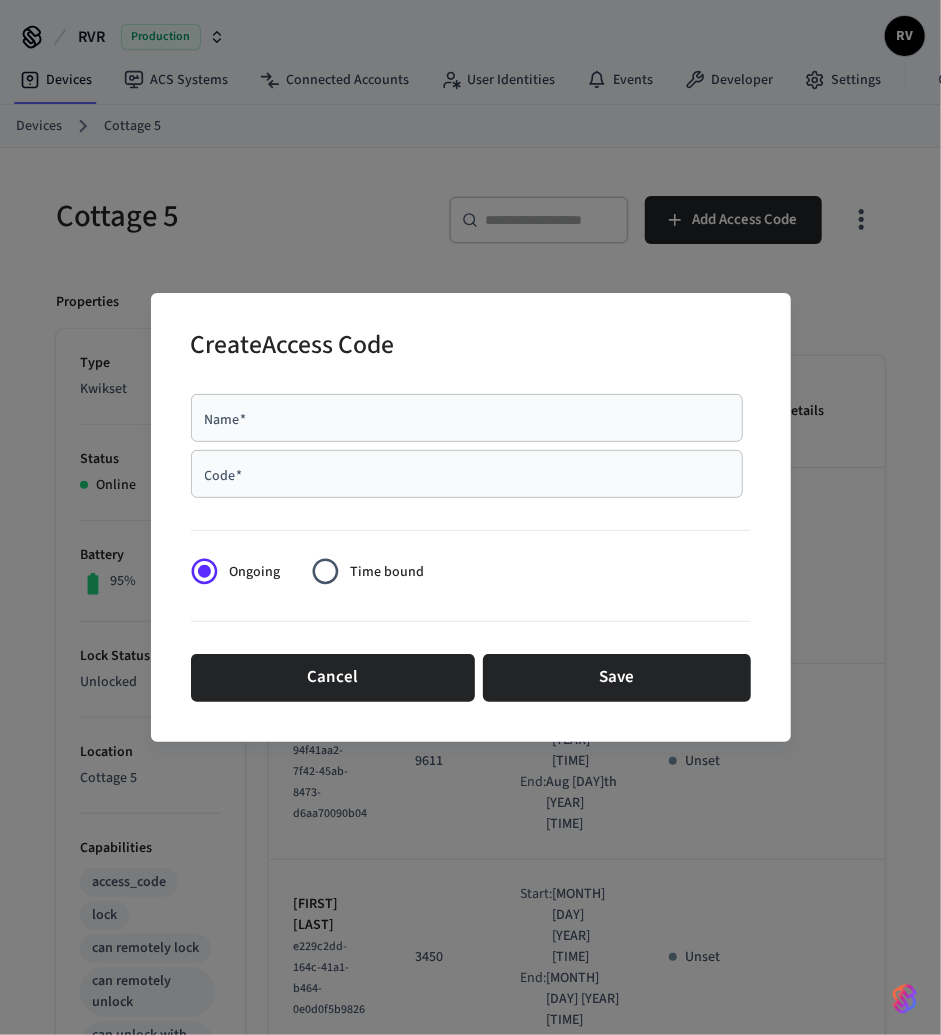 click on "Code   *" at bounding box center [467, 474] 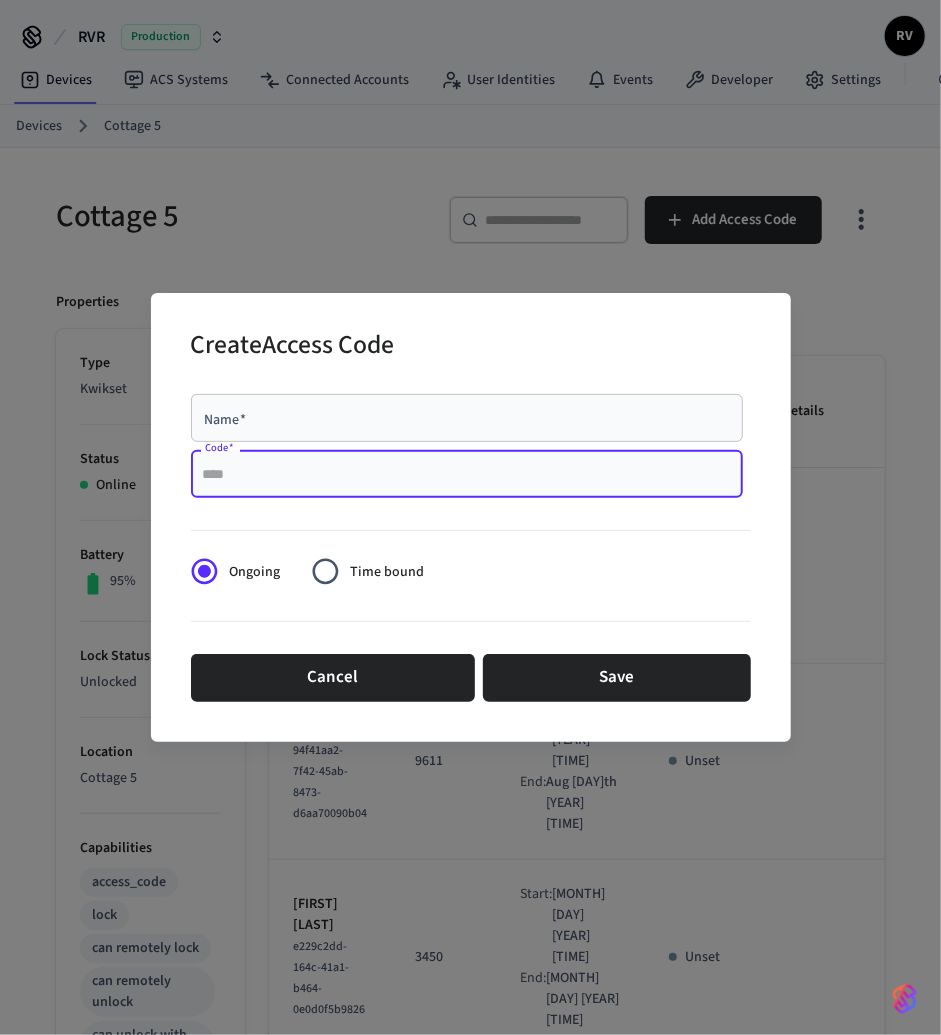 paste on "****" 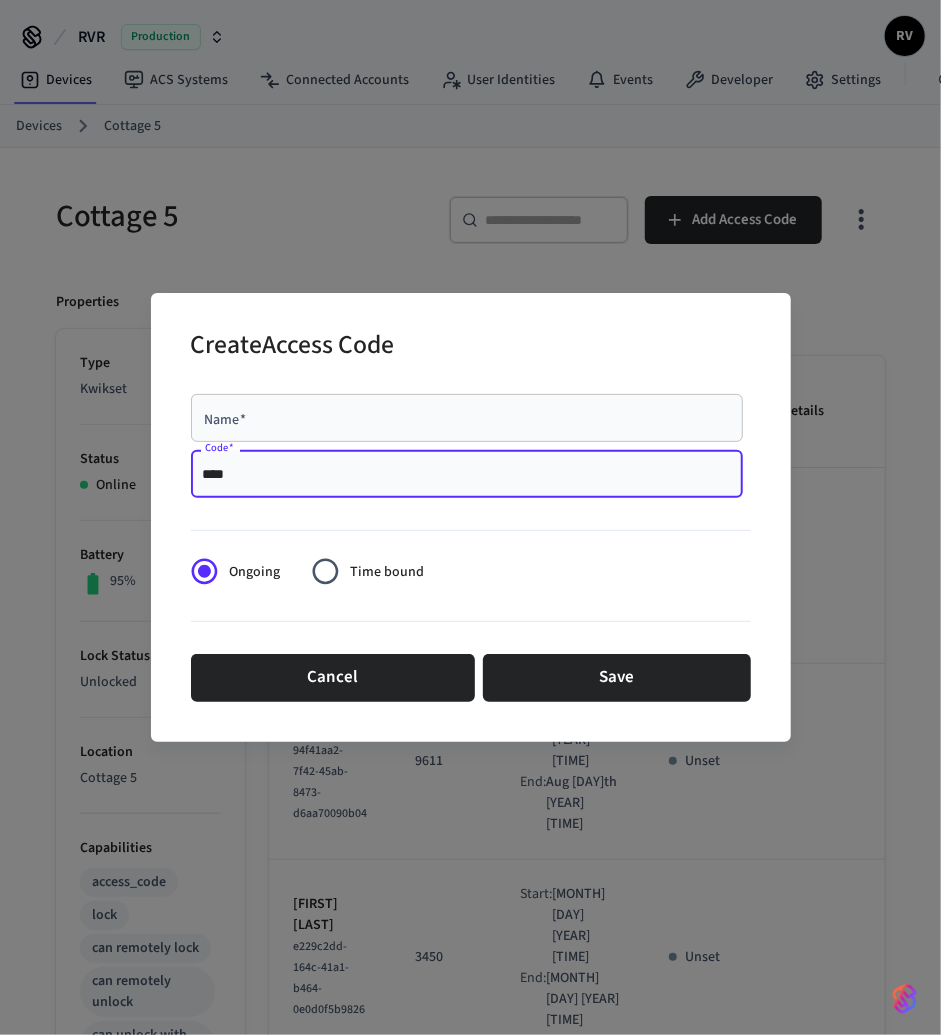type on "****" 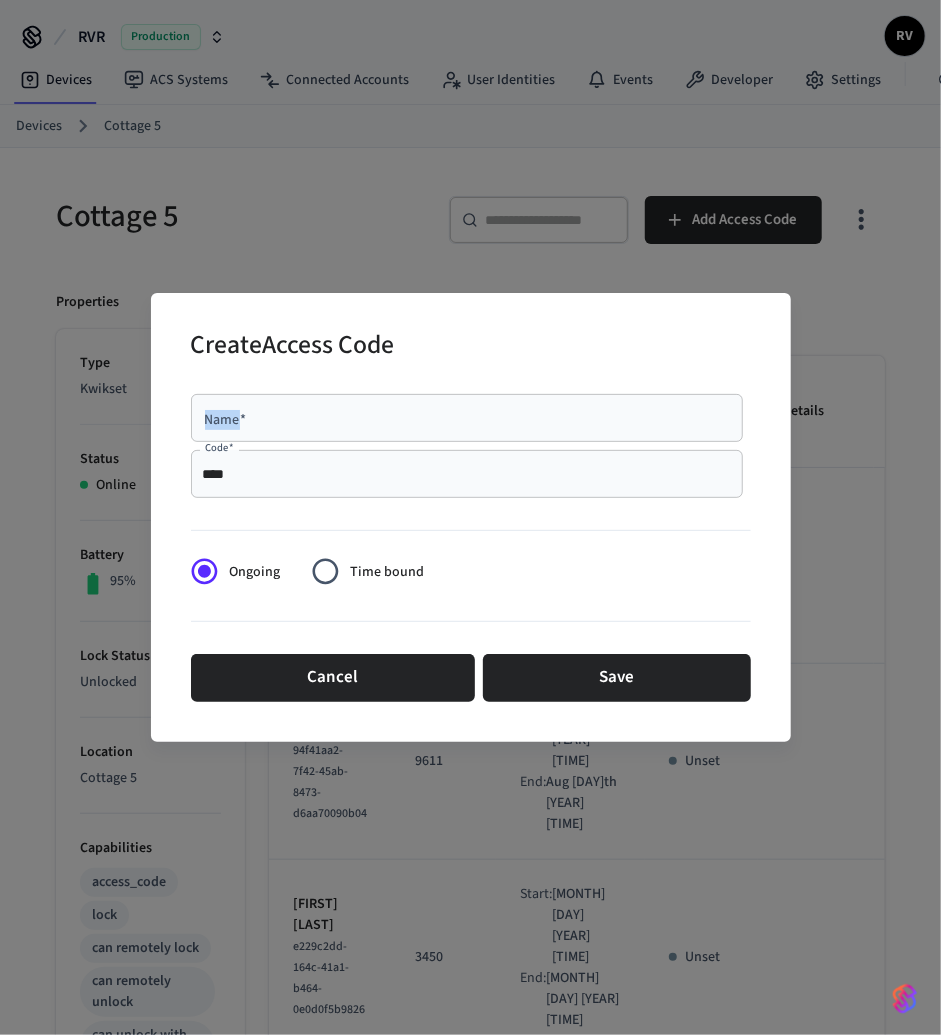 click on "Name   * Name   *" at bounding box center (467, 418) 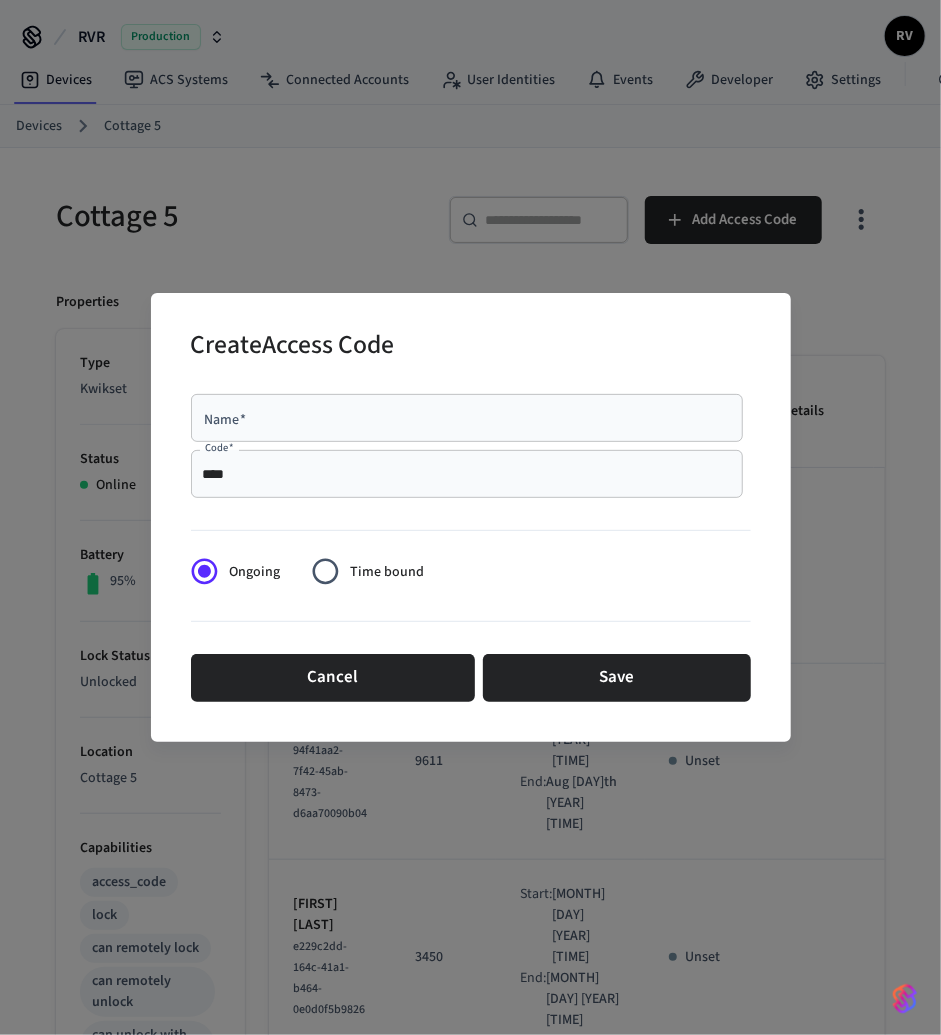 click on "Name   *" at bounding box center [467, 418] 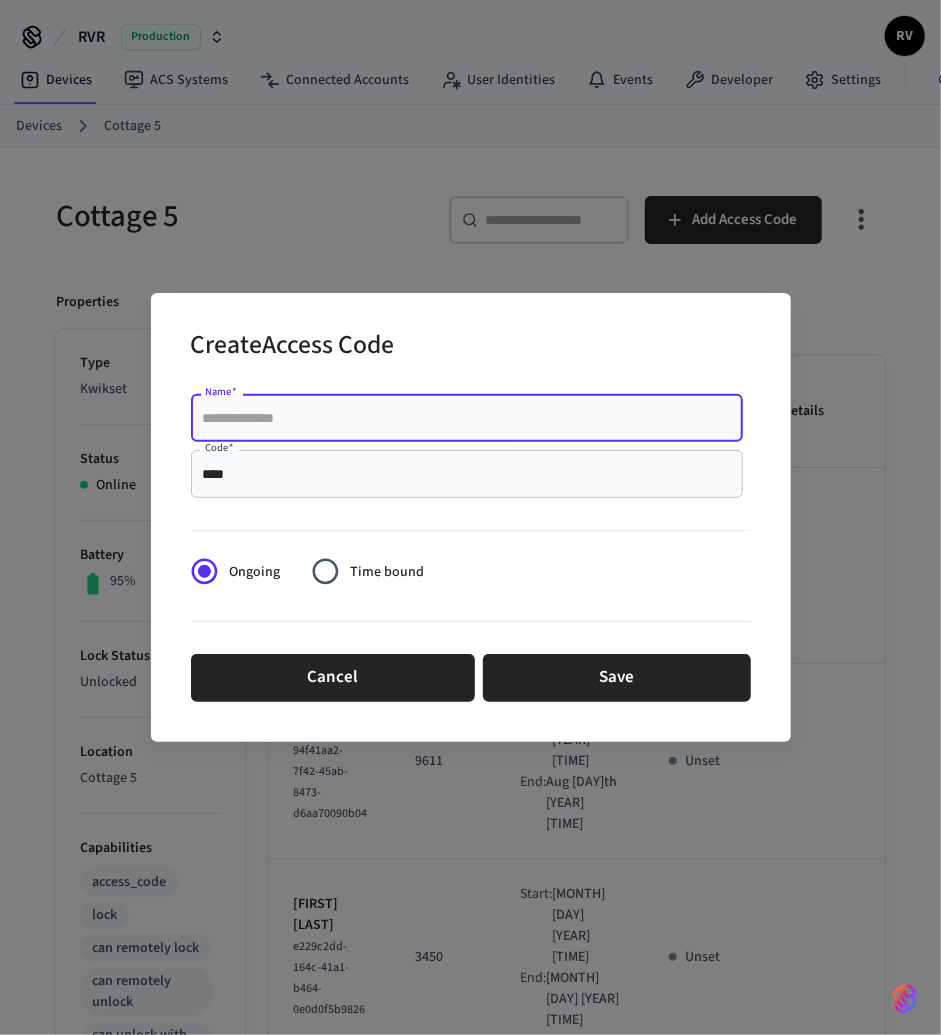 paste on "**********" 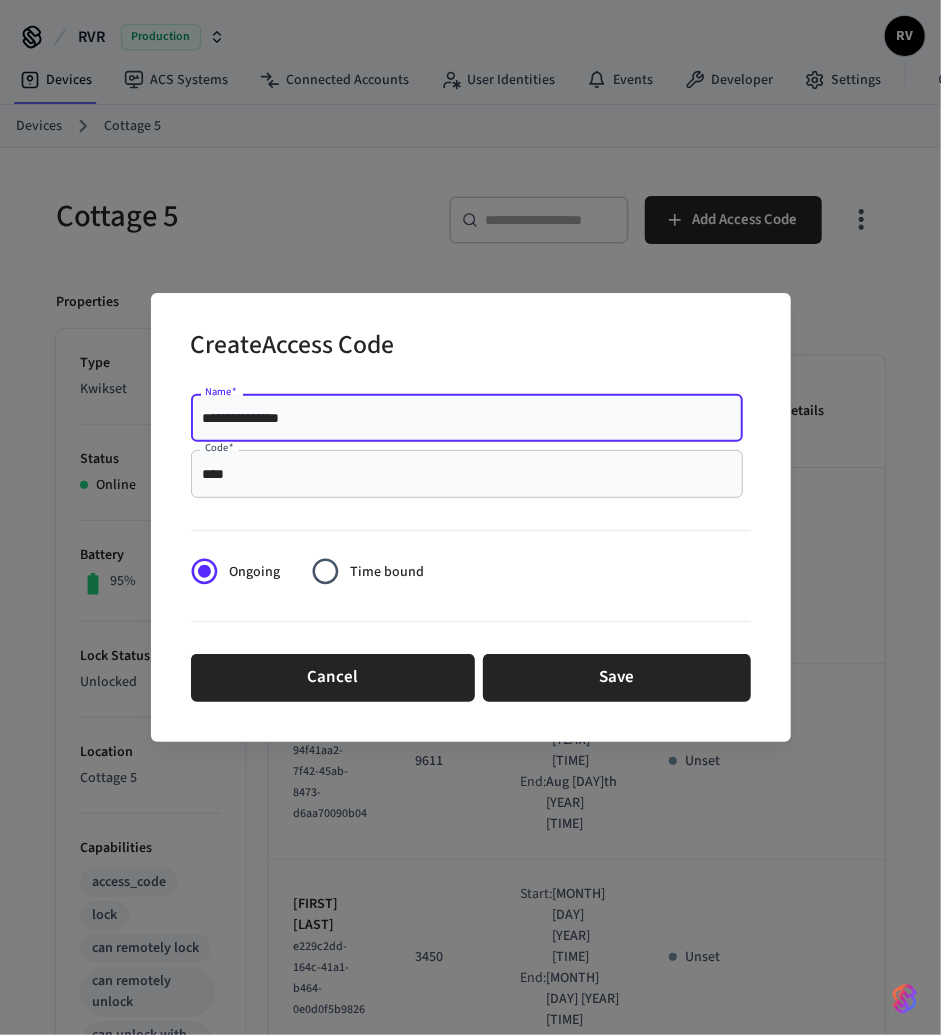 click on "**********" at bounding box center [467, 418] 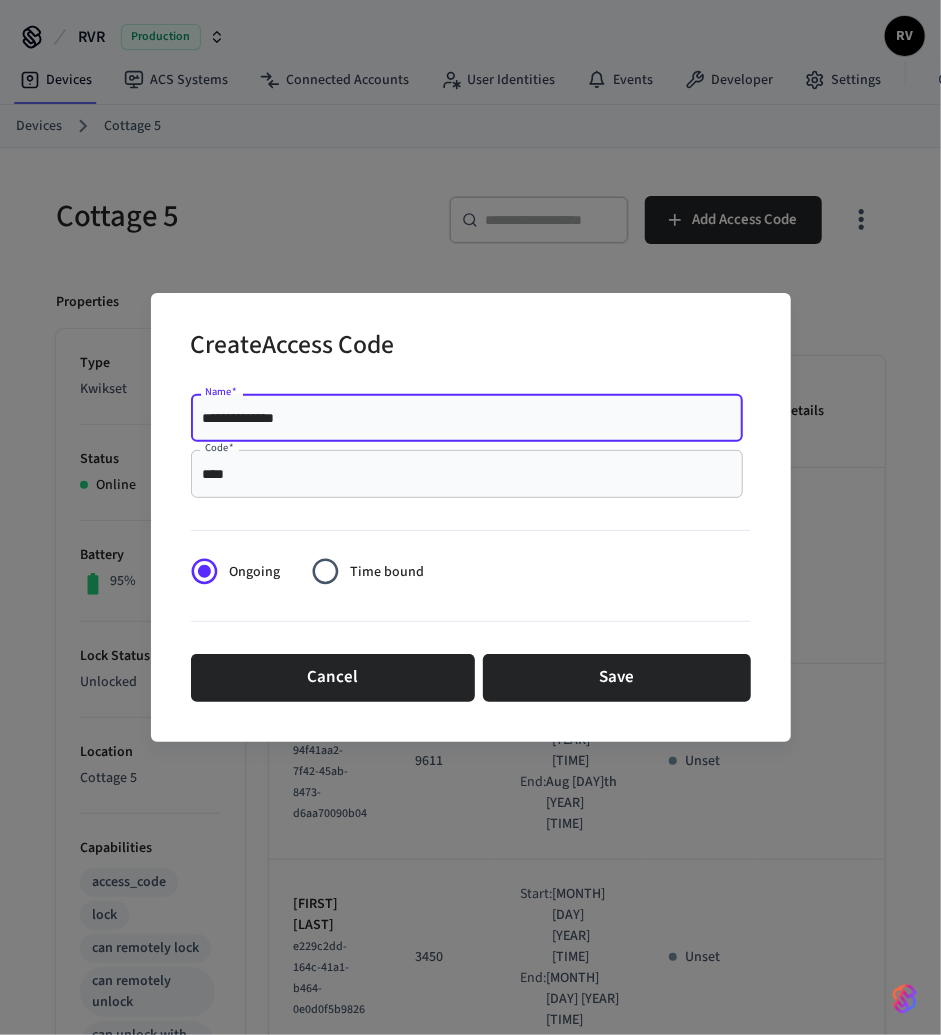 type on "**********" 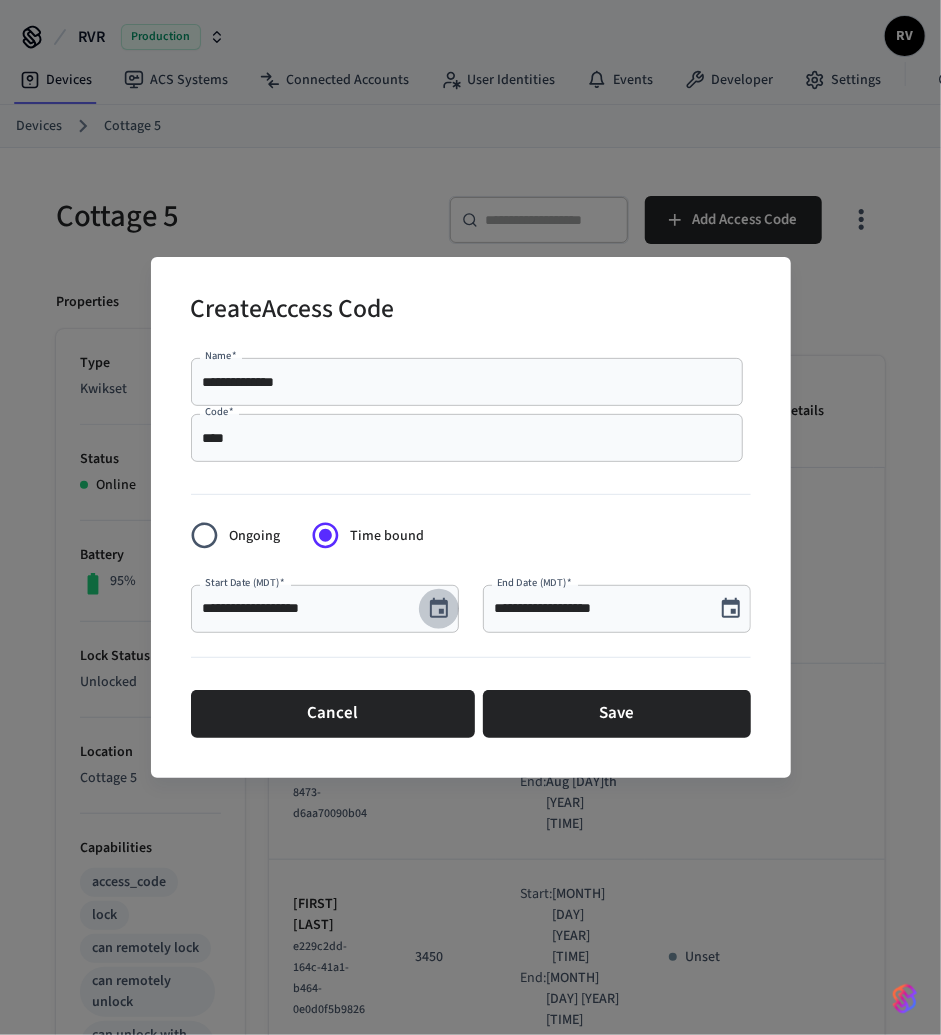 click 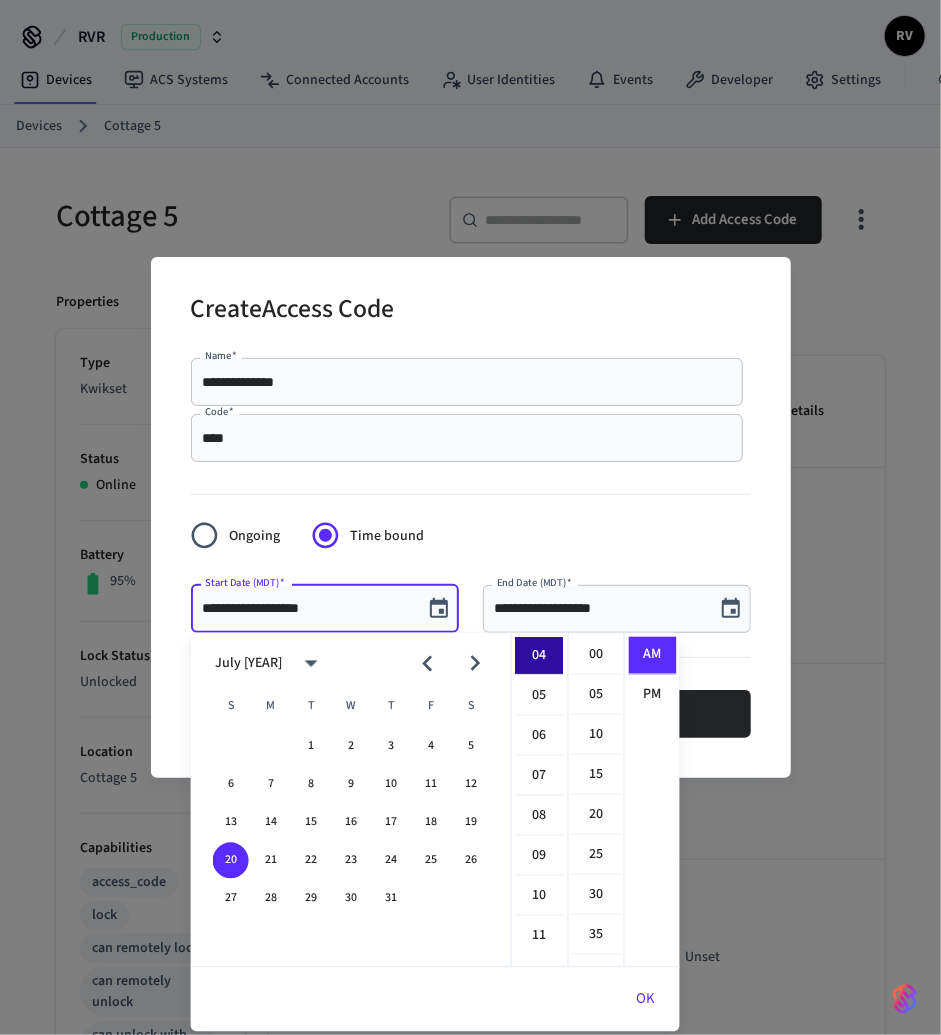 scroll, scrollTop: 0, scrollLeft: 0, axis: both 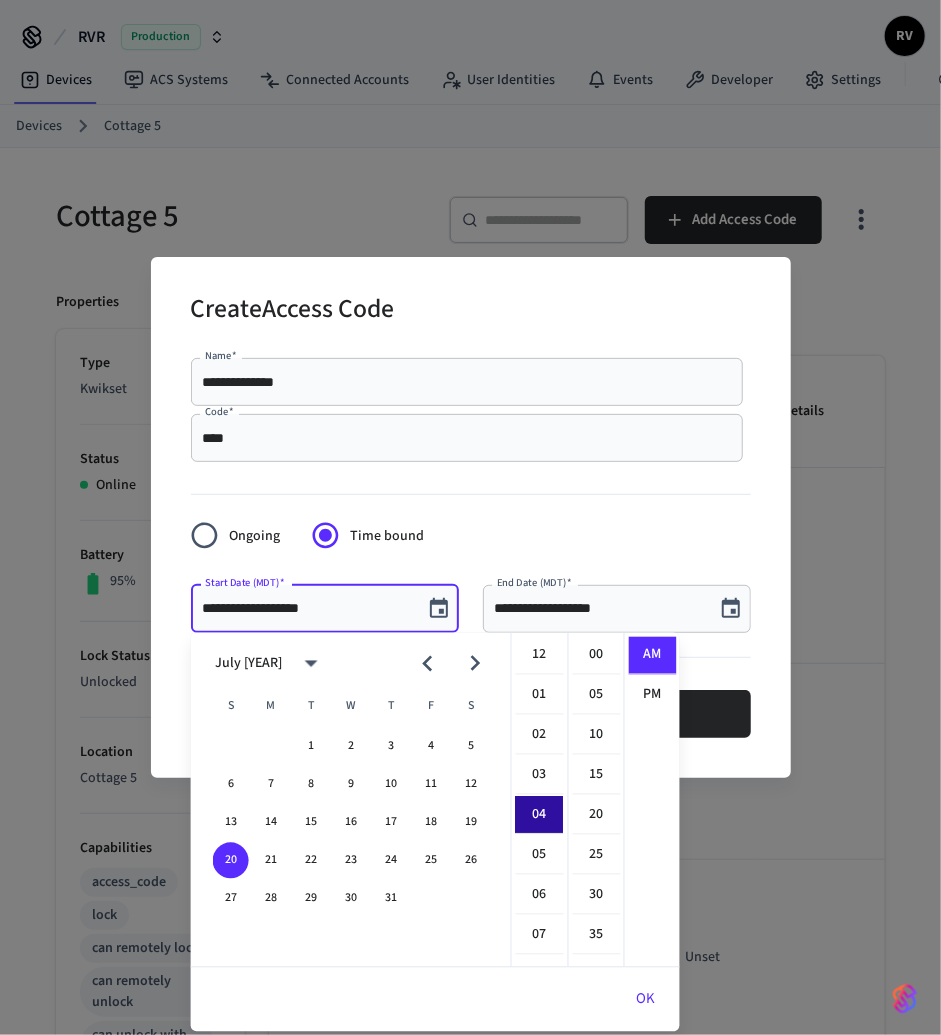 click on "12" at bounding box center (540, 656) 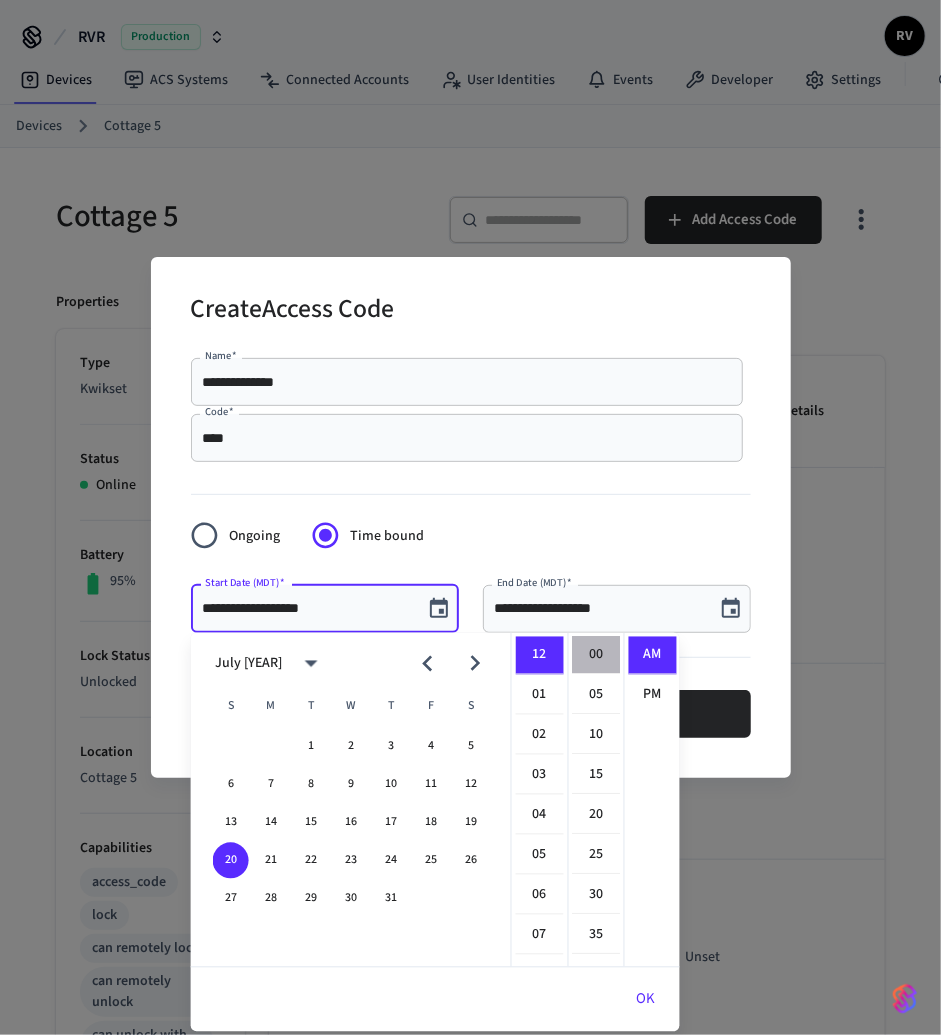 click on "00" at bounding box center [597, 656] 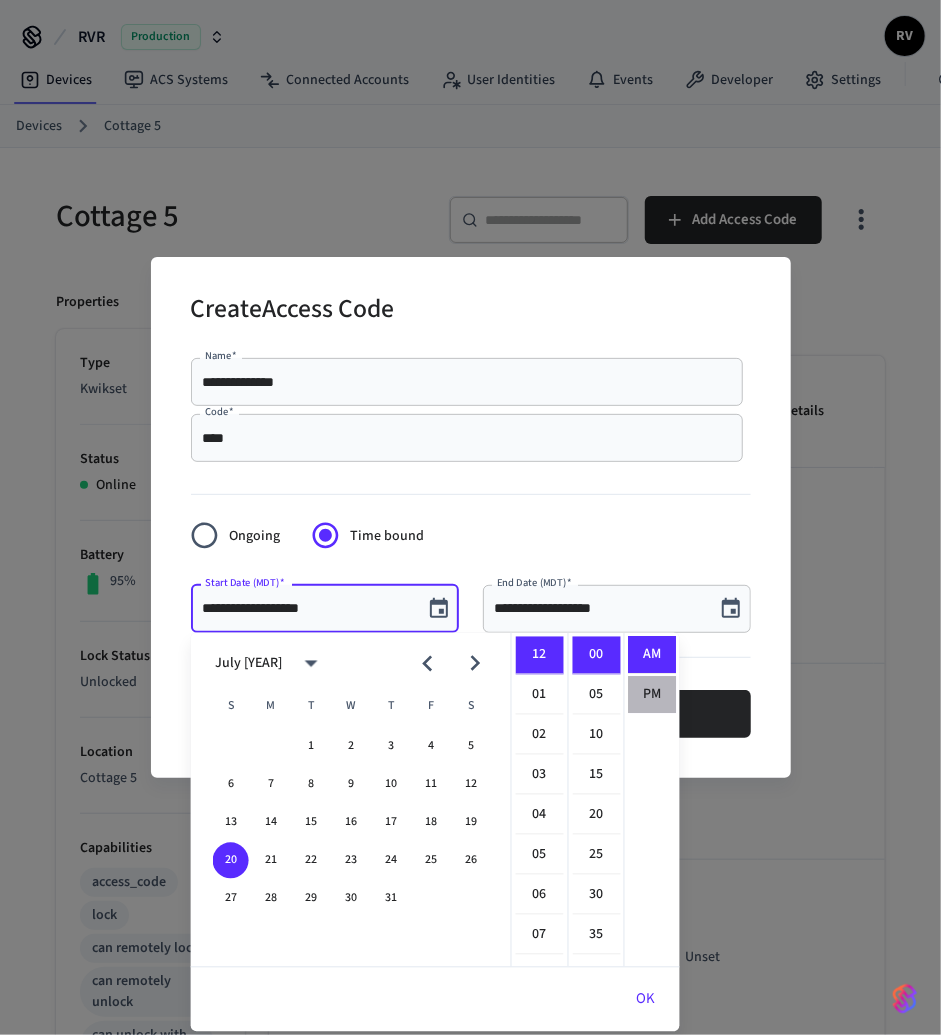 click on "PM" at bounding box center [653, 695] 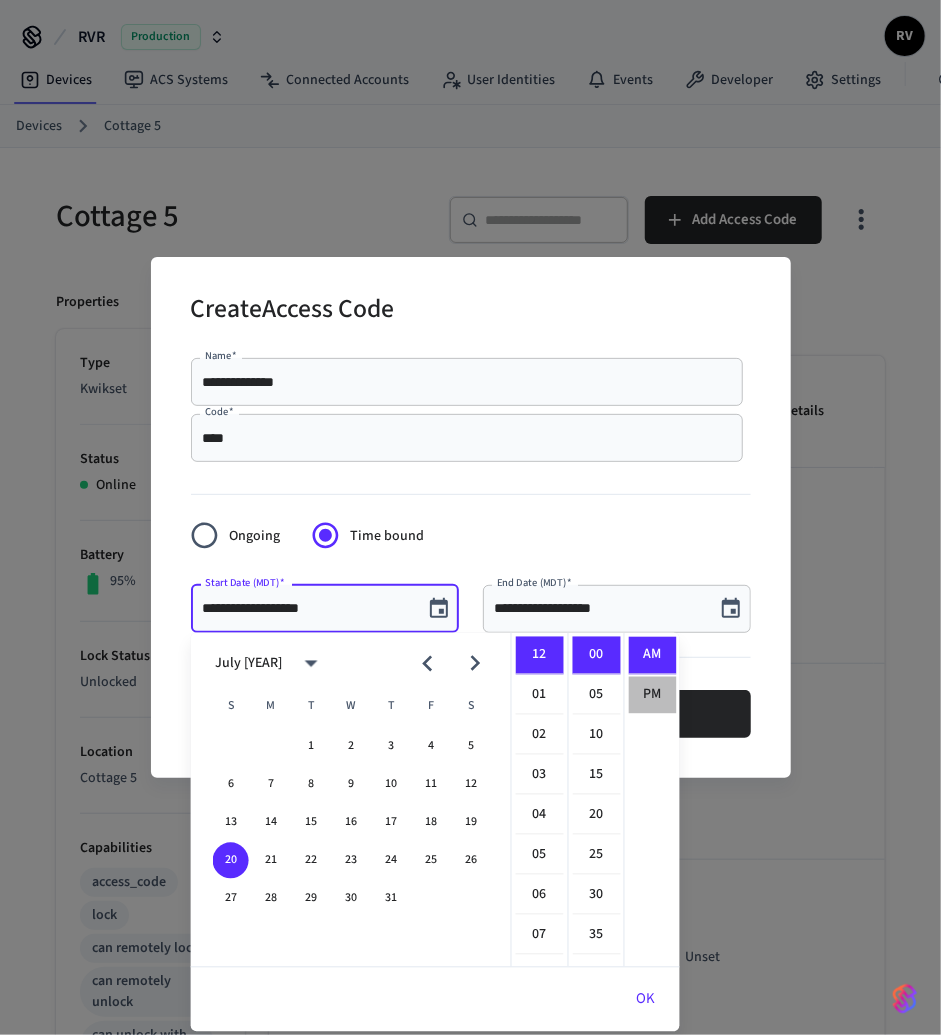 scroll, scrollTop: 36, scrollLeft: 0, axis: vertical 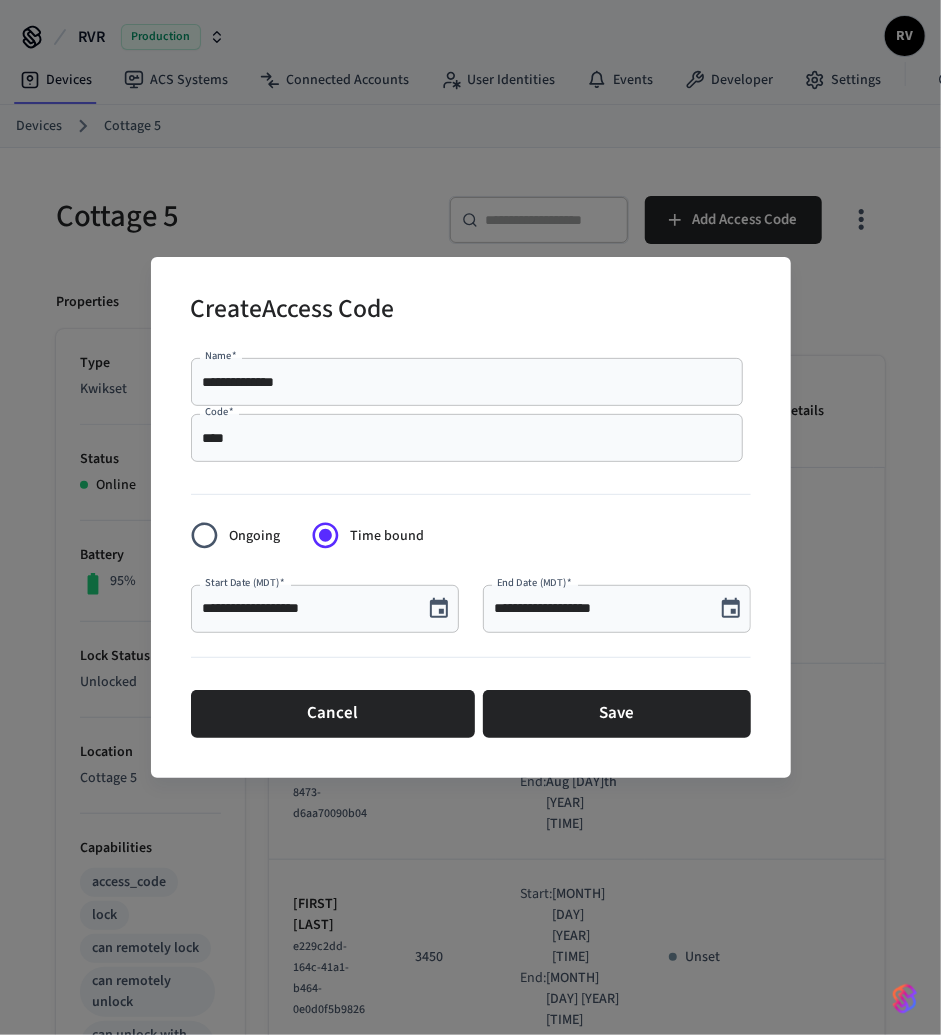click at bounding box center [731, 609] 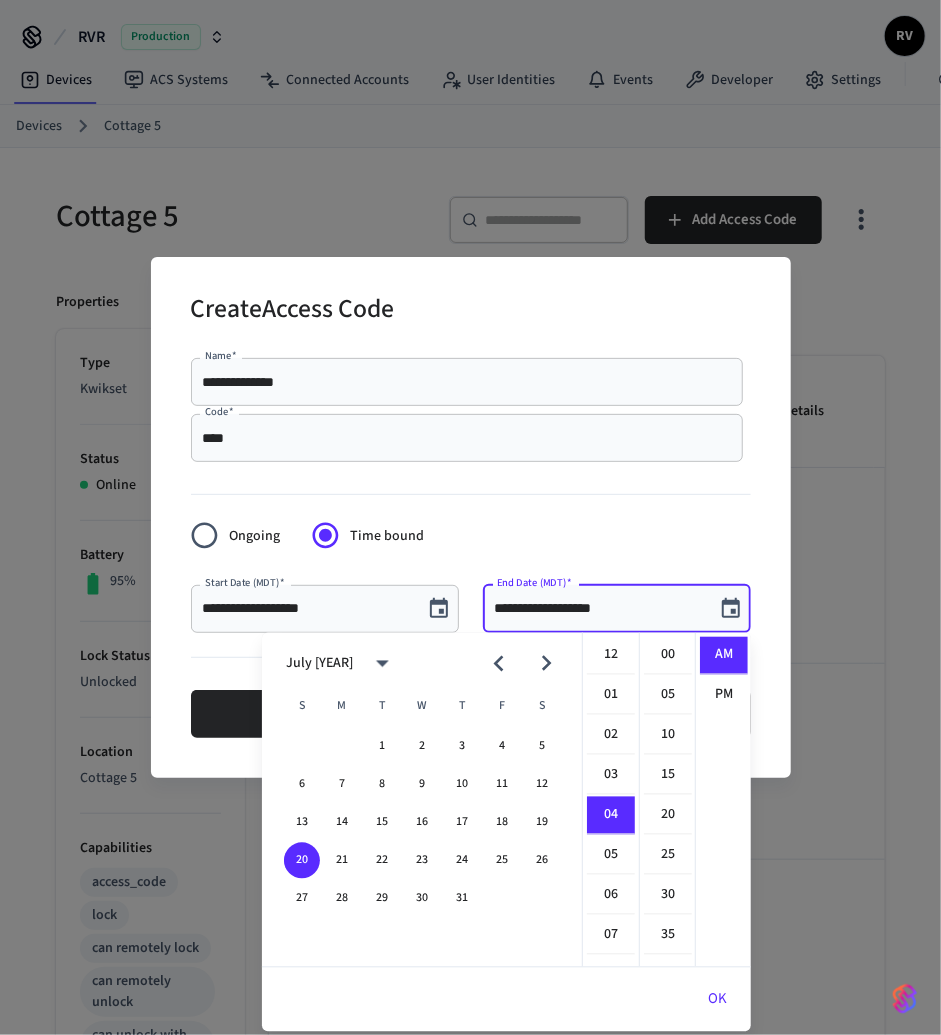 scroll, scrollTop: 159, scrollLeft: 0, axis: vertical 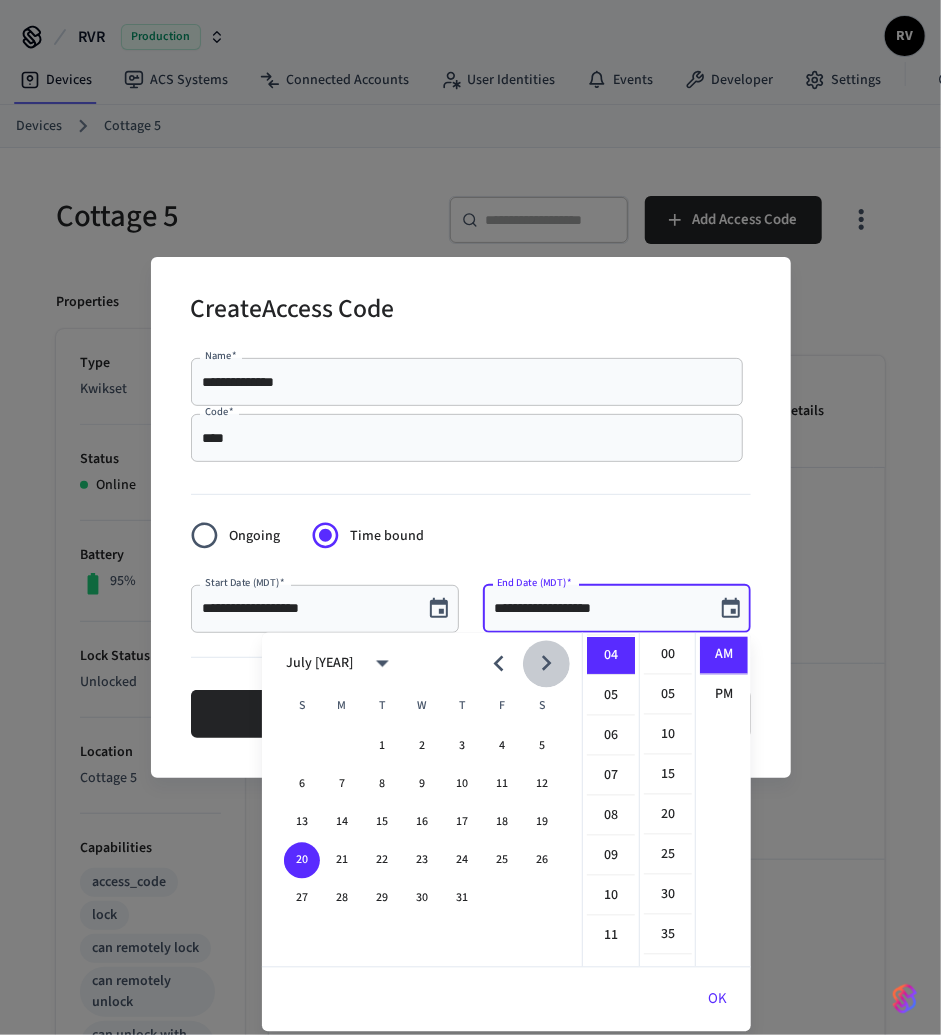 click 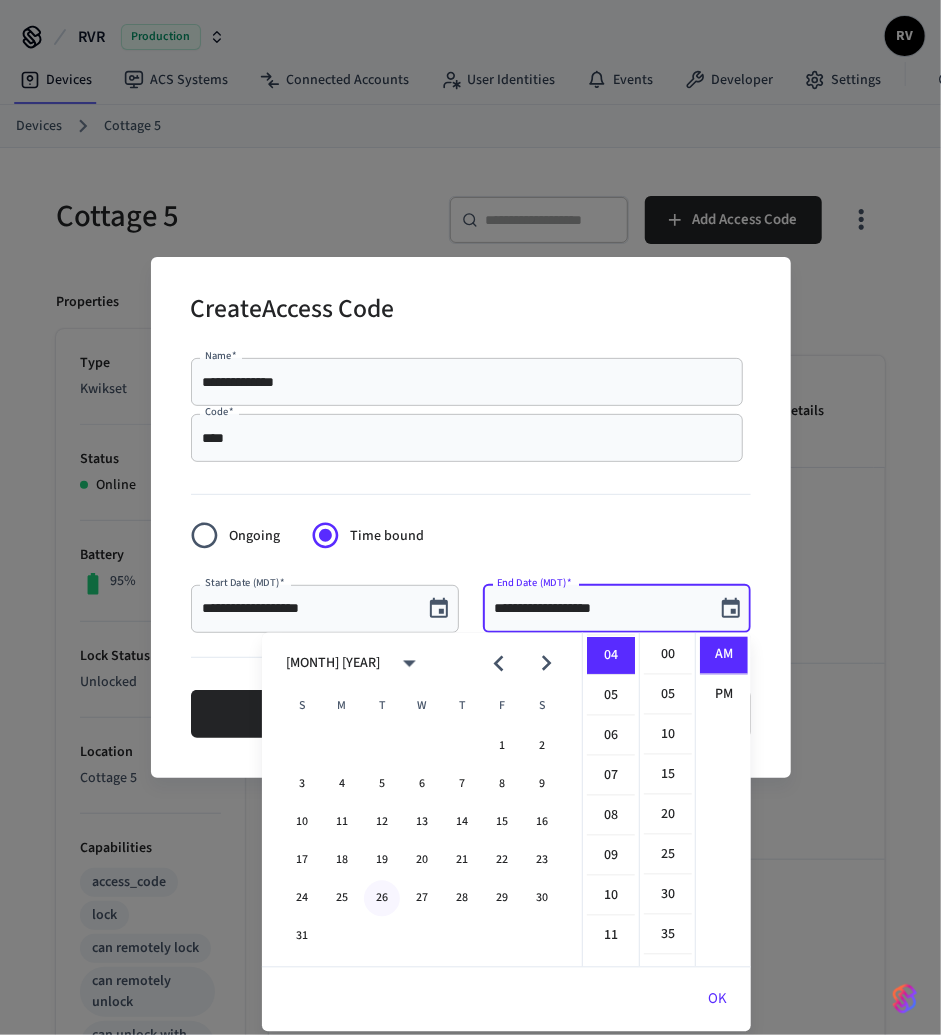 click on "26" at bounding box center (382, 899) 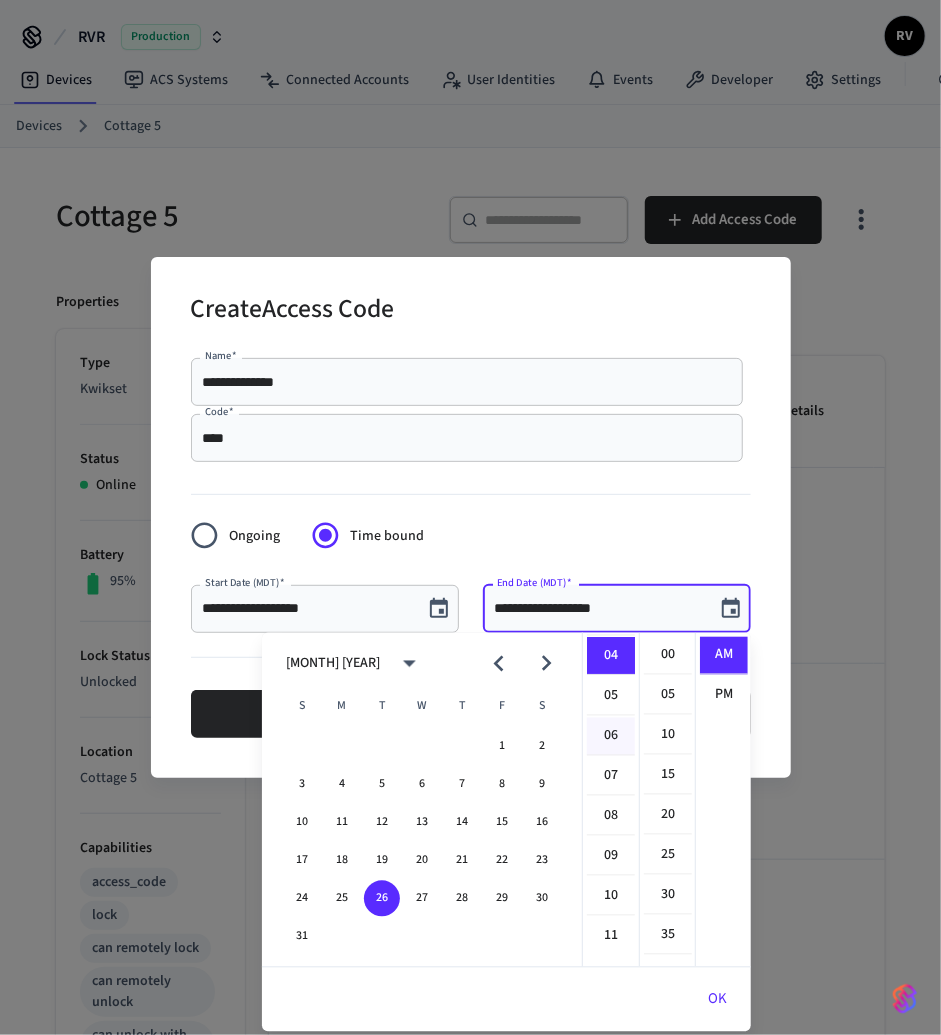 scroll, scrollTop: 0, scrollLeft: 0, axis: both 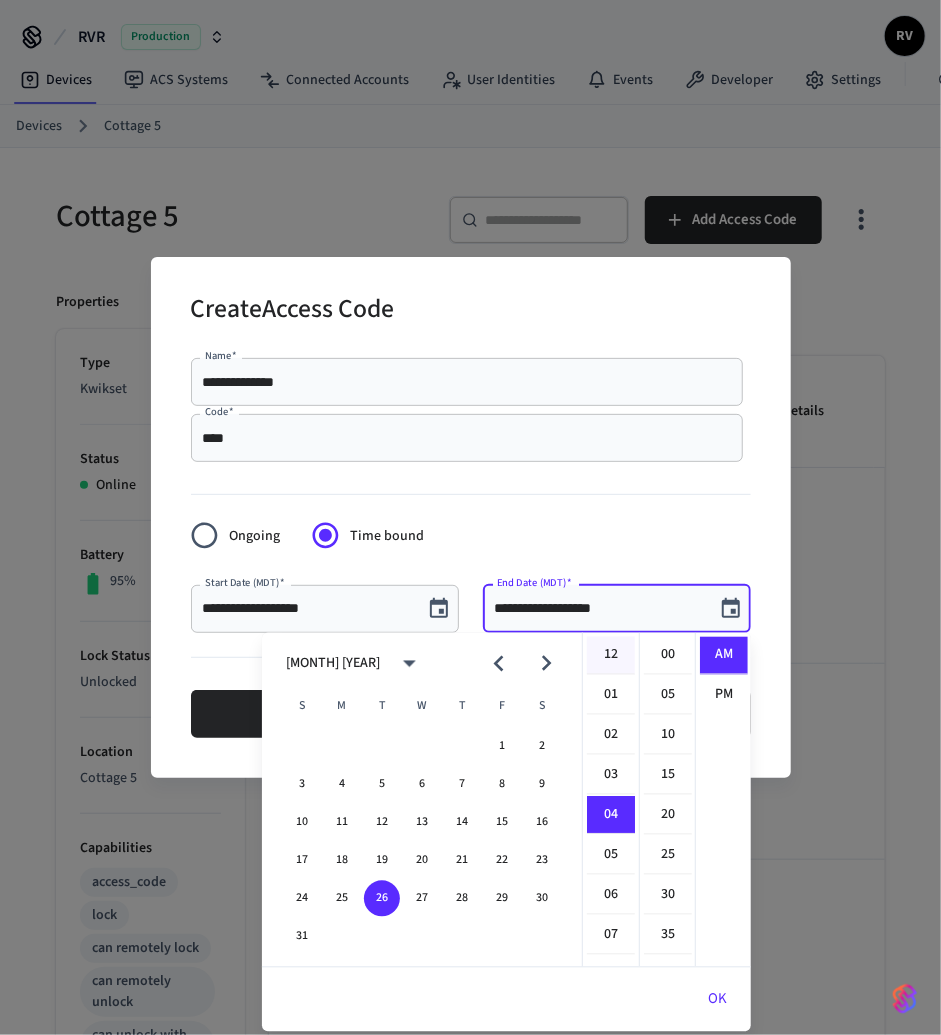 click on "12" at bounding box center (611, 656) 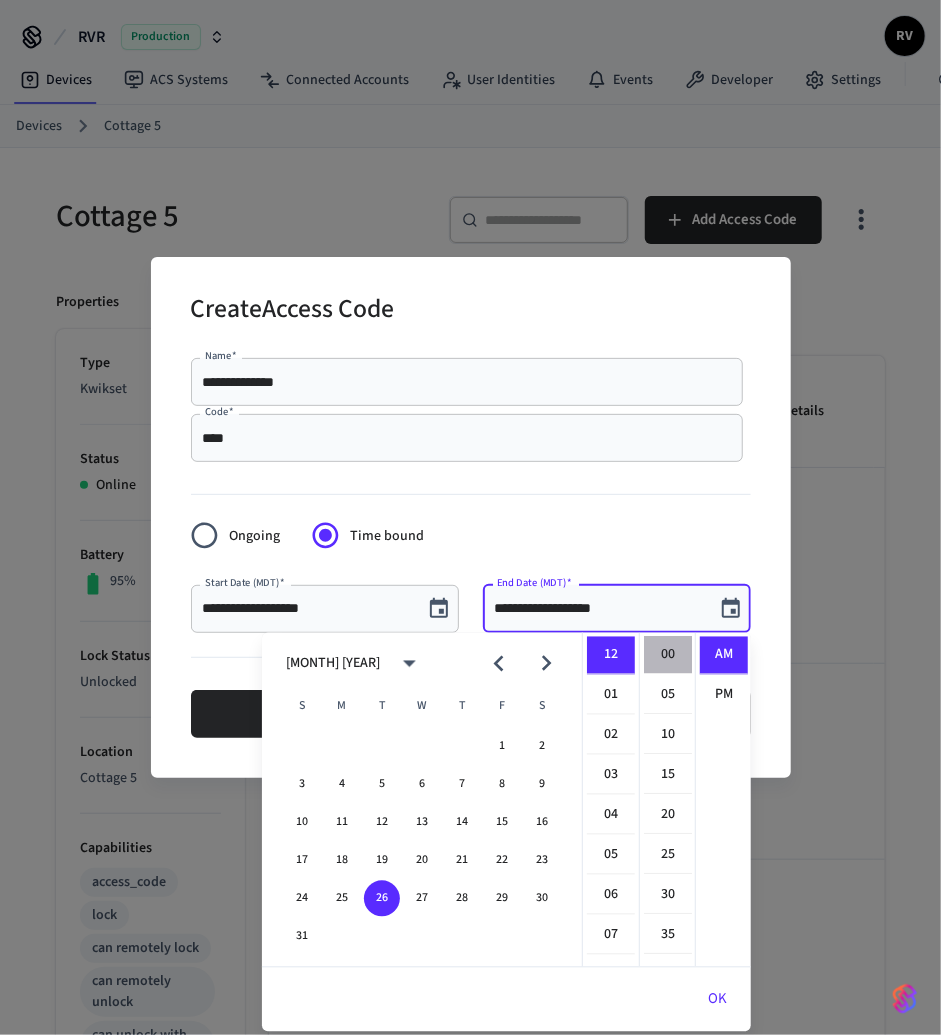 click on "00" at bounding box center (668, 656) 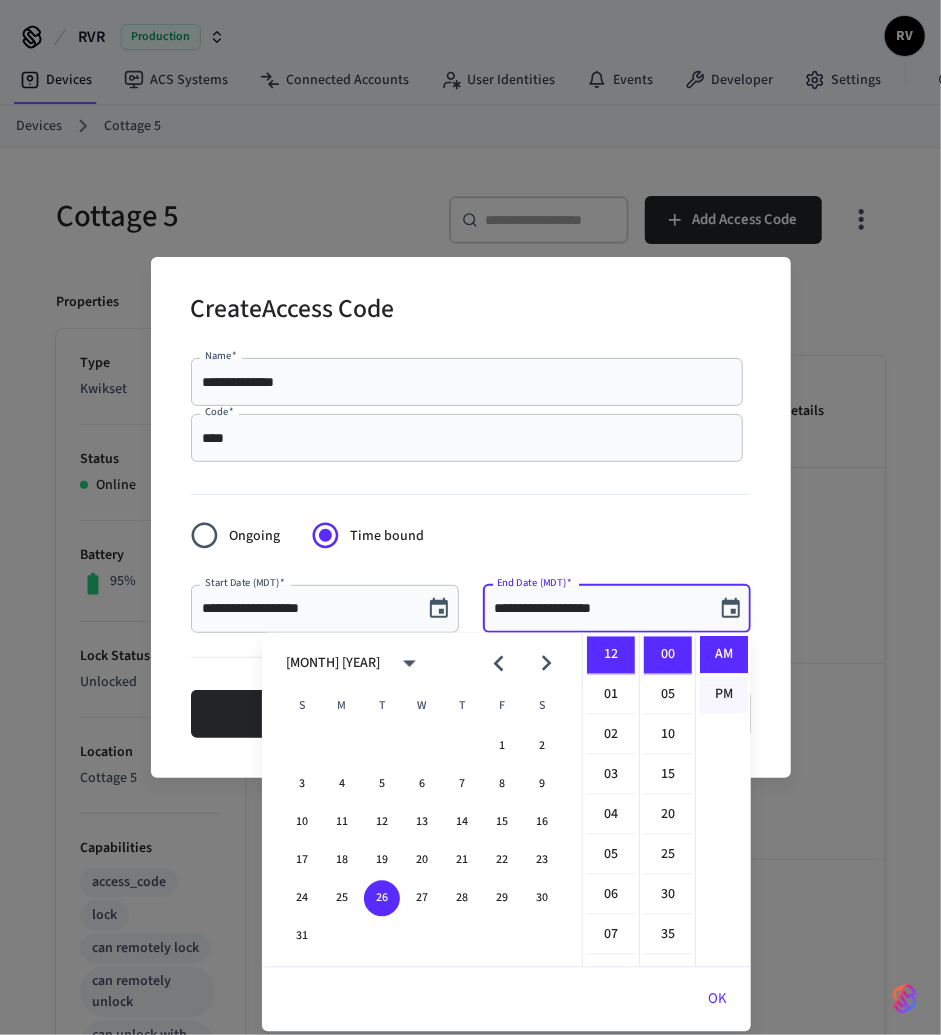 click on "PM" at bounding box center (724, 695) 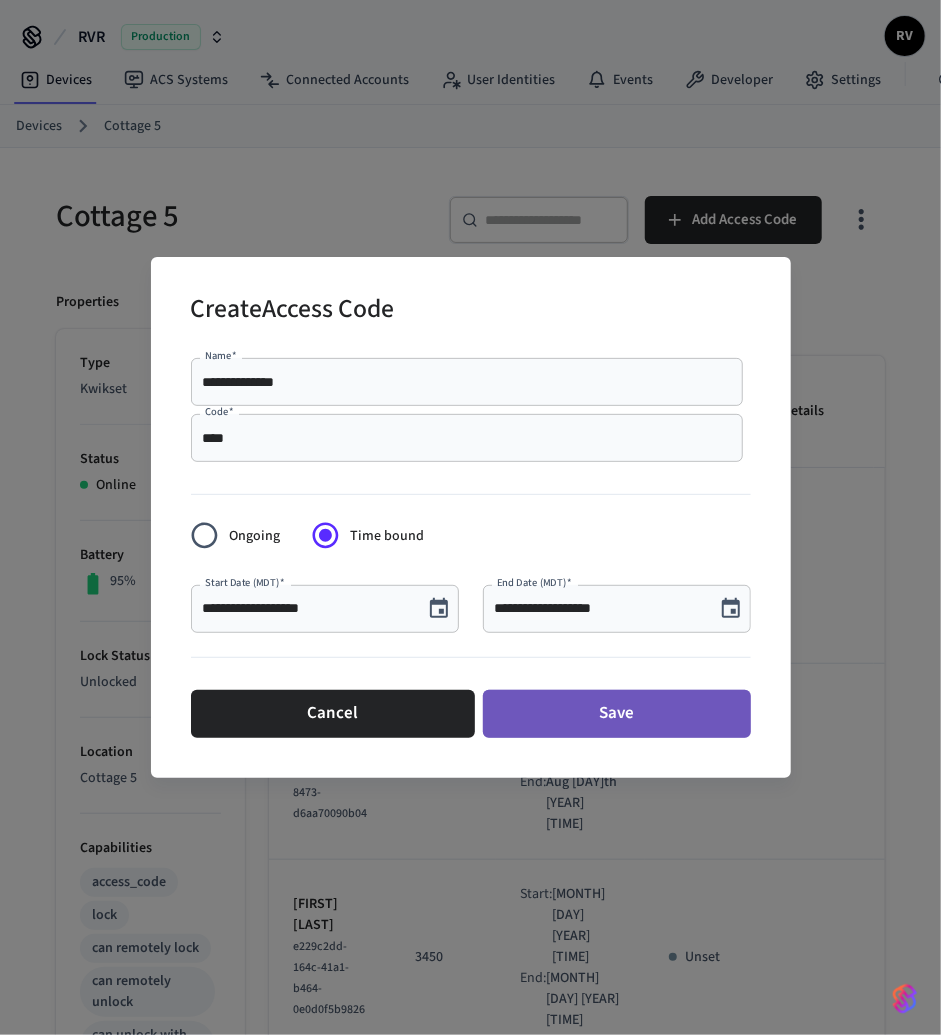 click on "Save" at bounding box center [617, 714] 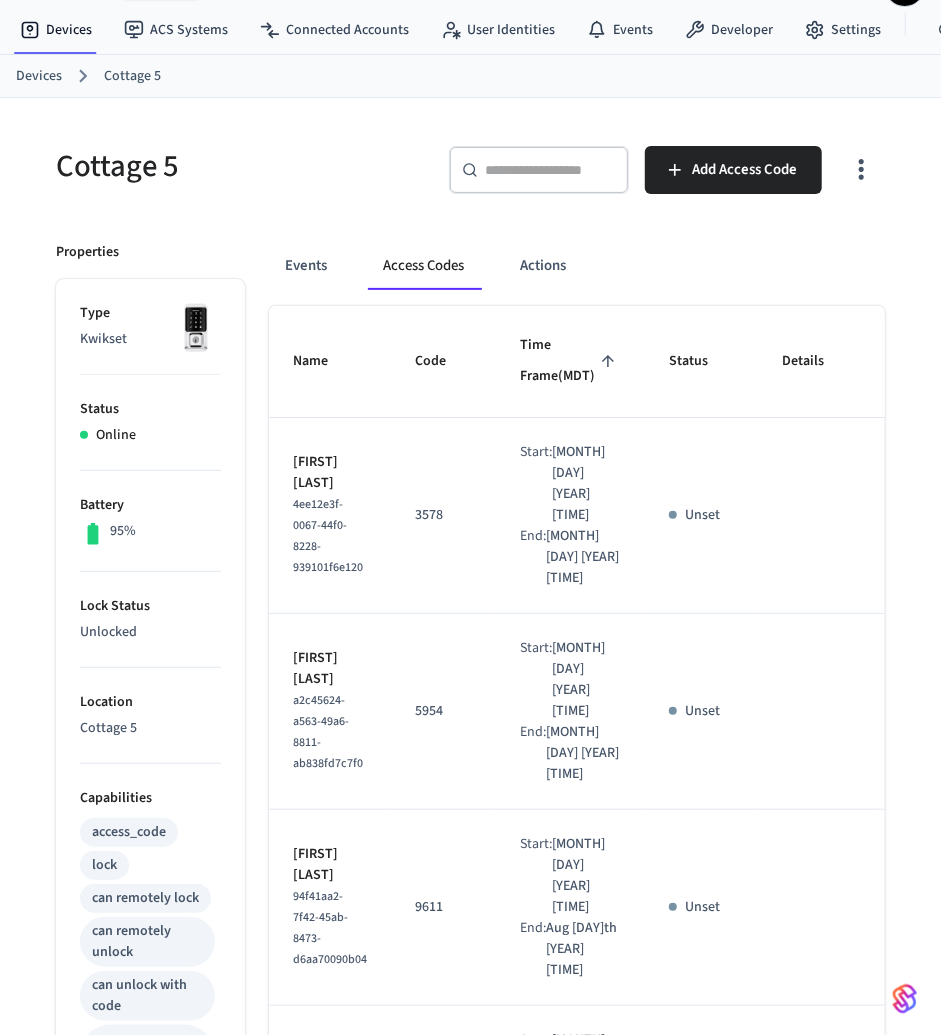 scroll, scrollTop: 0, scrollLeft: 0, axis: both 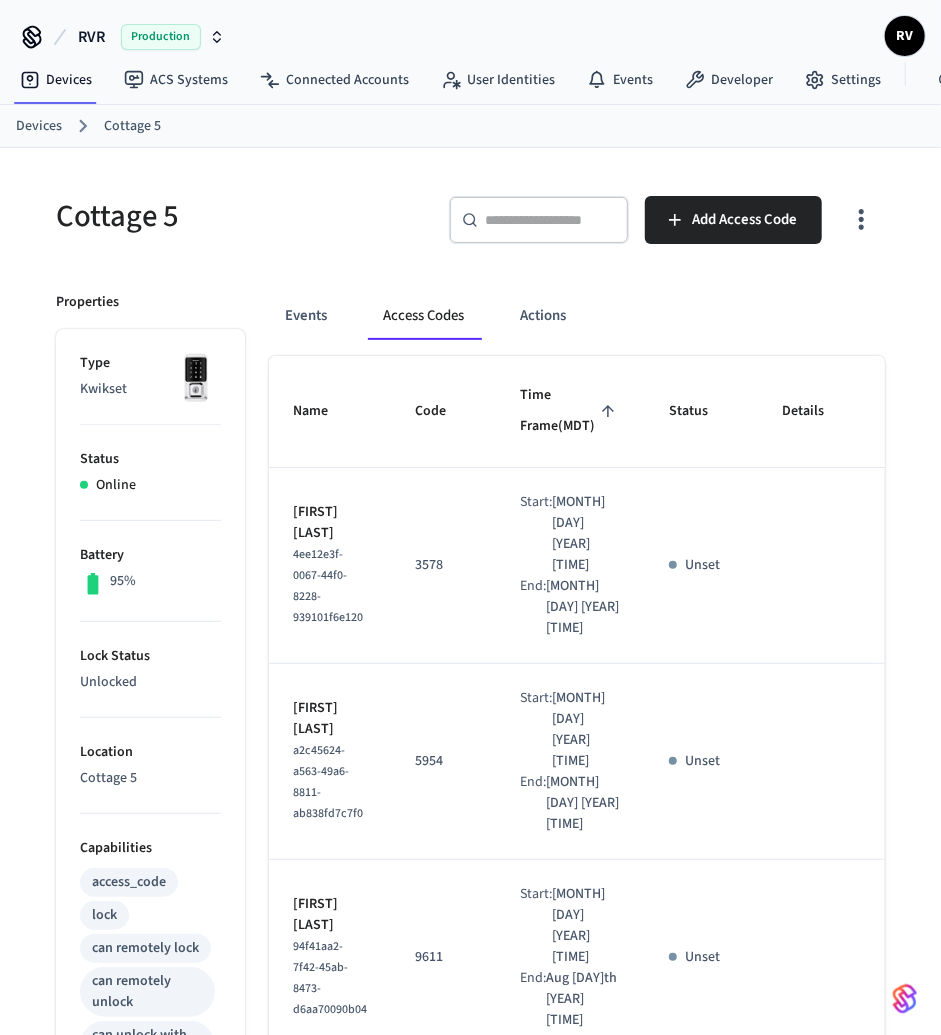 click on "Cottage 5" at bounding box center (240, 216) 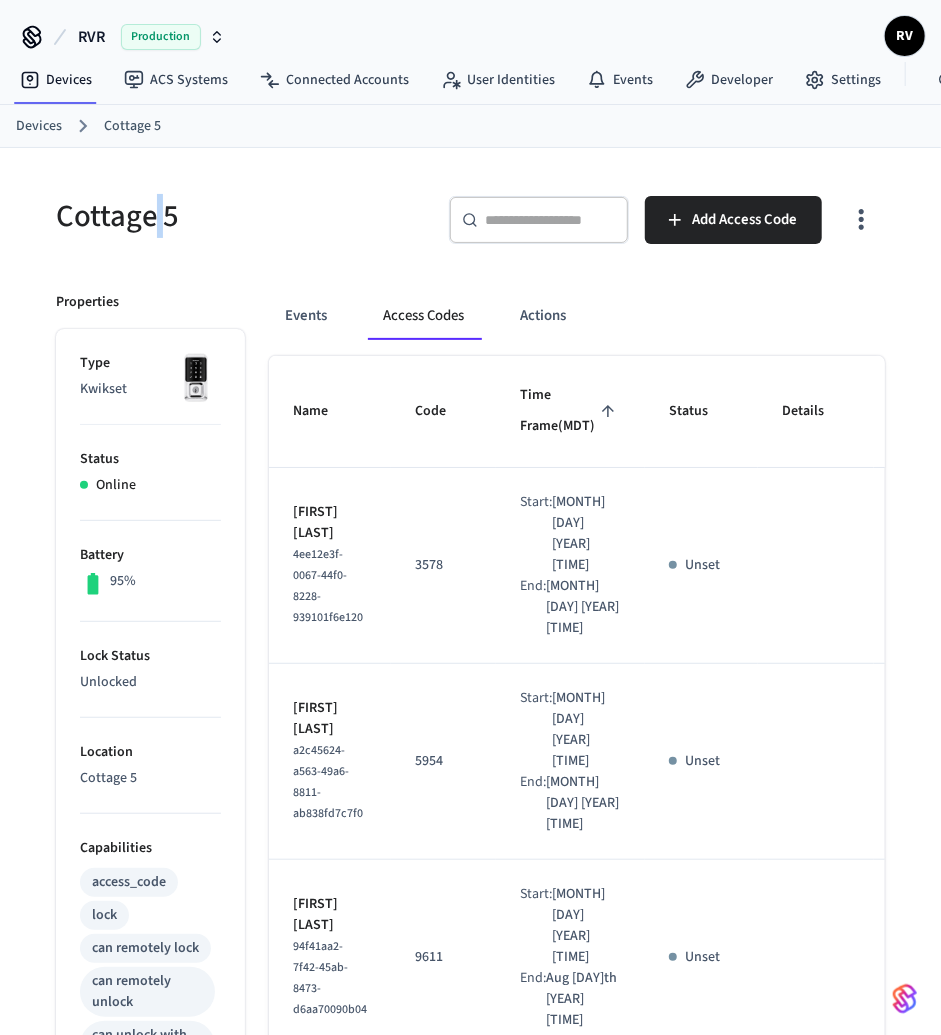 click on "Cottage 5" at bounding box center (240, 216) 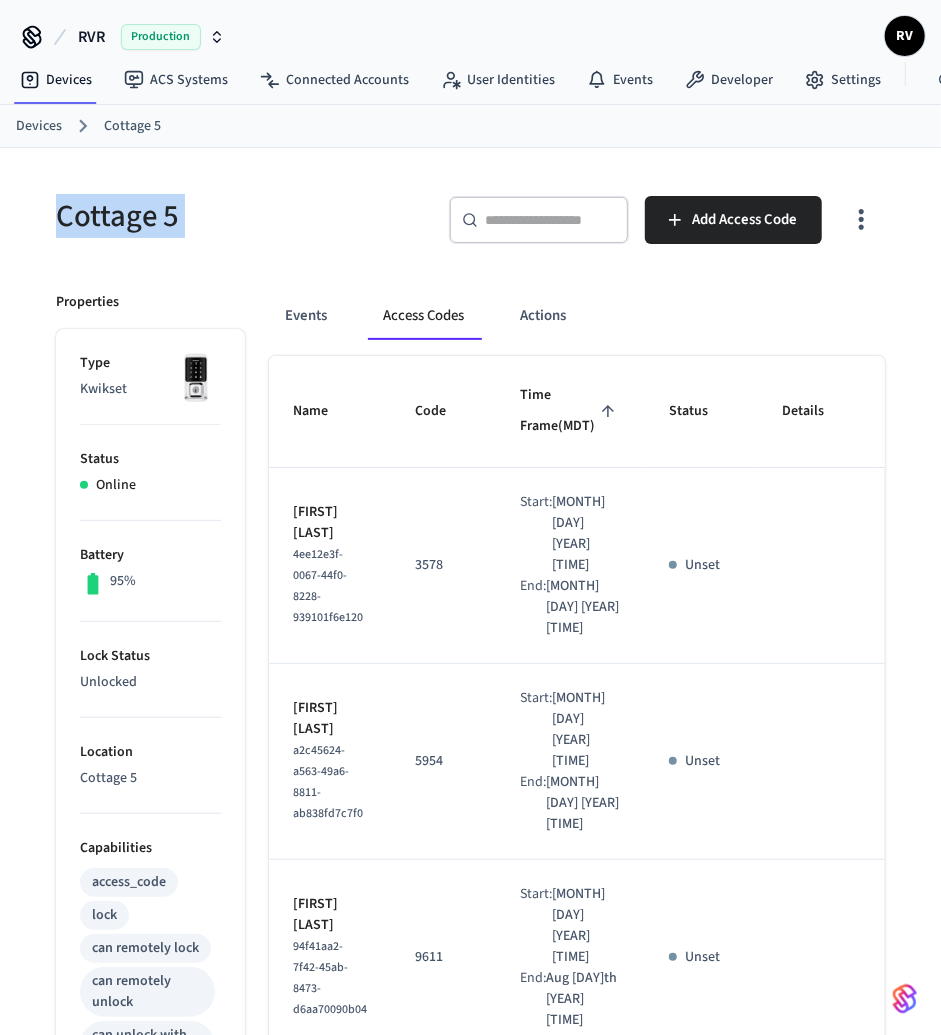 click on "Cottage 5" at bounding box center (240, 216) 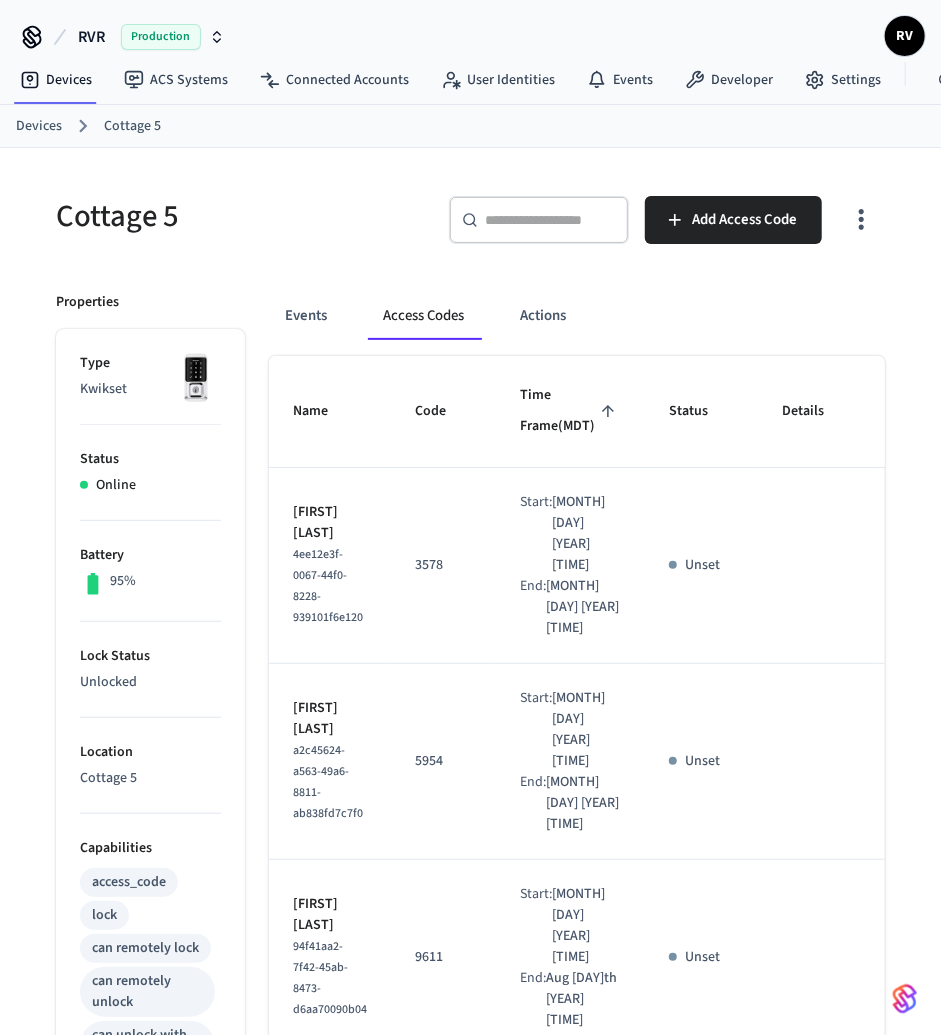 click on "Cottage 5" at bounding box center [240, 216] 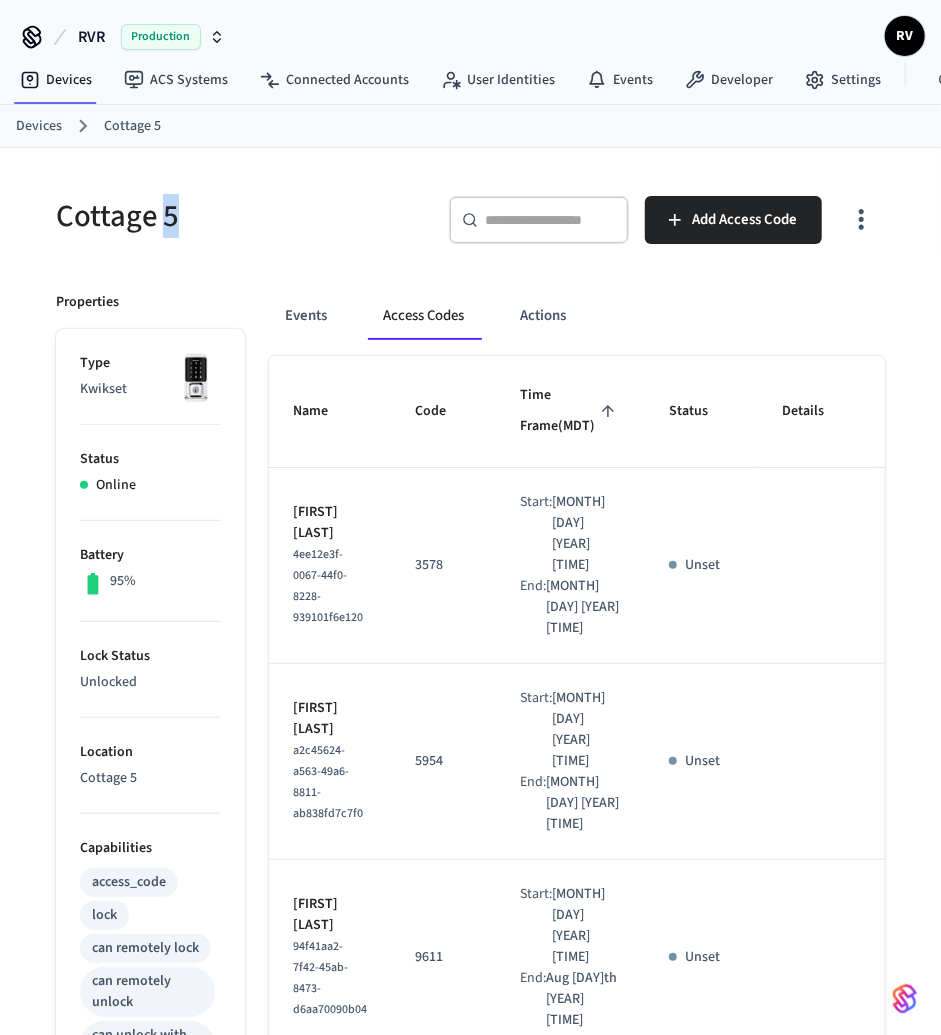 click on "Cottage 5" at bounding box center (240, 216) 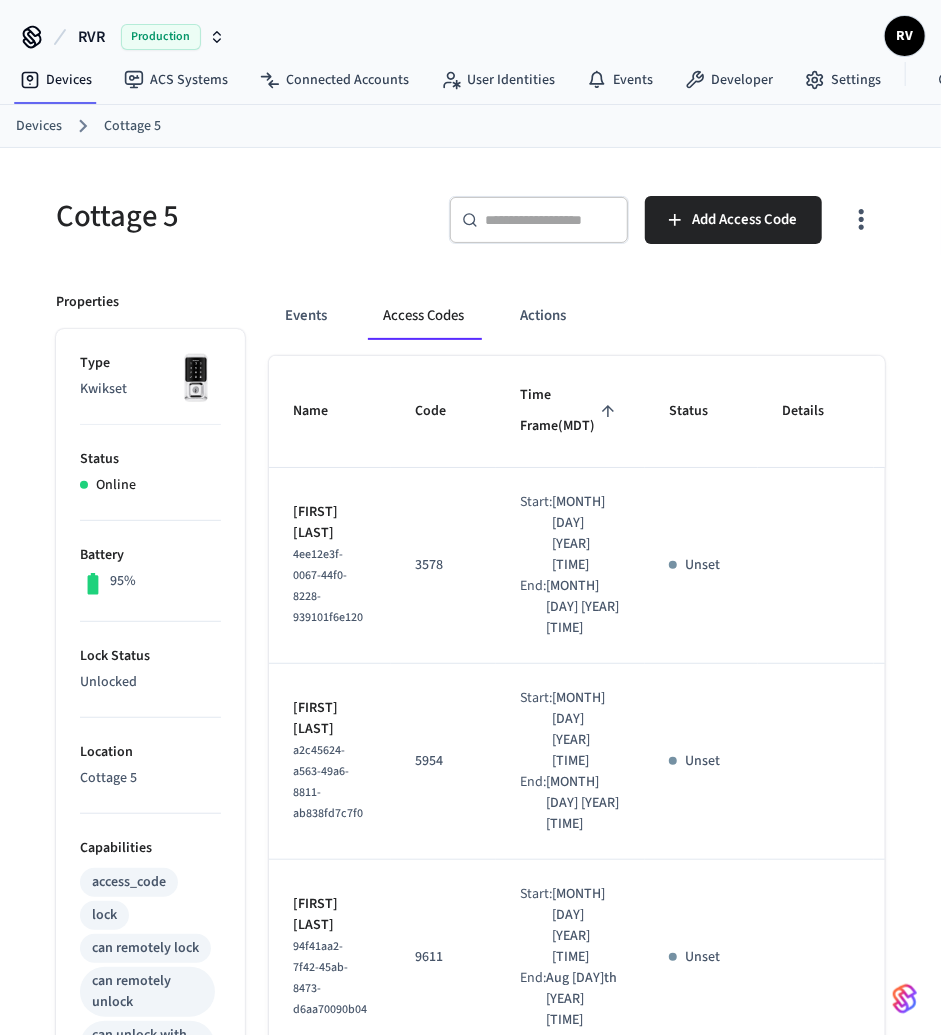 click on "Devices" at bounding box center (39, 126) 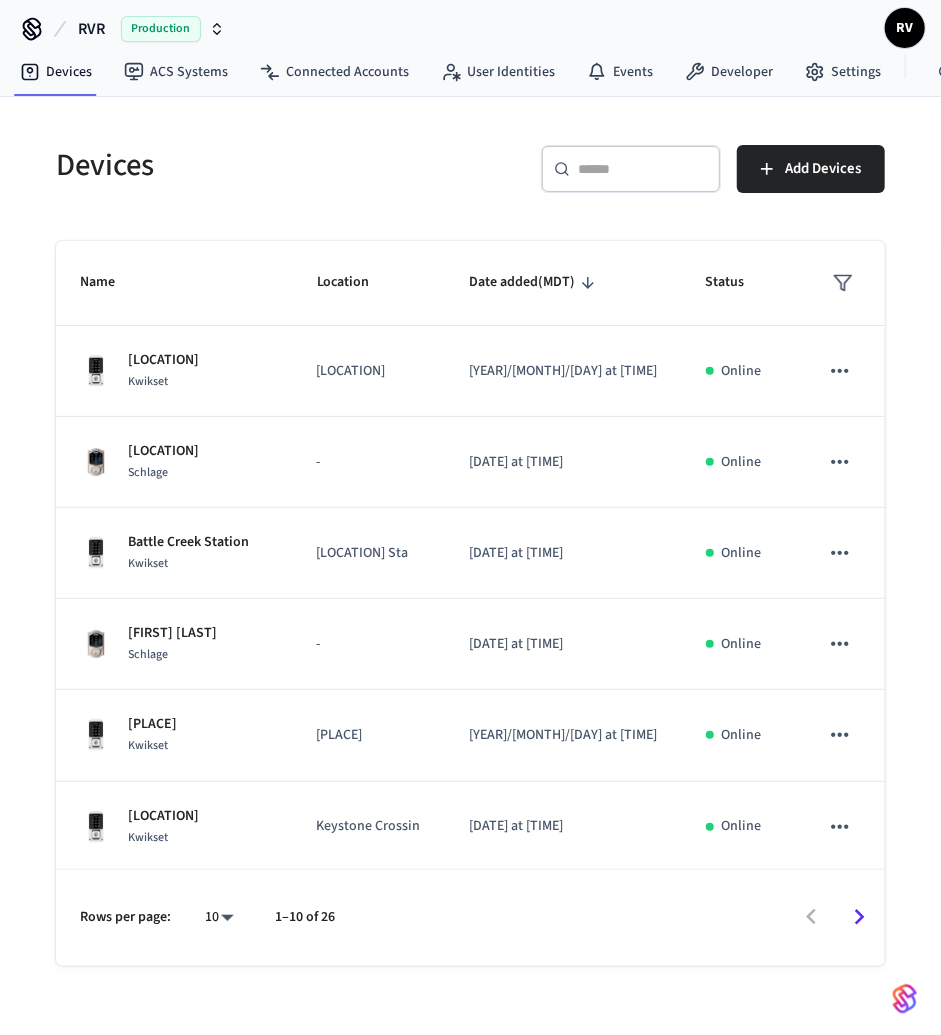 scroll, scrollTop: 12, scrollLeft: 0, axis: vertical 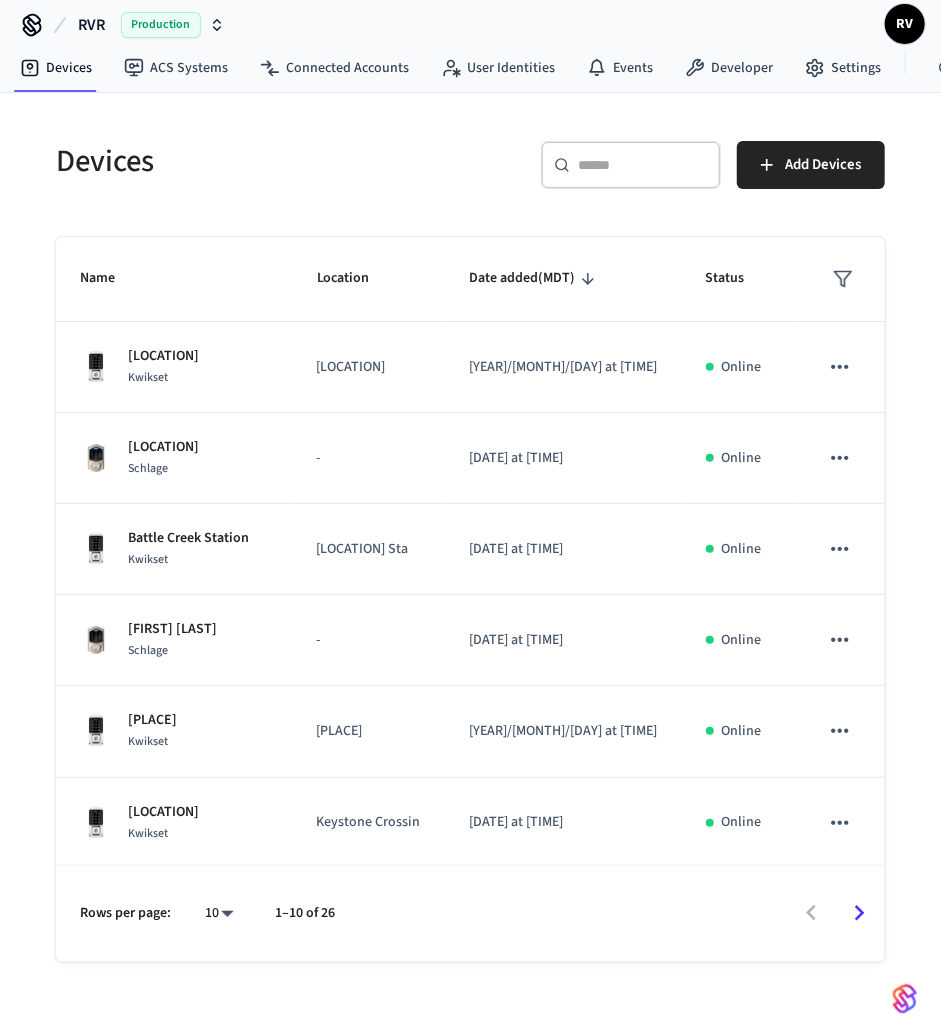 click on "​ ​" at bounding box center [631, 165] 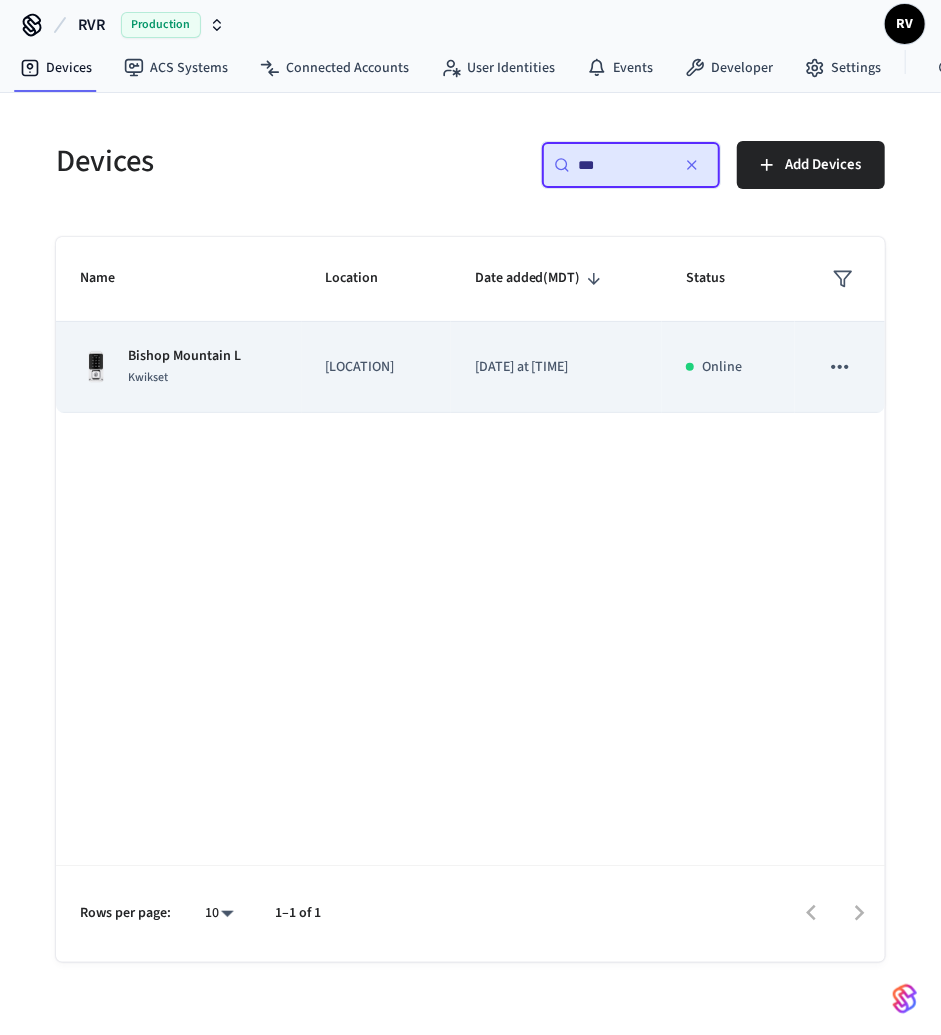 type on "***" 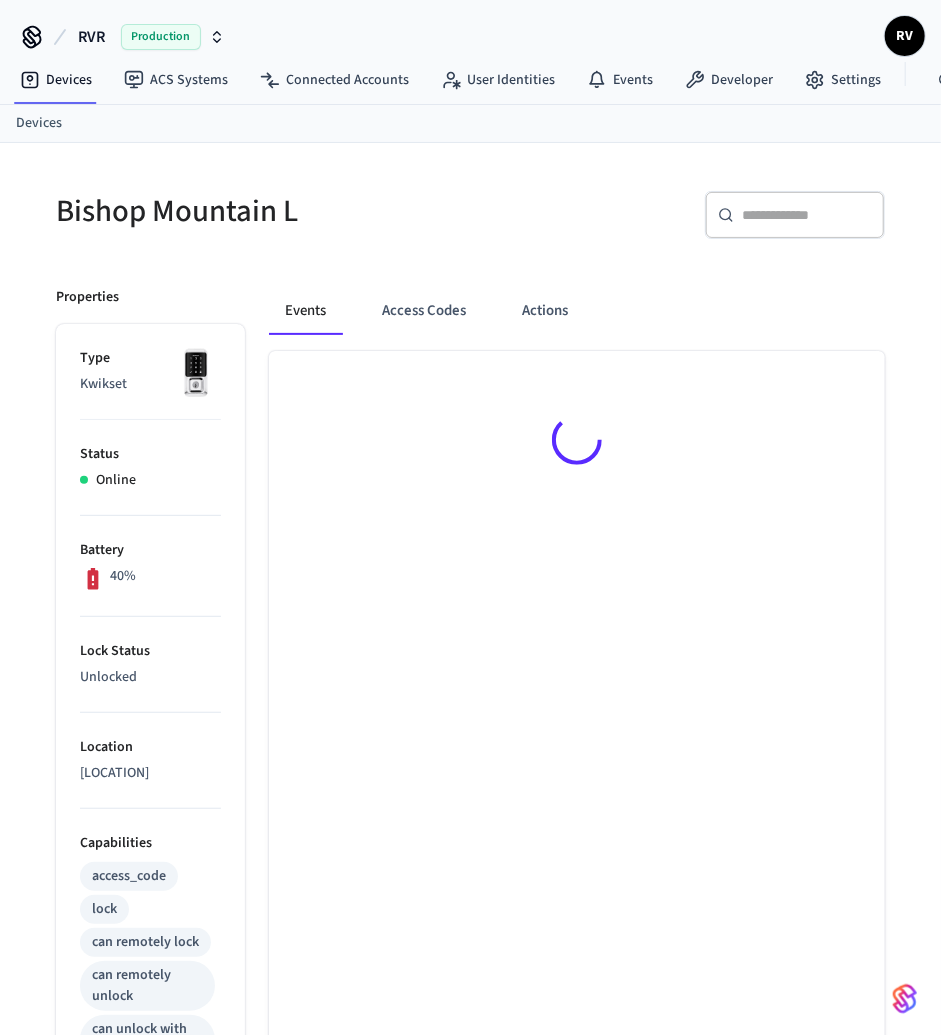click at bounding box center [577, 443] 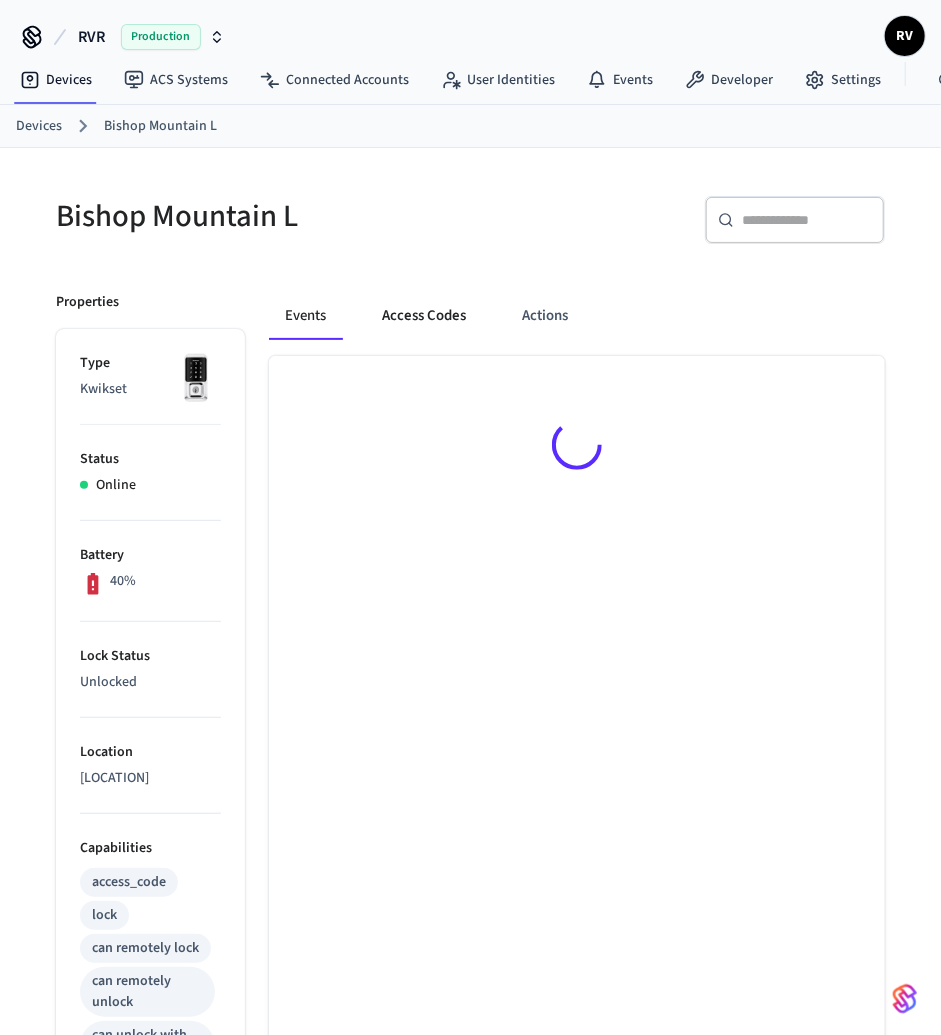 click on "Access Codes" at bounding box center (424, 316) 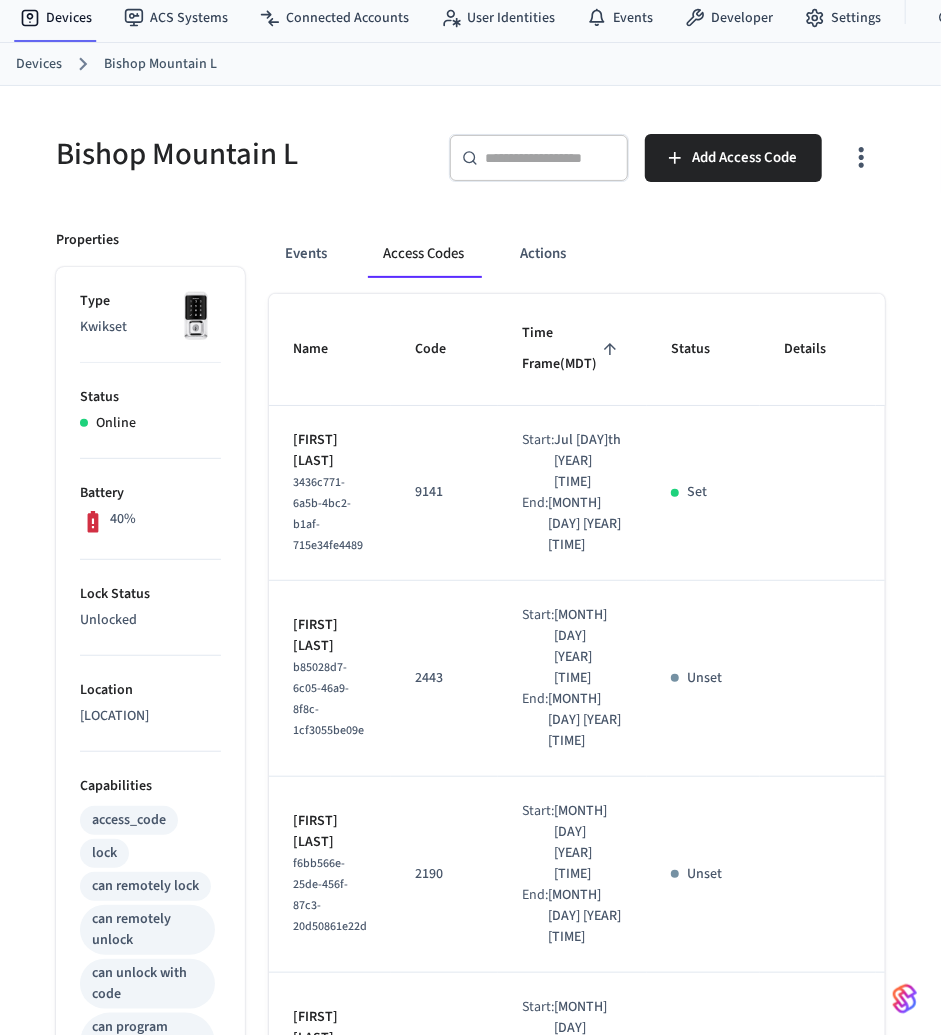 scroll, scrollTop: 56, scrollLeft: 0, axis: vertical 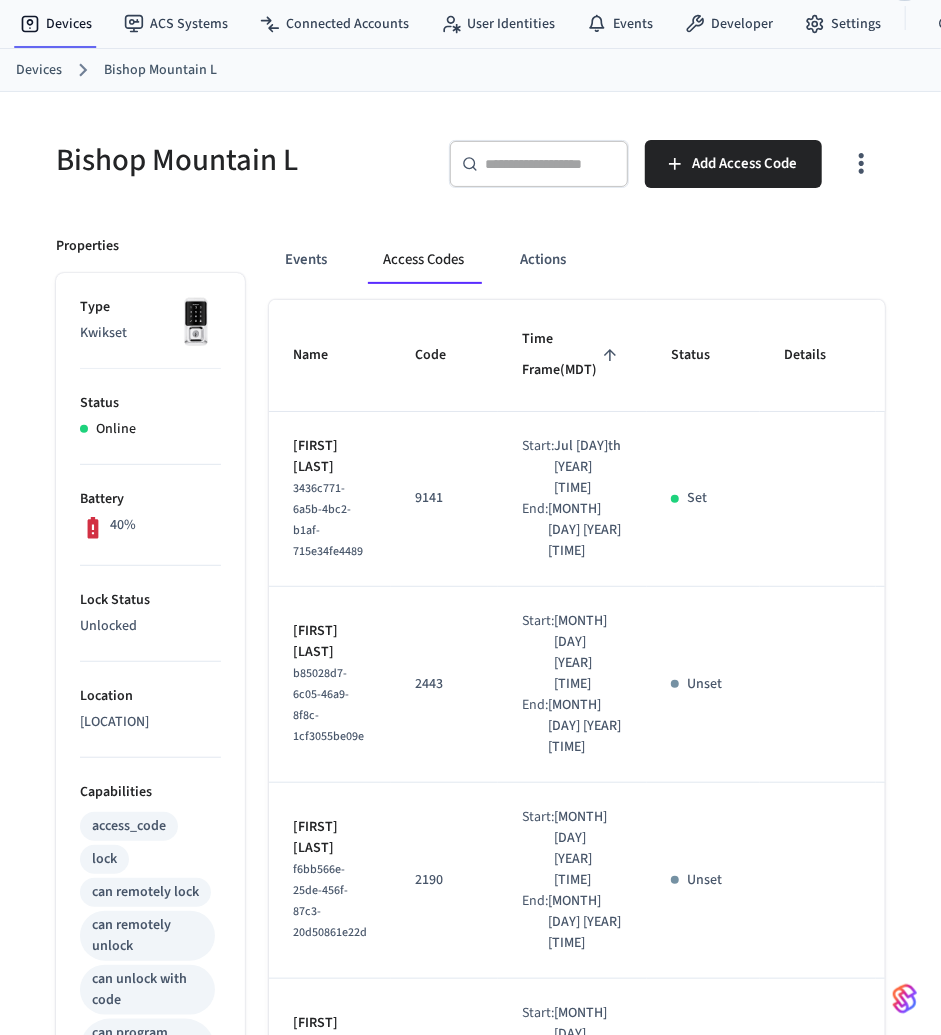 click on "Devices" at bounding box center (39, 70) 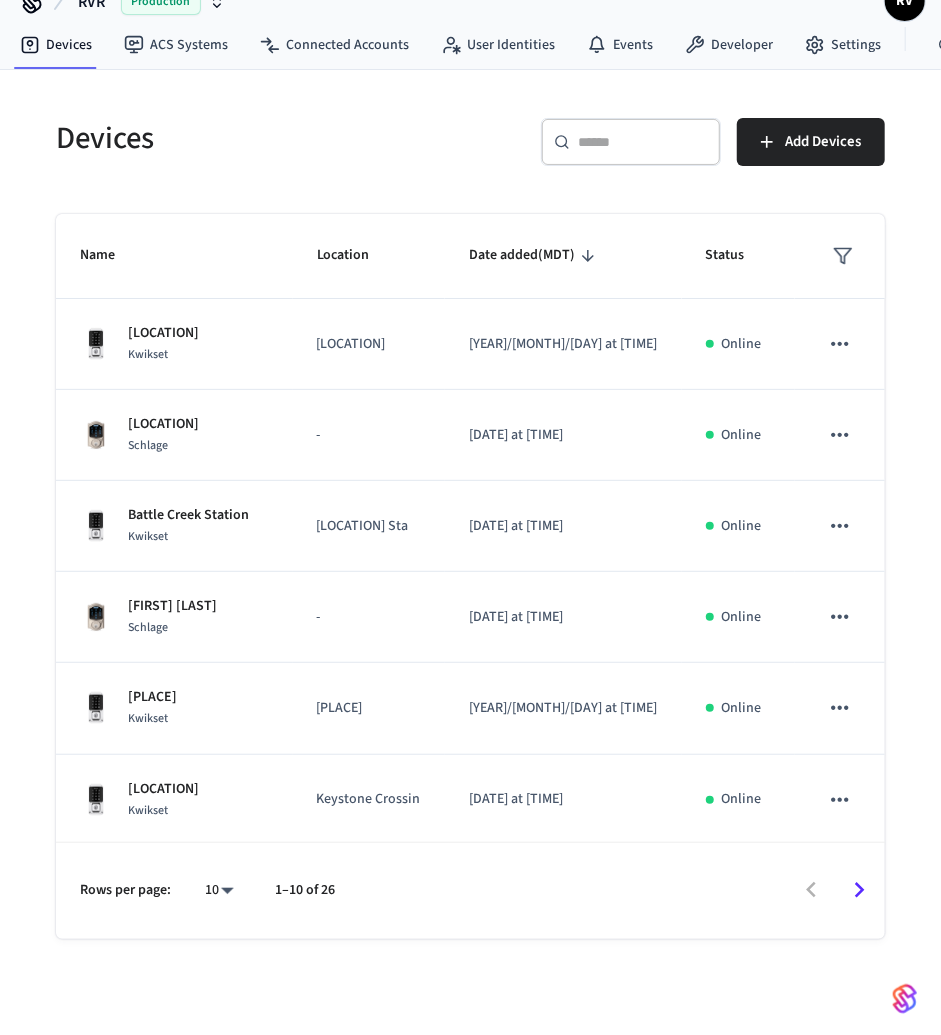 scroll, scrollTop: 0, scrollLeft: 0, axis: both 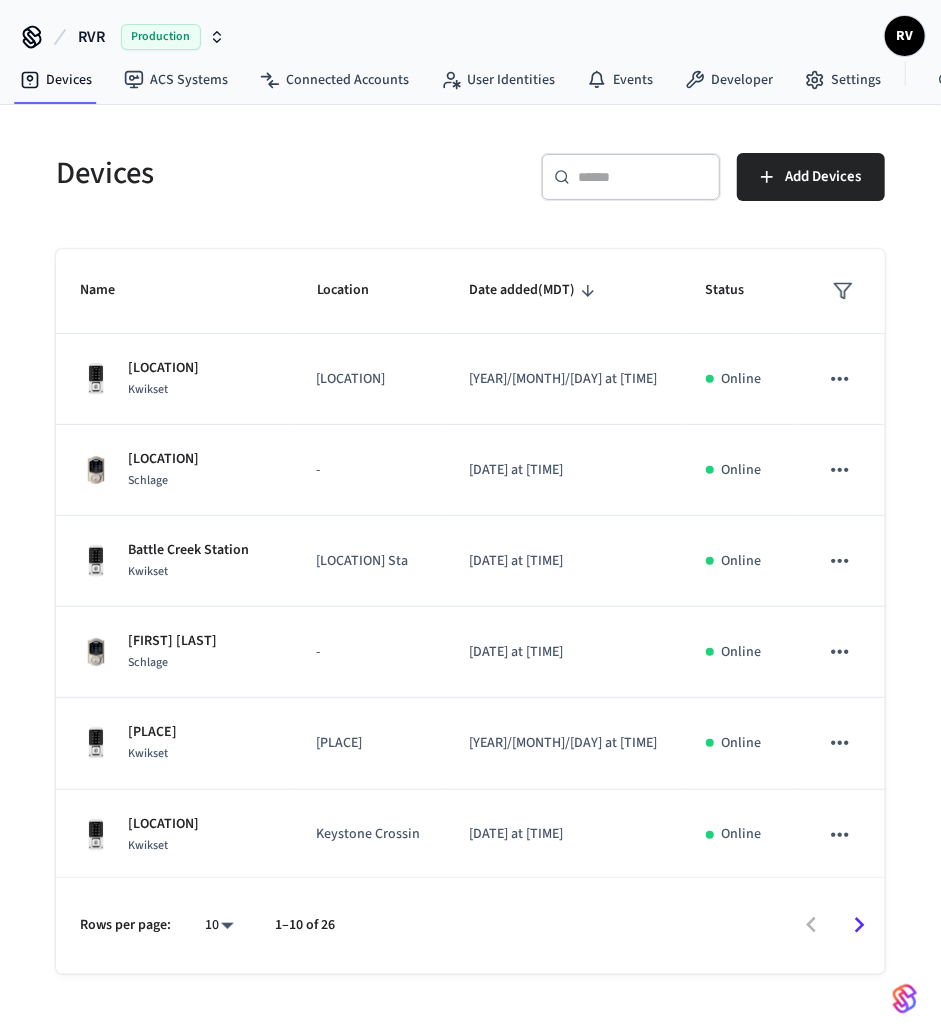 click on "​ ​" at bounding box center [631, 177] 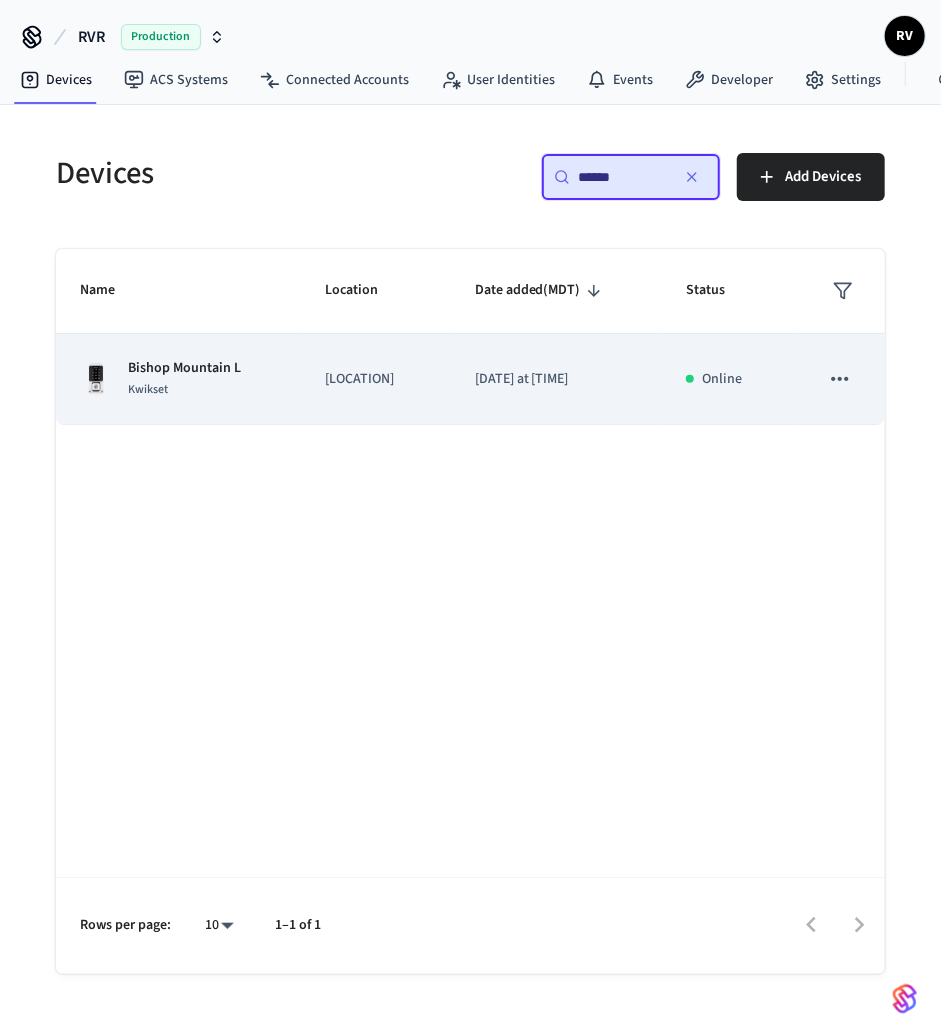 type on "******" 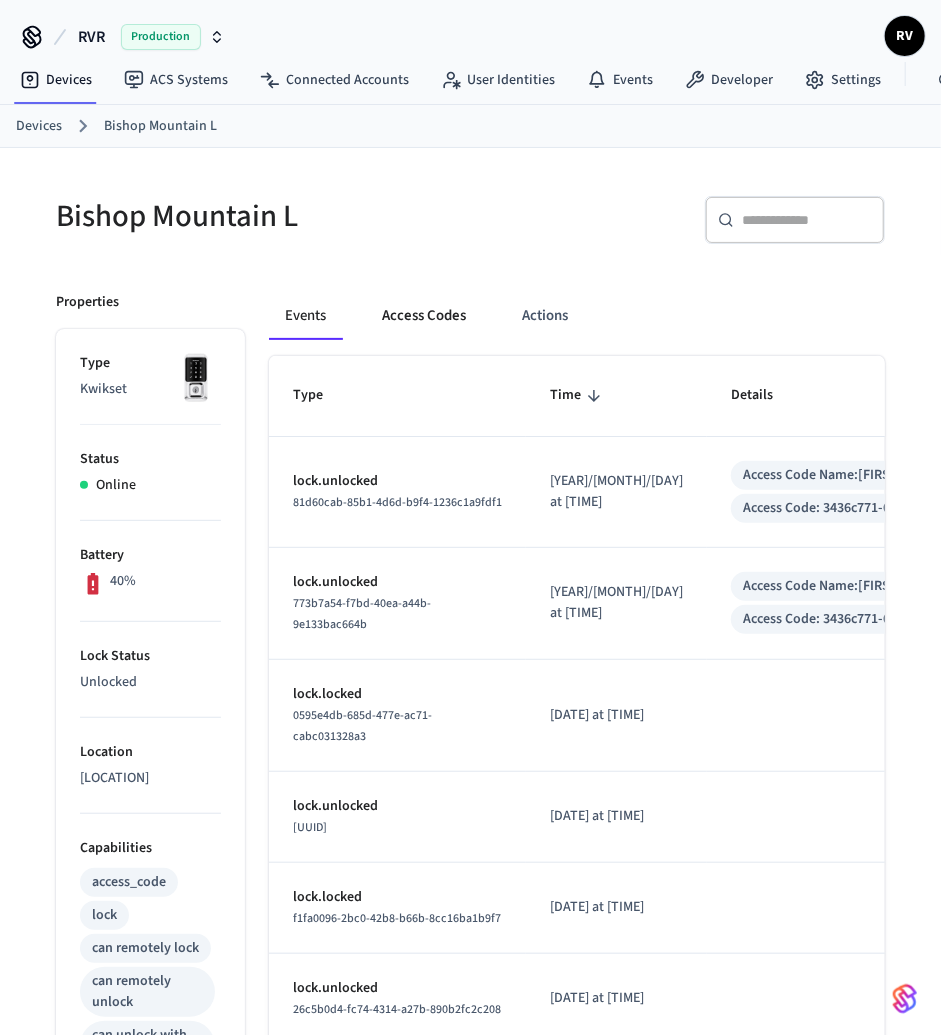 click on "Access Codes" at bounding box center [424, 316] 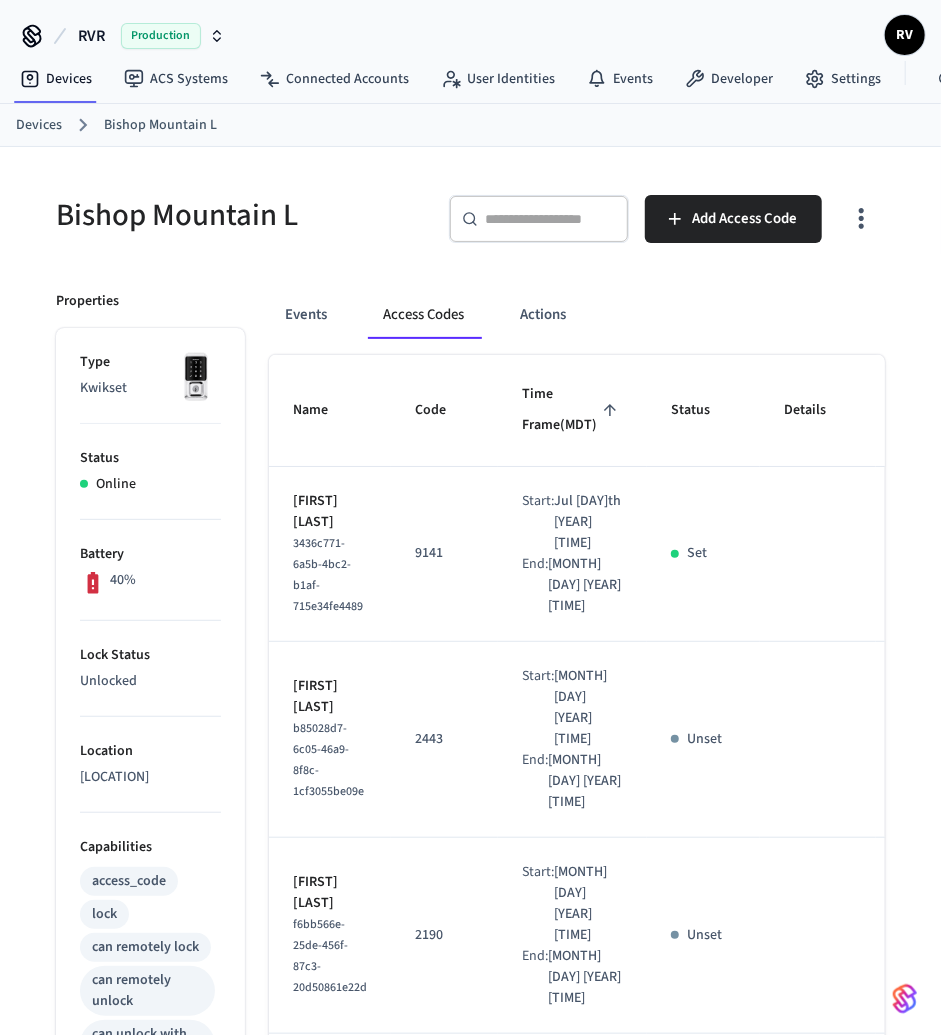scroll, scrollTop: 0, scrollLeft: 0, axis: both 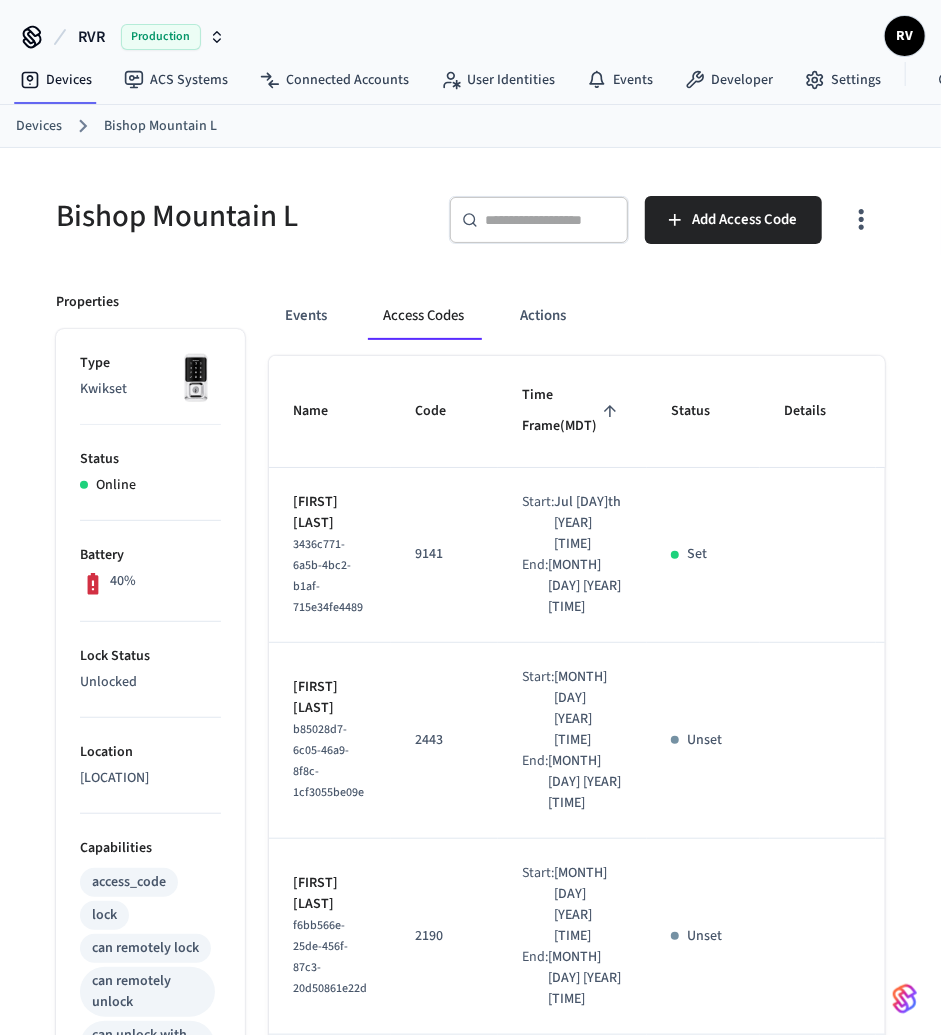 click on "Devices" at bounding box center (39, 126) 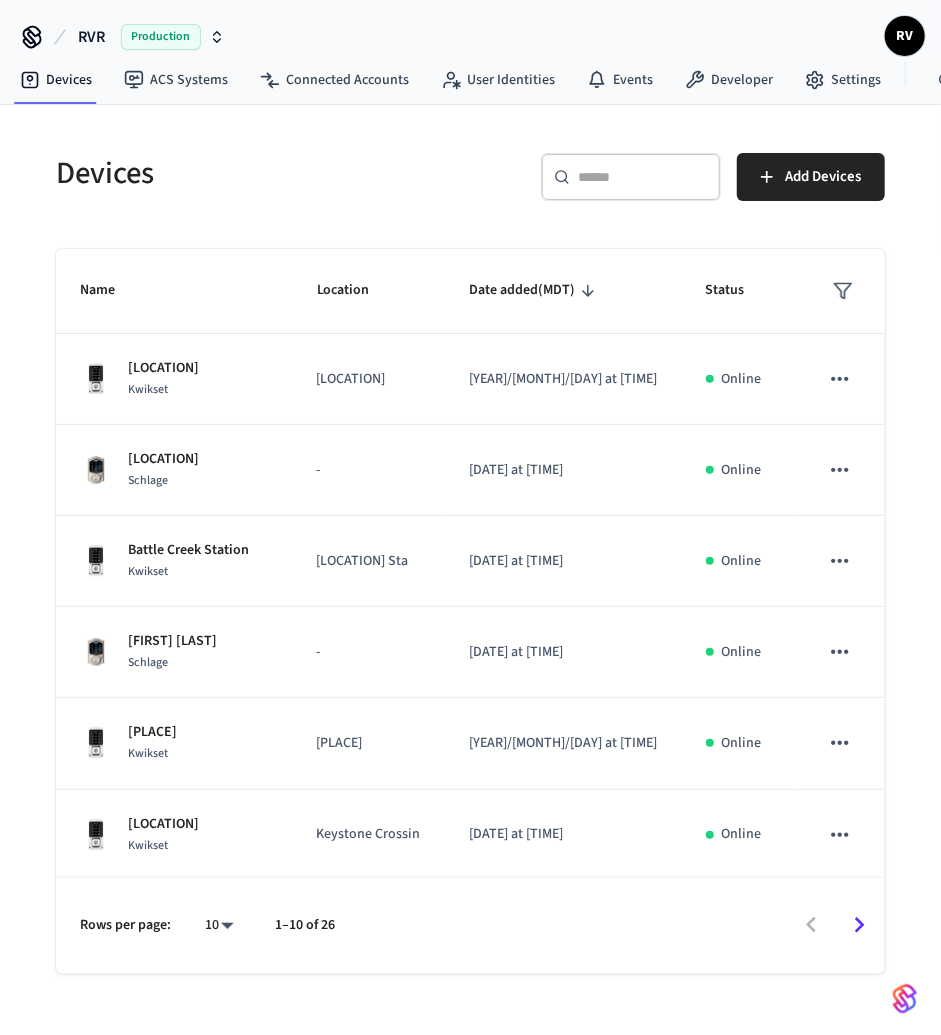 click on "​ ​" at bounding box center (631, 177) 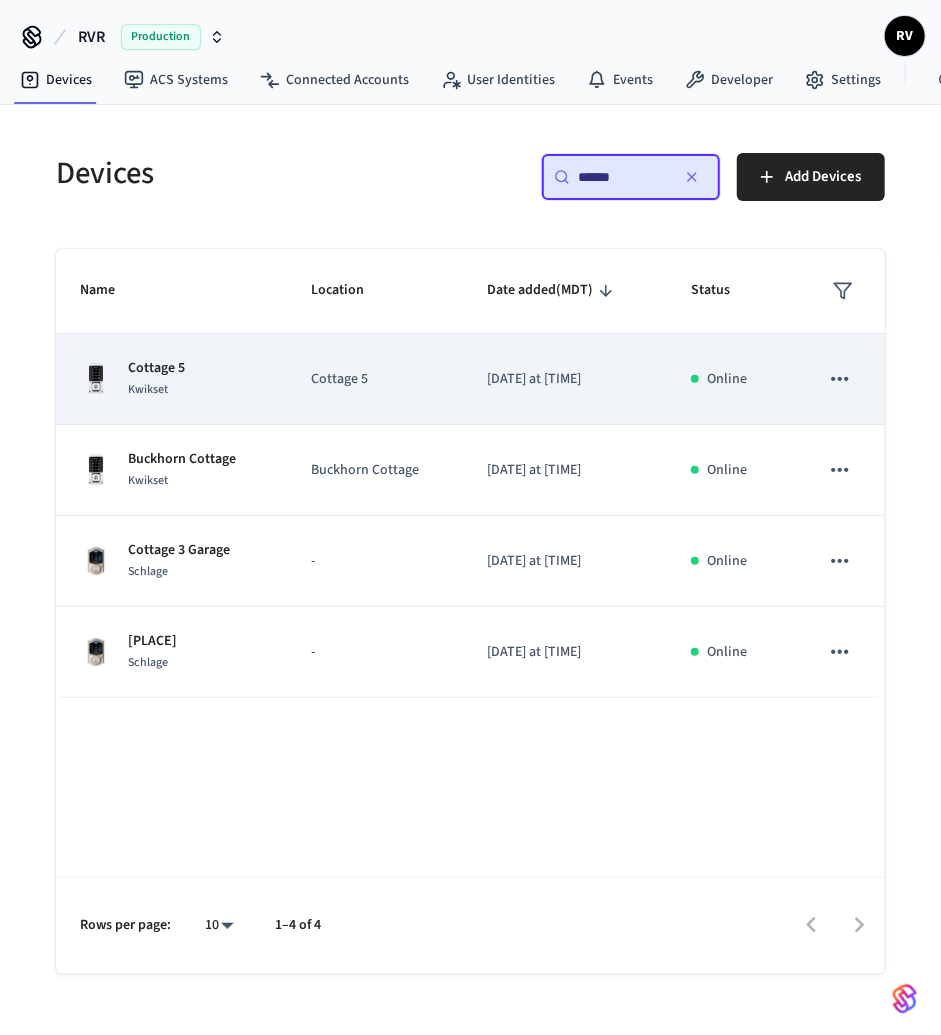 type on "******" 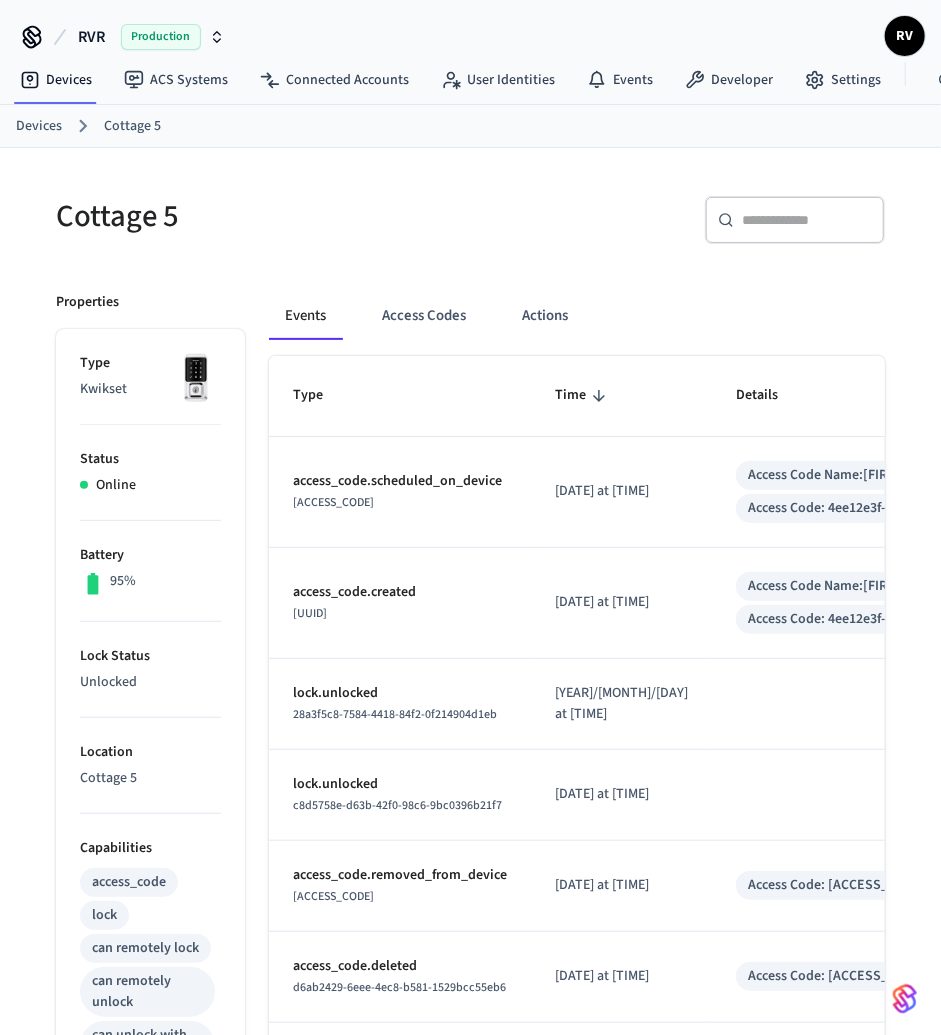 click on "Events Access Codes Actions Type Time Details access_code.scheduled_on_device d038d545-8797-43eb-b58a-8d487cd45a0c [DATE] at [TIME] Access Code Name:  [FIRST] [LAST]  Access Code:   4ee12e3f-0067-44f0-8228-939101f6e120 access_code.created f0050219-14f3-4d5f-830f-c91c668a1e55 [DATE] at [TIME] Access Code Name:  [FIRST] [LAST]  Access Code:   4ee12e3f-0067-44f0-8228-939101f6e120 lock.unlocked 28a3f5c8-7584-4418-84f2-0f214904d1eb [DATE] at [TIME] lock.unlocked c8d5758e-d63b-42f0-98c6-9bc0396b21f7 [DATE] at [TIME] access_code.removed_from_device c565d1da-4e3e-45aa-8562-b2c759d55b29 [DATE] at [TIME] Access Code:   75523a08-0d5e-4b09-9710-281c14b439f2 access_code.deleted d6ab2429-6eee-4ec8-b581-1529bcc55eb6 [DATE] at [TIME] Access Code:   75523a08-0d5e-4b09-9710-281c14b439f2 lock.unlocked 8d08ed68-3b42-447c-9e17-a35537b57715 [DATE] at [TIME] lock.locked 868cfa97-2d54-411a-9d71-c44f050616ea [DATE] at [TIME] lock.unlocked 80c695d0-648b-4fc0-95d3-d5d167132923 lock.locked 10 **" at bounding box center (565, 934) 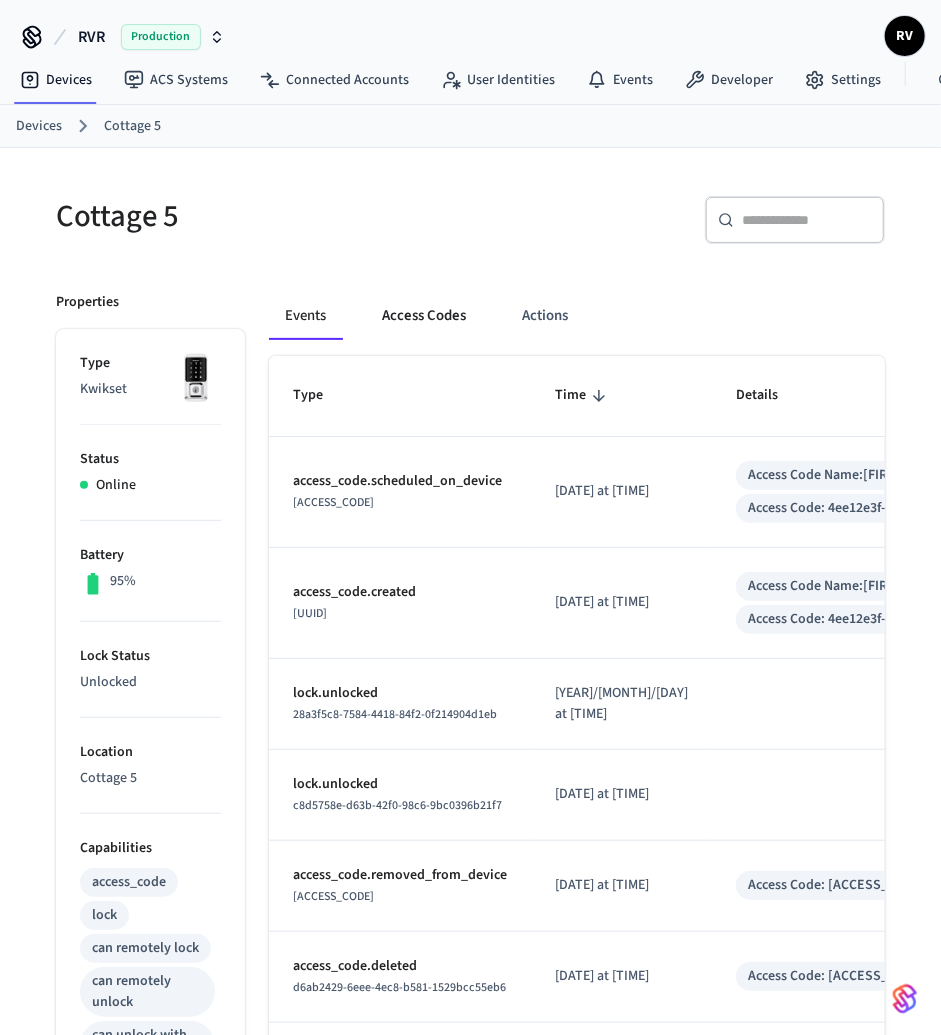 click on "Access Codes" at bounding box center (424, 316) 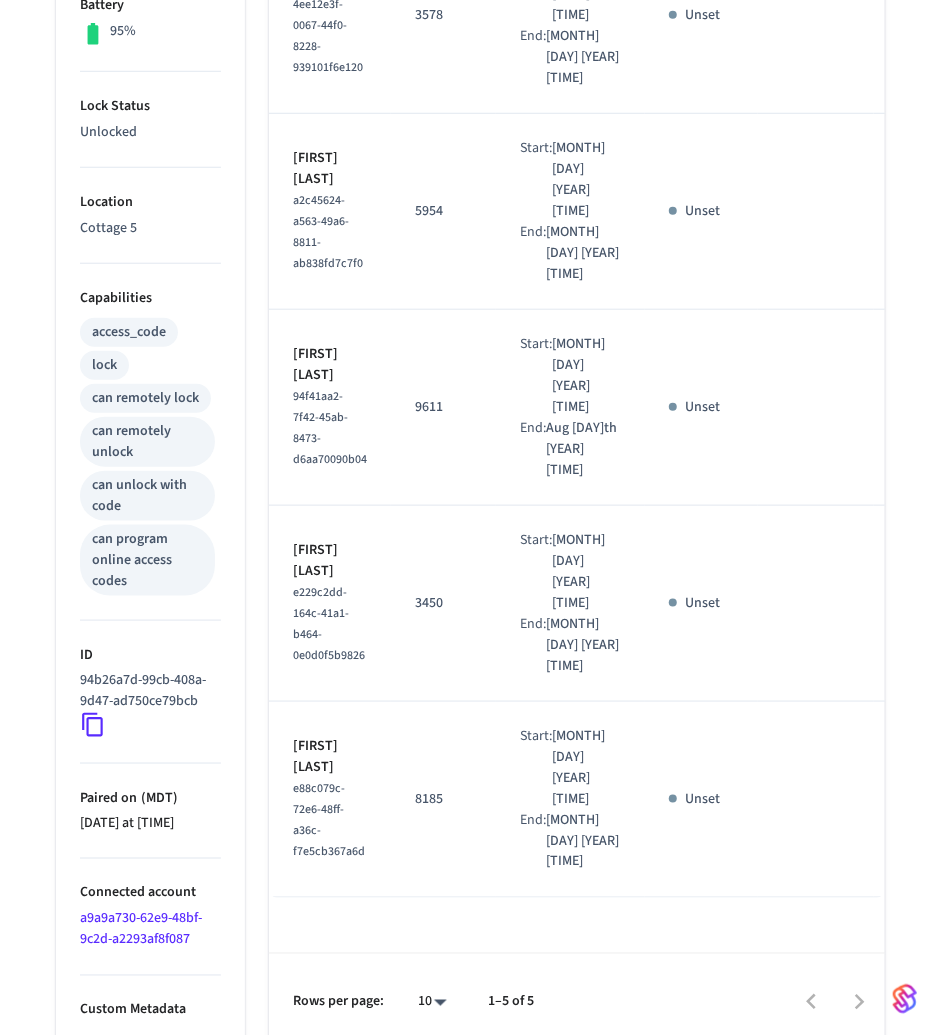 scroll, scrollTop: 0, scrollLeft: 0, axis: both 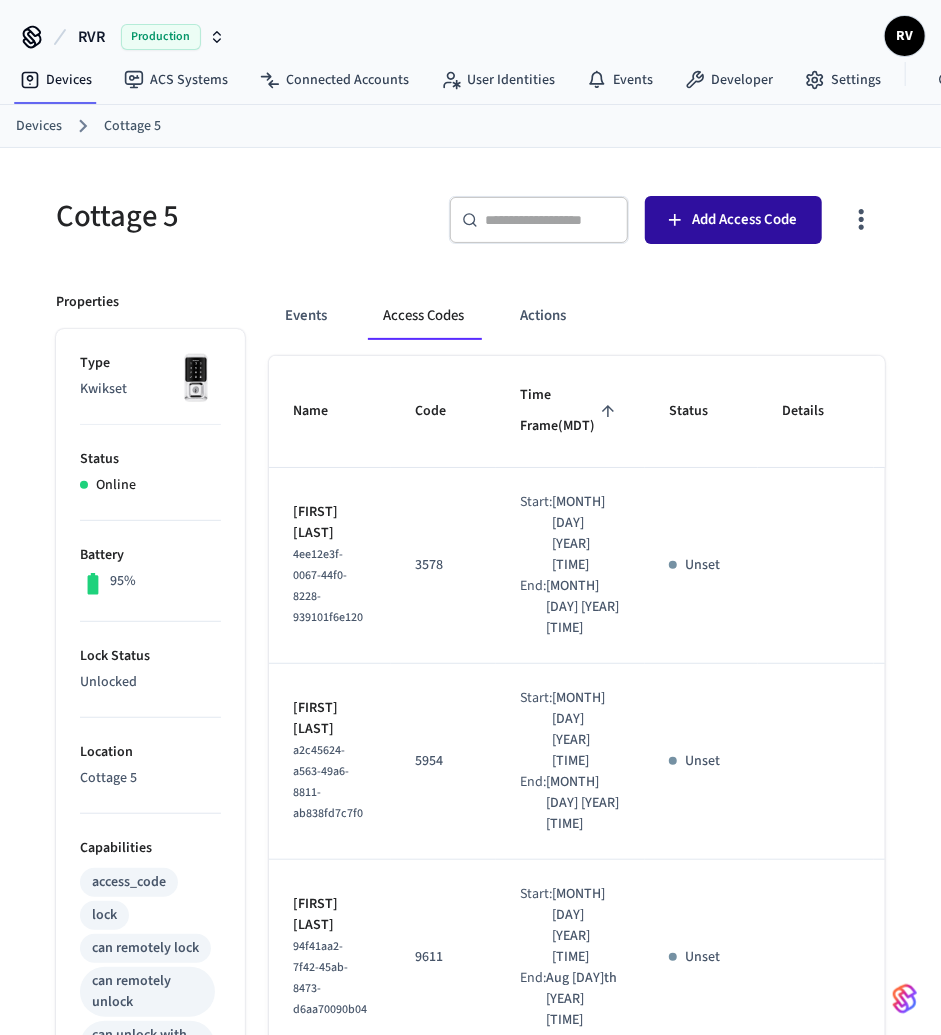 click 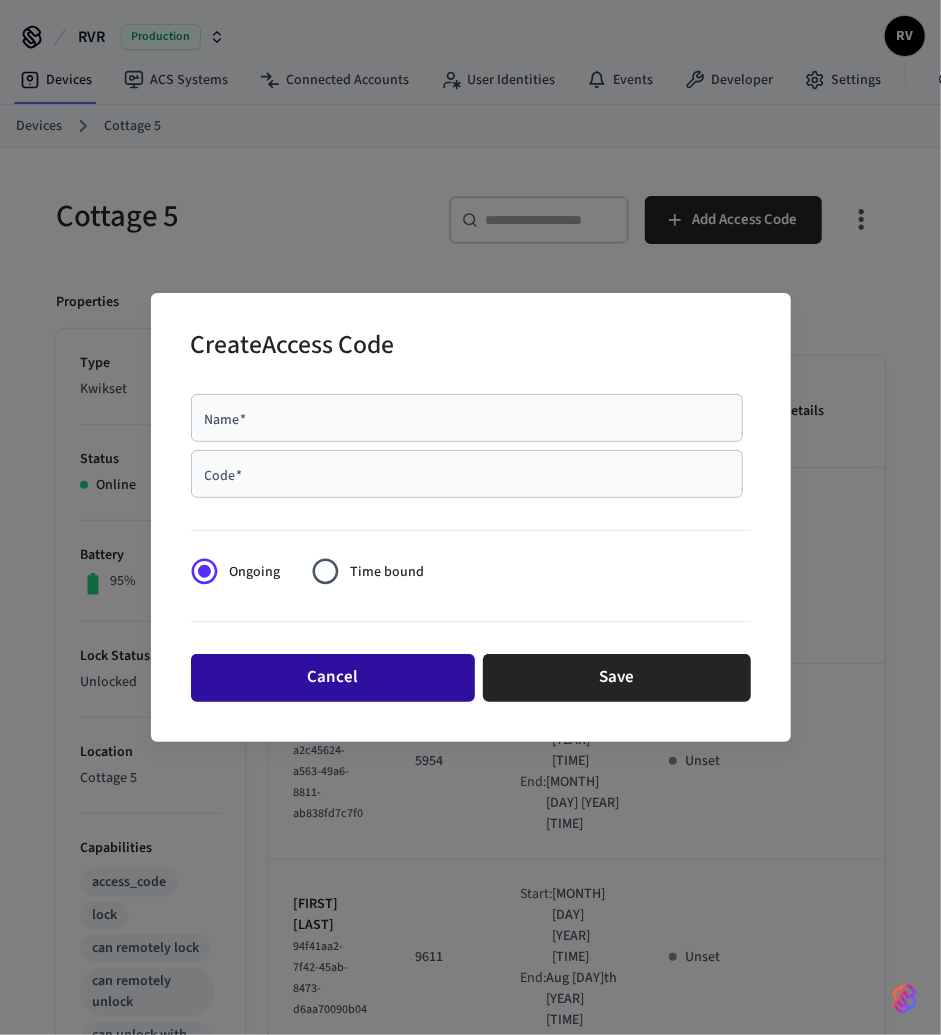 click on "Cancel" at bounding box center (333, 678) 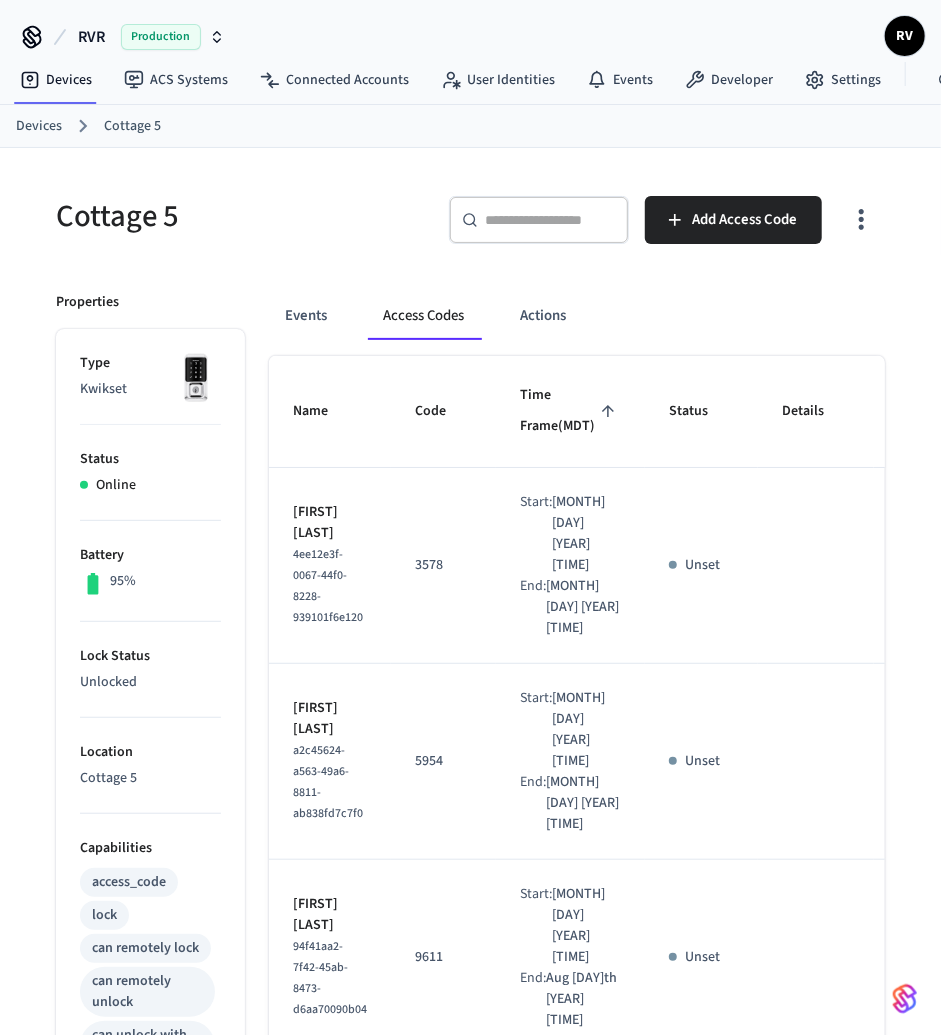click on "Devices [LOCATION]" at bounding box center (478, 126) 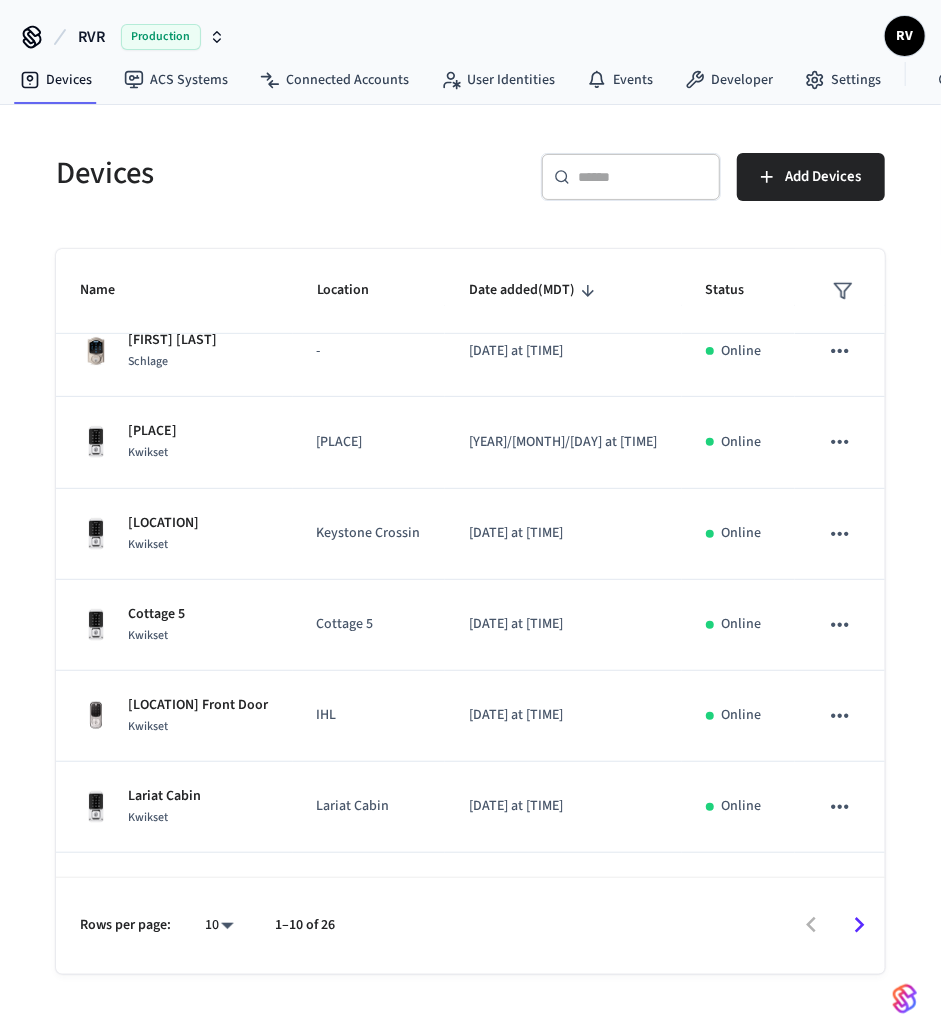 scroll, scrollTop: 296, scrollLeft: 0, axis: vertical 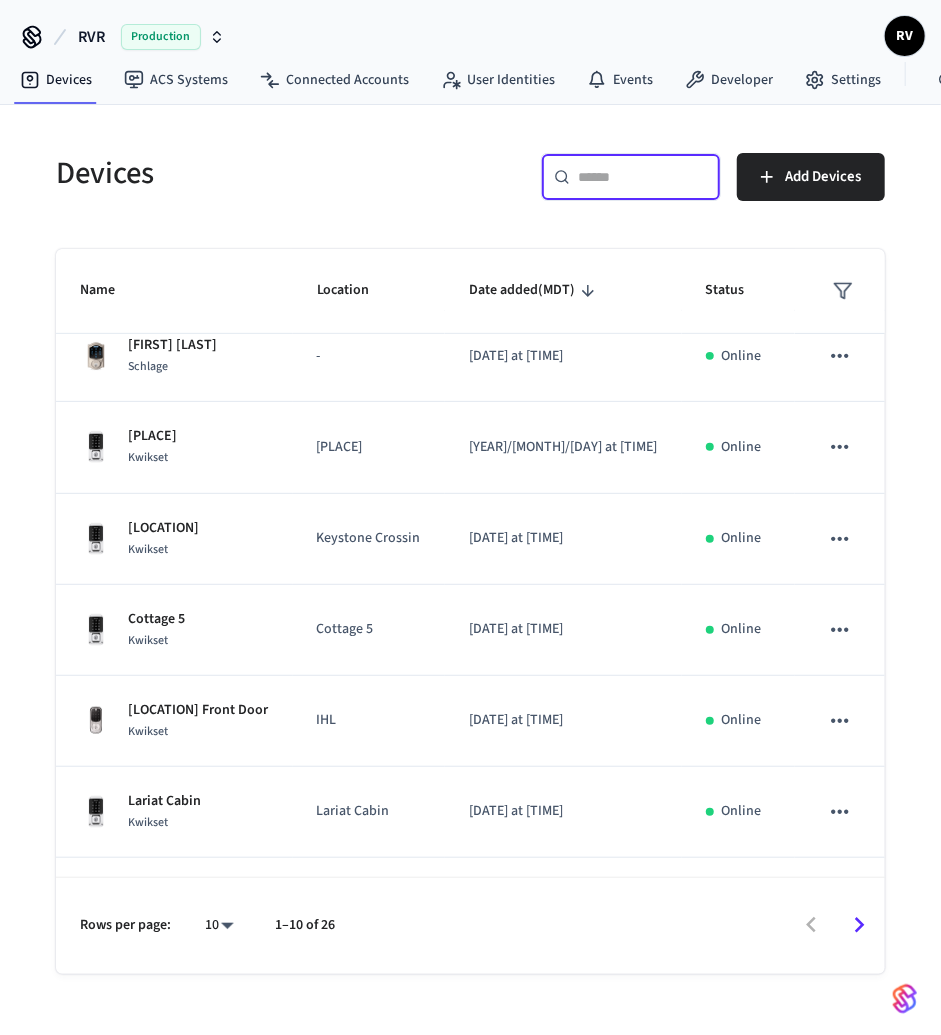 click at bounding box center [643, 177] 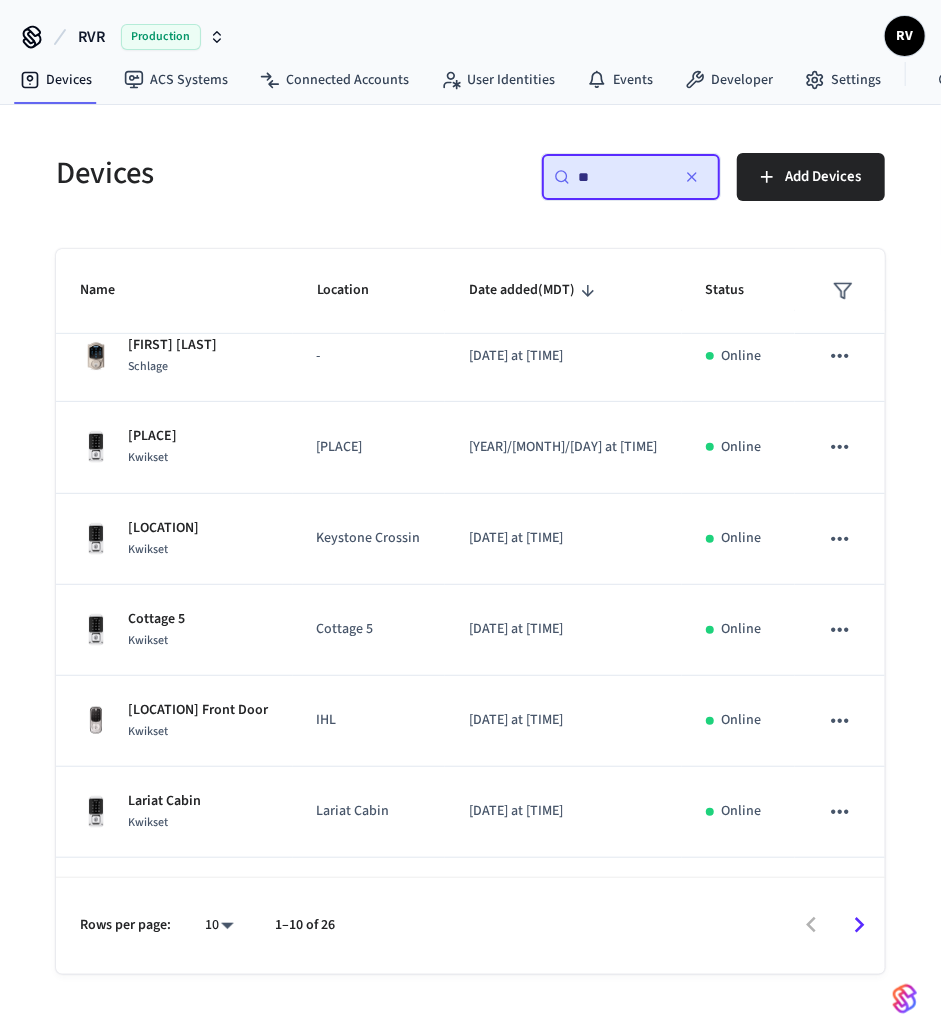 scroll, scrollTop: 0, scrollLeft: 0, axis: both 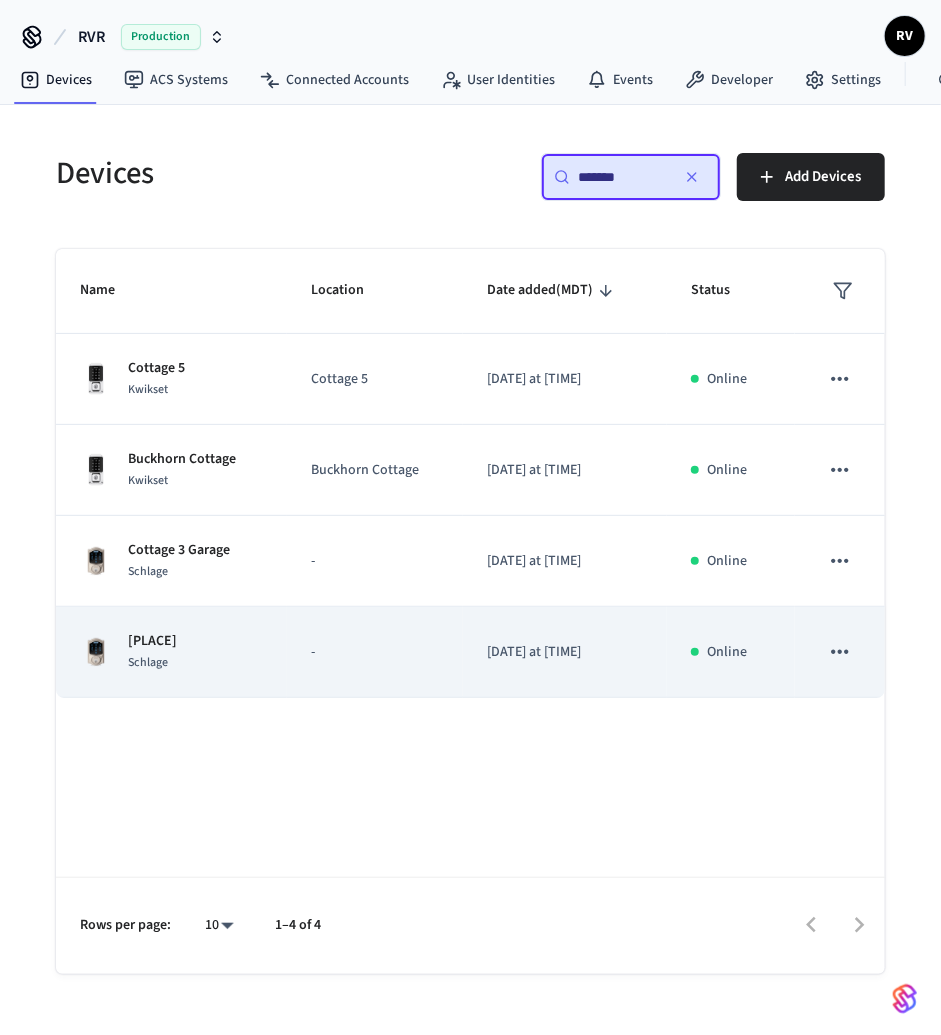 type on "*******" 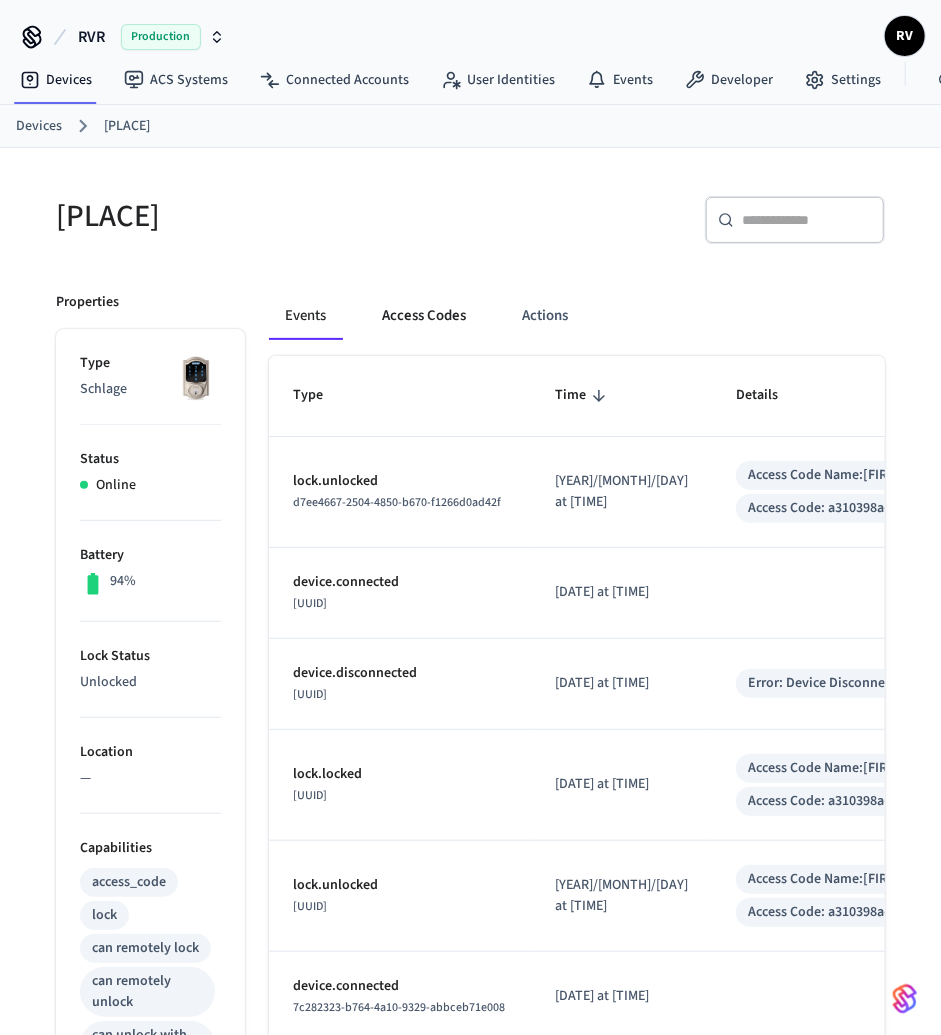 scroll, scrollTop: 4, scrollLeft: 0, axis: vertical 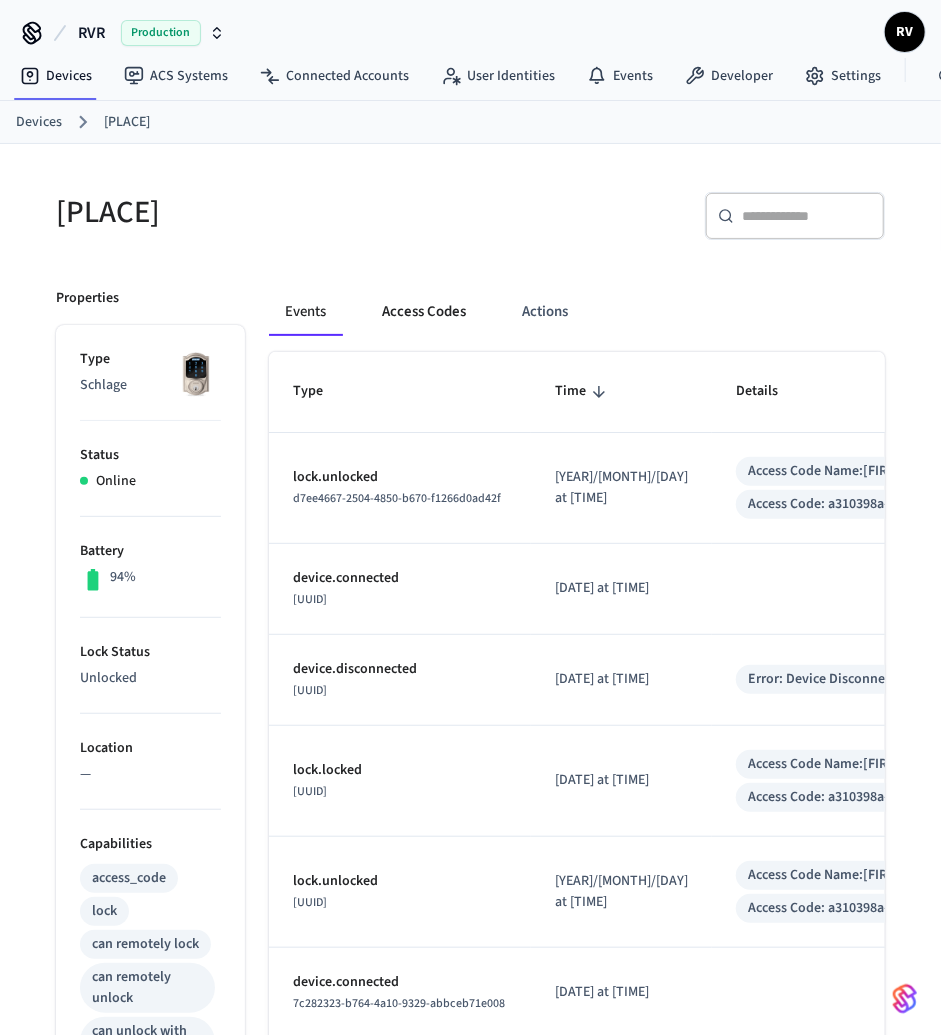 click on "Access Codes" at bounding box center [424, 312] 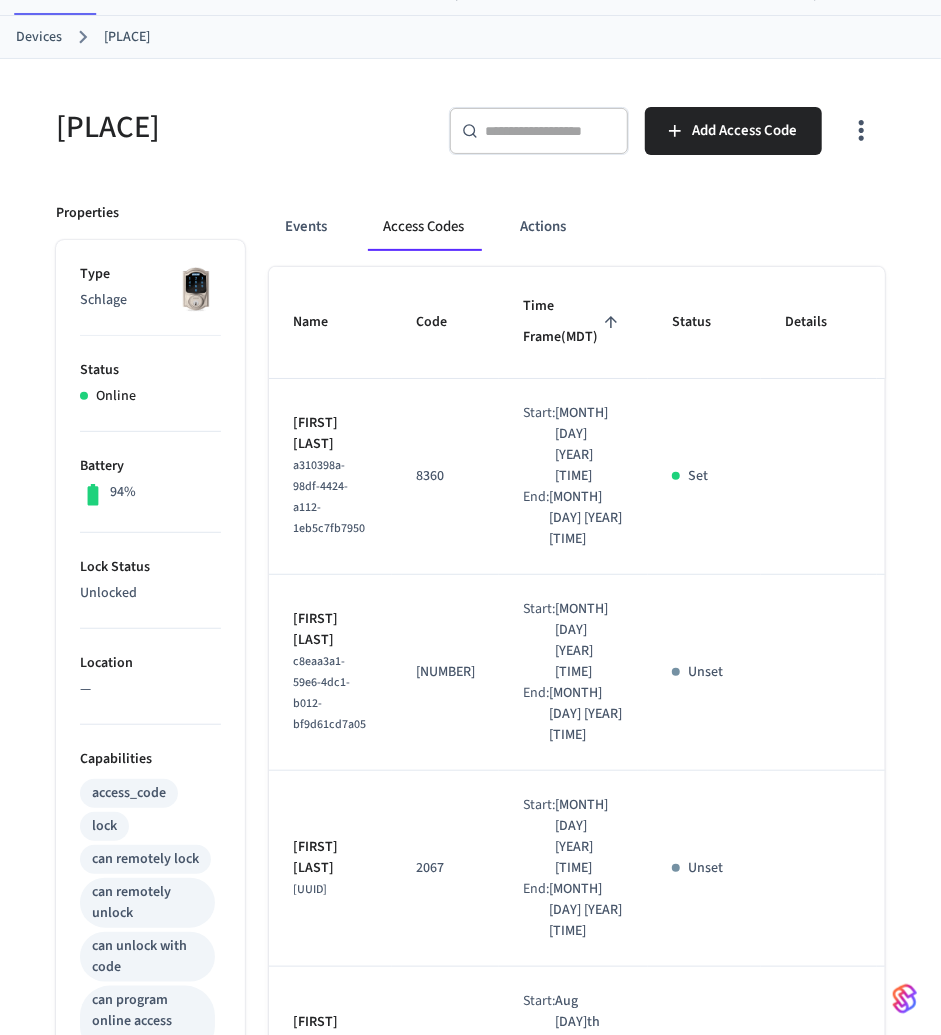 scroll, scrollTop: 87, scrollLeft: 0, axis: vertical 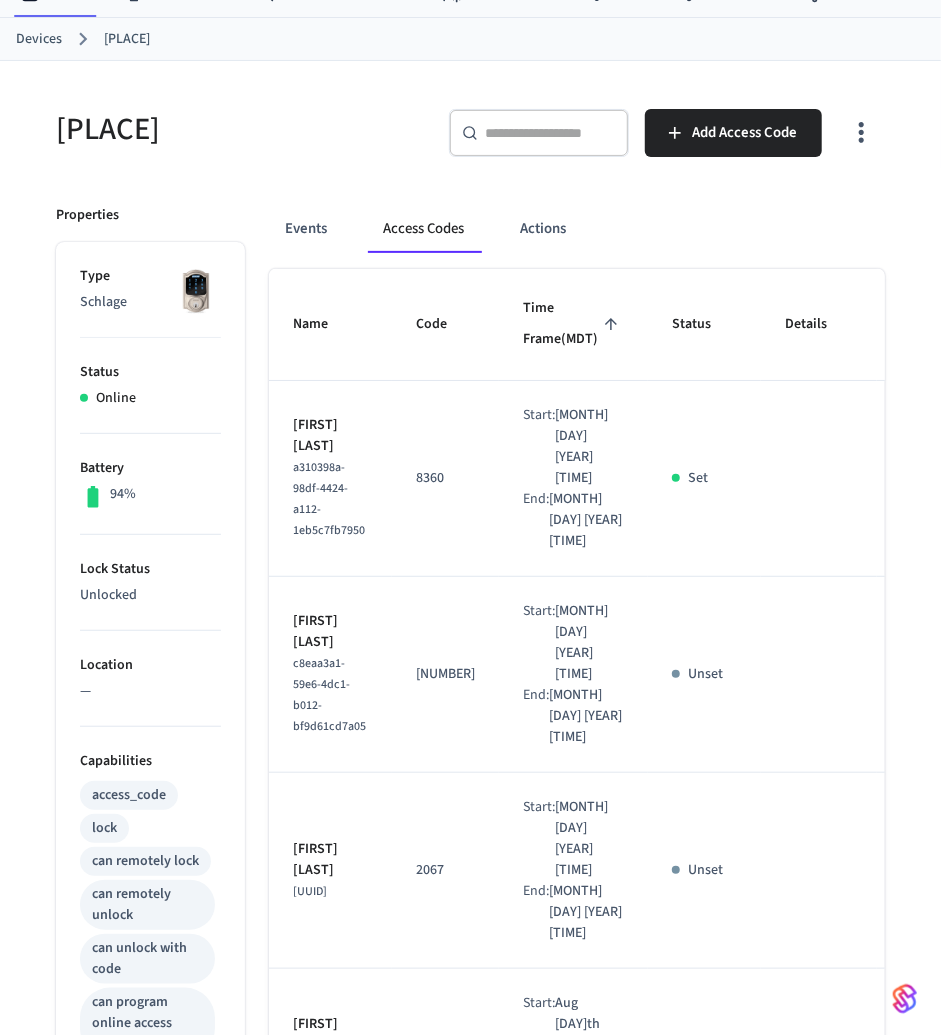 click on "Devices" at bounding box center [39, 39] 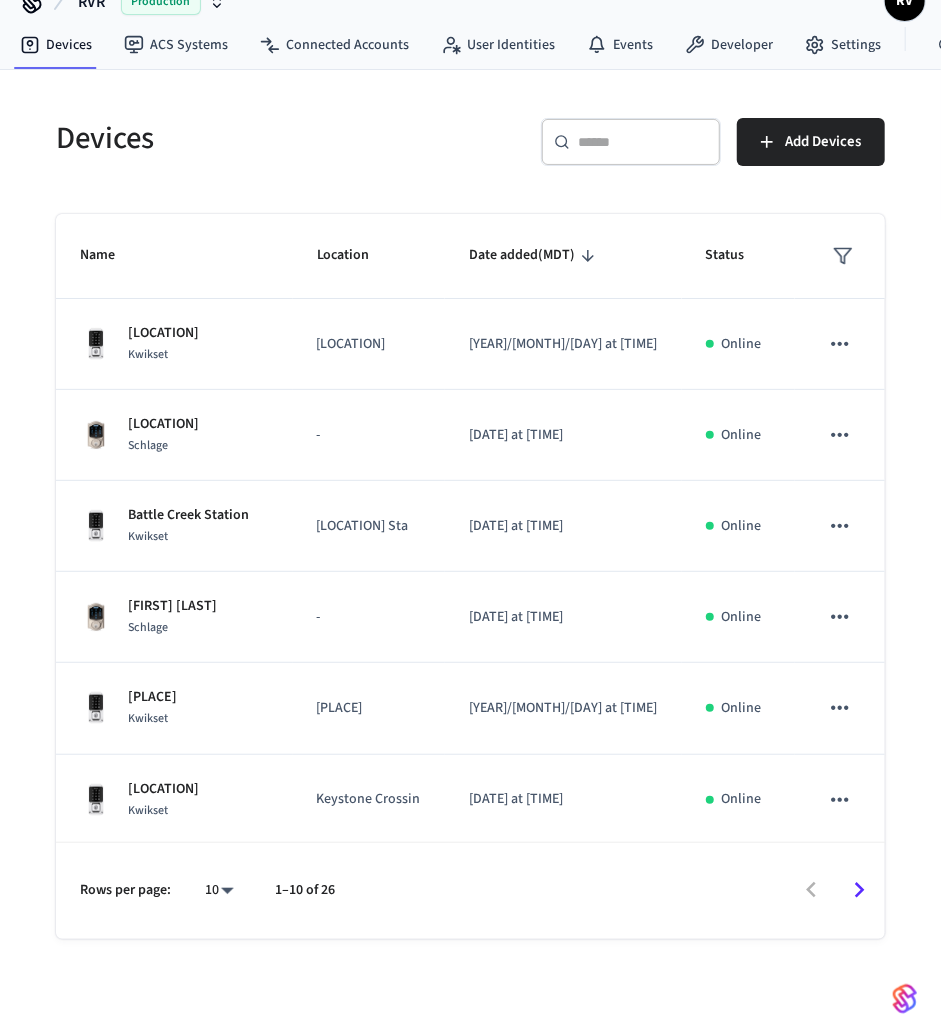 scroll, scrollTop: 0, scrollLeft: 0, axis: both 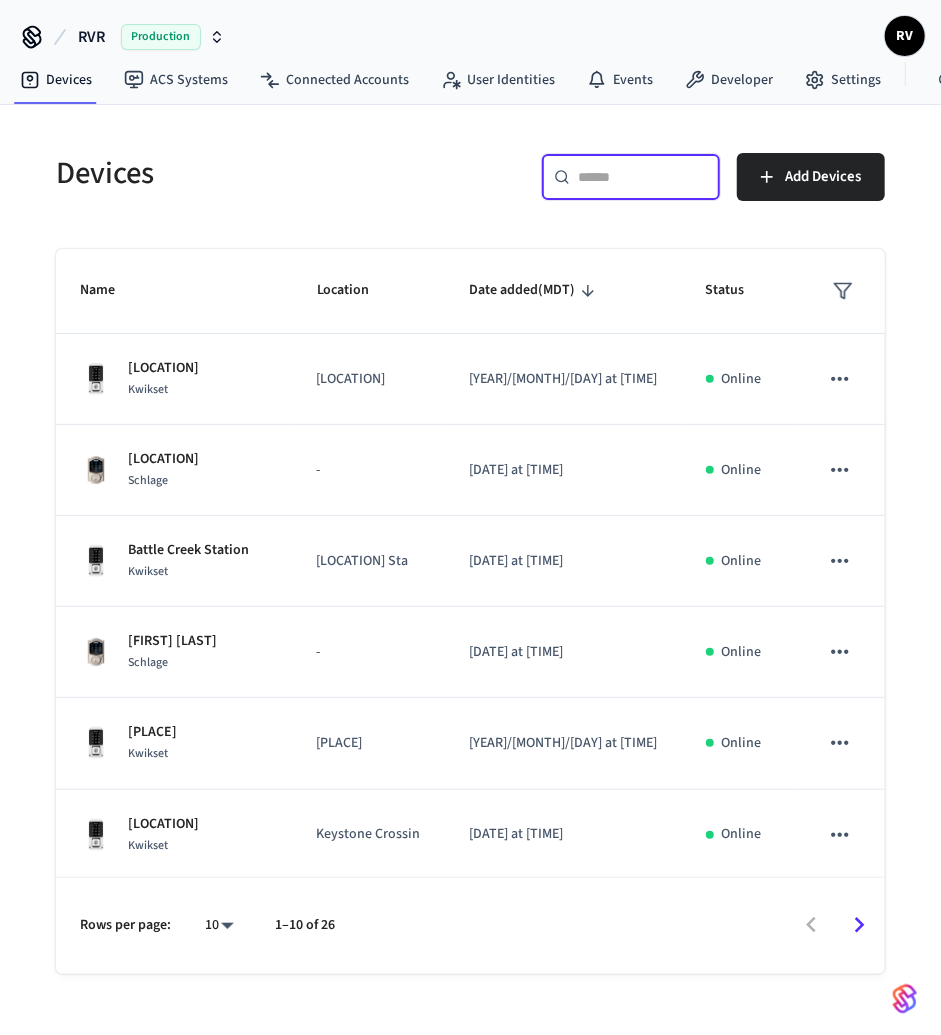 click at bounding box center [643, 177] 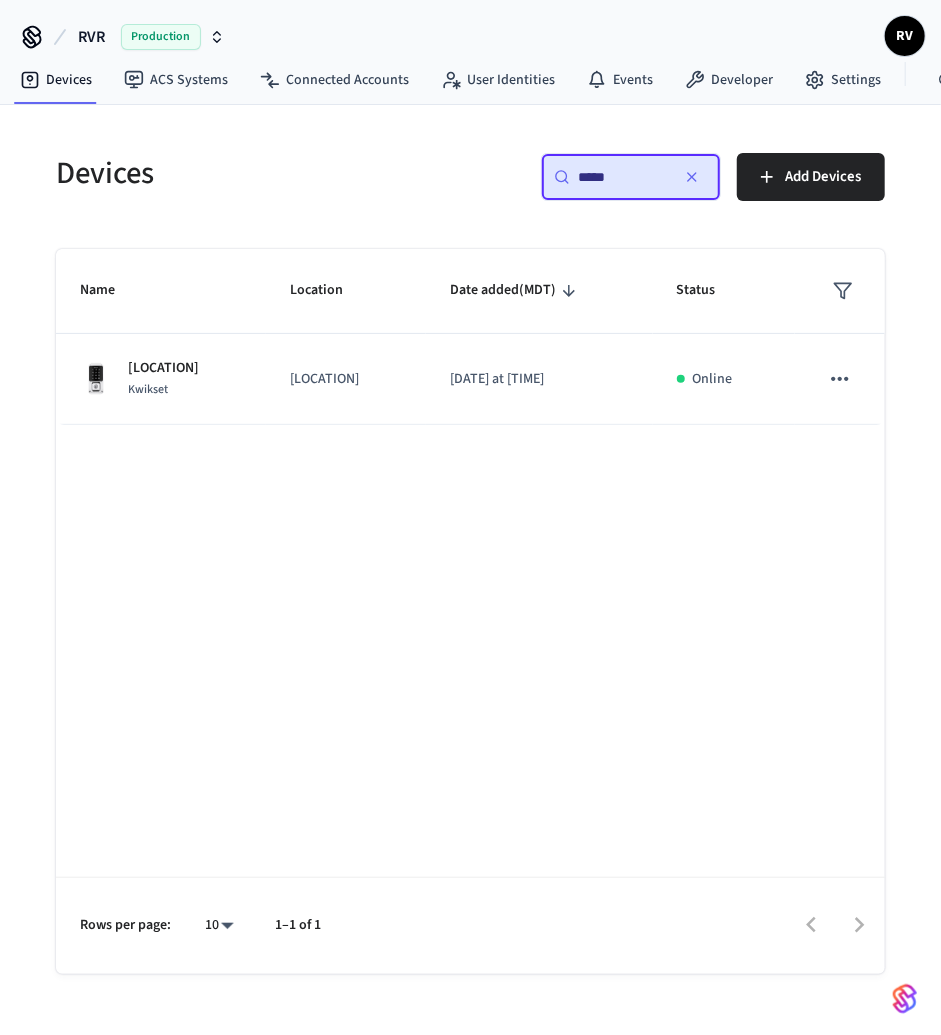 type on "****" 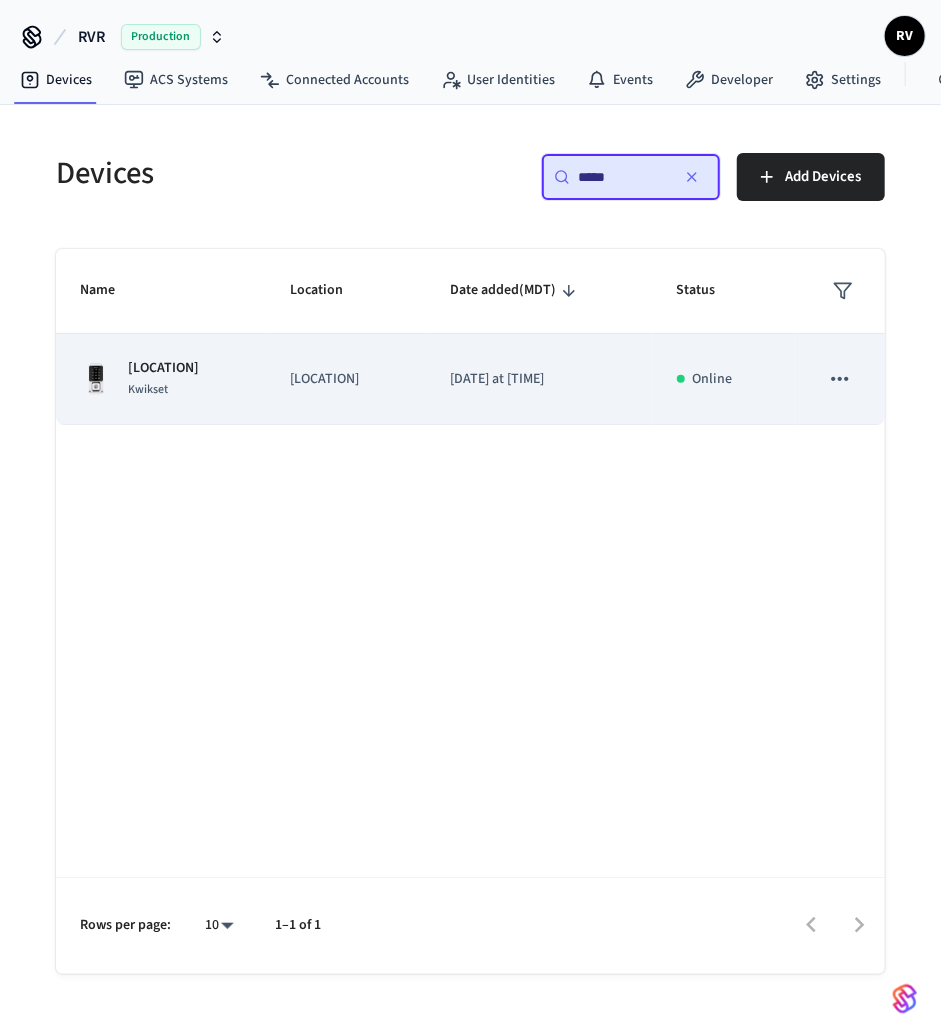 click on "[PLACE] [PRODUCT]" at bounding box center (161, 379) 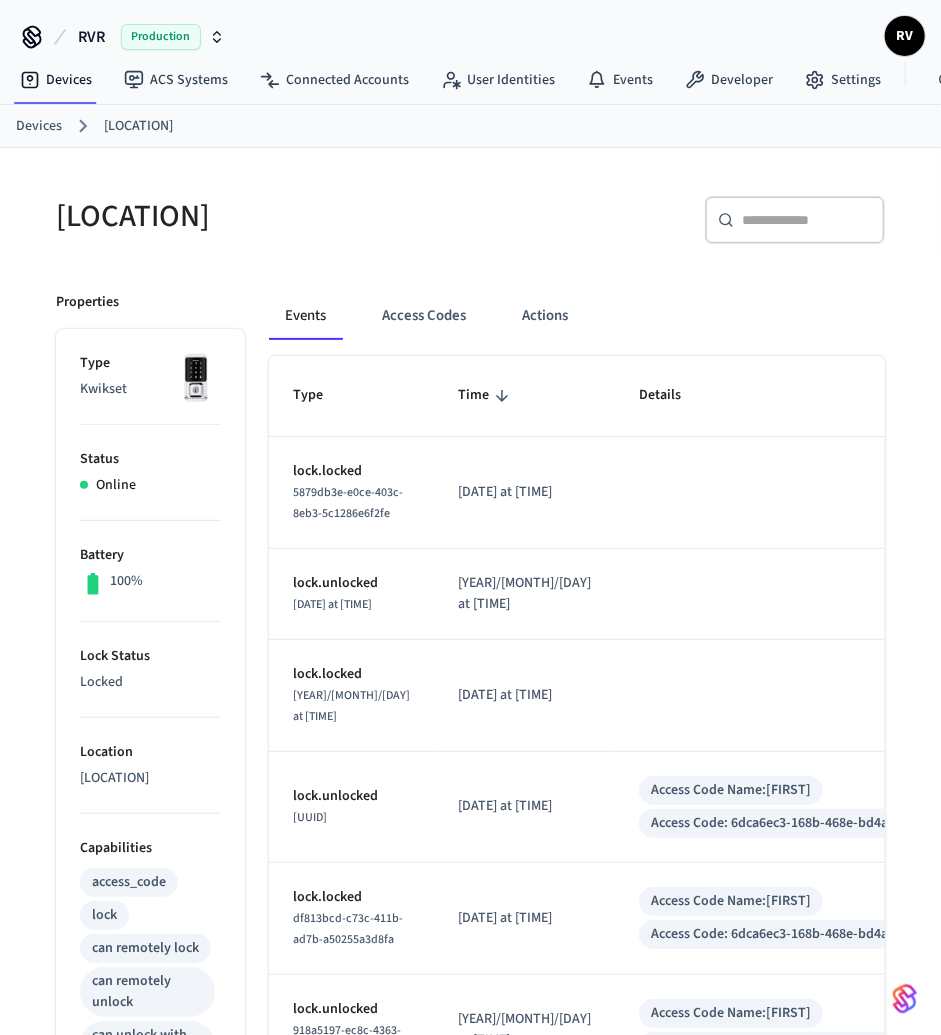 click on "Events Access Codes Actions" at bounding box center [577, 316] 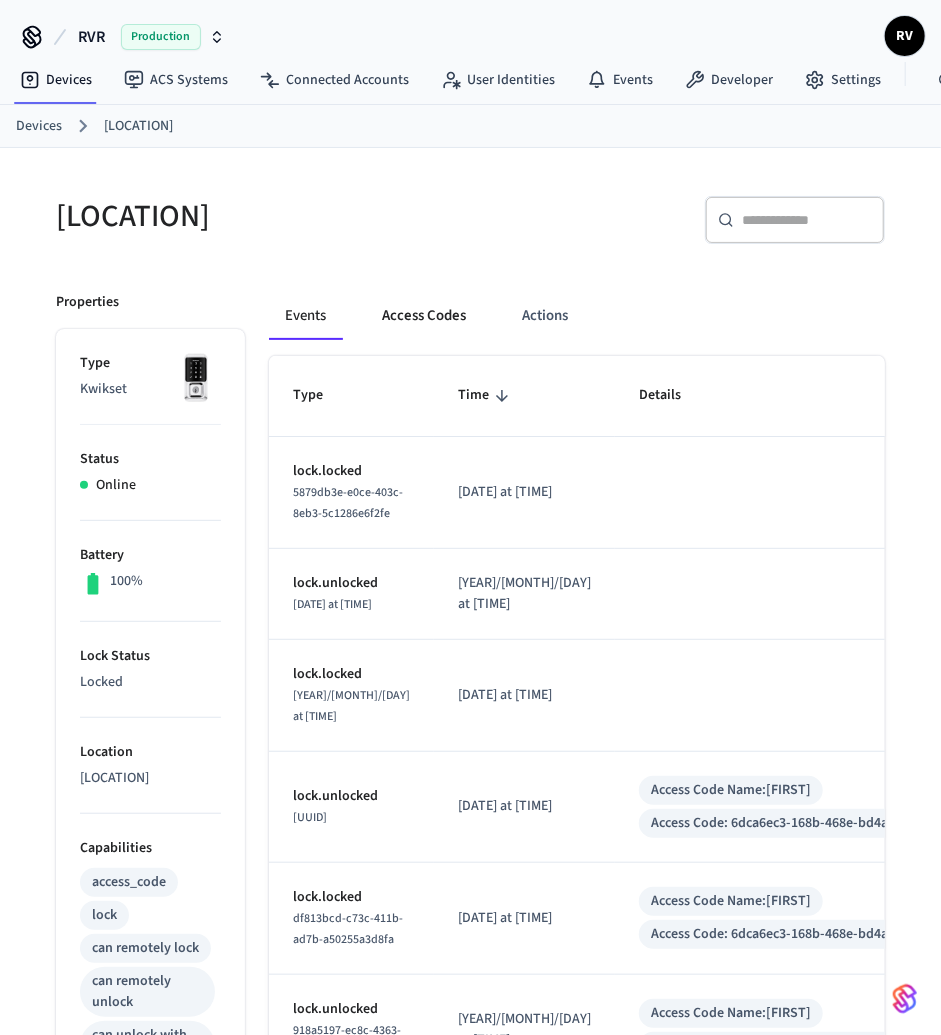 click on "Access Codes" at bounding box center (424, 316) 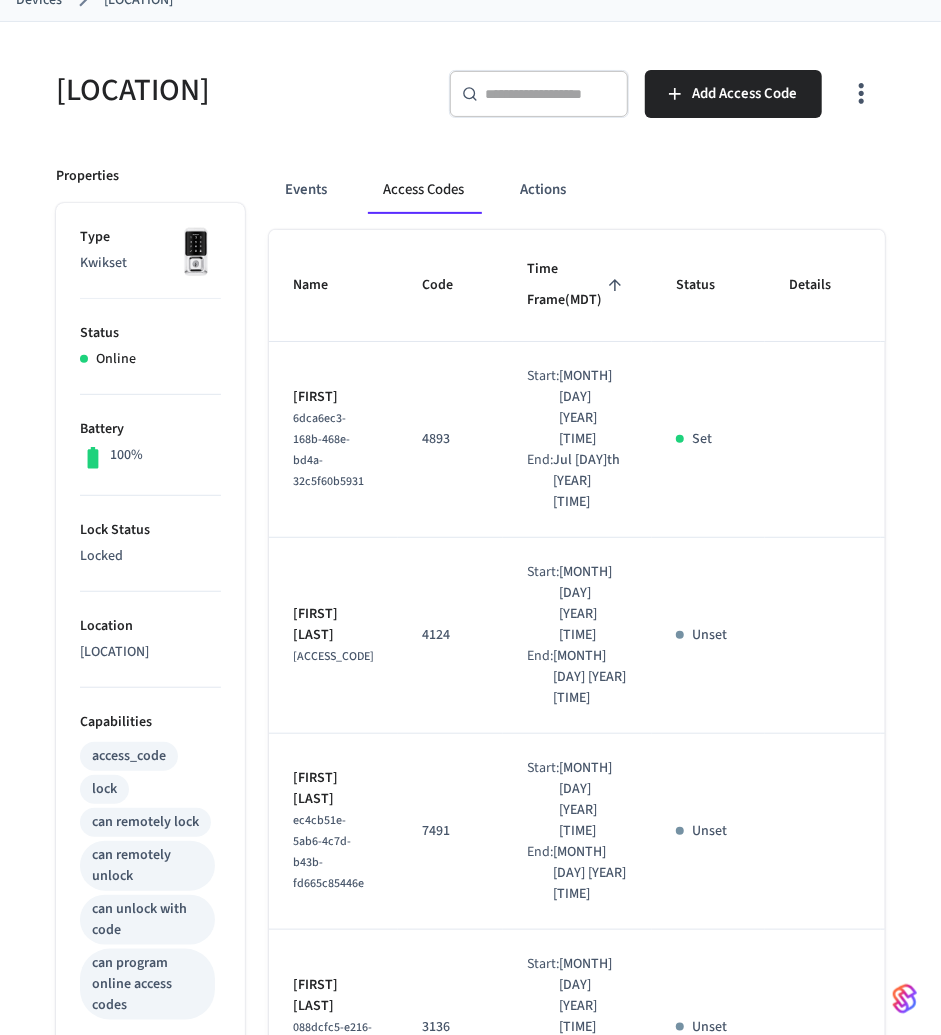 scroll, scrollTop: 130, scrollLeft: 0, axis: vertical 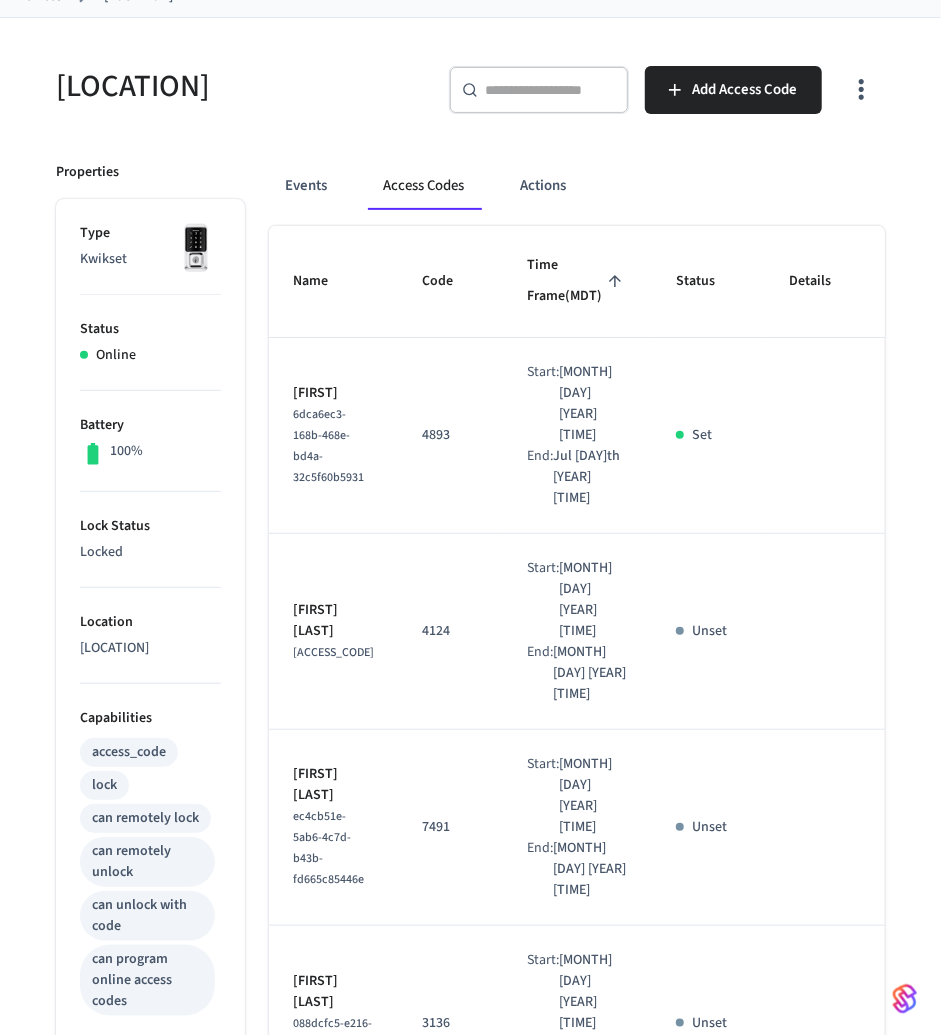 drag, startPoint x: 360, startPoint y: 603, endPoint x: 296, endPoint y: 566, distance: 73.92564 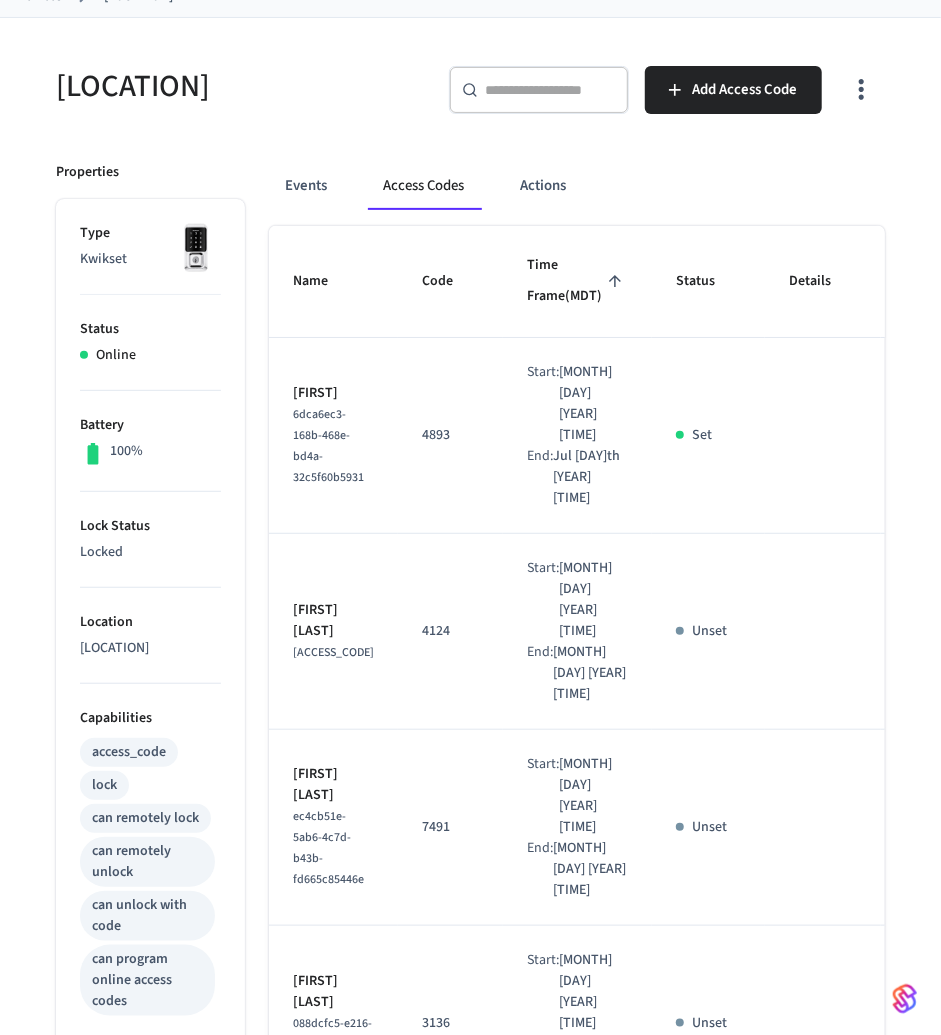 click on "[FIRST] [LAST]" at bounding box center [333, 621] 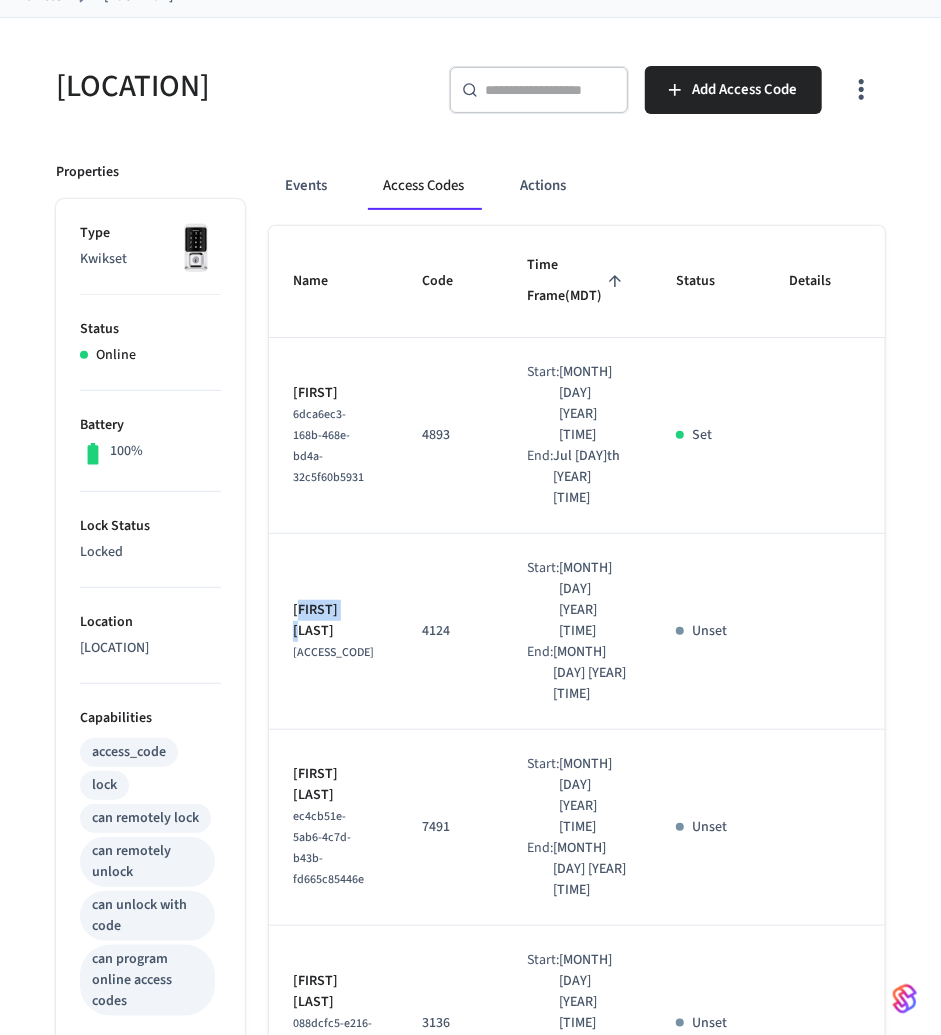 click on "[FIRST] [LAST]" at bounding box center [333, 621] 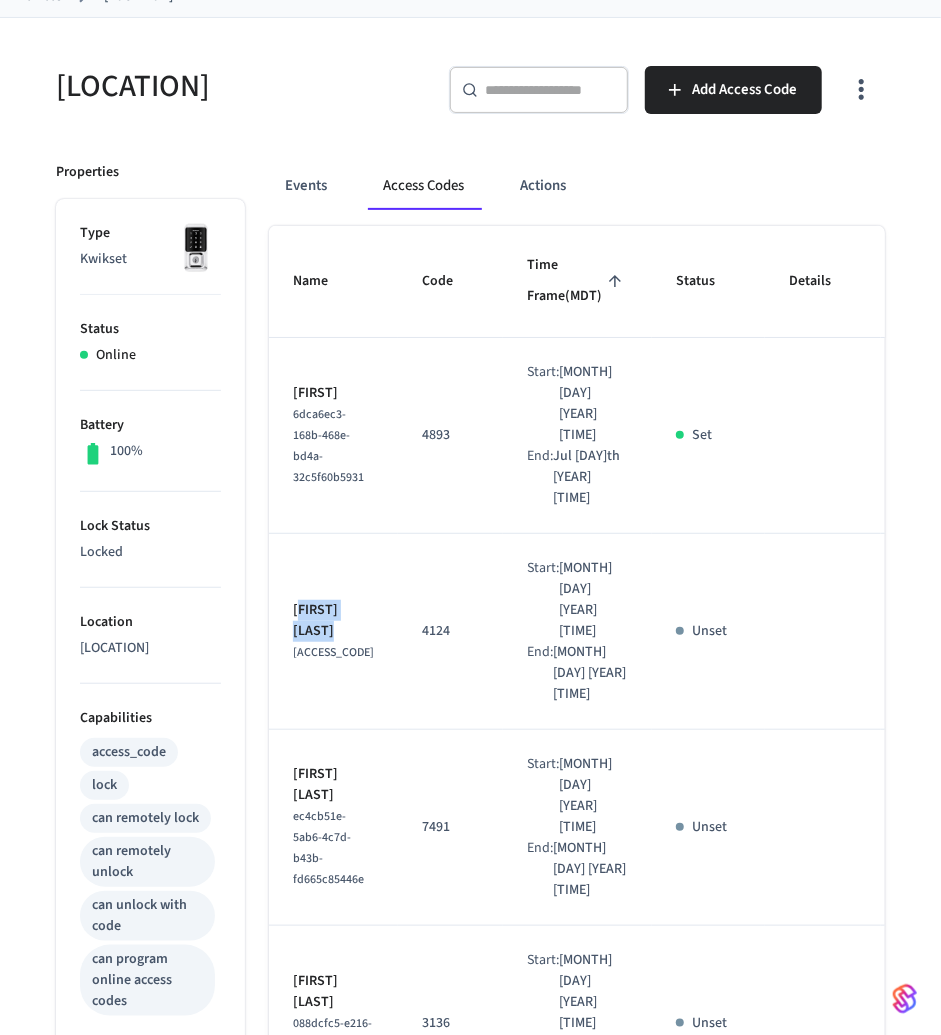 click on "[FIRST] [LAST]" at bounding box center (333, 621) 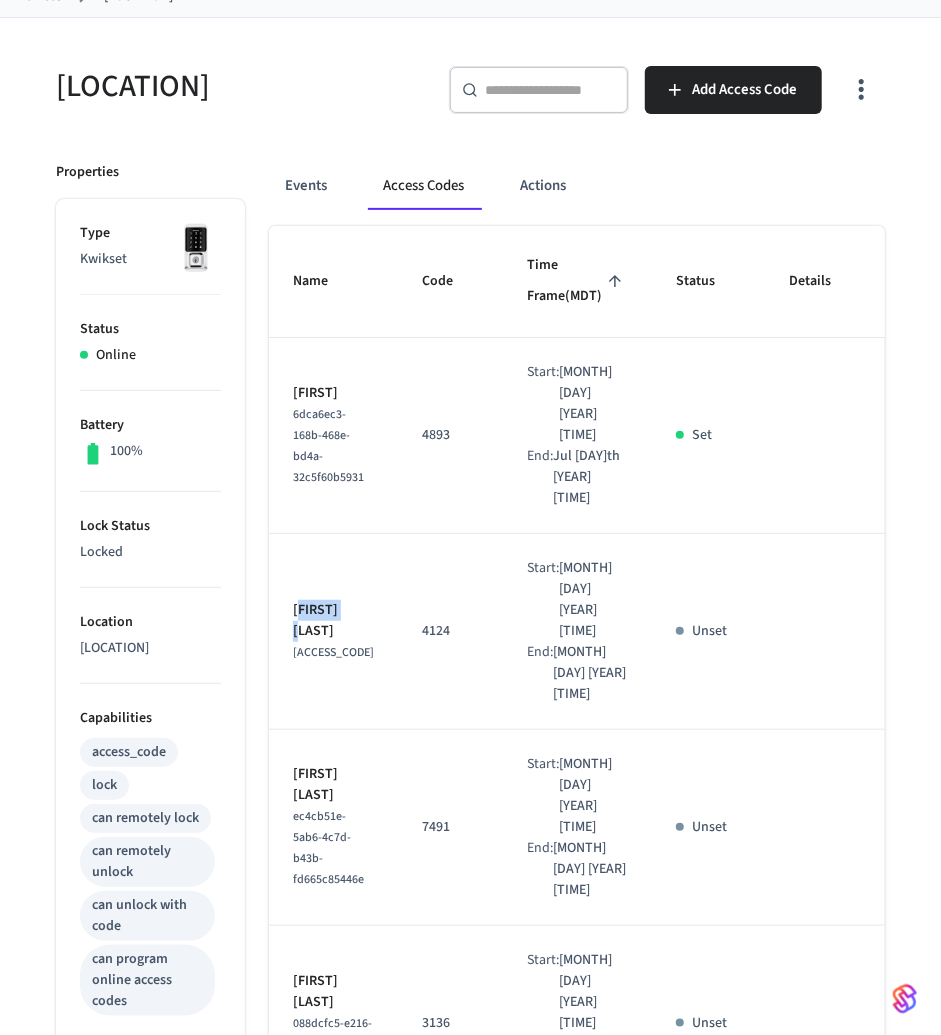 click on "[FIRST] [LAST]" at bounding box center (333, 621) 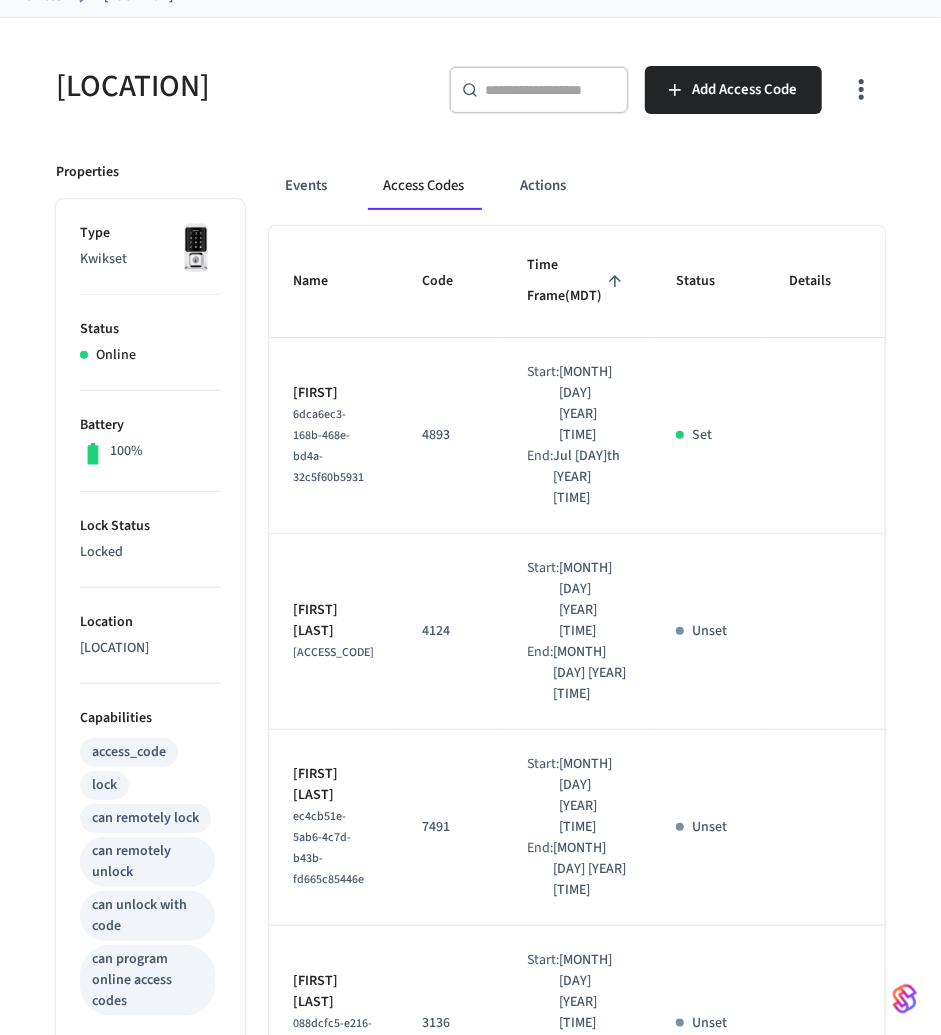 click on "4893" at bounding box center (450, 436) 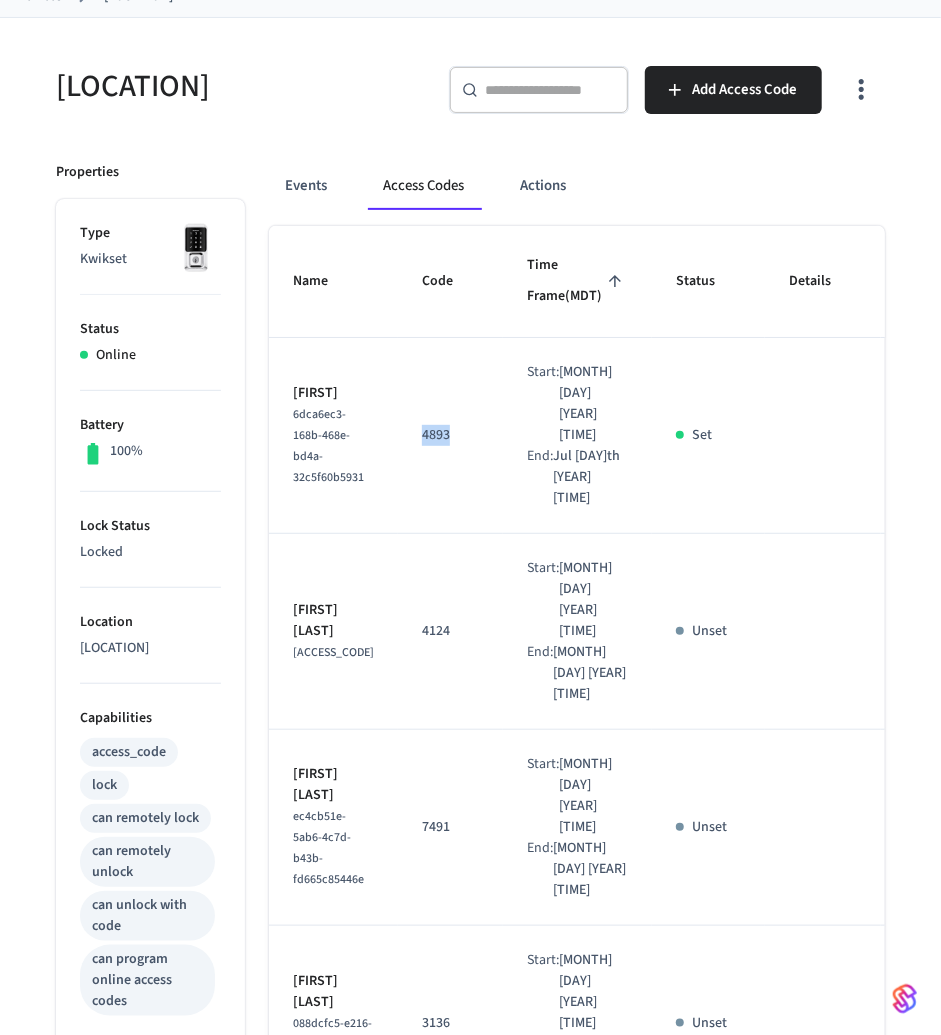 click on "4893" at bounding box center [450, 436] 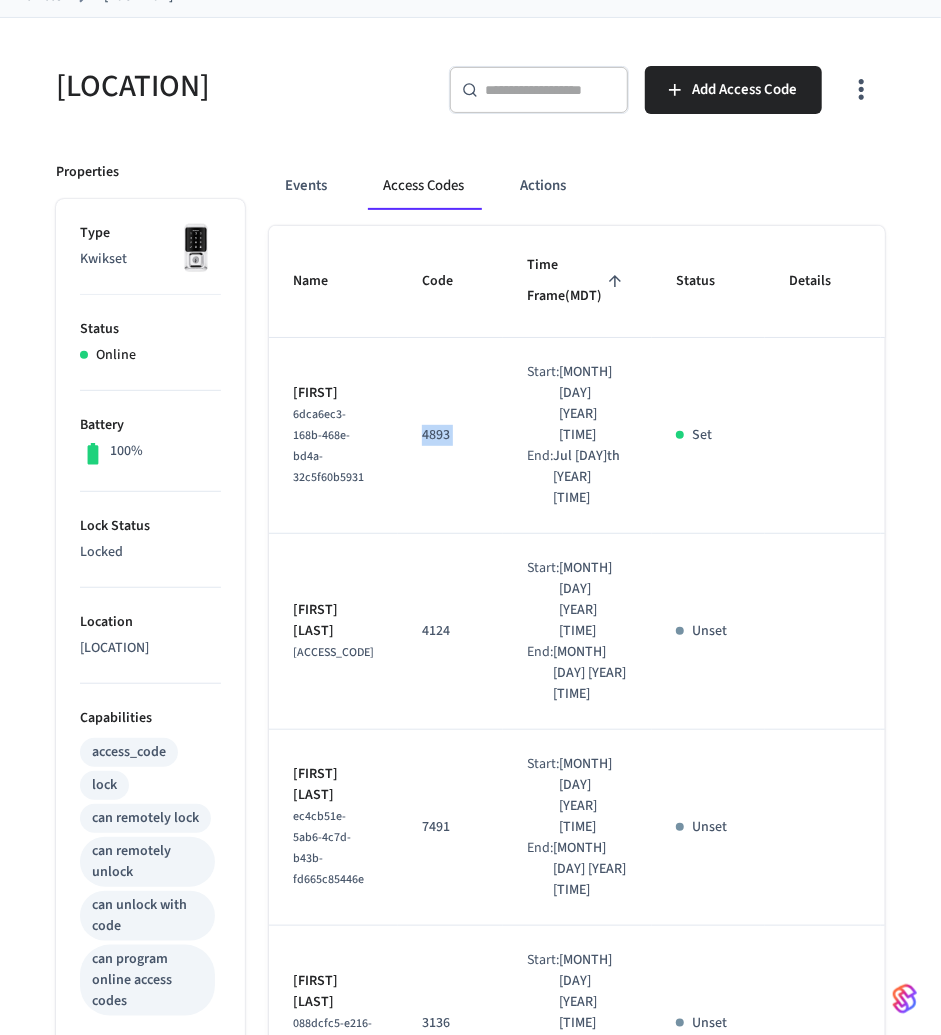 click on "4893" at bounding box center [450, 436] 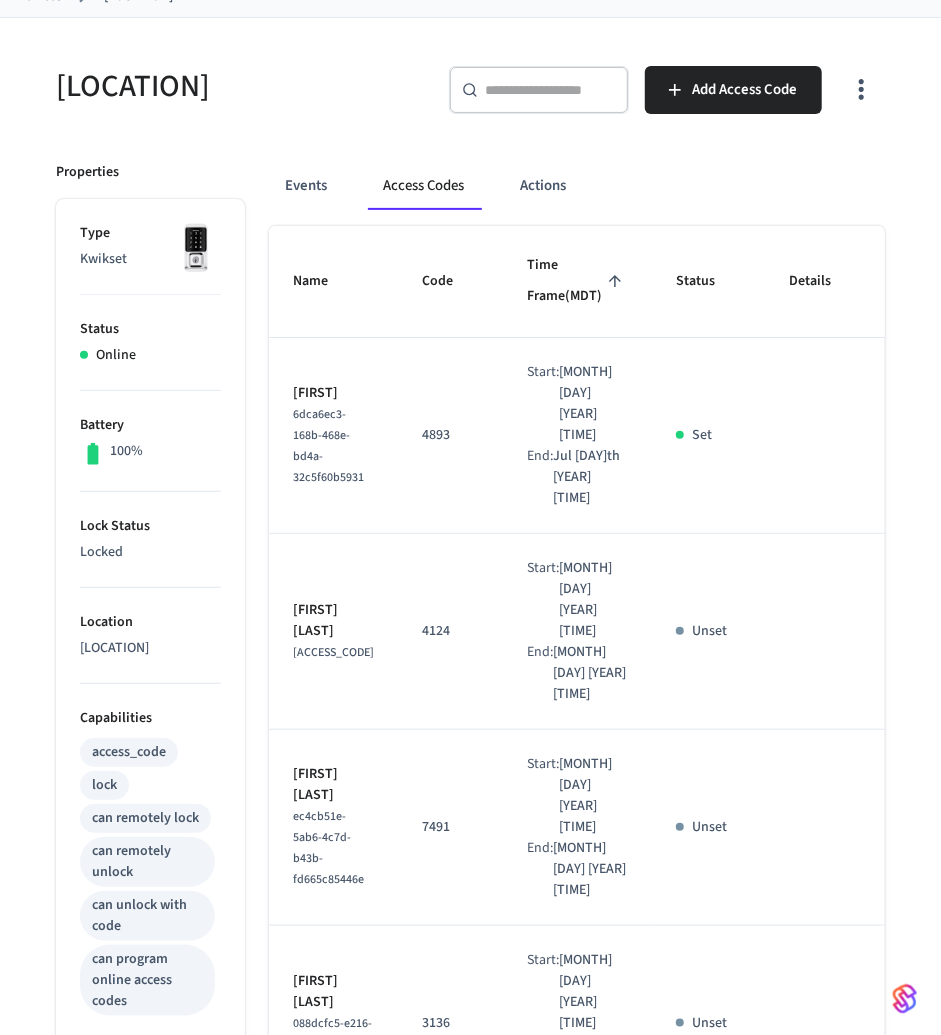 click on "Gold Mill ​ ​ Add Access Code Properties Type Kwikset Status Online Battery 100% Lock Status Locked Location Gold Mill Capabilities access_code lock can remotely lock can remotely unlock can unlock with code can program online access codes ID daf7c77e-32dd-4f71-9c16-43a3727b4b81 Paired on ( MDT ) [DATE] at [TIME] Connected account a9a9a730-62e9-48bf-9c2d-a2293af8f087 Custom Metadata Events Access Codes Actions Name Code Time Frame  (MDT) Status Details Annette 6dca6ec3-168b-468e-bd4a-32c5f60b5931 4893 Start: Jul [DAY]th [YEAR] [TIME] End: Jul [DAY]th [YEAR] [TIME] Set  [FIRST] [LAST]  046392e4-4c8a-4cef-9cde-fc9108540011 4124 Start: Jul [DAY]st [YEAR] [TIME] End: Jul [DAY]th [YEAR] [TIME] Unset [FIRST] [LAST] ec4cb51e-5ab6-4c7d-b43b-fd665c85446e 7491 Start: Jul [DAY]th [YEAR] [TIME] End: Jul [DAY]nd [YEAR] [TIME] Unset [FIRST] [LAST] 088dcfc5-e216-4dc0-85b4-d26a08e4a4c7 3136 Start: Jul [DAY]th [YEAR] [TIME] End: Aug [DAY]nd [YEAR] [TIME] Unset [FIRST] [LAST] 51d853ff-f294-4906-94e5-660e83113ead 2889 Start: Aug [DAY]nd [YEAR] [TIME] End: Unset 2086 10" at bounding box center [470, 1010] 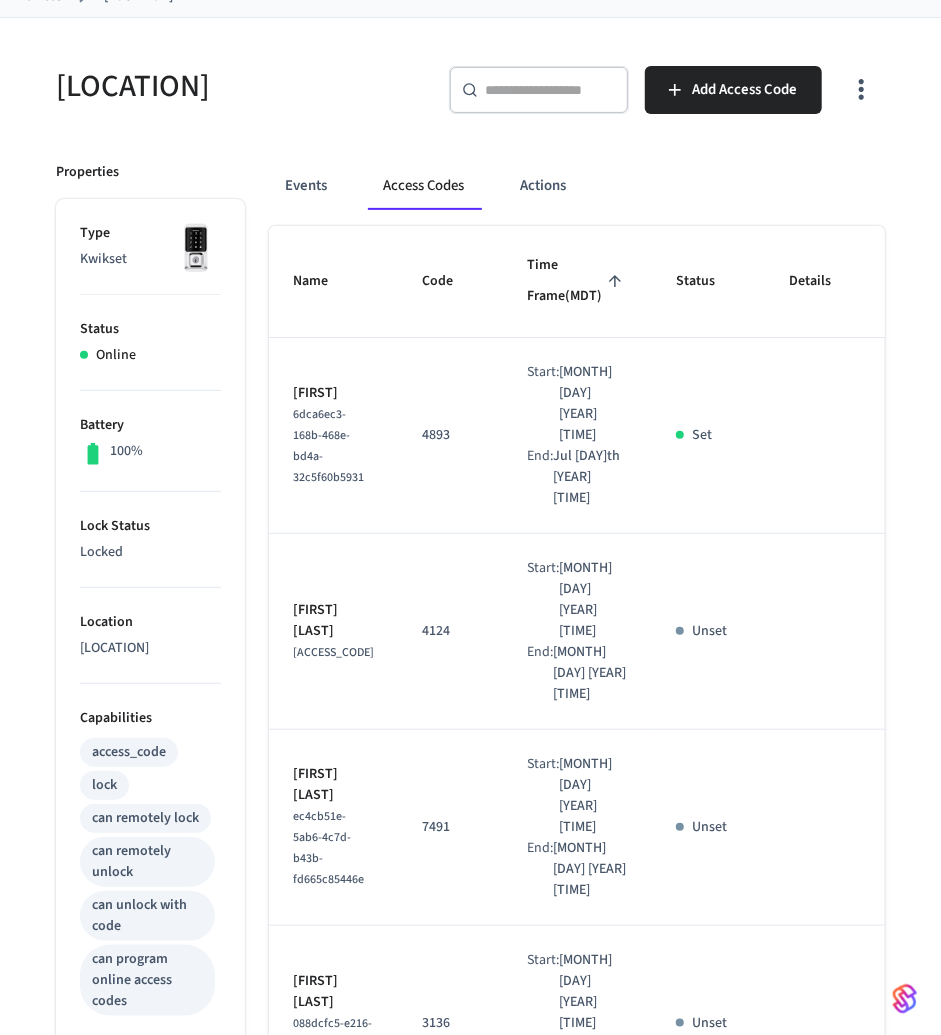 scroll, scrollTop: 119, scrollLeft: 0, axis: vertical 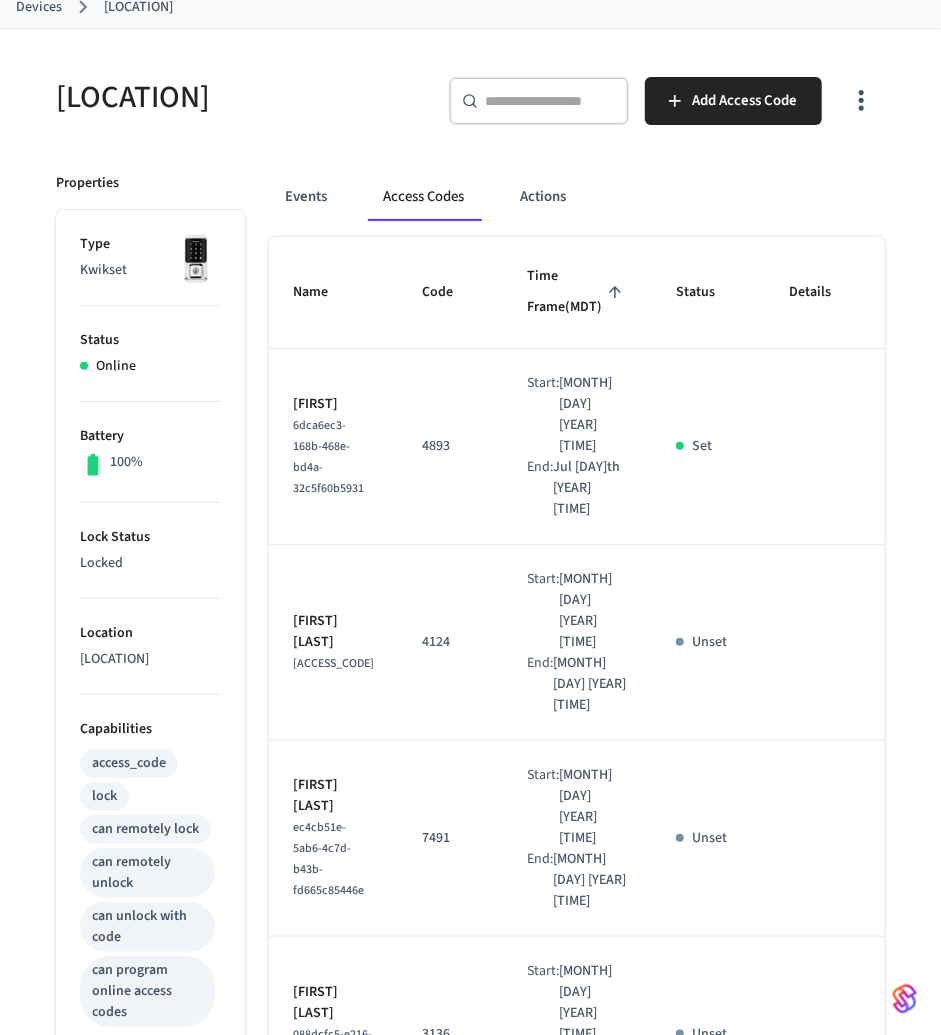 click on "Devices" at bounding box center (39, 7) 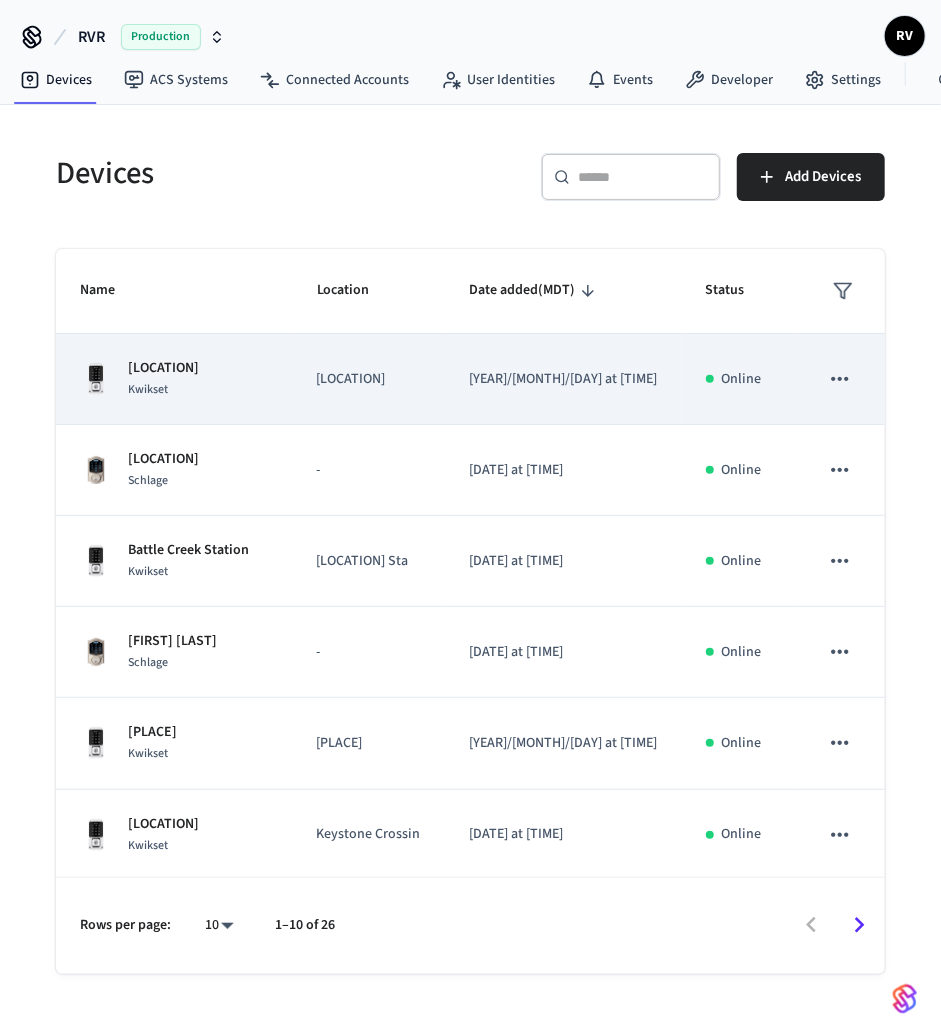 click on "Granite Springs Kwikset" at bounding box center [174, 379] 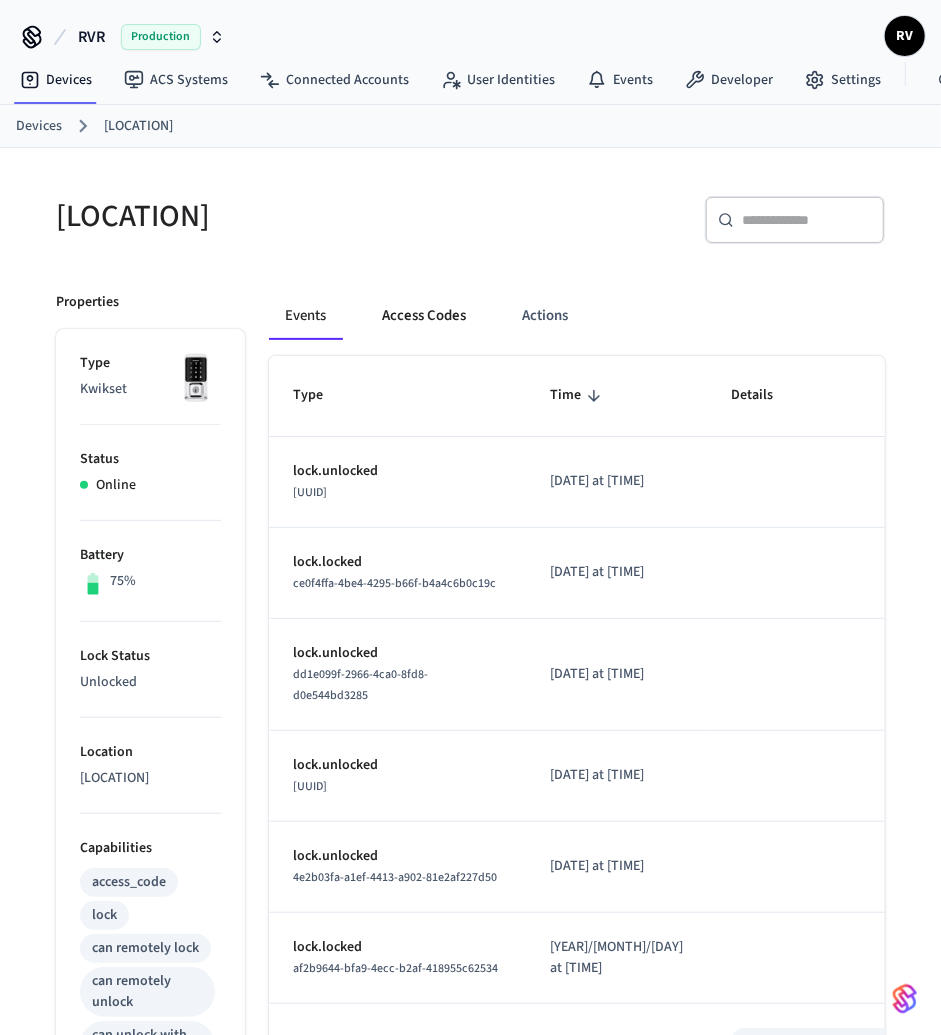 click on "Access Codes" at bounding box center [424, 316] 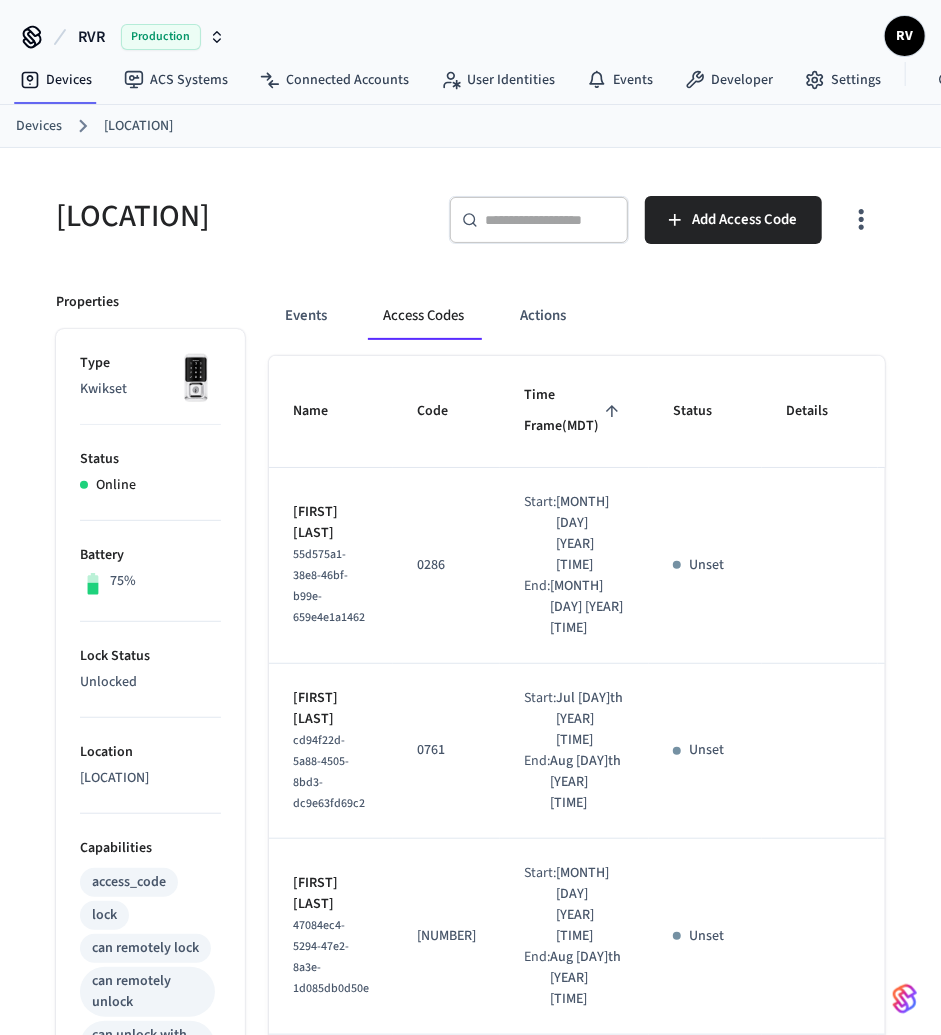 click on "Devices" at bounding box center (39, 126) 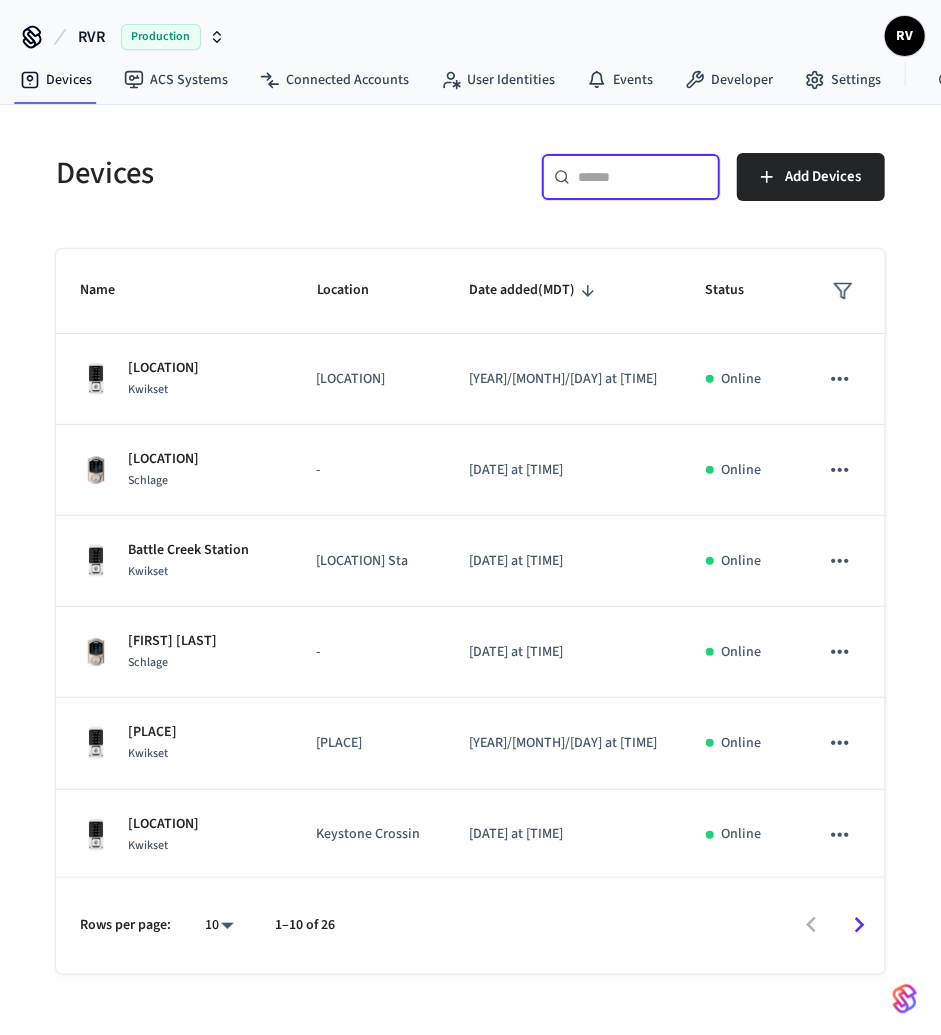 click at bounding box center (643, 177) 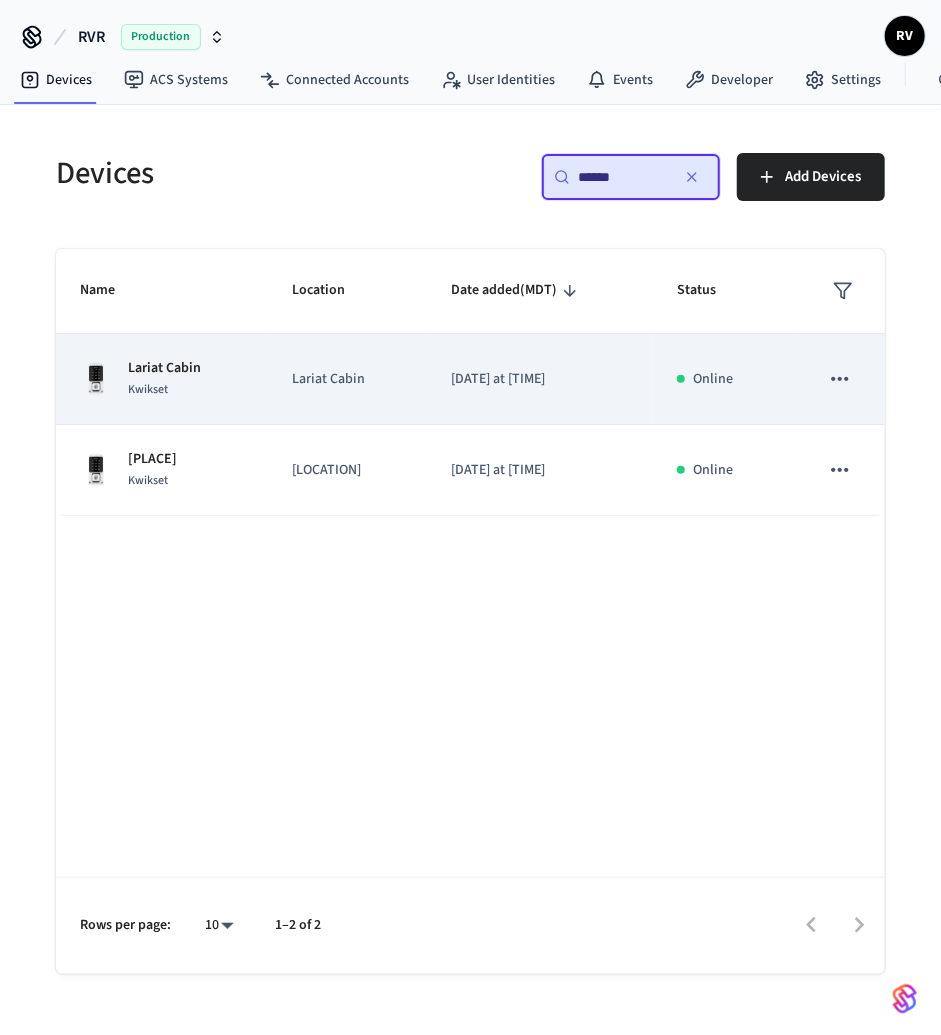 type on "******" 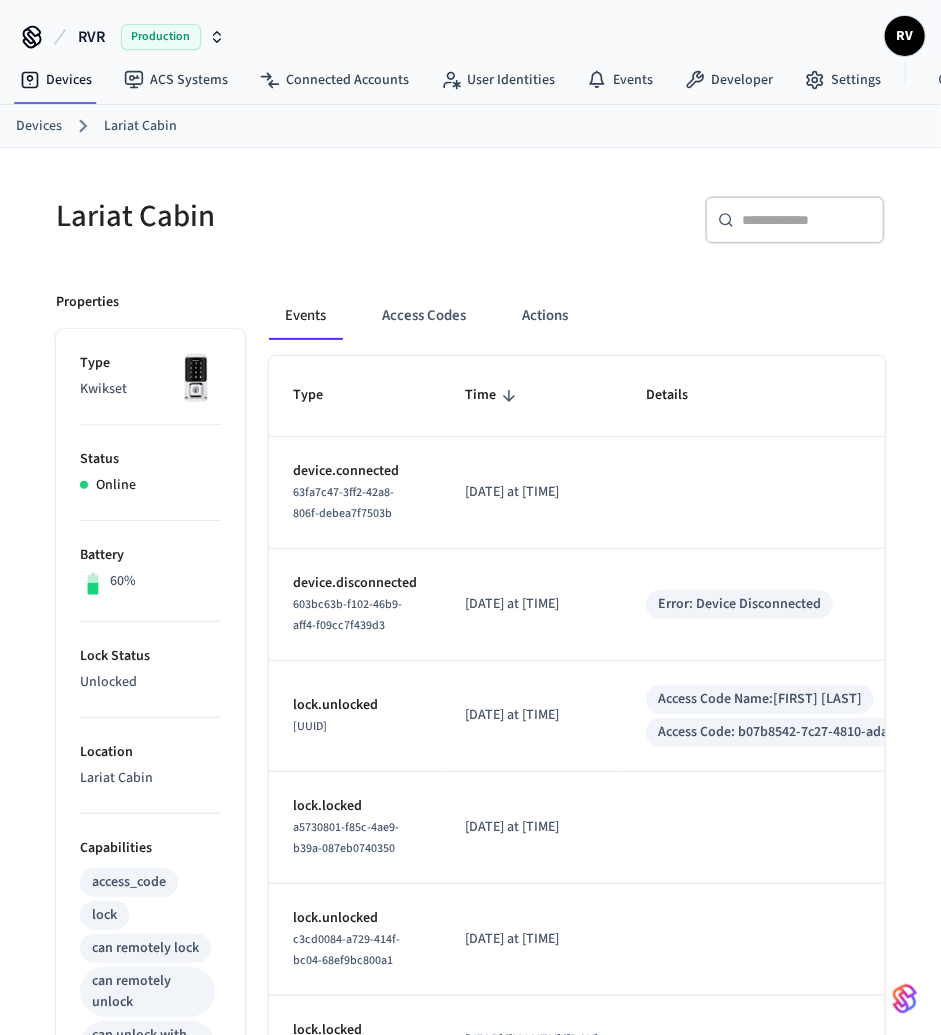 click on "Type" at bounding box center (150, 363) 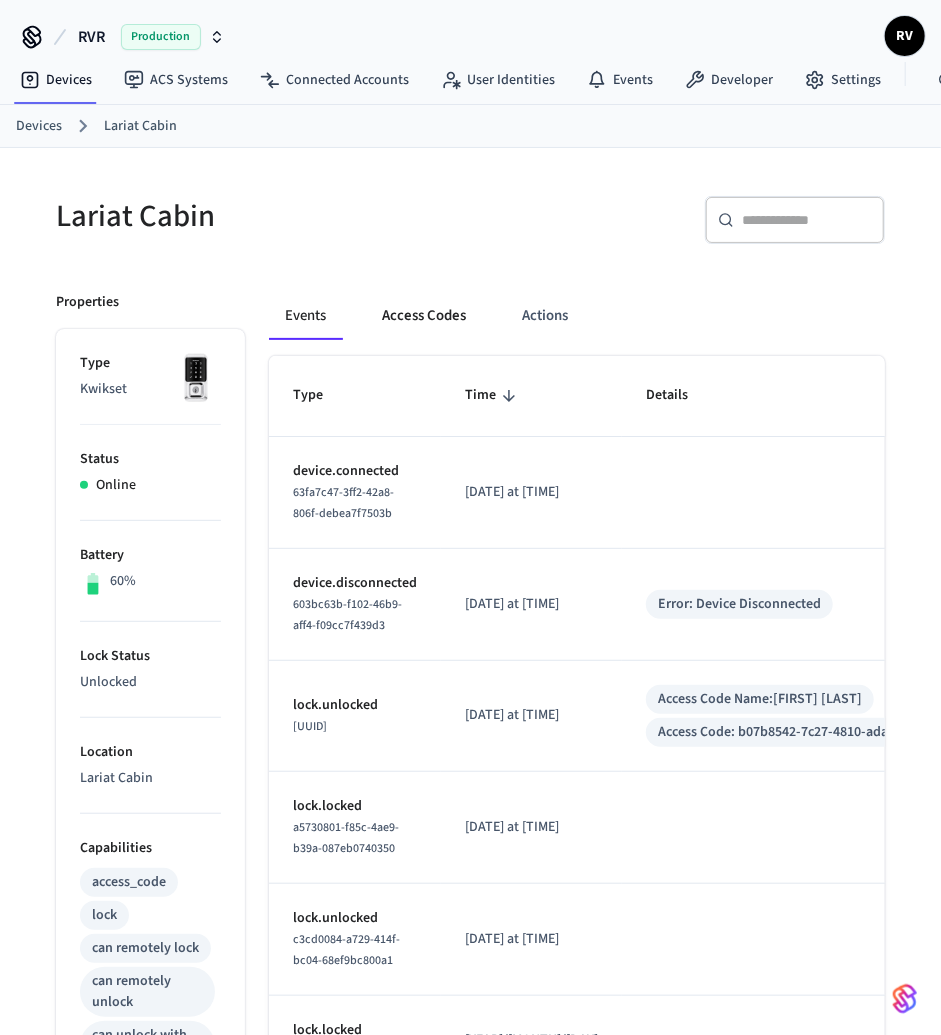 click on "Access Codes" at bounding box center (424, 316) 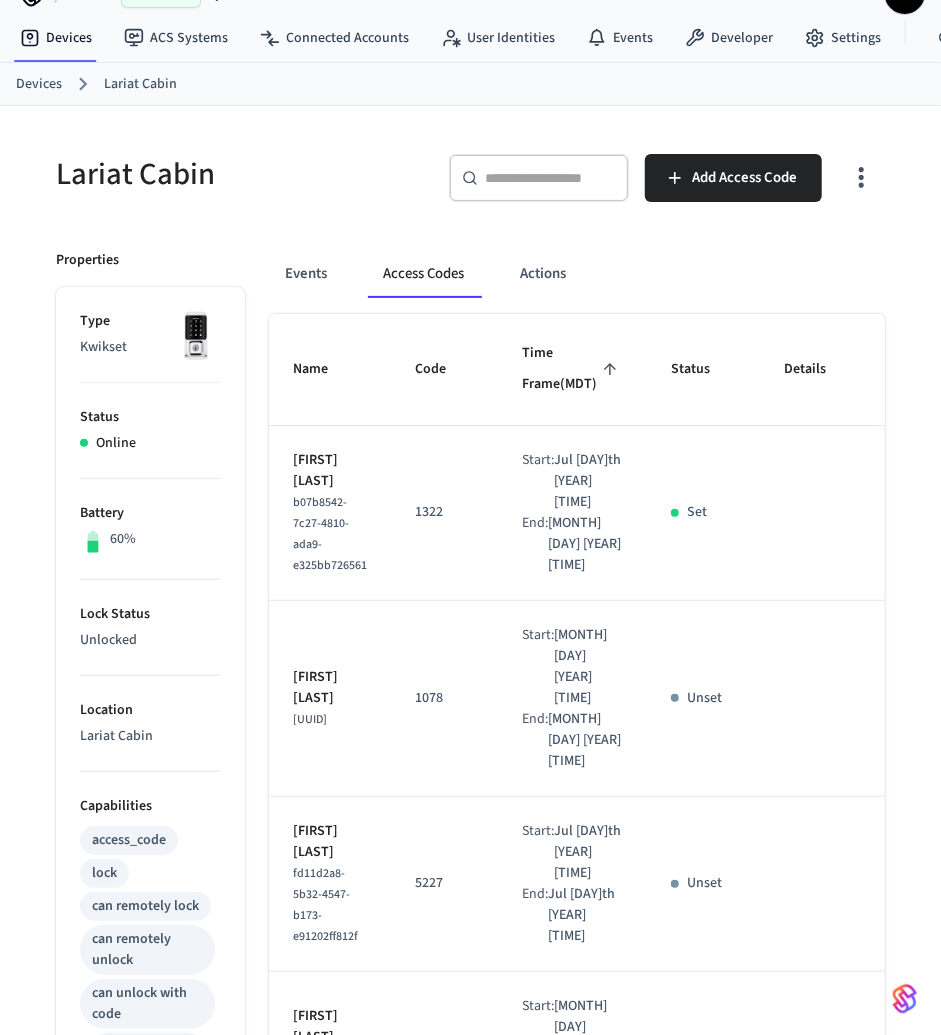 scroll, scrollTop: 45, scrollLeft: 0, axis: vertical 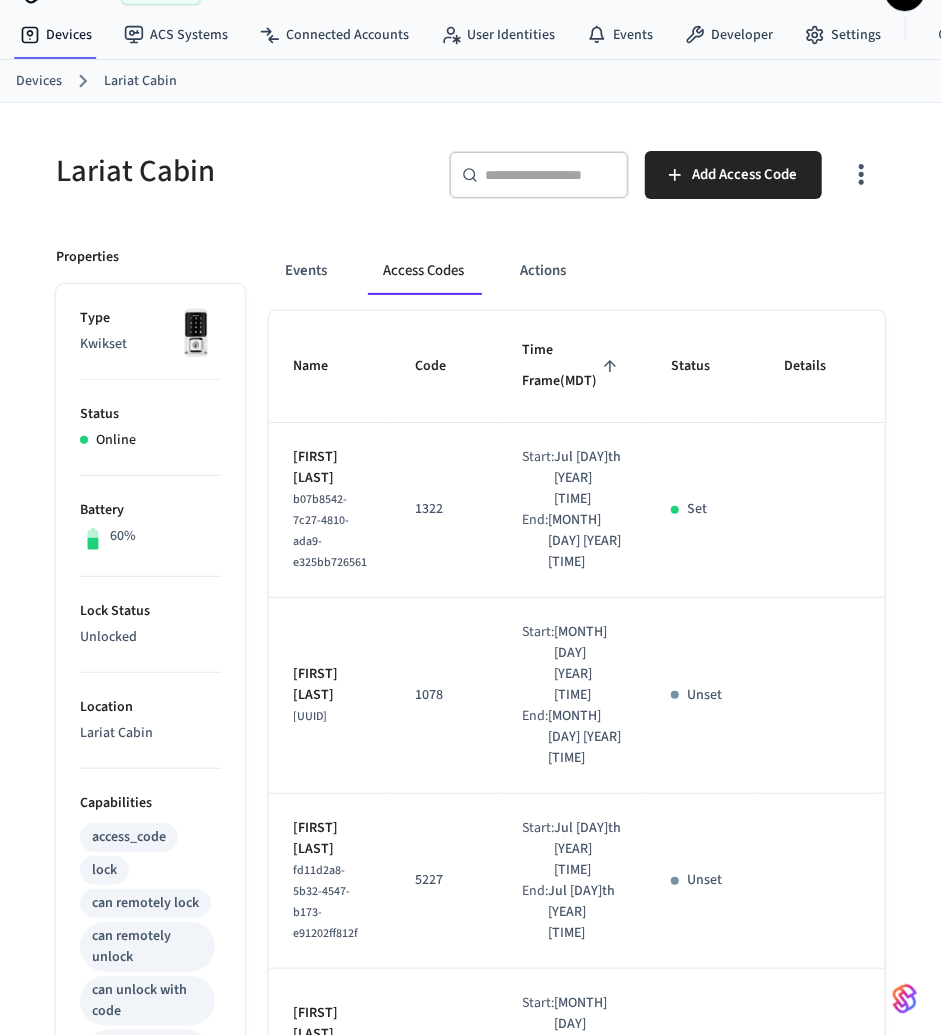 click on "Devices" at bounding box center (39, 81) 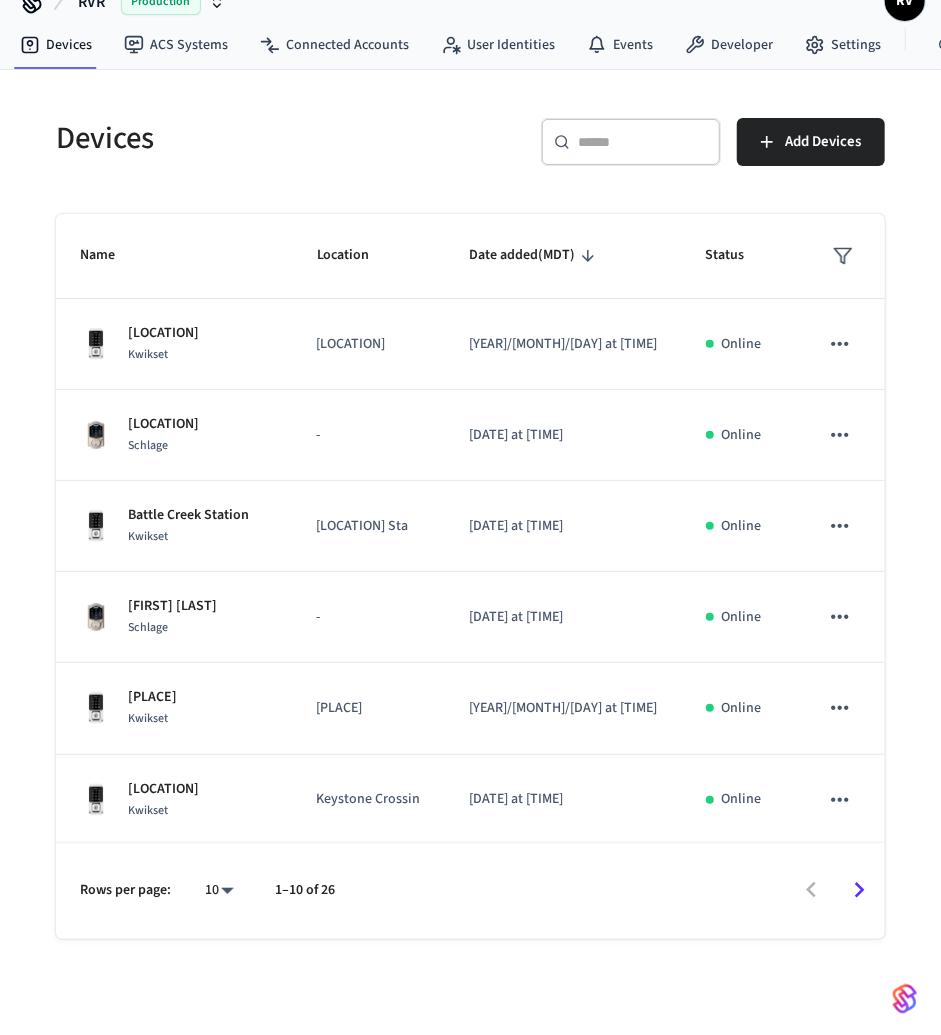 scroll, scrollTop: 0, scrollLeft: 0, axis: both 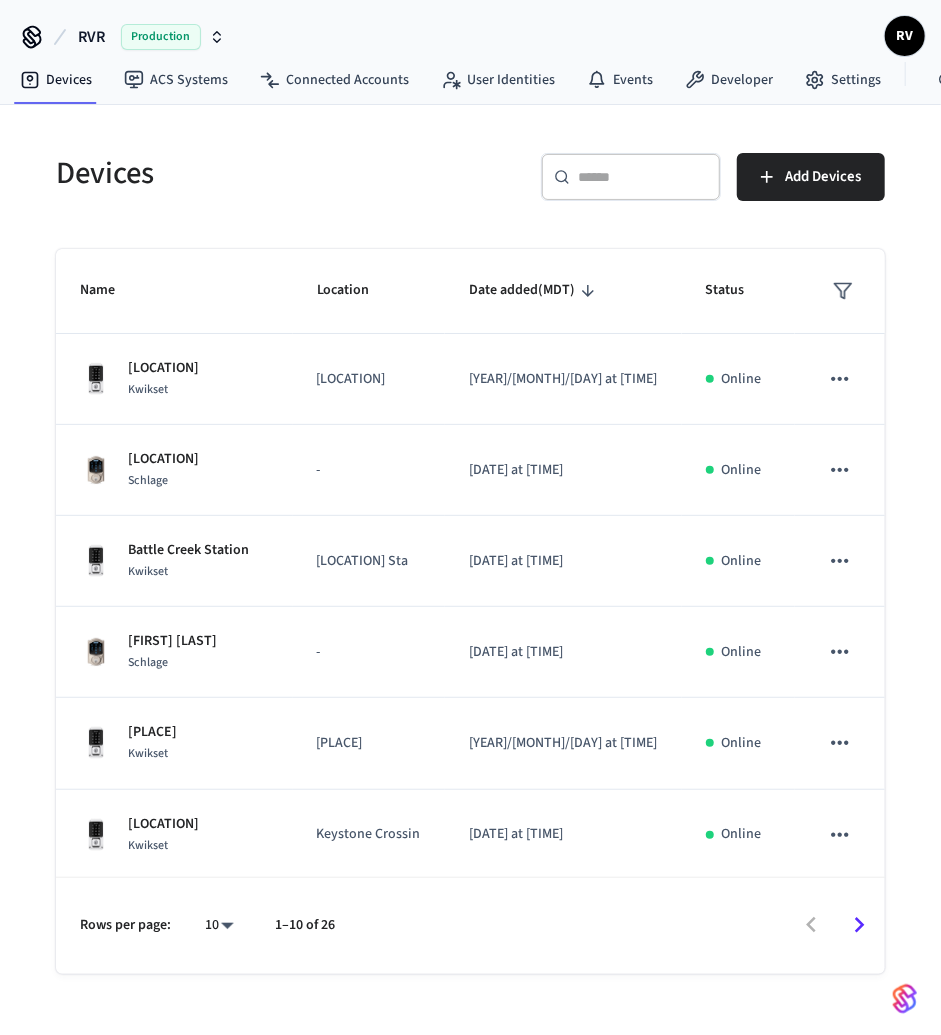 click on "Devices" at bounding box center [245, 173] 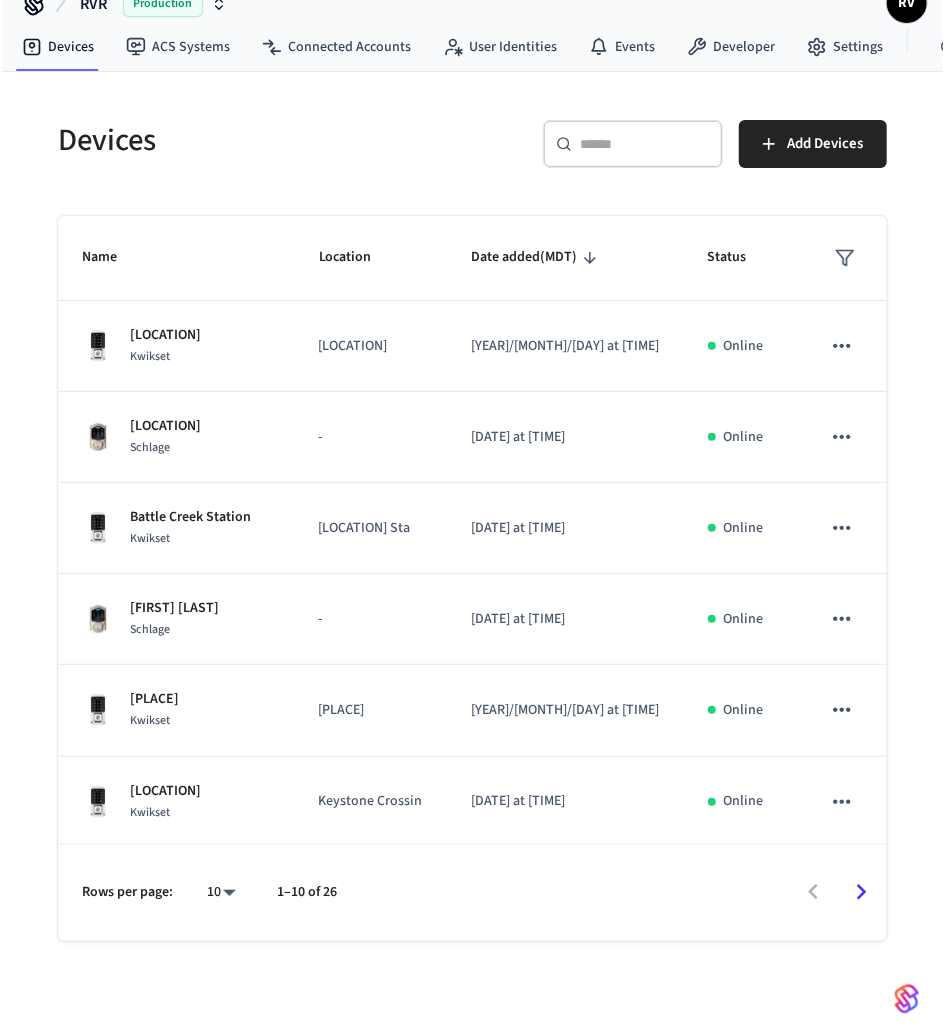 scroll, scrollTop: 0, scrollLeft: 0, axis: both 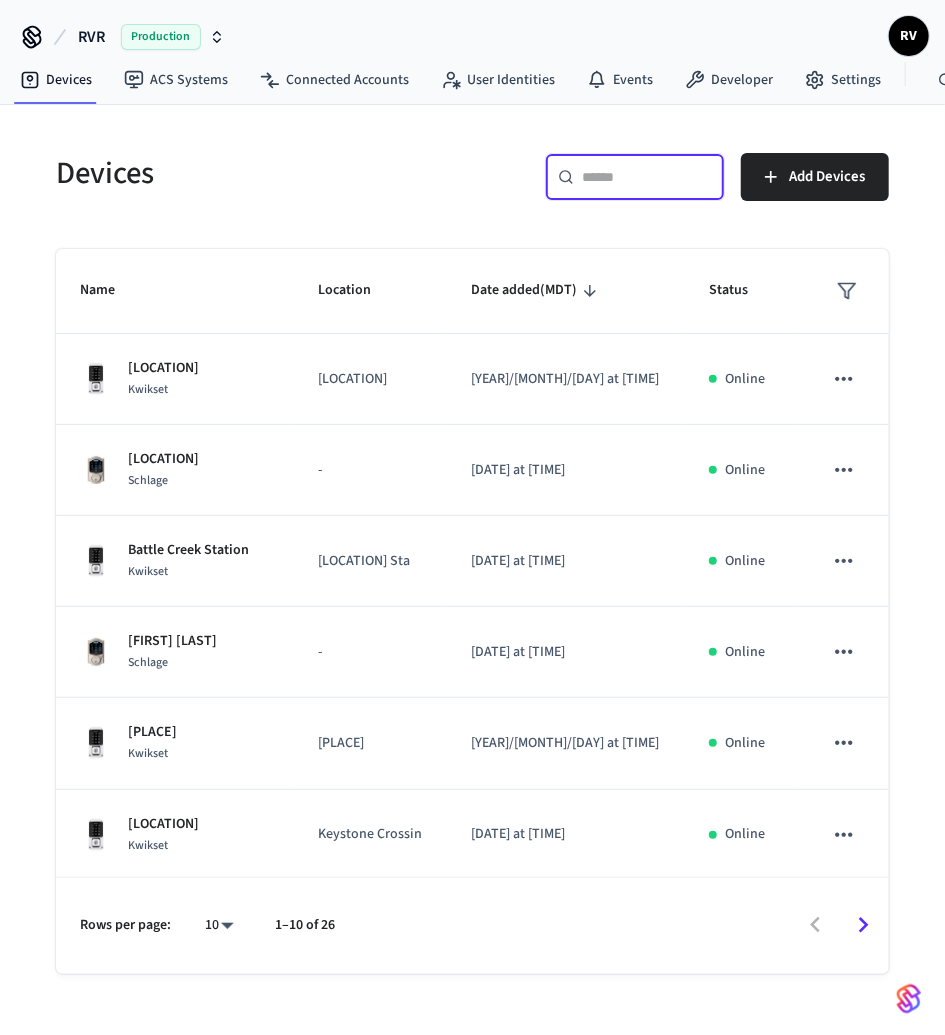 click at bounding box center [647, 177] 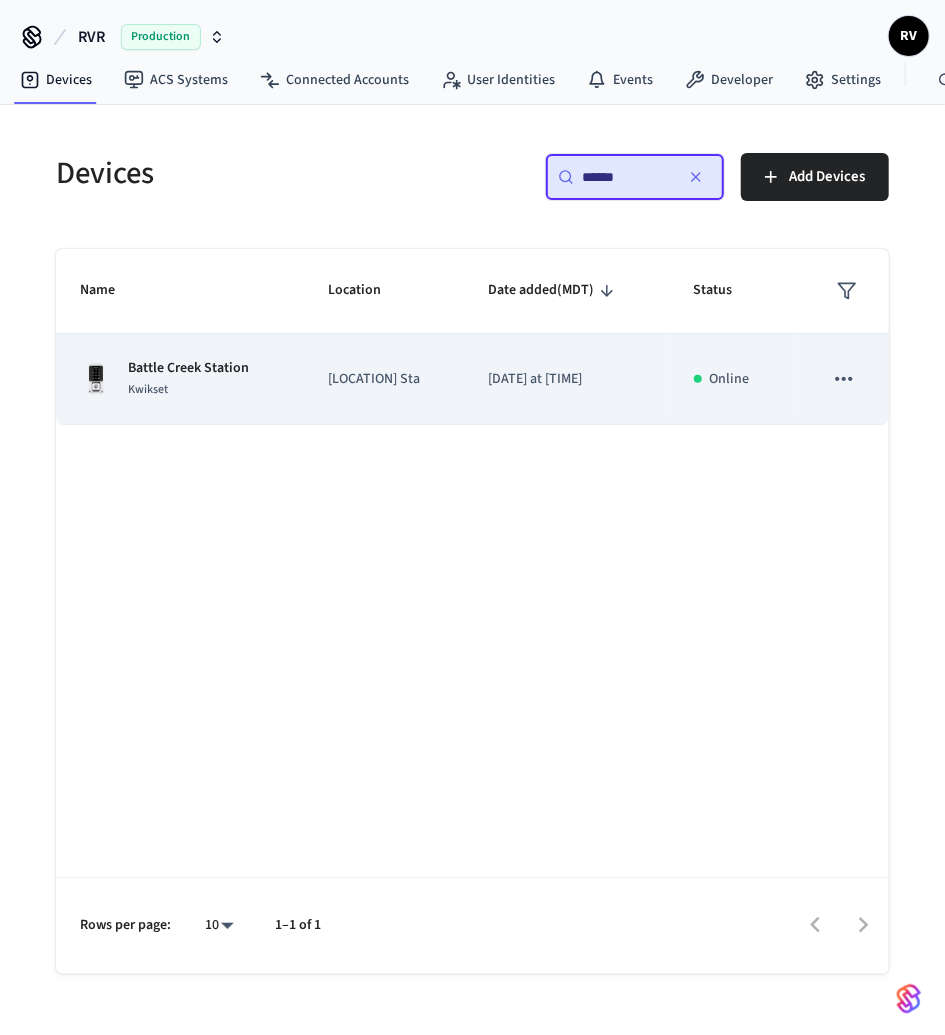 type on "******" 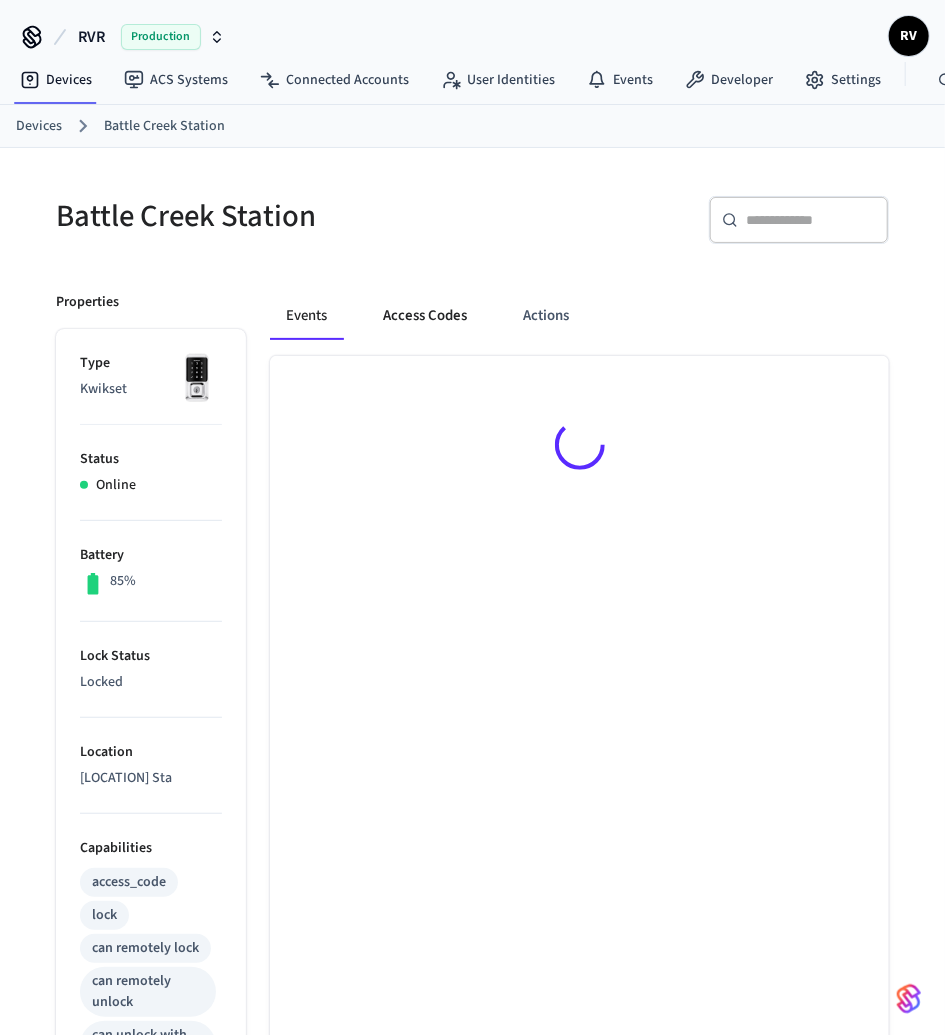 click on "Access Codes" at bounding box center [425, 316] 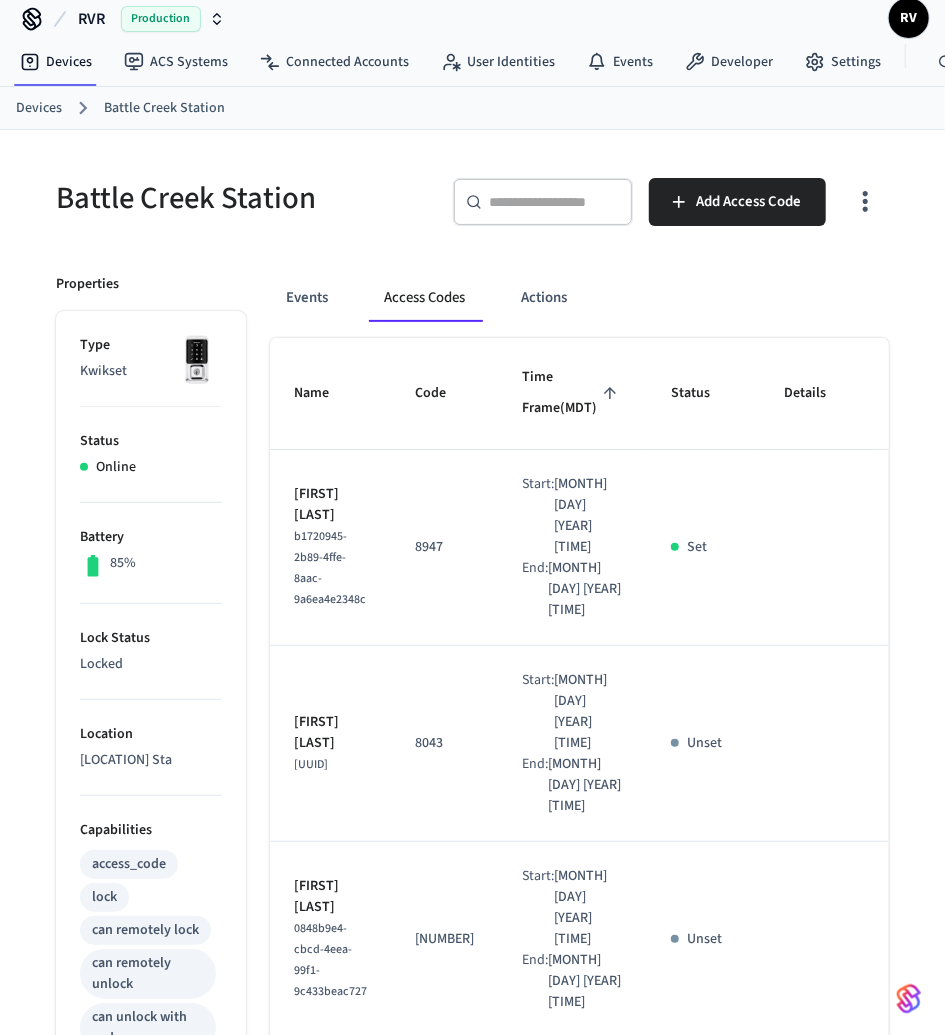scroll, scrollTop: 0, scrollLeft: 0, axis: both 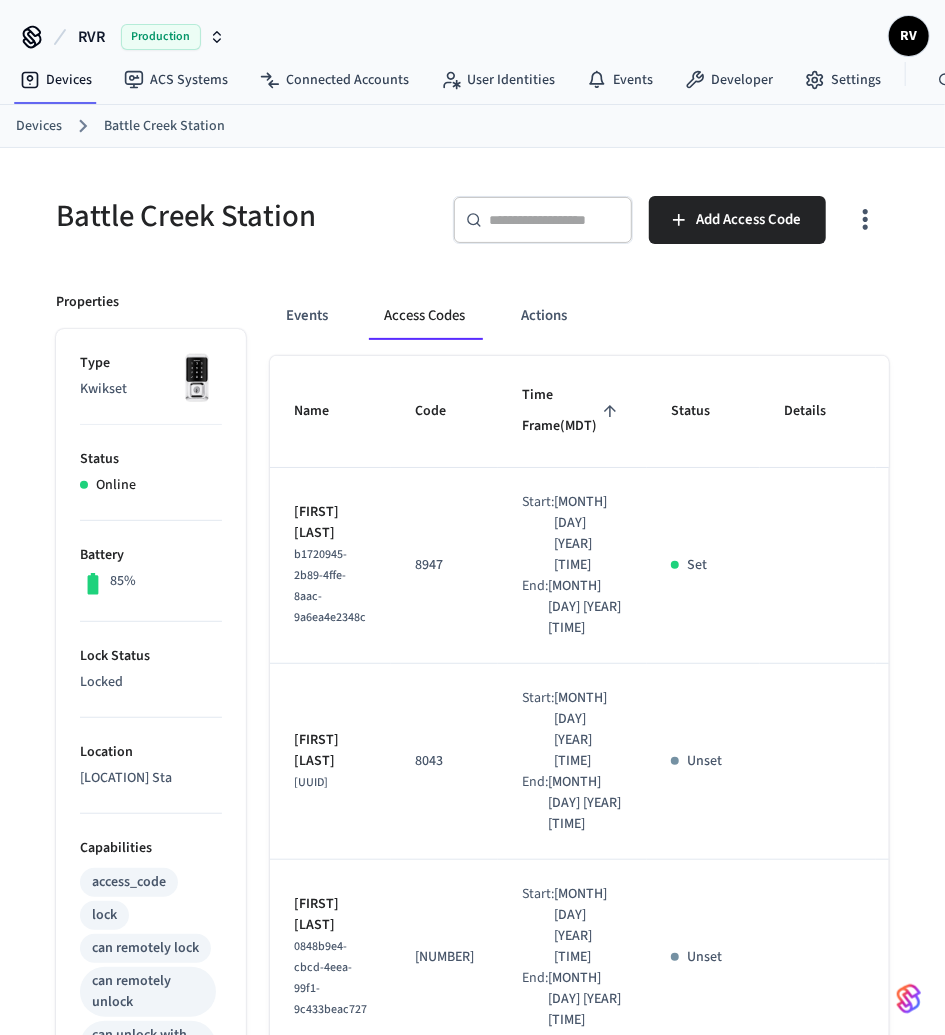 click on "Devices" at bounding box center (39, 126) 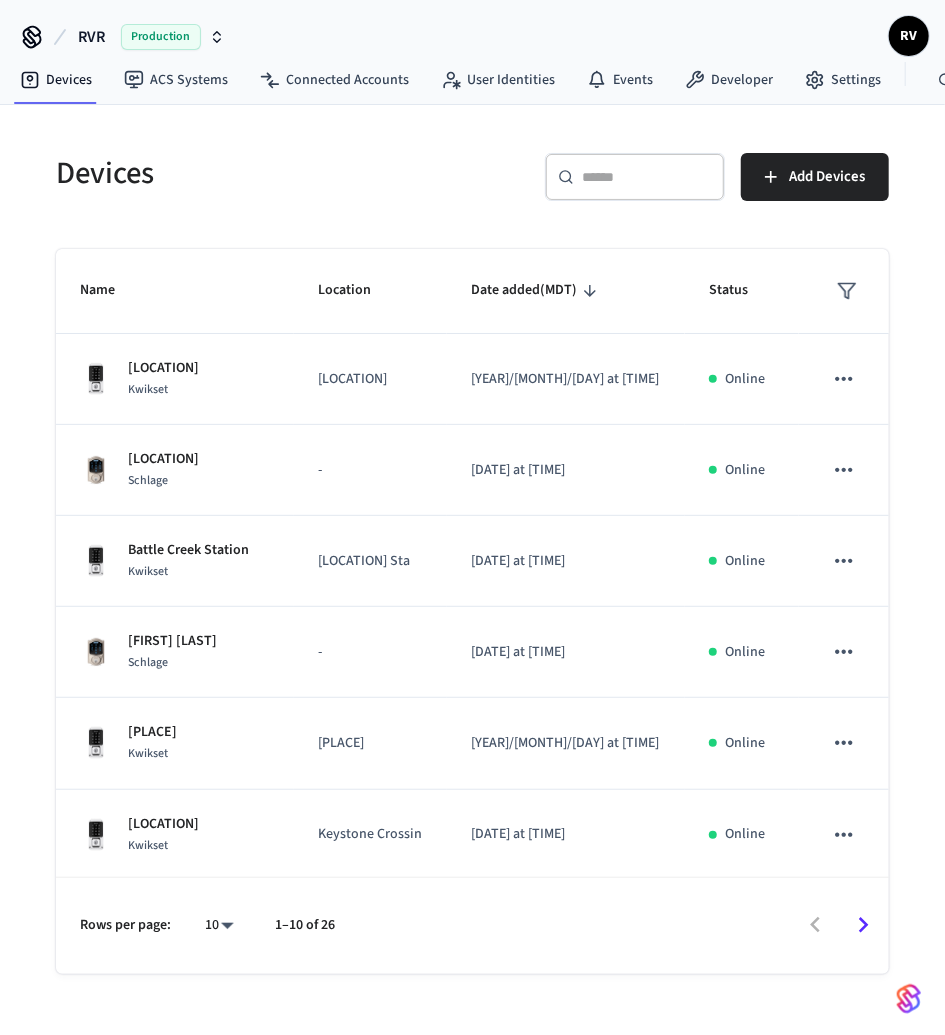 click on "​ ​" at bounding box center [635, 177] 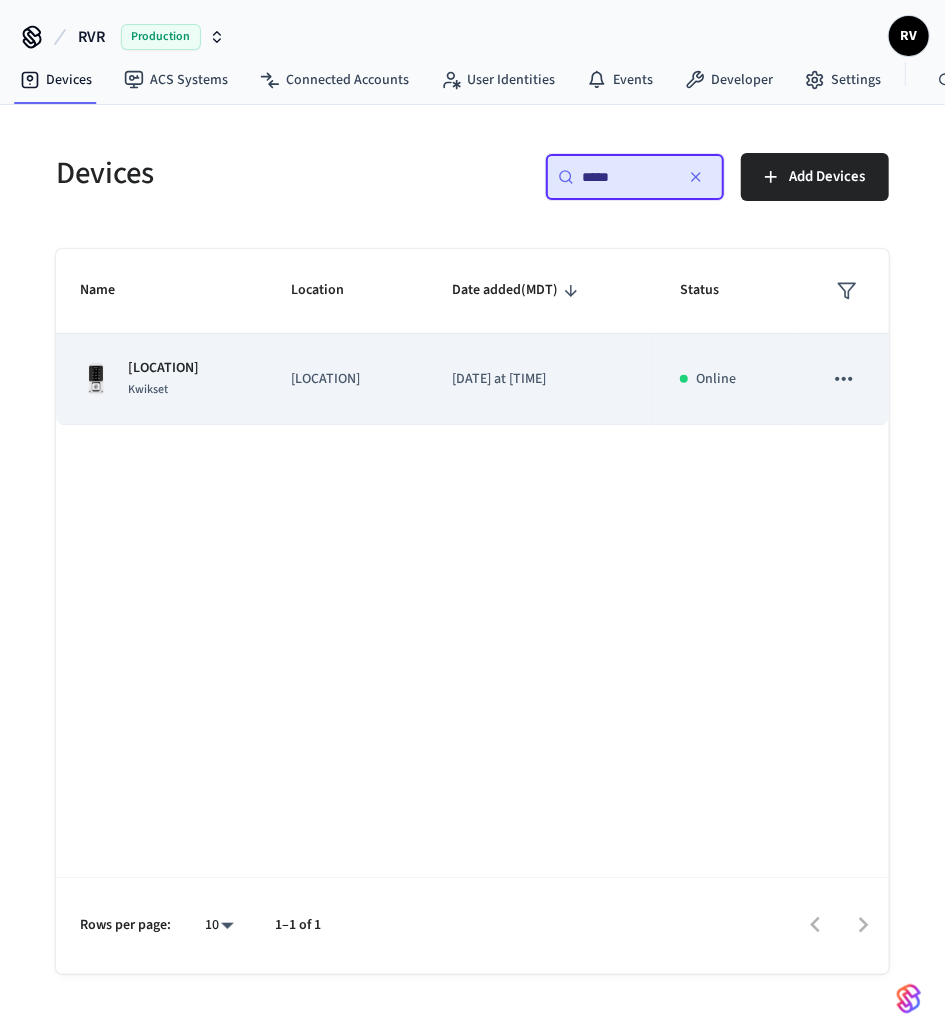 type on "*****" 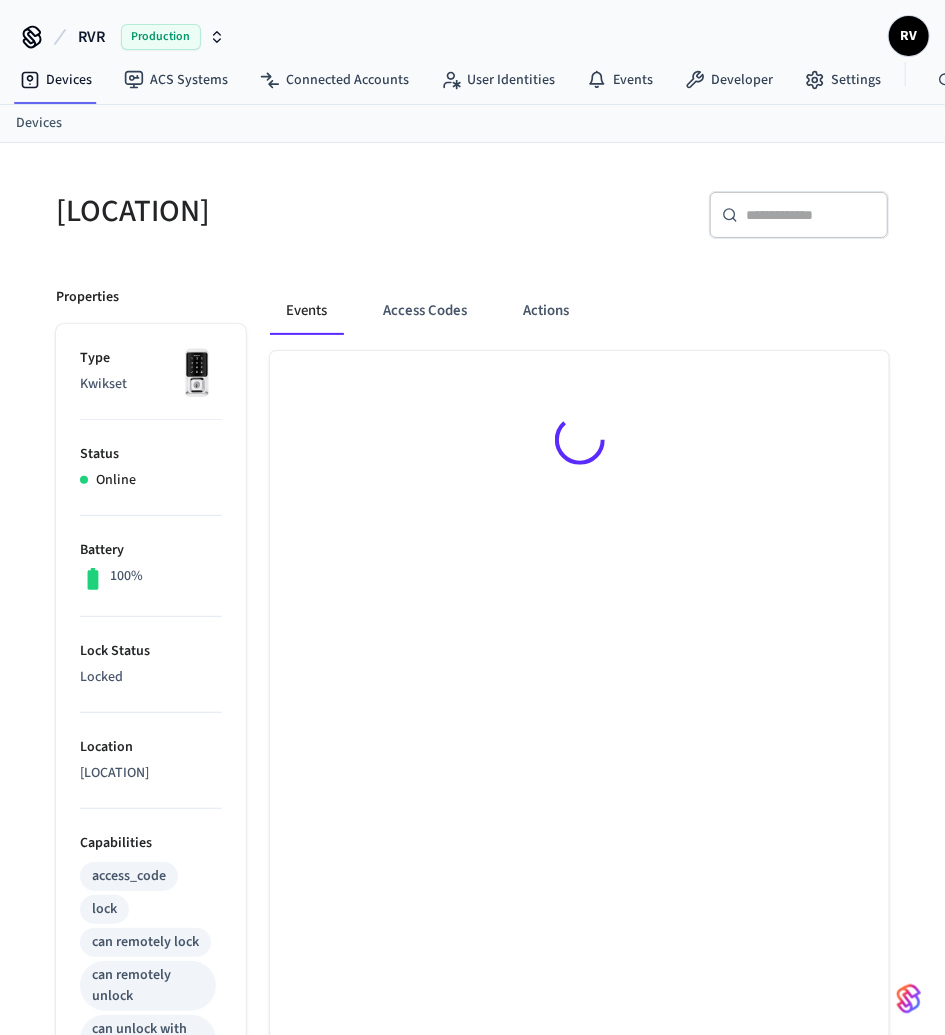 click at bounding box center [579, 443] 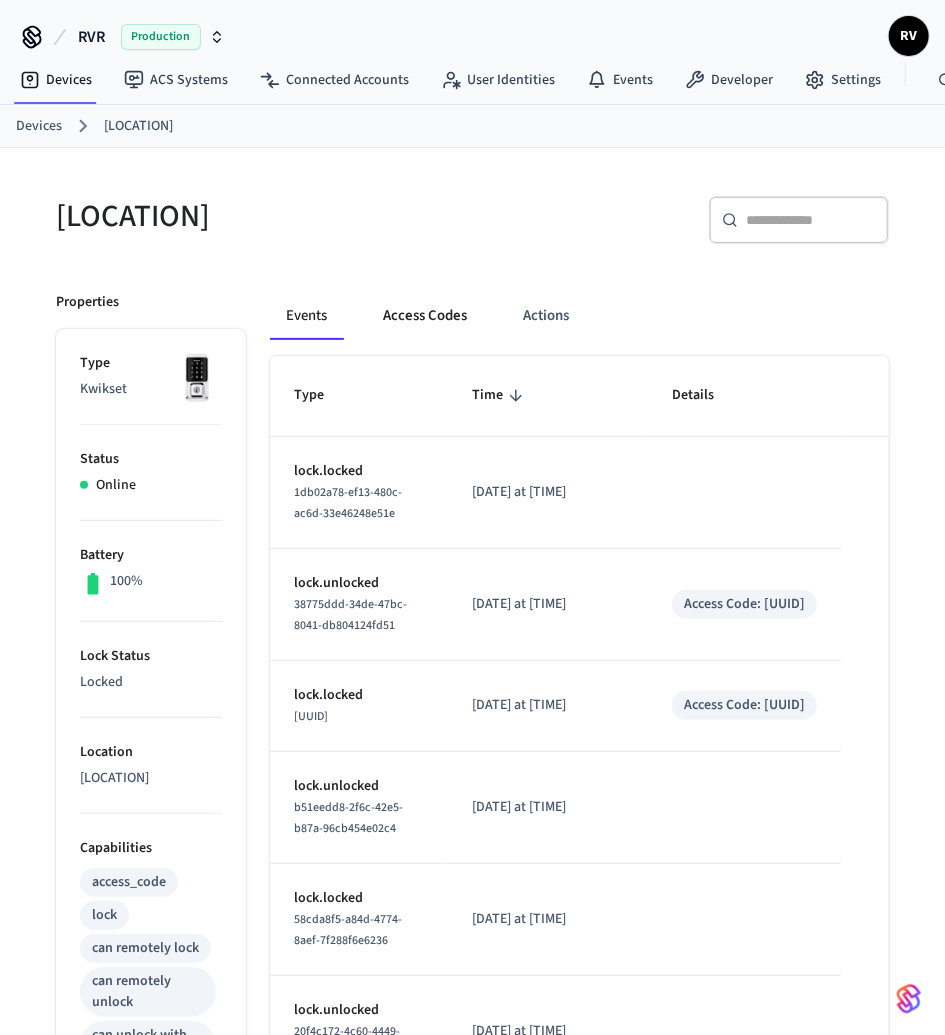 click on "Access Codes" at bounding box center [425, 316] 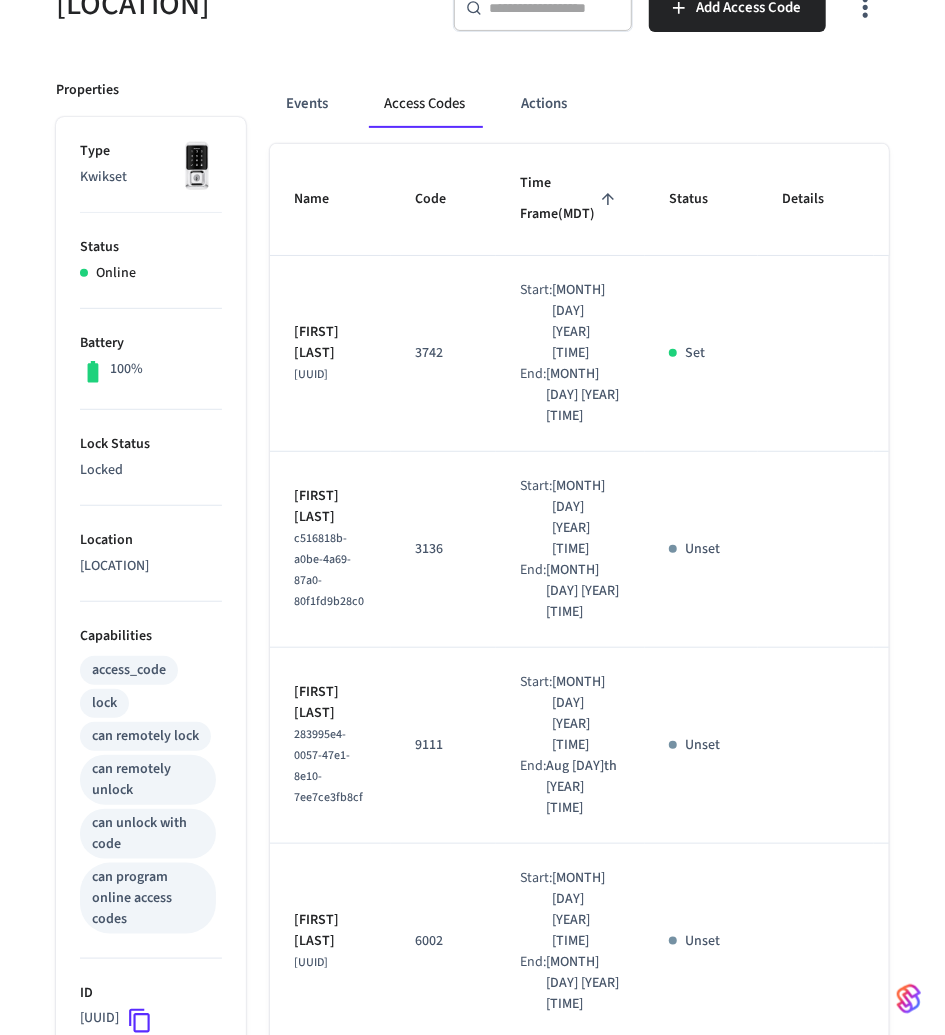 scroll, scrollTop: 0, scrollLeft: 0, axis: both 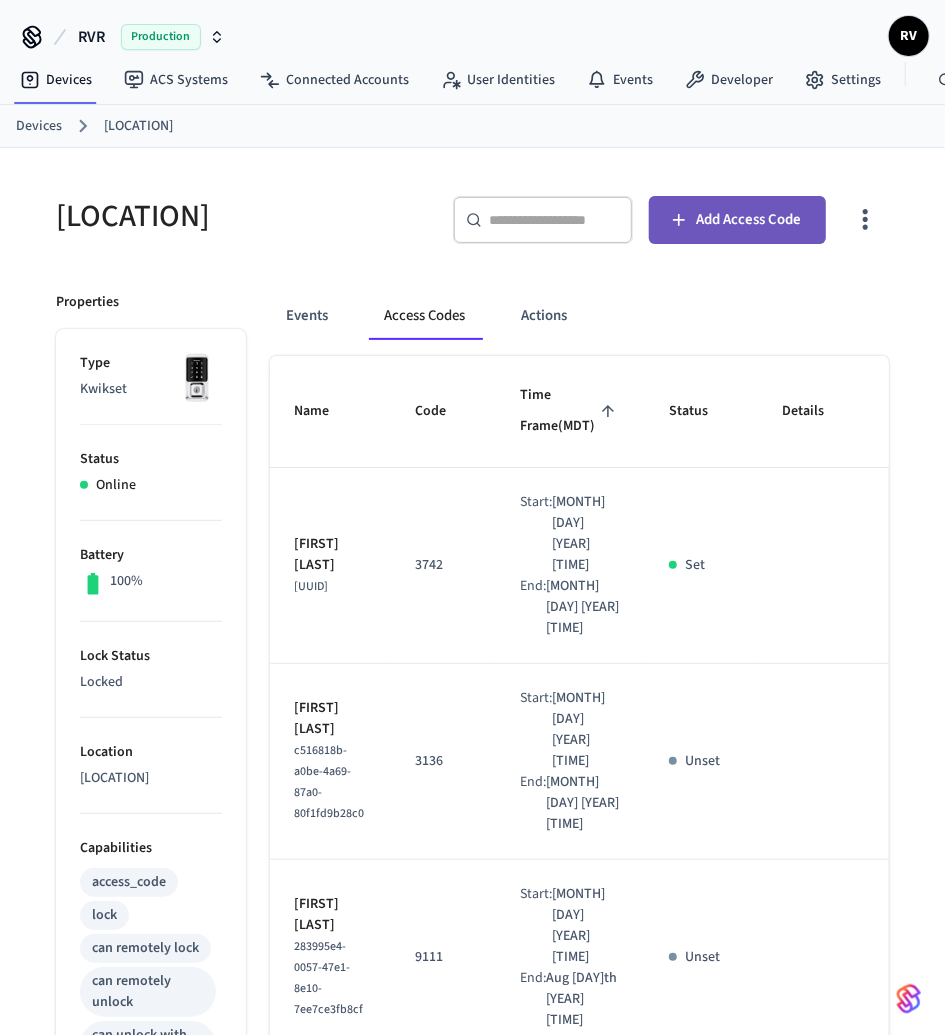 click on "Add Access Code" at bounding box center (749, 220) 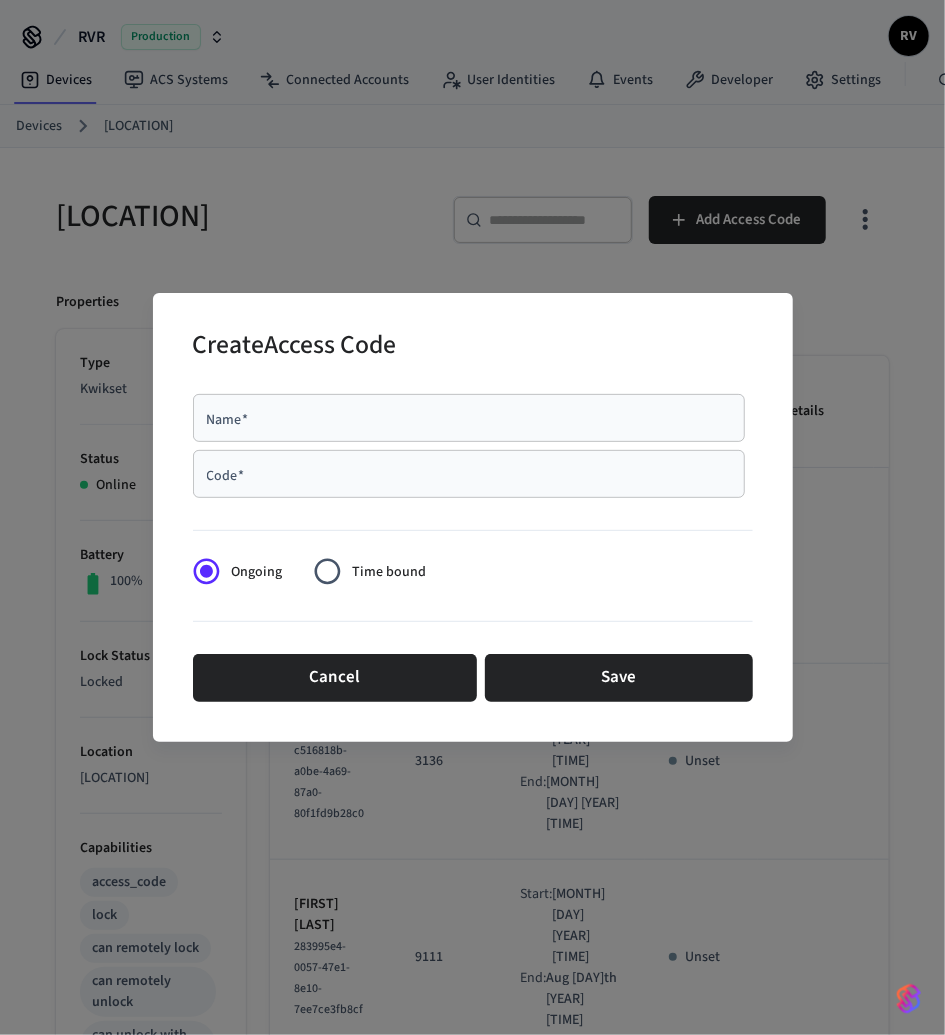click on "Code   *" at bounding box center [469, 474] 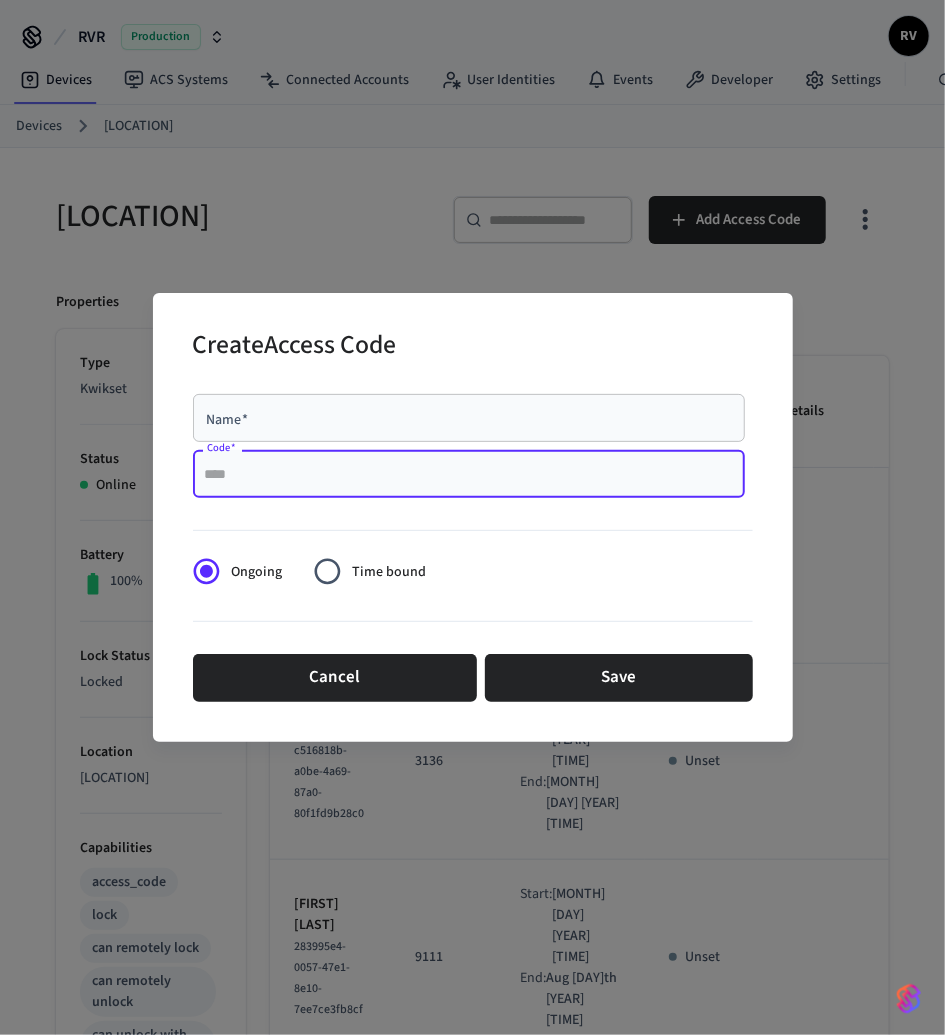 paste on "****" 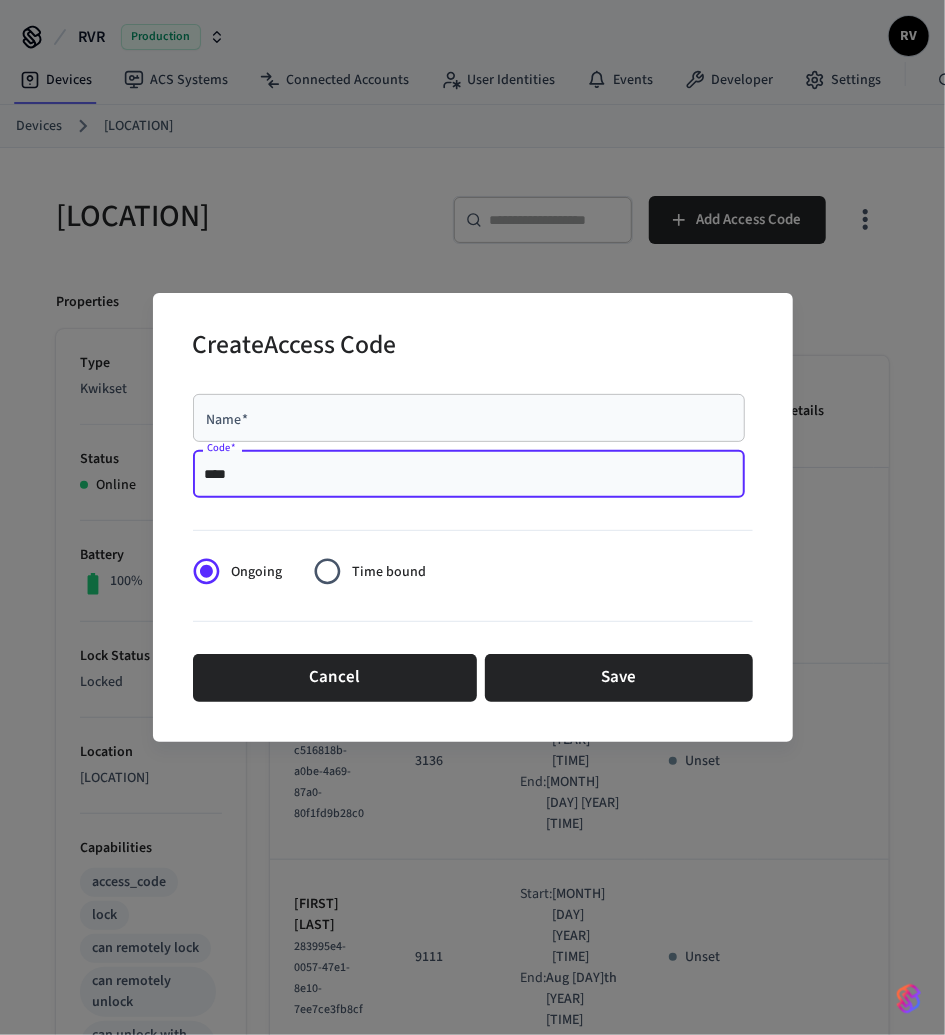 type on "****" 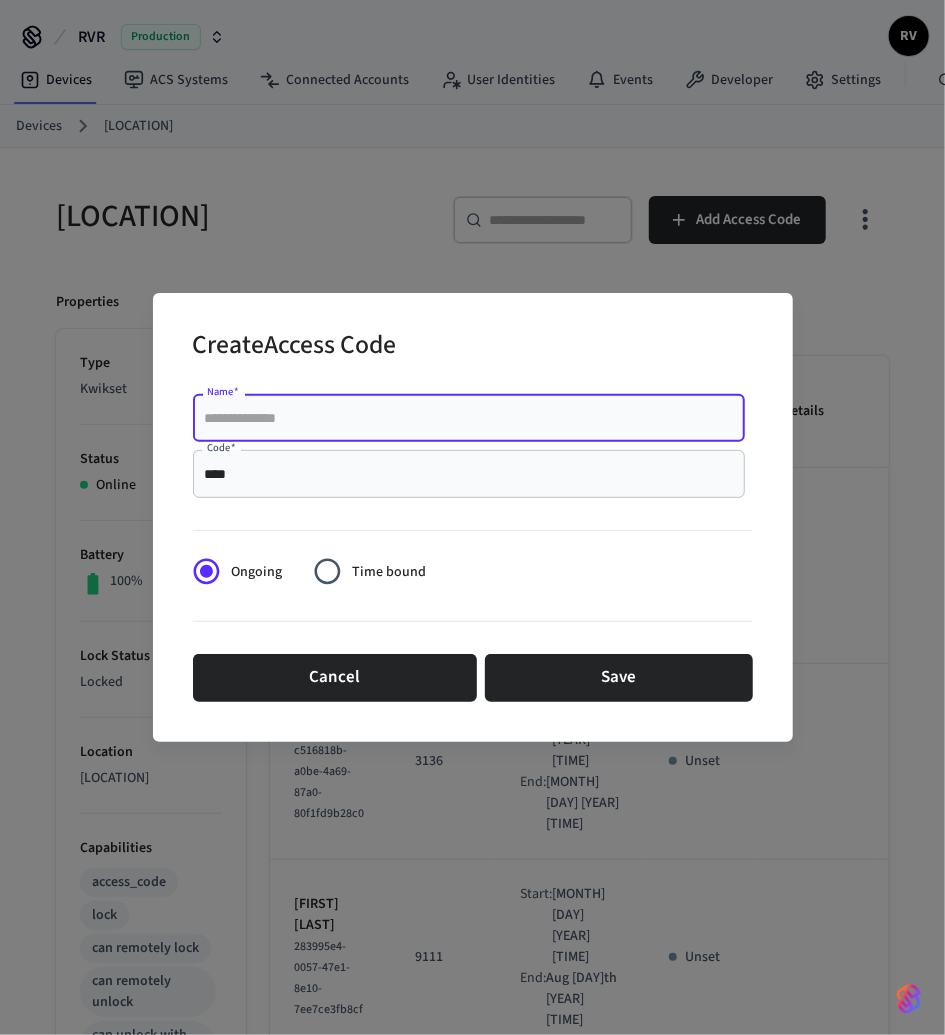 click on "Name   *" at bounding box center (469, 418) 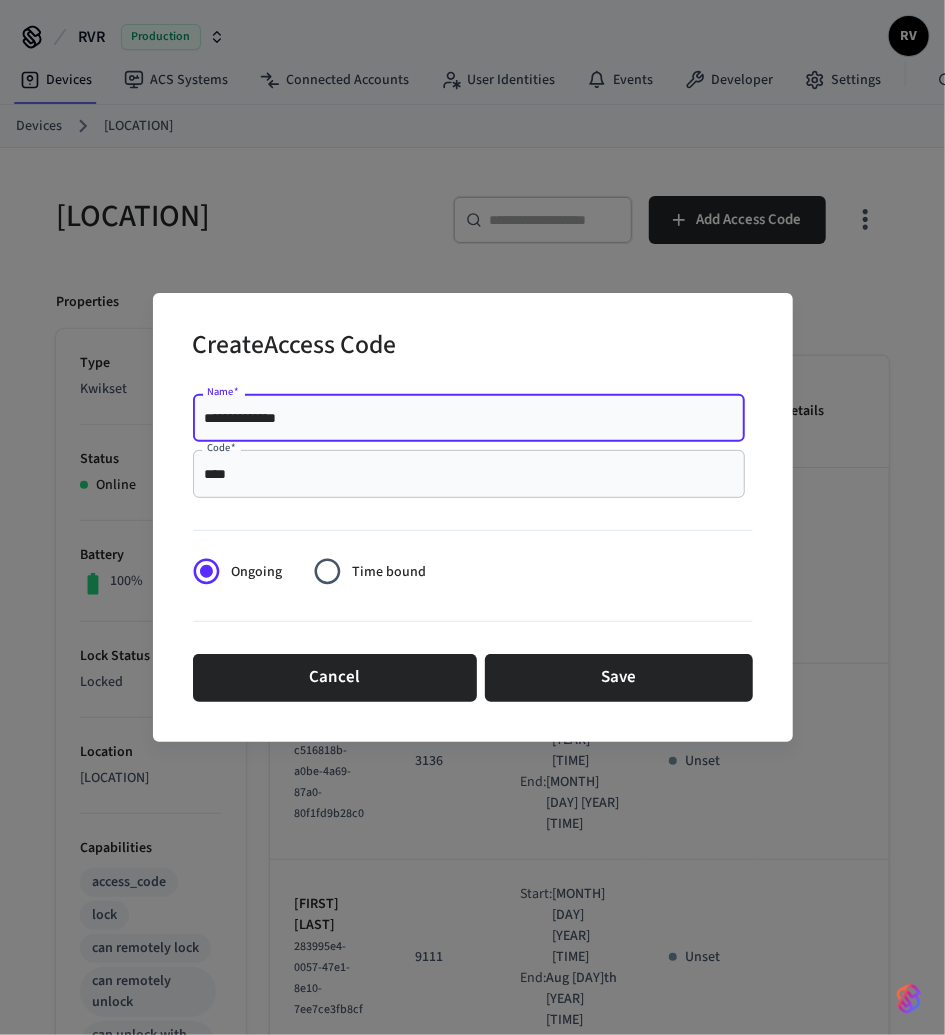 click on "**********" at bounding box center (469, 418) 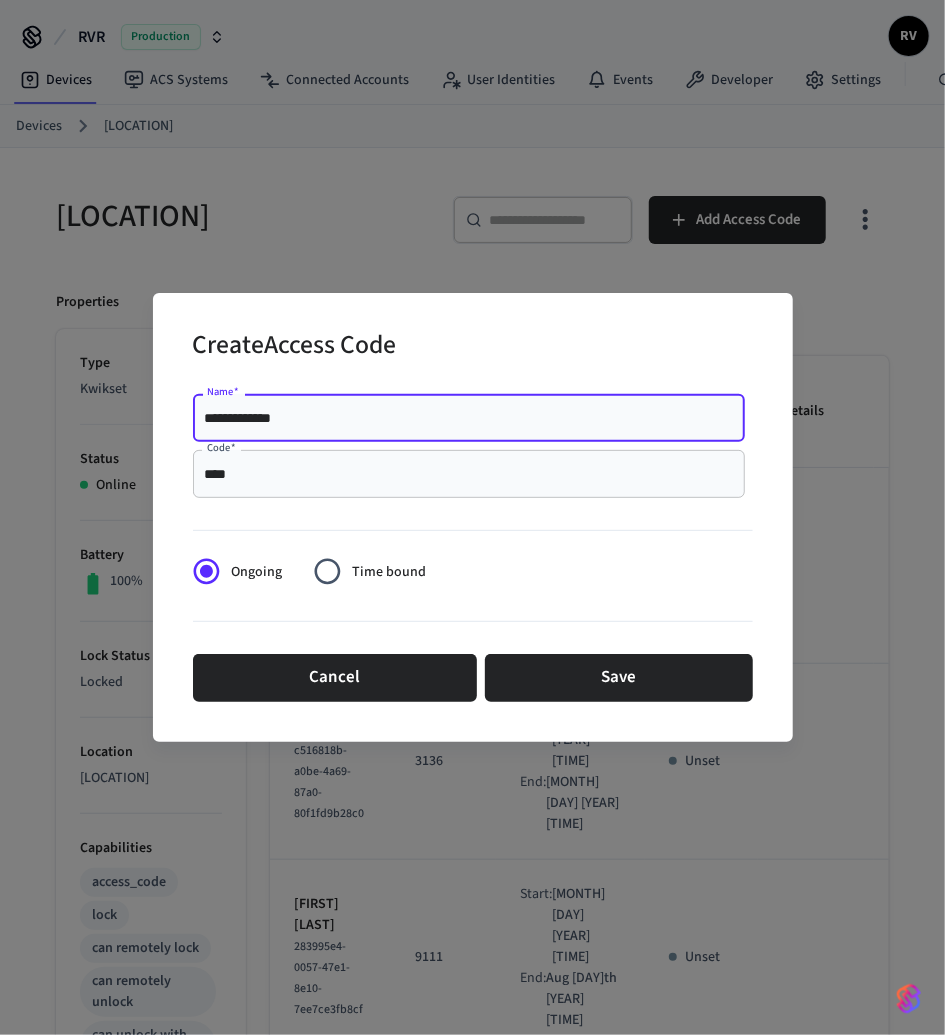 type on "**********" 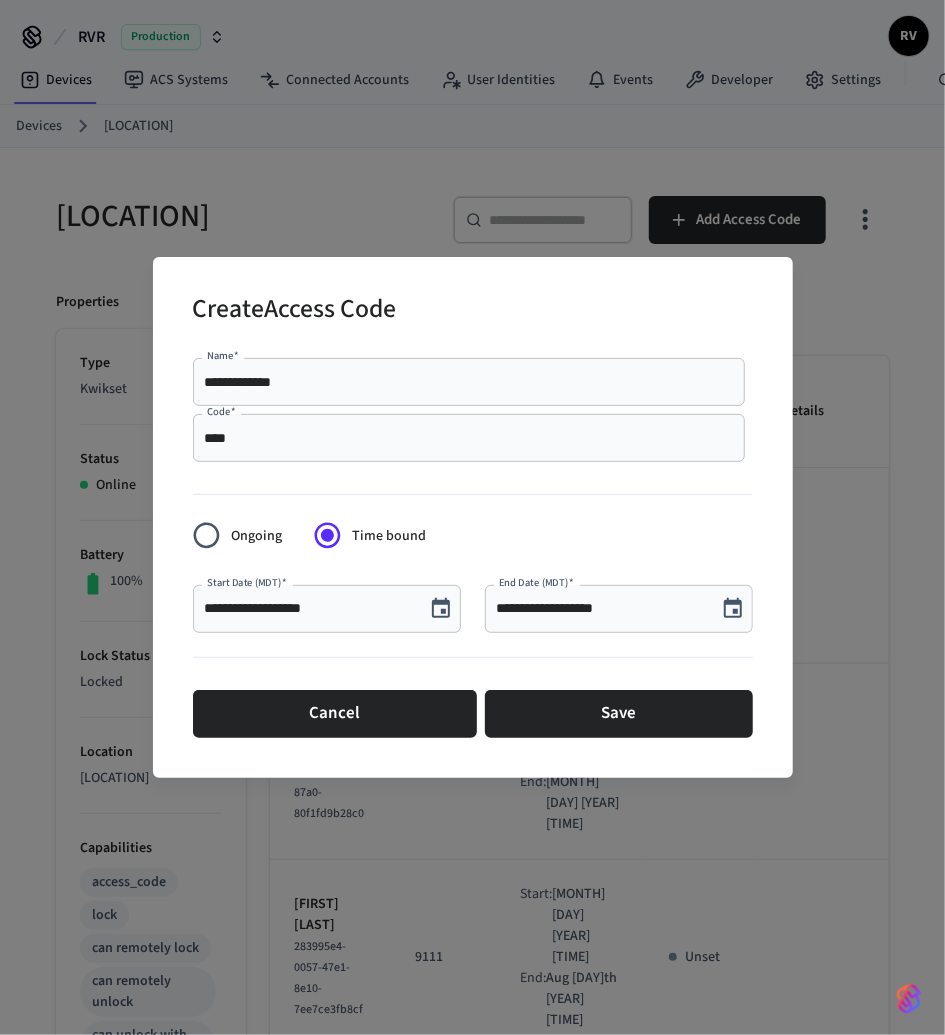 click at bounding box center [441, 609] 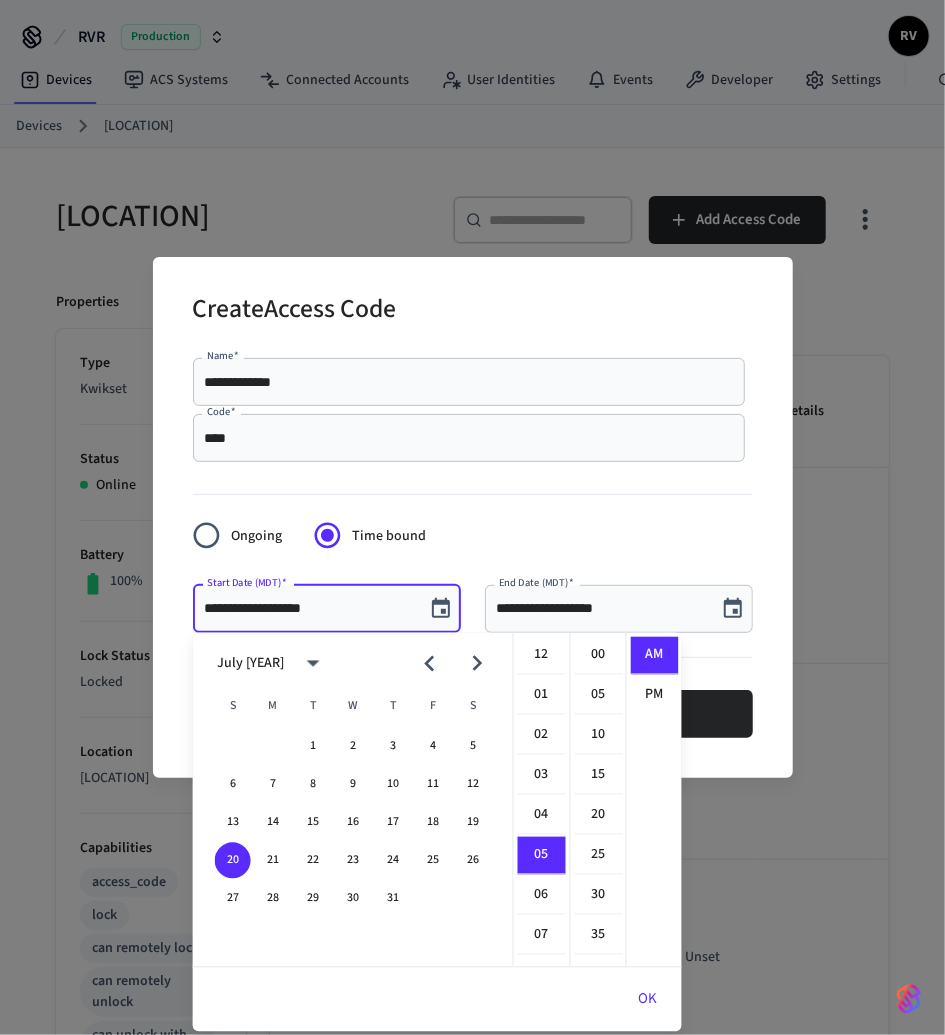 scroll, scrollTop: 198, scrollLeft: 0, axis: vertical 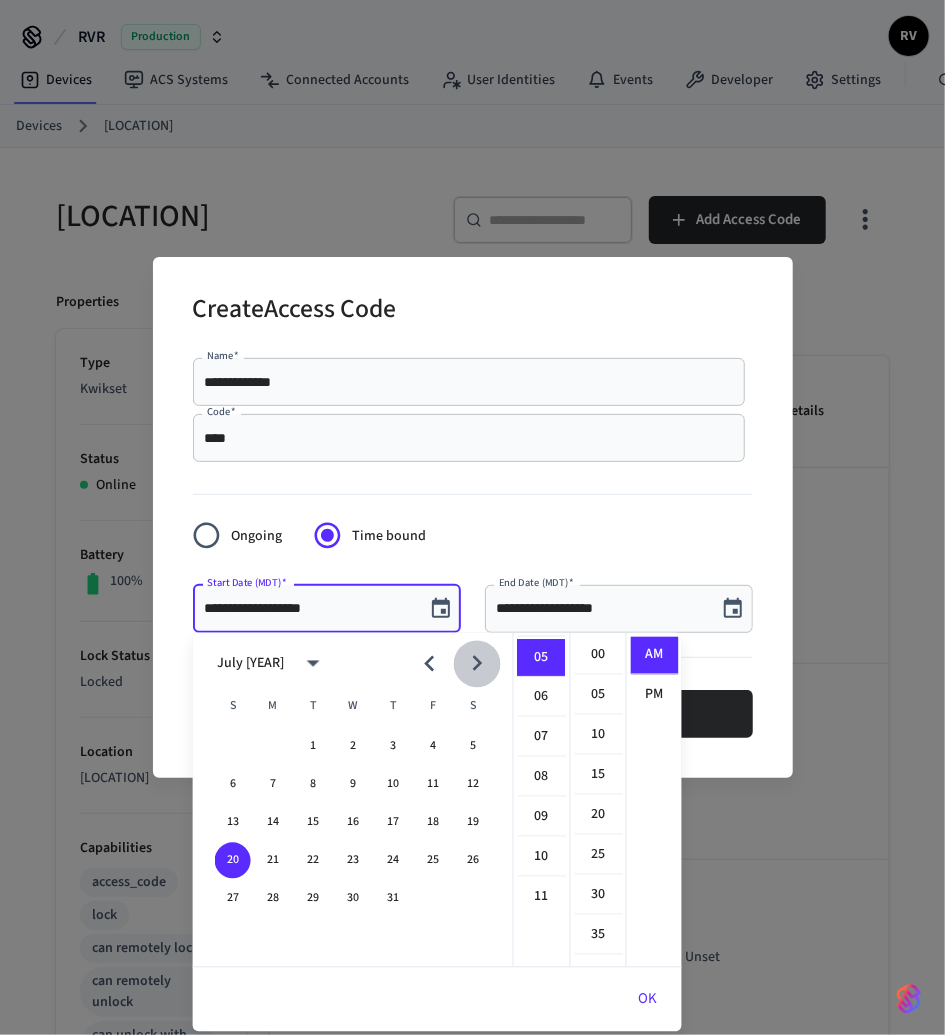 click 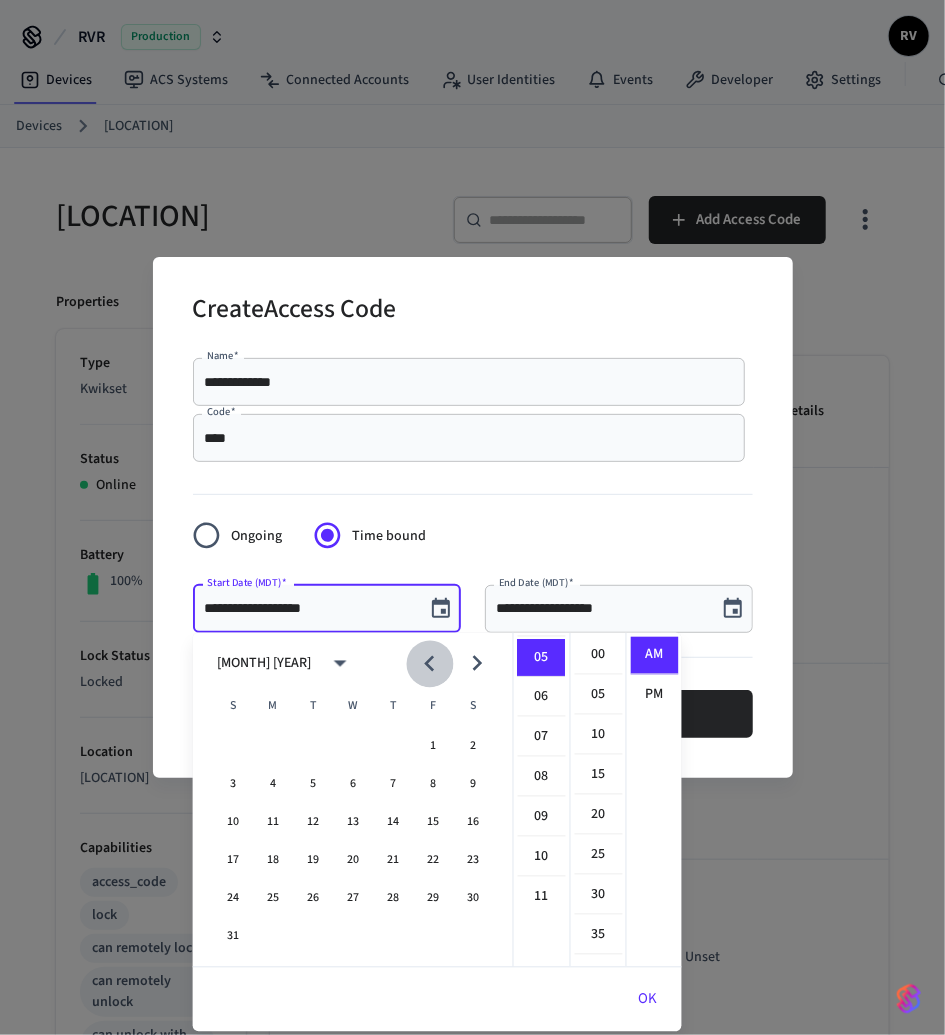click 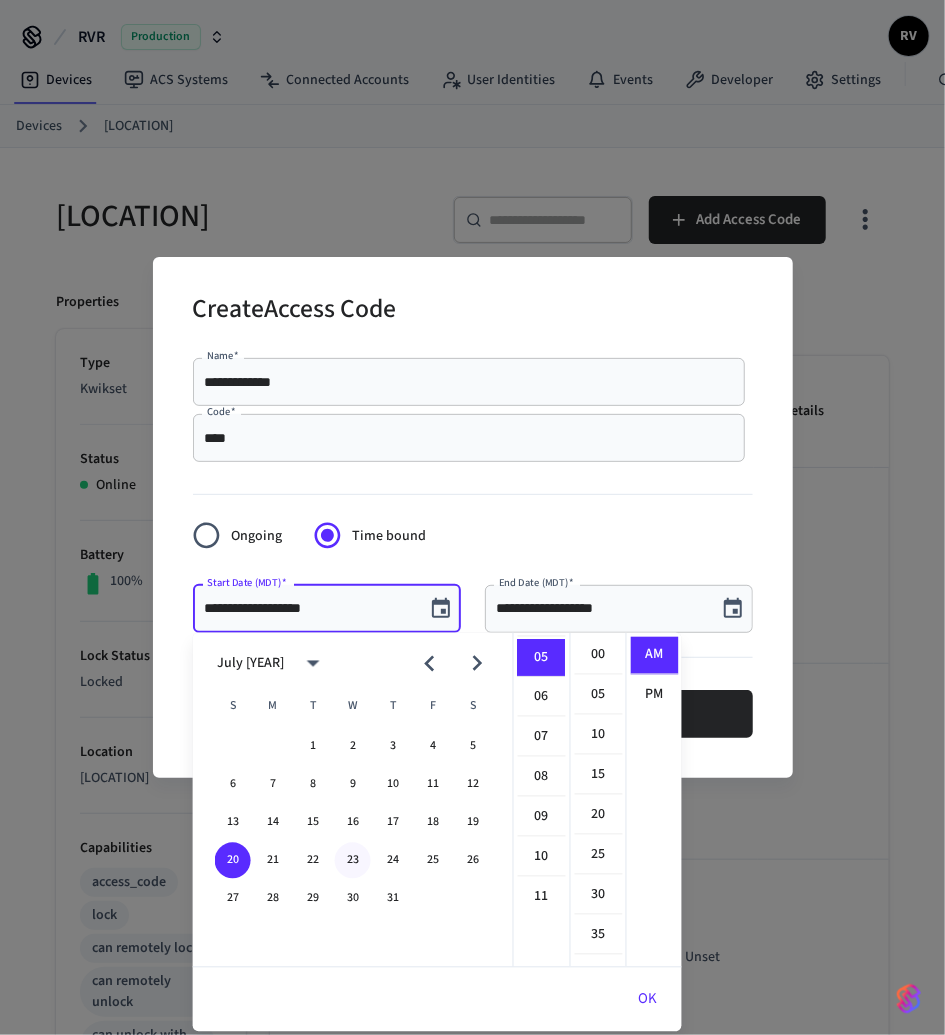 click on "23" at bounding box center [353, 861] 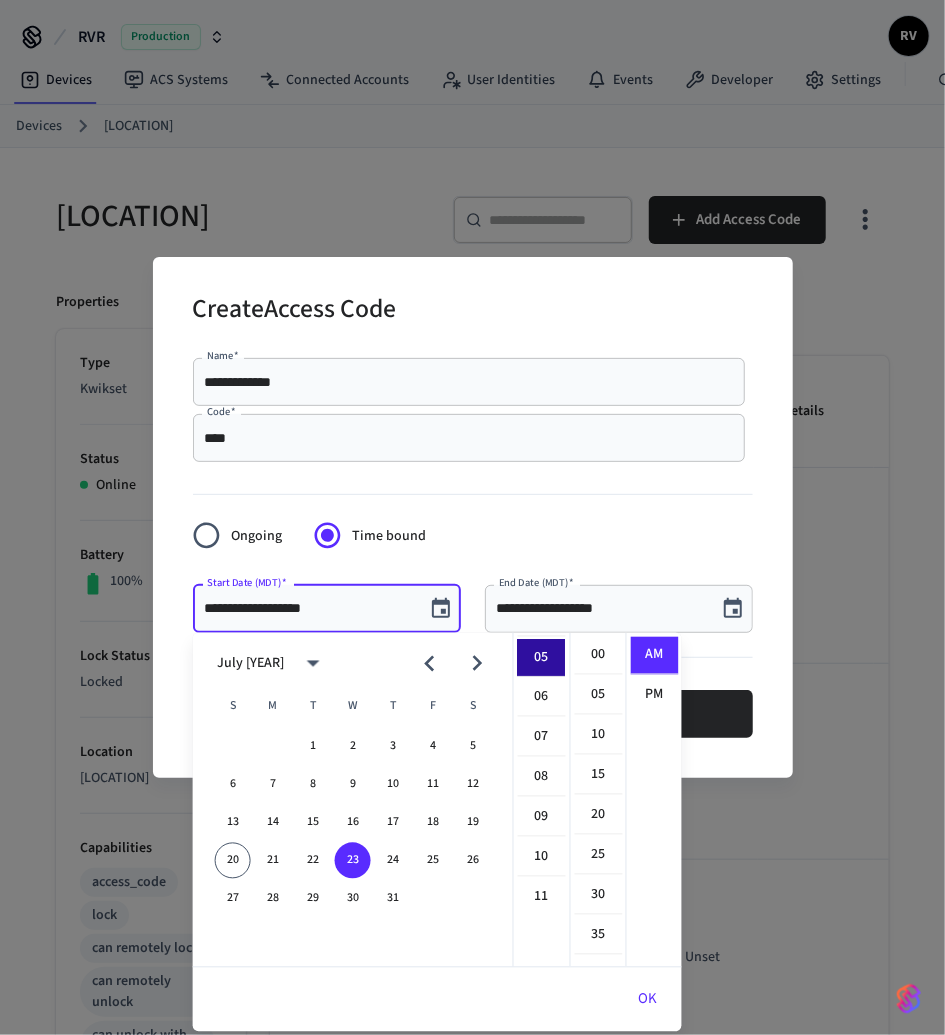 scroll, scrollTop: 0, scrollLeft: 0, axis: both 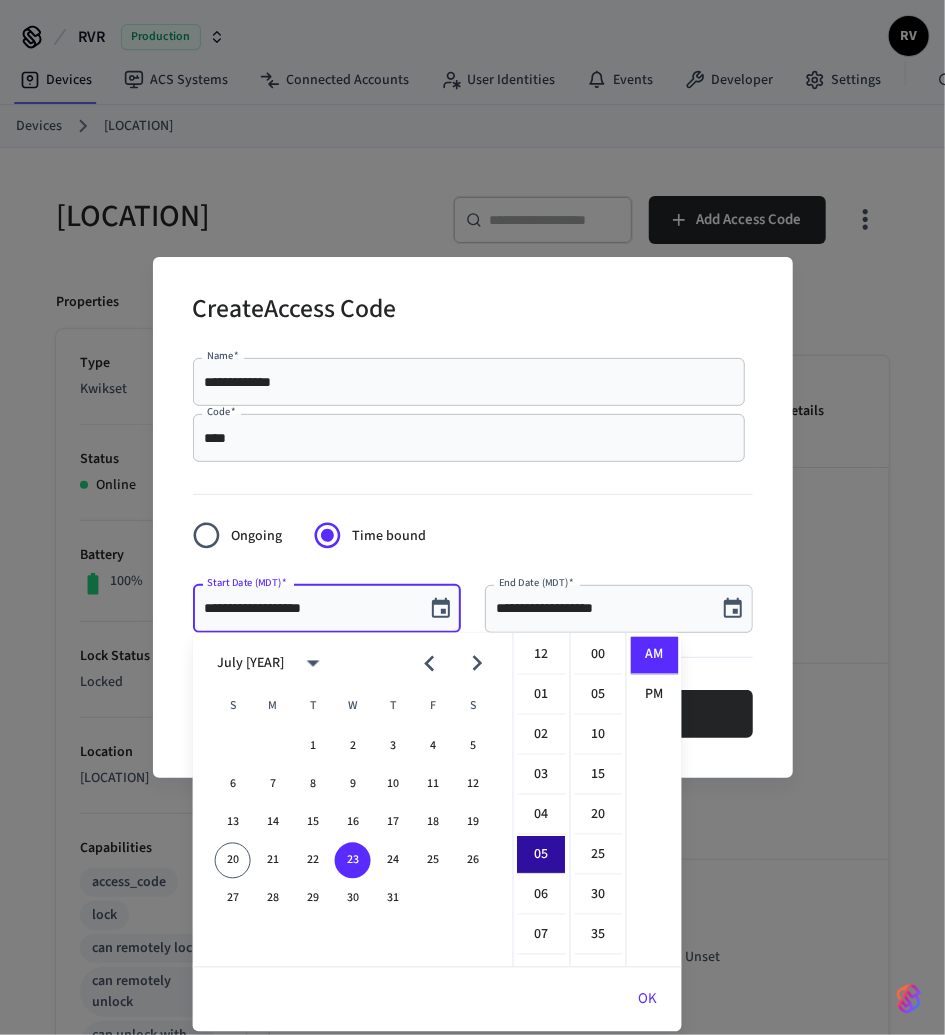 click on "12" at bounding box center [542, 656] 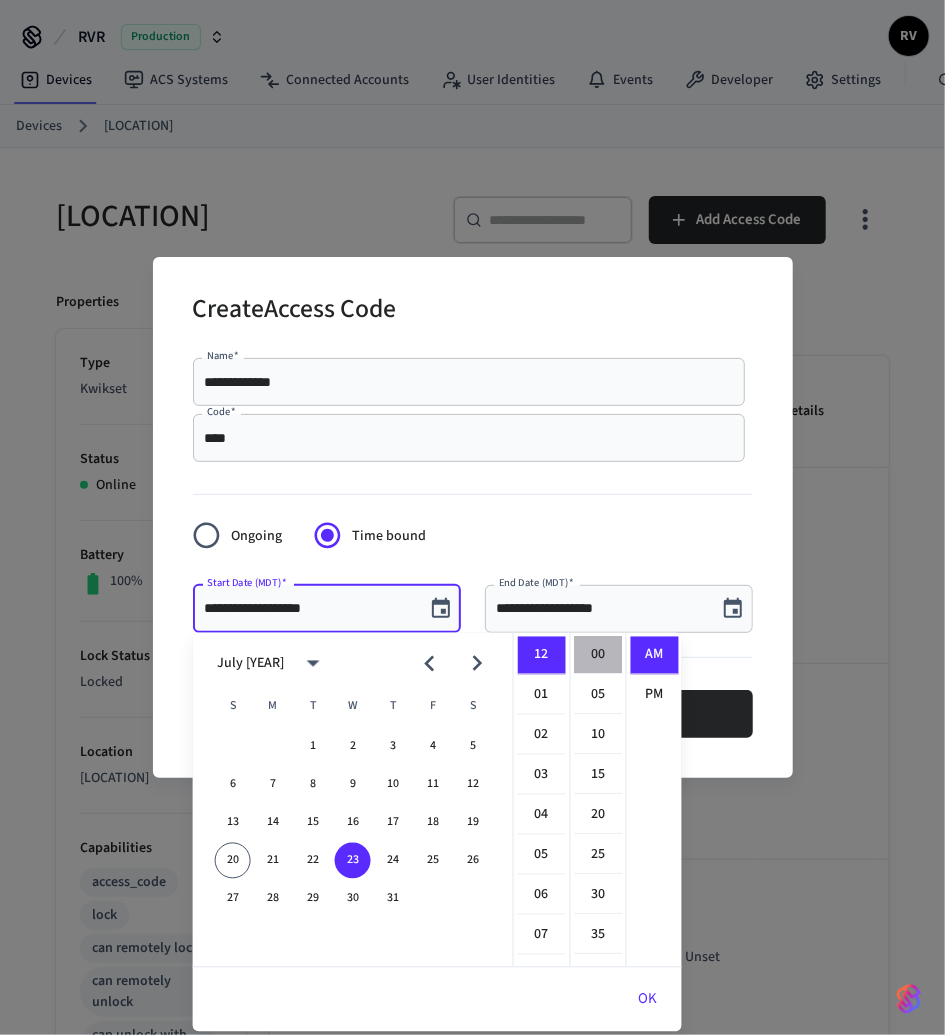click on "00" at bounding box center (599, 656) 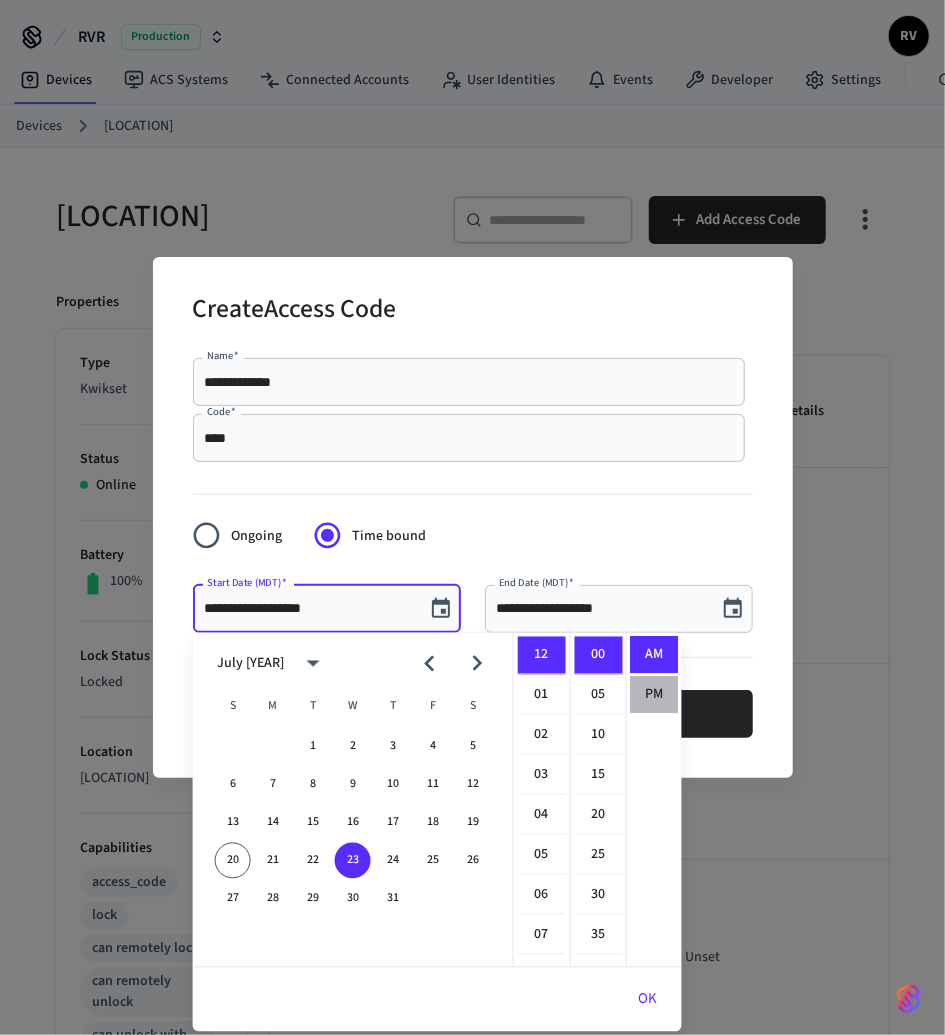 click on "PM" at bounding box center (655, 695) 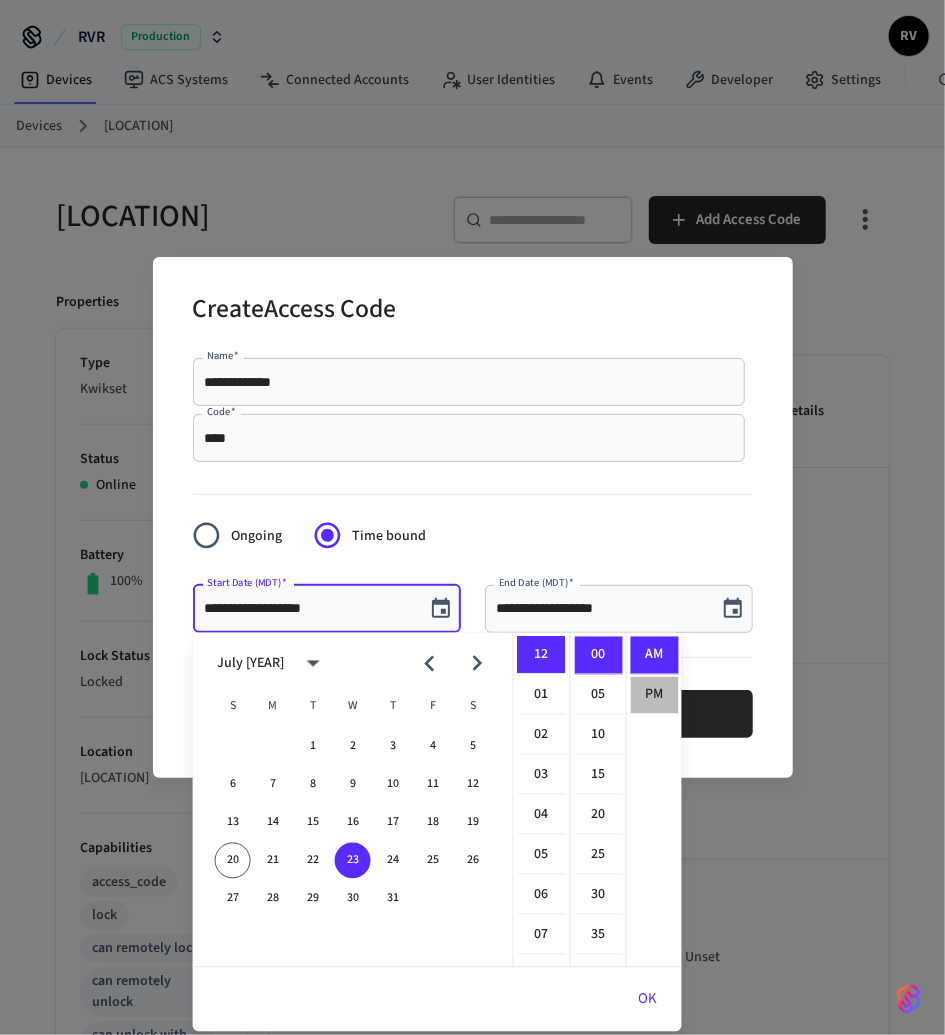 scroll, scrollTop: 1, scrollLeft: 0, axis: vertical 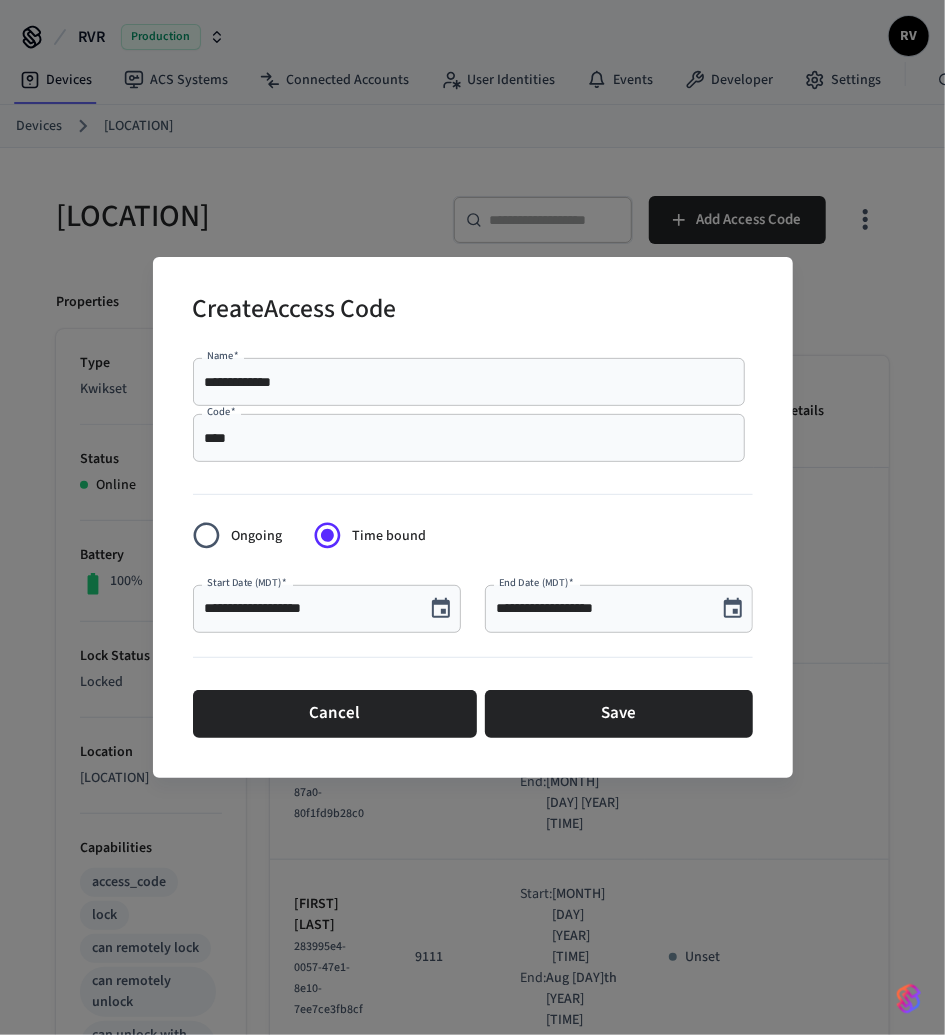 click 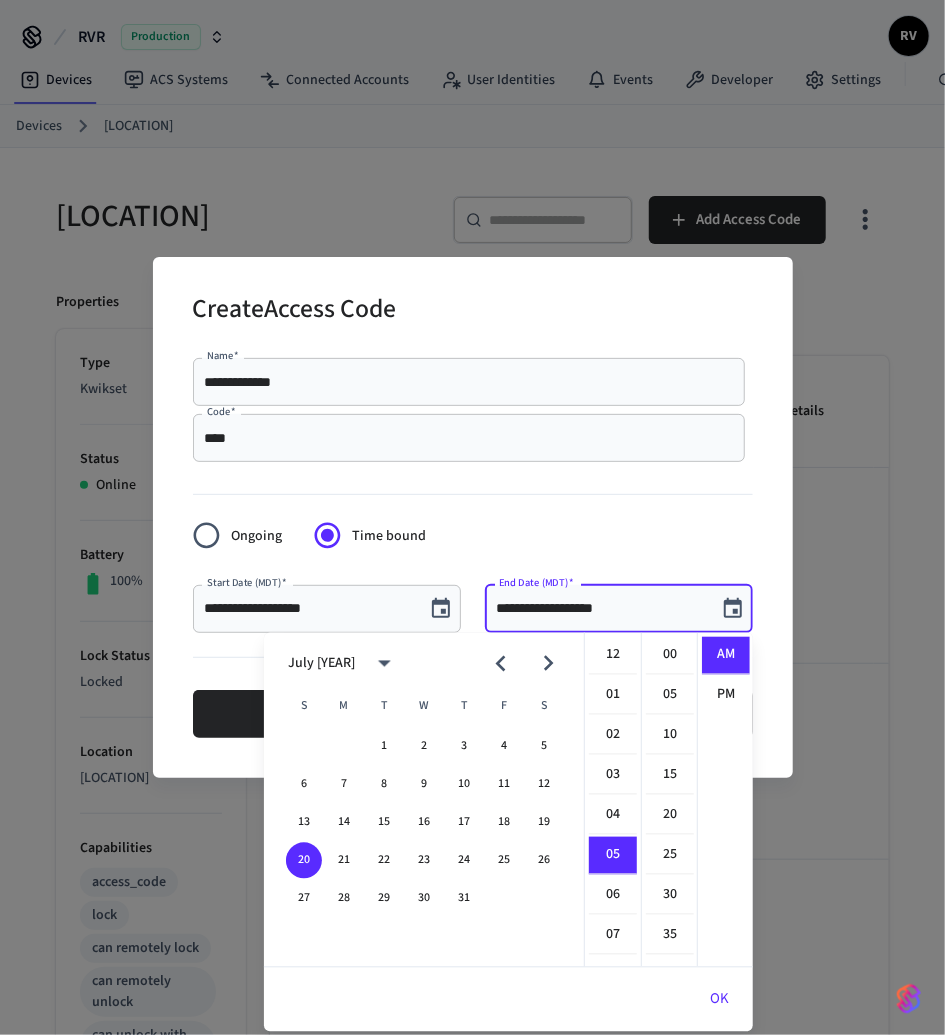 scroll, scrollTop: 198, scrollLeft: 0, axis: vertical 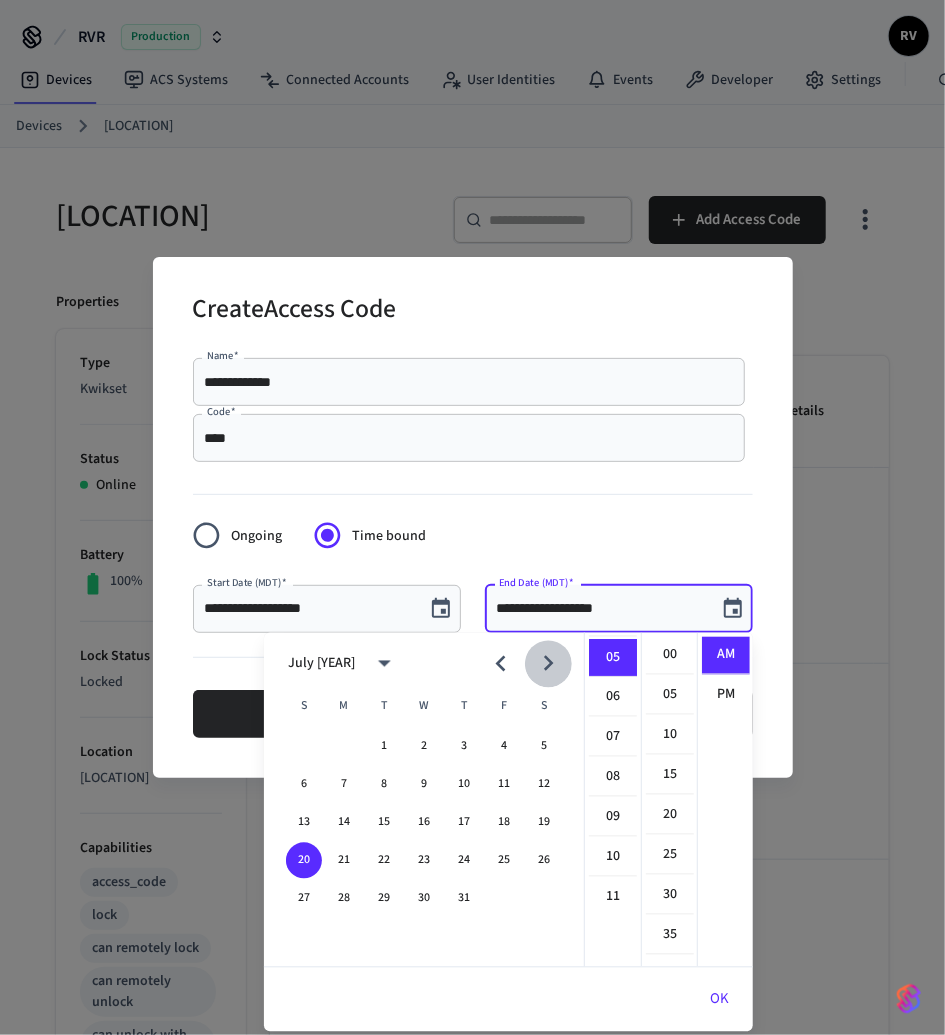 click 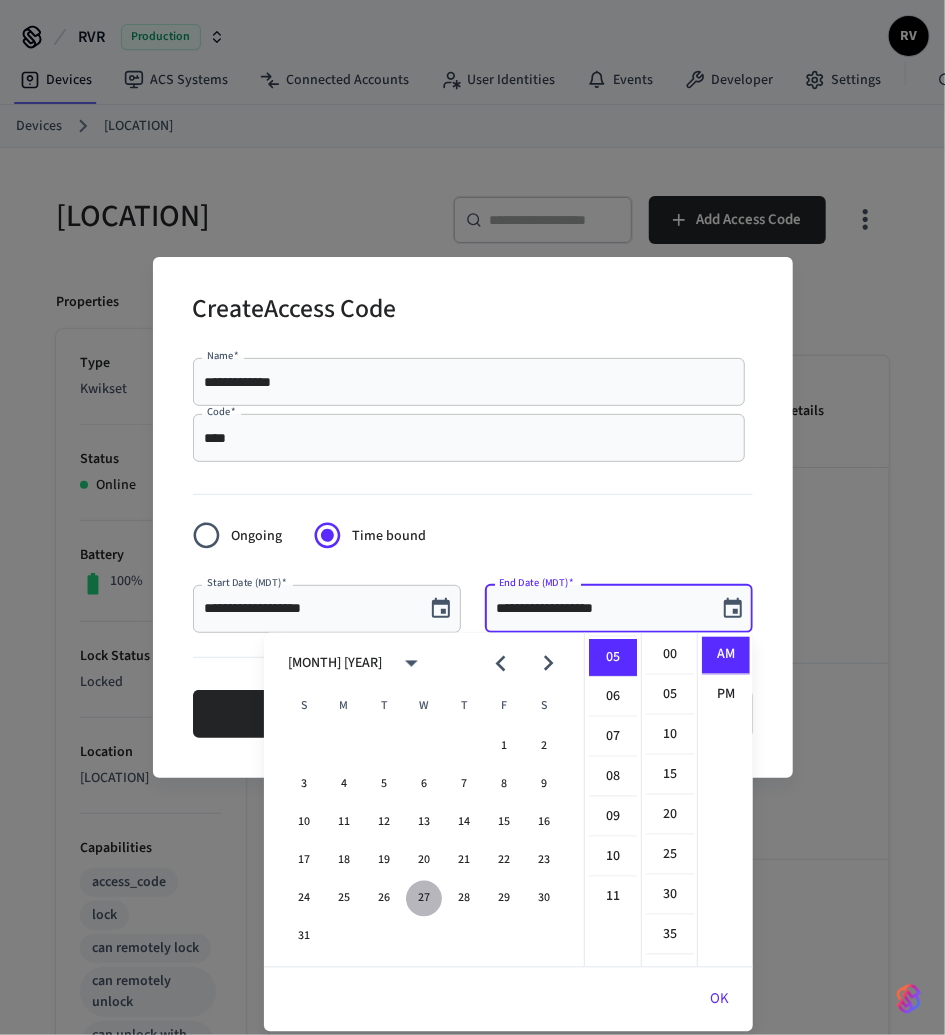 click on "27" at bounding box center [424, 899] 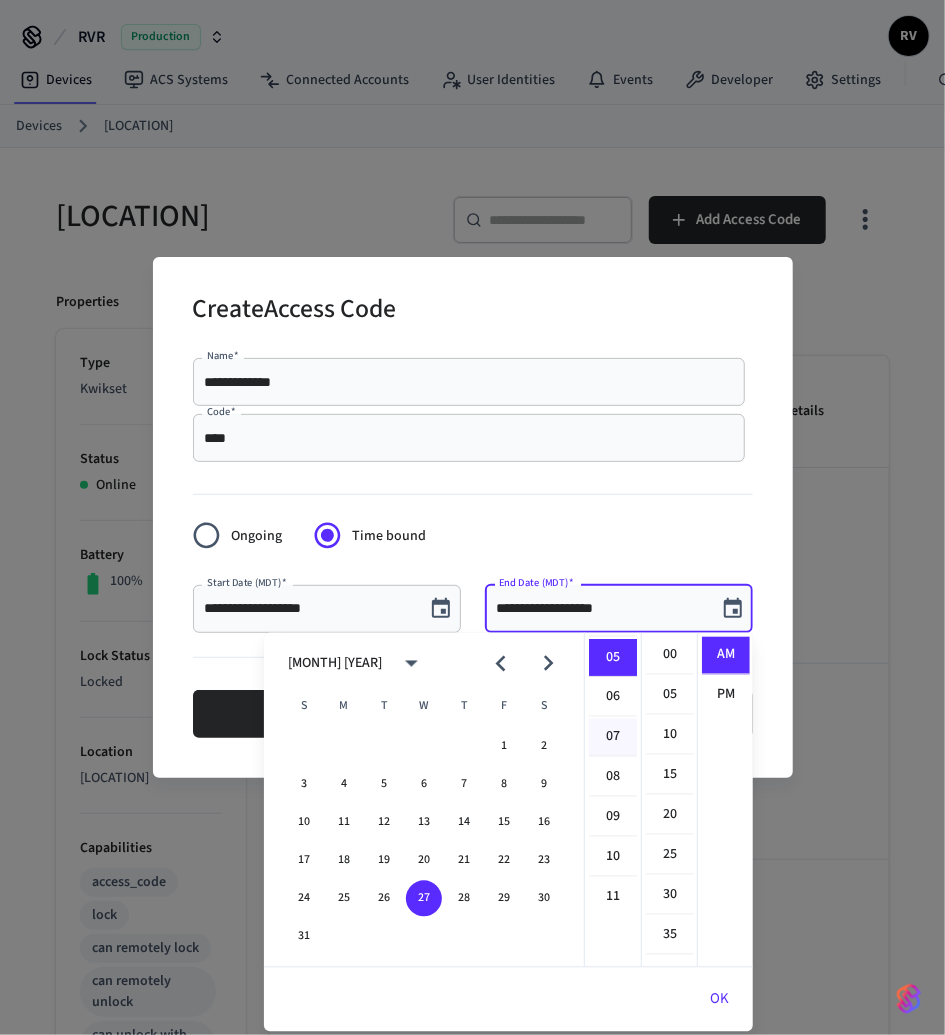 scroll, scrollTop: 0, scrollLeft: 0, axis: both 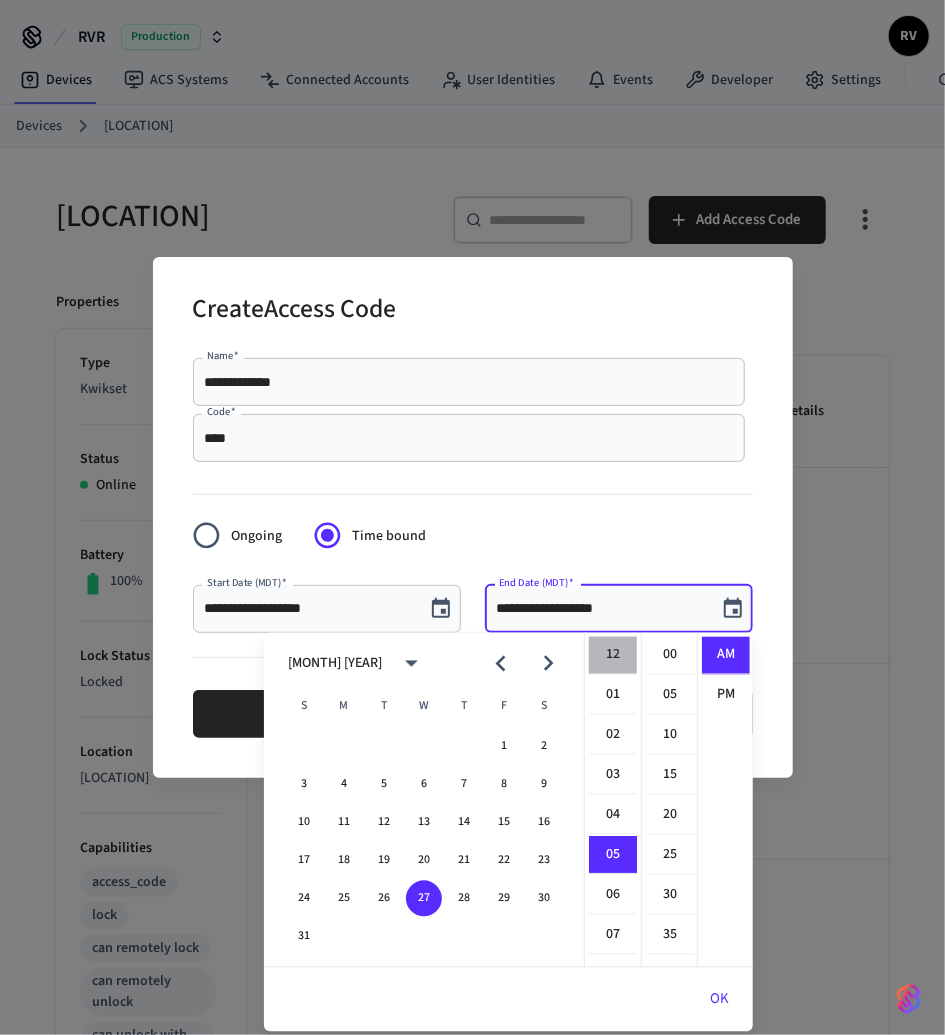 click on "12" at bounding box center (613, 656) 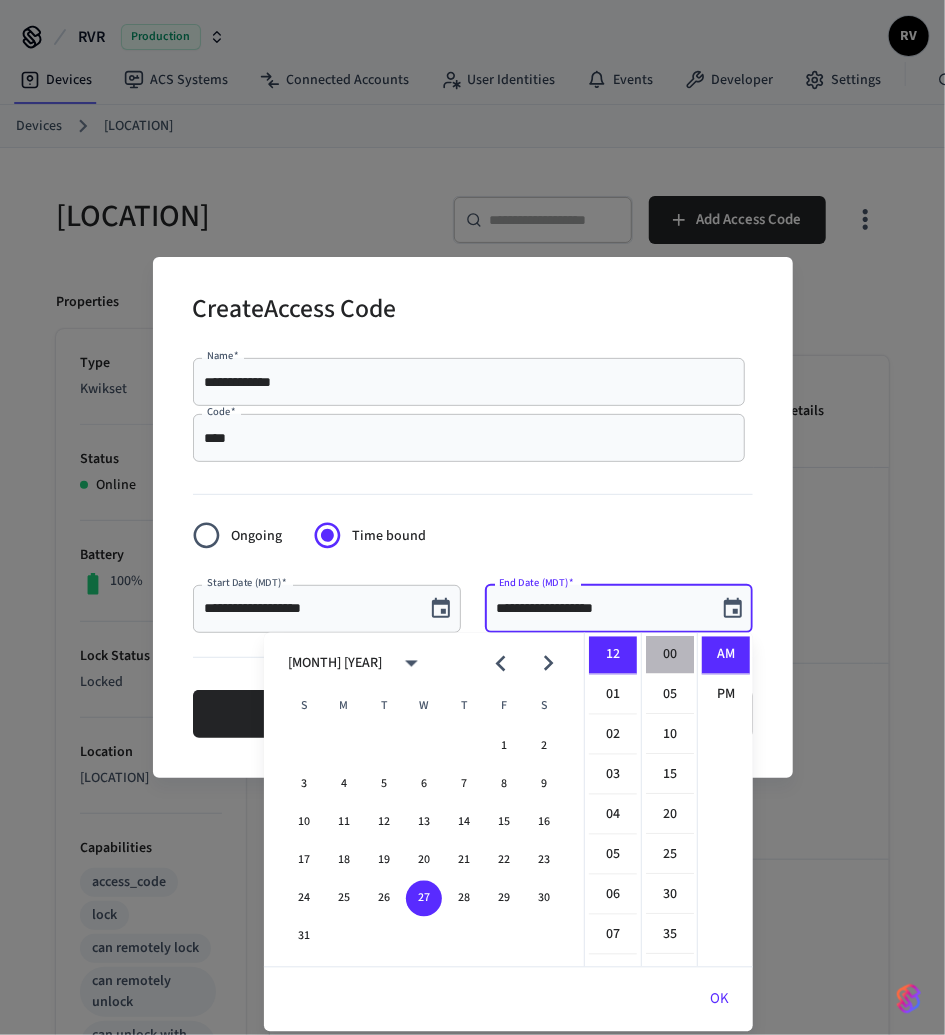 click on "00" at bounding box center [670, 656] 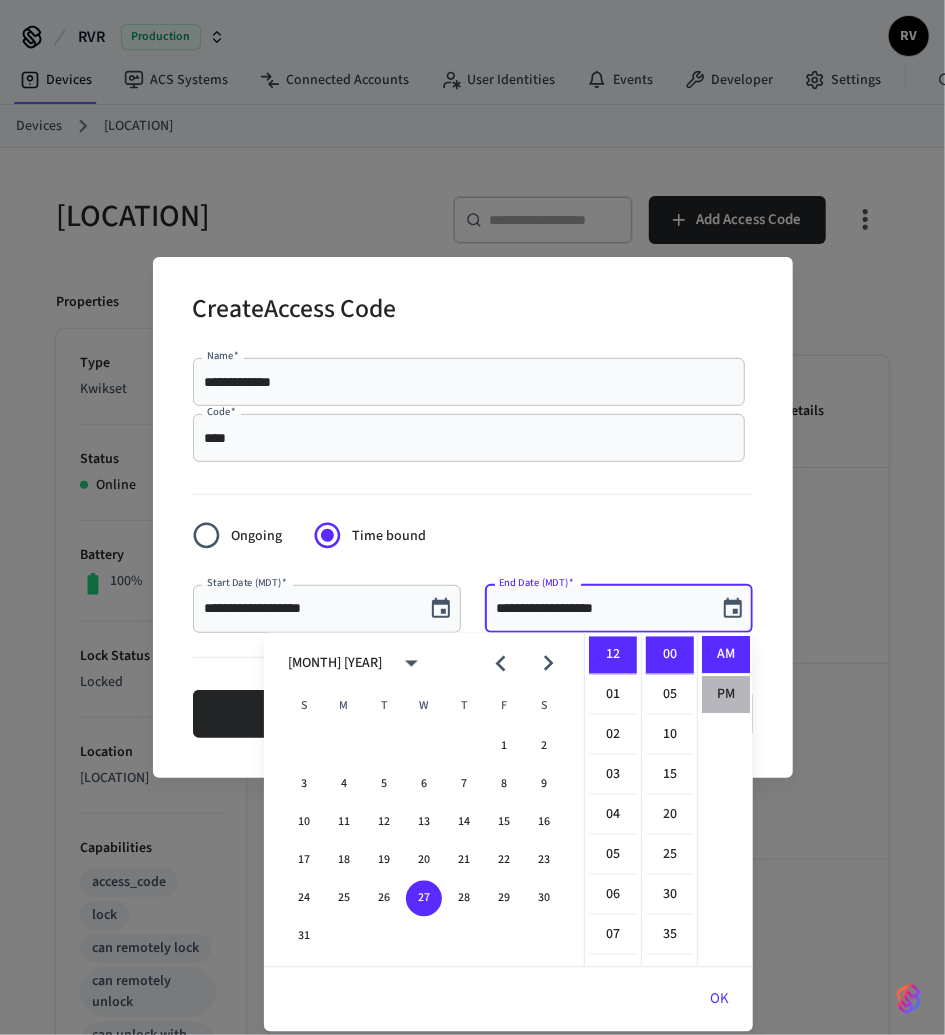 click on "PM" at bounding box center (726, 695) 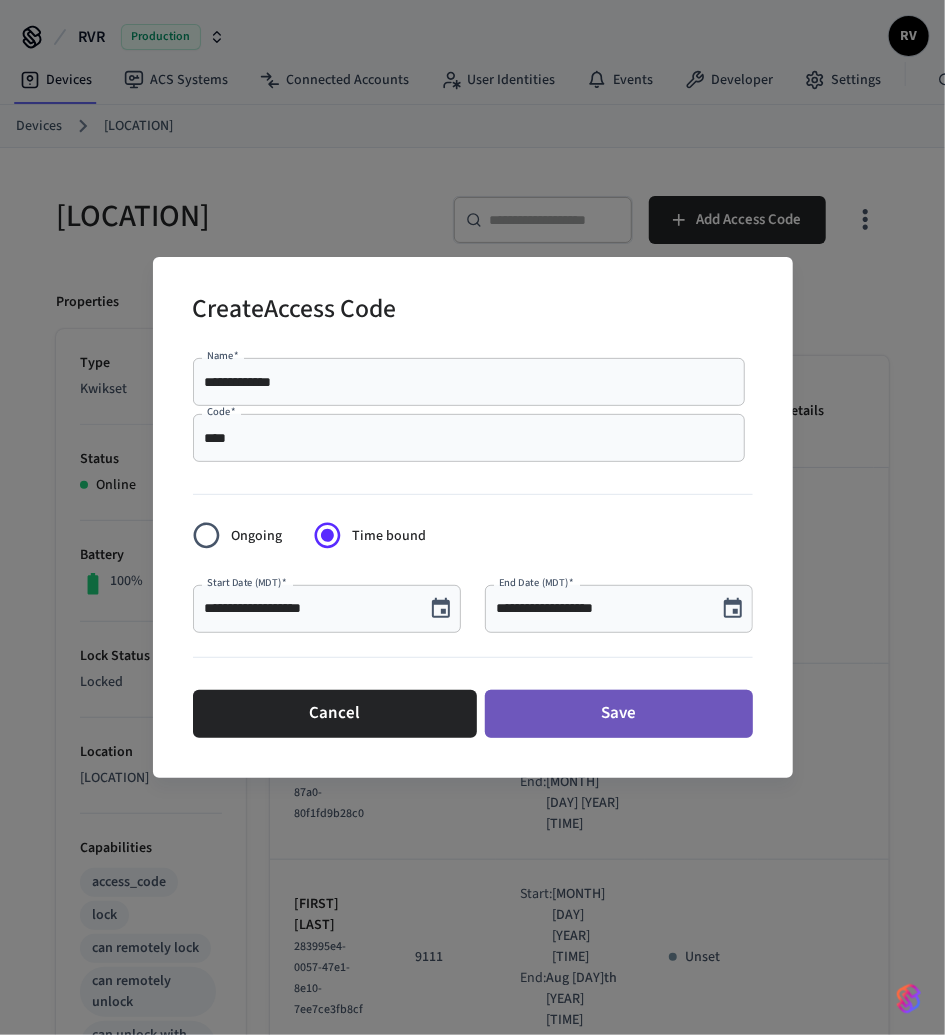 click on "Save" at bounding box center (619, 714) 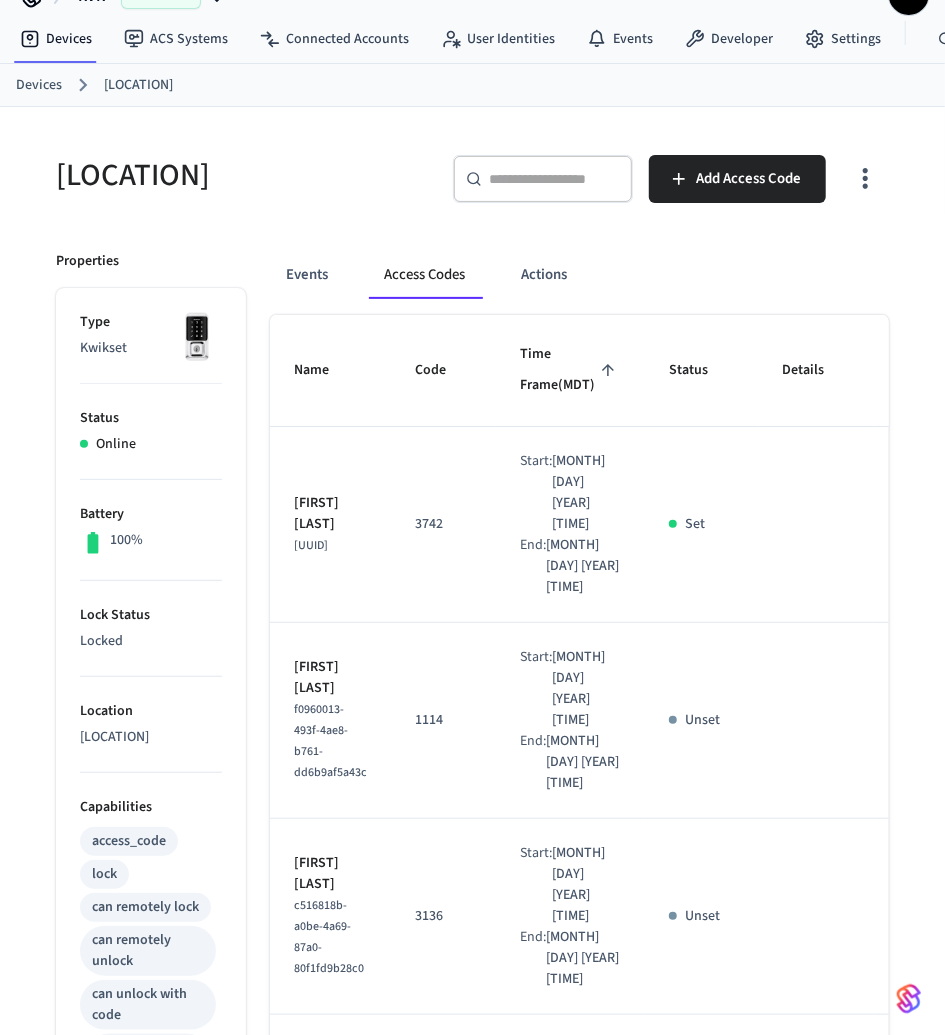 scroll, scrollTop: 48, scrollLeft: 0, axis: vertical 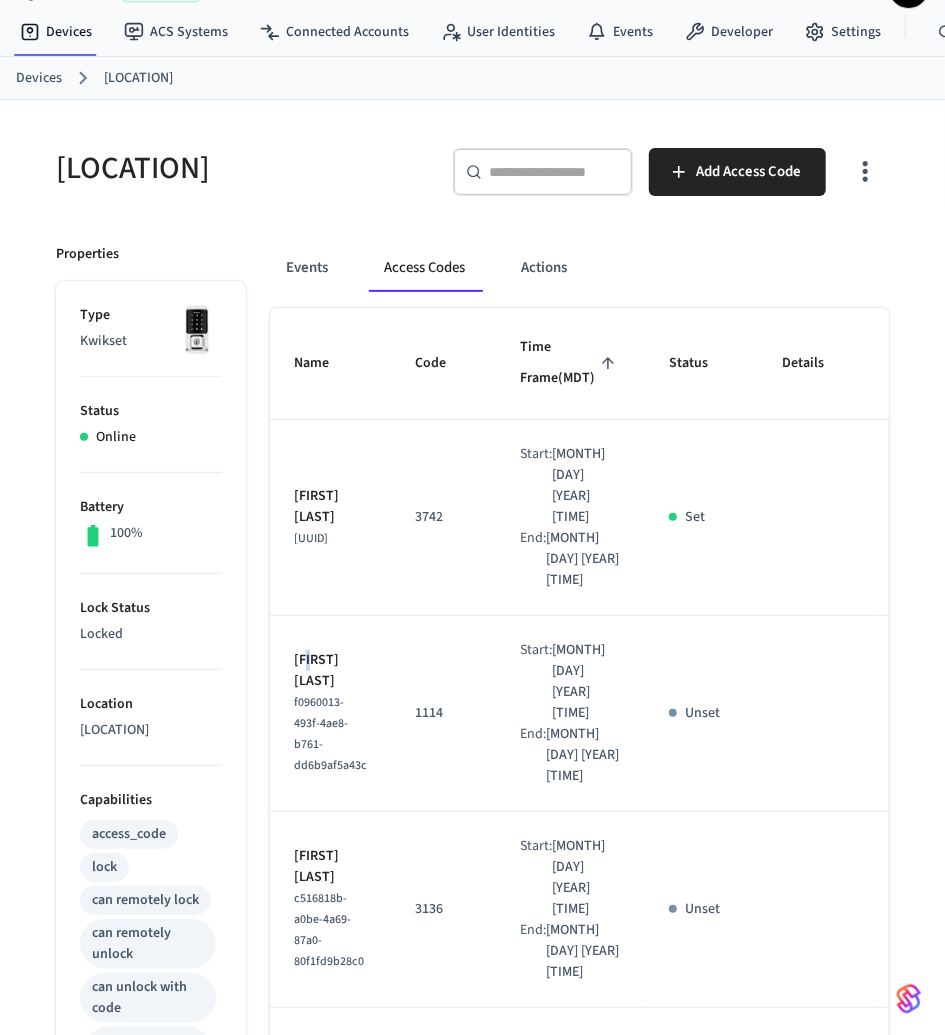 click on "[FIRST] [LAST]" at bounding box center [330, 671] 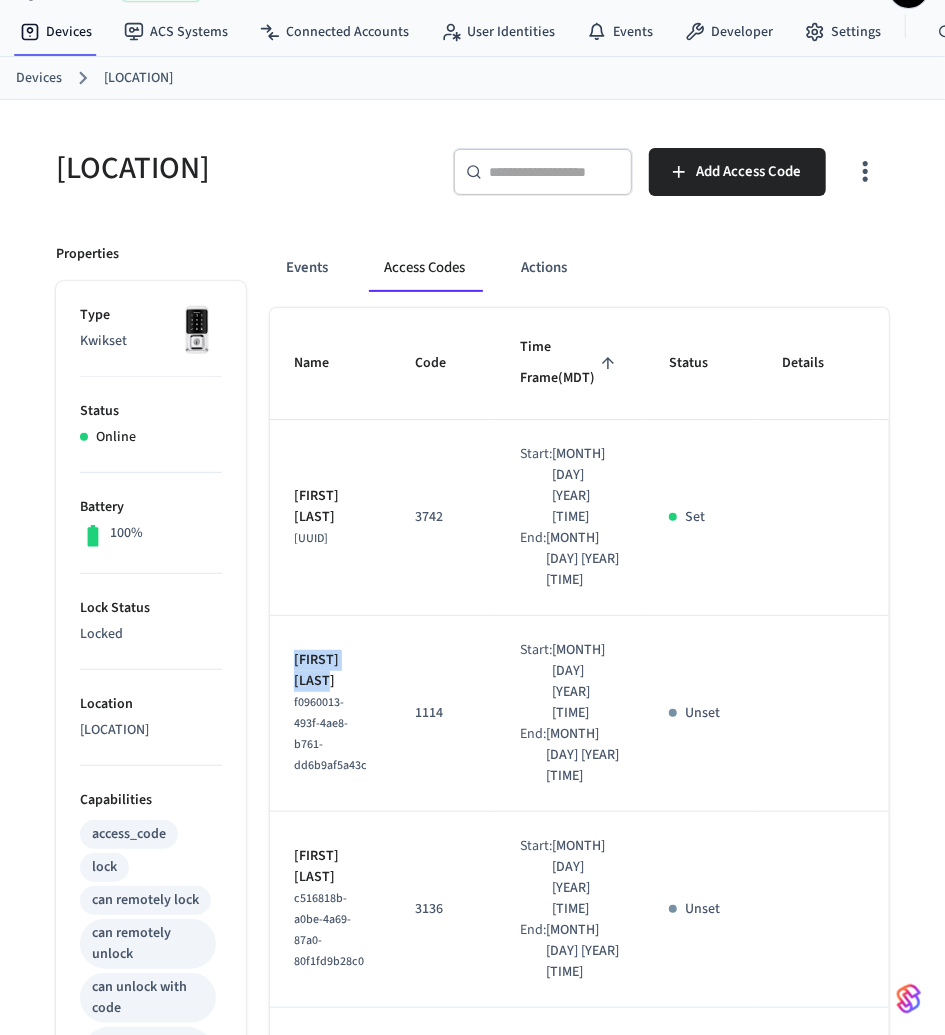 drag, startPoint x: 293, startPoint y: 651, endPoint x: 341, endPoint y: 682, distance: 57.14018 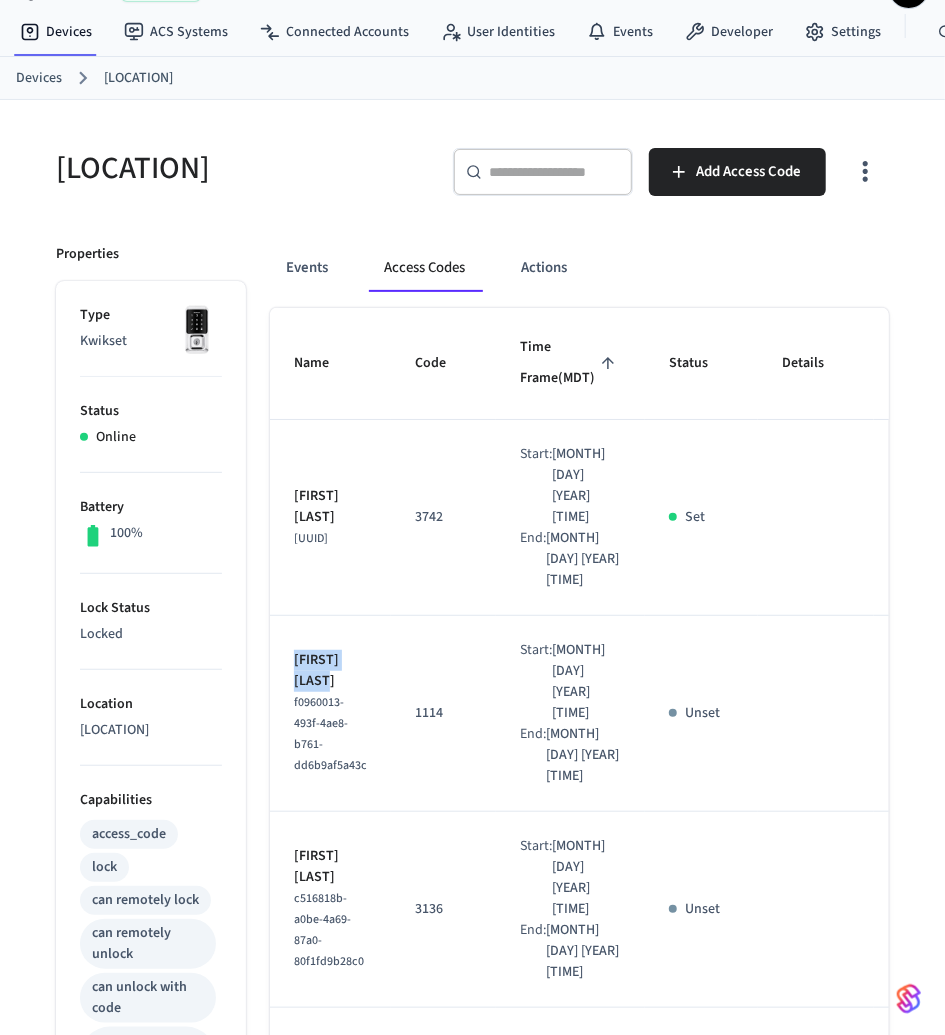 click on "[FIRST] [LAST] [UUID]" at bounding box center [330, 714] 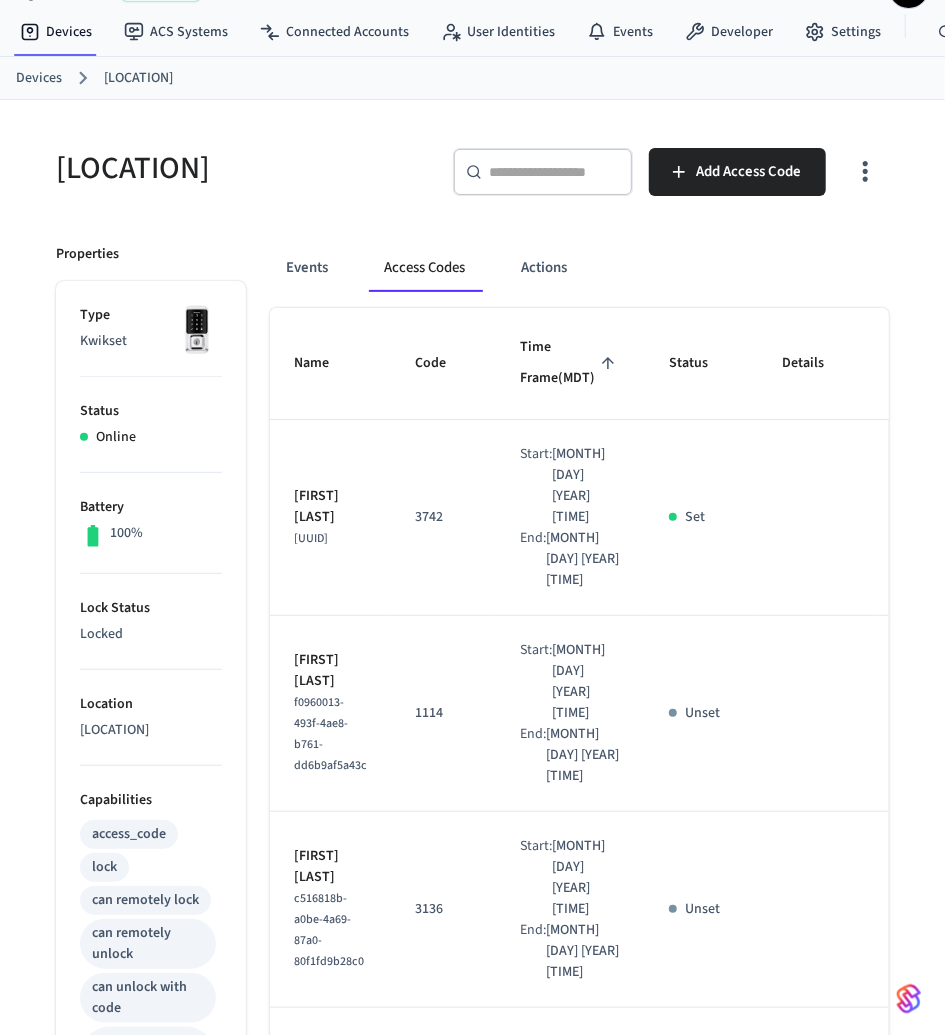 click on "1114" at bounding box center (443, 714) 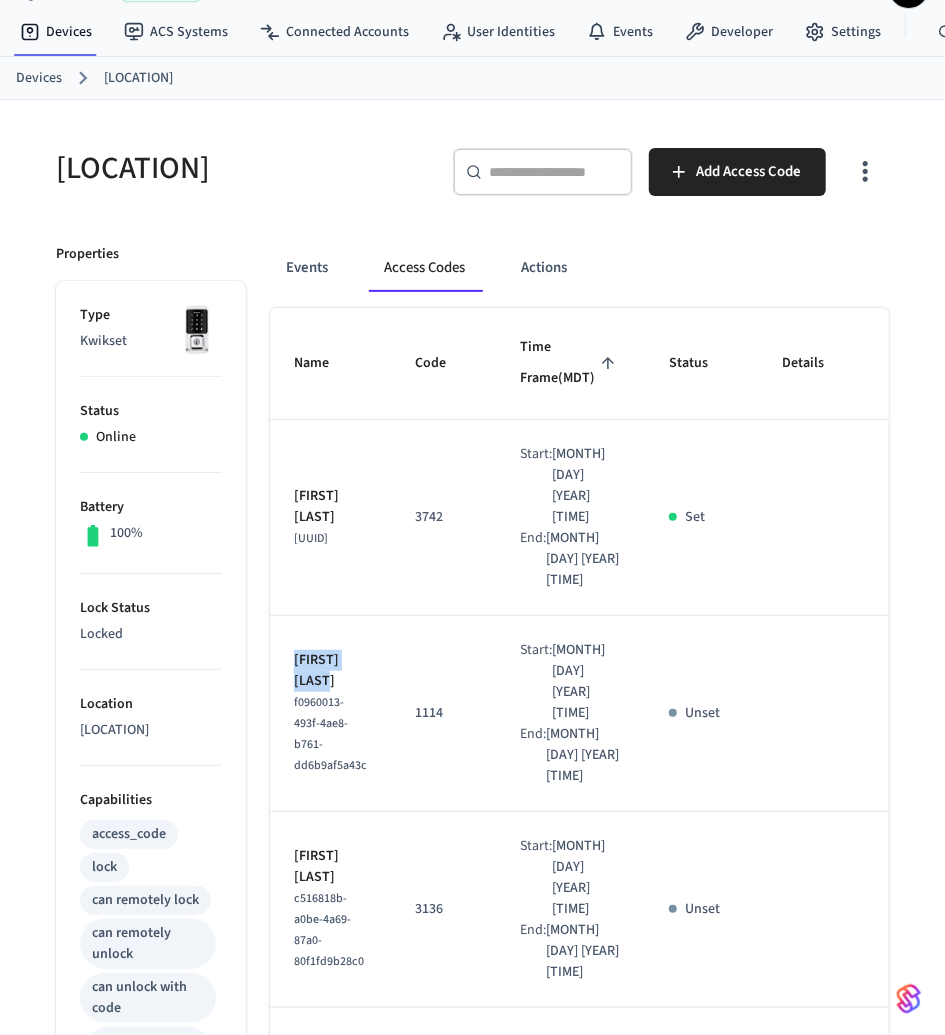 drag, startPoint x: 388, startPoint y: 672, endPoint x: 278, endPoint y: 646, distance: 113.03097 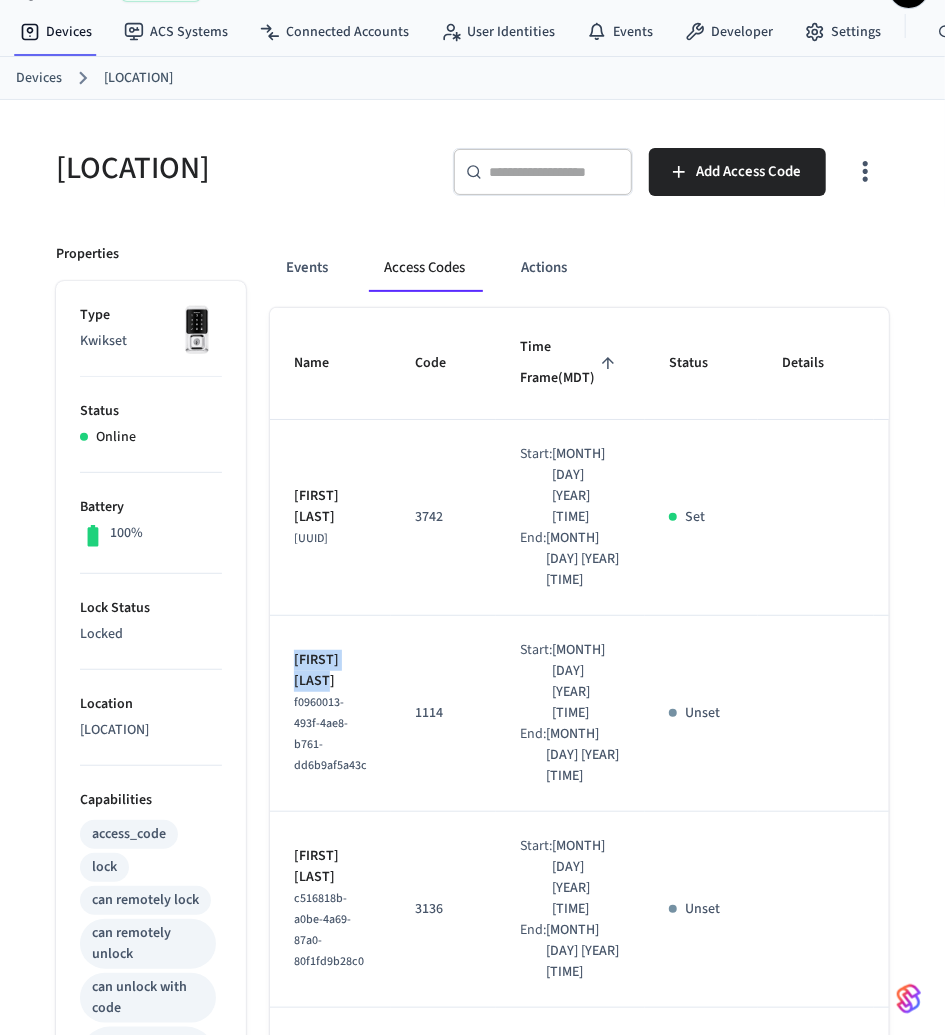 click on "[FIRST] [LAST] [UUID]" at bounding box center (330, 714) 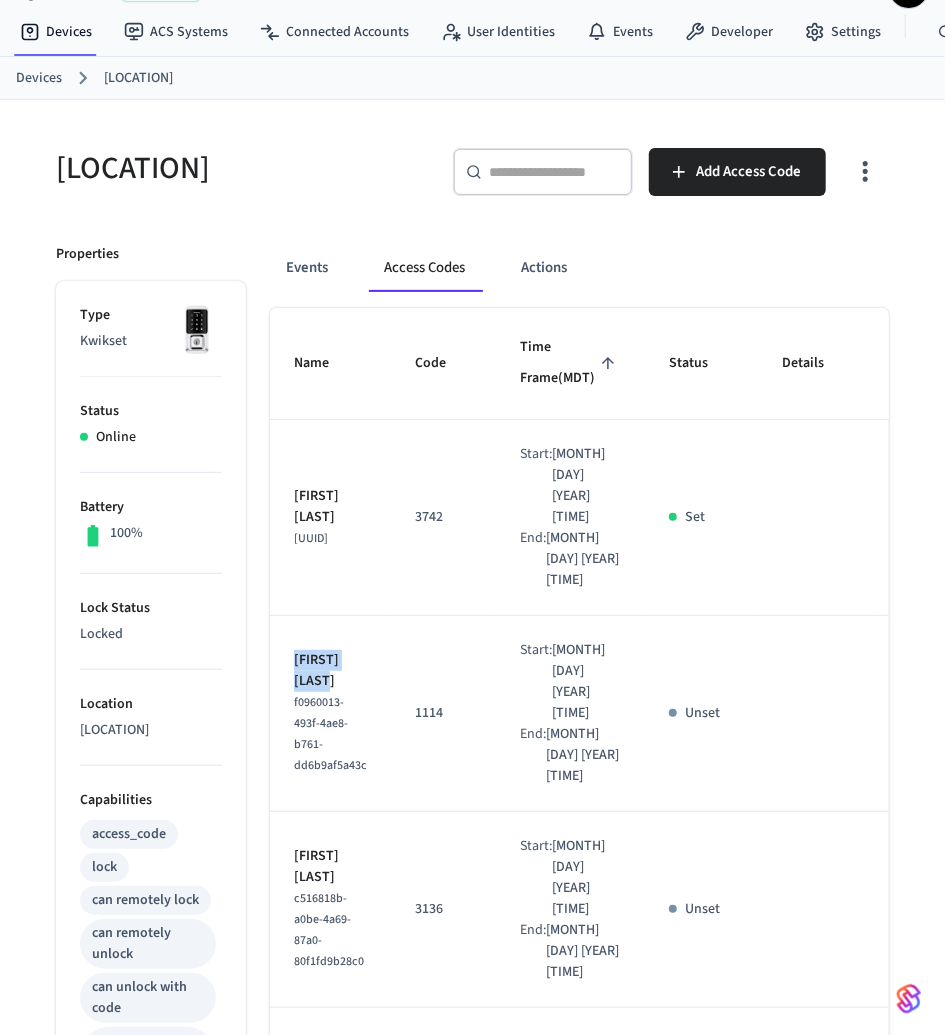 click on "[FIRST] [LAST]" at bounding box center (330, 671) 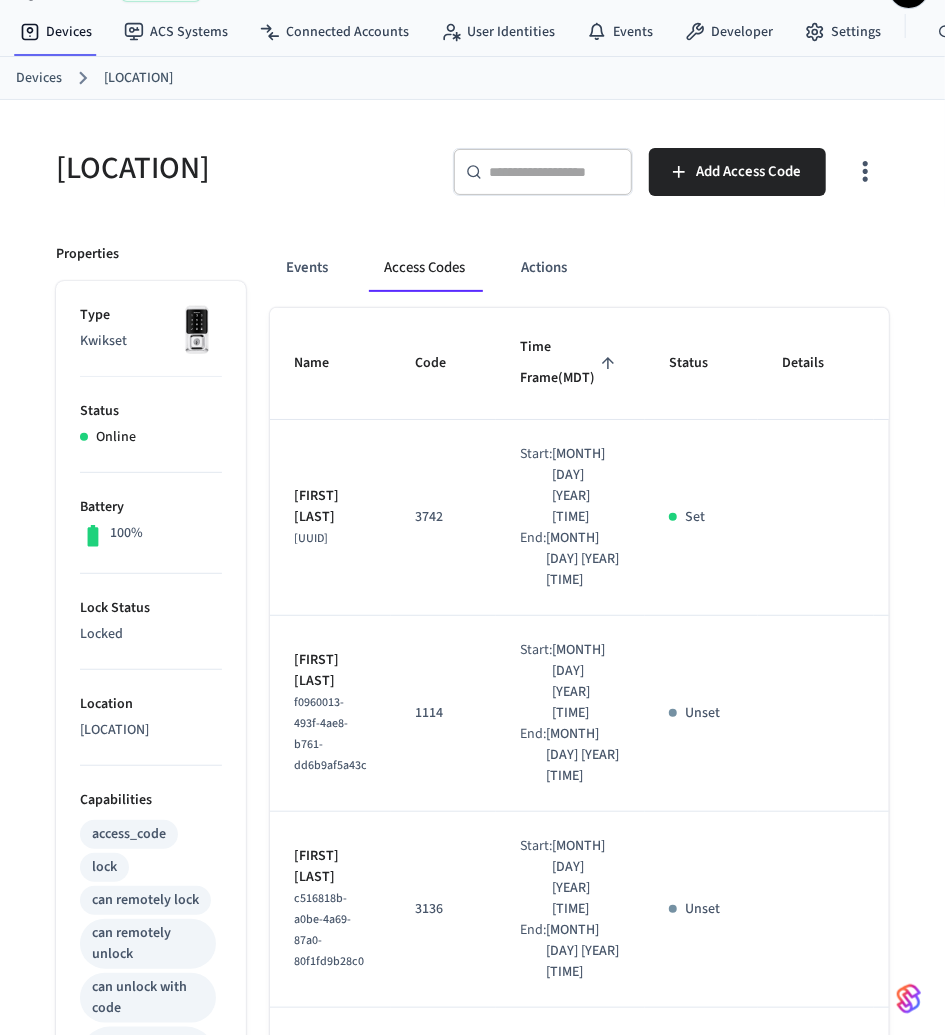 click on "Devices" at bounding box center (39, 78) 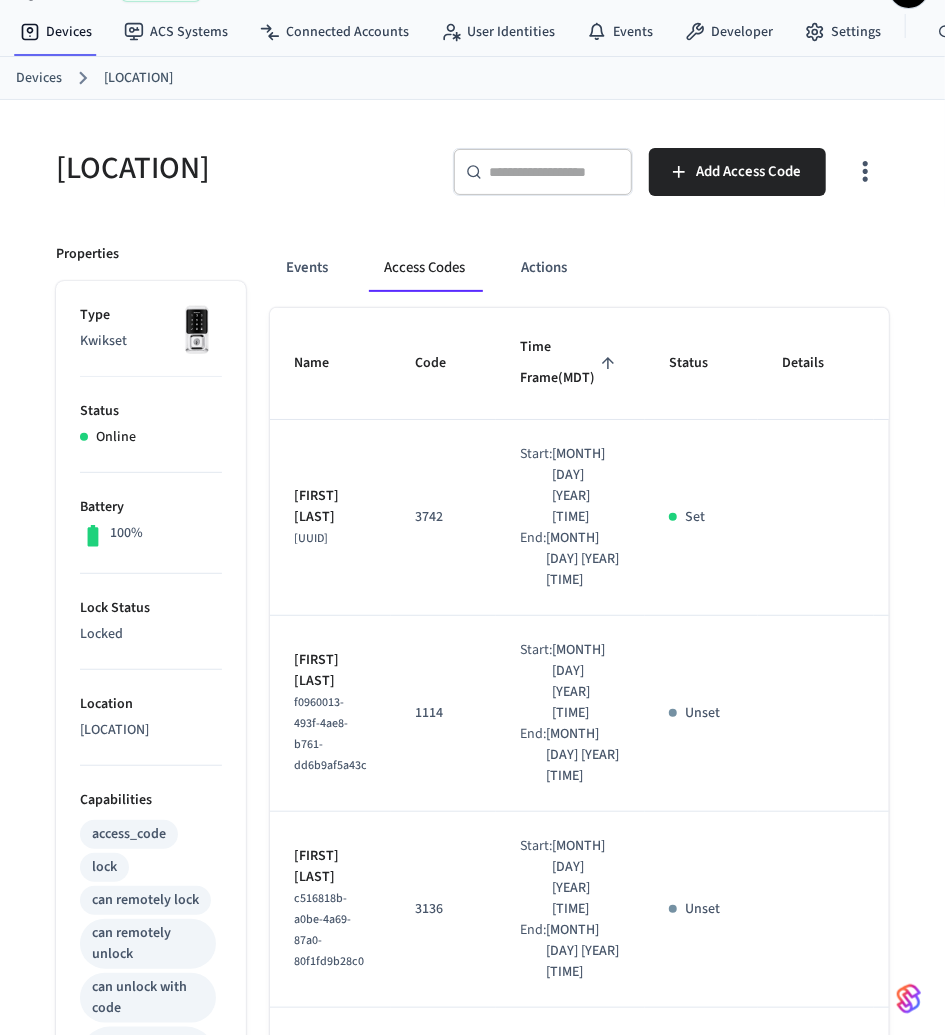 scroll, scrollTop: 0, scrollLeft: 0, axis: both 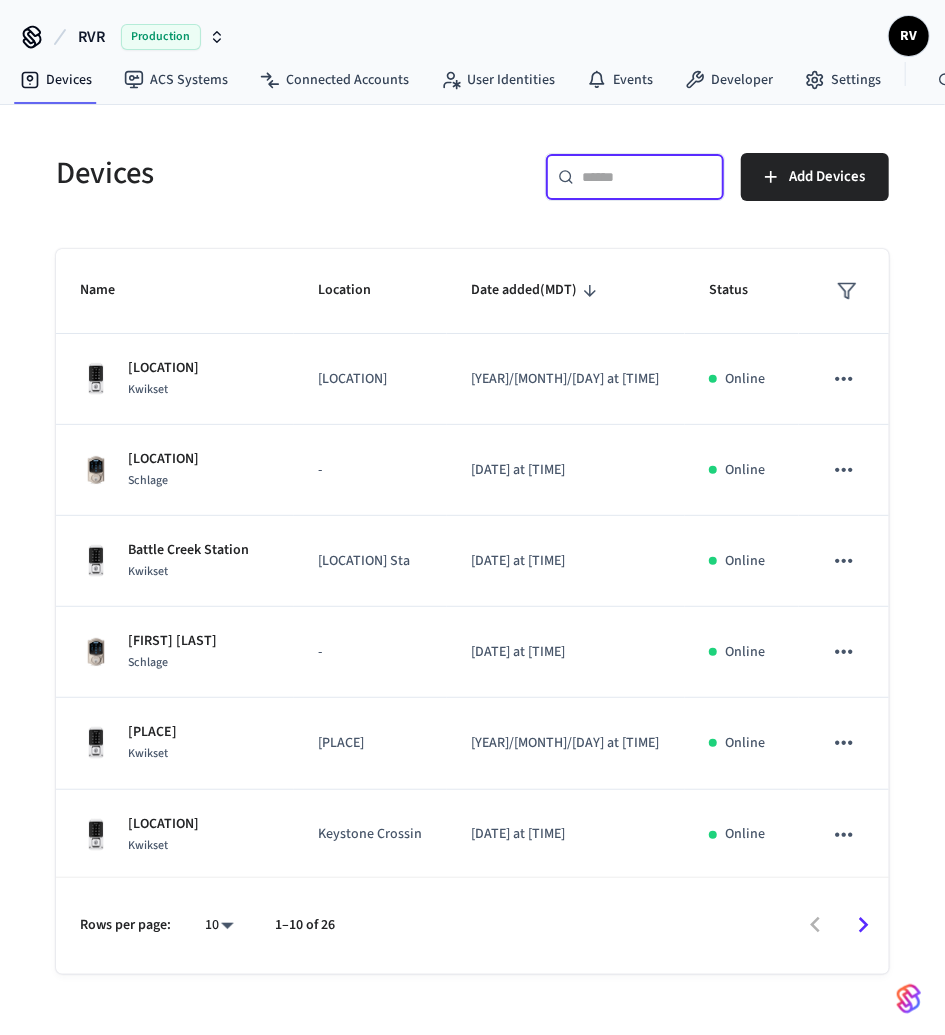 click at bounding box center (647, 177) 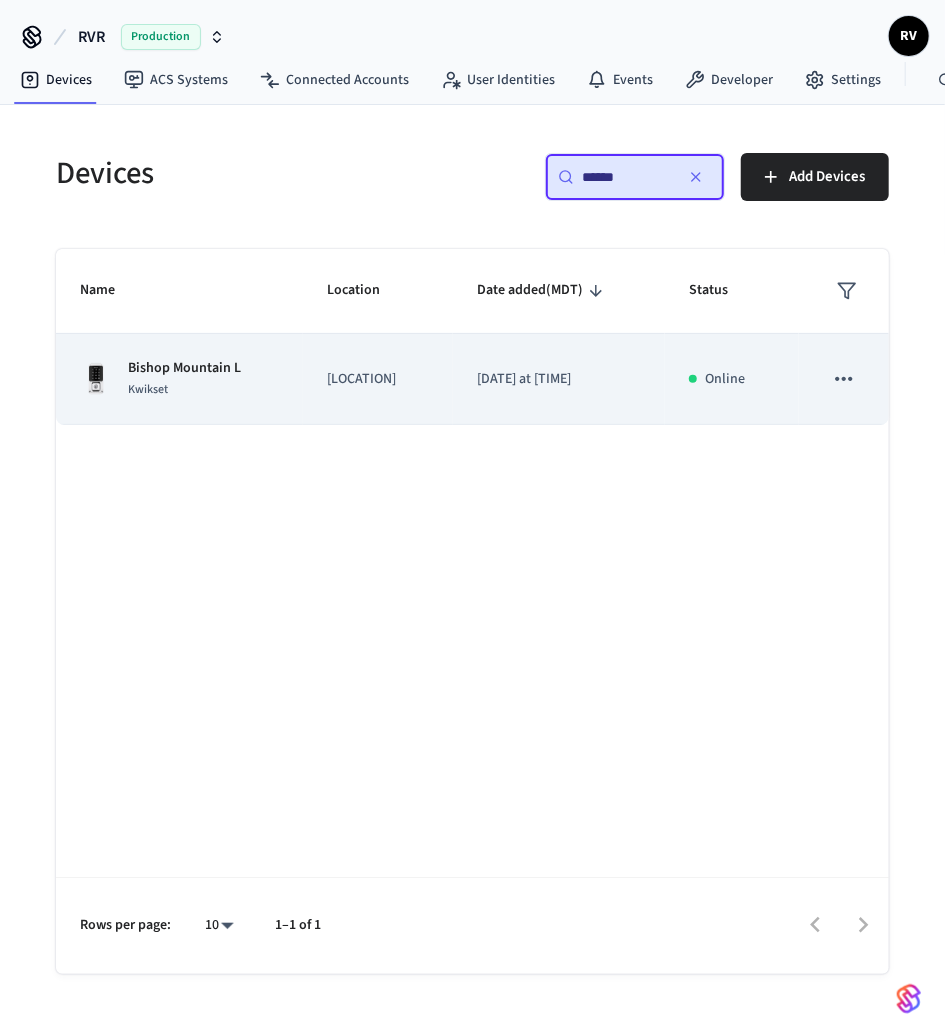 type on "******" 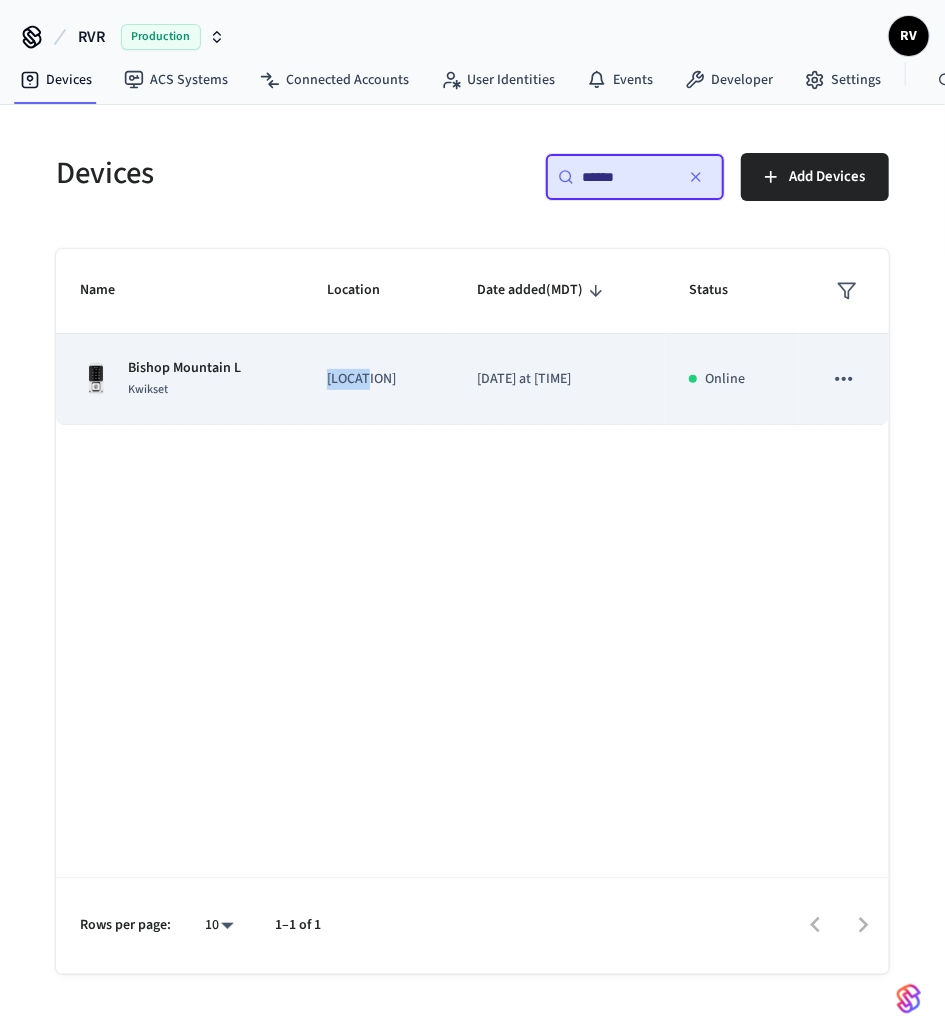 click on "[LOCATION]" at bounding box center [378, 379] 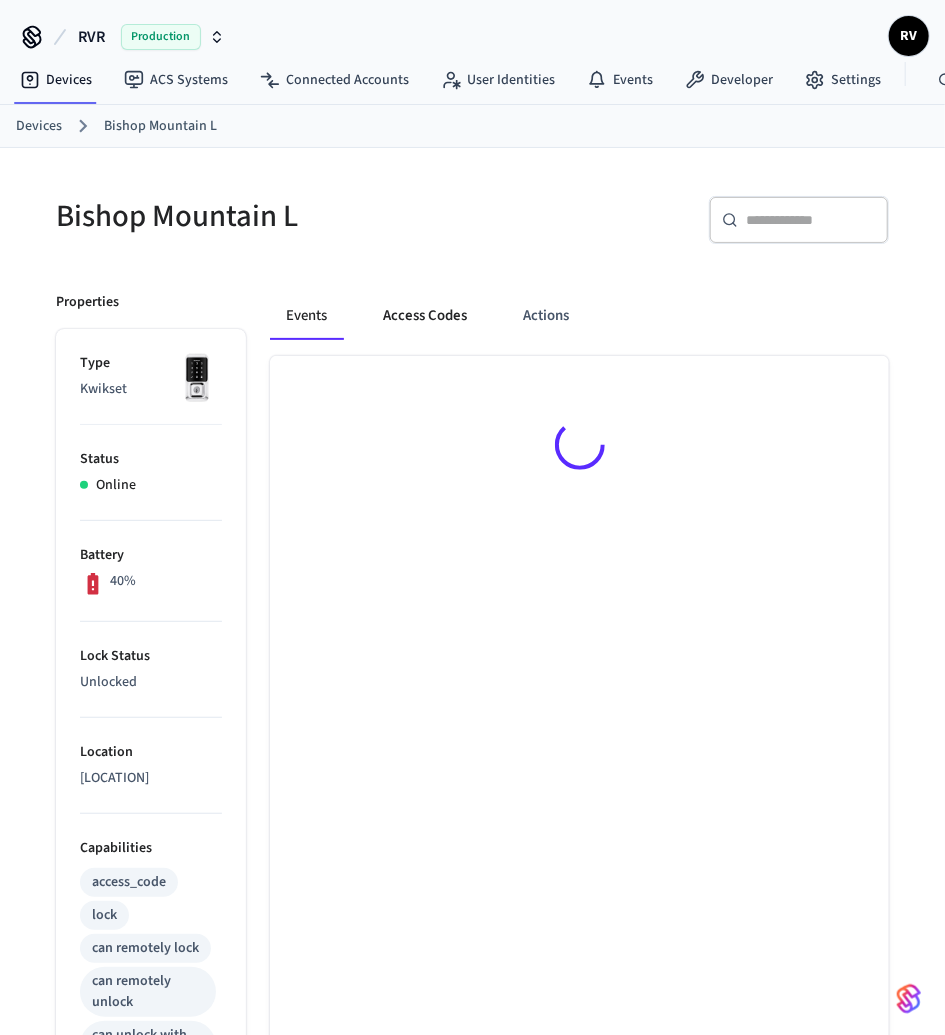 click on "Access Codes" at bounding box center [425, 316] 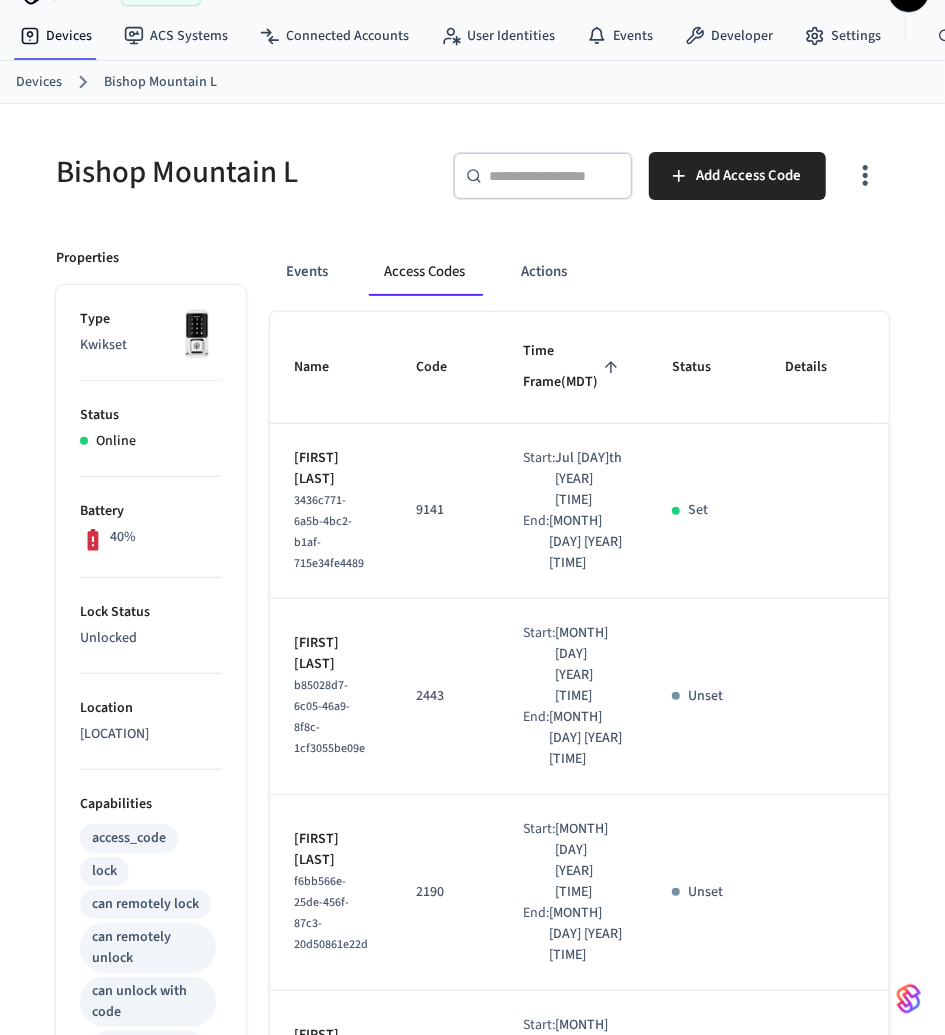 scroll, scrollTop: 48, scrollLeft: 0, axis: vertical 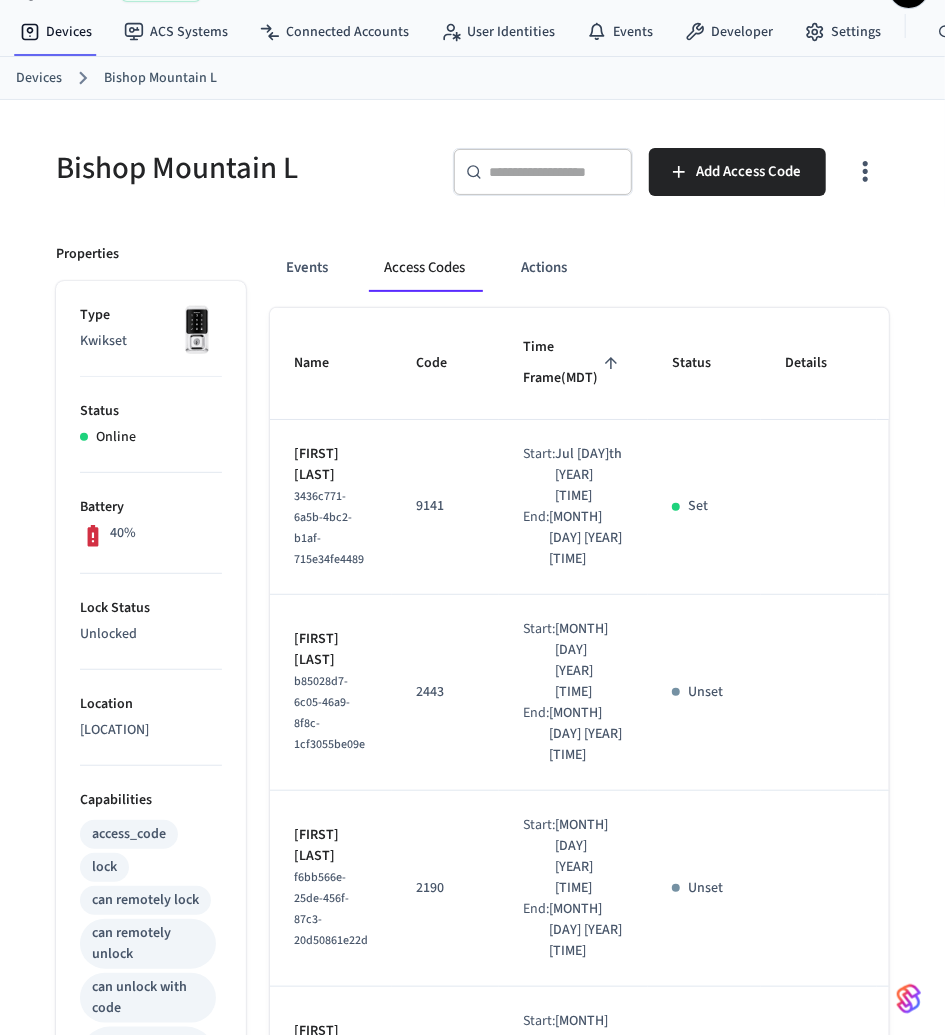 click on "Devices" at bounding box center [39, 78] 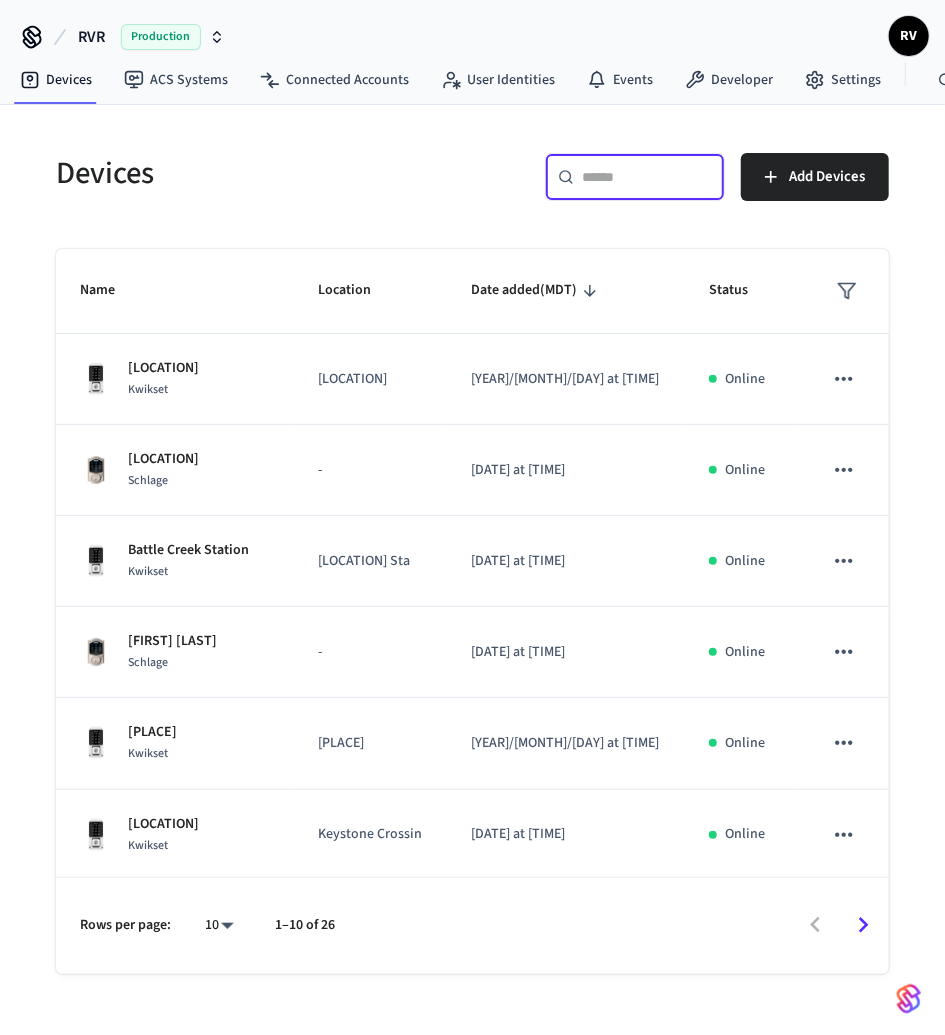 click at bounding box center [647, 177] 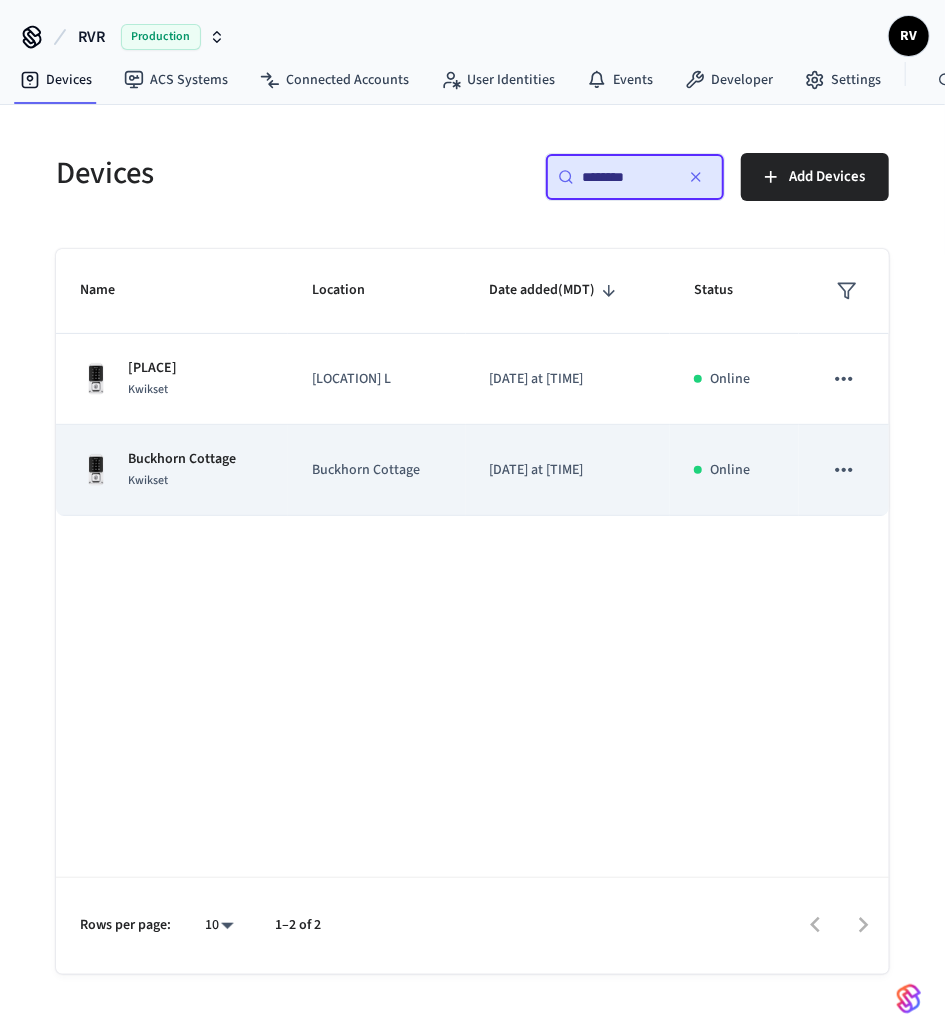 type on "********" 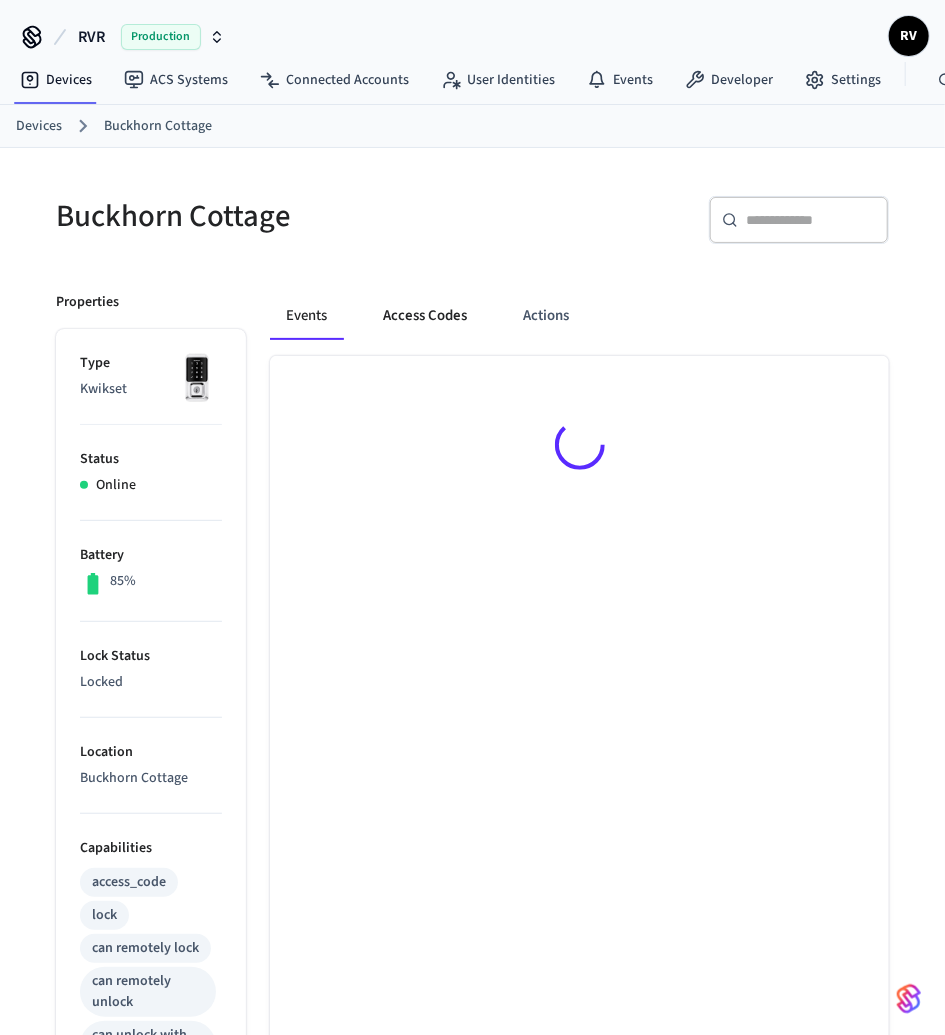 click on "Access Codes" at bounding box center [425, 316] 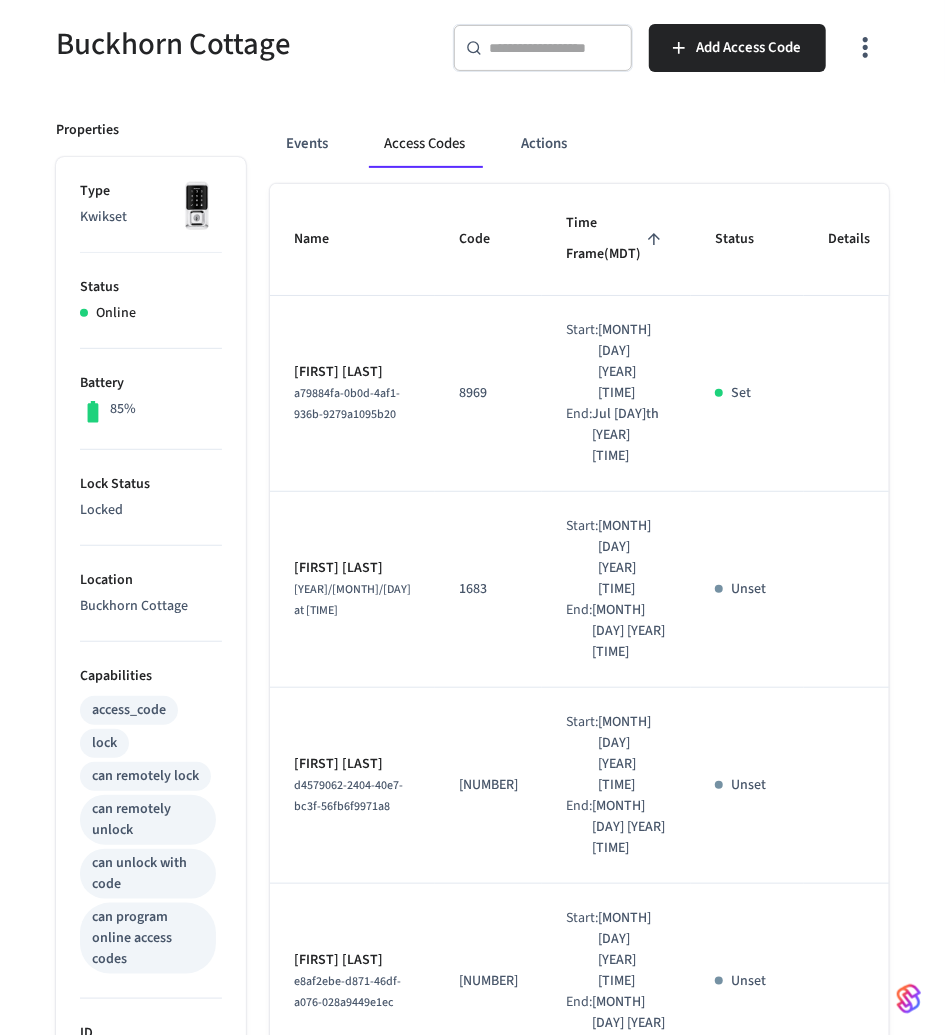 scroll, scrollTop: 0, scrollLeft: 0, axis: both 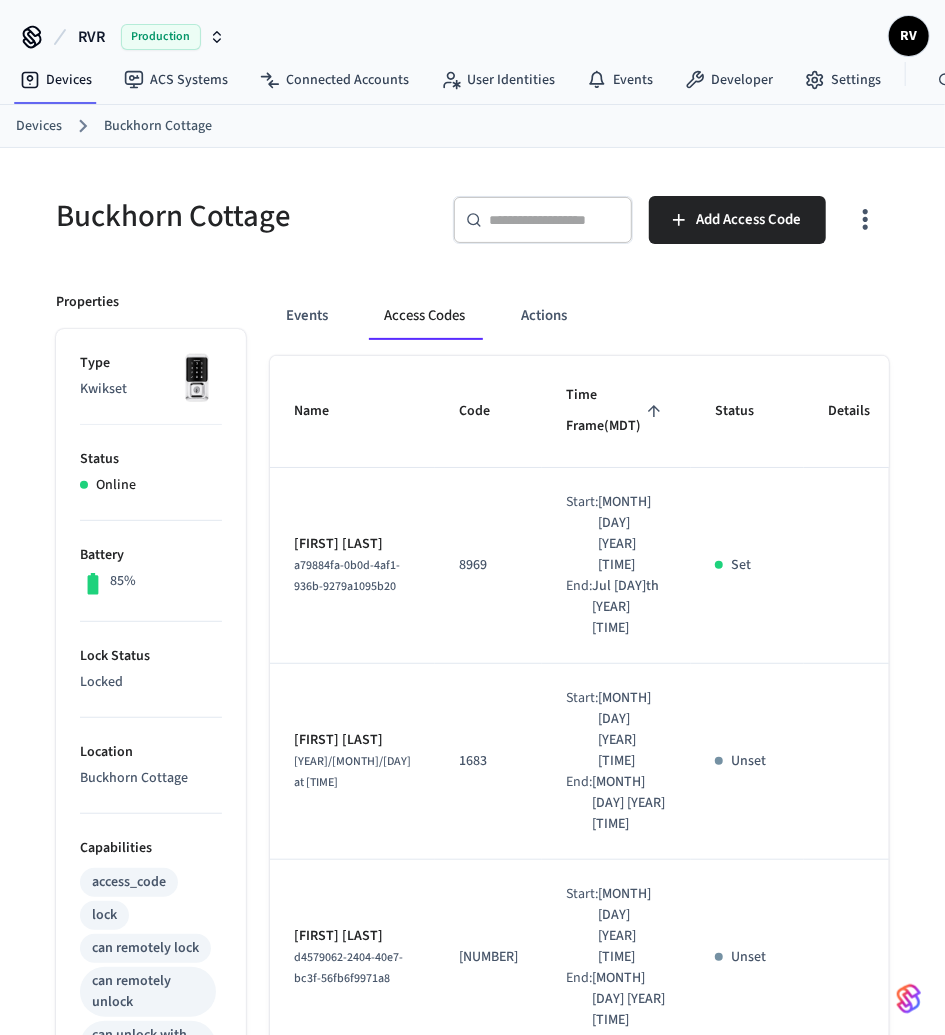 click on "Devices" at bounding box center (39, 126) 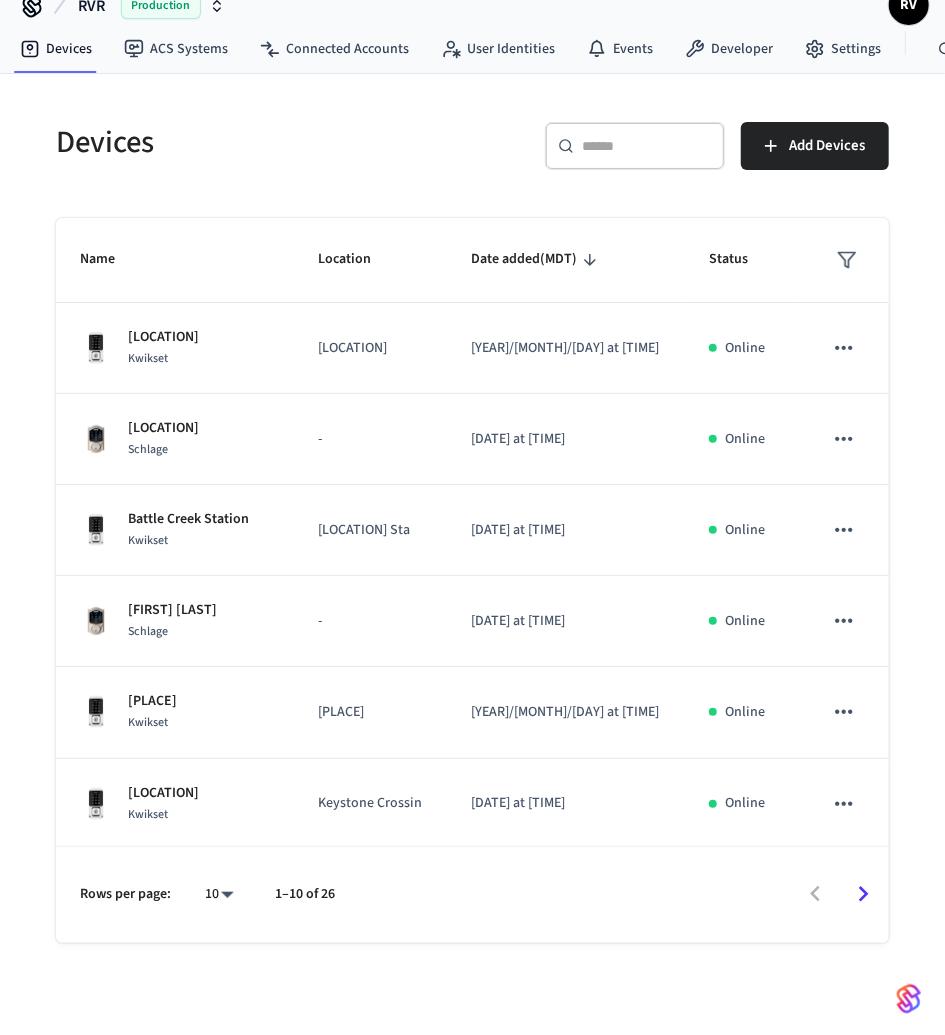 scroll, scrollTop: 33, scrollLeft: 0, axis: vertical 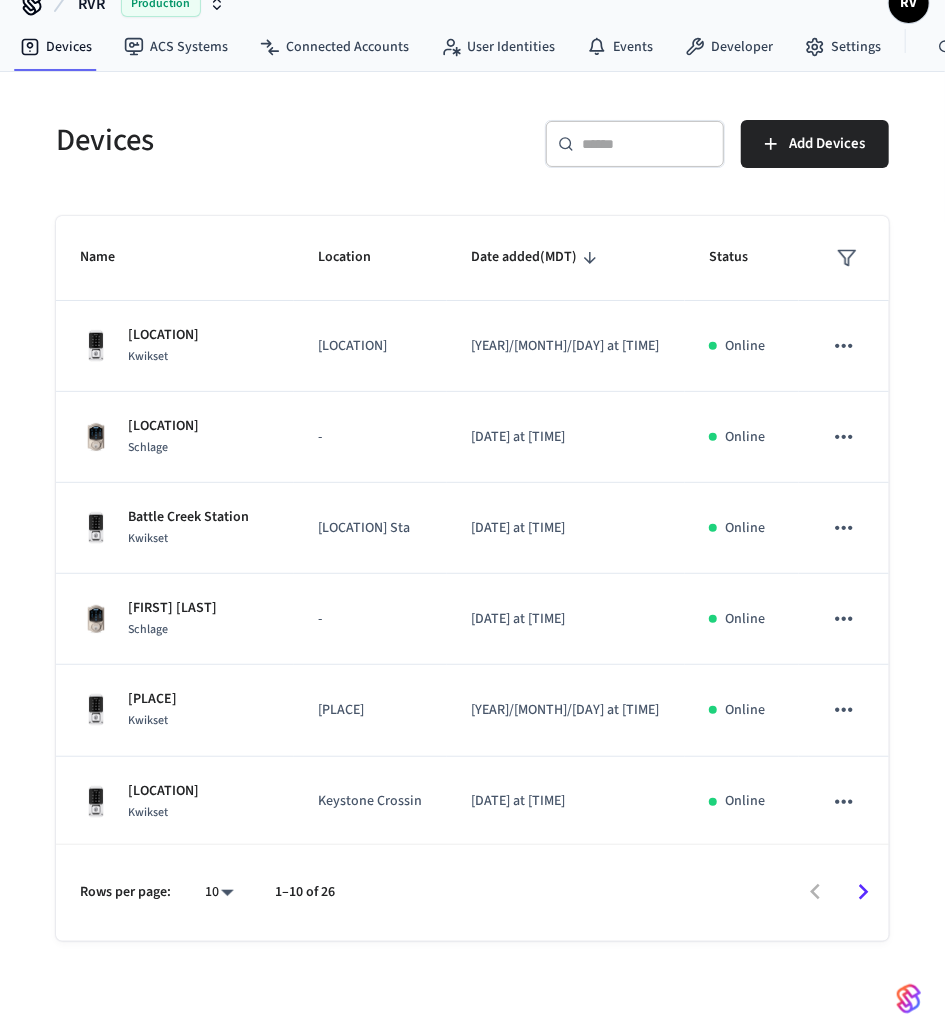 click at bounding box center (647, 144) 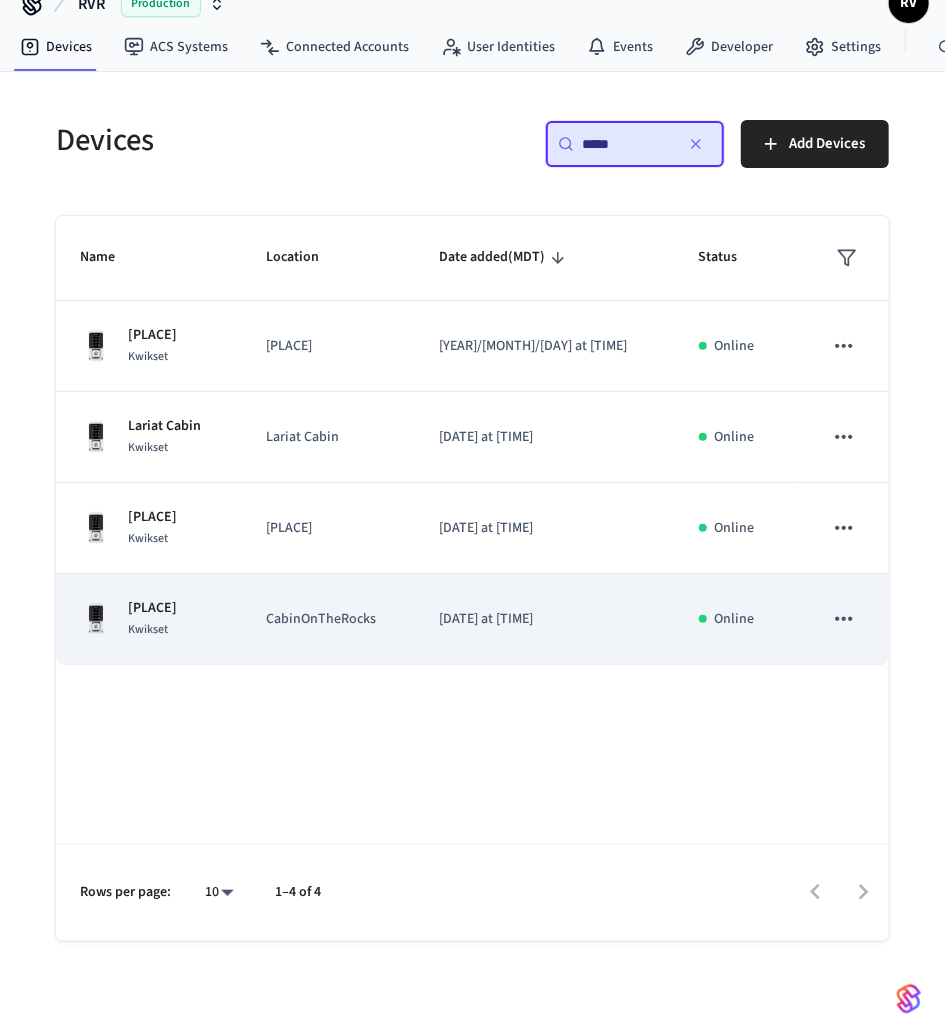 type on "*****" 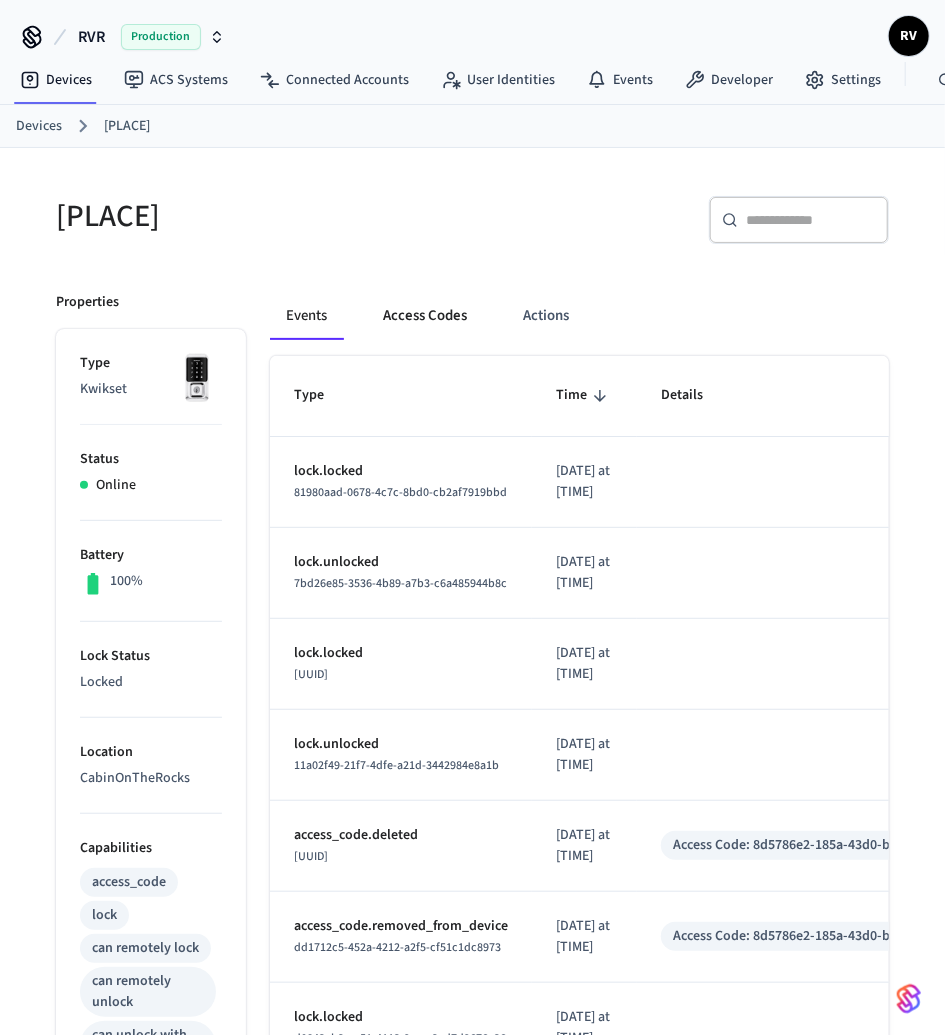click on "Access Codes" at bounding box center [425, 316] 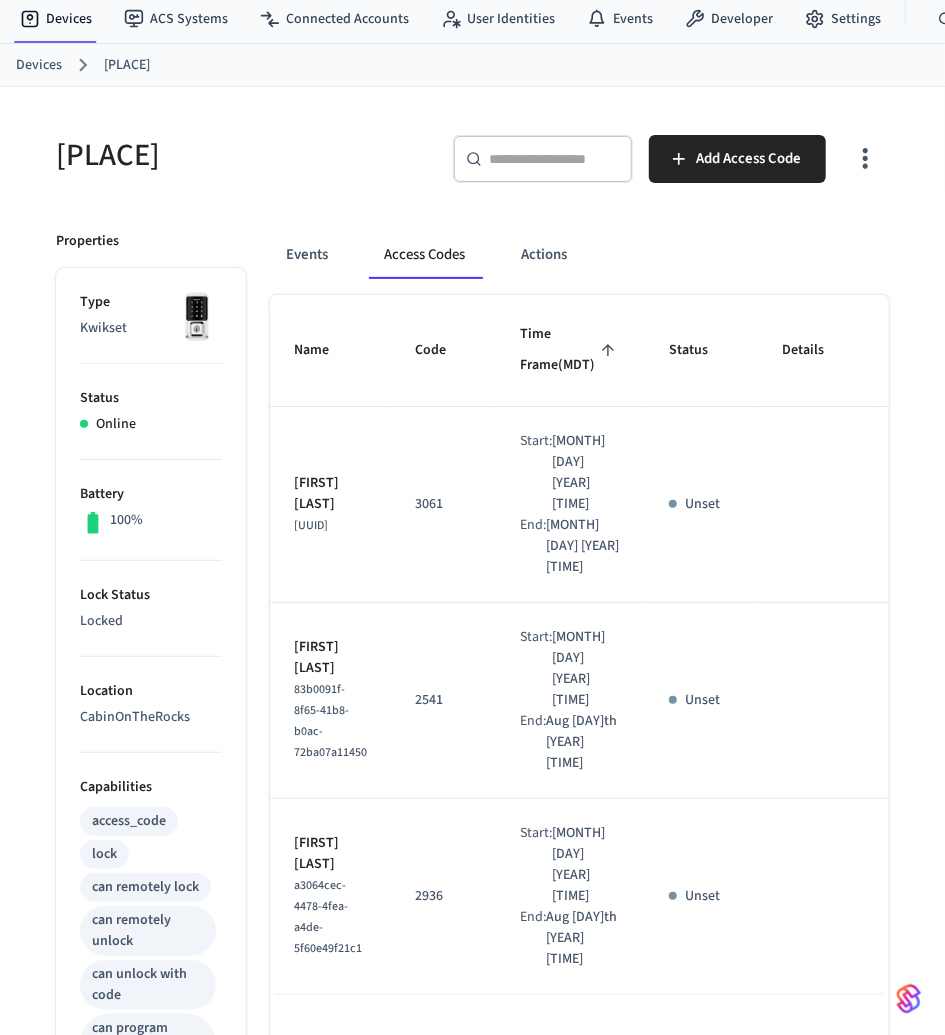 scroll, scrollTop: 68, scrollLeft: 0, axis: vertical 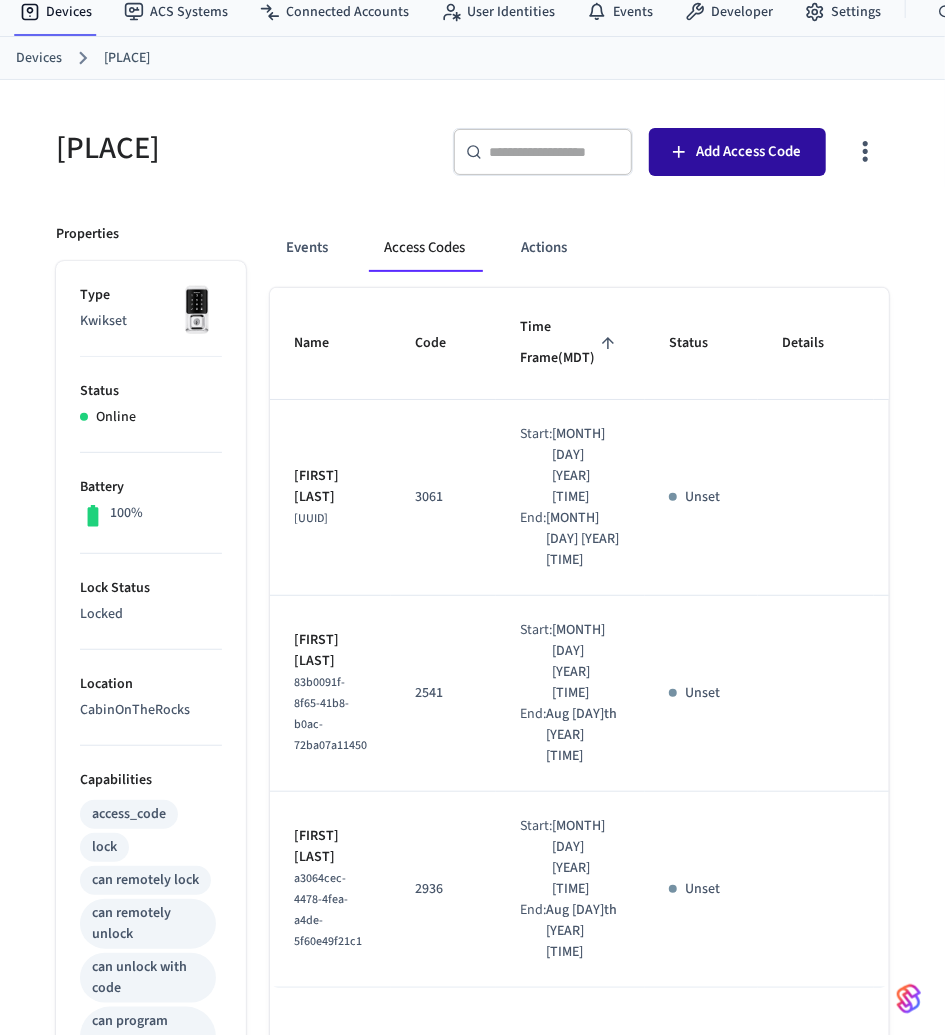click on "Add Access Code" at bounding box center (749, 152) 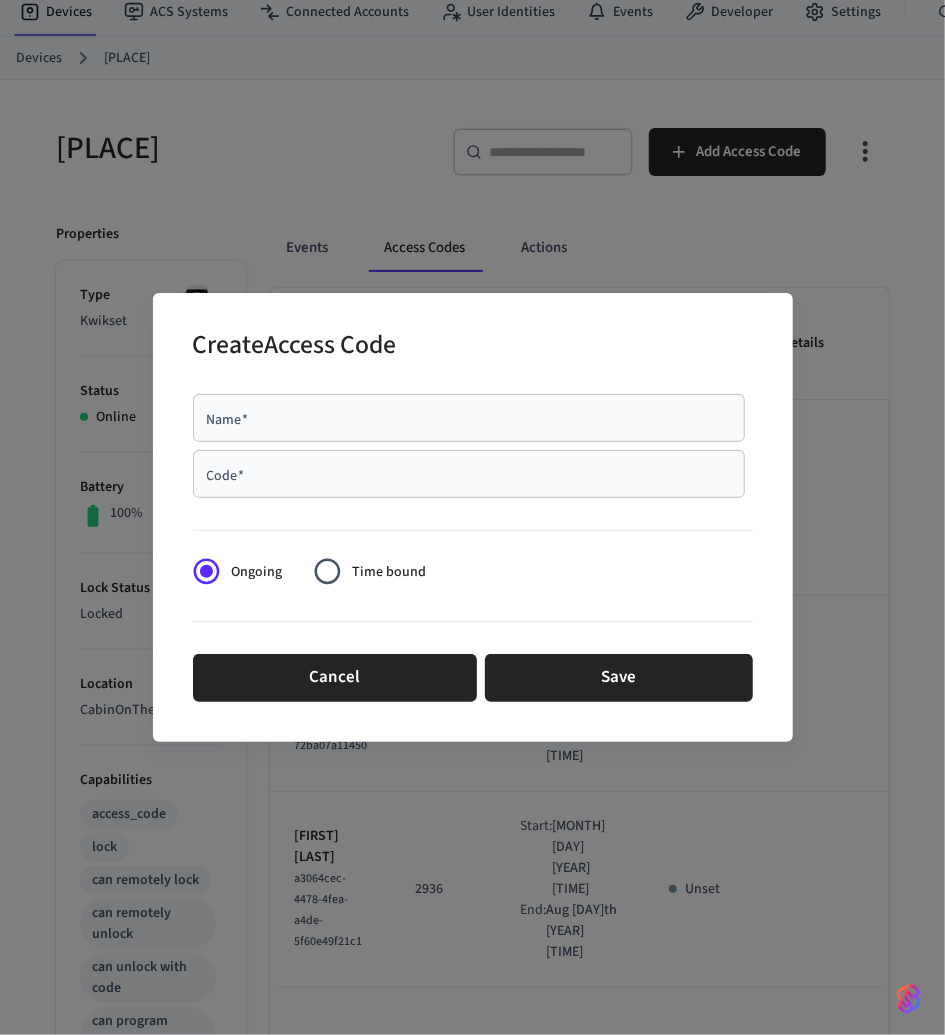 click on "Name   *" at bounding box center (469, 418) 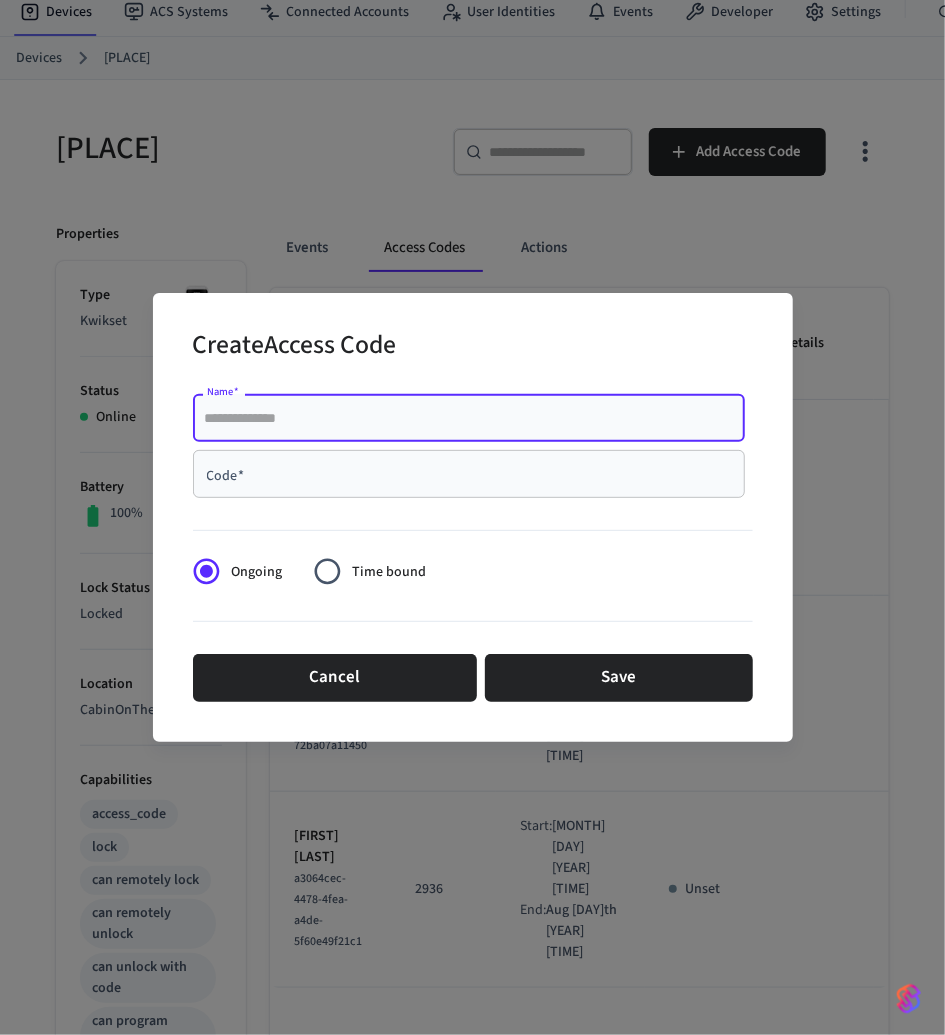 paste on "**********" 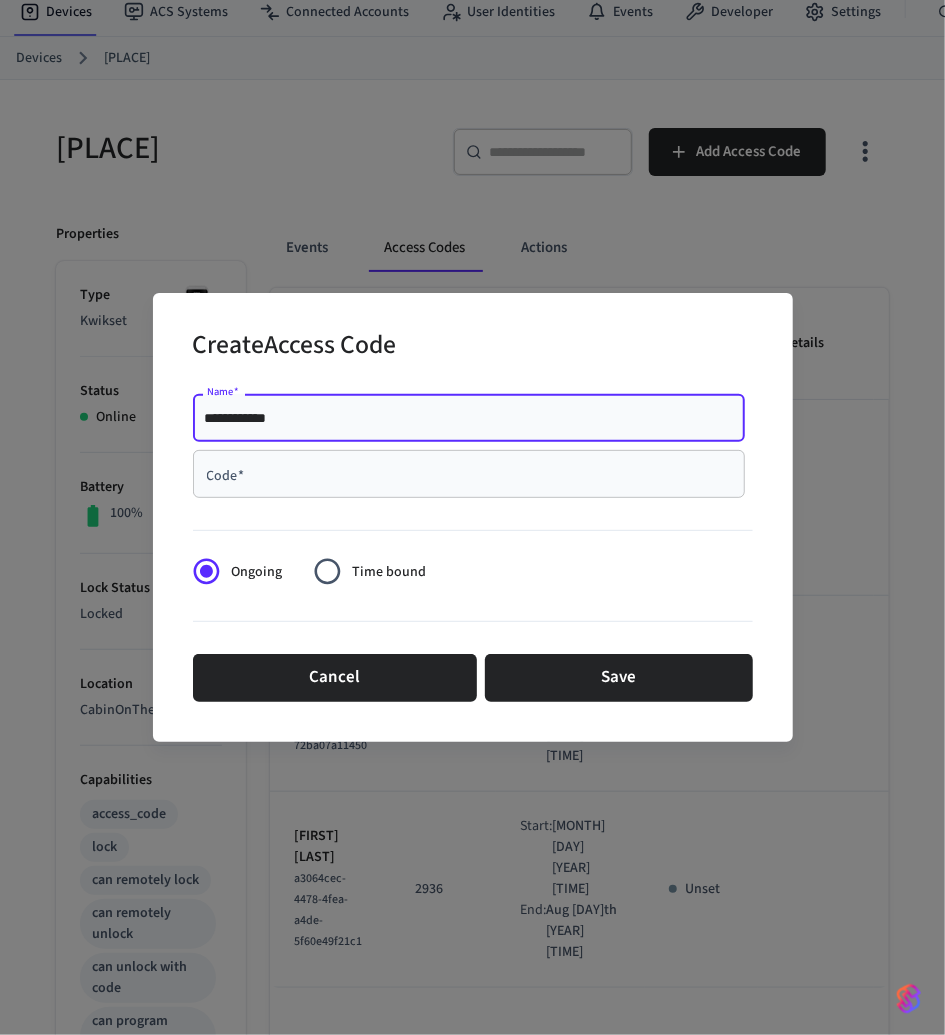 click on "**********" at bounding box center (469, 418) 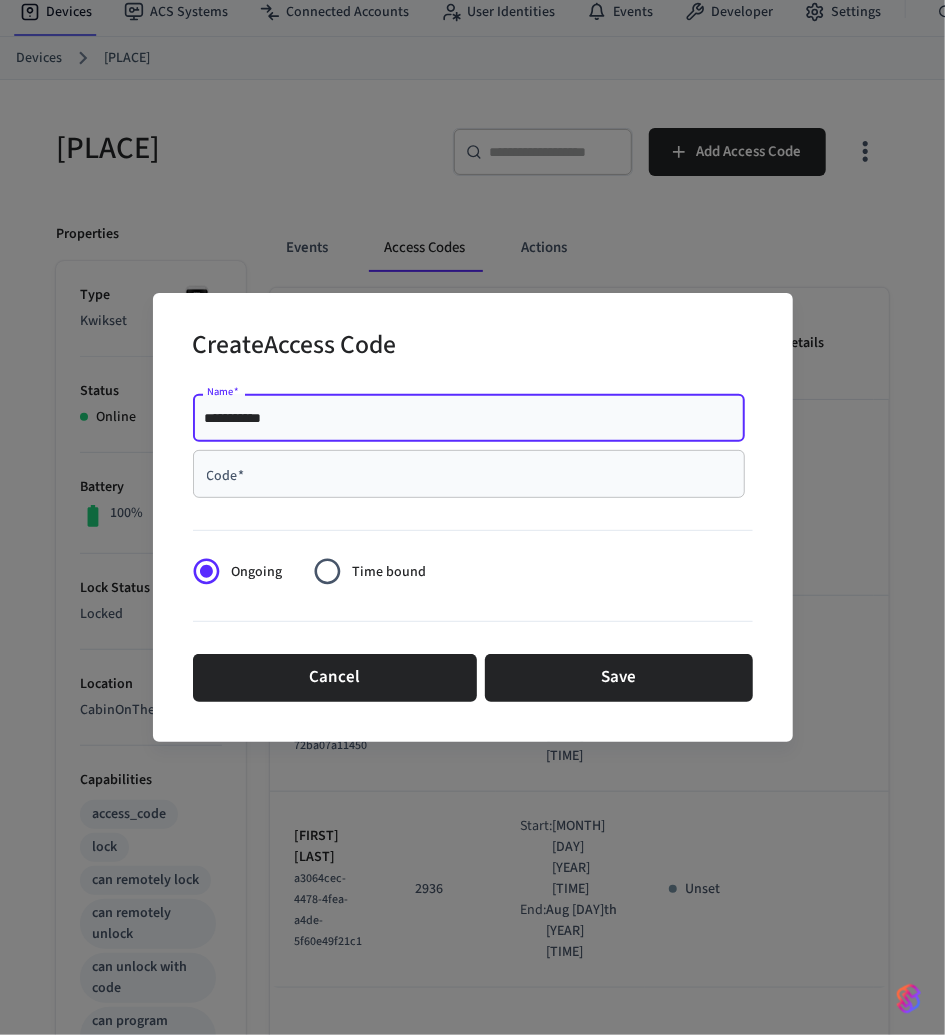 type on "**********" 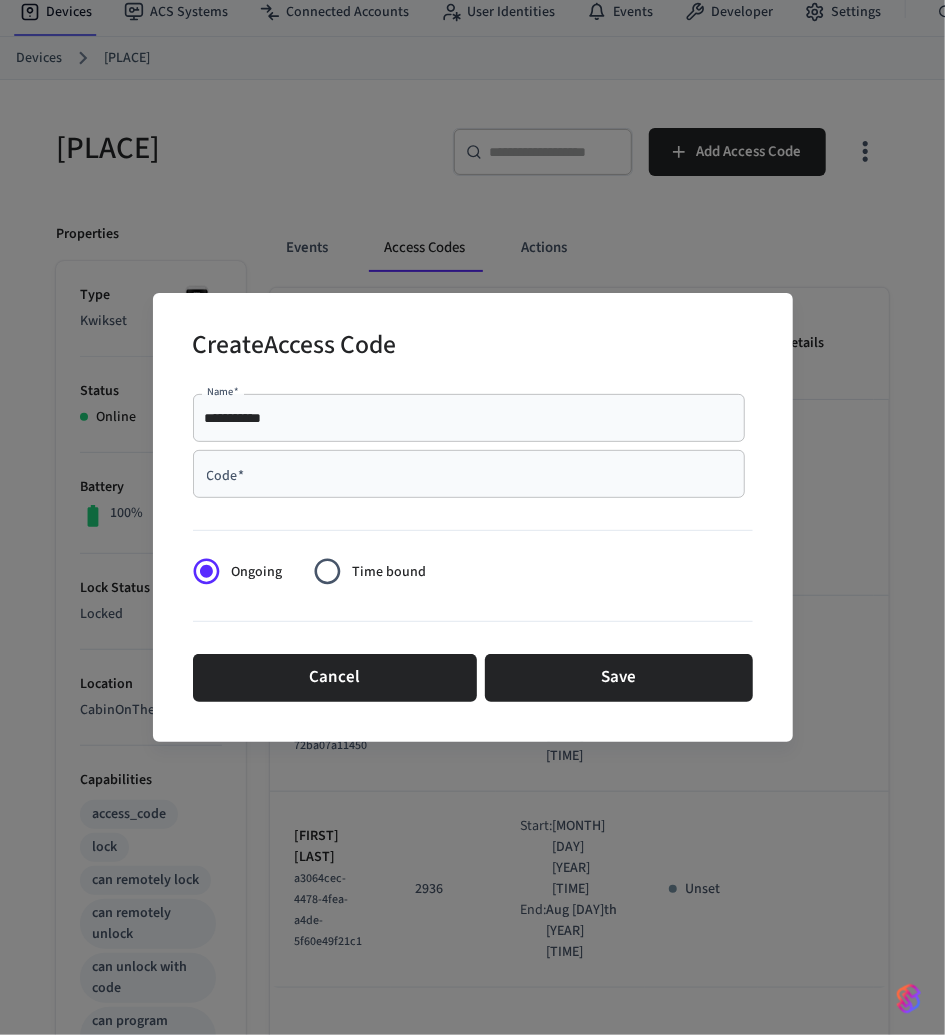 click on "Code   *" at bounding box center (469, 474) 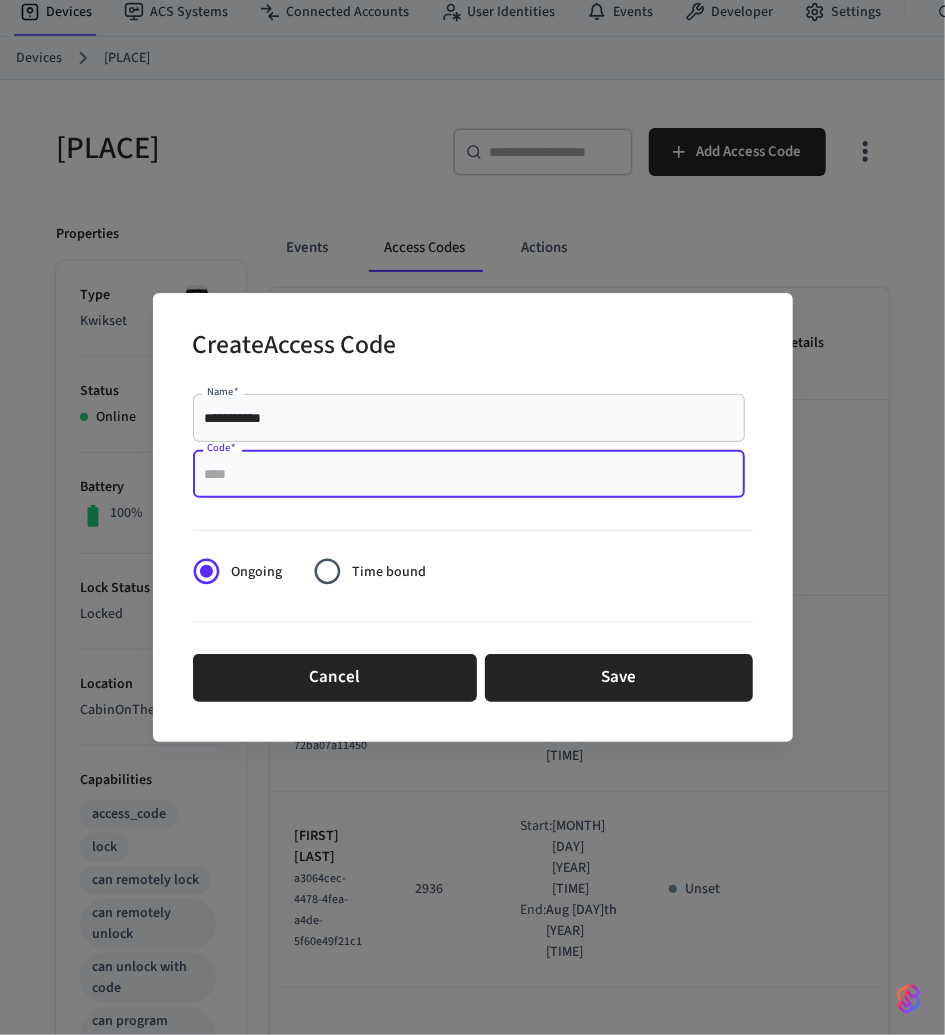 paste on "****" 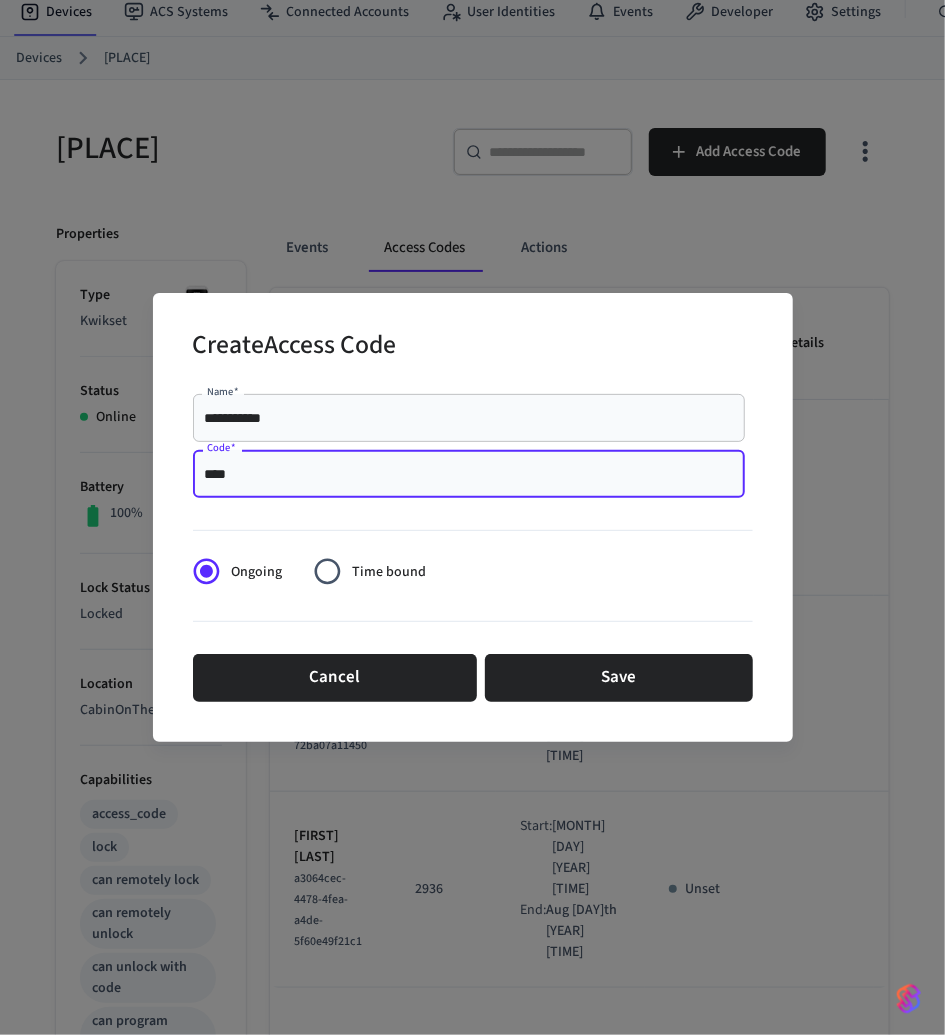 type on "****" 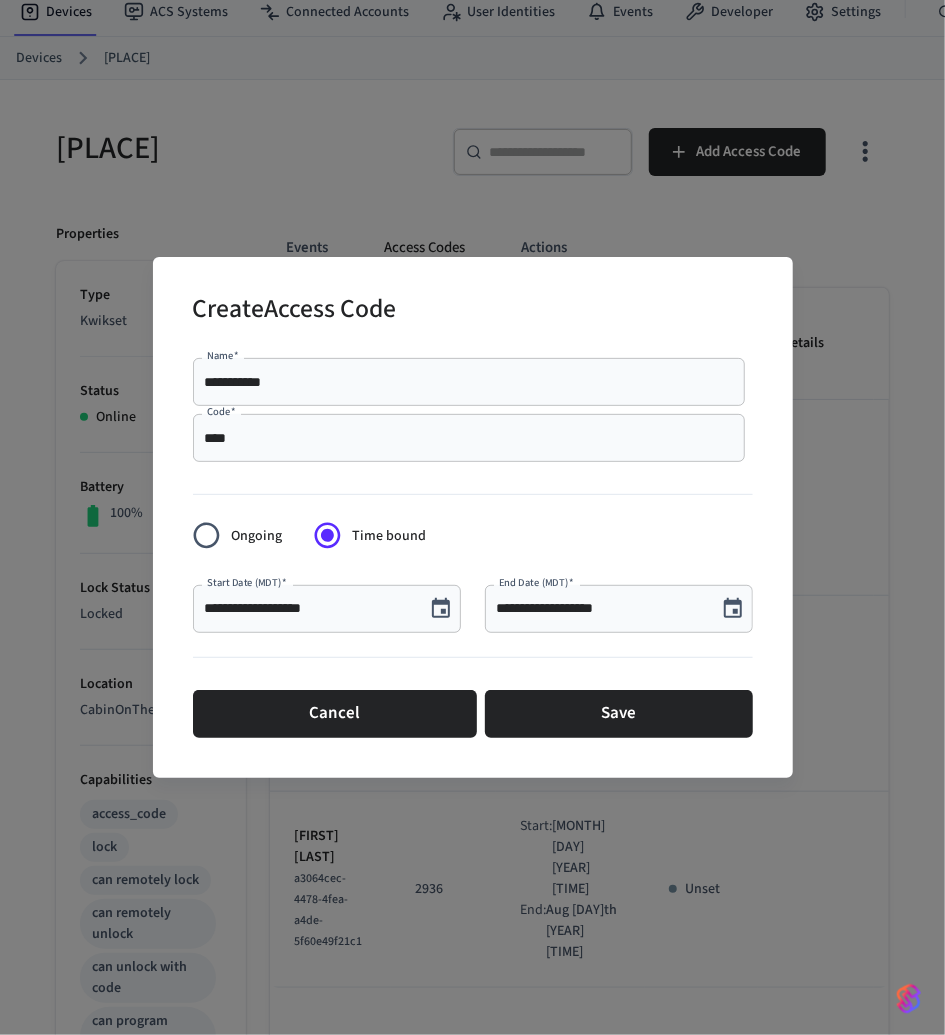 click 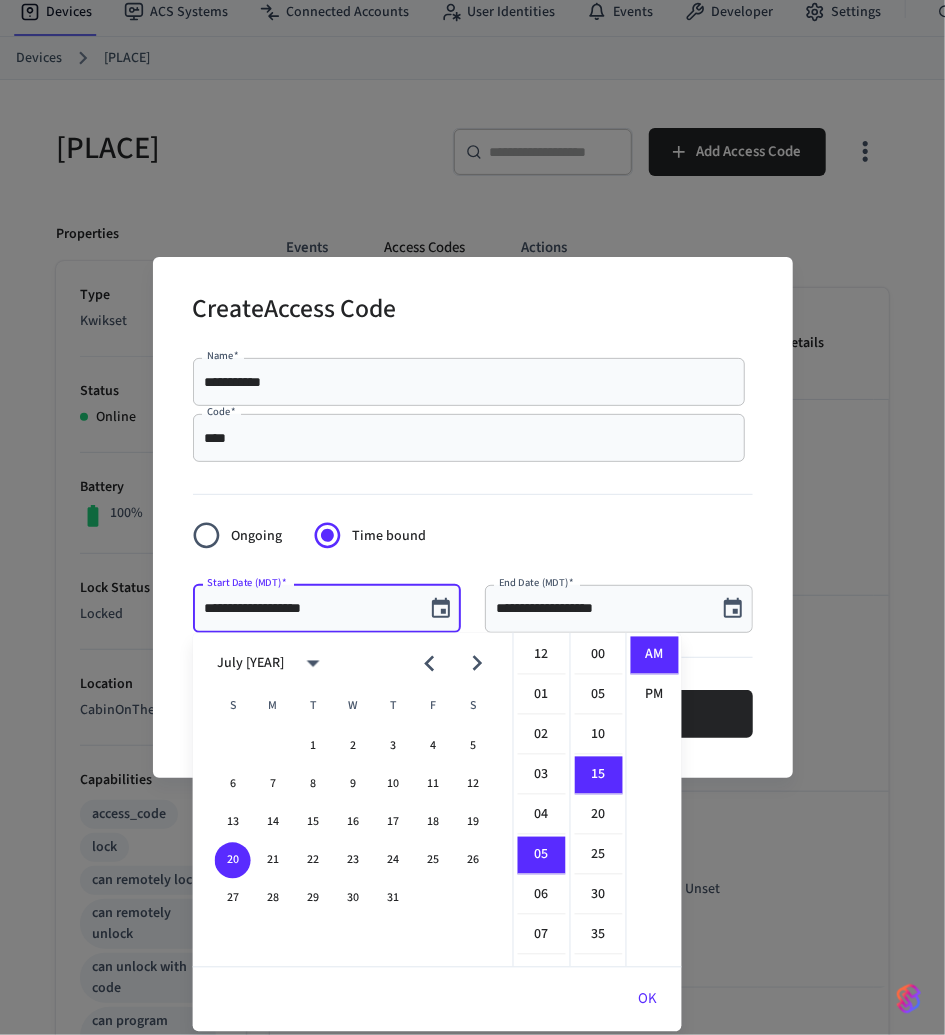 scroll, scrollTop: 198, scrollLeft: 0, axis: vertical 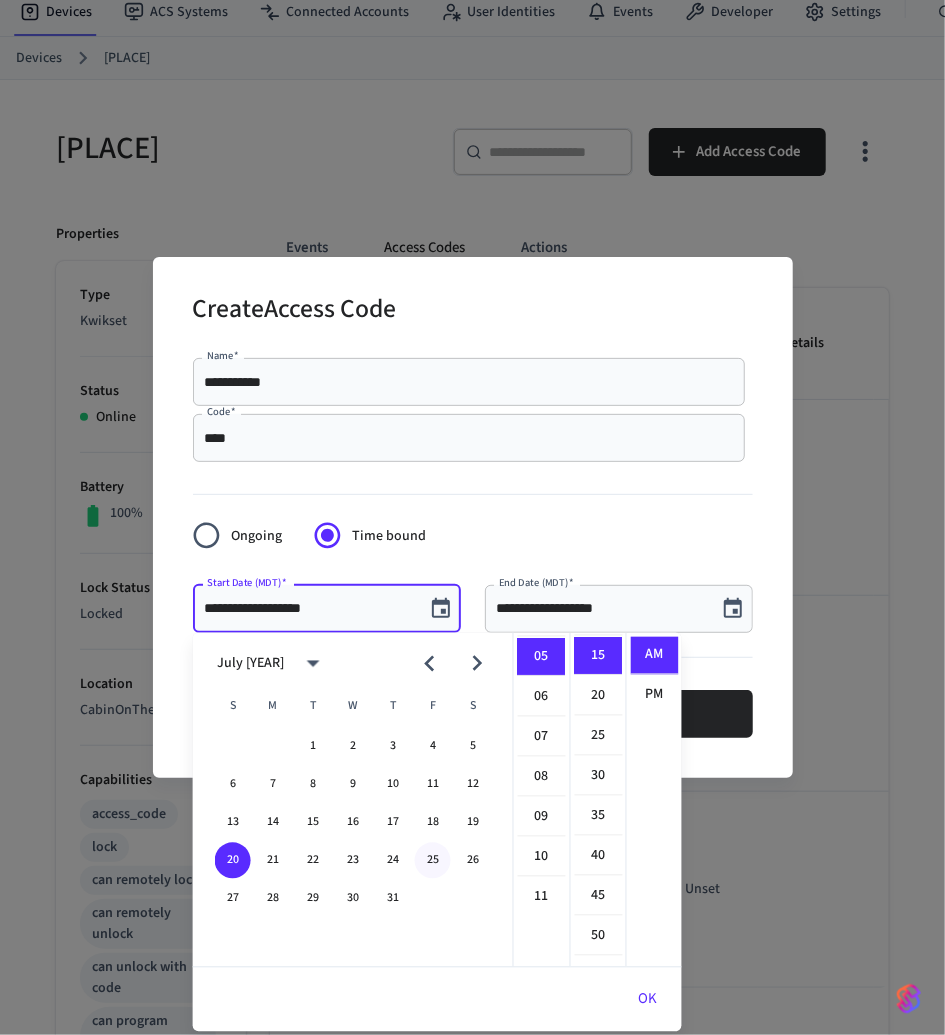 click on "25" at bounding box center (433, 861) 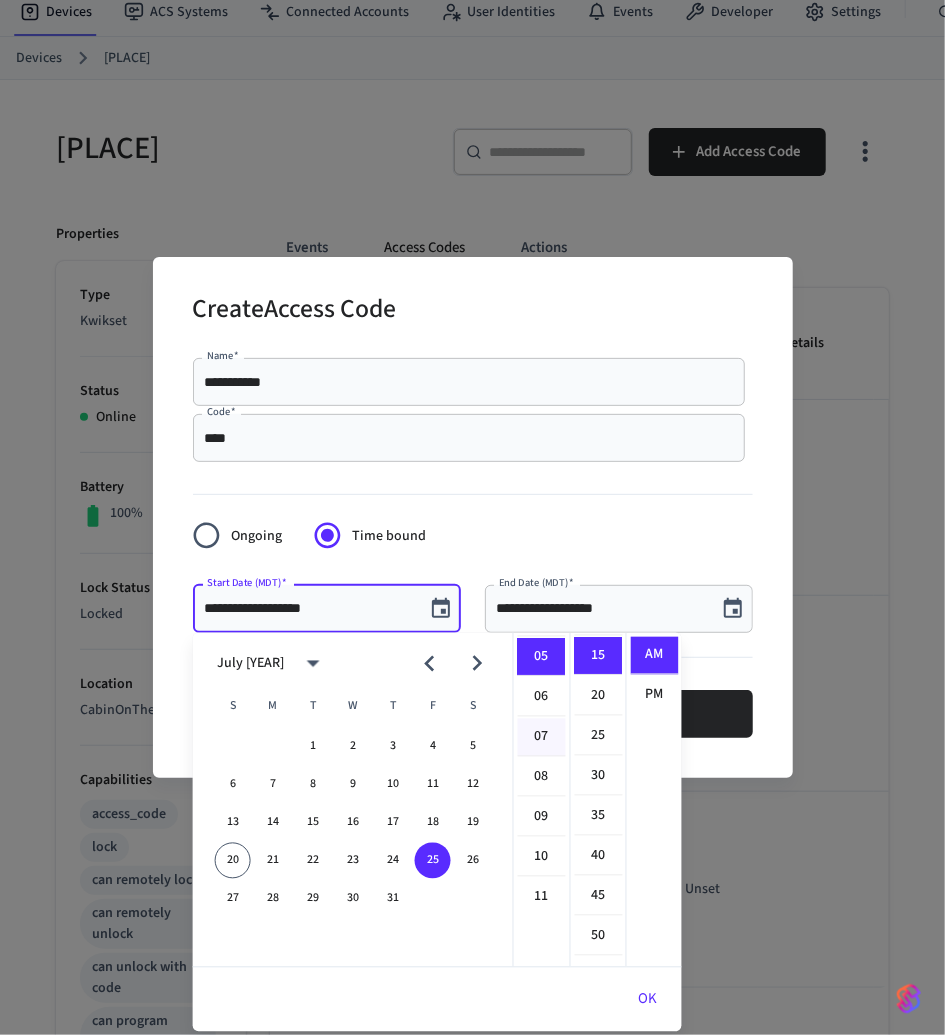 scroll, scrollTop: 0, scrollLeft: 0, axis: both 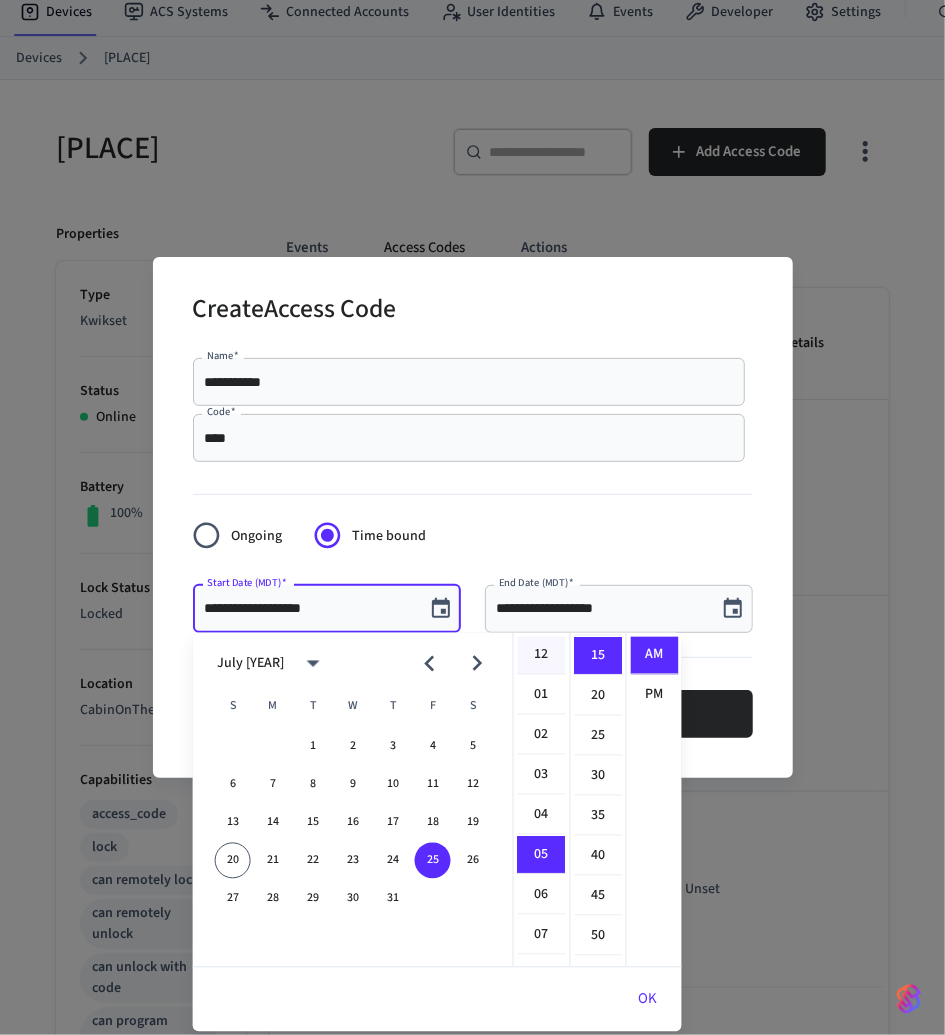 click on "12" at bounding box center (542, 656) 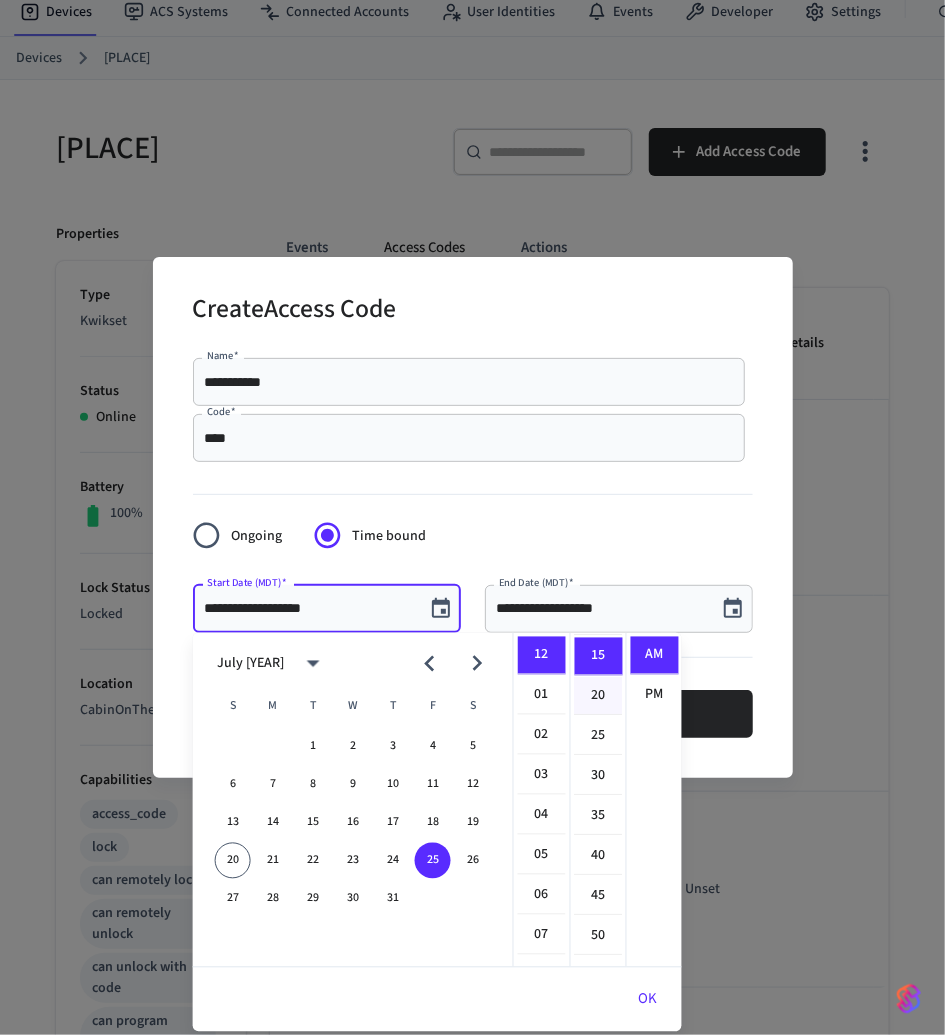 scroll, scrollTop: 0, scrollLeft: 0, axis: both 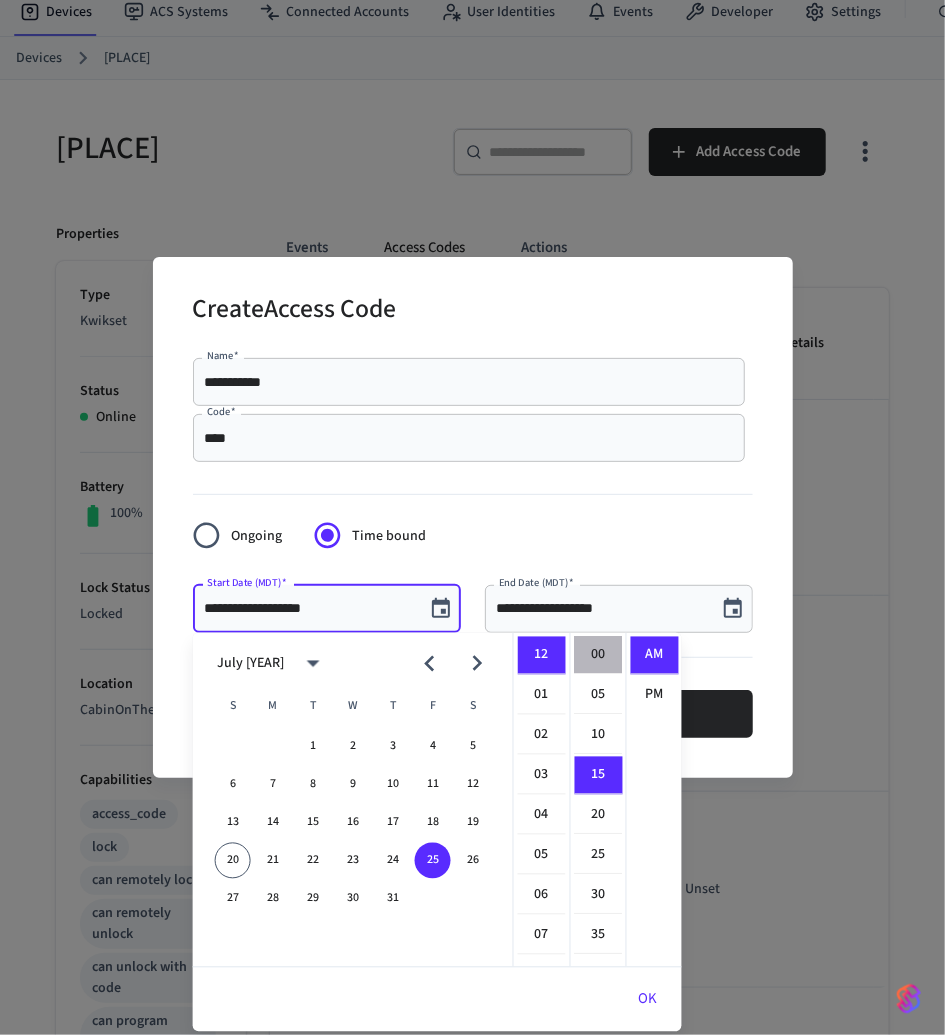 click on "00" at bounding box center [599, 656] 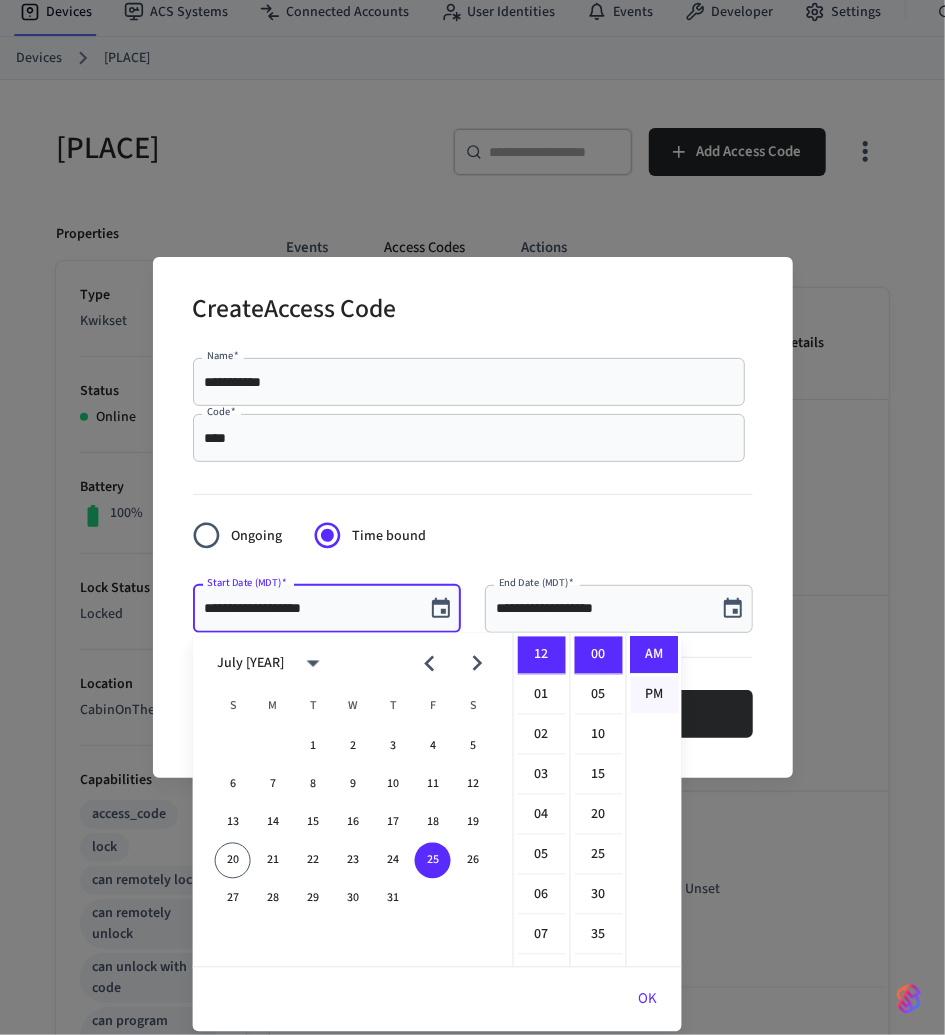 click on "PM" at bounding box center (655, 695) 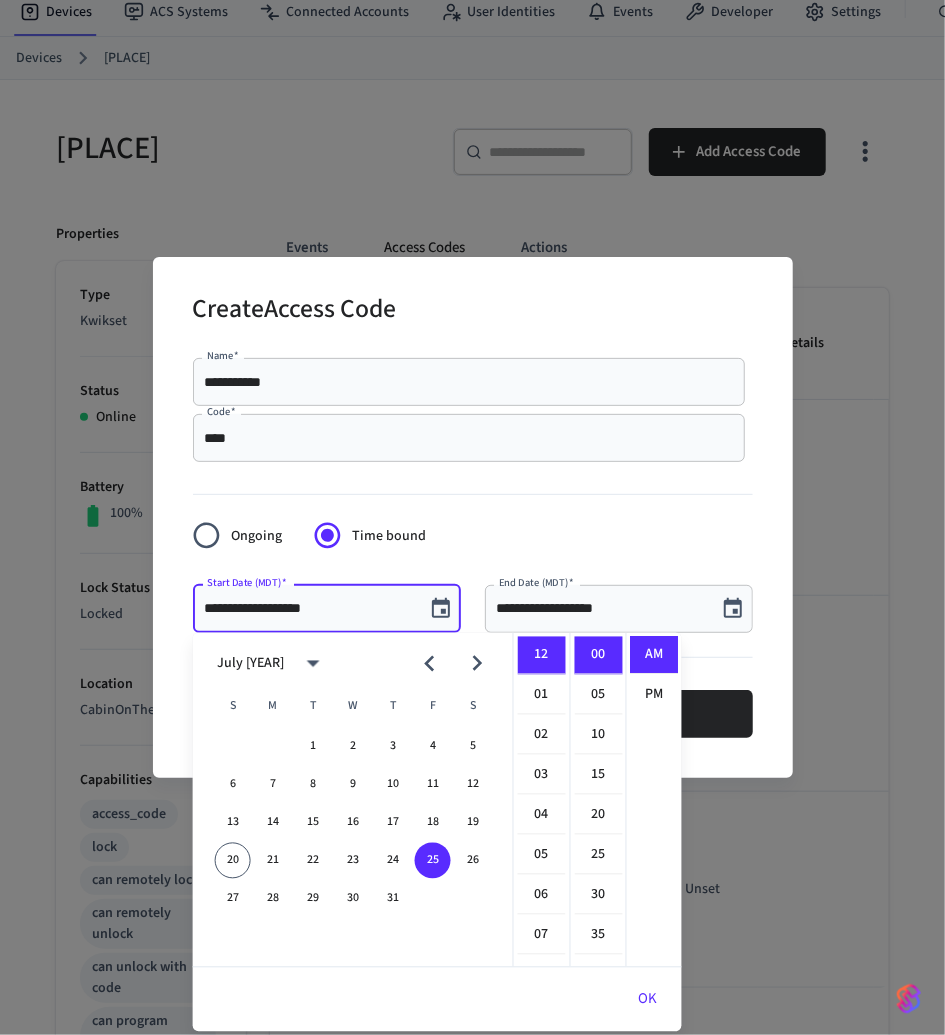 scroll, scrollTop: 36, scrollLeft: 0, axis: vertical 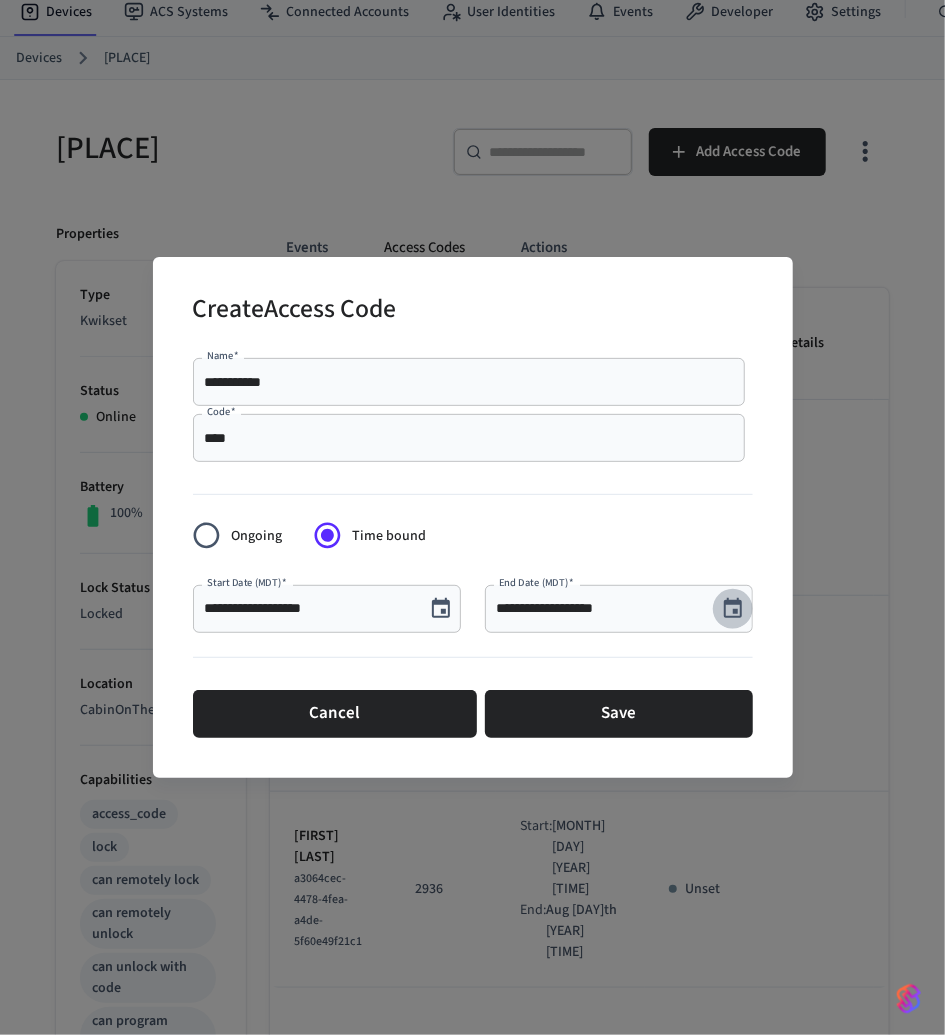 click 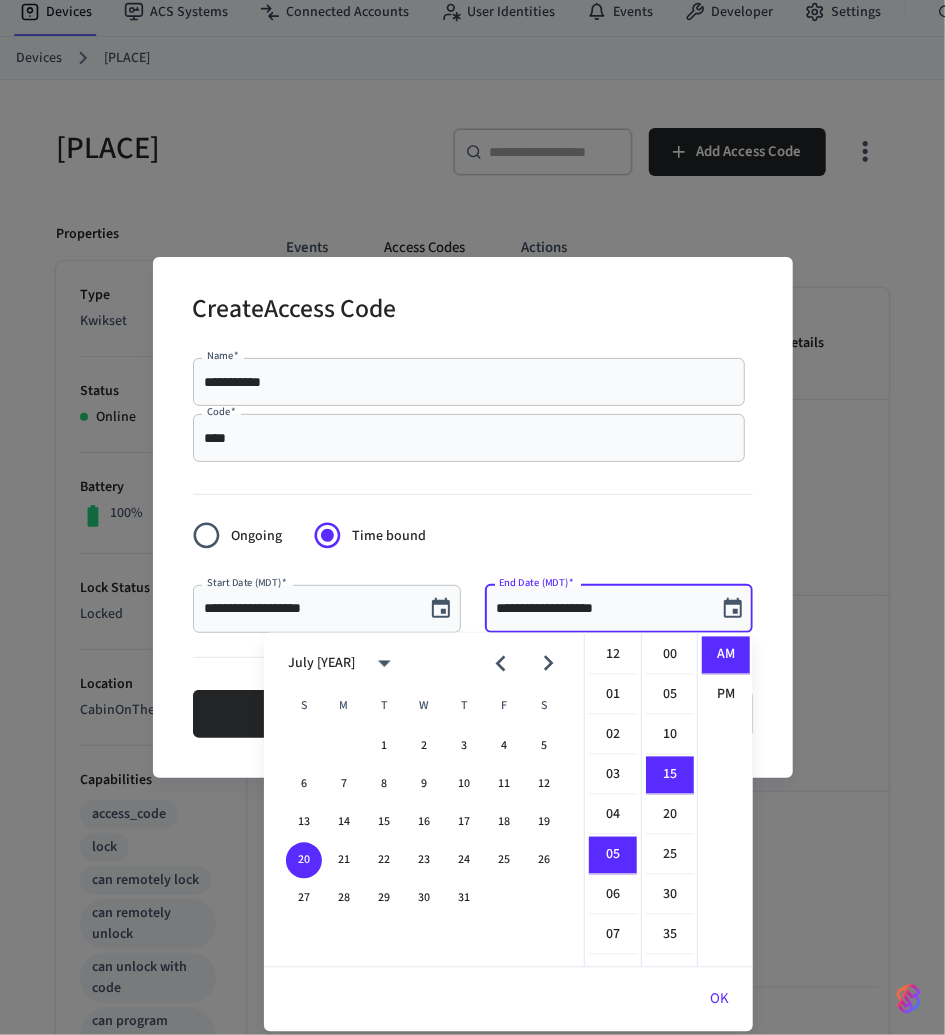 scroll, scrollTop: 198, scrollLeft: 0, axis: vertical 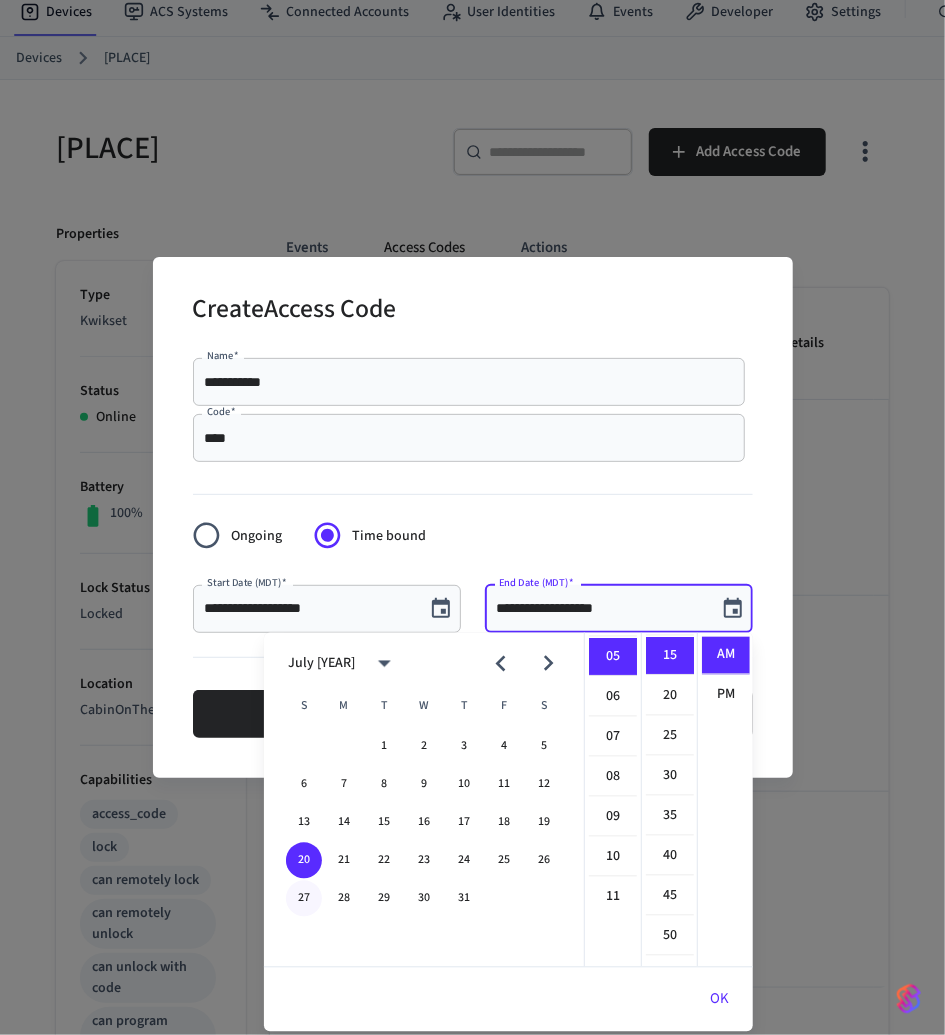 click on "27" at bounding box center [304, 899] 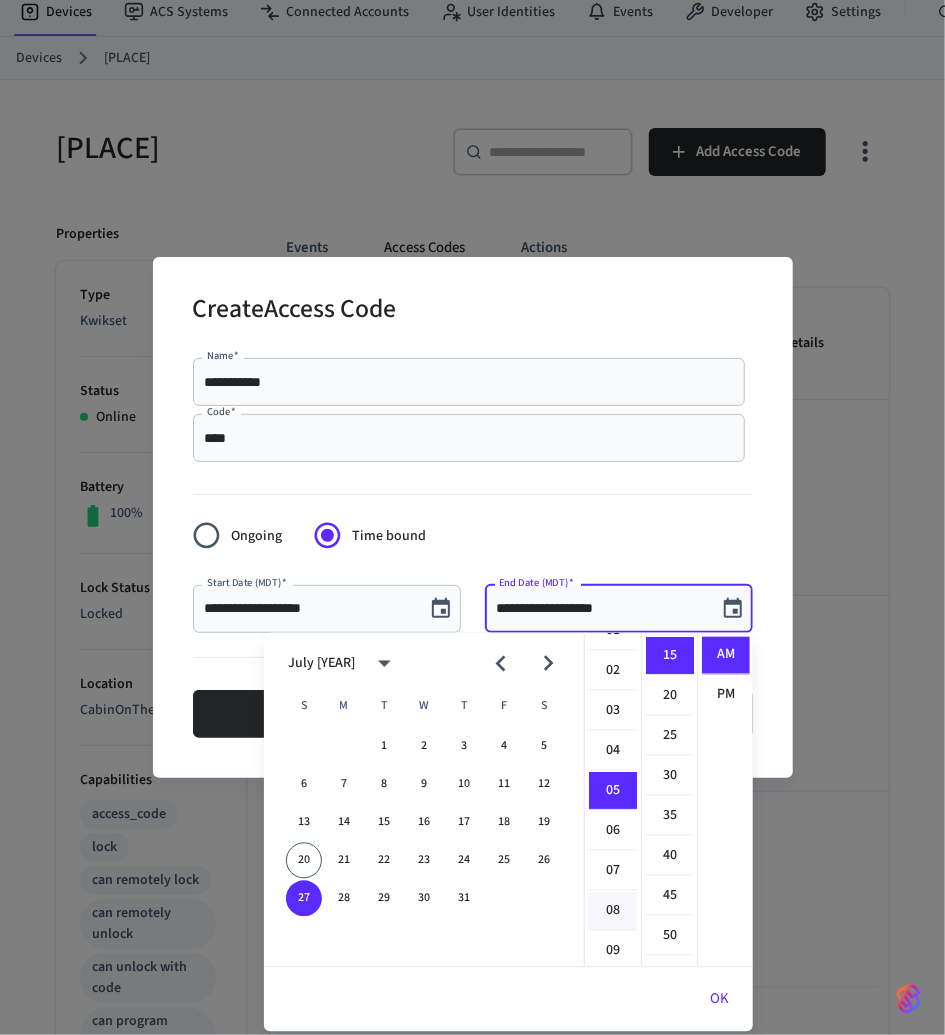 scroll, scrollTop: 0, scrollLeft: 0, axis: both 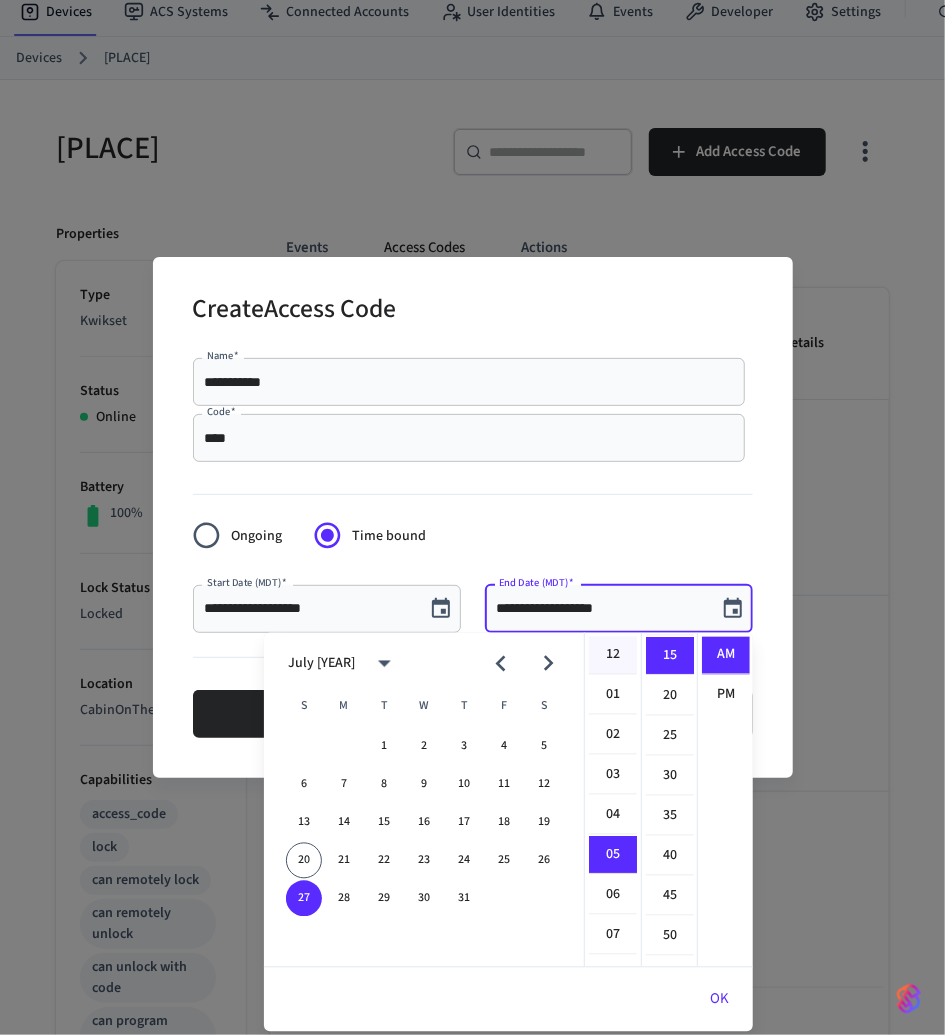 click on "12" at bounding box center [613, 656] 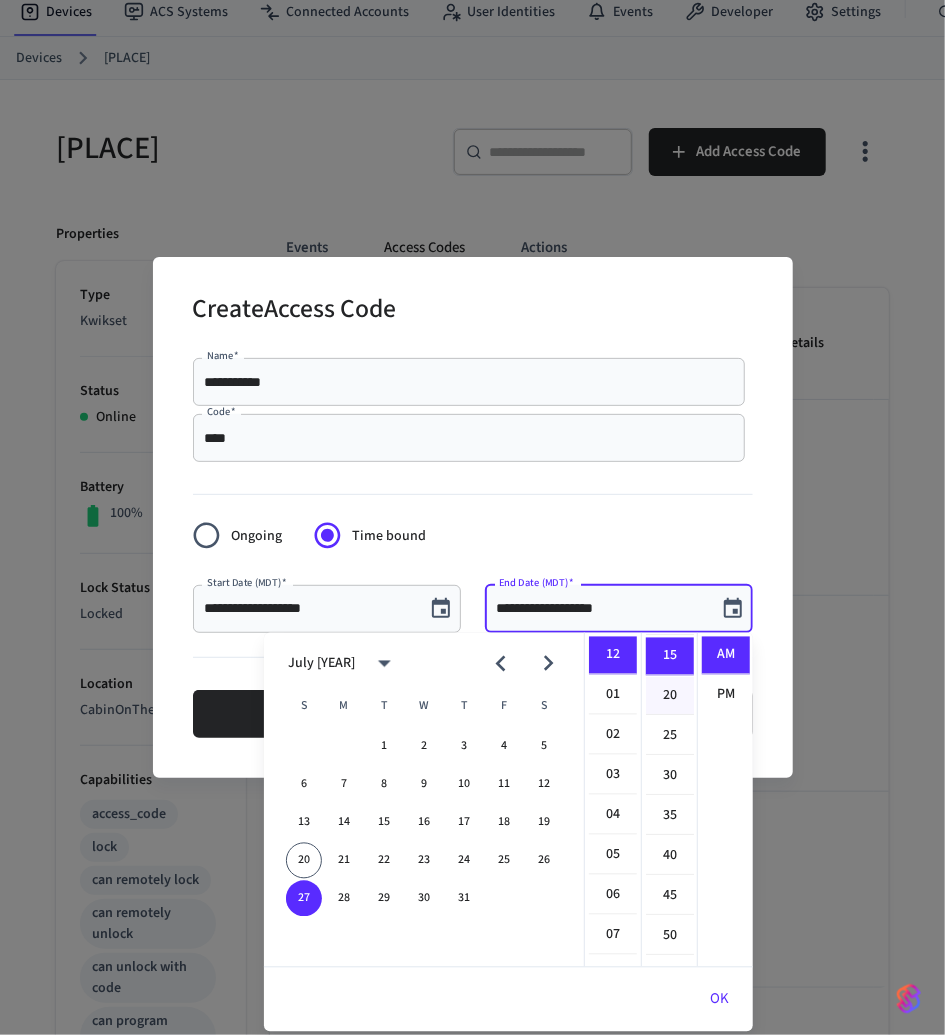 scroll, scrollTop: 0, scrollLeft: 0, axis: both 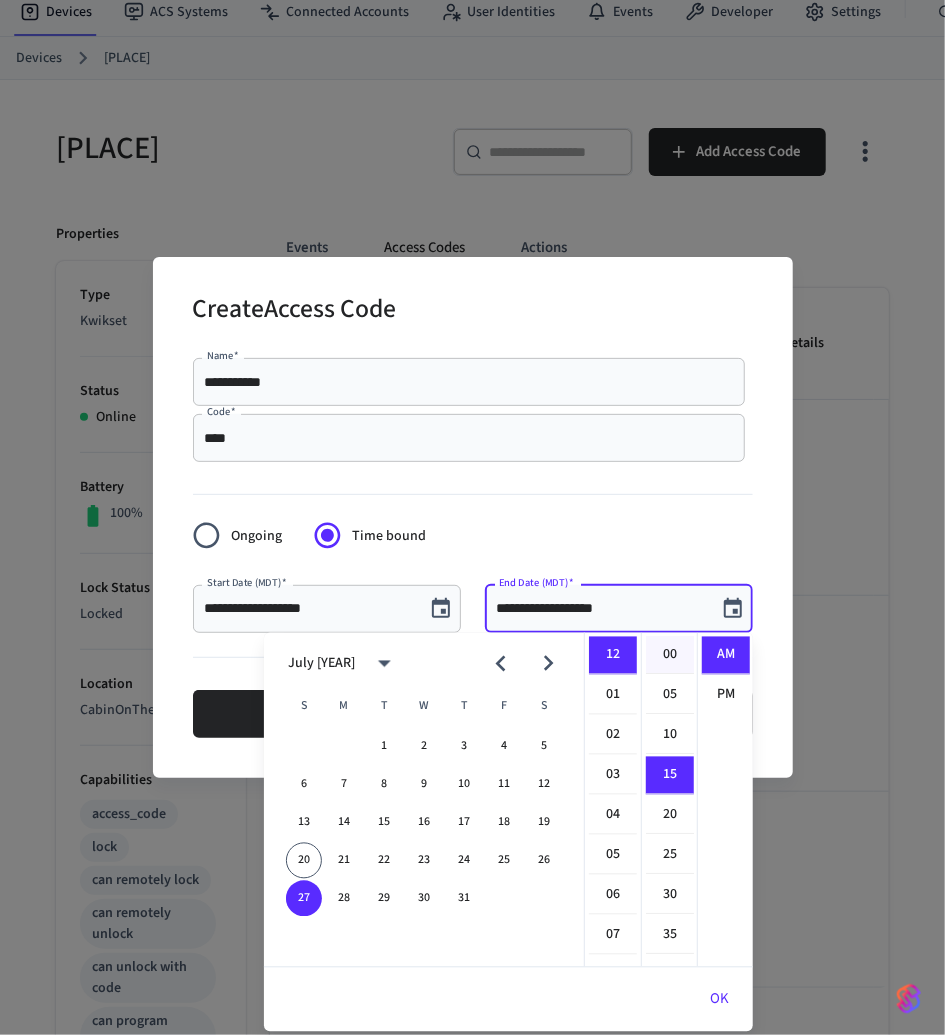 click on "00" at bounding box center [670, 656] 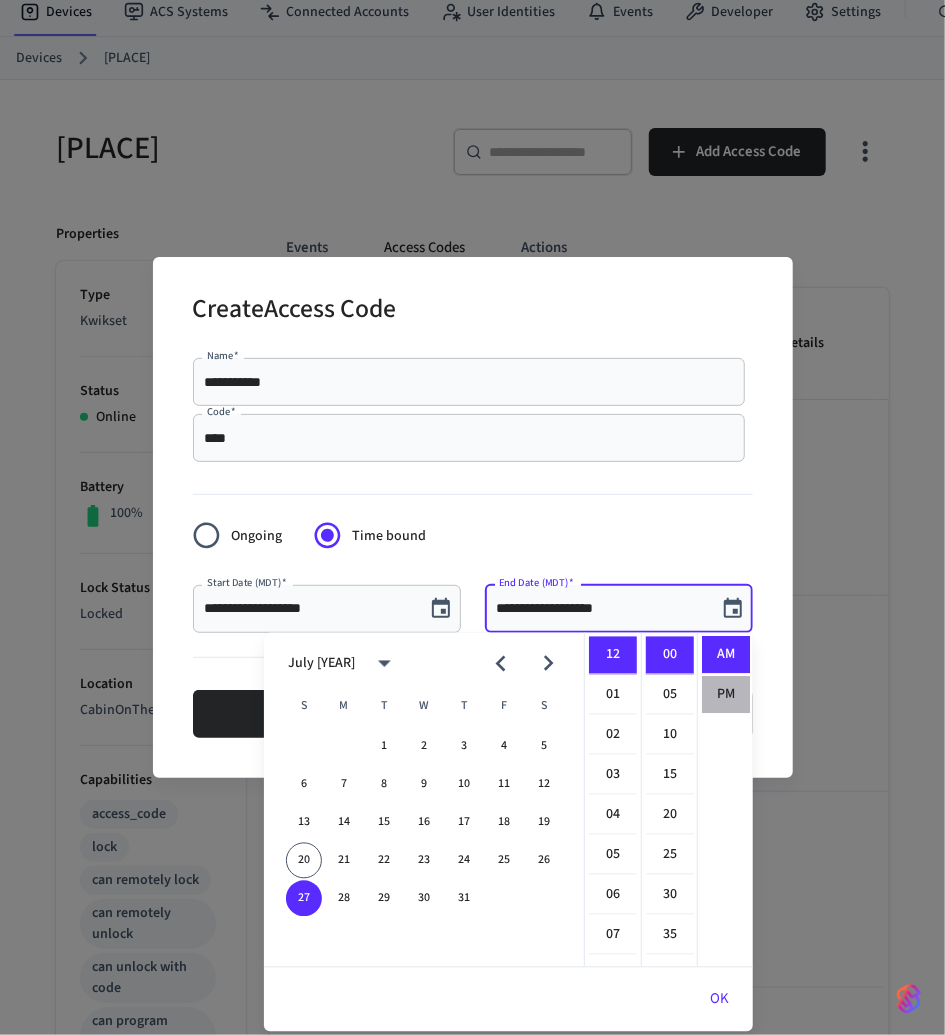 click on "PM" at bounding box center [726, 695] 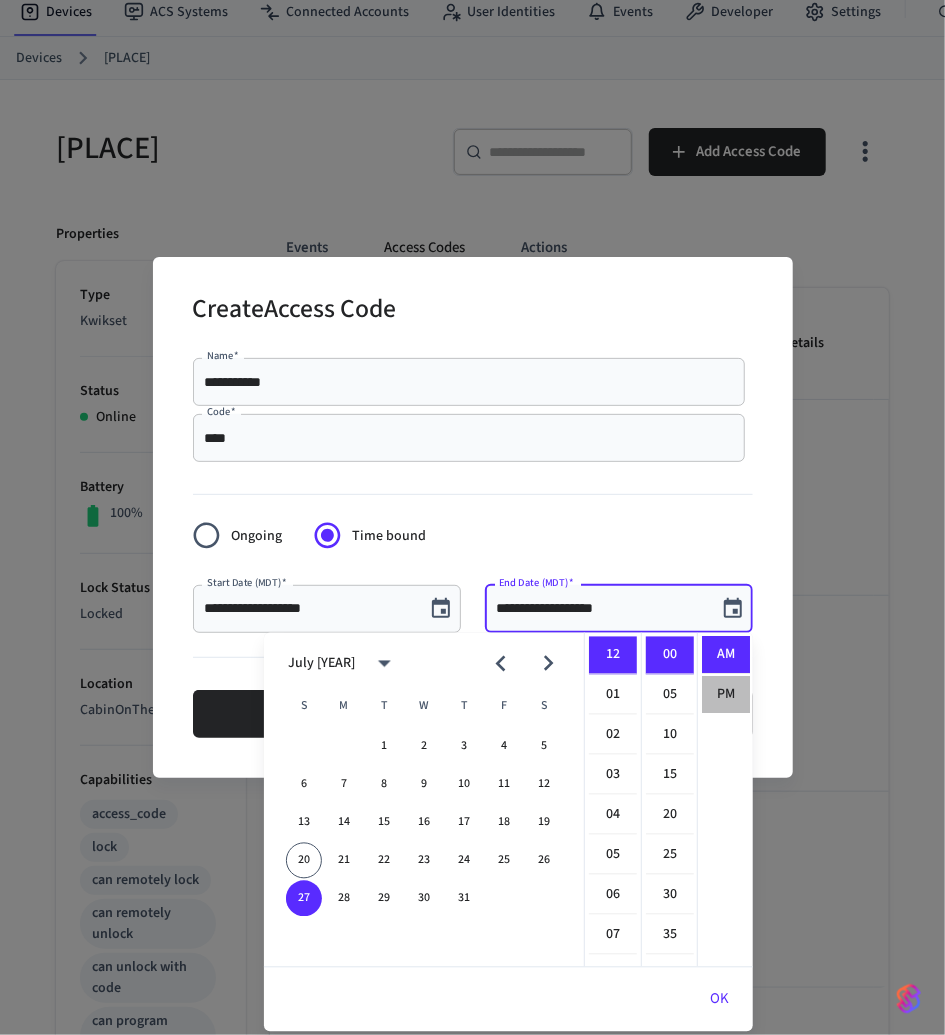 scroll, scrollTop: 36, scrollLeft: 0, axis: vertical 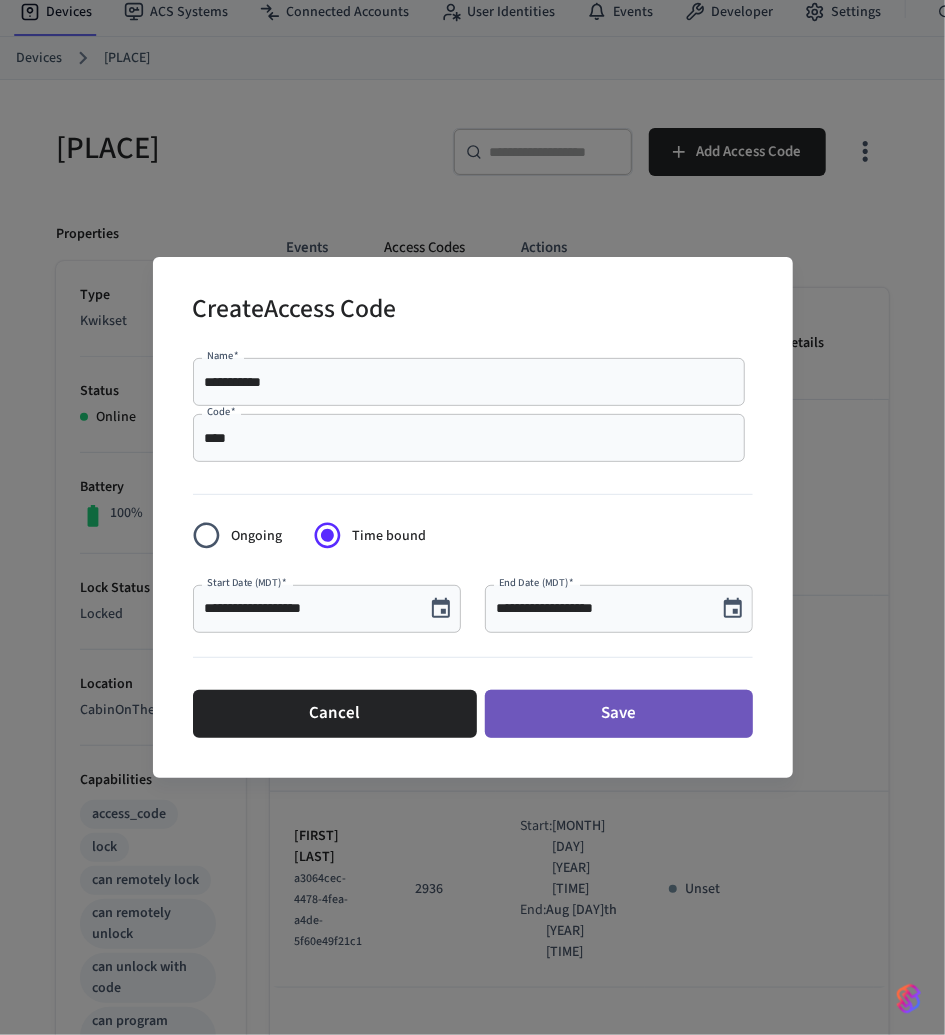 click on "Save" at bounding box center [619, 714] 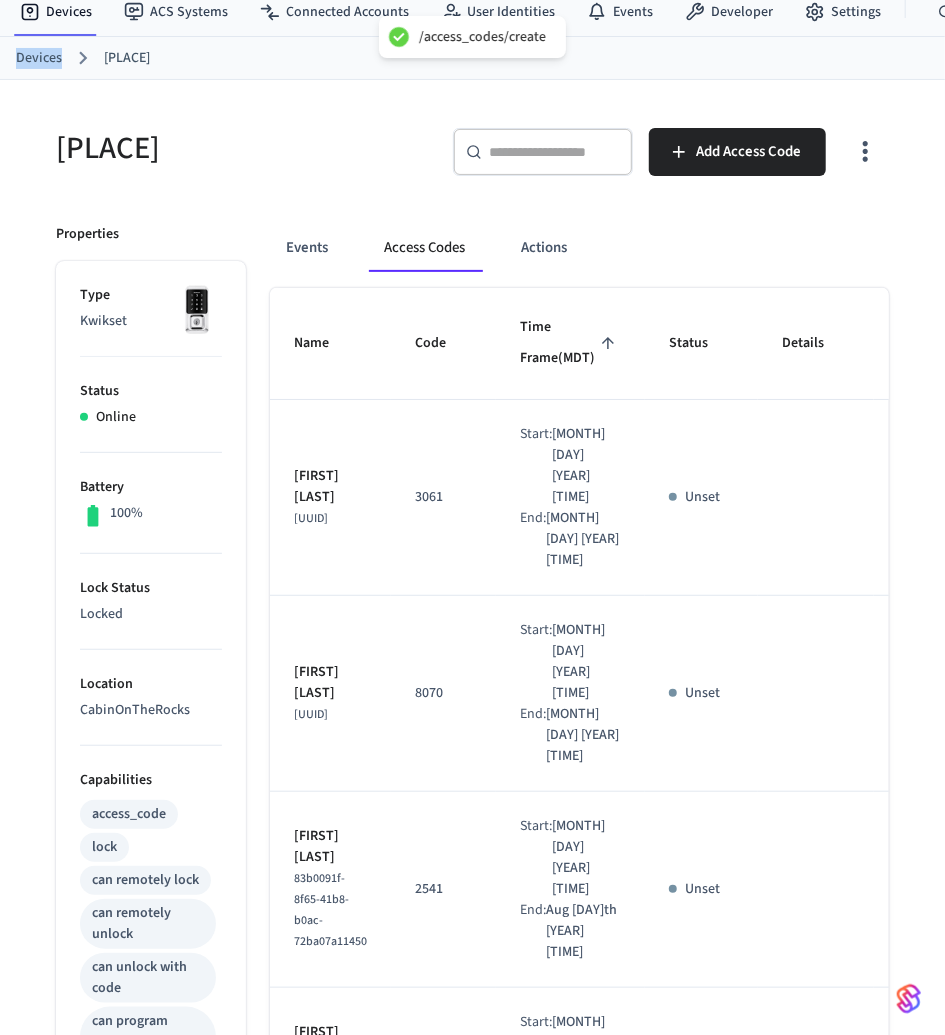 click on "Devices" at bounding box center [39, 58] 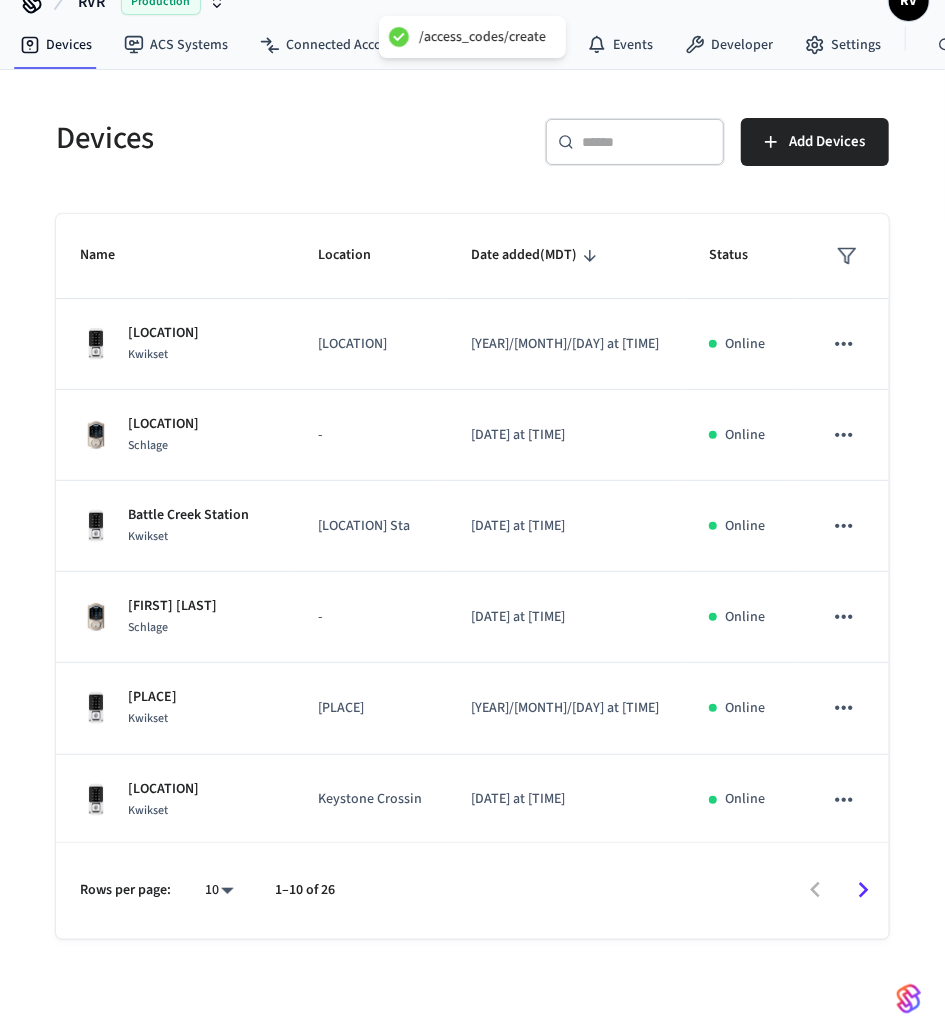 scroll, scrollTop: 0, scrollLeft: 0, axis: both 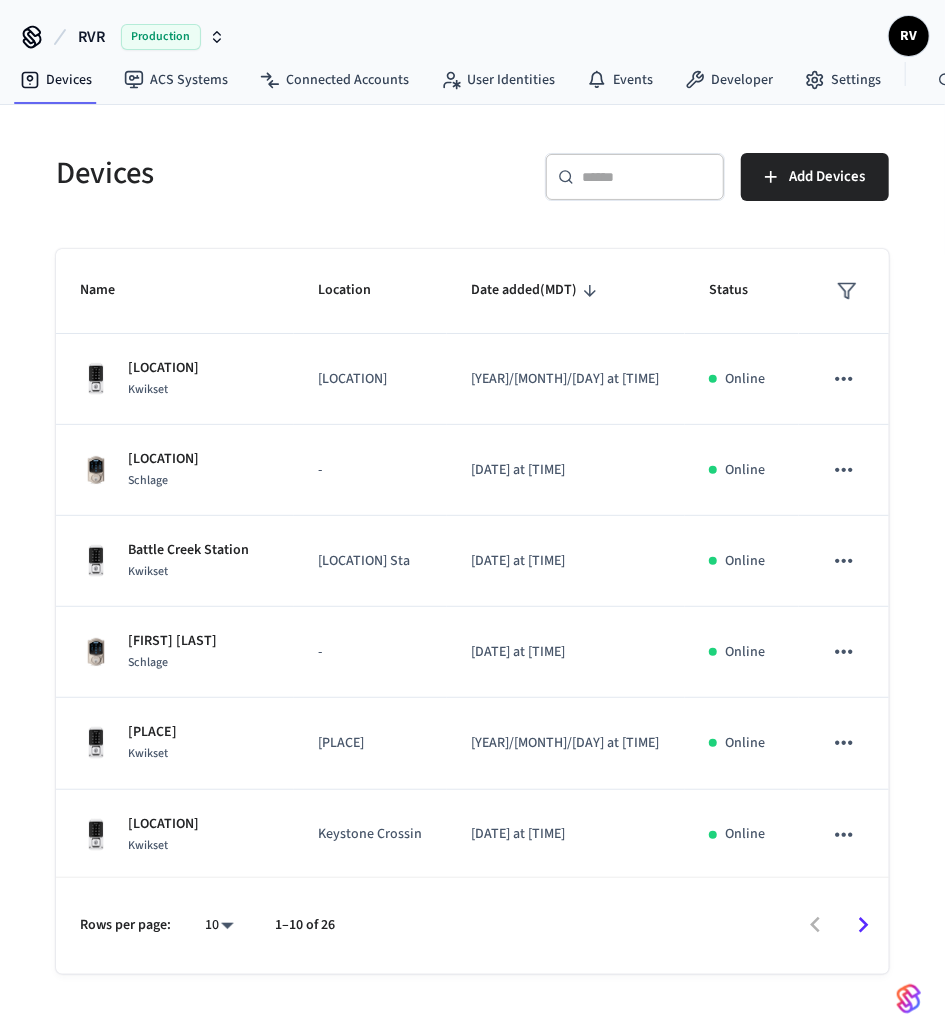 drag, startPoint x: 765, startPoint y: 375, endPoint x: 617, endPoint y: 45, distance: 361.66837 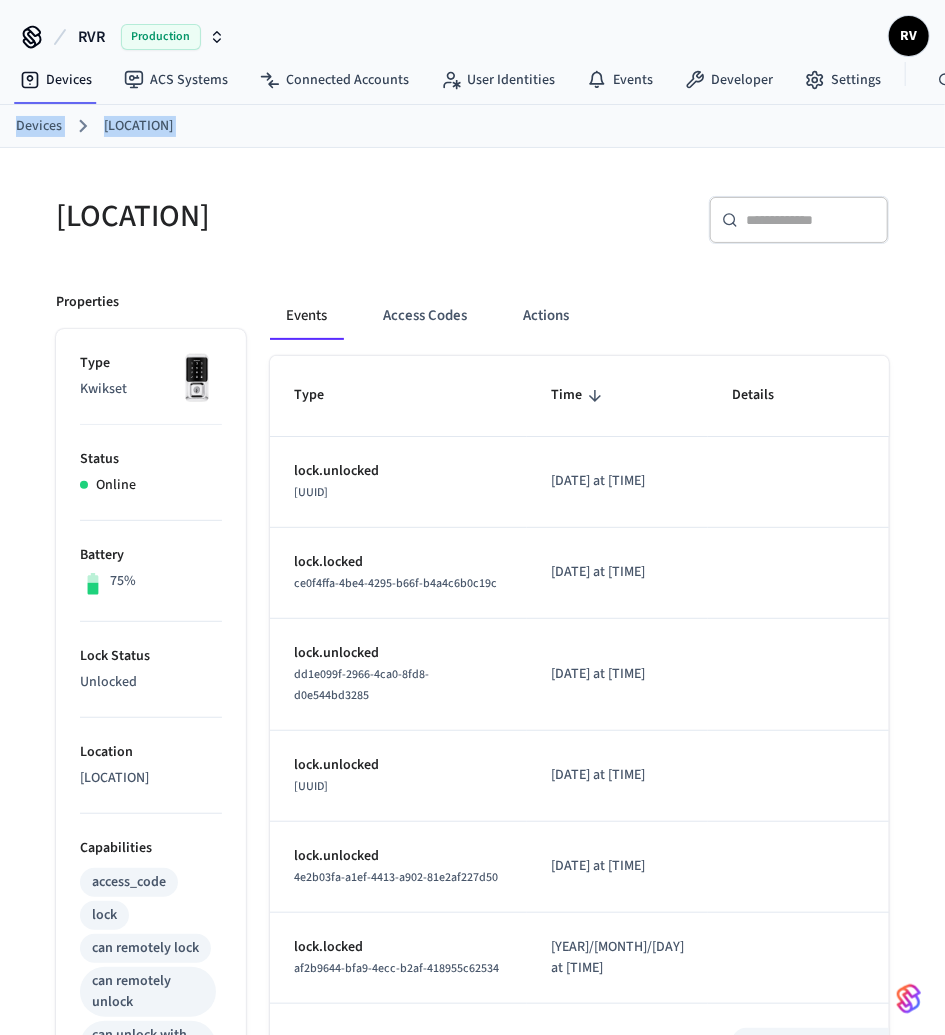 click on "Devices" at bounding box center (39, 126) 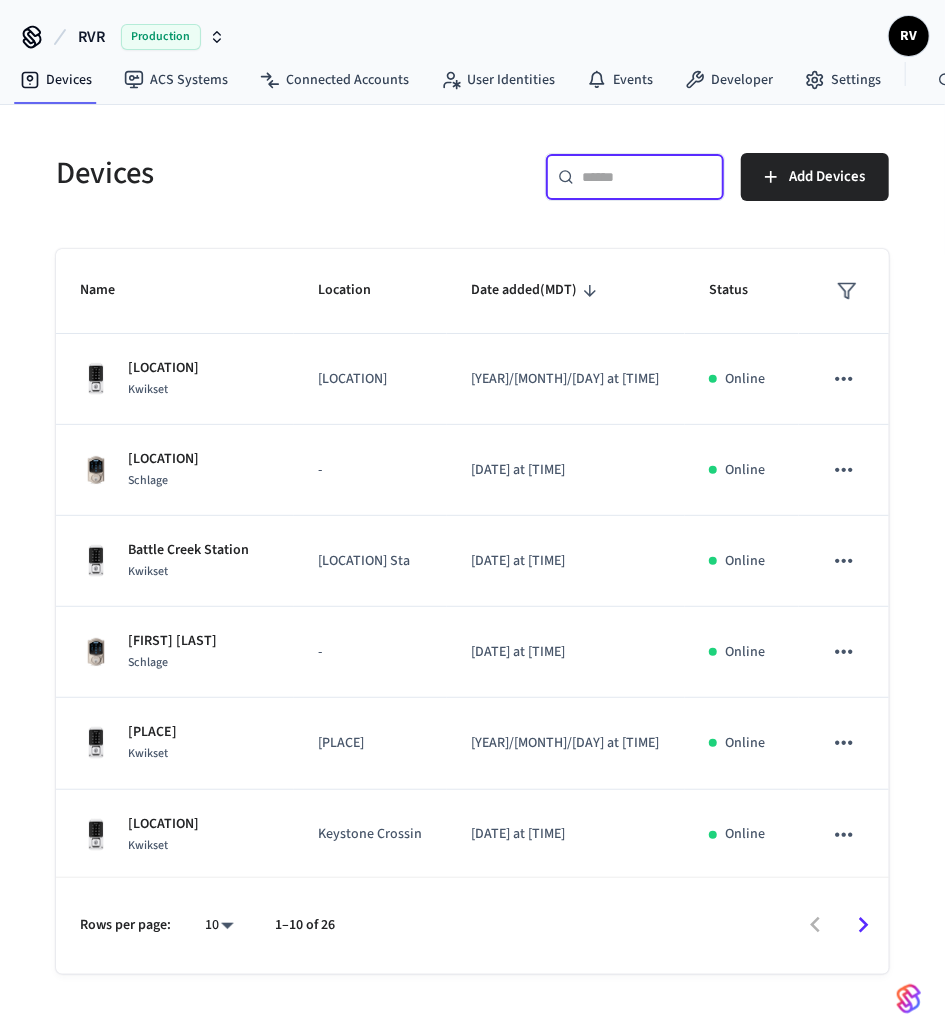 click at bounding box center (647, 177) 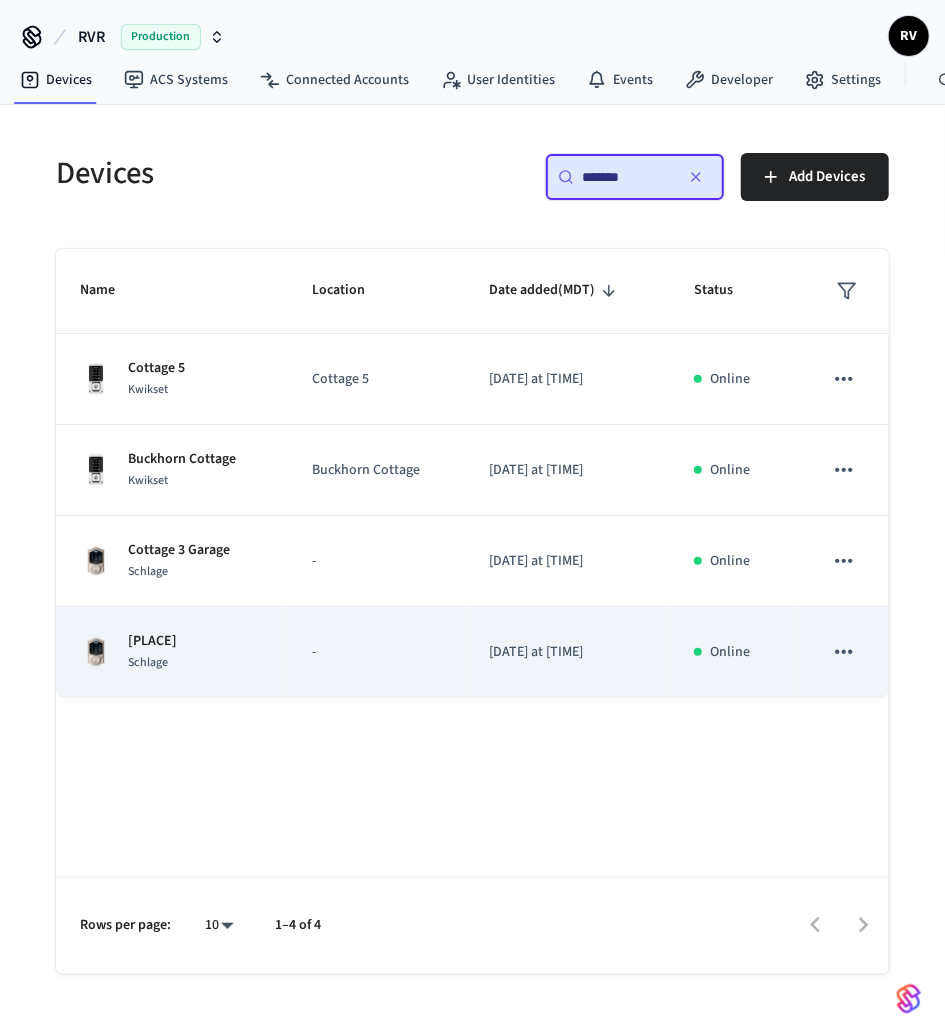 type on "*******" 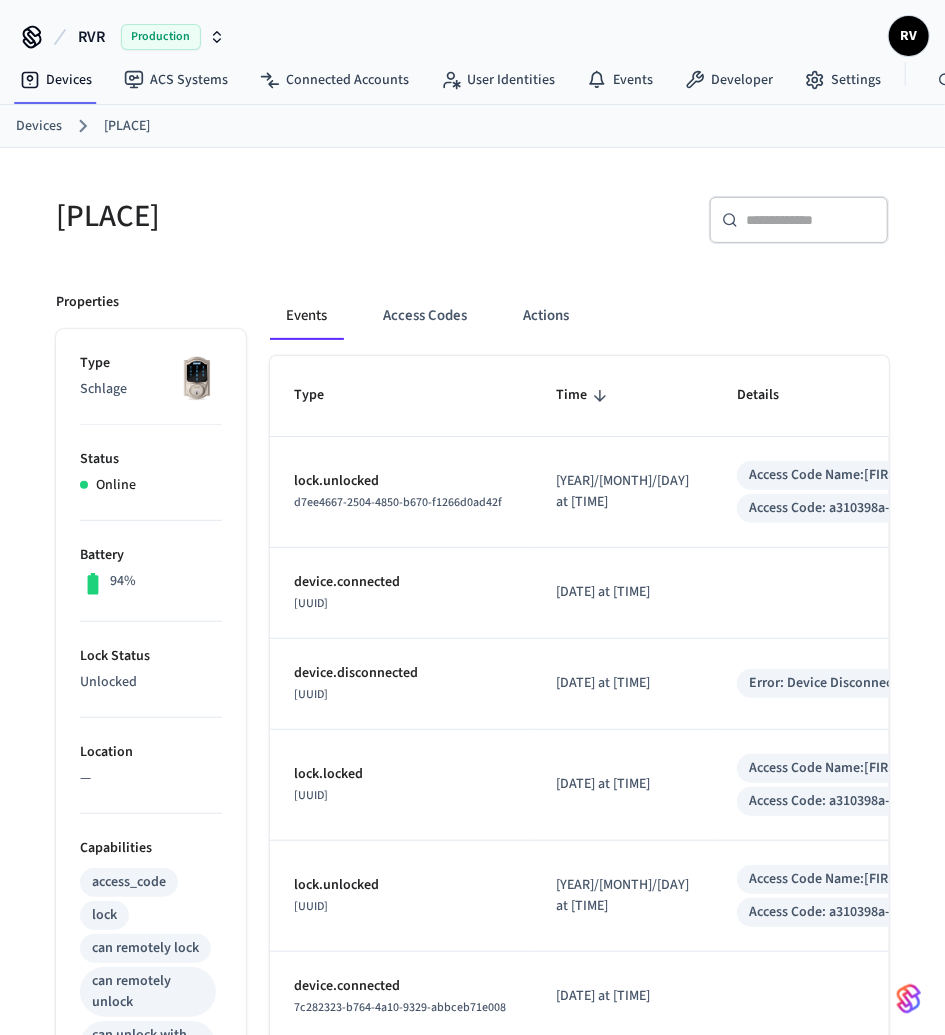 click on "Events Access Codes Actions" at bounding box center (579, 324) 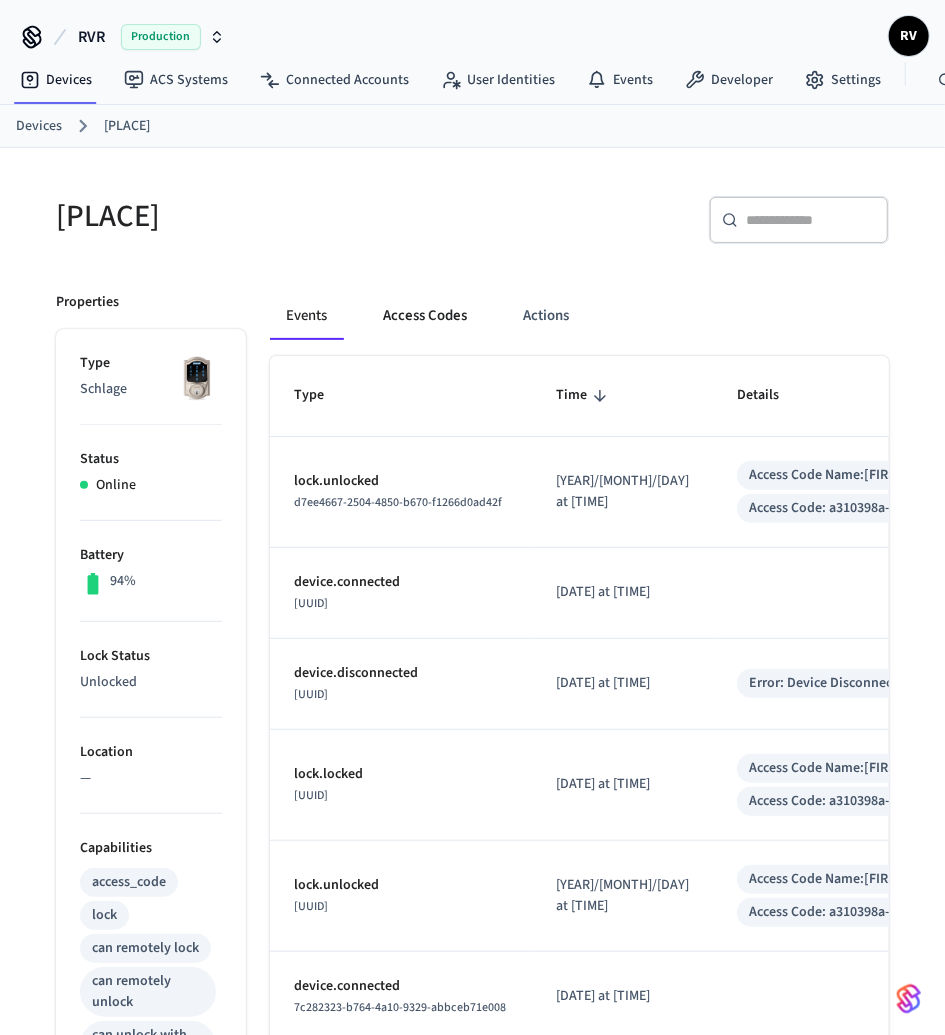 click on "Access Codes" at bounding box center (425, 316) 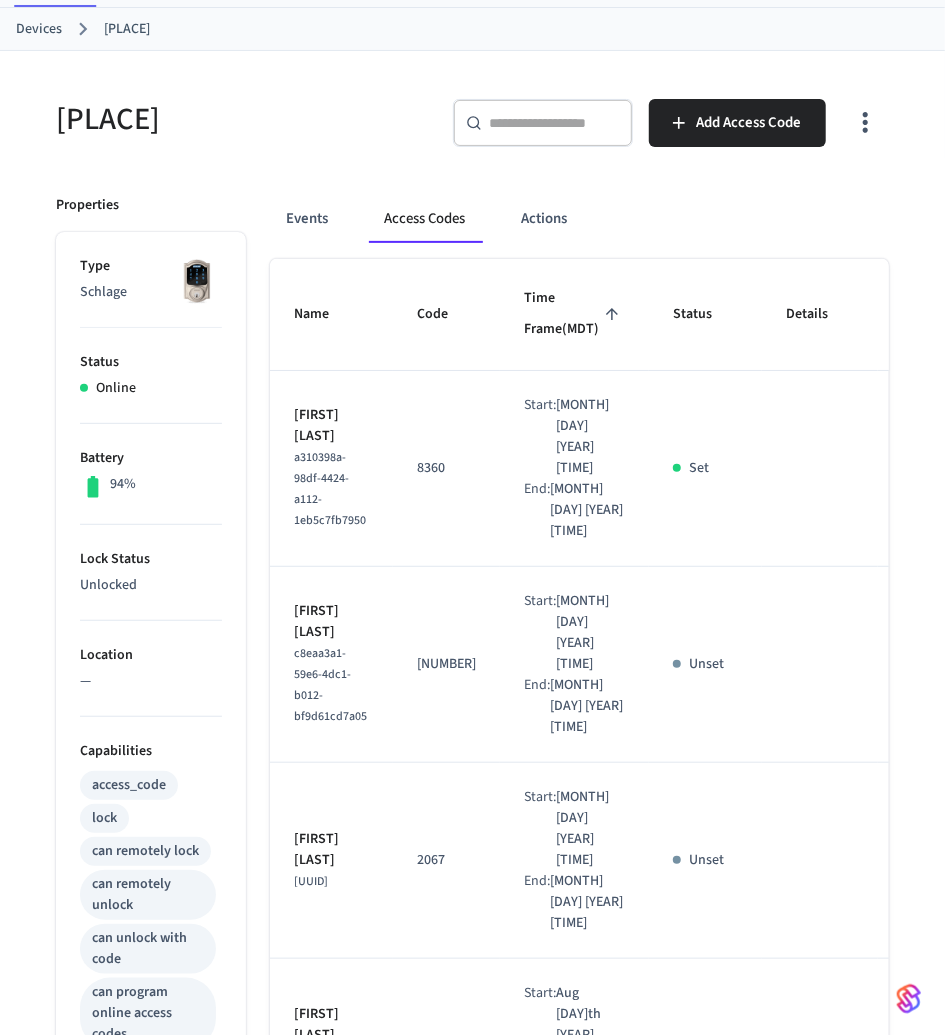 scroll, scrollTop: 100, scrollLeft: 0, axis: vertical 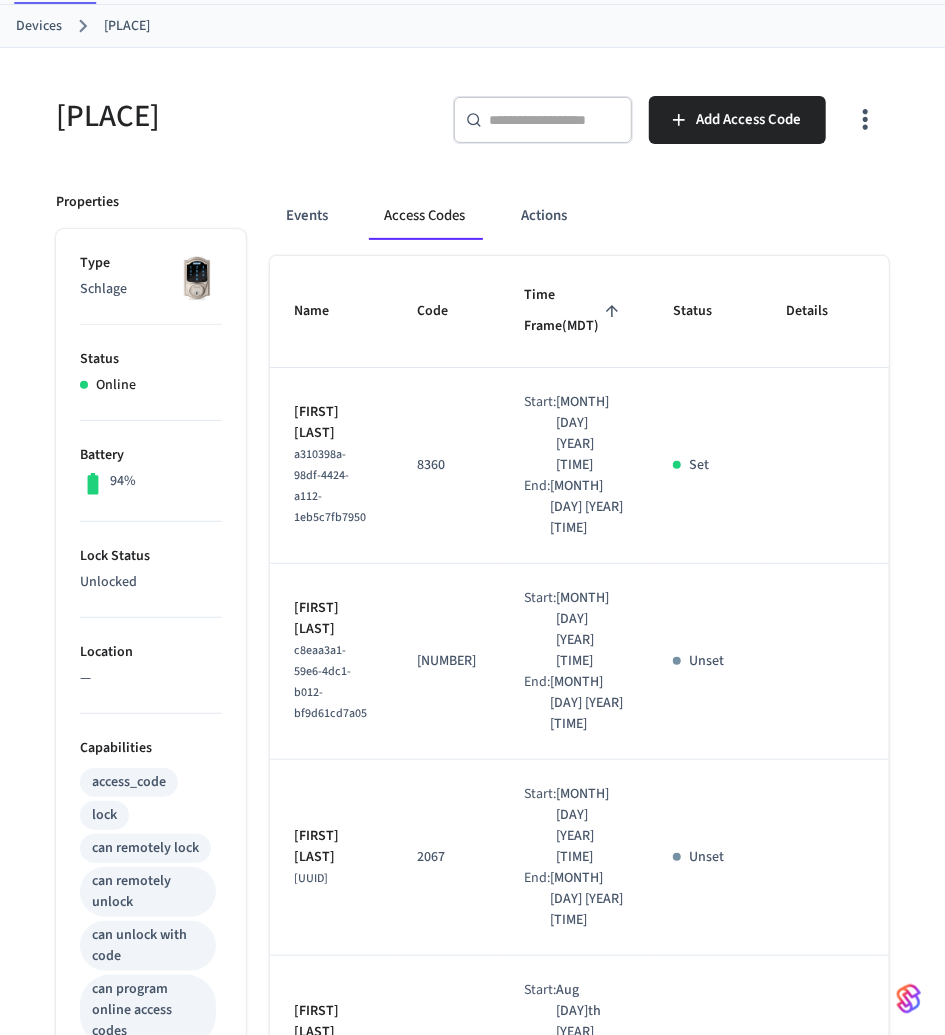 click on "Devices" at bounding box center (39, 26) 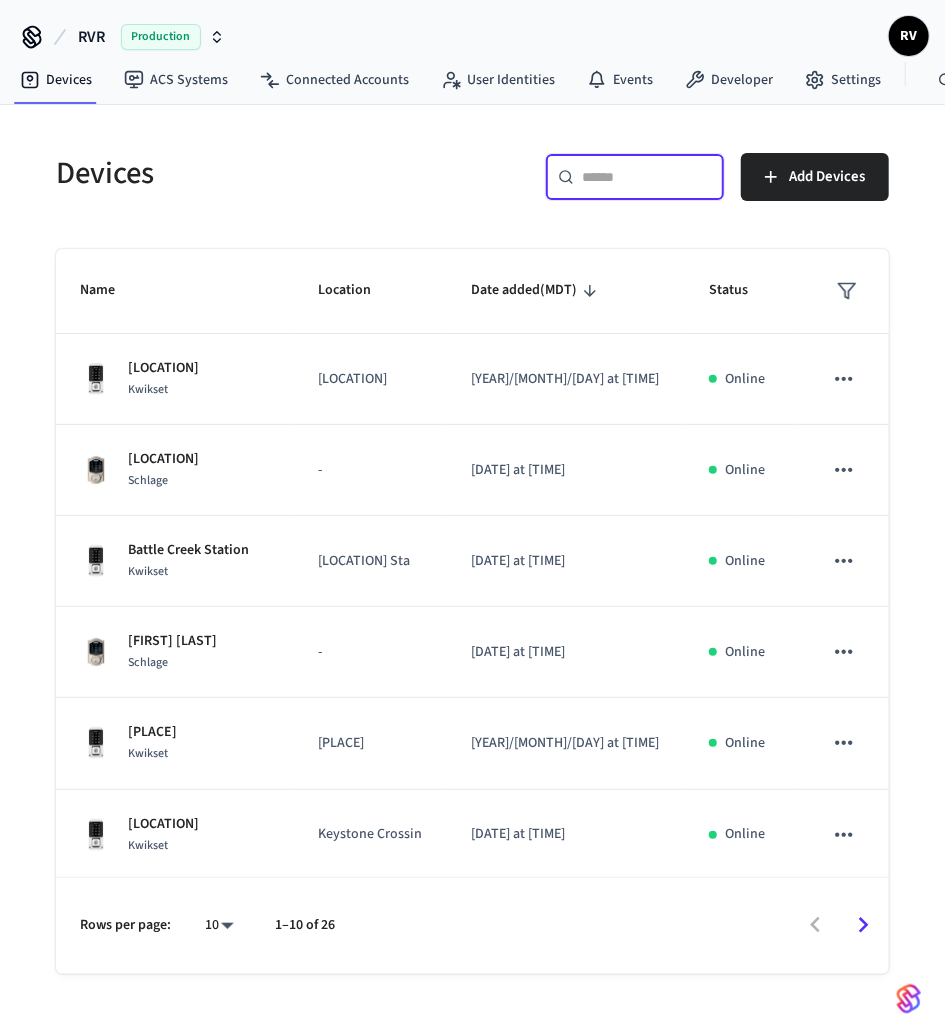 click at bounding box center [647, 177] 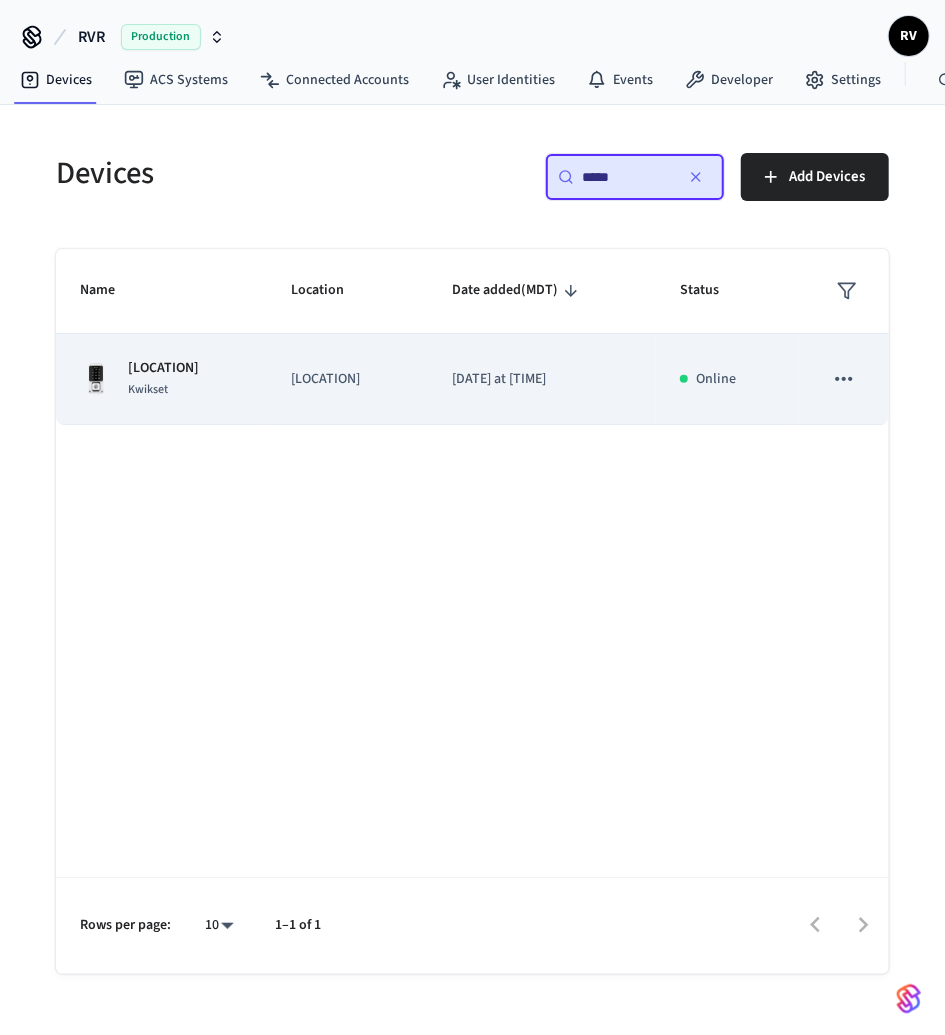 type on "****" 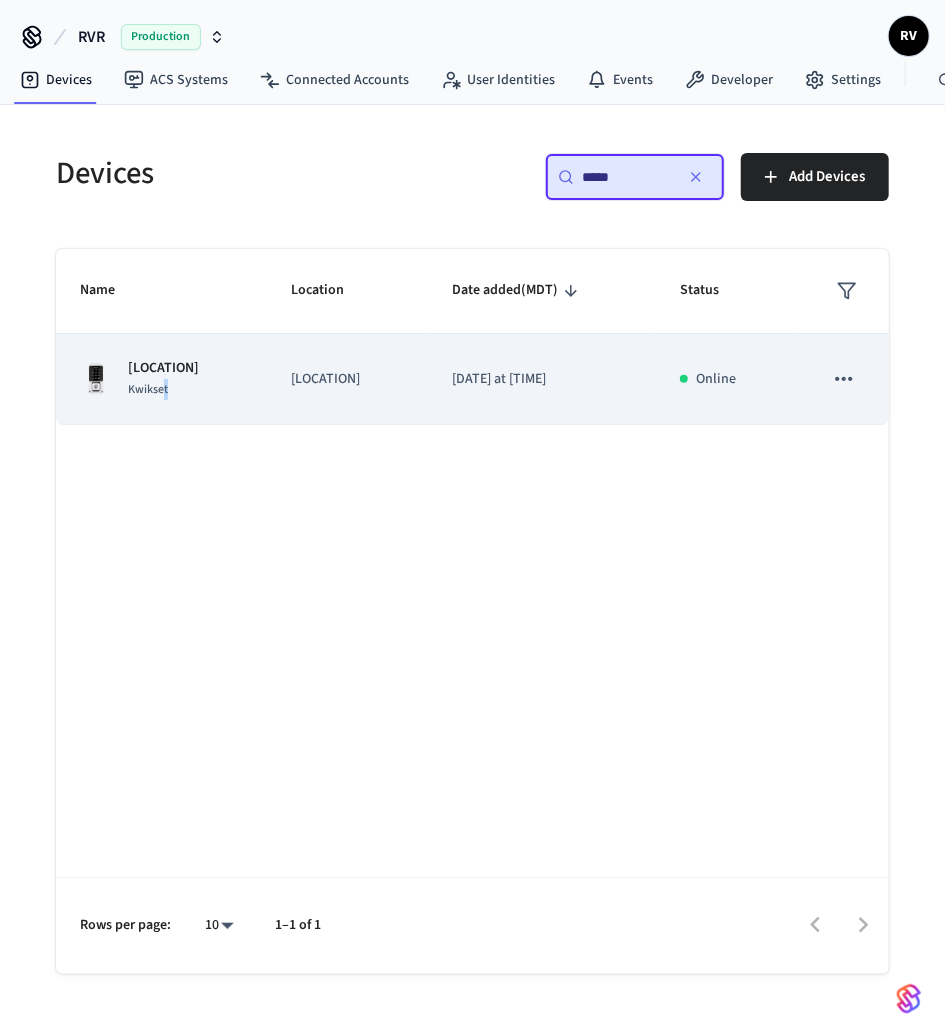 click on "Kwikset" at bounding box center [148, 389] 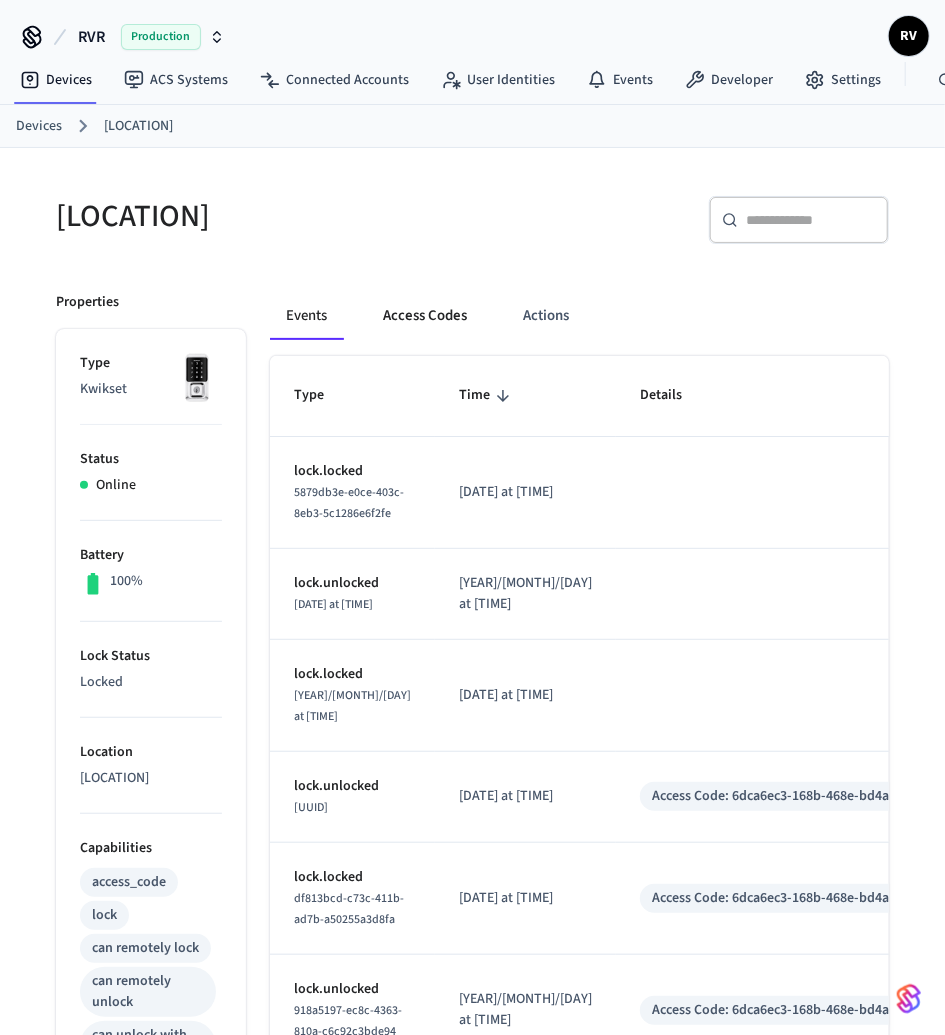 click on "Access Codes" at bounding box center (425, 316) 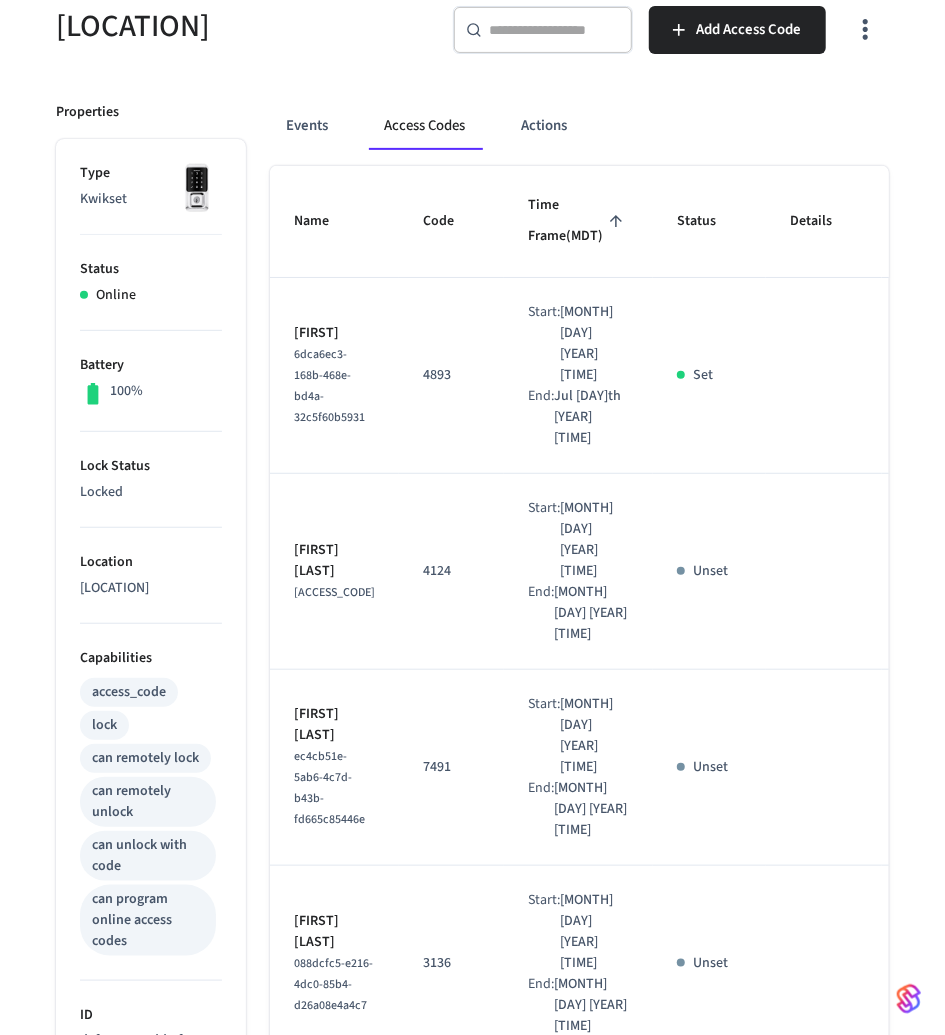 scroll, scrollTop: 194, scrollLeft: 0, axis: vertical 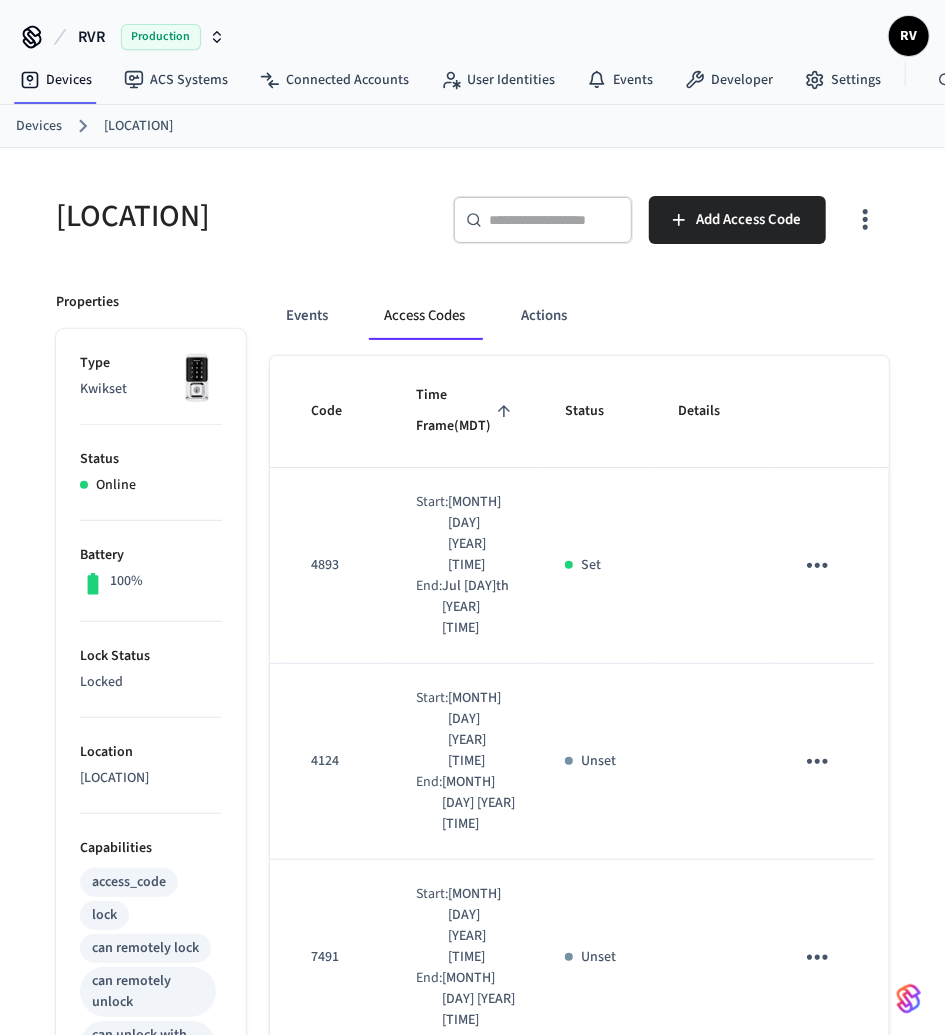 click on "Devices" at bounding box center [39, 126] 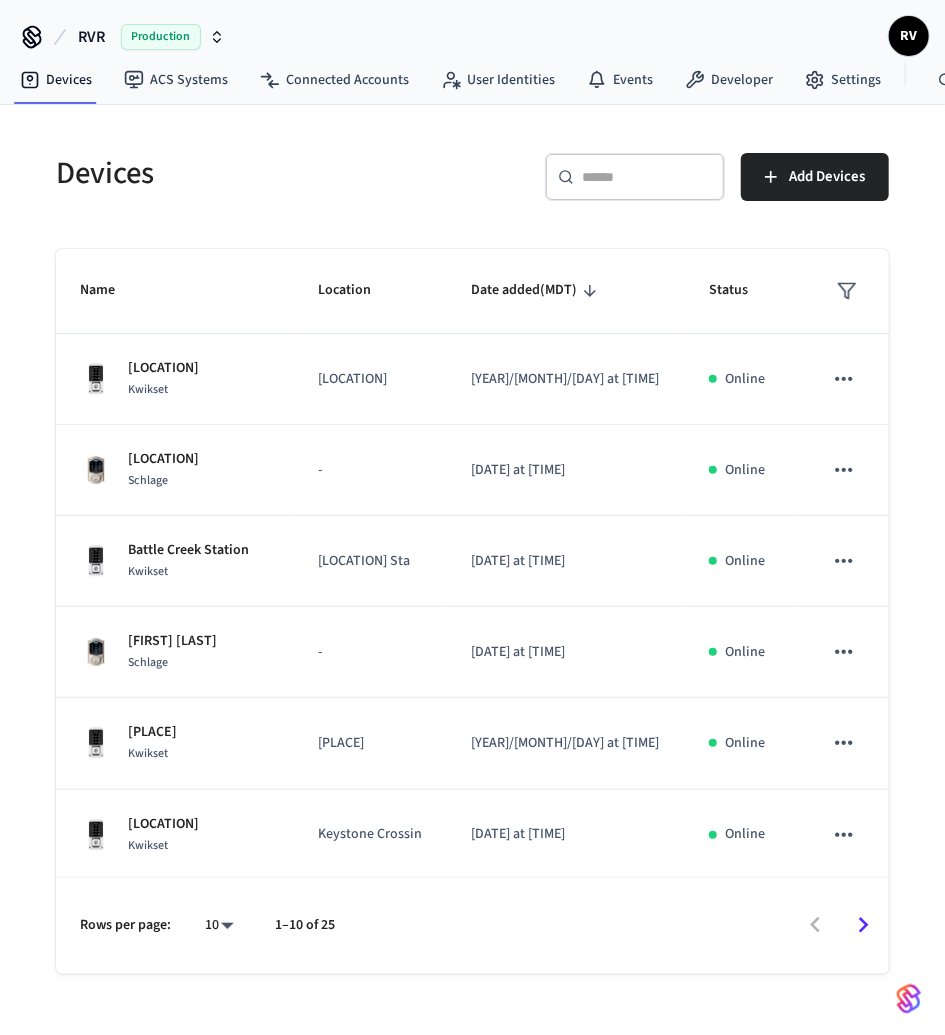click on "​ ​" at bounding box center [635, 177] 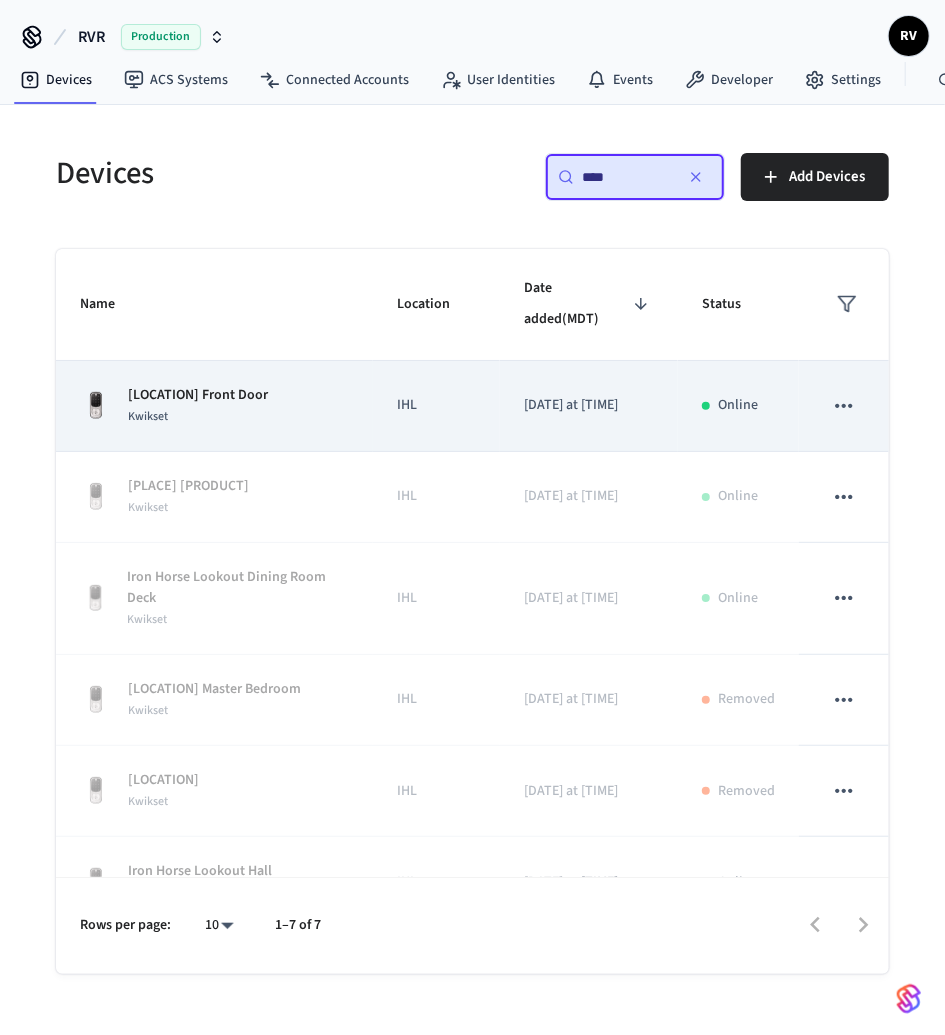 type on "****" 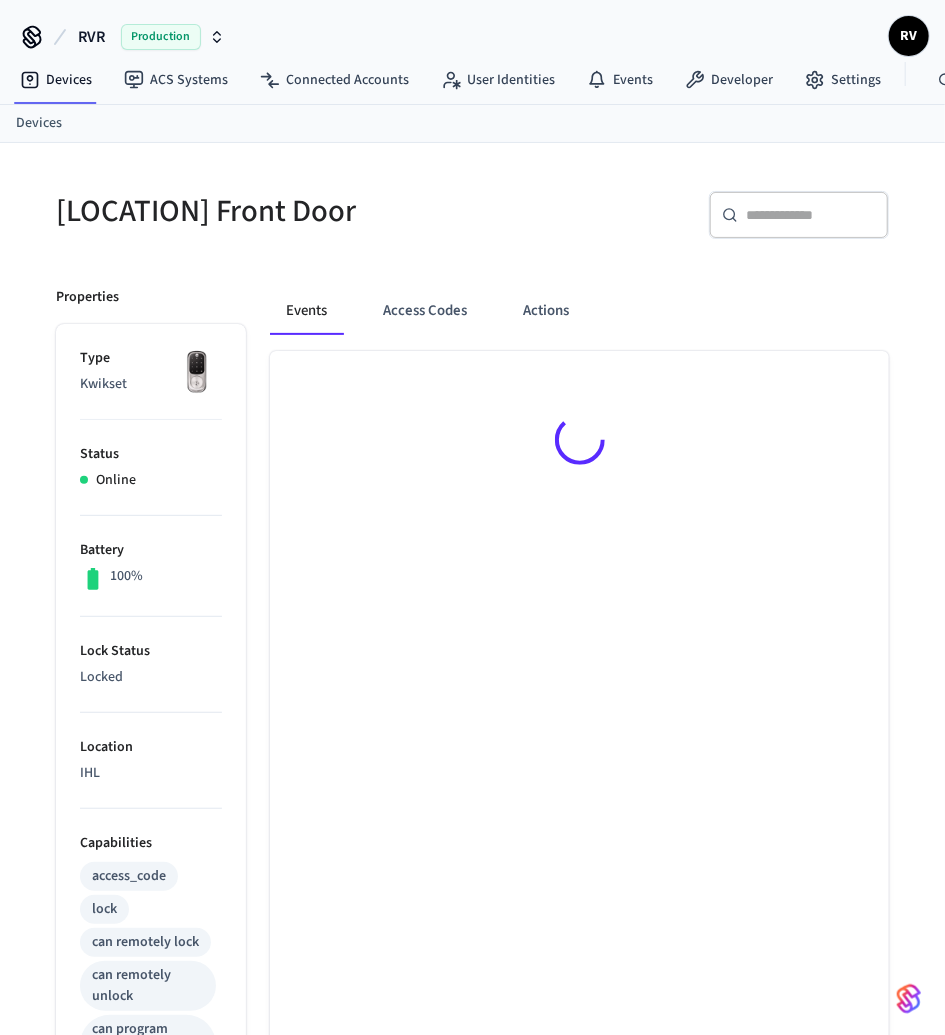click on "Events Access Codes Actions" at bounding box center (567, 881) 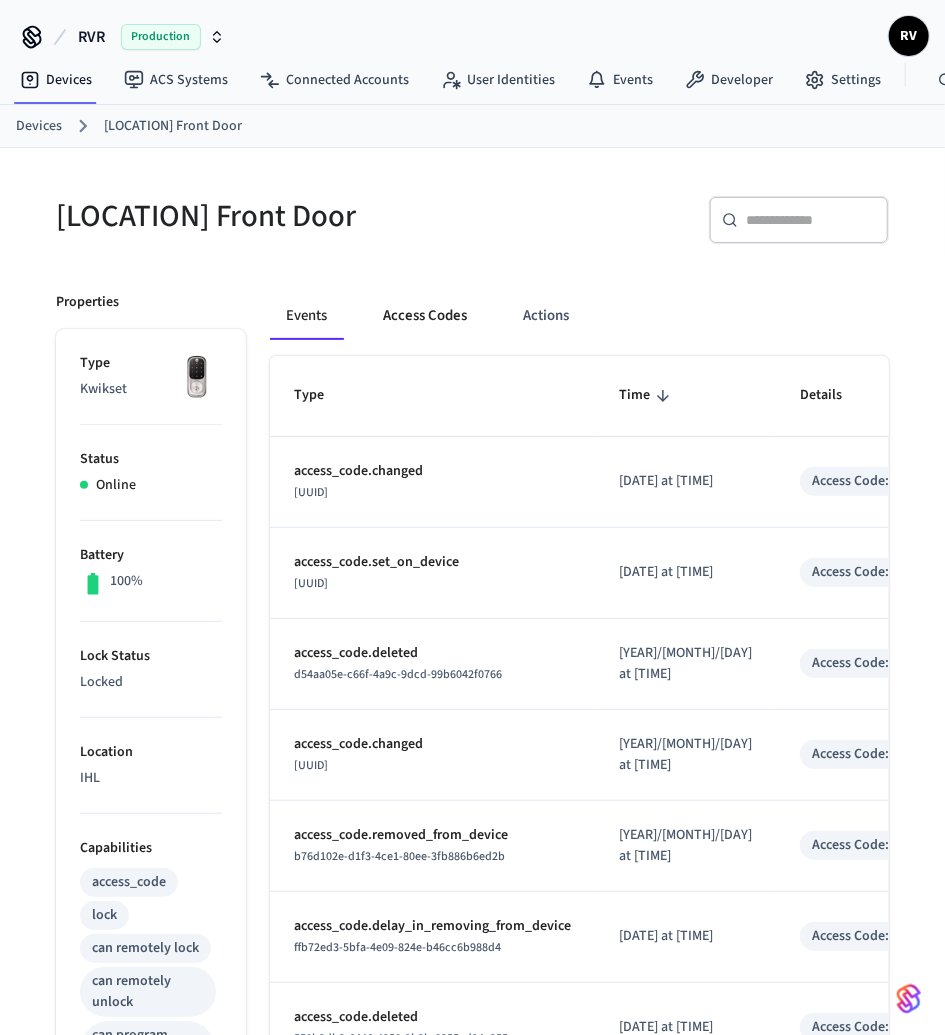 click on "Access Codes" at bounding box center [425, 316] 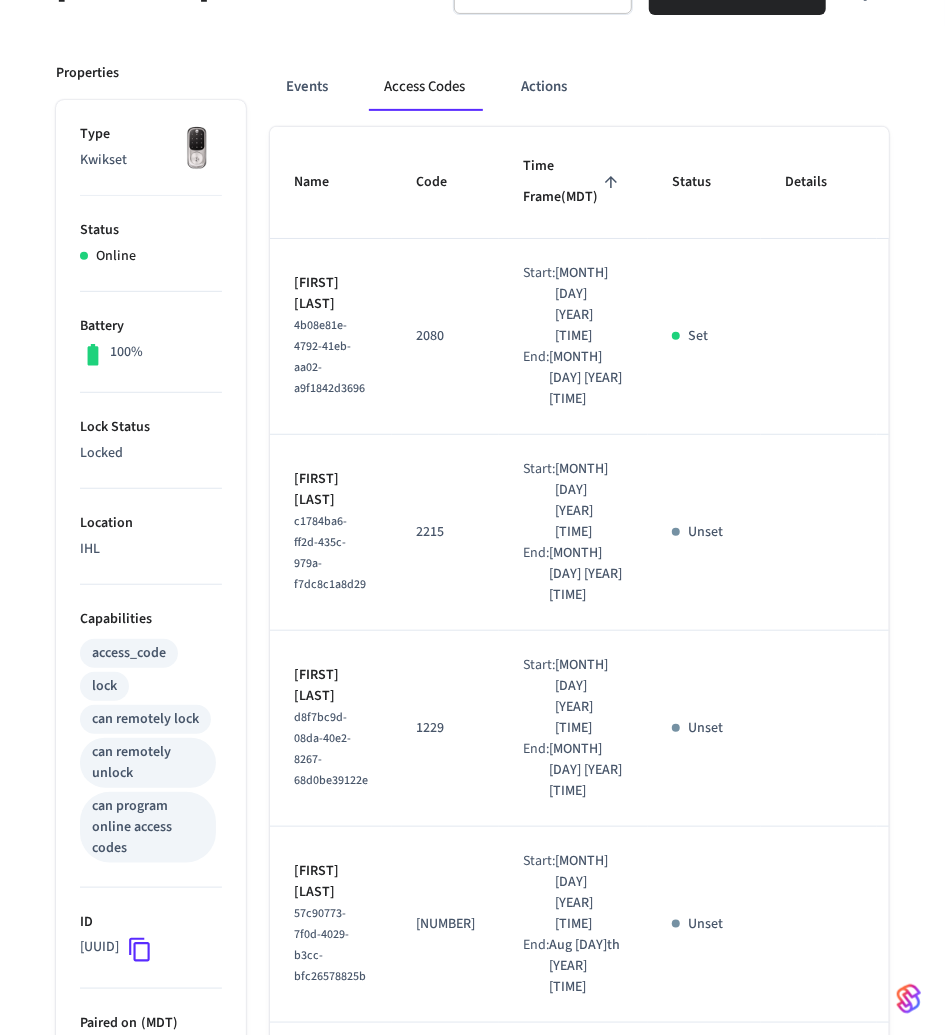 scroll, scrollTop: 0, scrollLeft: 0, axis: both 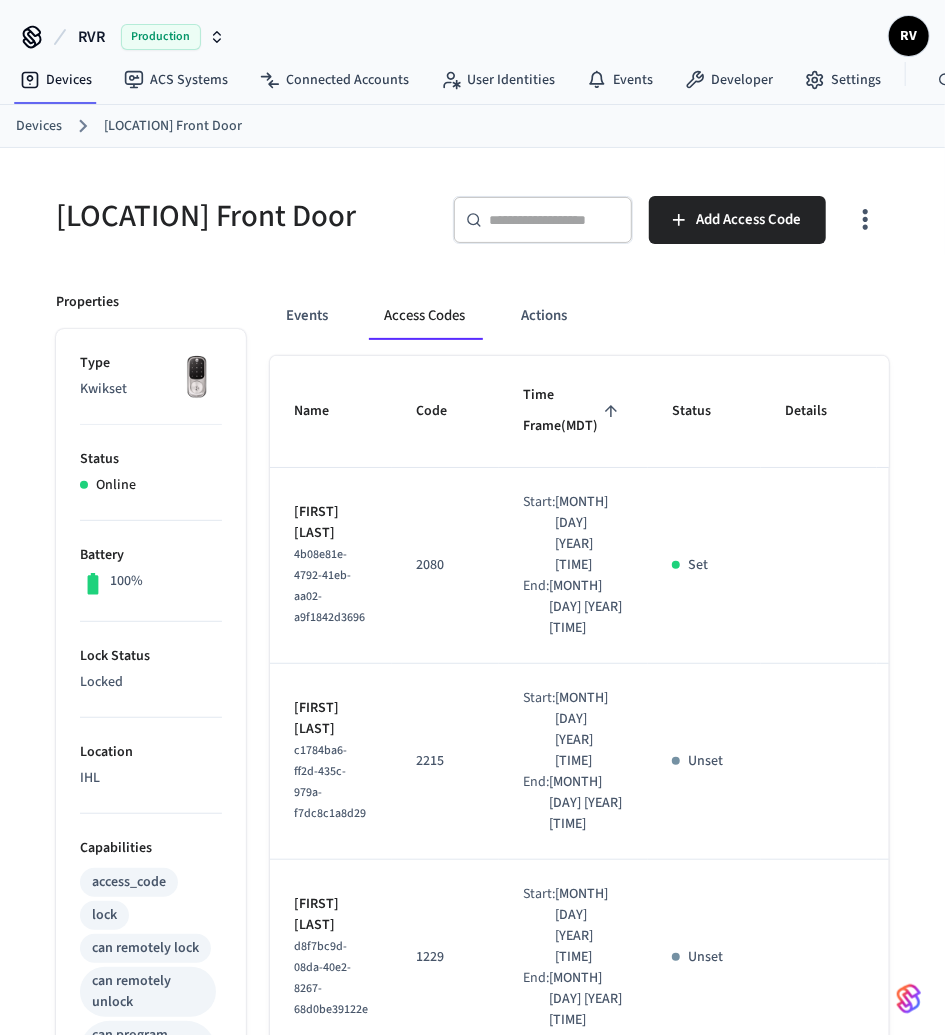 click on "Devices [LOCATION] Front Door" at bounding box center (480, 126) 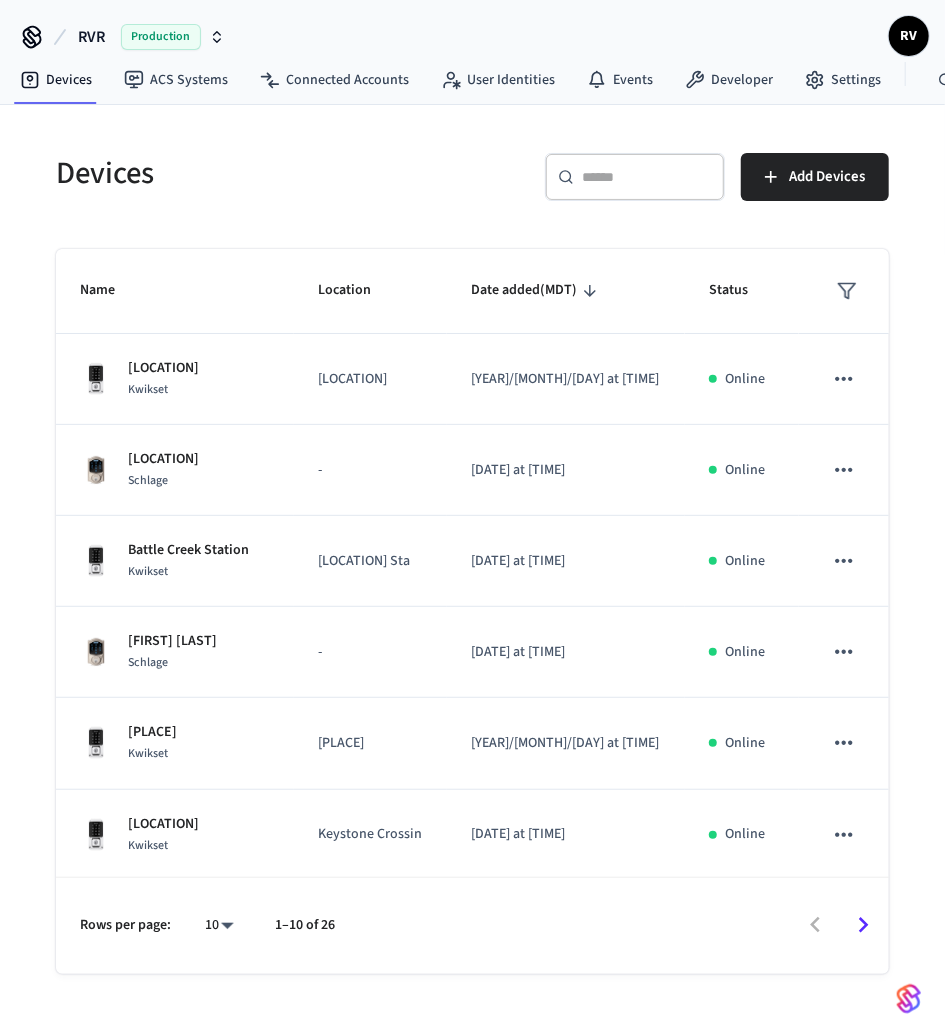 click on "​ ​" at bounding box center (635, 177) 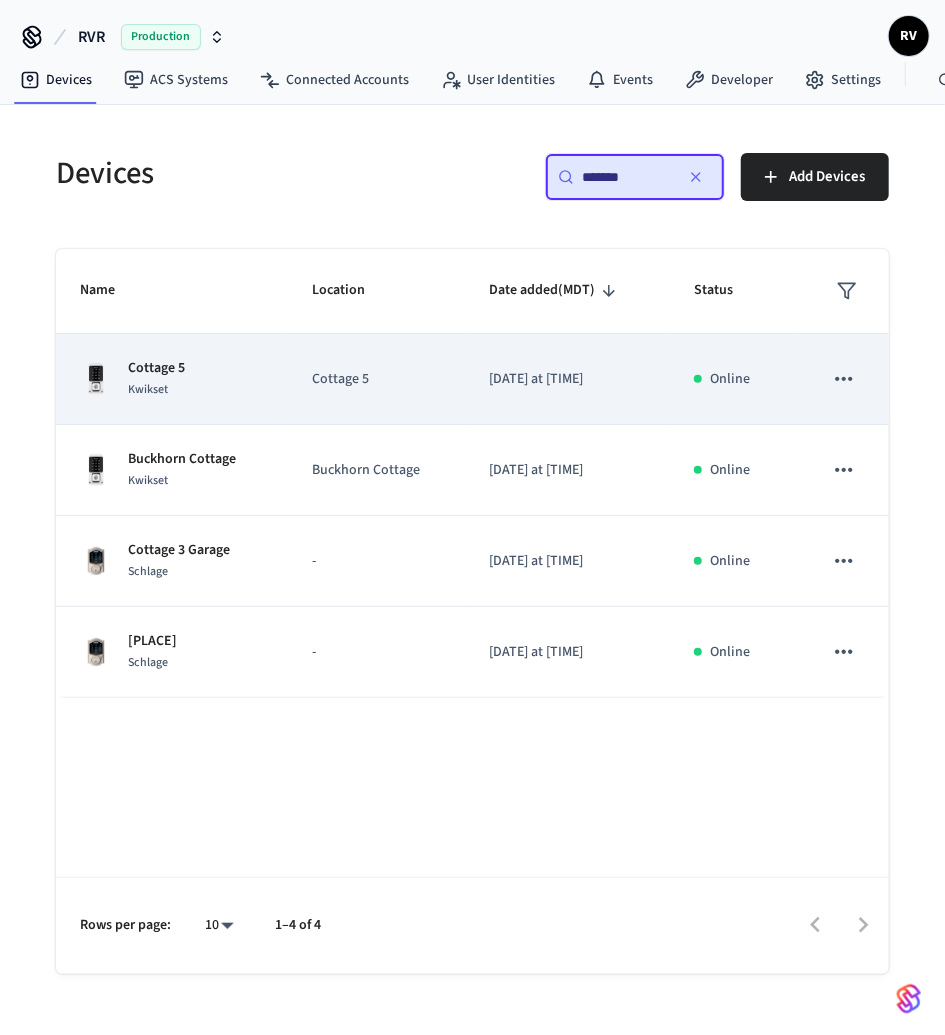 type on "*******" 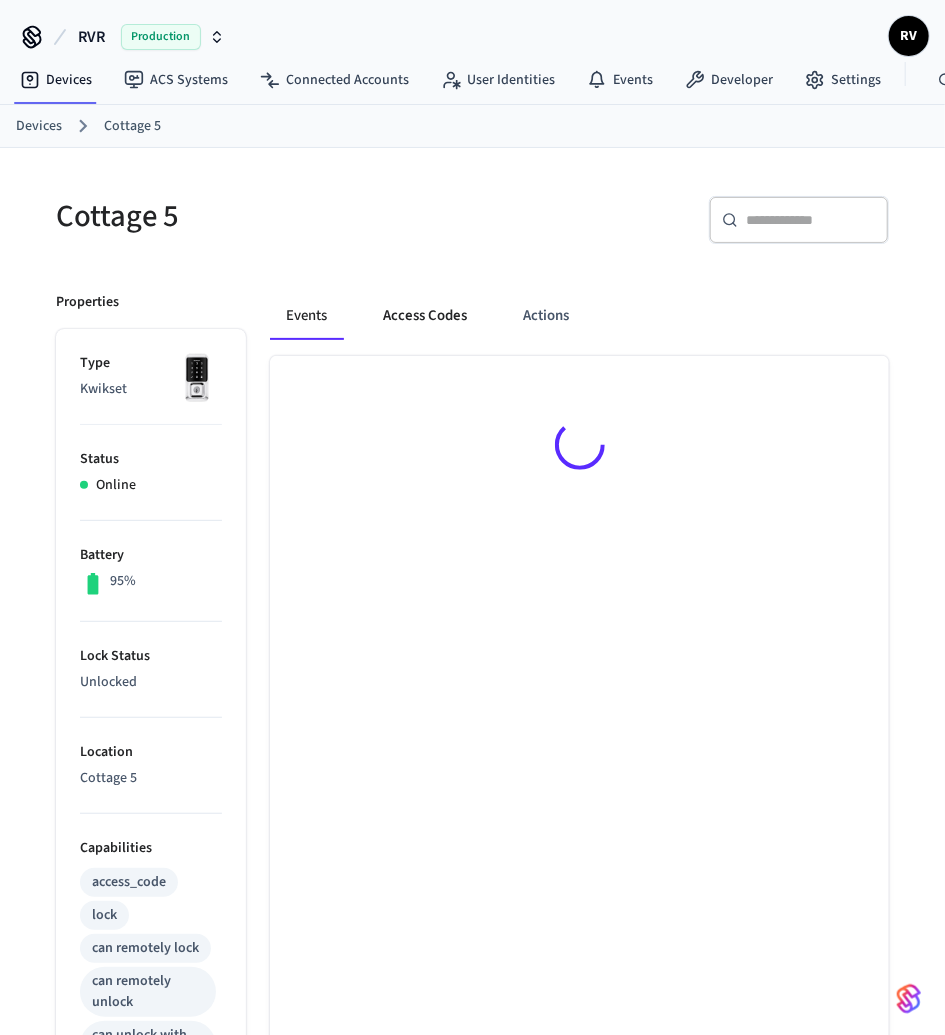 click on "Access Codes" at bounding box center [425, 316] 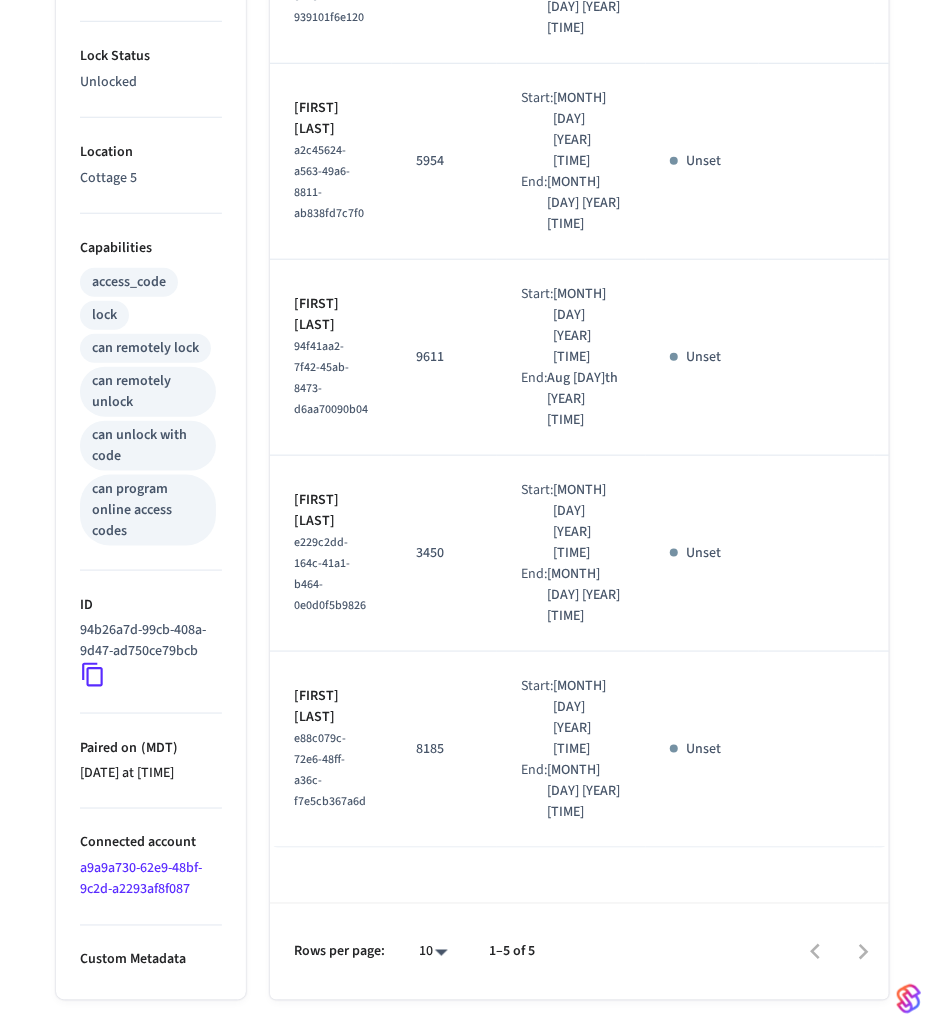 scroll, scrollTop: 0, scrollLeft: 0, axis: both 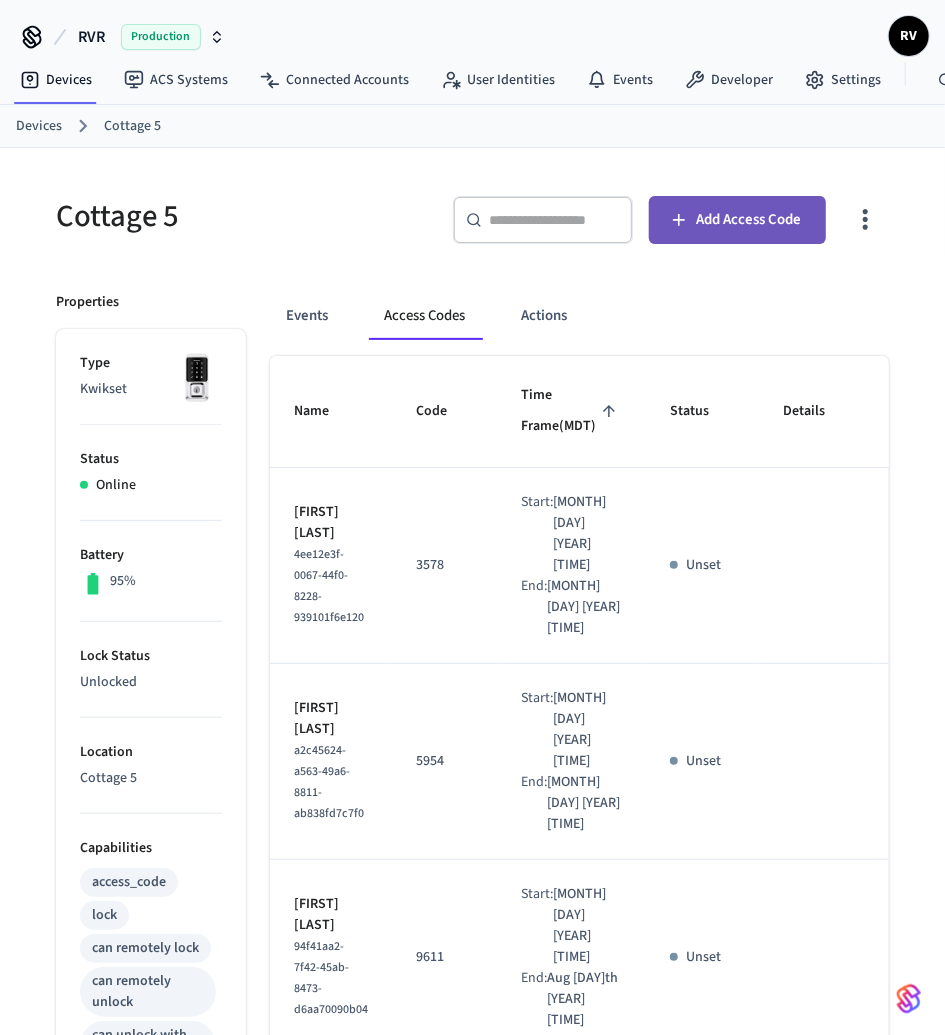 click on "Add Access Code" at bounding box center (737, 220) 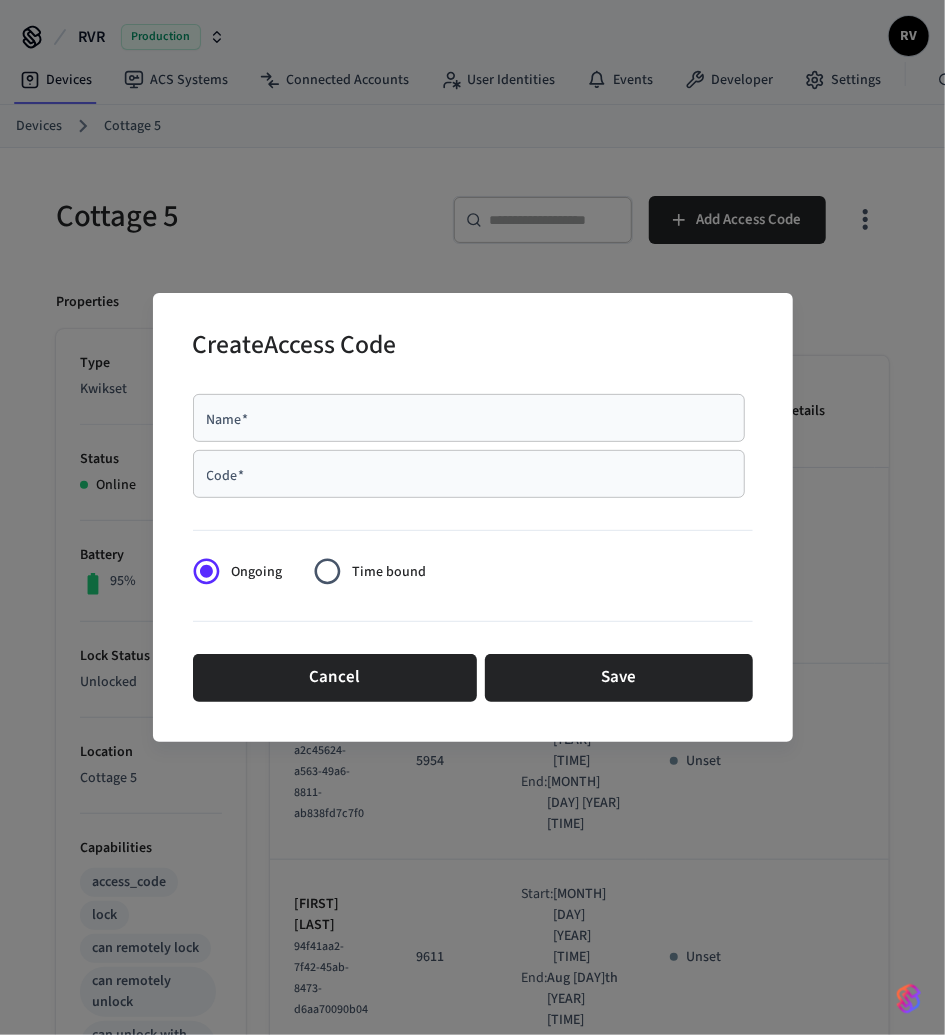 click on "Name   *" at bounding box center (469, 418) 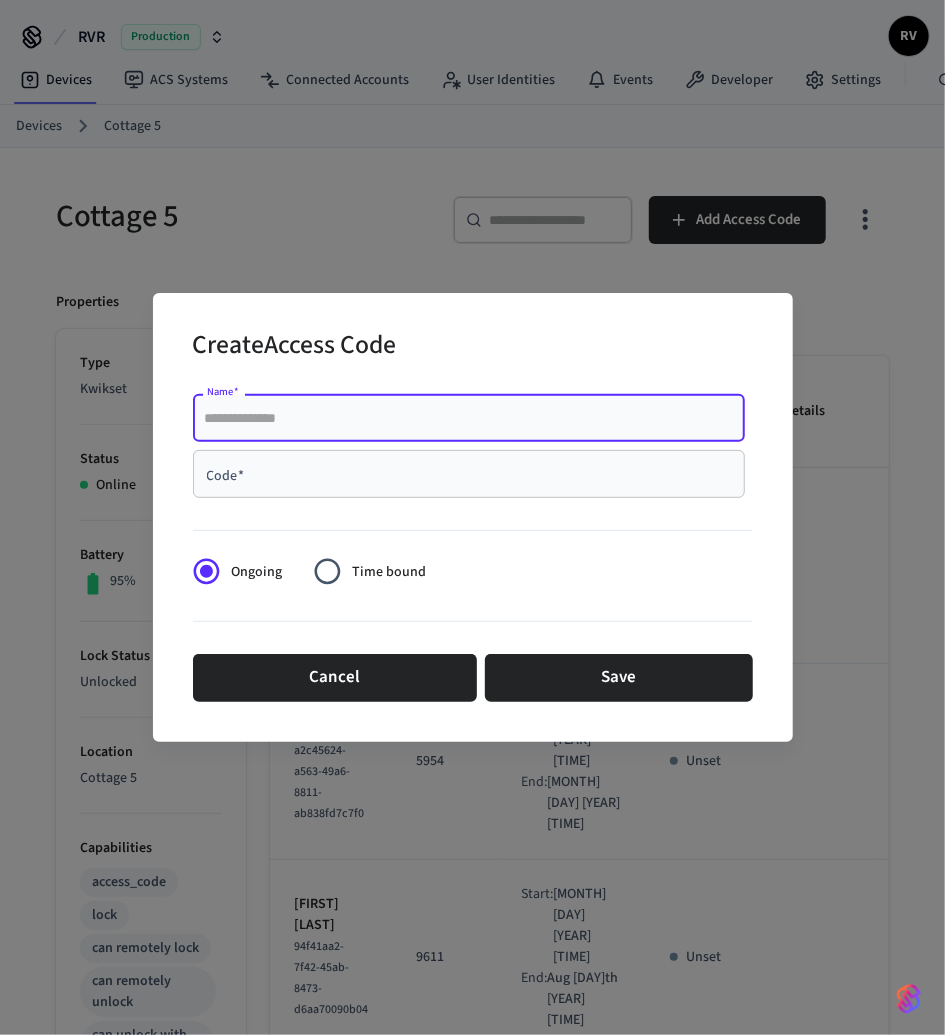 paste on "**********" 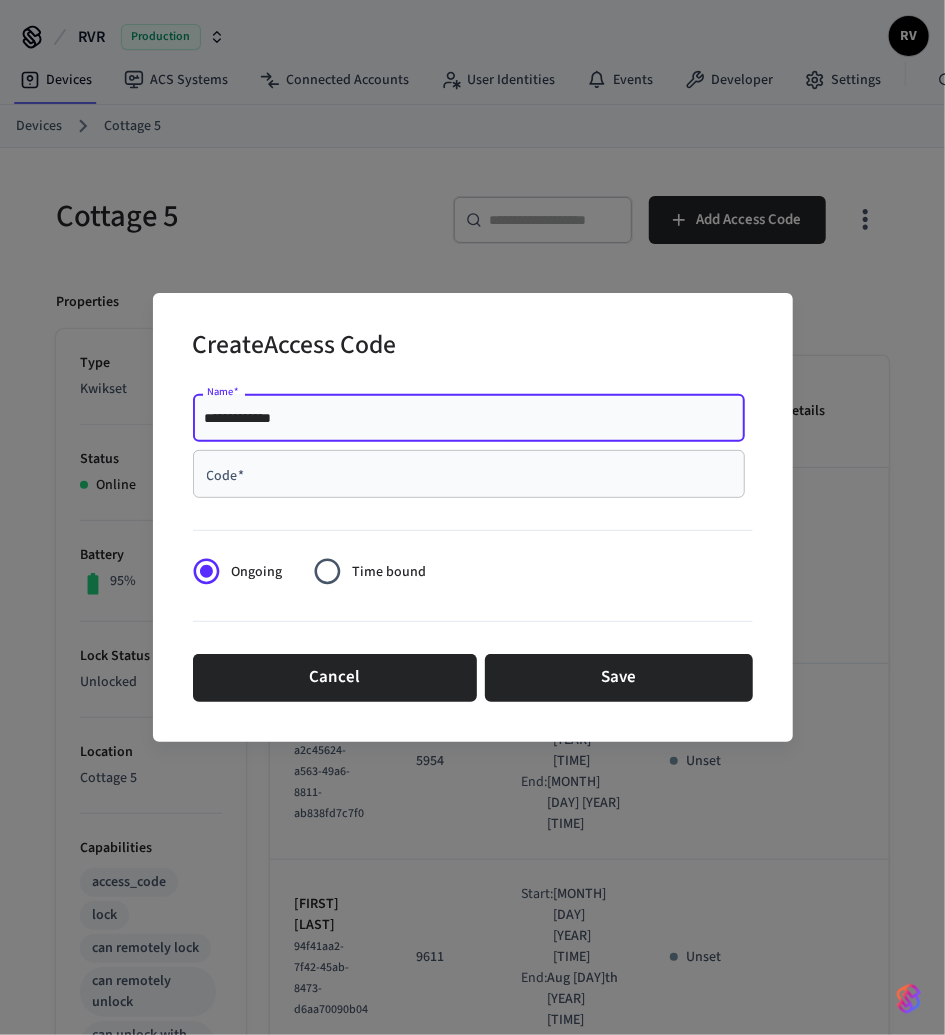click on "**********" at bounding box center (469, 418) 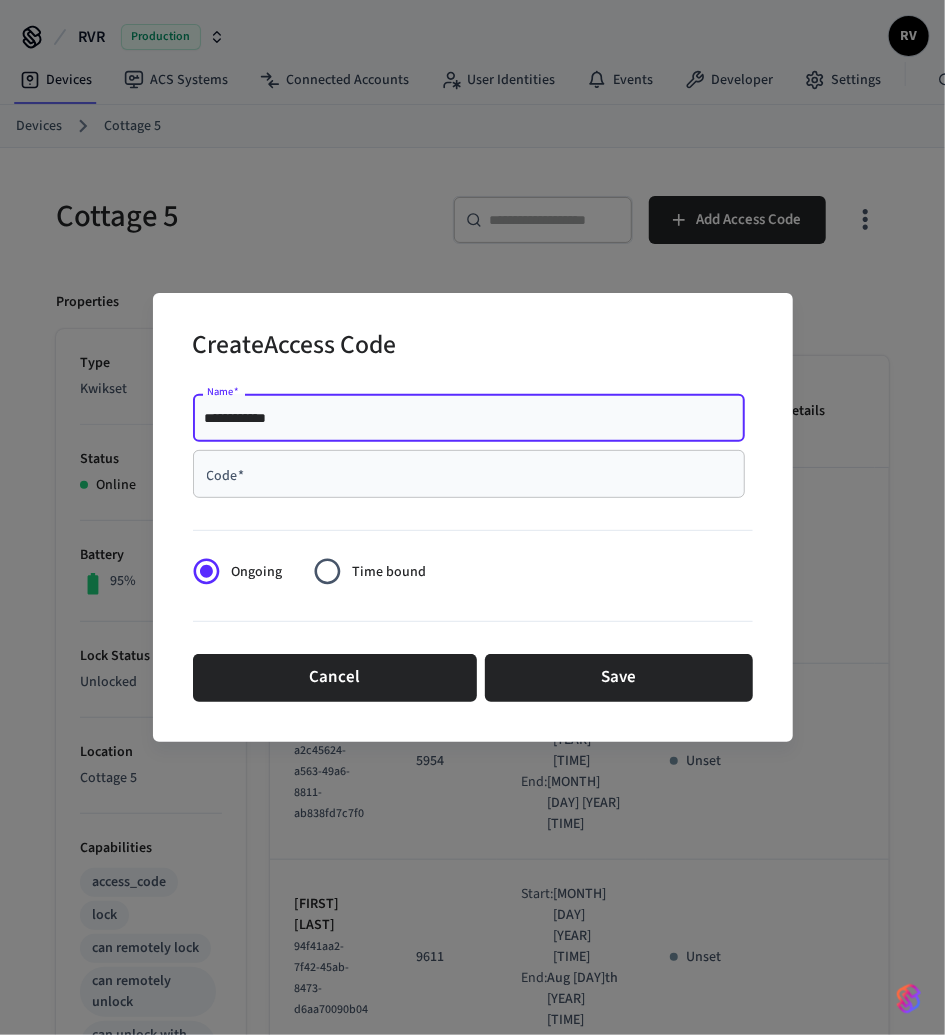 type on "**********" 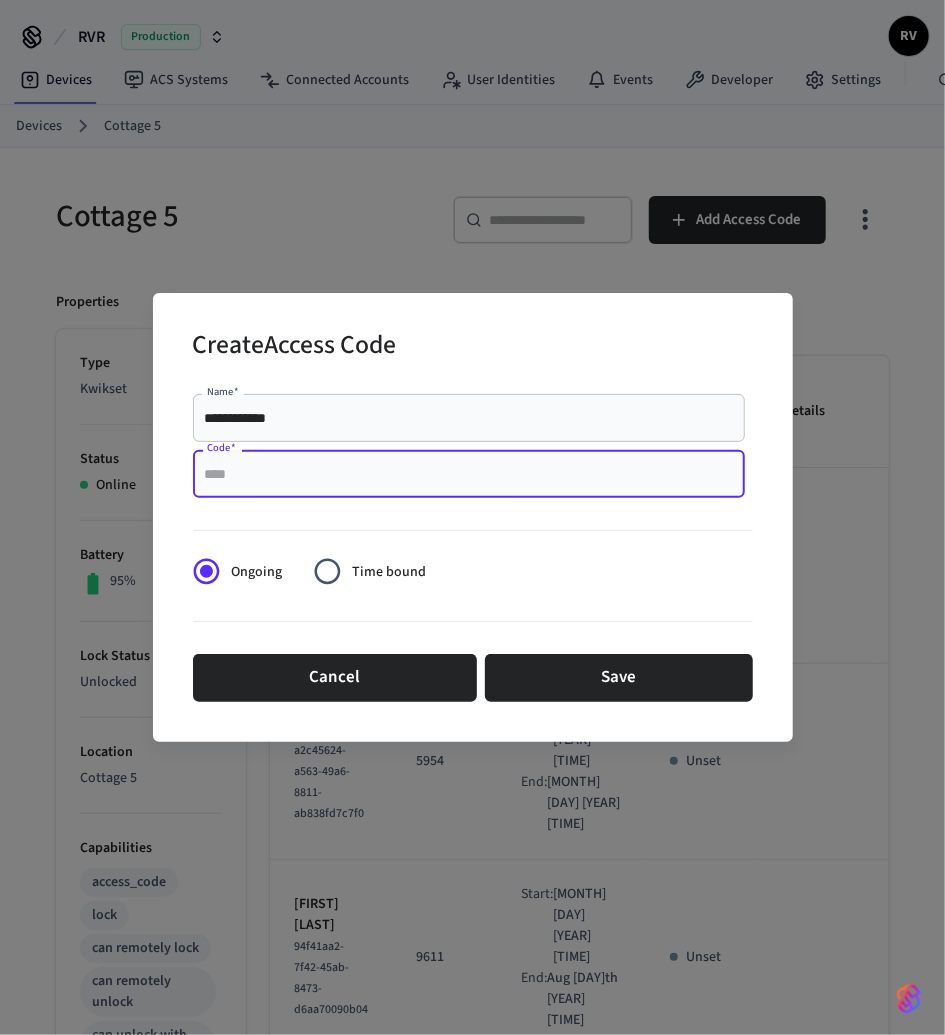 click on "Code   *" at bounding box center [469, 474] 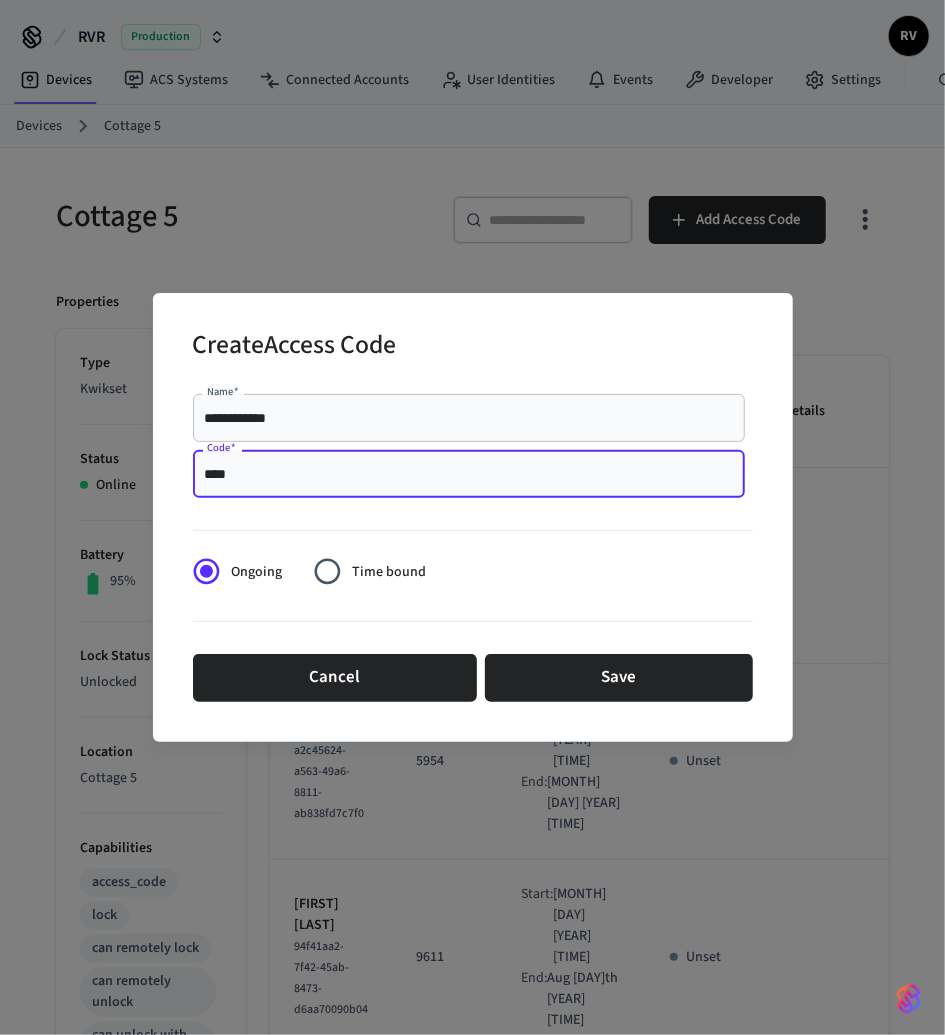 type on "****" 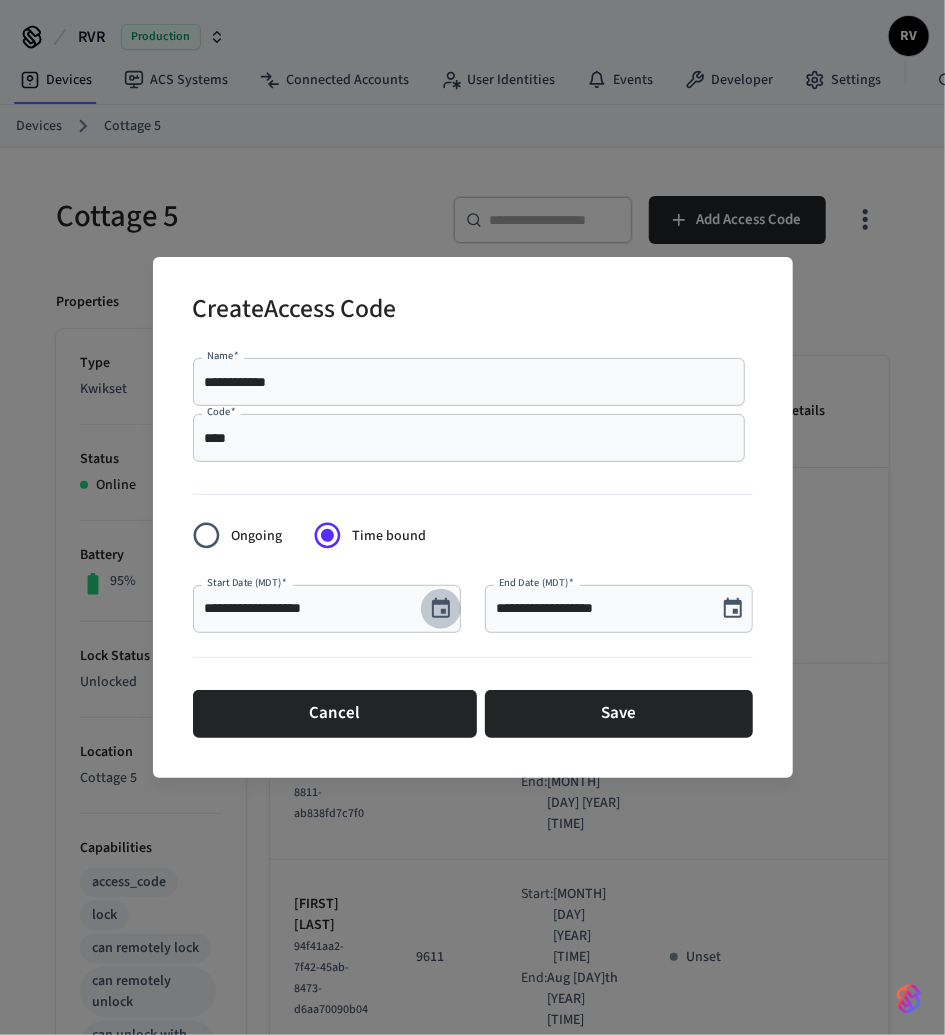 click 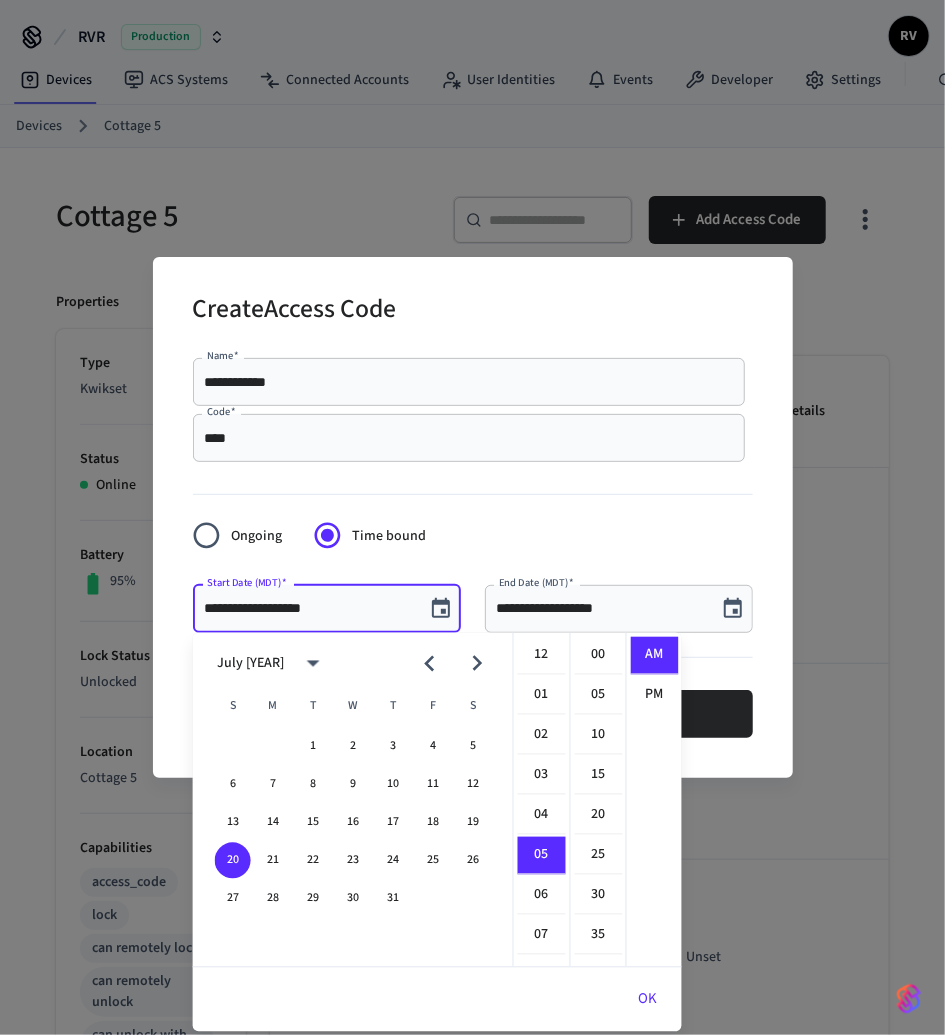 scroll, scrollTop: 198, scrollLeft: 0, axis: vertical 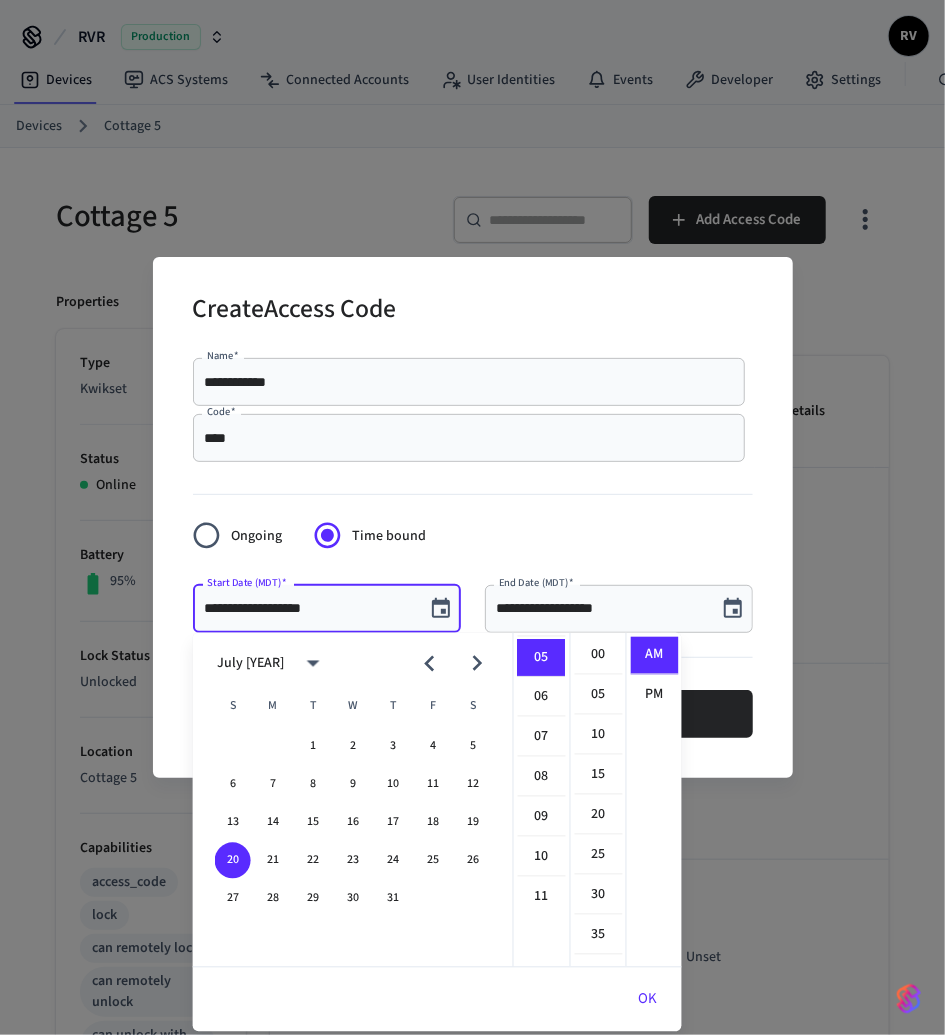 click 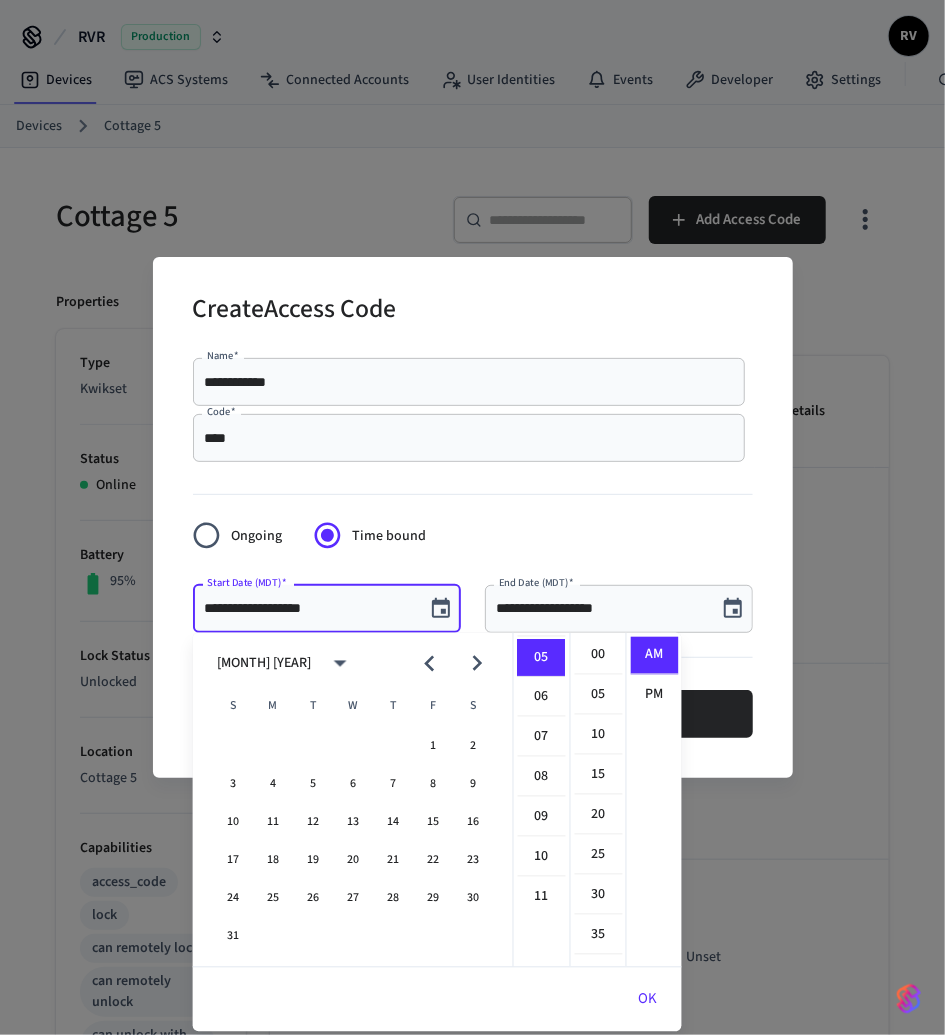 drag, startPoint x: 376, startPoint y: 667, endPoint x: 409, endPoint y: 667, distance: 33 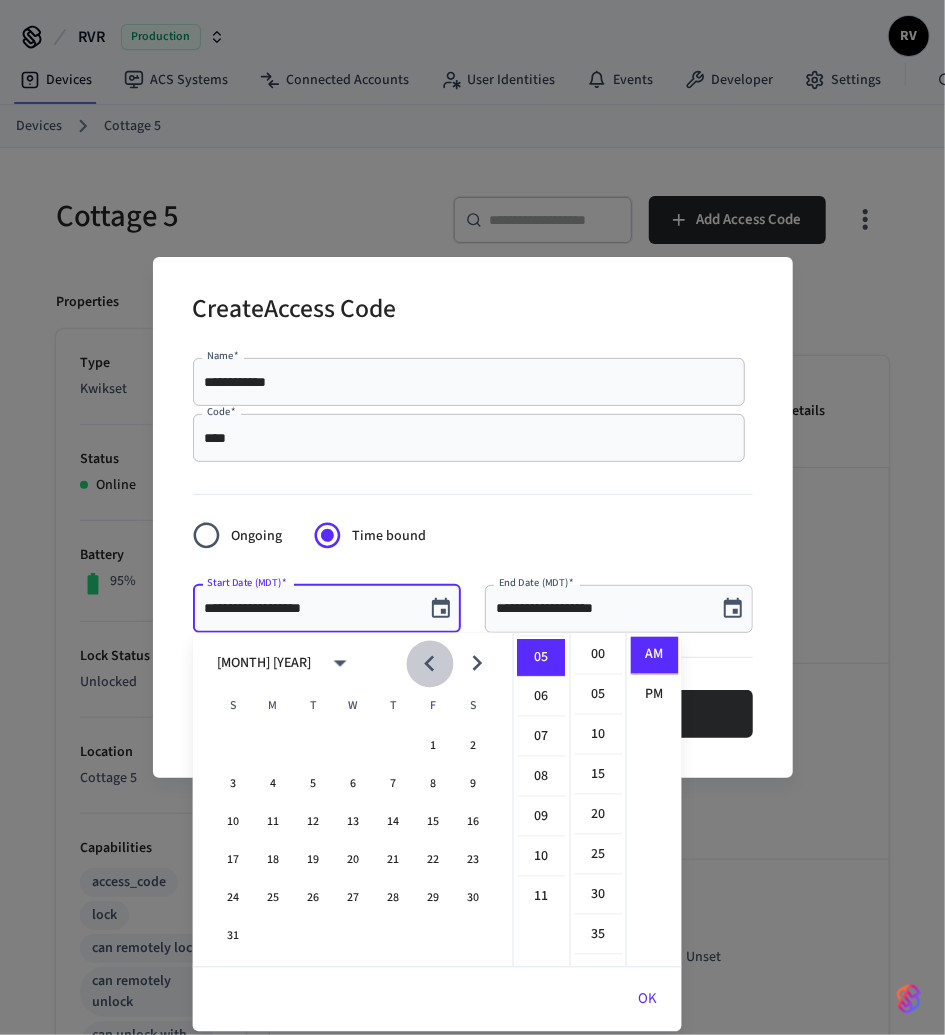click 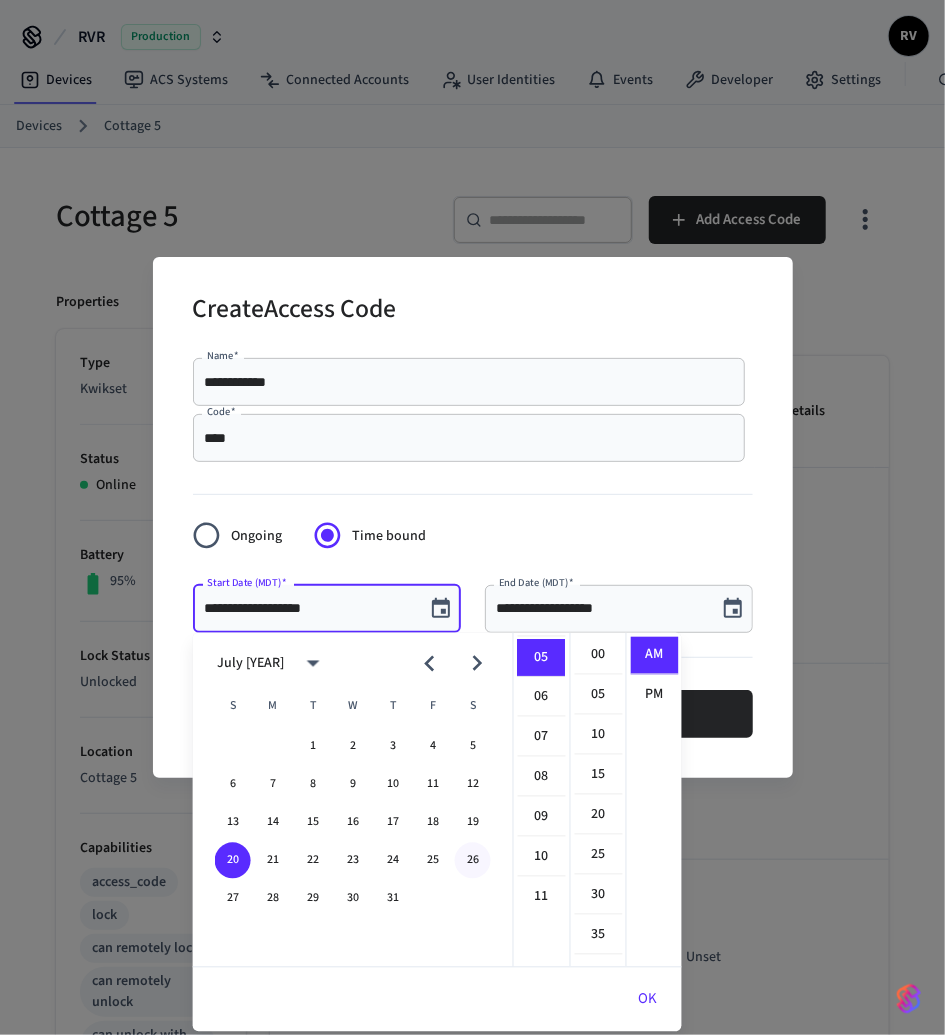 click on "26" at bounding box center (473, 861) 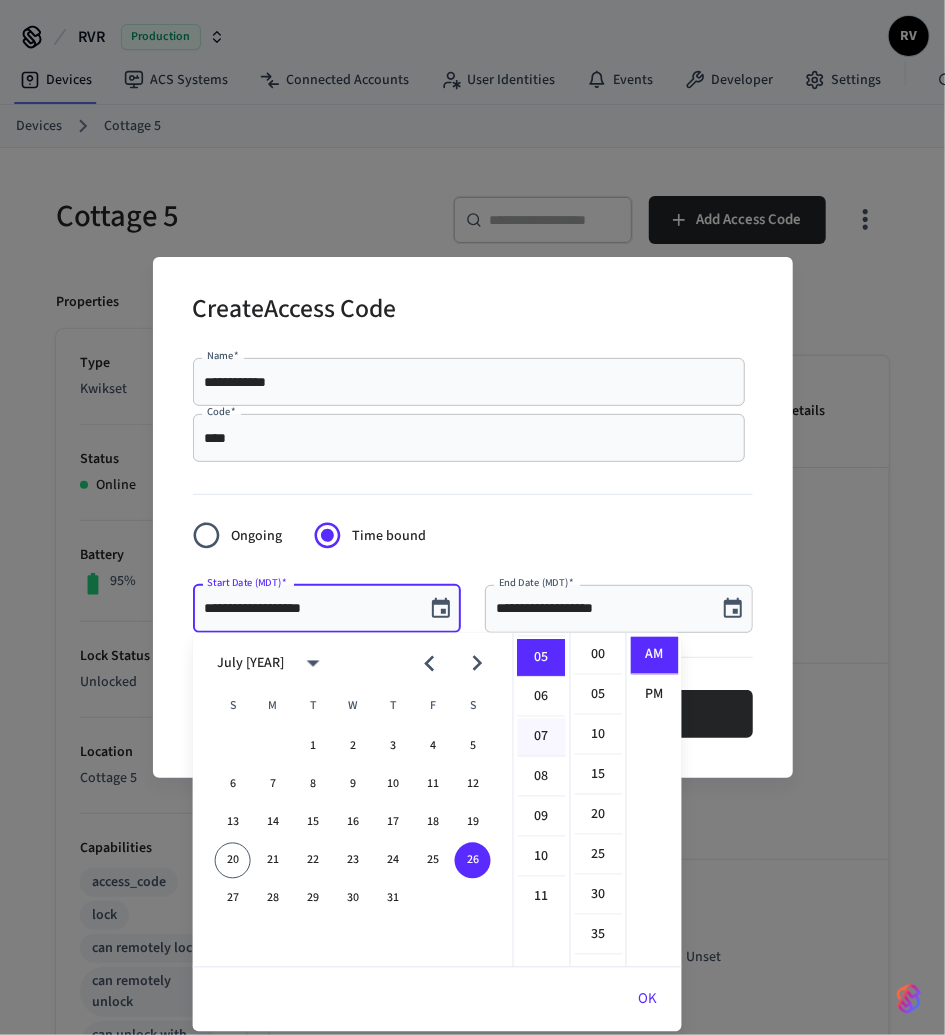 scroll, scrollTop: 0, scrollLeft: 0, axis: both 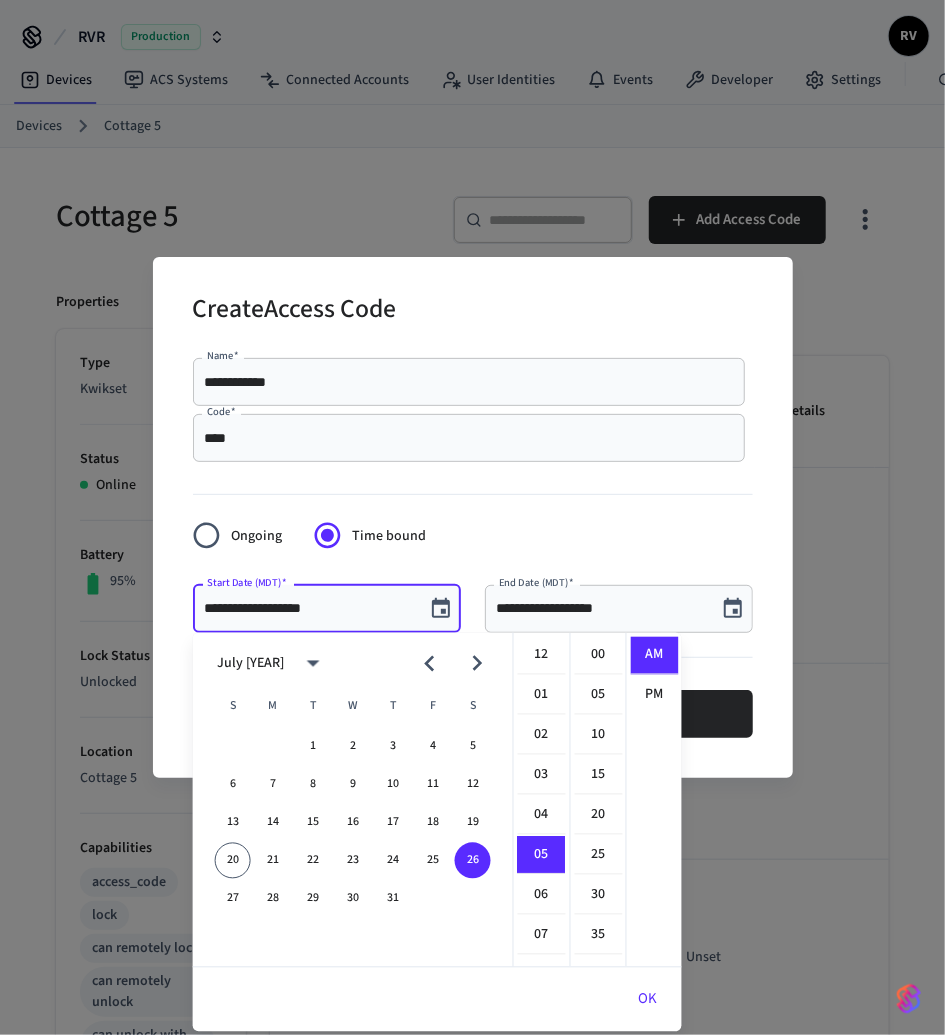 click on "12 01 02 03 04 05 06 07 08 09 10 11" at bounding box center [542, 800] 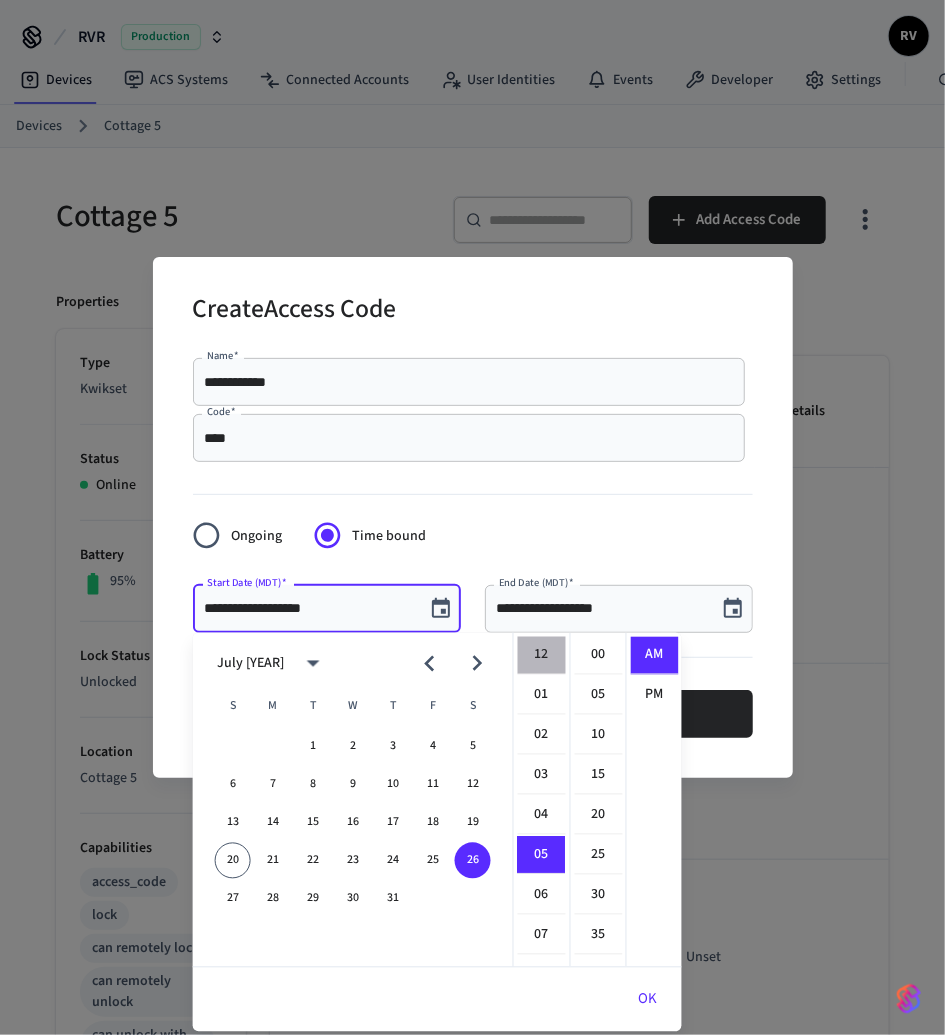 click on "12" at bounding box center [542, 656] 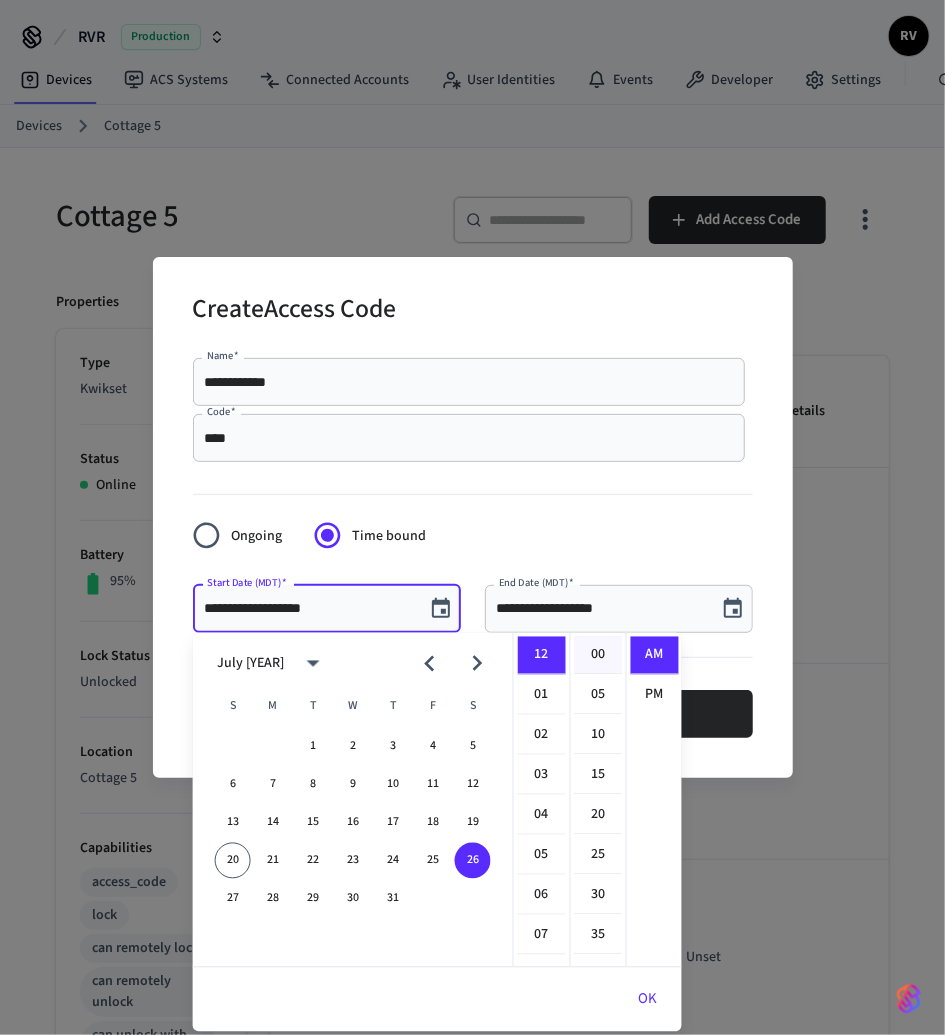 click on "00" at bounding box center [599, 656] 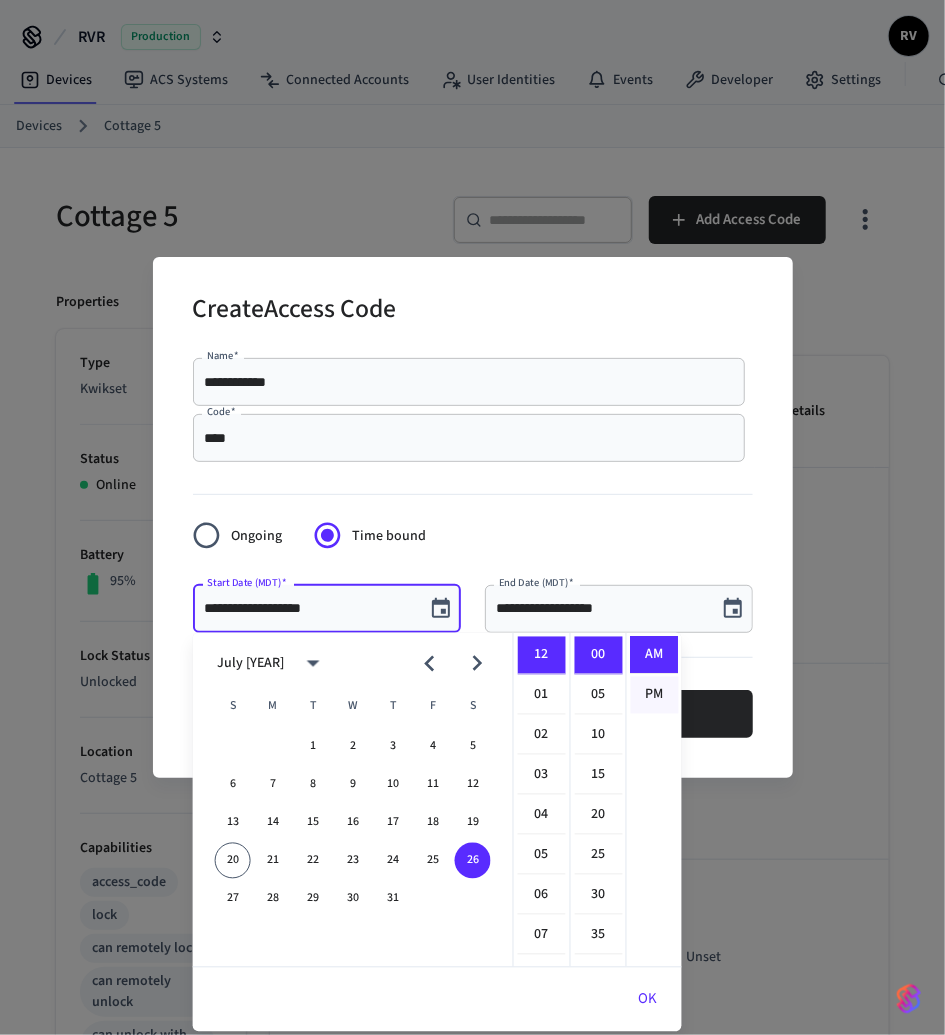 click on "PM" at bounding box center [655, 695] 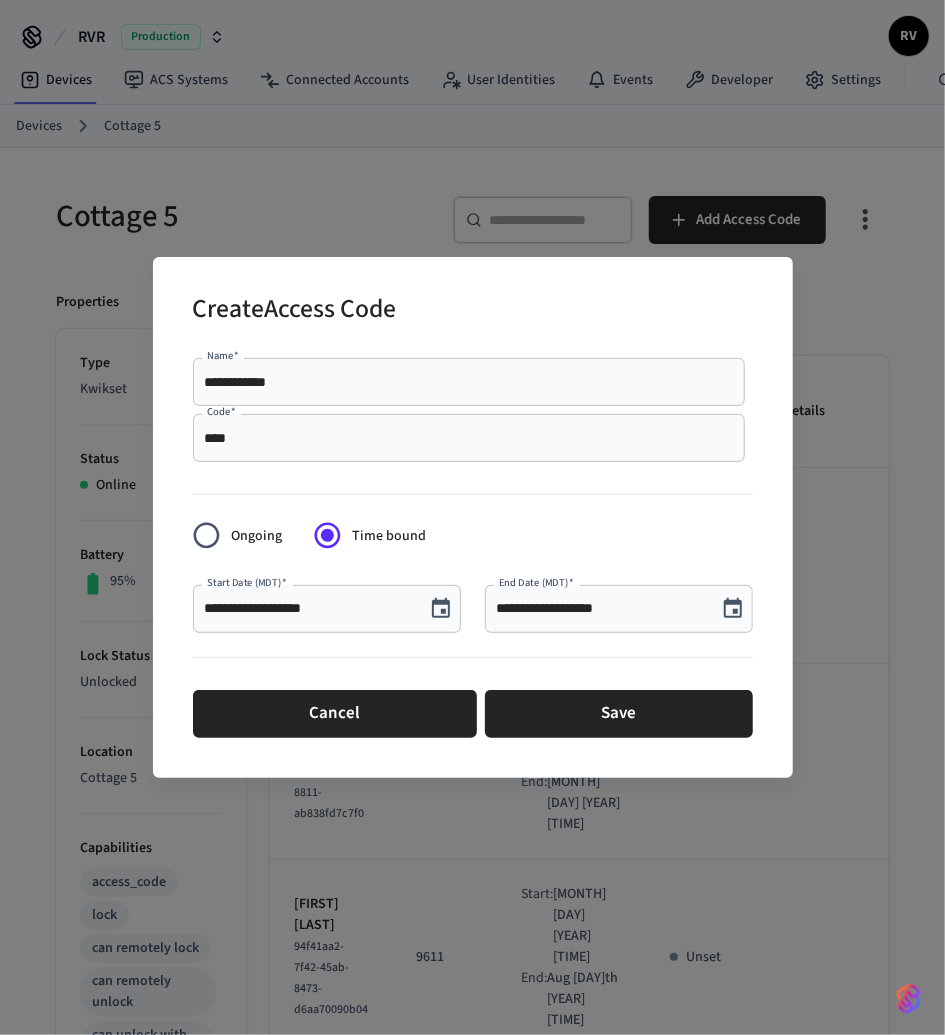 scroll, scrollTop: 36, scrollLeft: 0, axis: vertical 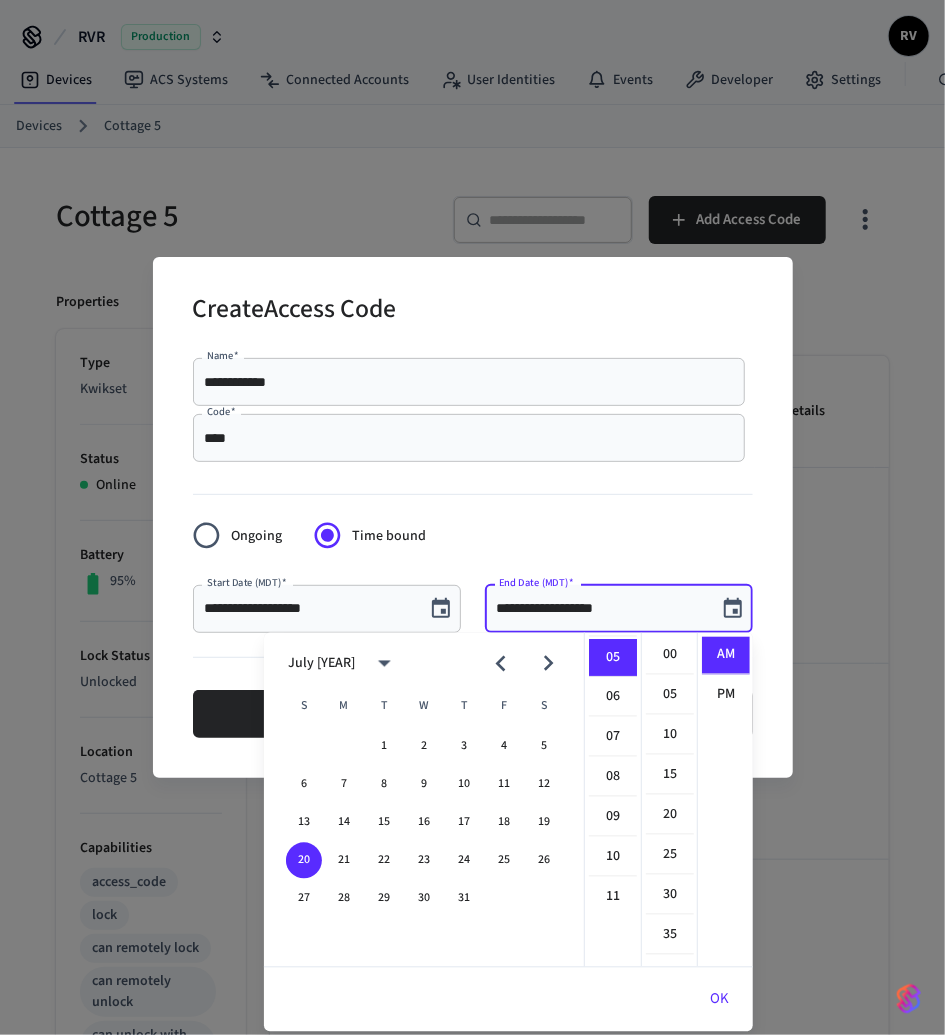 click 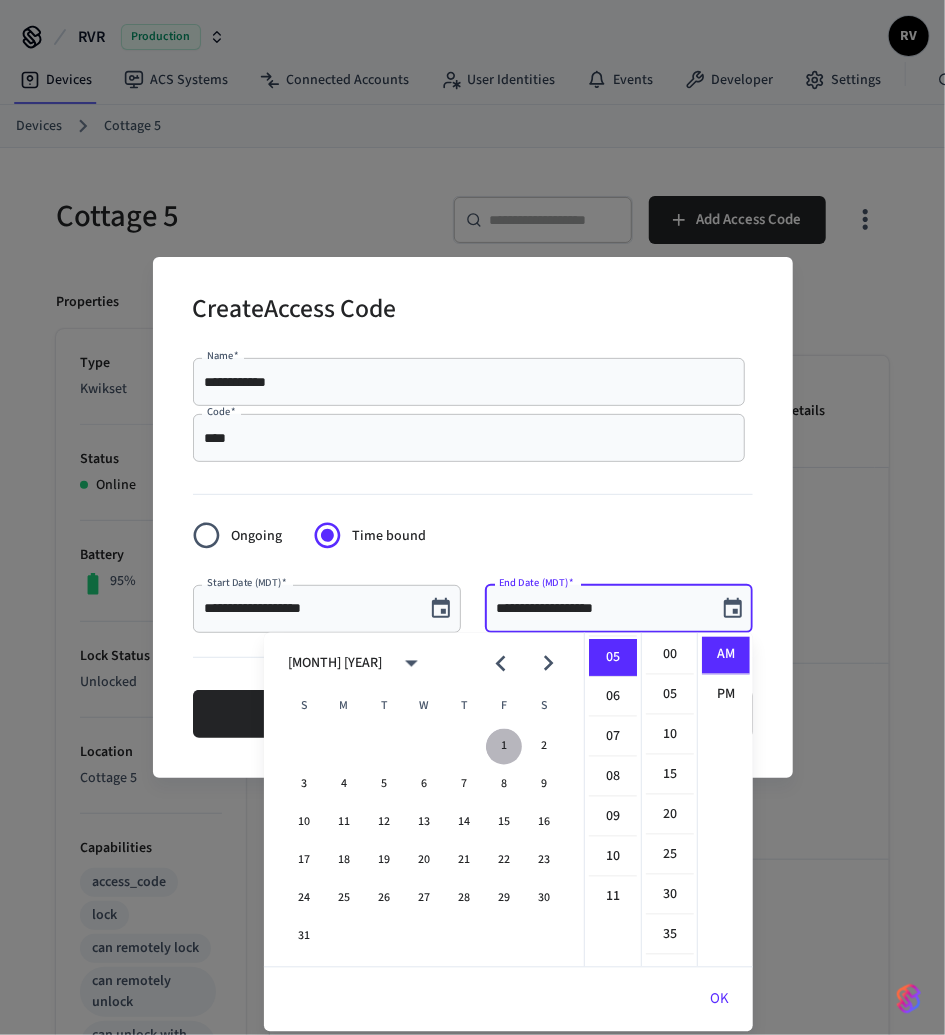 click on "1" at bounding box center (504, 747) 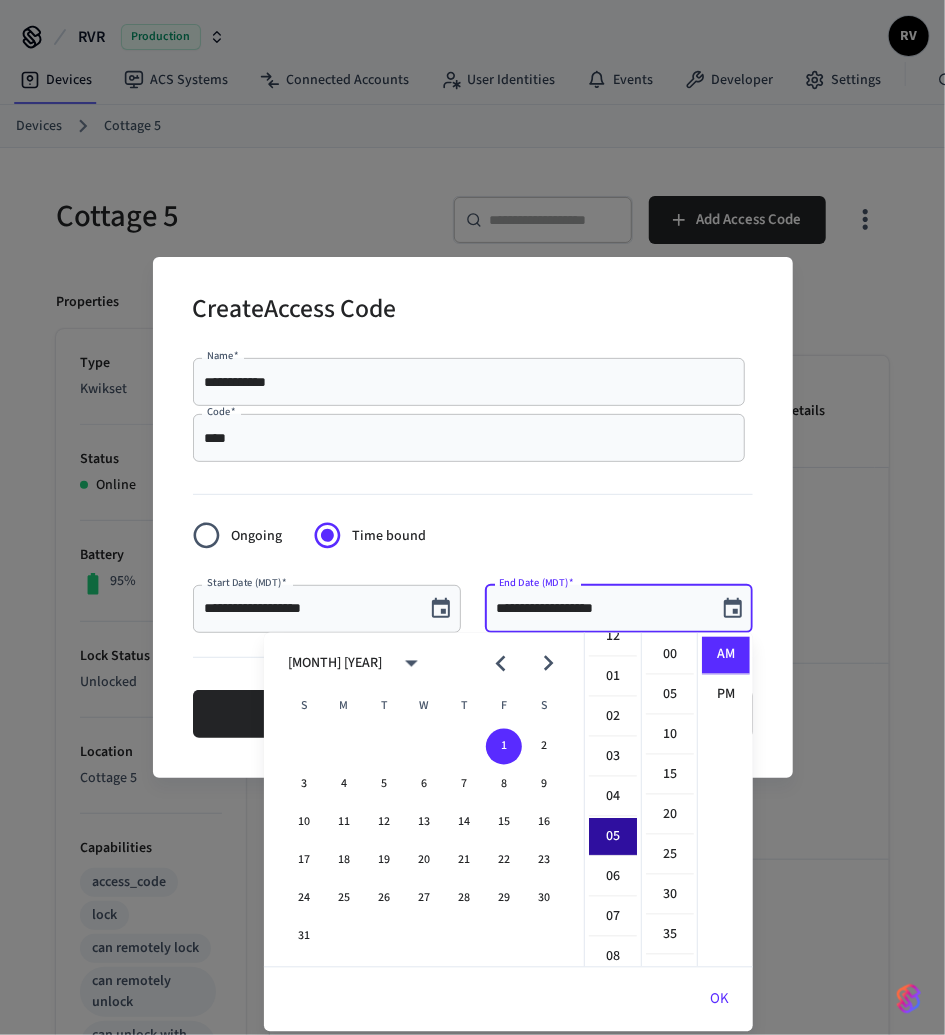 scroll, scrollTop: 0, scrollLeft: 0, axis: both 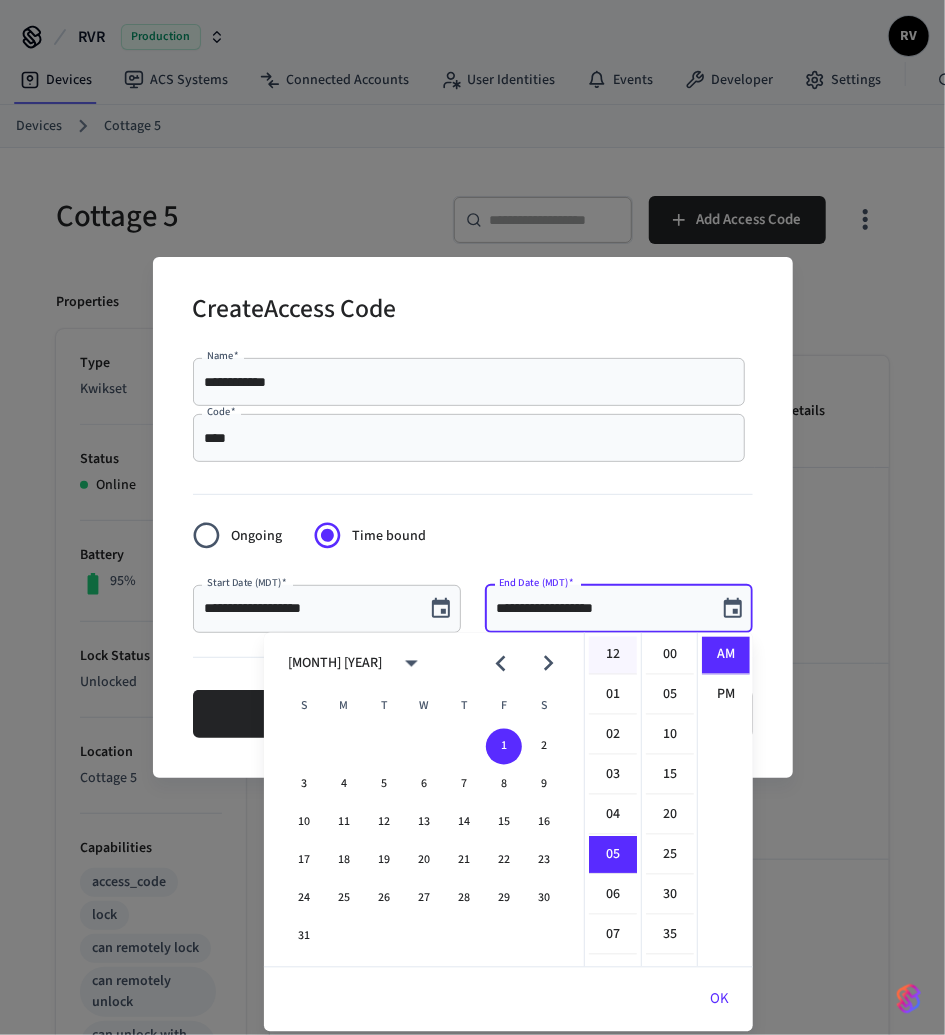 click on "12" at bounding box center [613, 656] 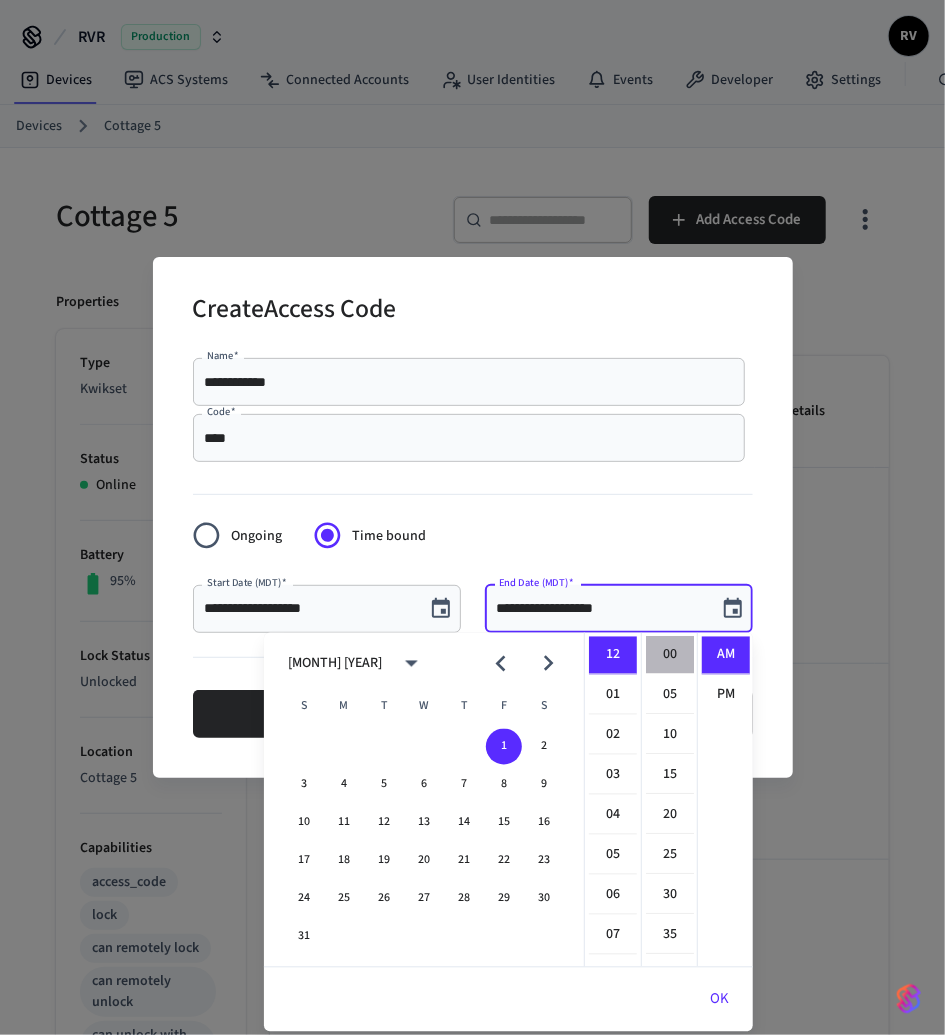 click on "00" at bounding box center [670, 656] 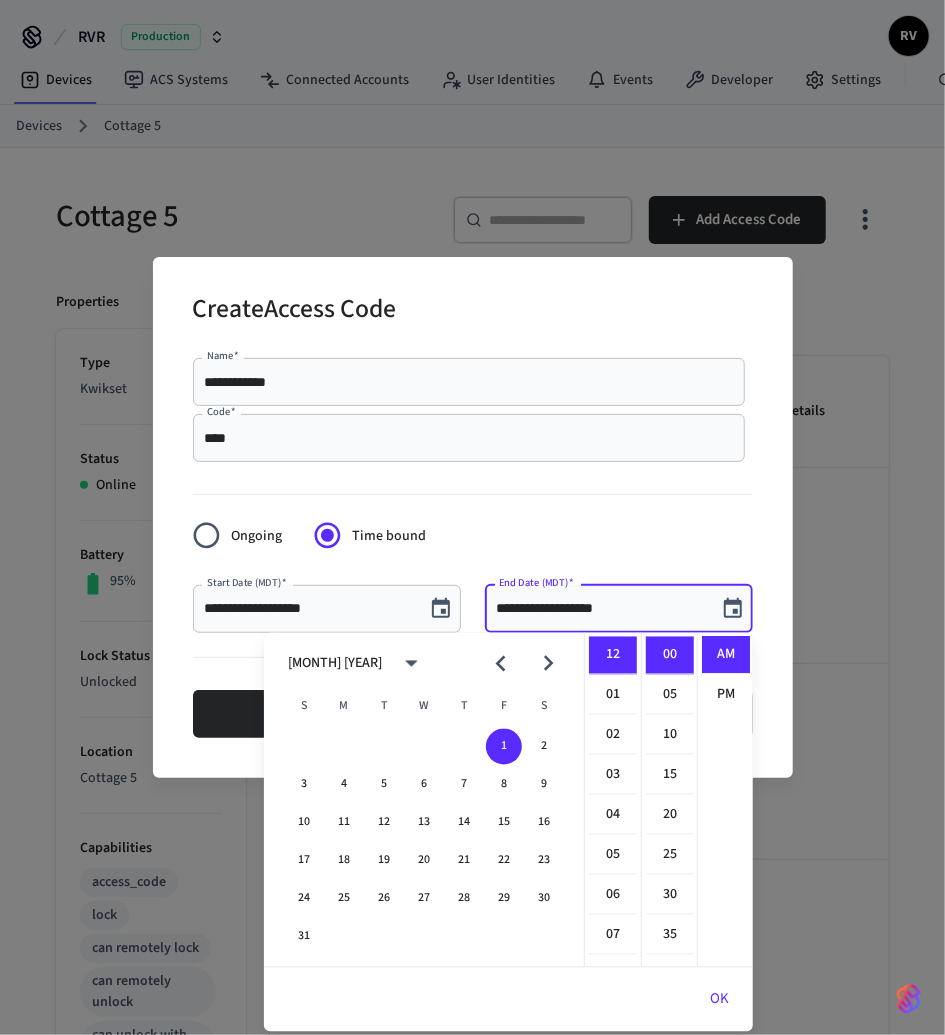 click on "AM PM" at bounding box center [725, 800] 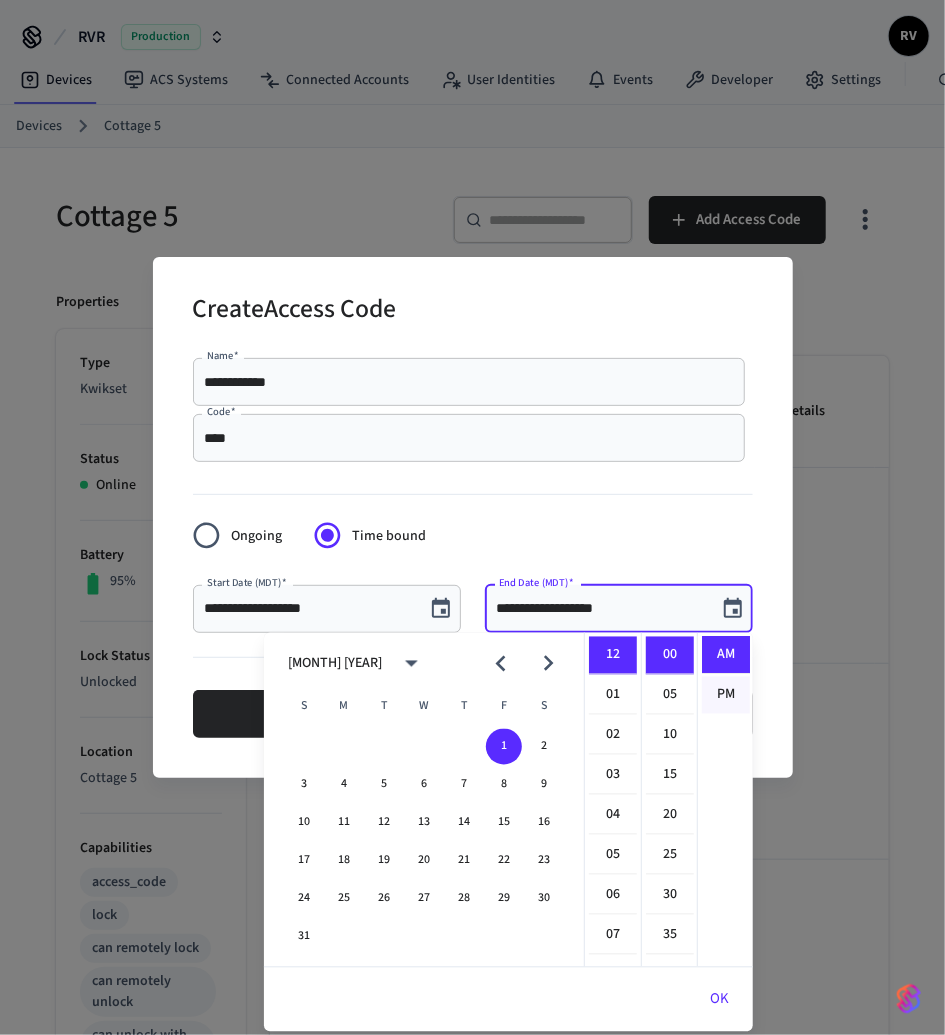 click on "PM" at bounding box center [726, 695] 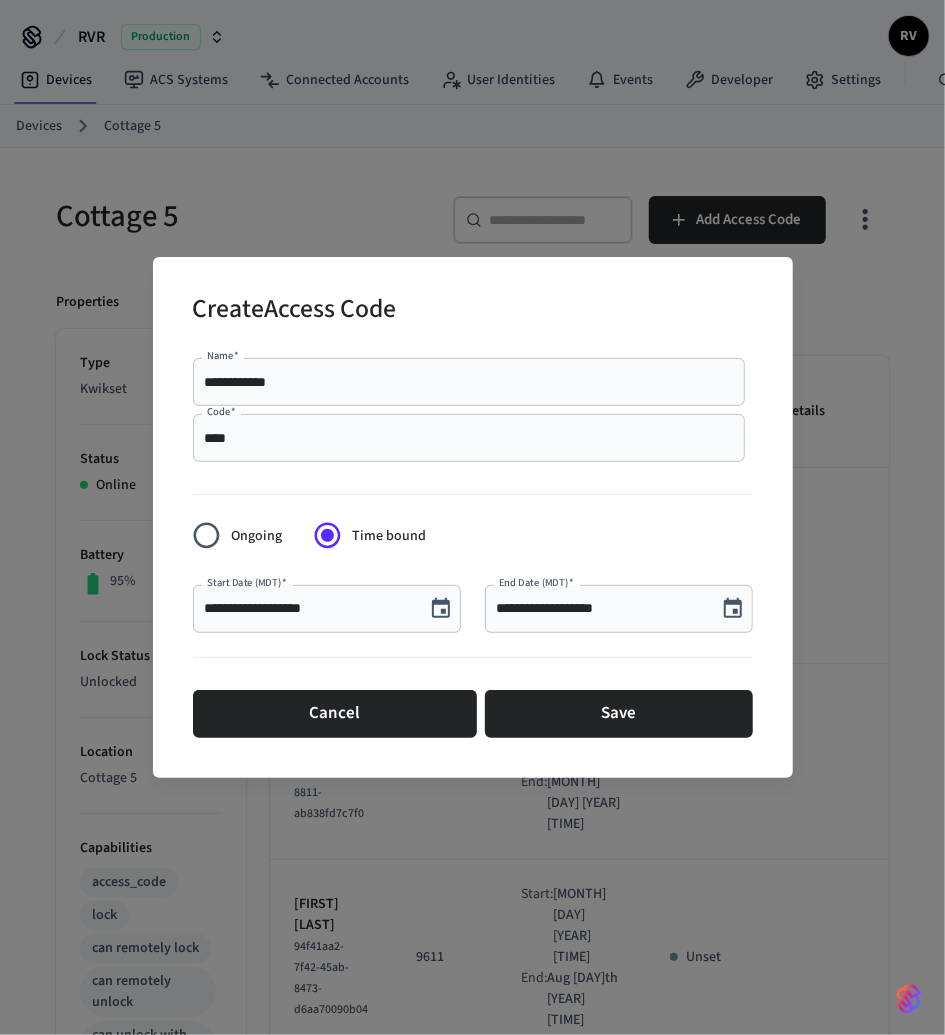 scroll, scrollTop: 20, scrollLeft: 0, axis: vertical 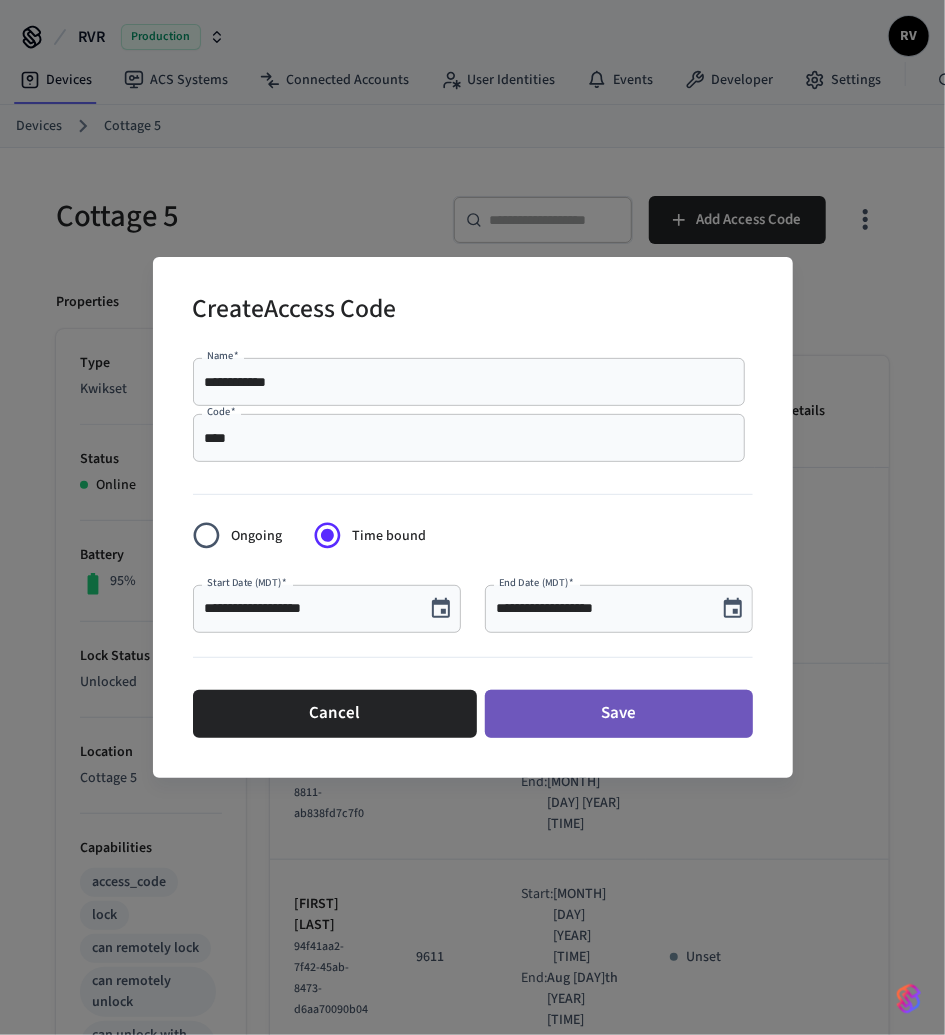 click on "Save" at bounding box center (619, 714) 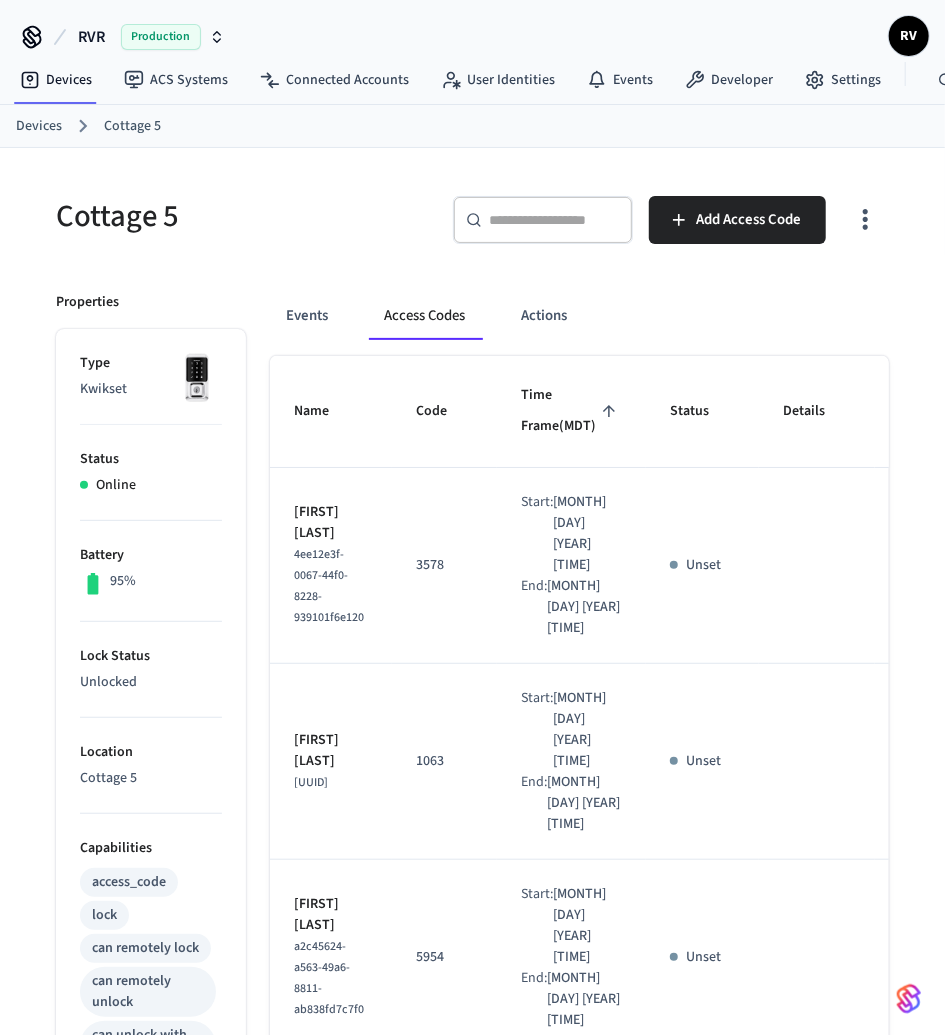 click on "Devices" at bounding box center [39, 126] 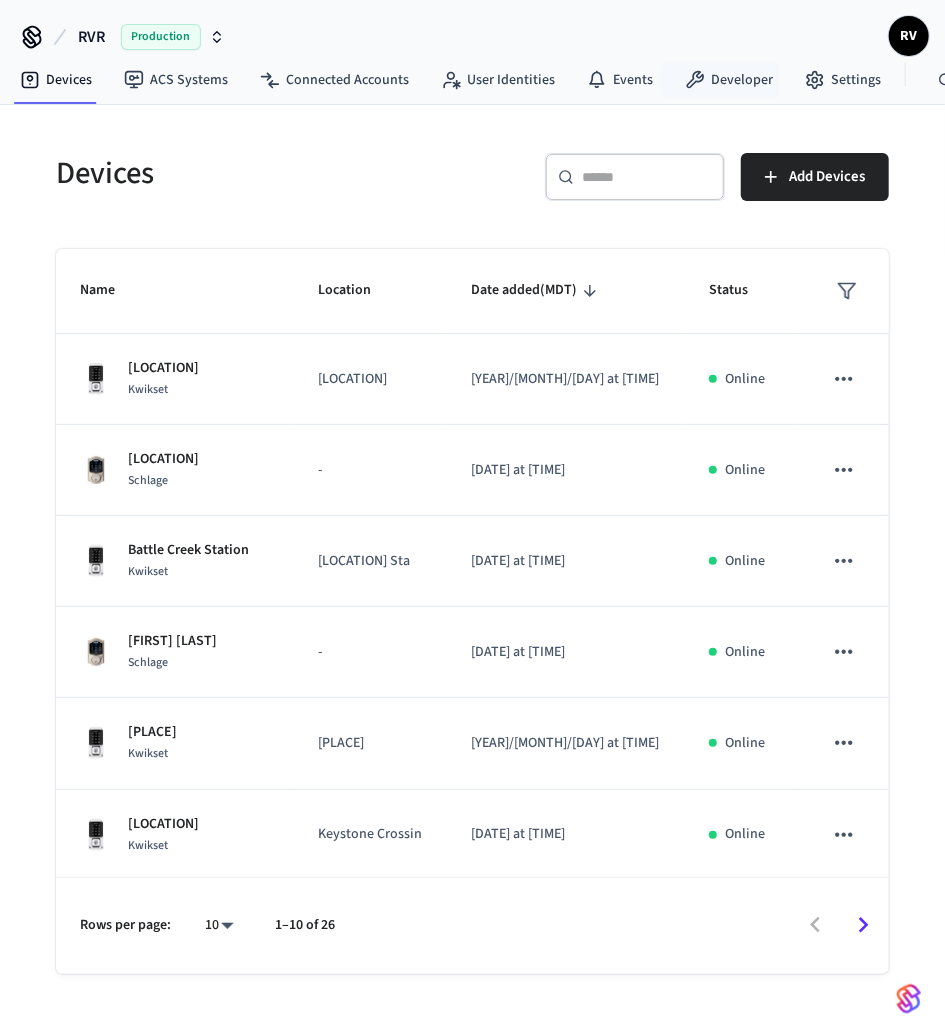 click on "​ ​" at bounding box center (635, 177) 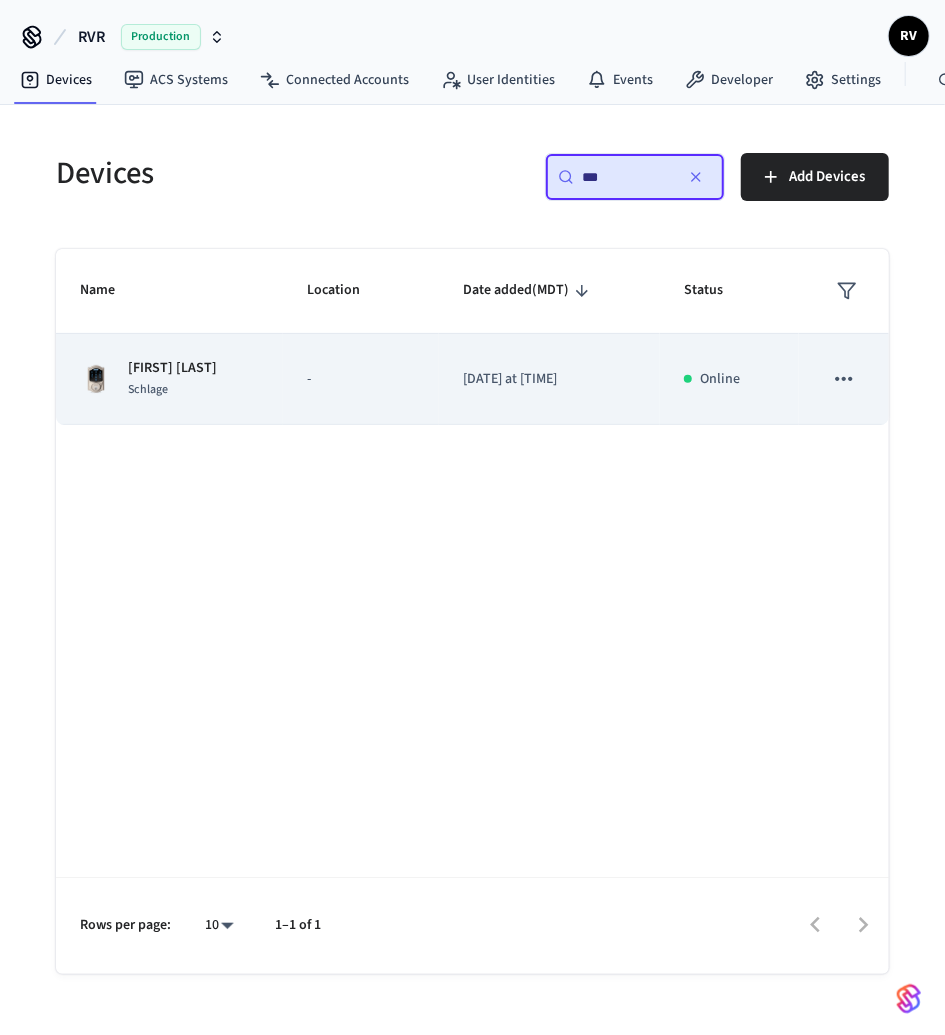 type on "***" 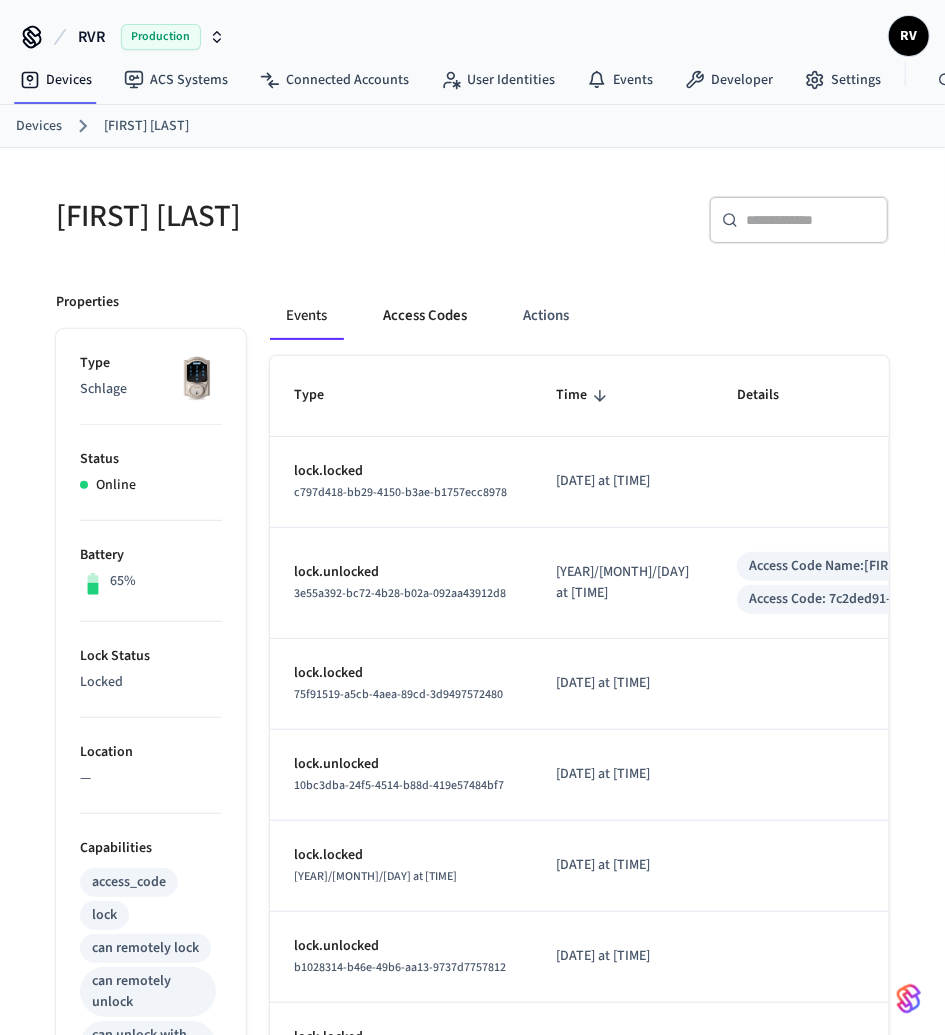 click on "Access Codes" at bounding box center [425, 316] 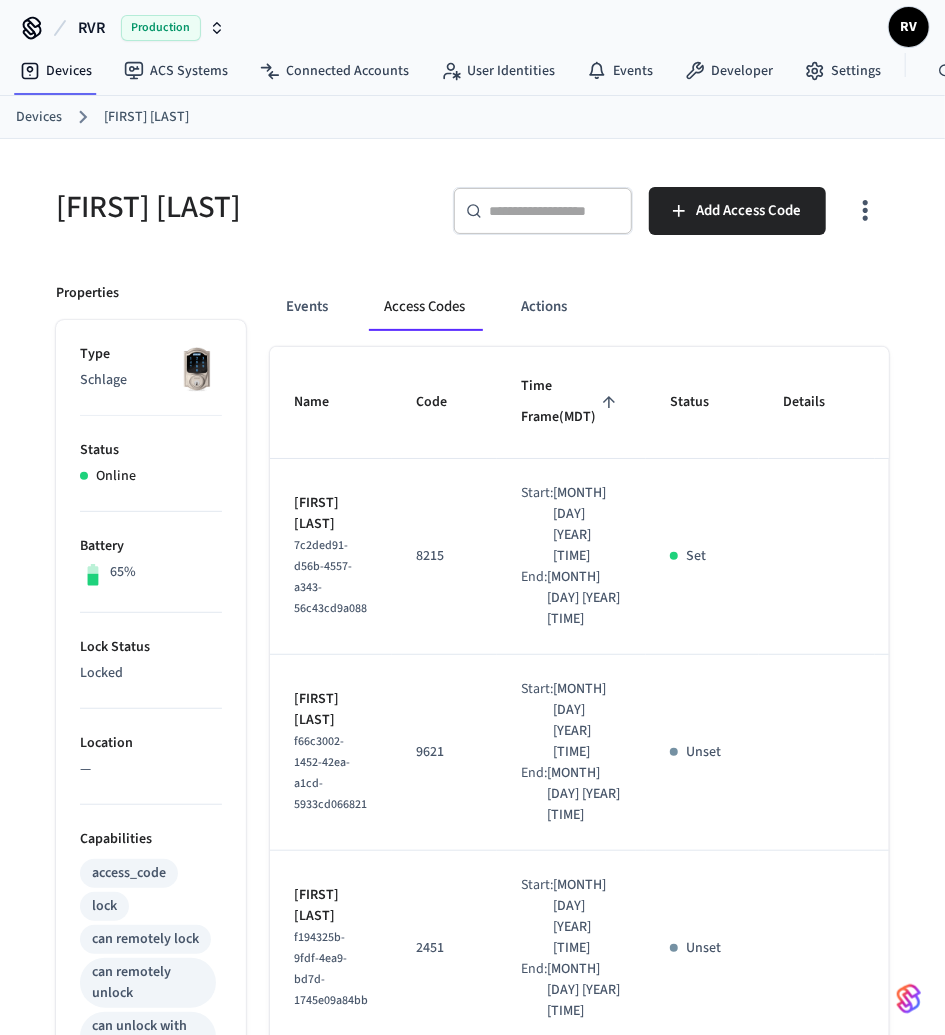 scroll, scrollTop: 0, scrollLeft: 0, axis: both 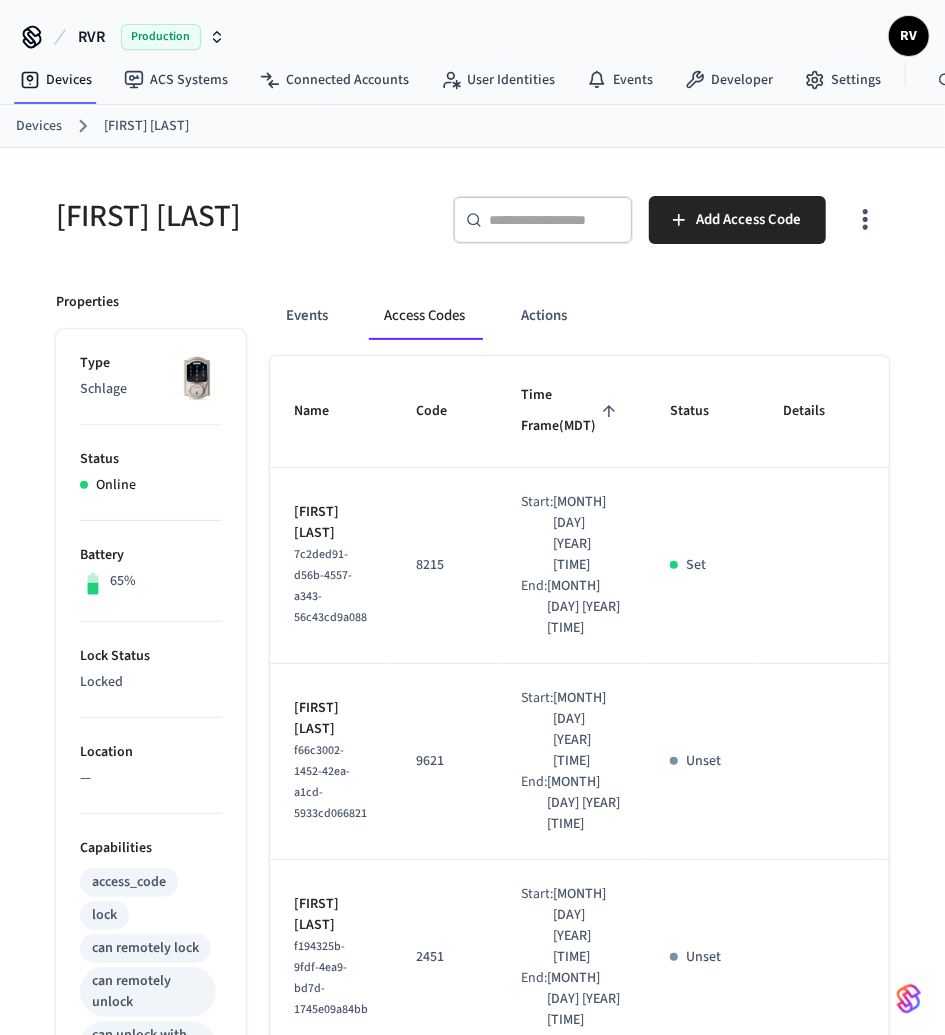 click on "Devices" at bounding box center (39, 126) 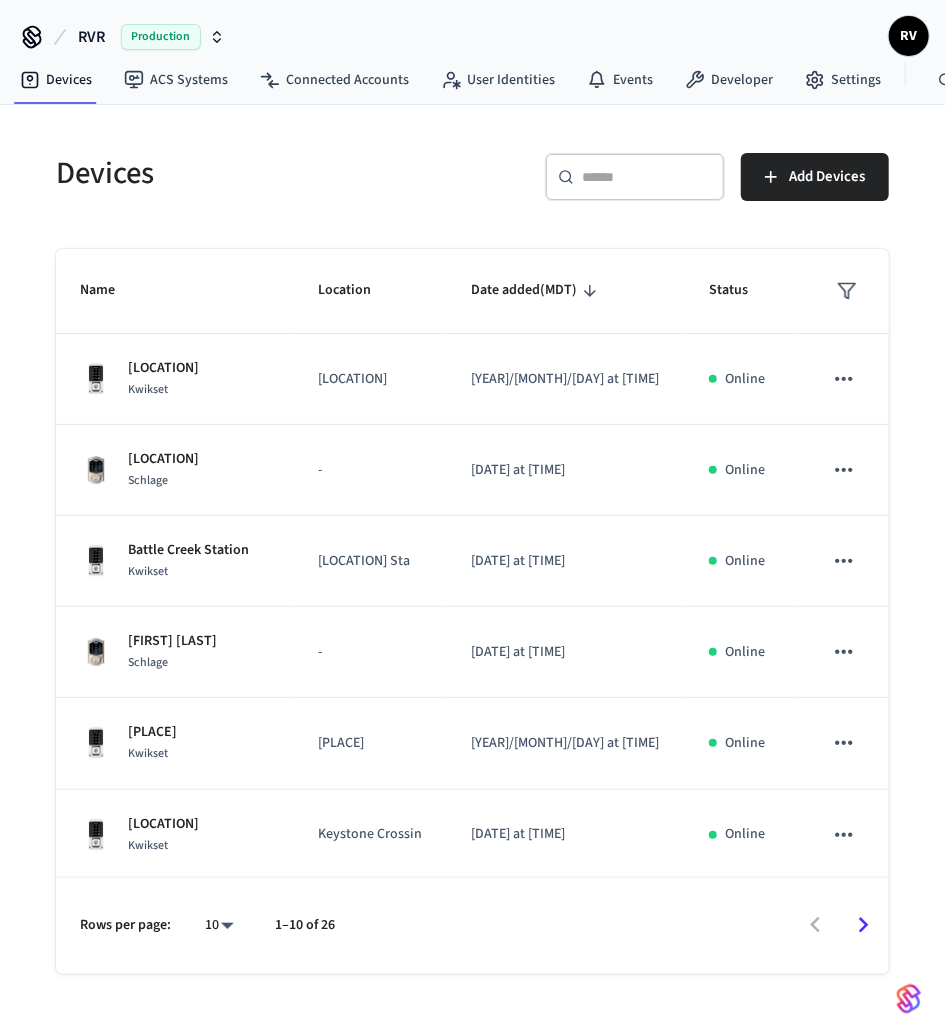 click at bounding box center [647, 177] 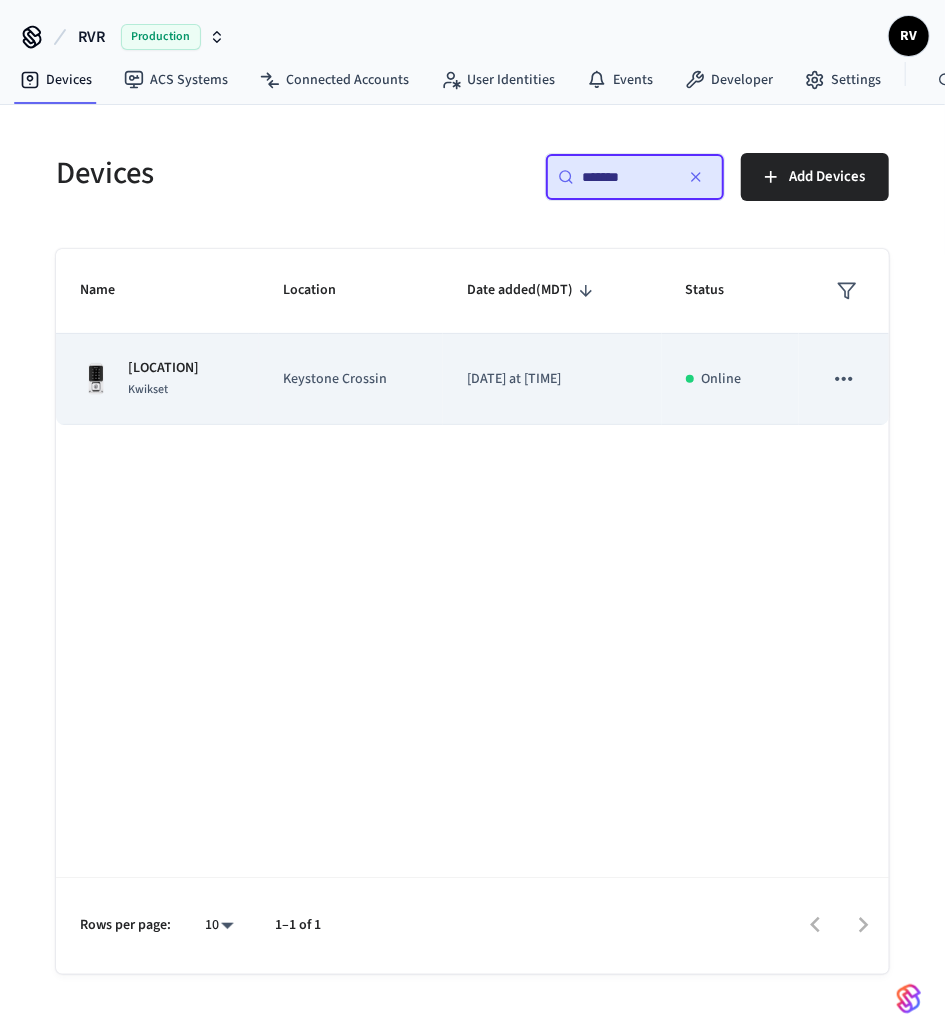type on "*******" 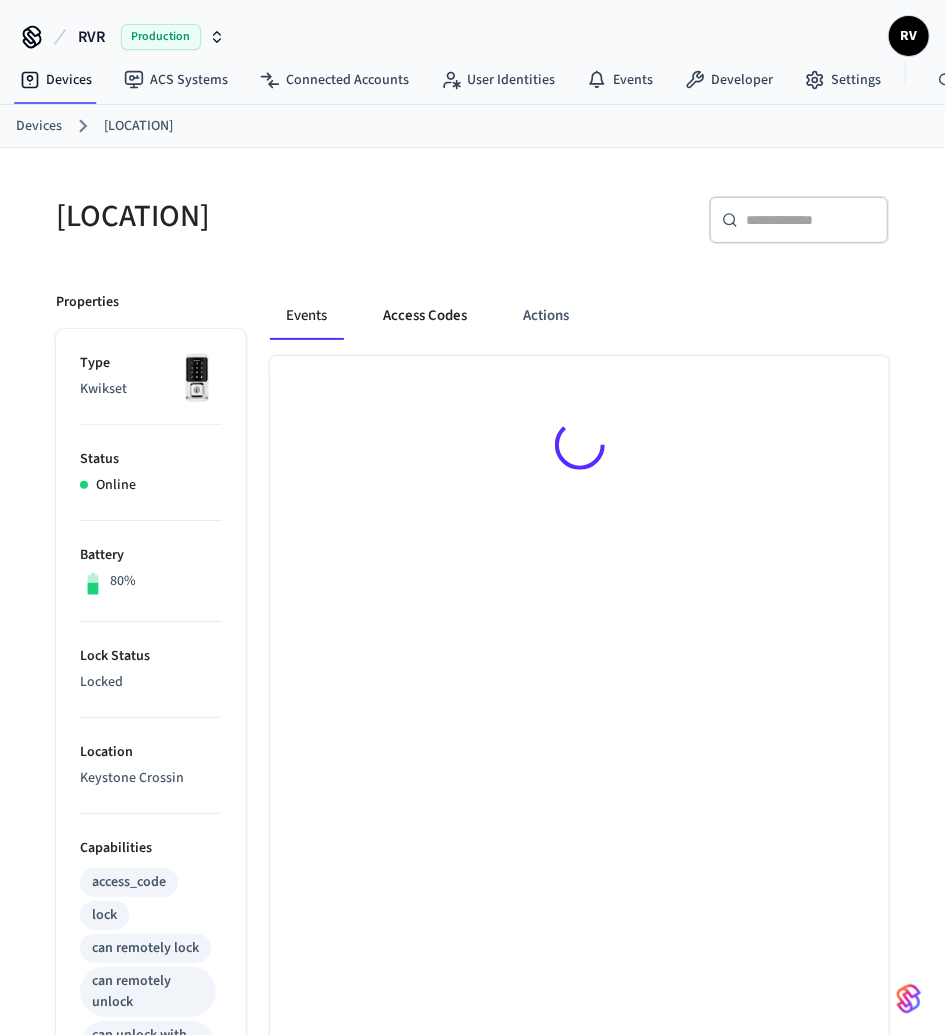 click on "Access Codes" at bounding box center (425, 316) 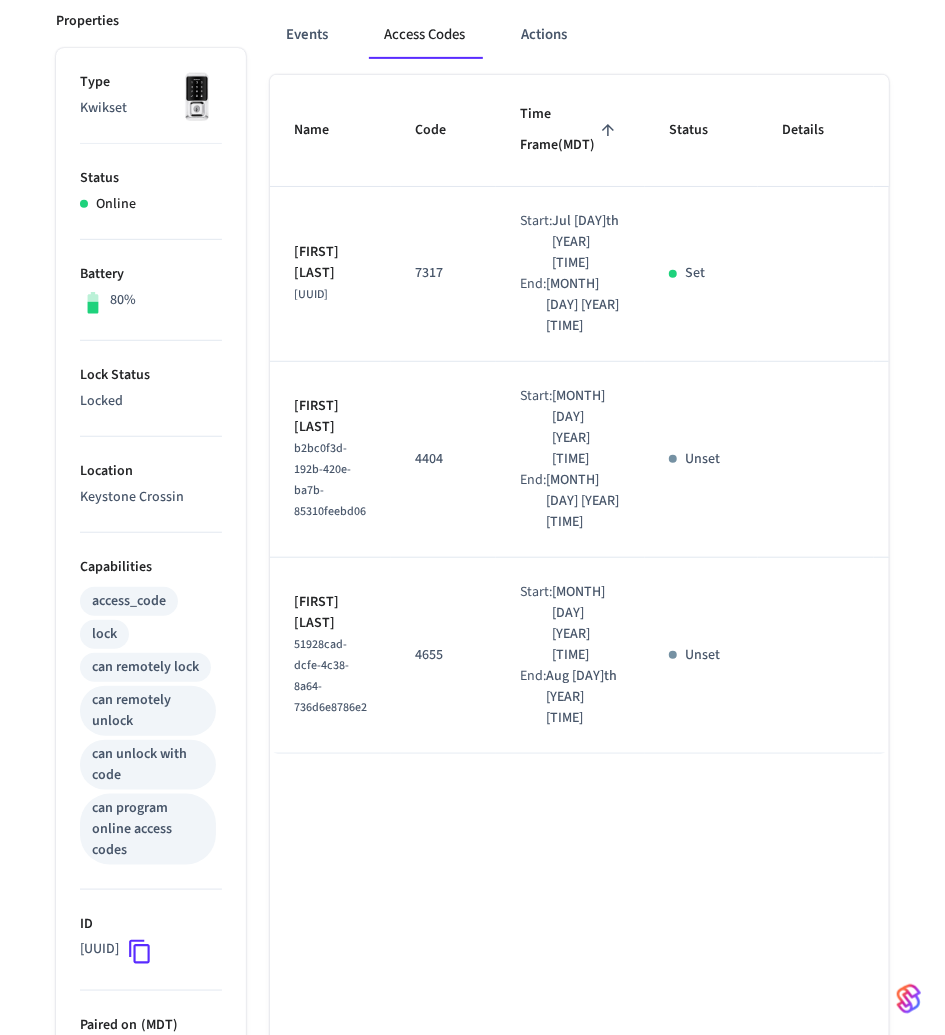 scroll, scrollTop: 0, scrollLeft: 0, axis: both 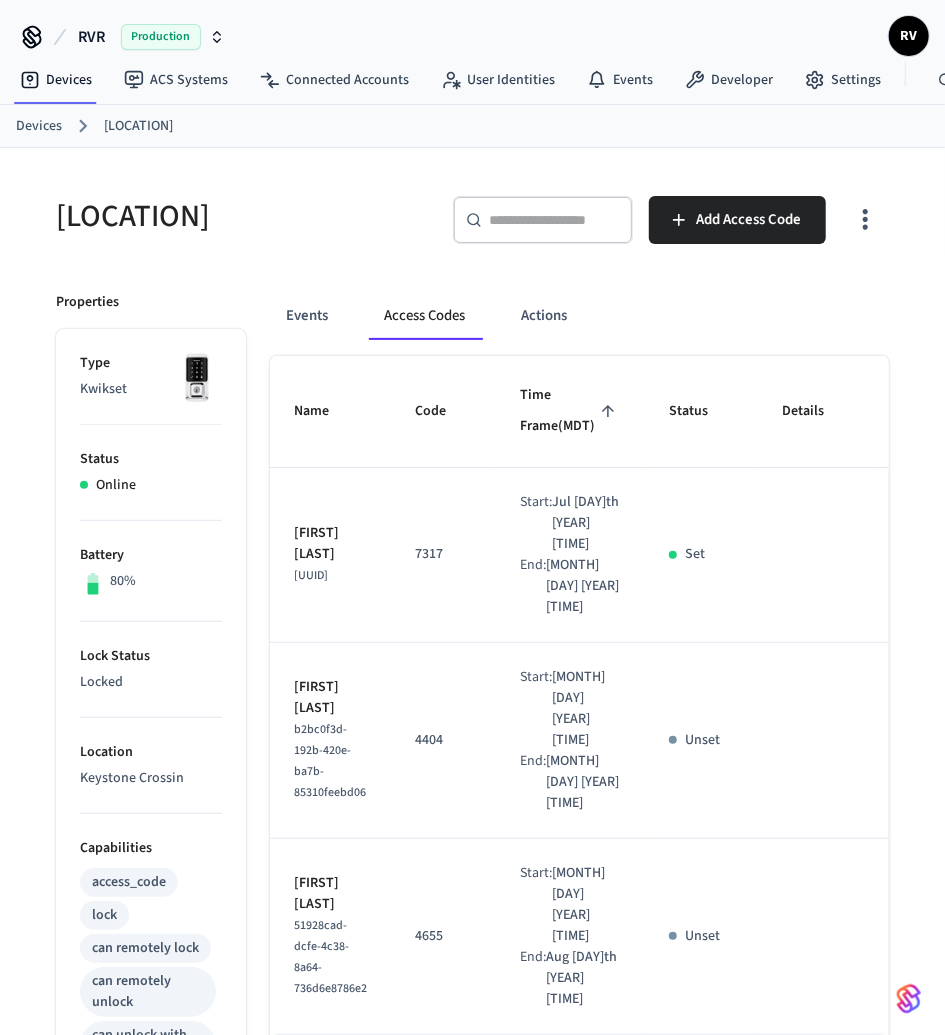 click on "Devices" at bounding box center [39, 126] 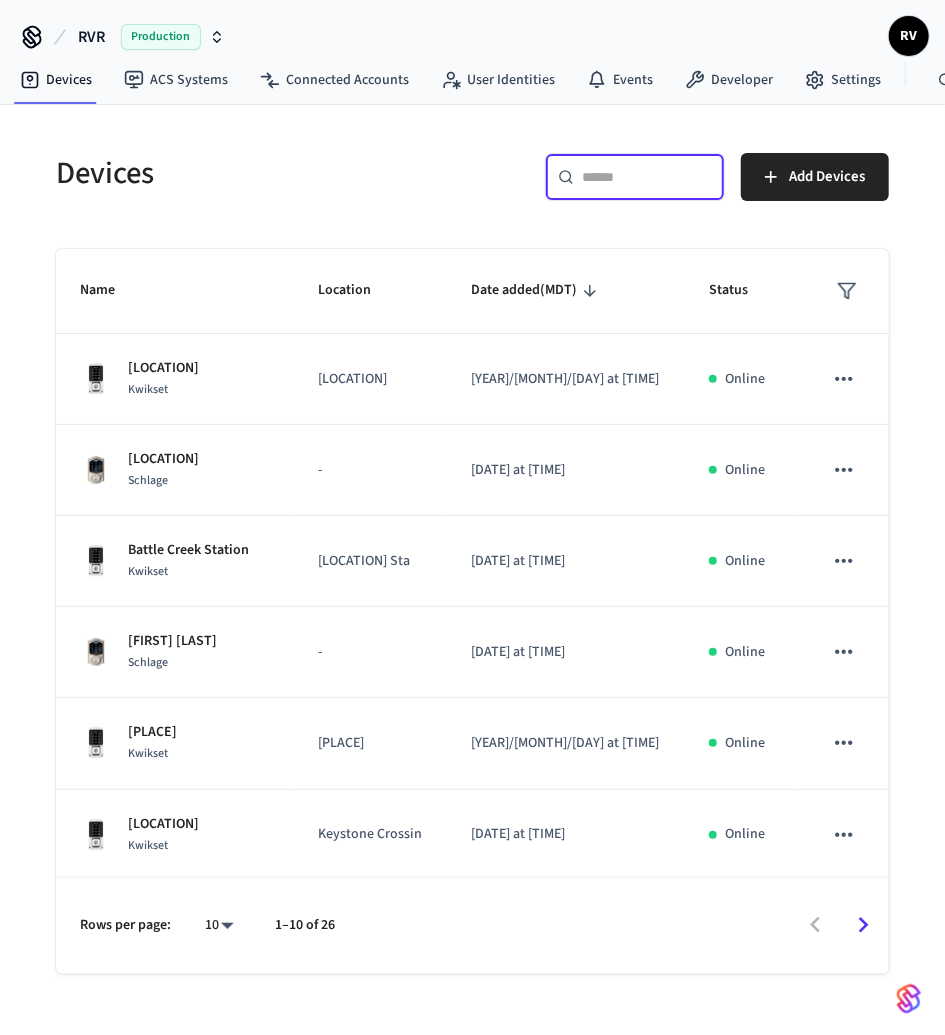 click at bounding box center [647, 177] 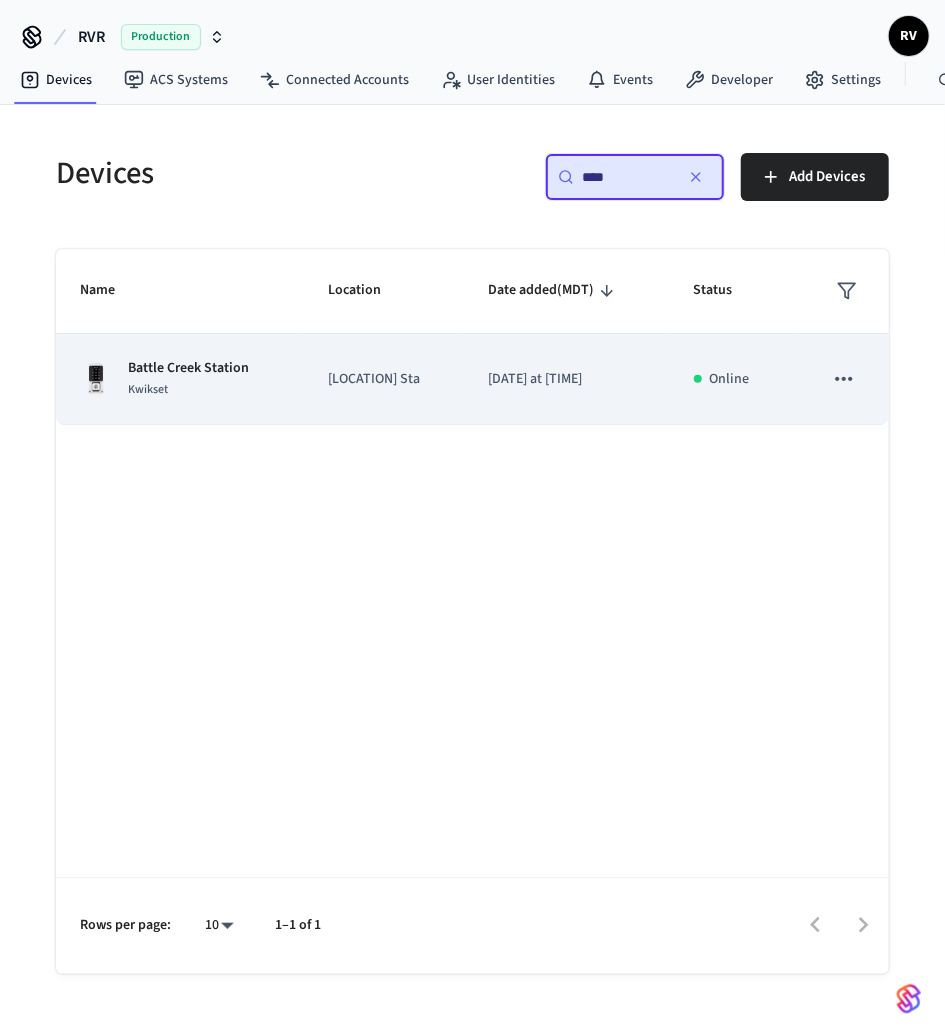 type on "****" 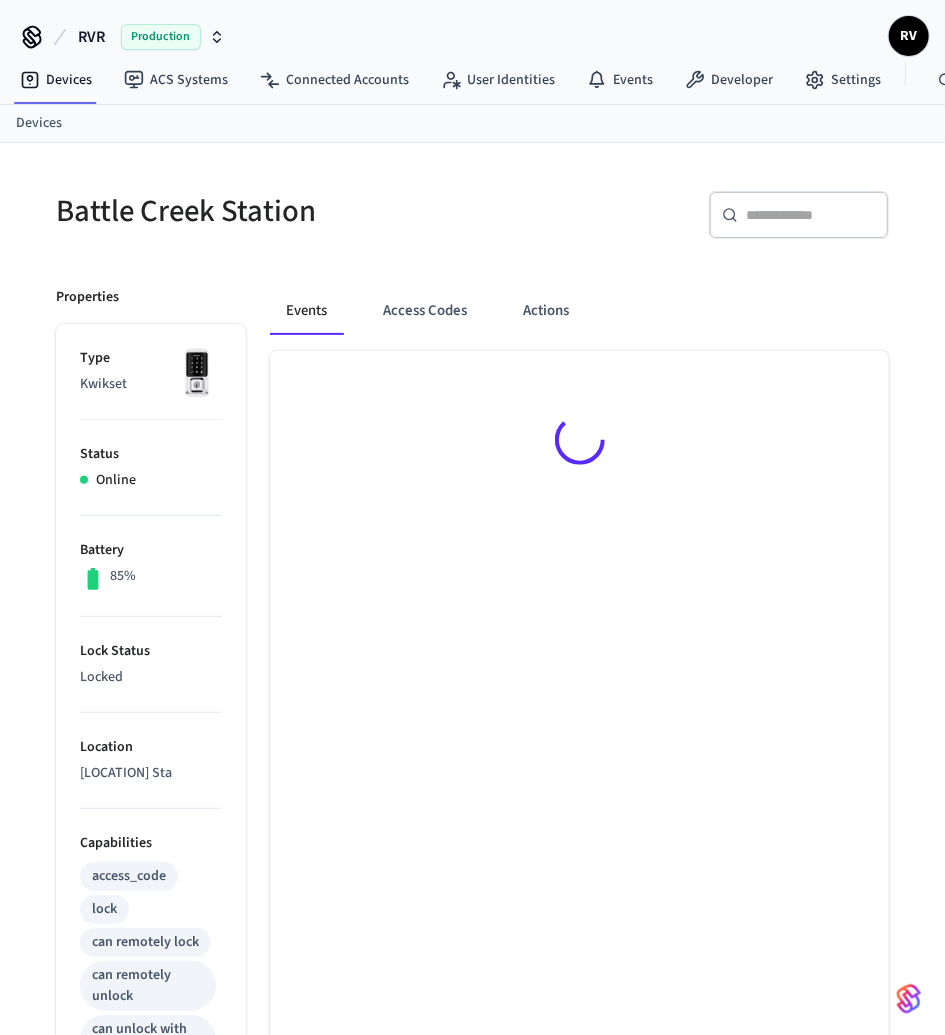 click on "Events Access Codes Actions" at bounding box center (567, 929) 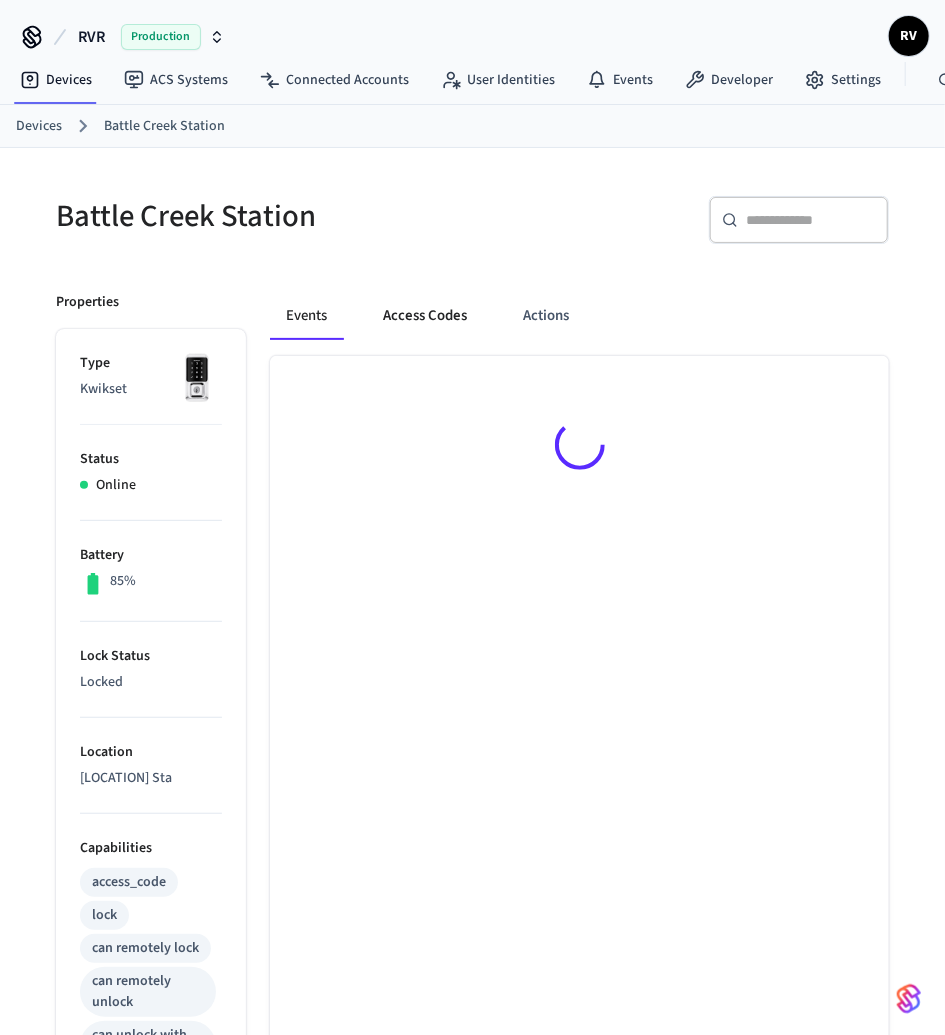 click on "Access Codes" at bounding box center [425, 316] 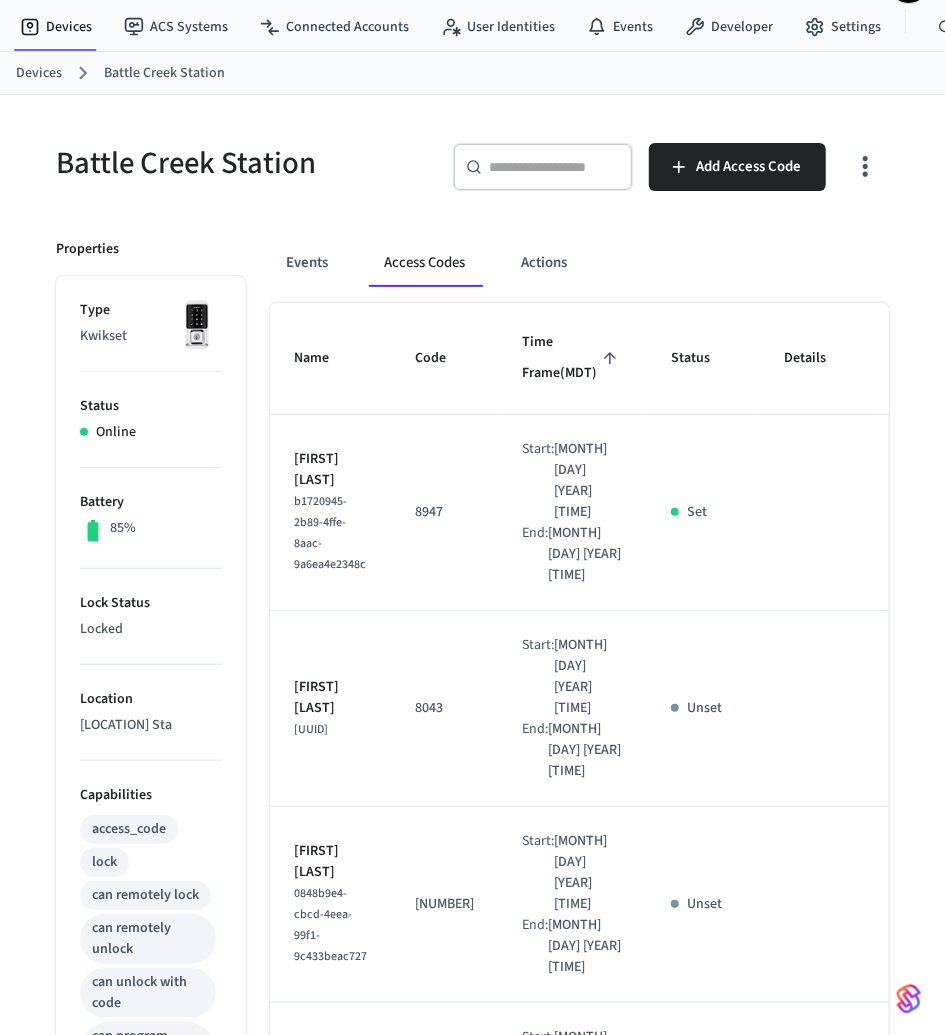 scroll, scrollTop: 64, scrollLeft: 0, axis: vertical 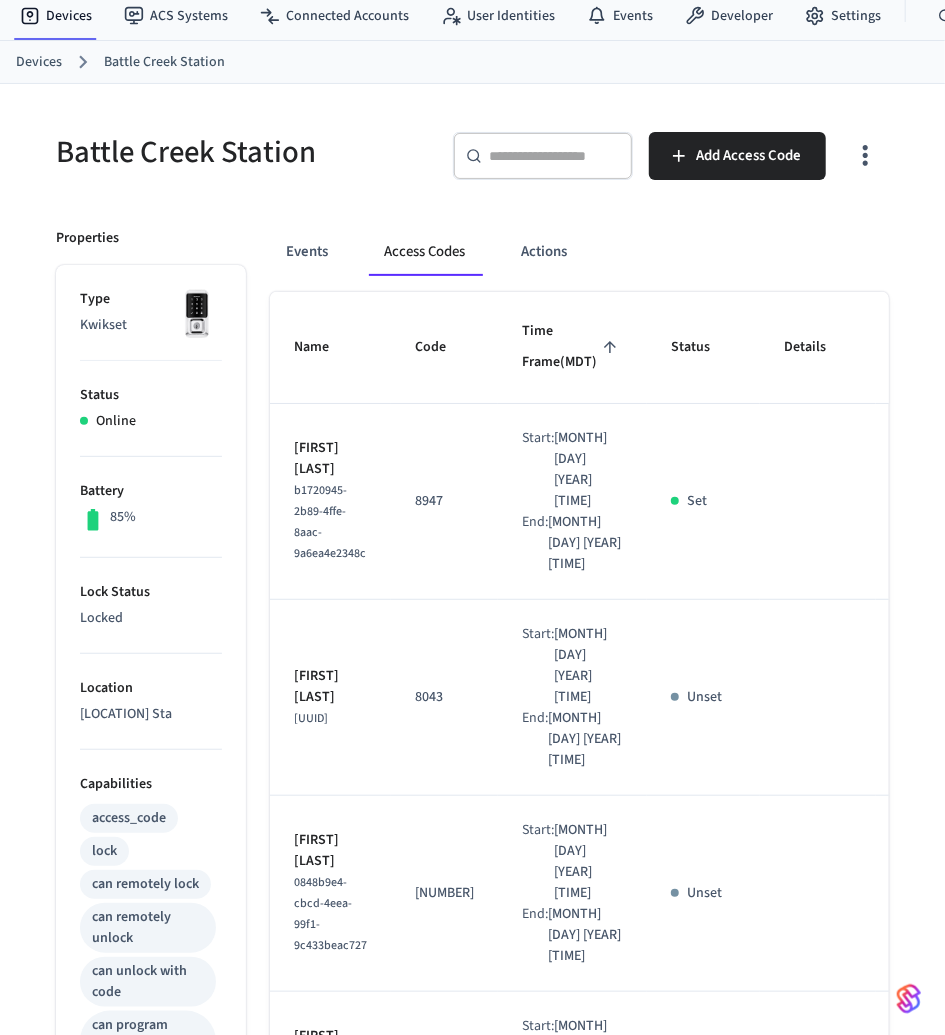 click on "Devices [PLACE]" at bounding box center [480, 62] 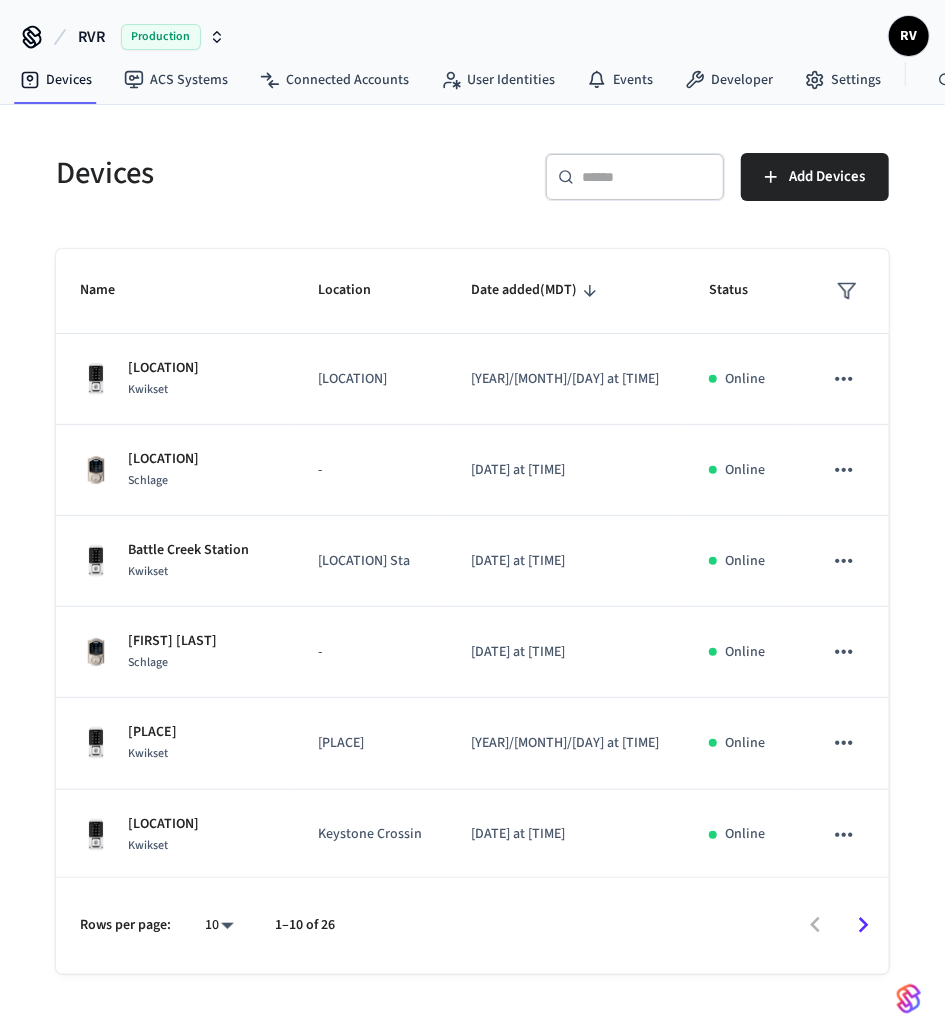 click at bounding box center [647, 177] 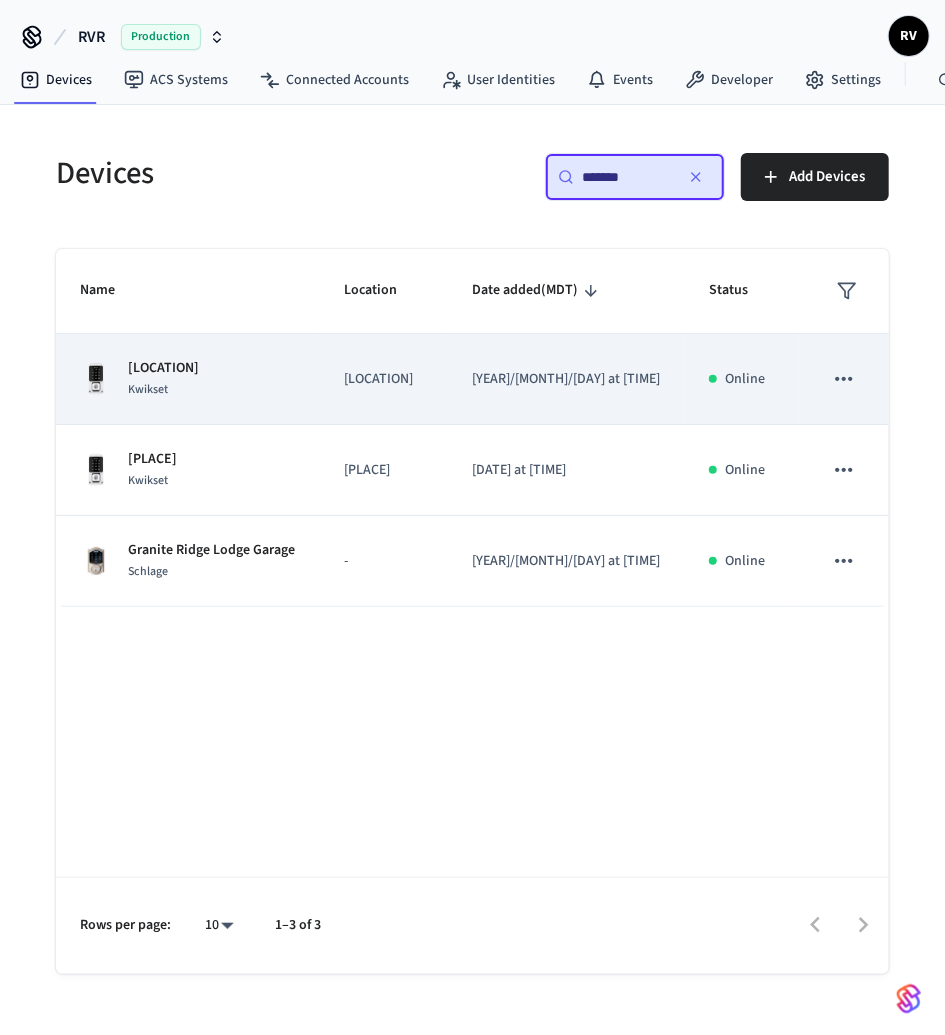 type on "*******" 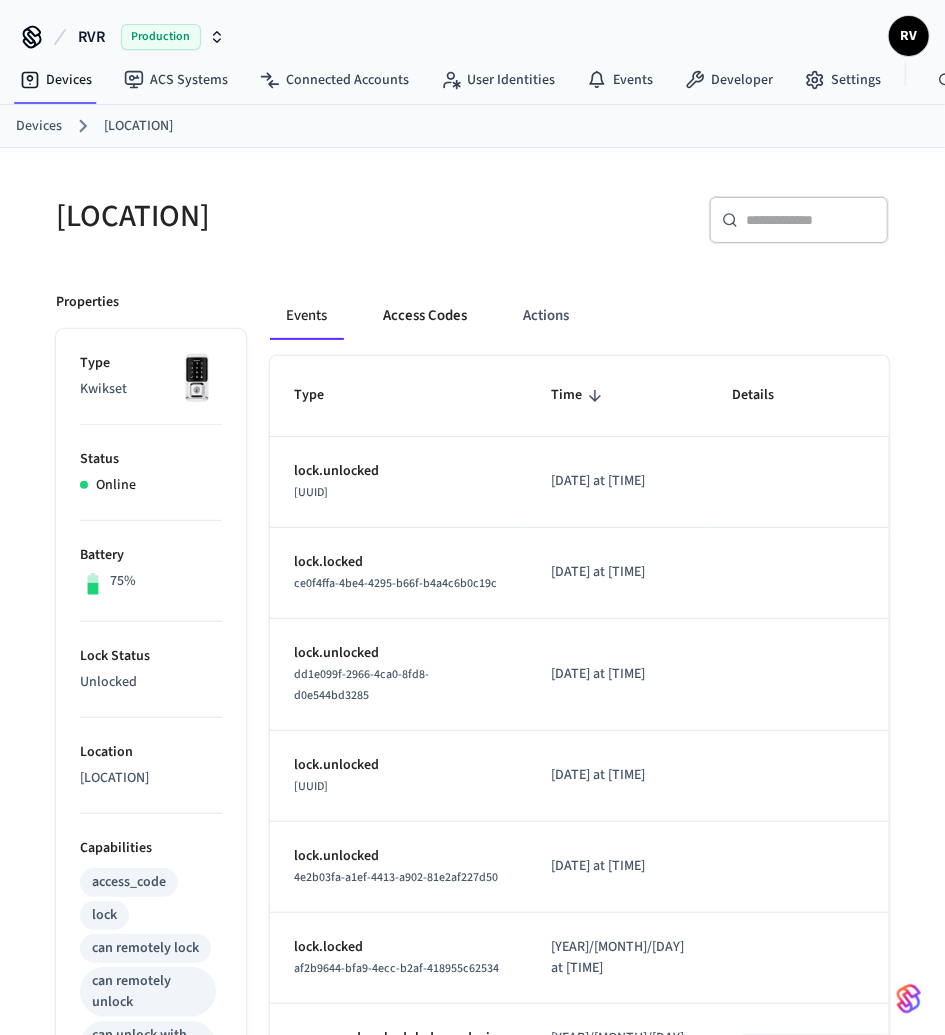 click on "Access Codes" at bounding box center [425, 316] 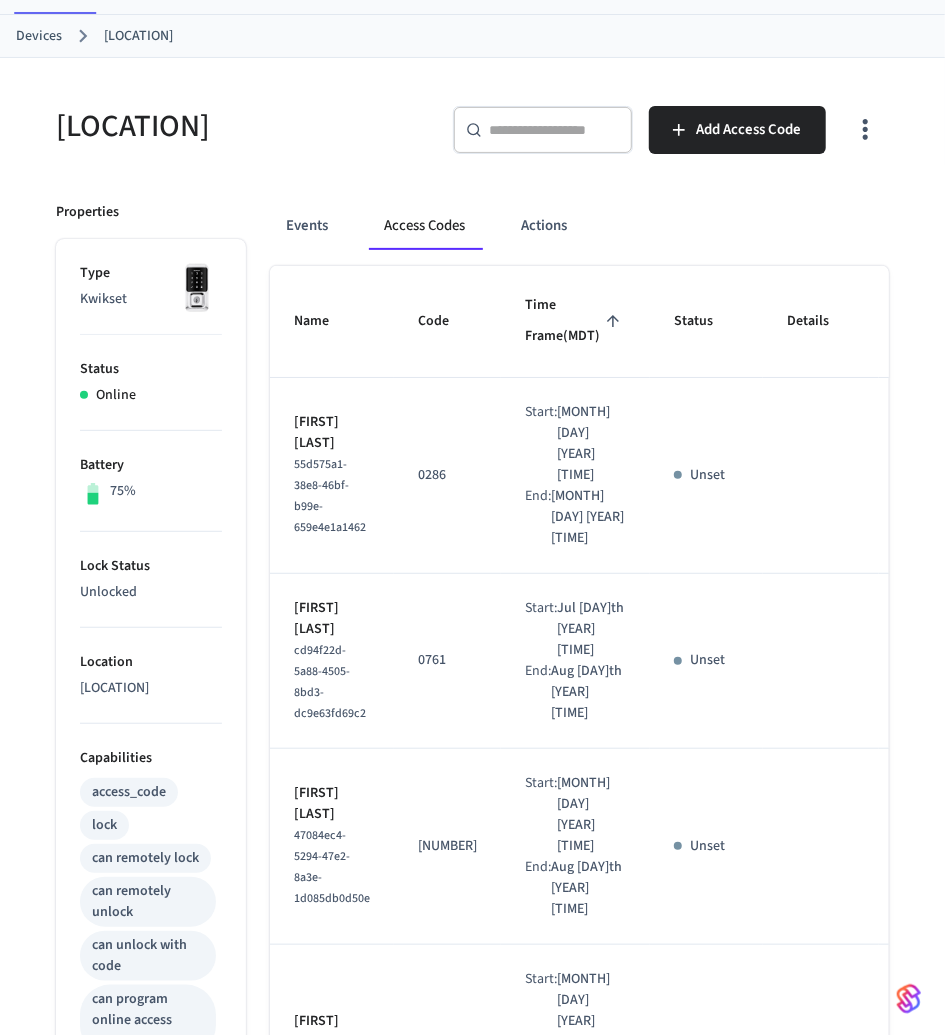 scroll, scrollTop: 0, scrollLeft: 0, axis: both 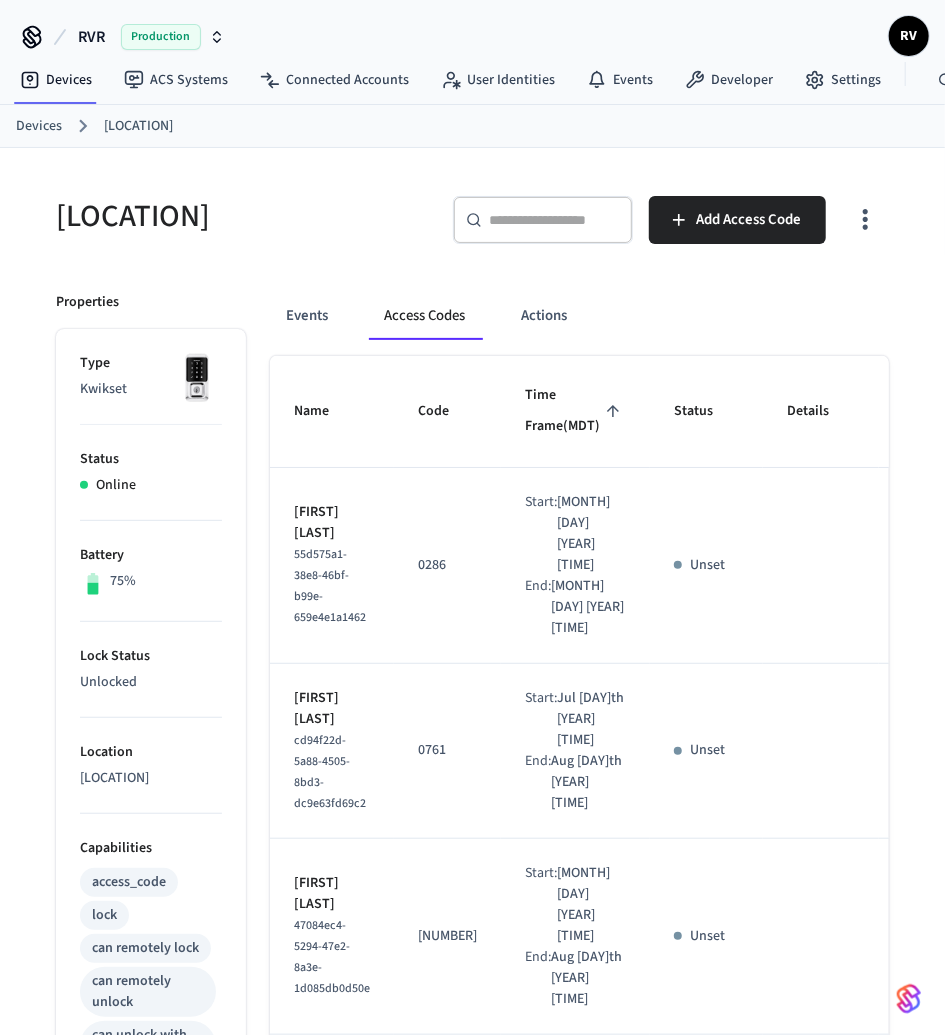 click on "Devices" at bounding box center [39, 126] 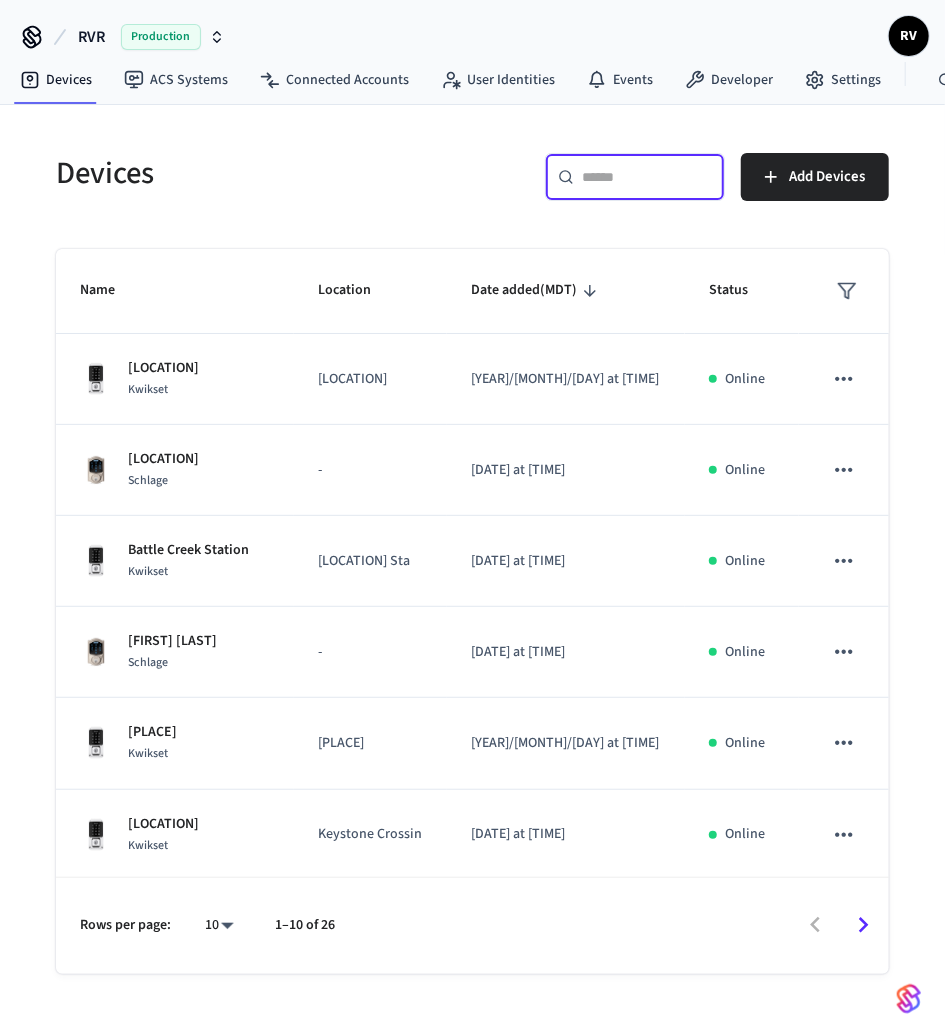 click at bounding box center (647, 177) 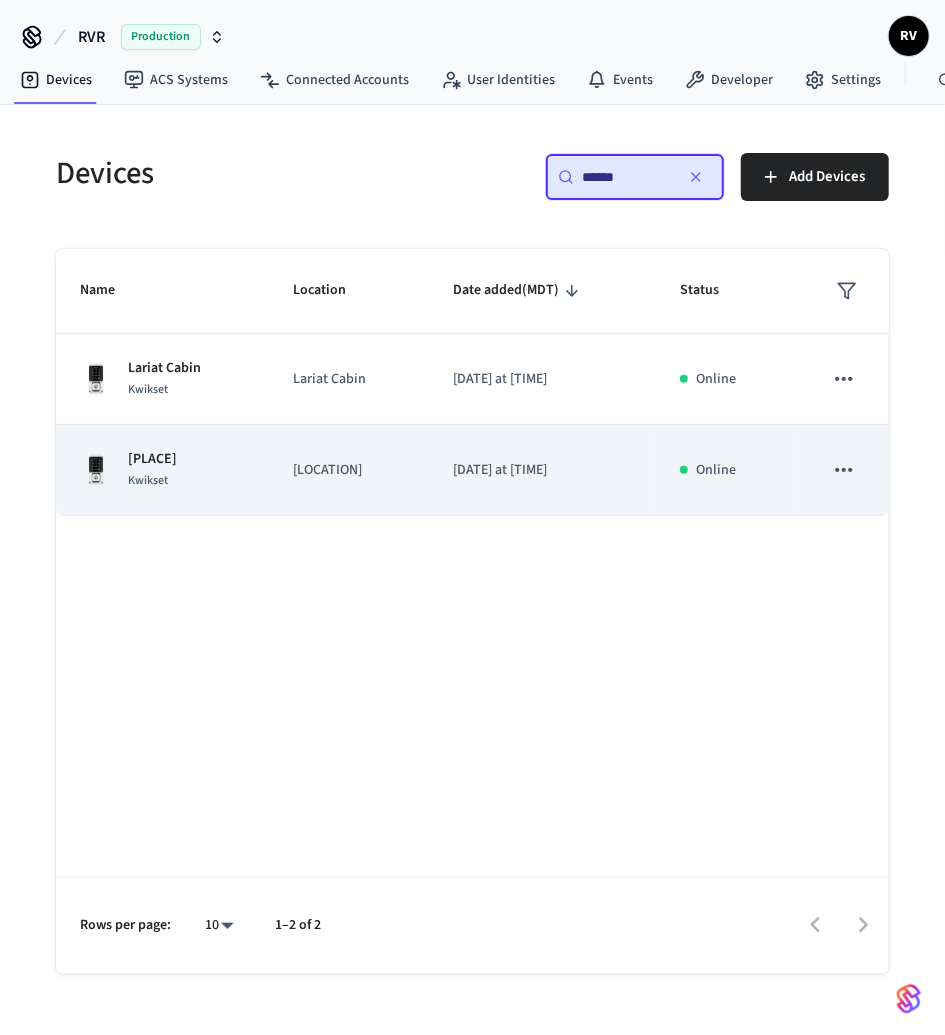 type on "******" 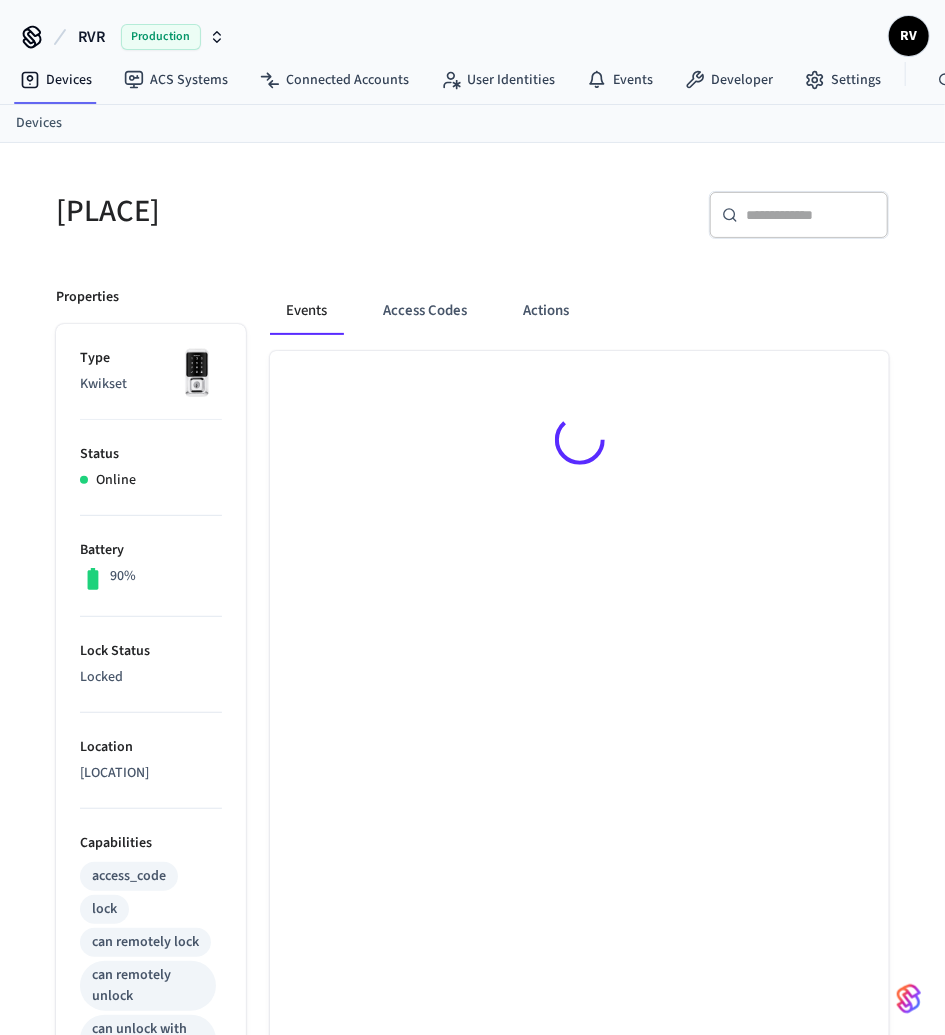 click at bounding box center [579, 443] 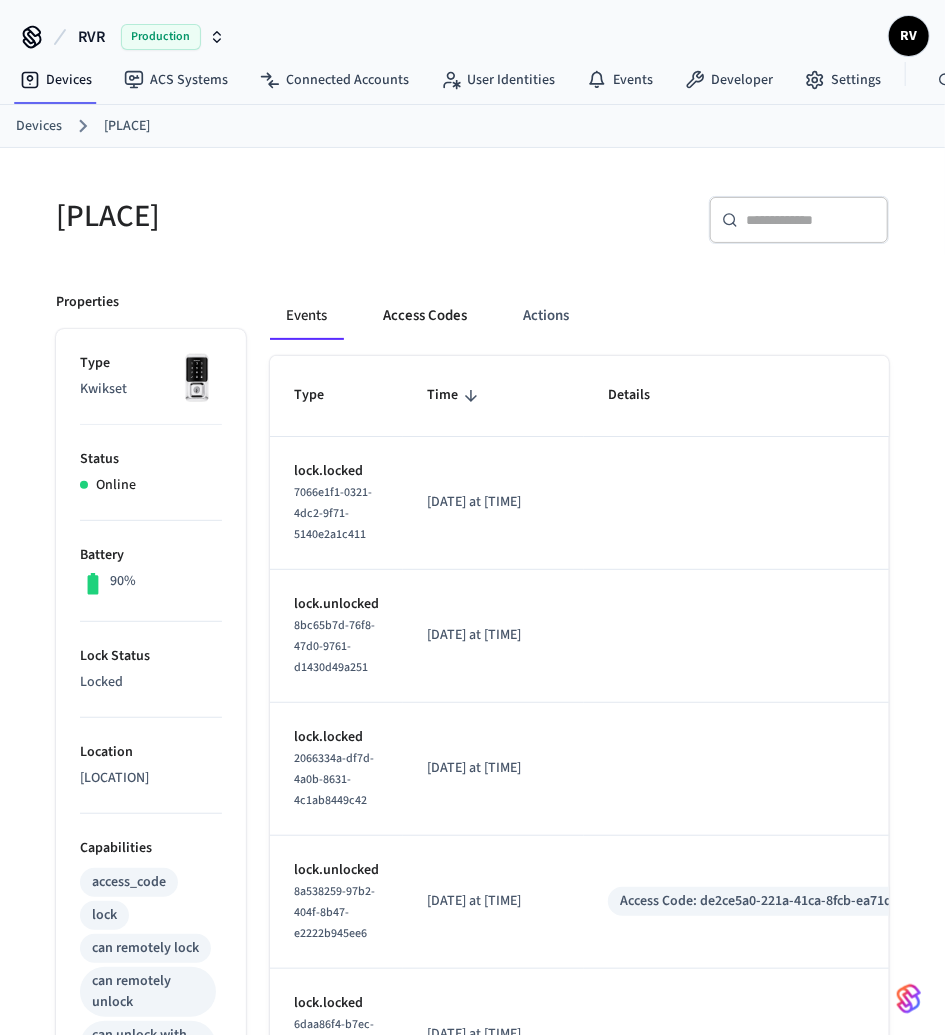 click on "Access Codes" at bounding box center [425, 316] 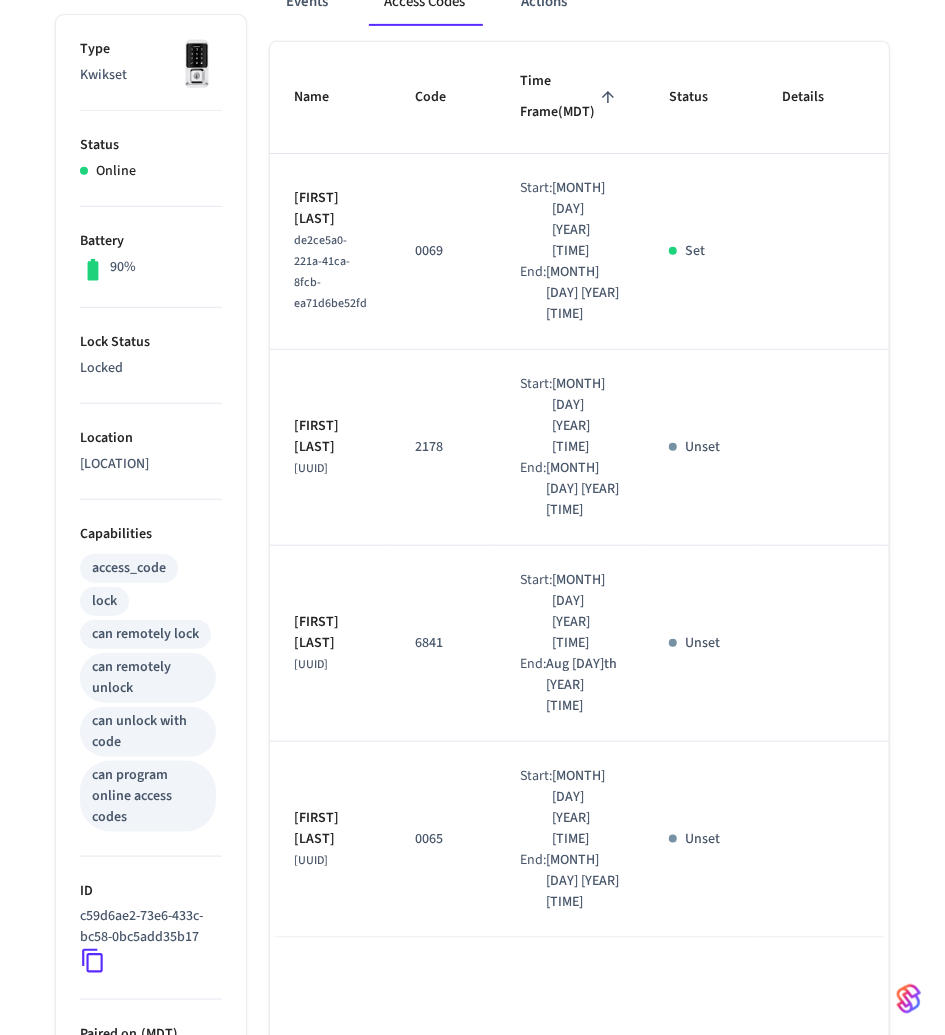 scroll, scrollTop: 0, scrollLeft: 0, axis: both 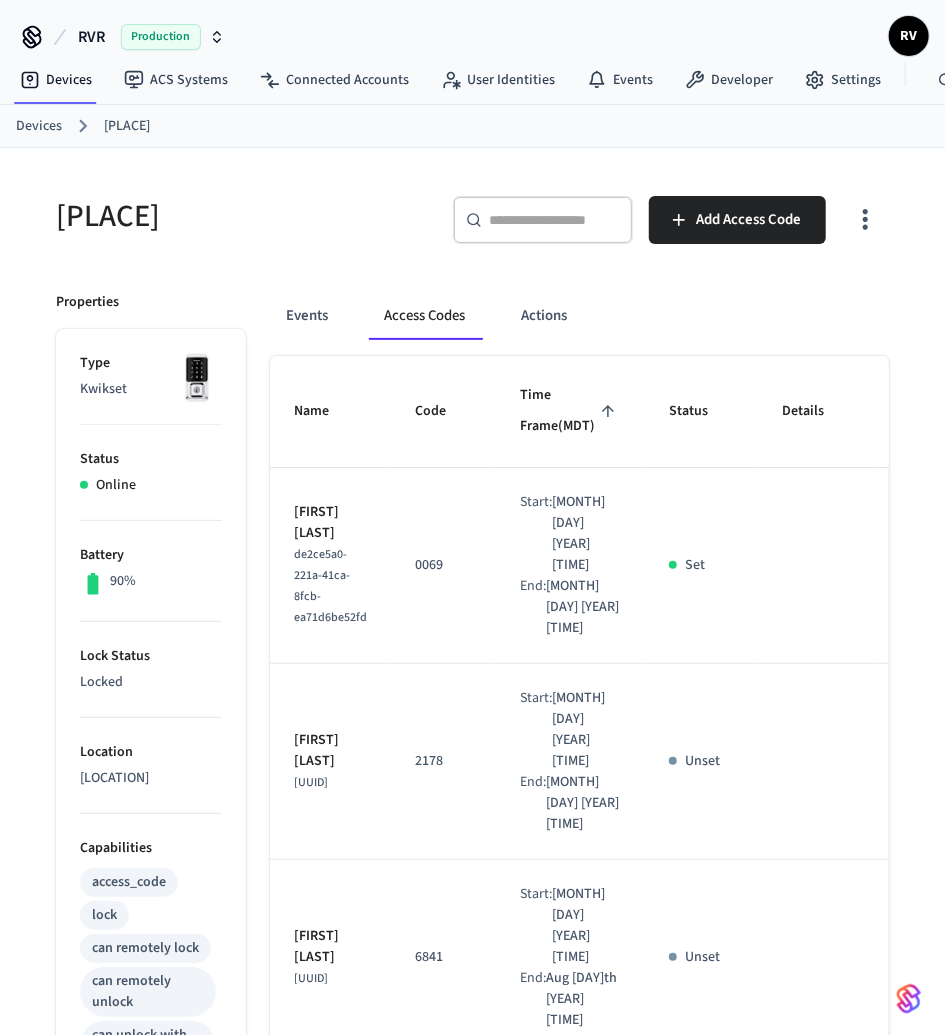 click on "Devices" at bounding box center [39, 126] 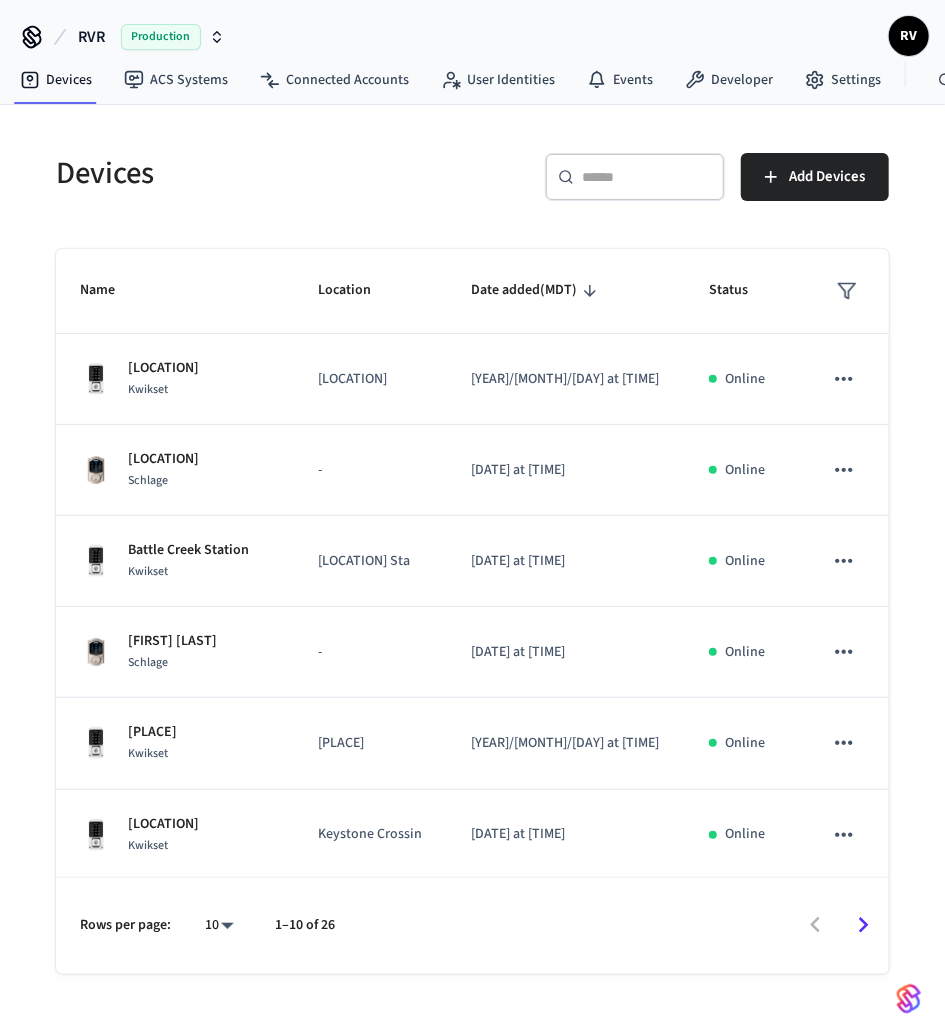 click on "​ ​" at bounding box center (635, 177) 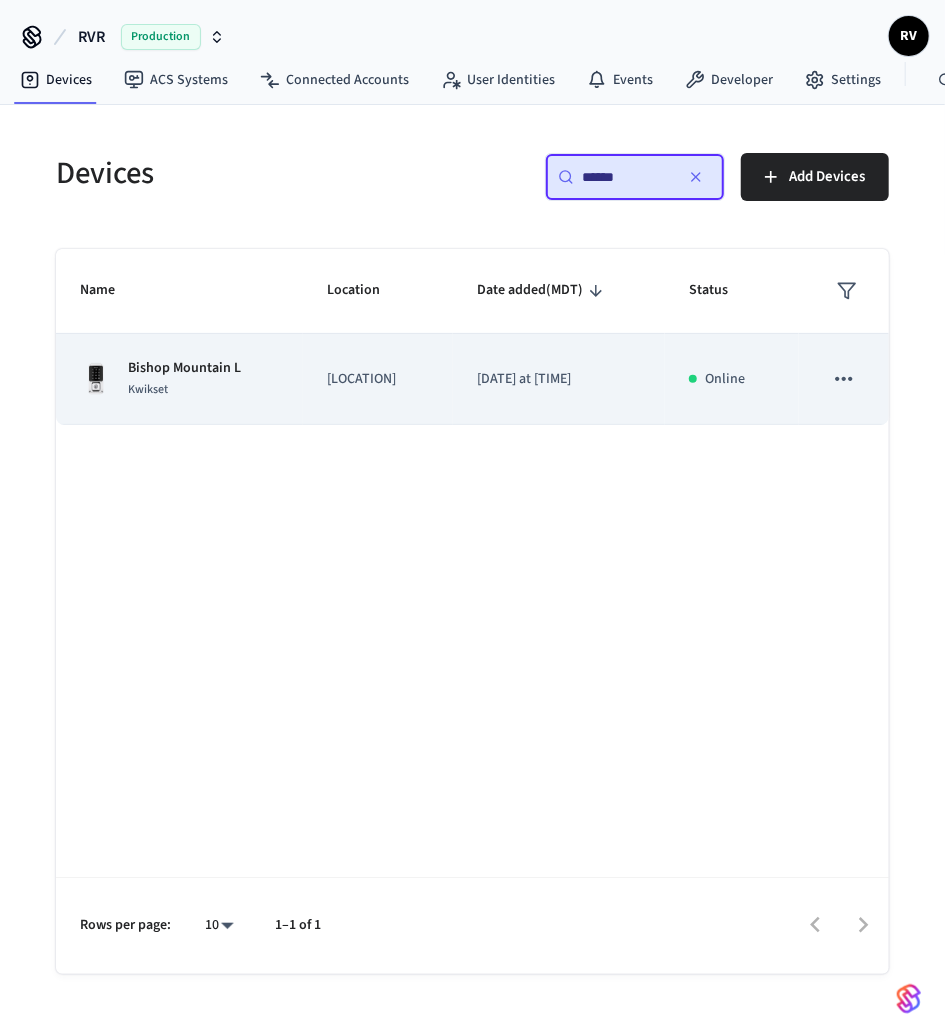 type on "******" 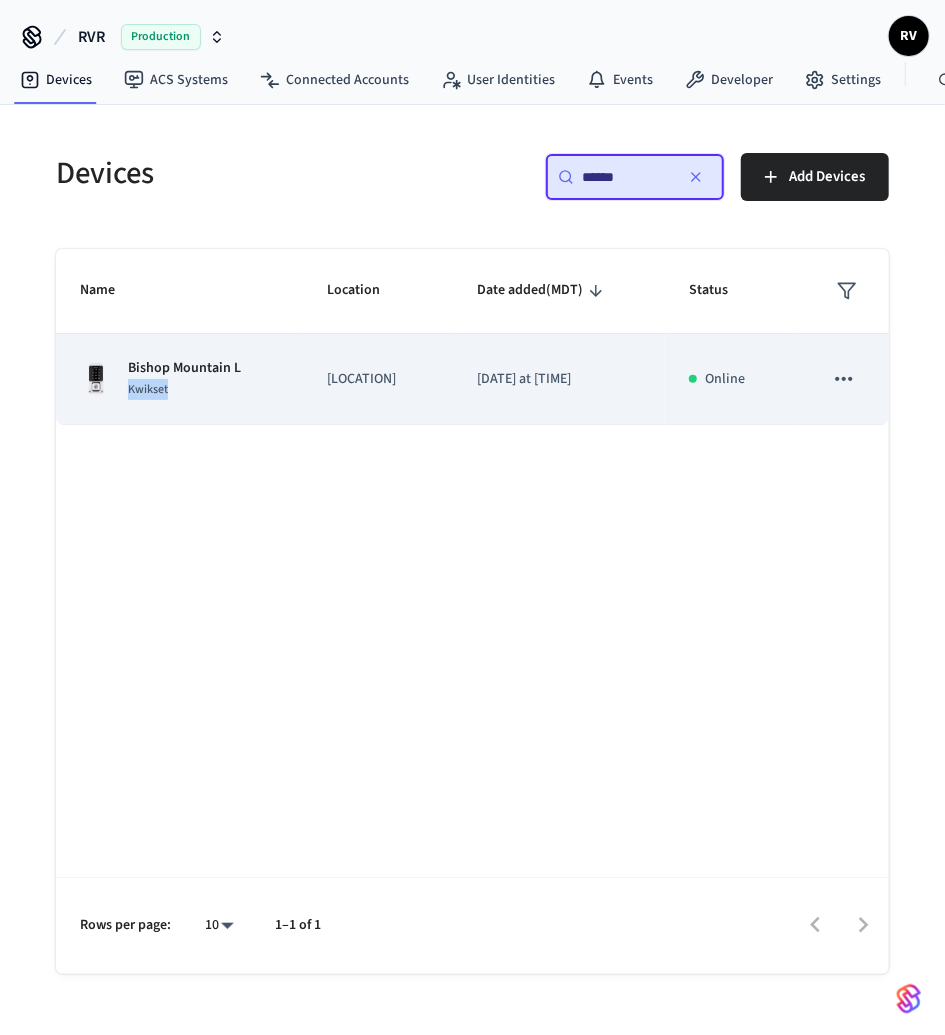 click on "[PLACE] [PRODUCT]" at bounding box center (179, 379) 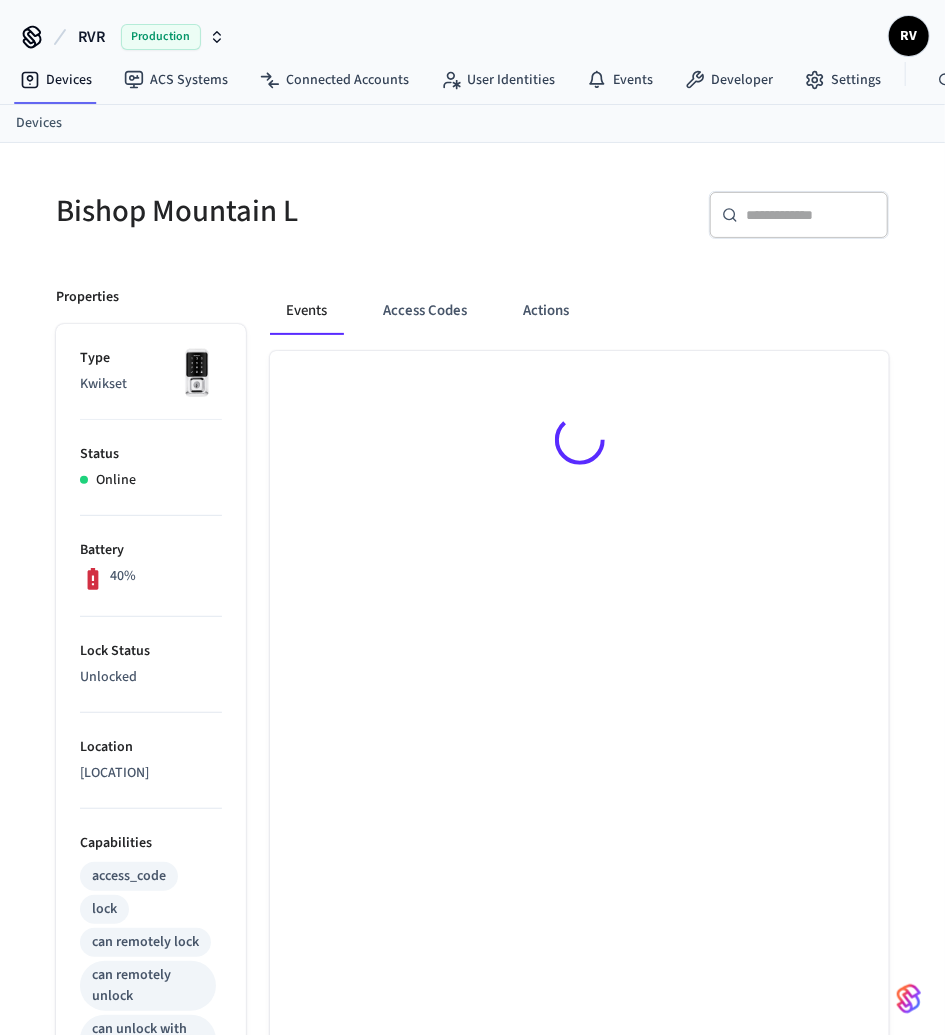 click on "Type Kwikset" at bounding box center (151, 384) 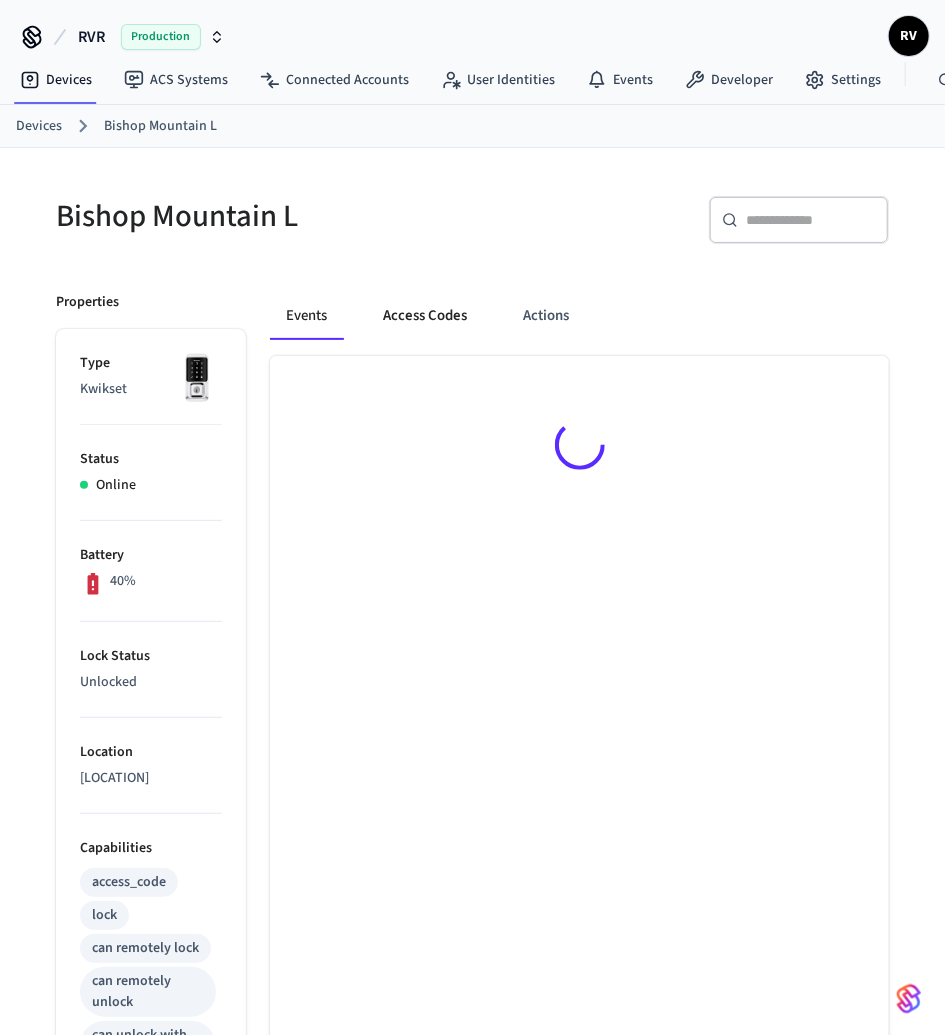 drag, startPoint x: 372, startPoint y: 346, endPoint x: 387, endPoint y: 334, distance: 19.209373 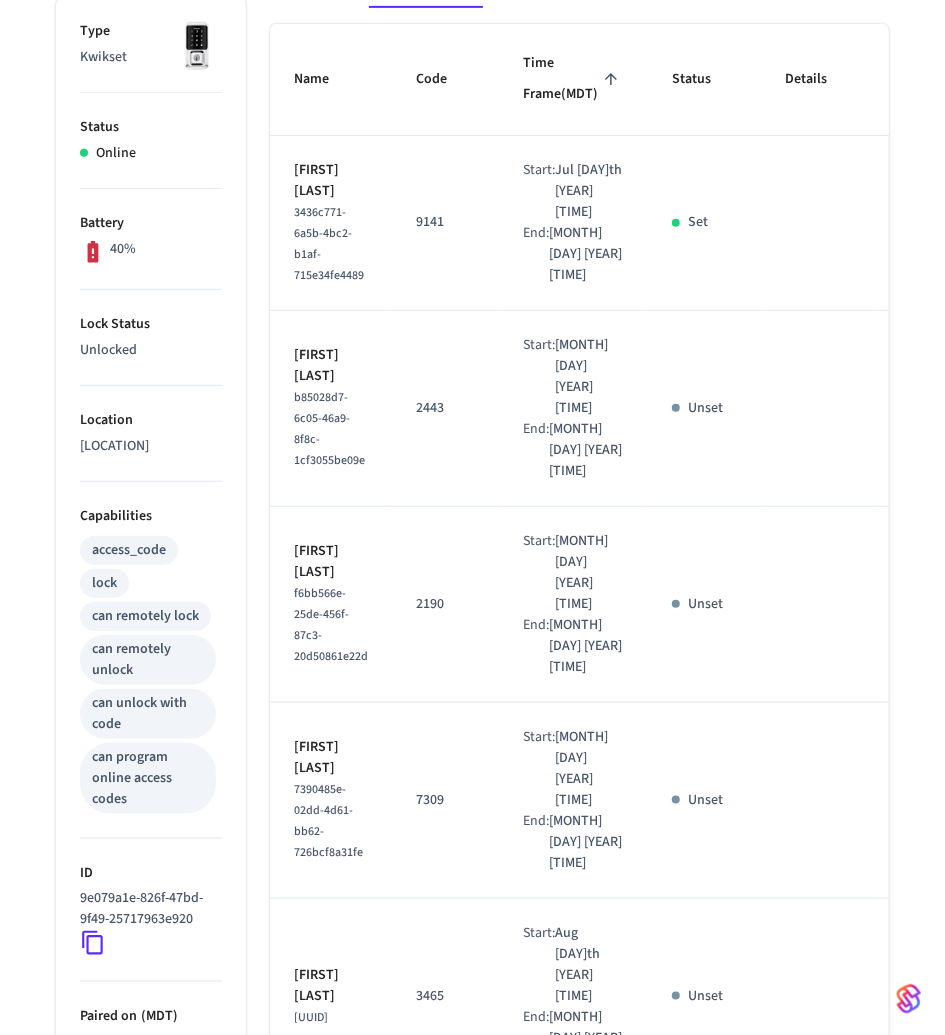 scroll, scrollTop: 0, scrollLeft: 0, axis: both 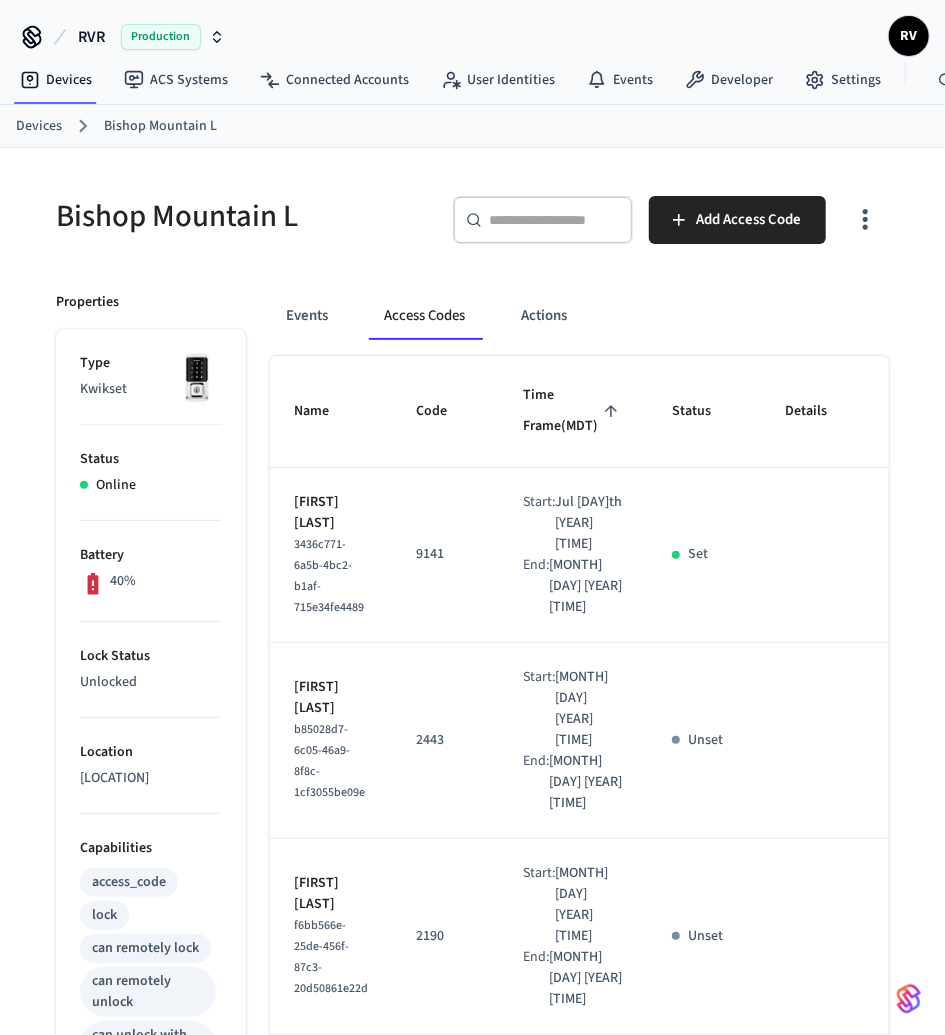 click on "​ ​ Add Access Code" at bounding box center [671, 228] 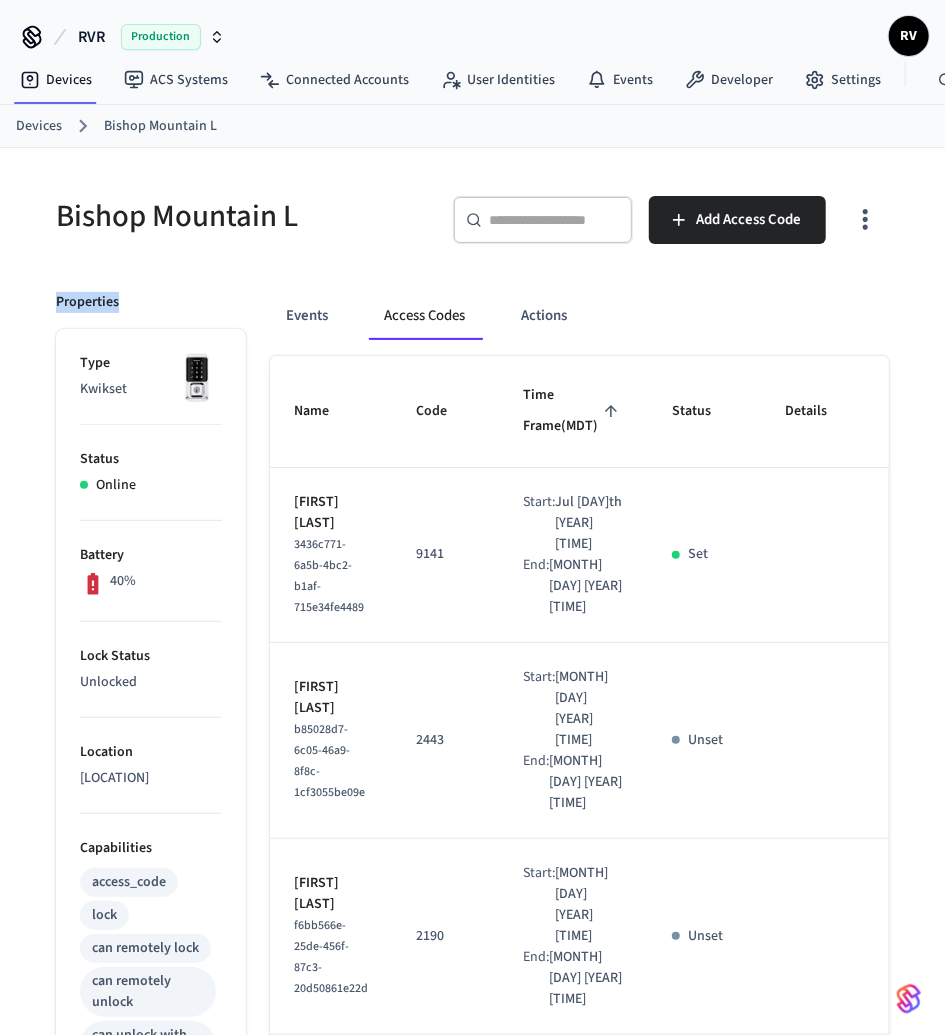 click on "​ ​ Add Access Code" at bounding box center (671, 228) 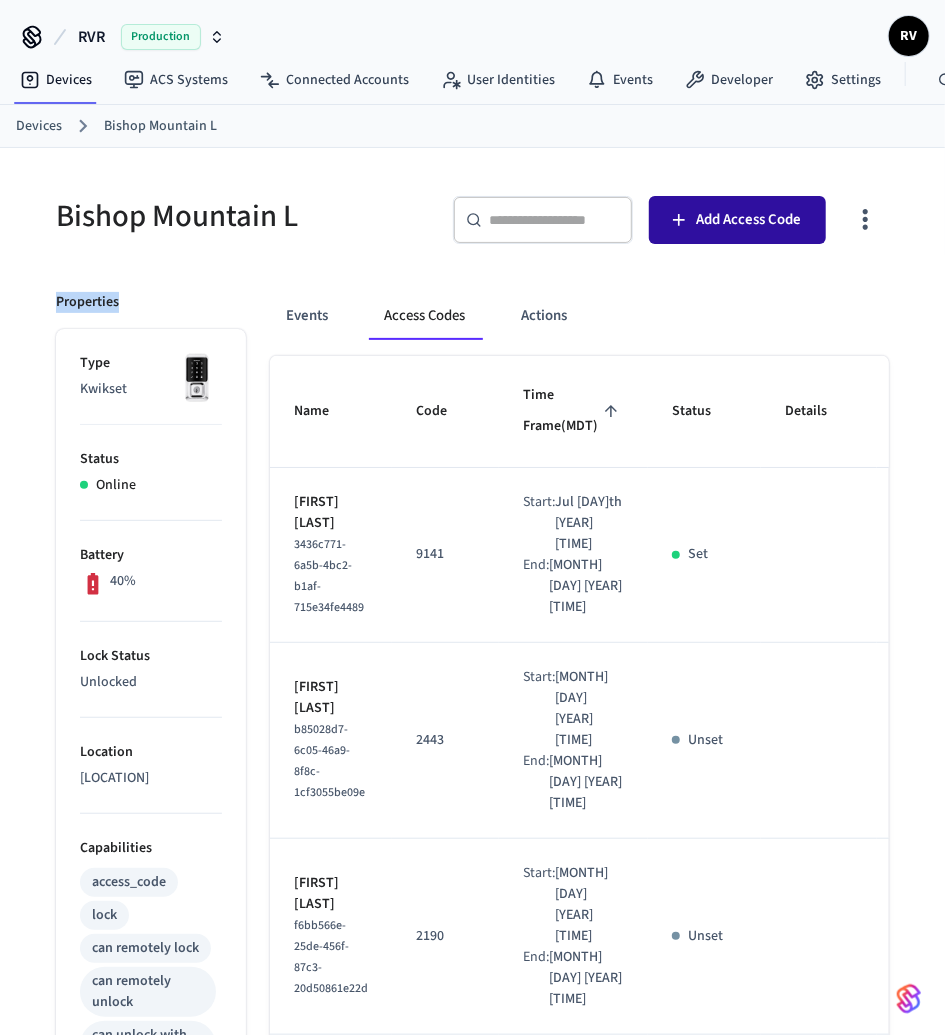click on "Add Access Code" at bounding box center (737, 220) 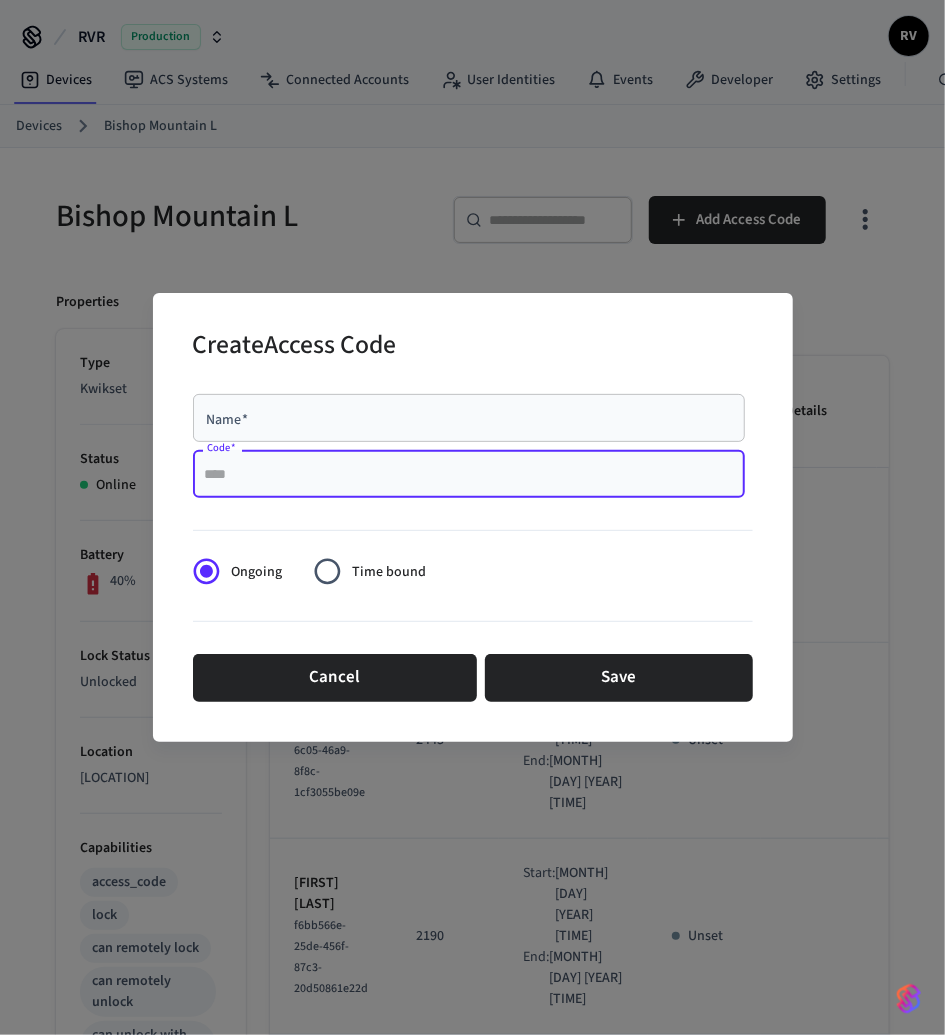 click on "Code   *" at bounding box center (469, 474) 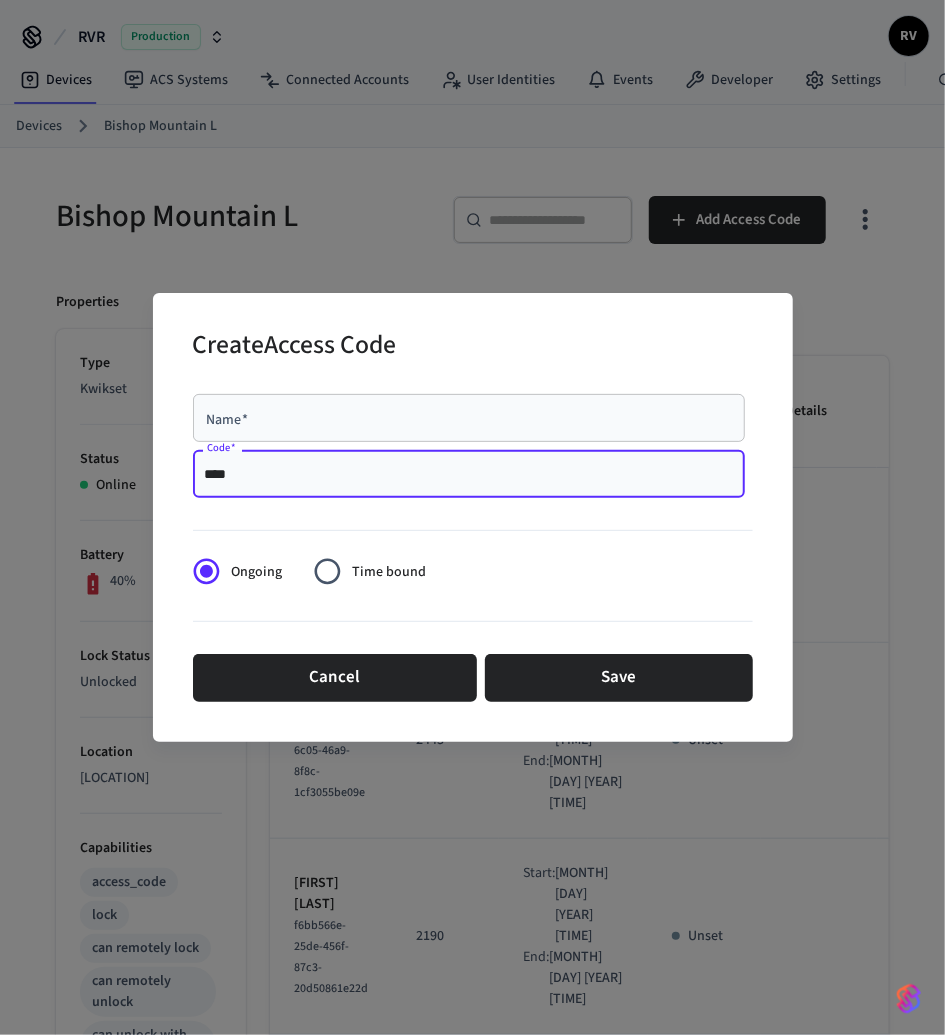 type on "****" 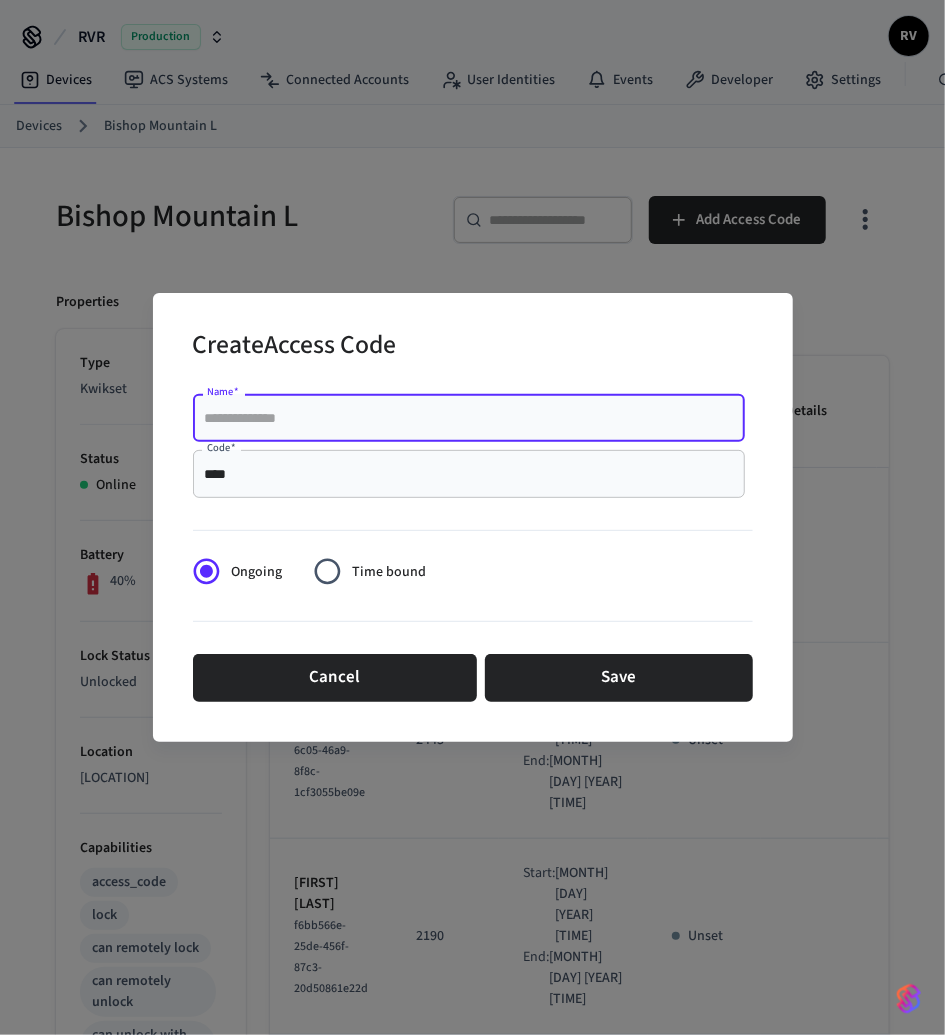paste on "**********" 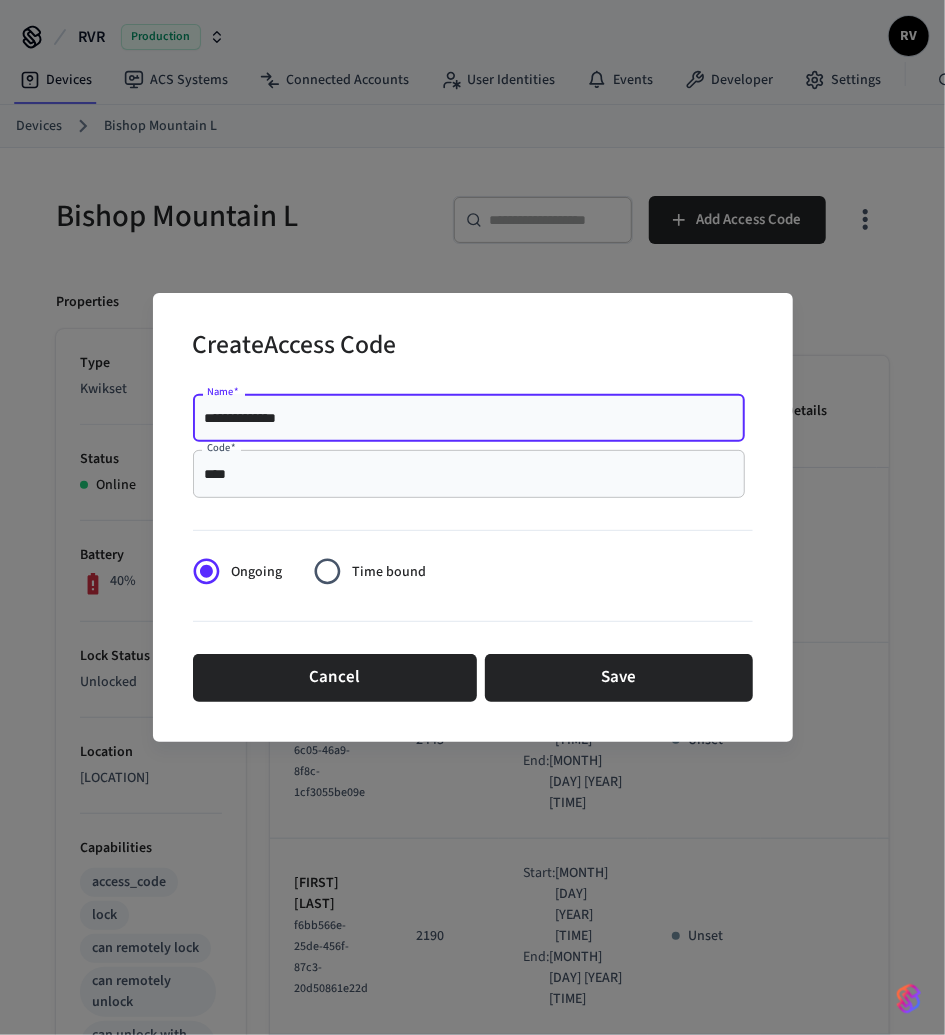 click on "**********" at bounding box center [469, 418] 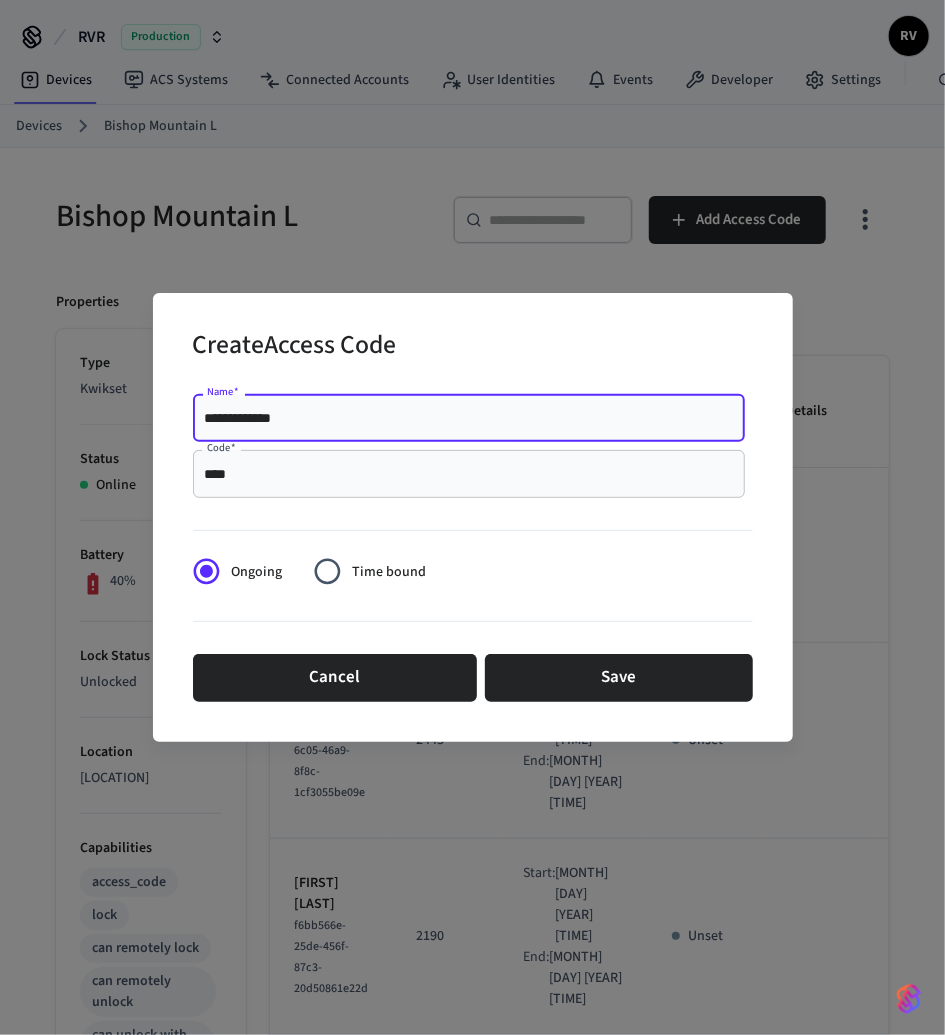 type on "**********" 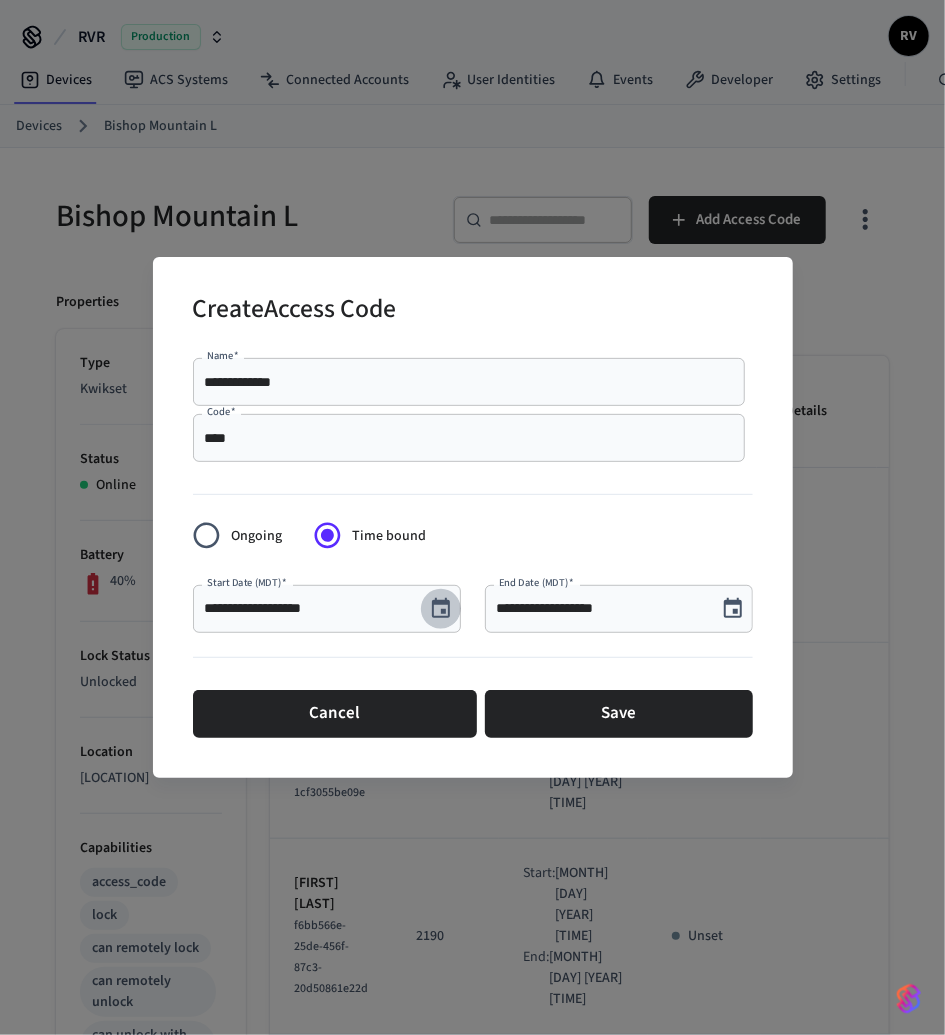 click at bounding box center [441, 609] 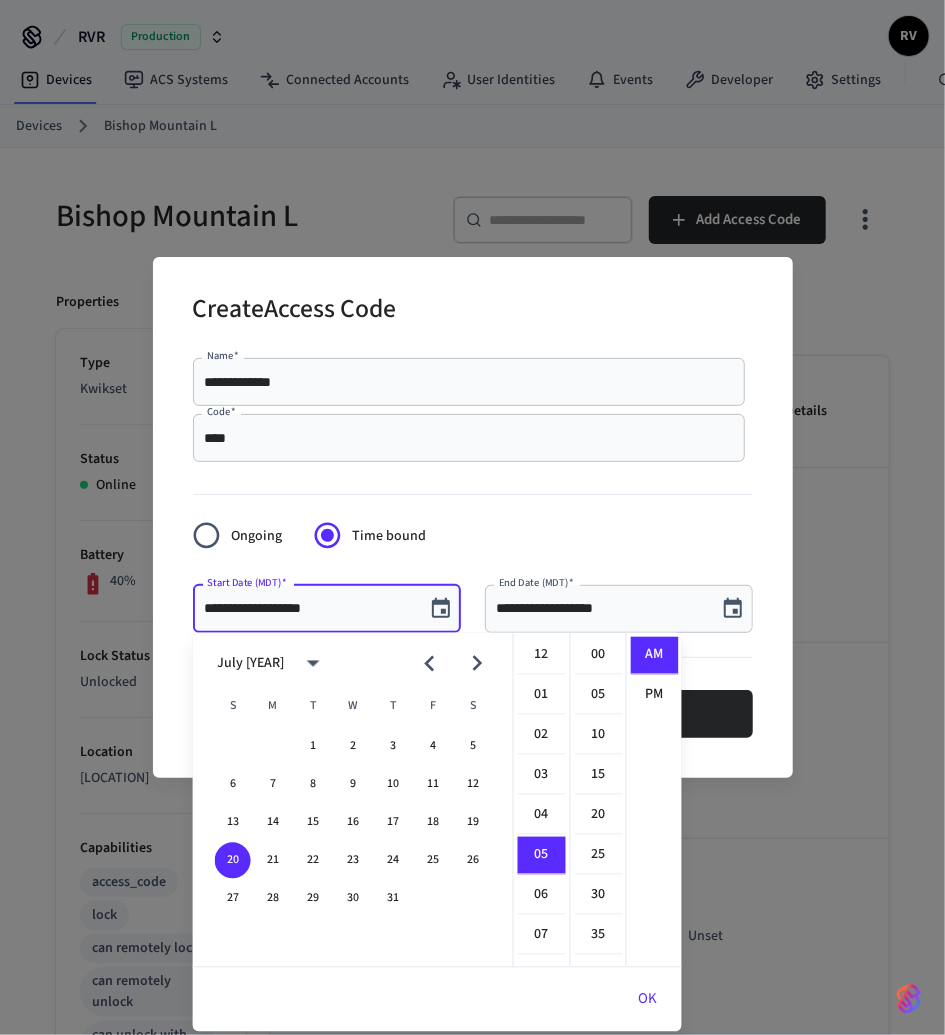scroll, scrollTop: 198, scrollLeft: 0, axis: vertical 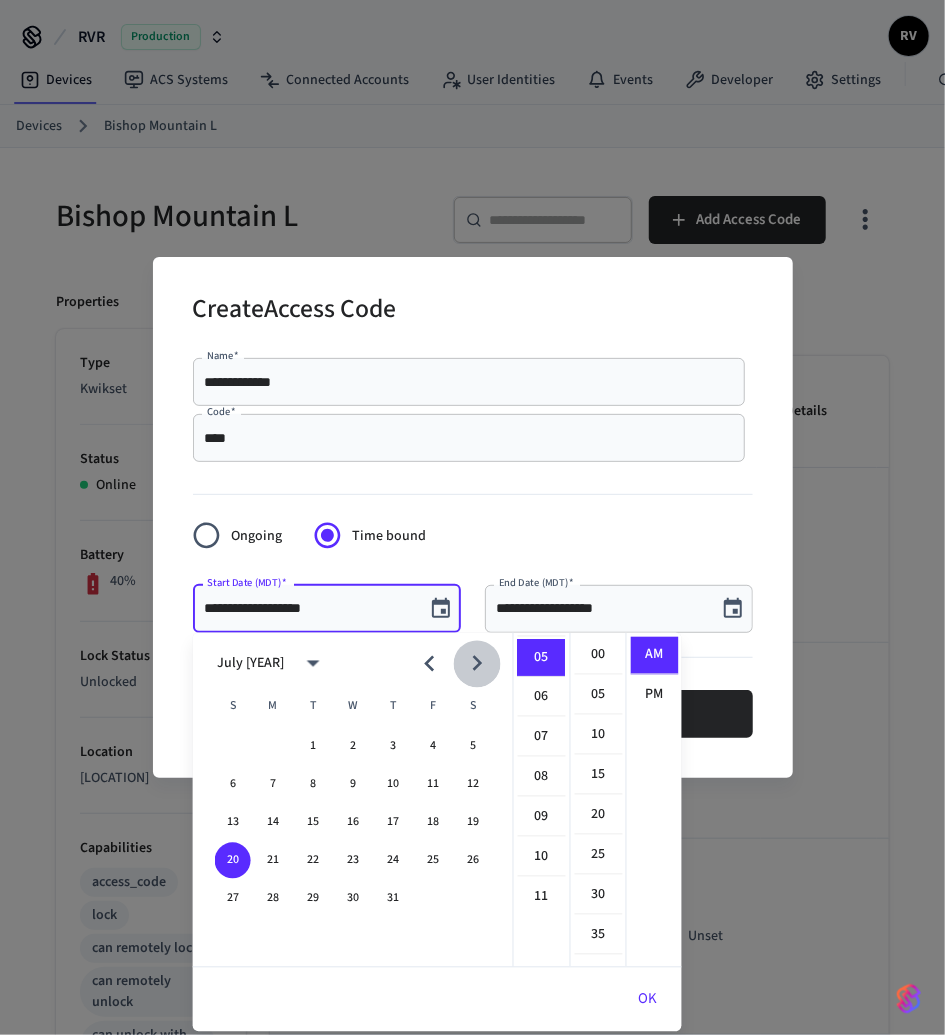 click 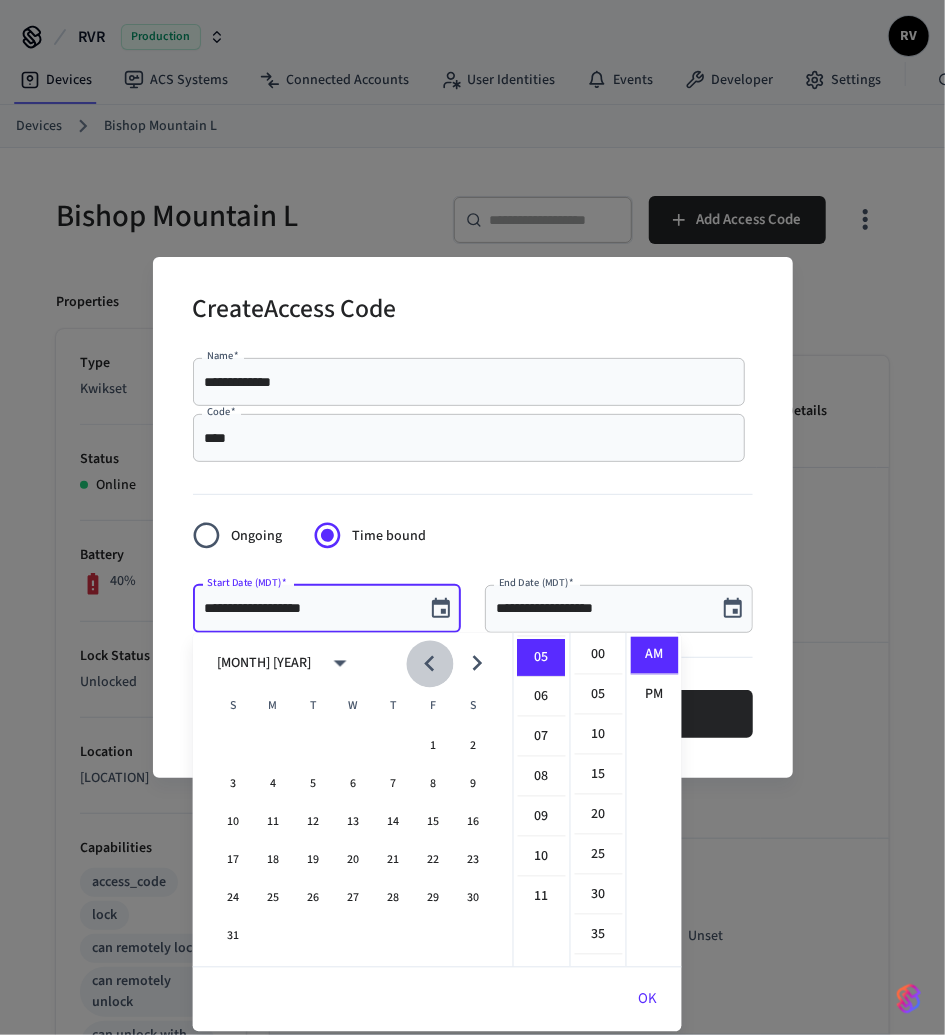 click 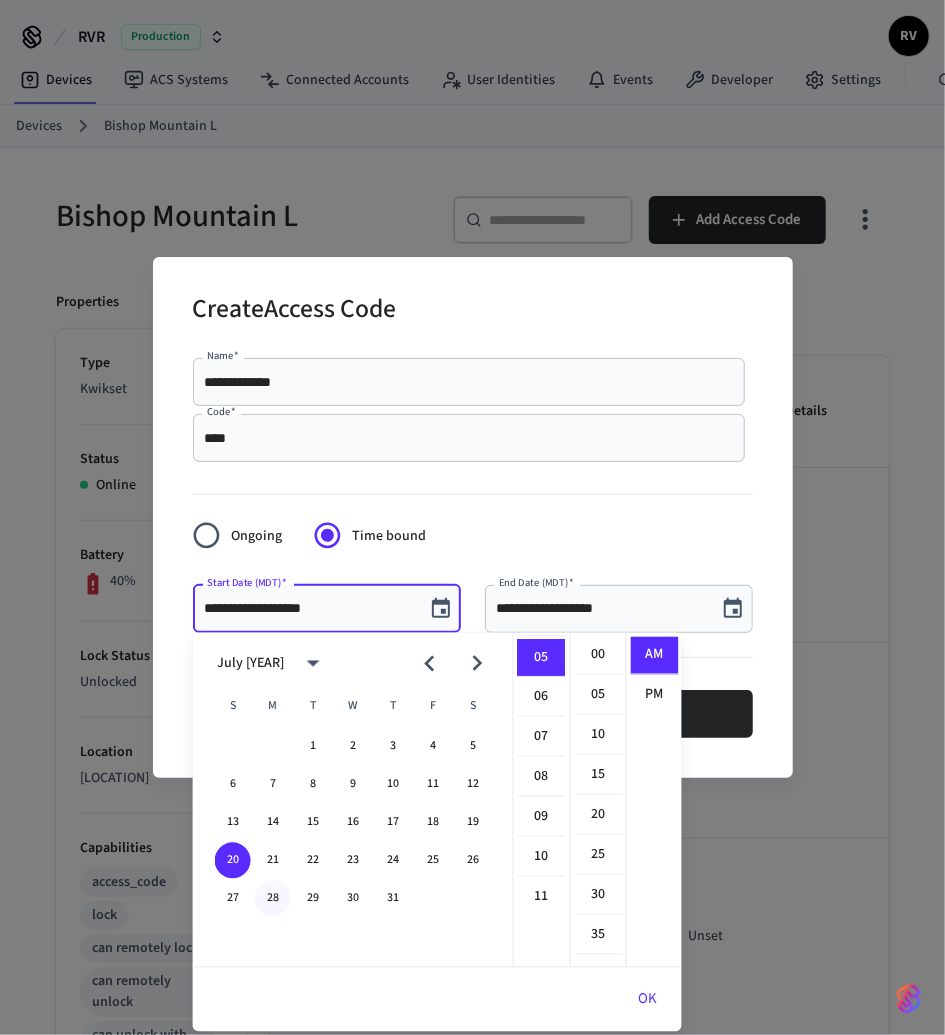 click on "28" at bounding box center (273, 899) 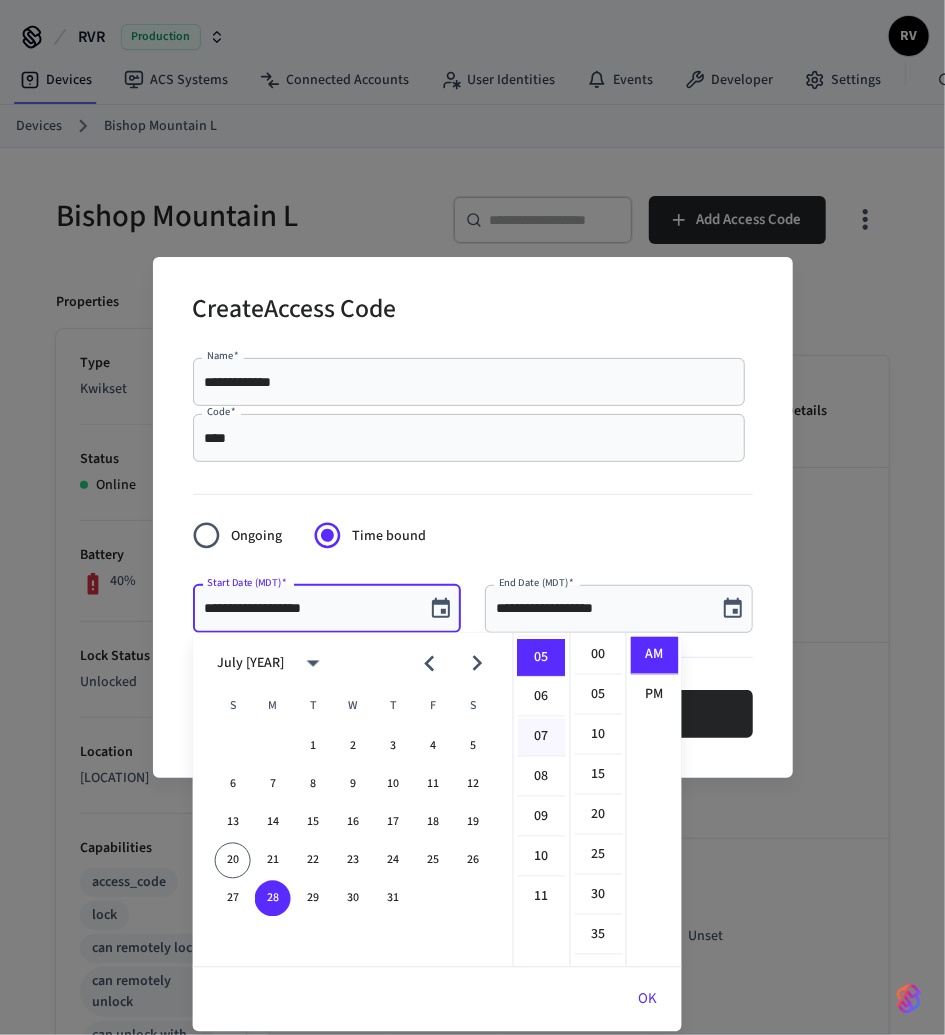 scroll, scrollTop: 0, scrollLeft: 0, axis: both 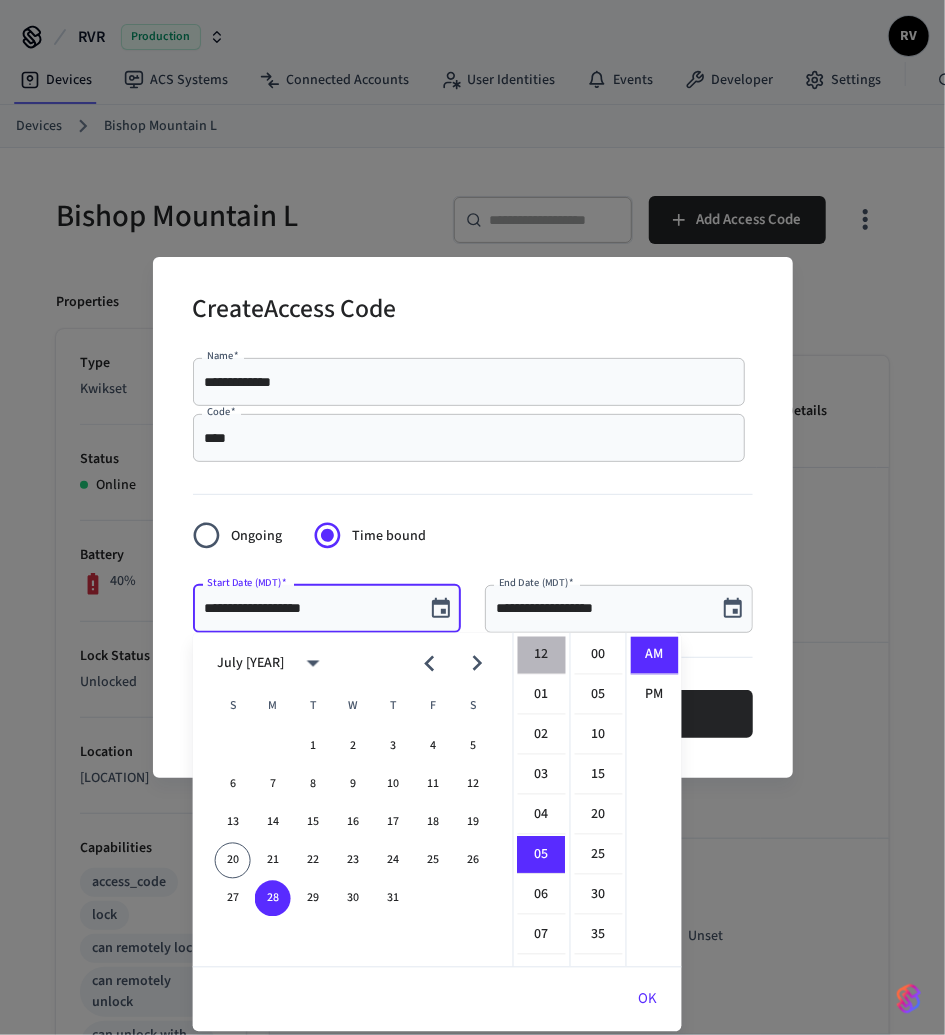 click on "12" at bounding box center (542, 656) 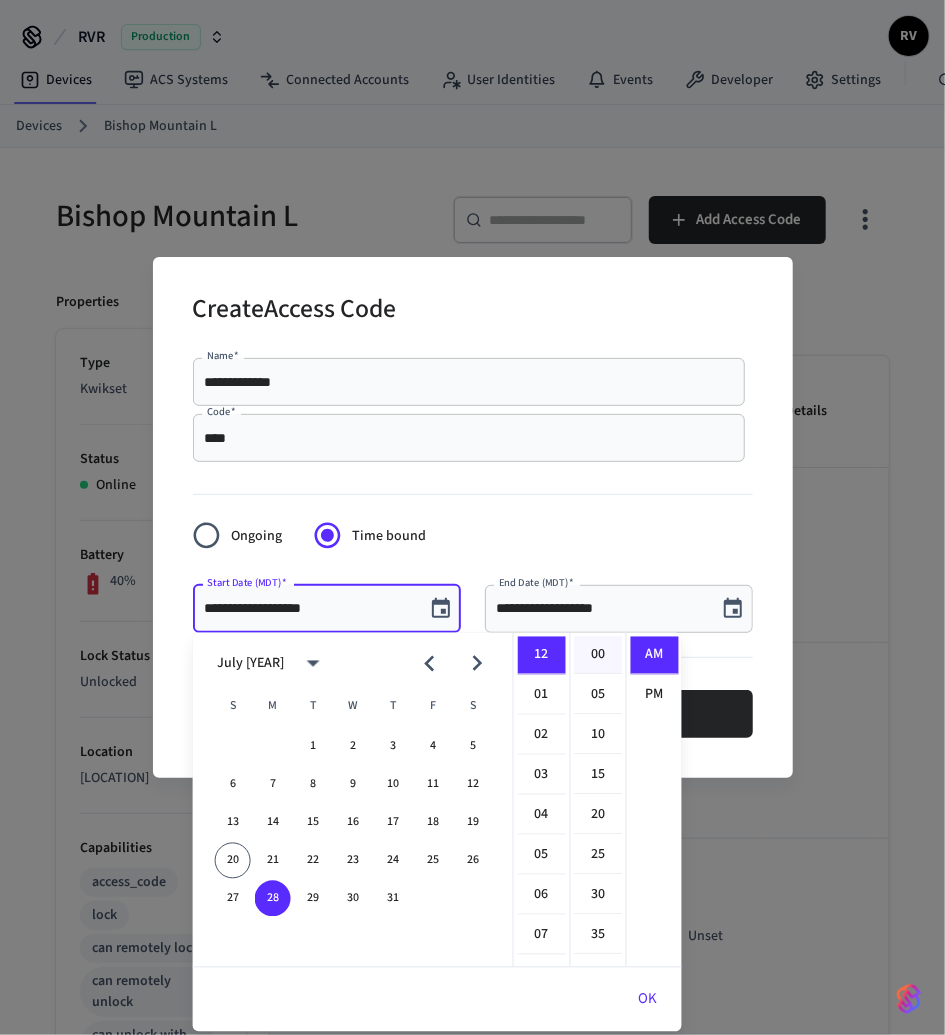 click on "00" at bounding box center (599, 656) 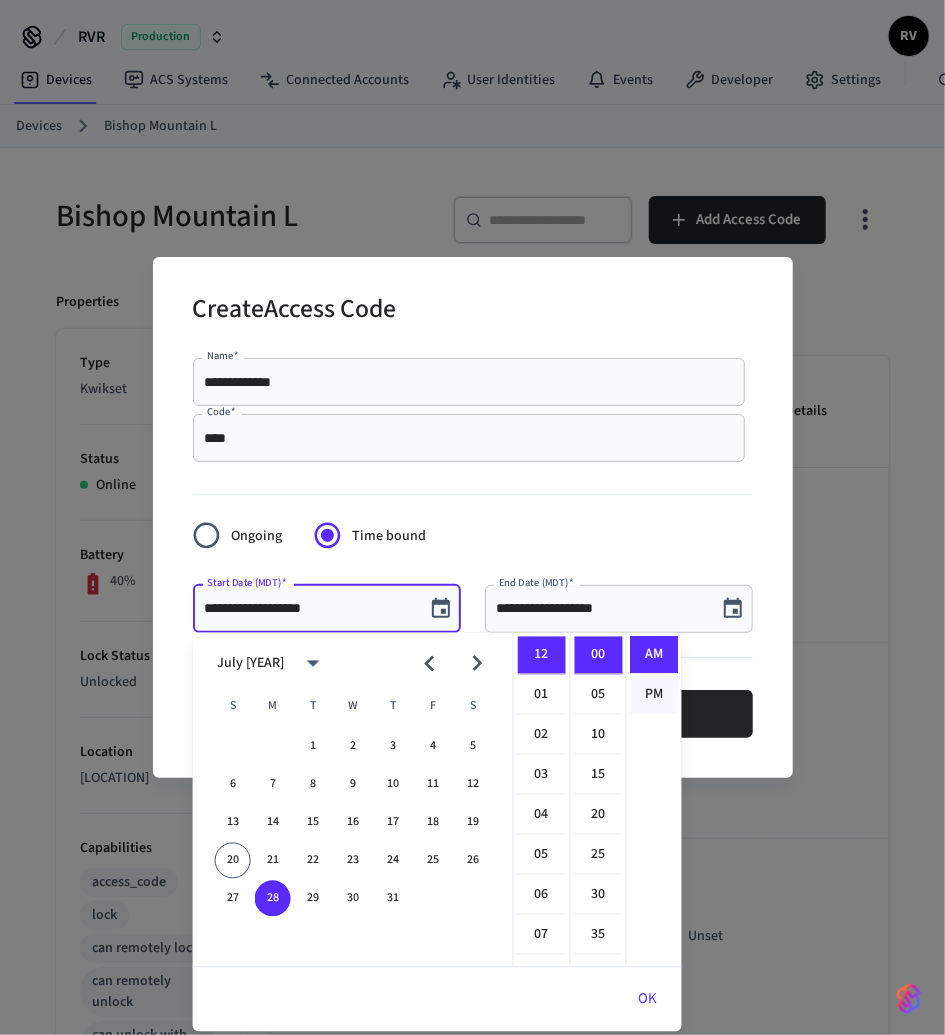 click on "PM" at bounding box center [655, 695] 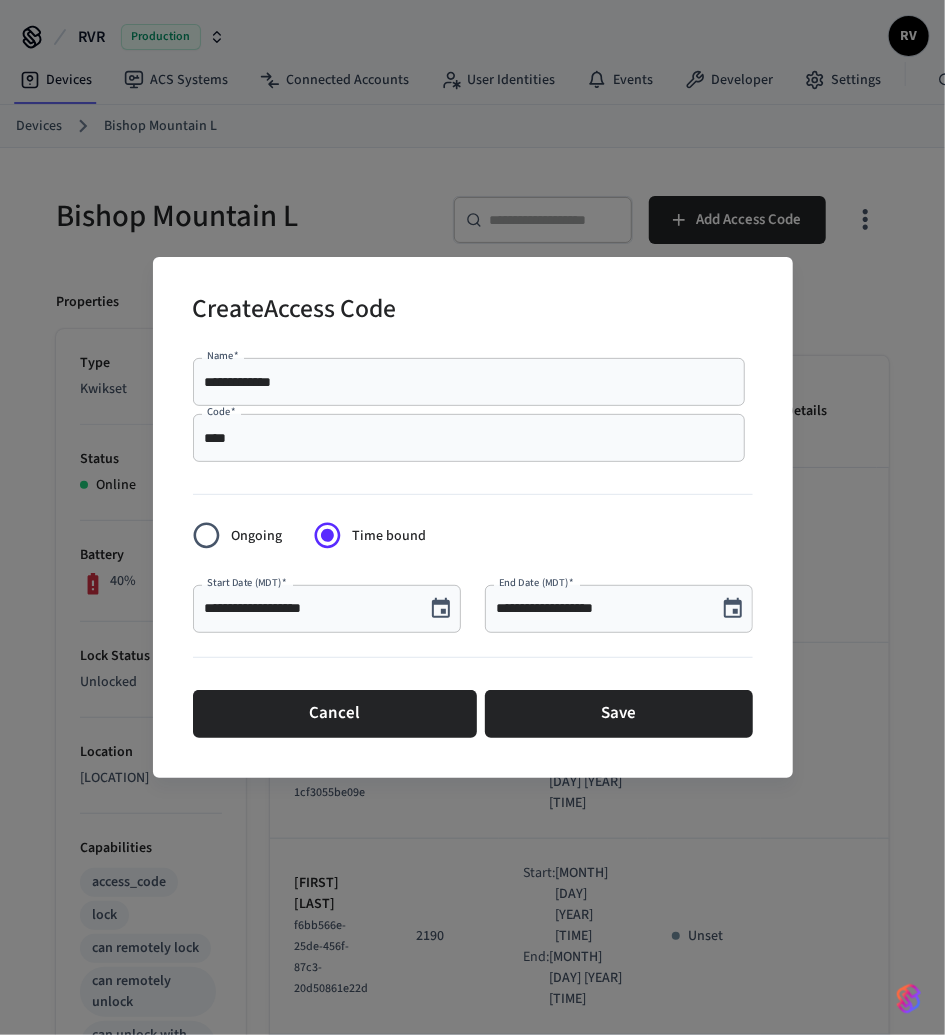 scroll, scrollTop: 36, scrollLeft: 0, axis: vertical 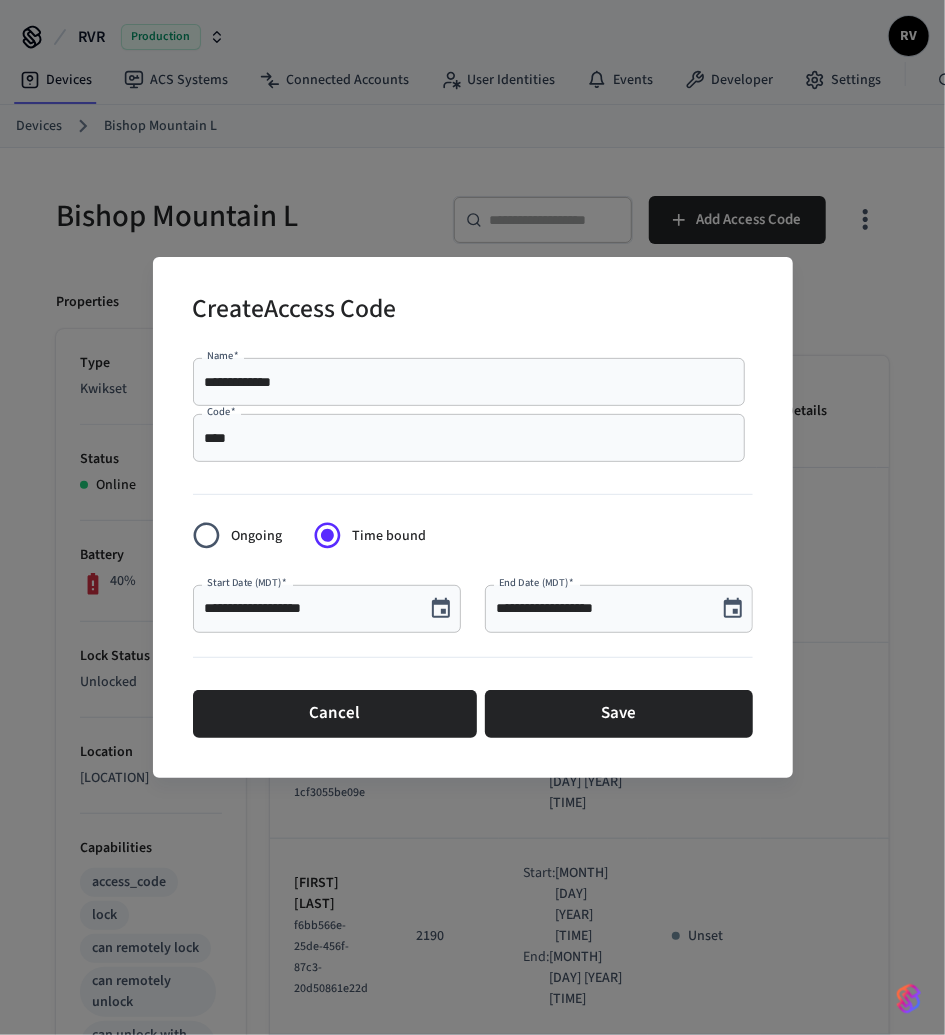 click at bounding box center (733, 609) 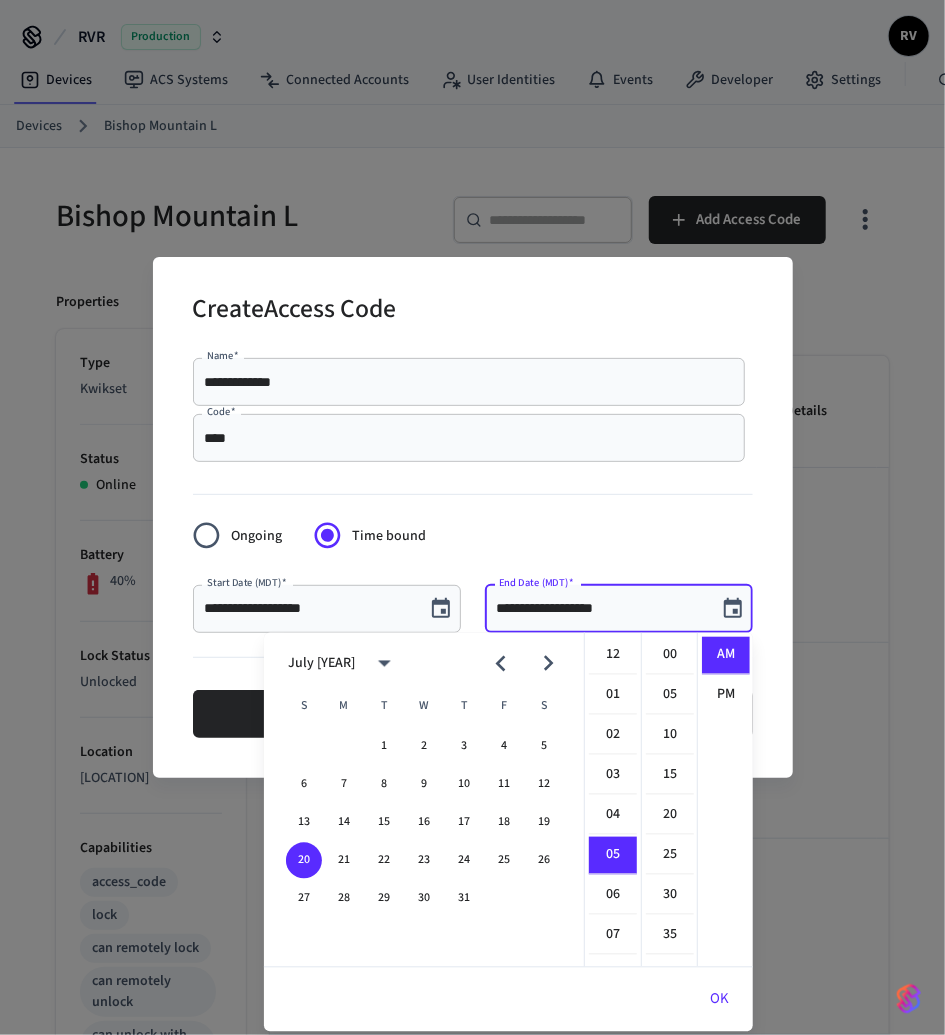 scroll, scrollTop: 198, scrollLeft: 0, axis: vertical 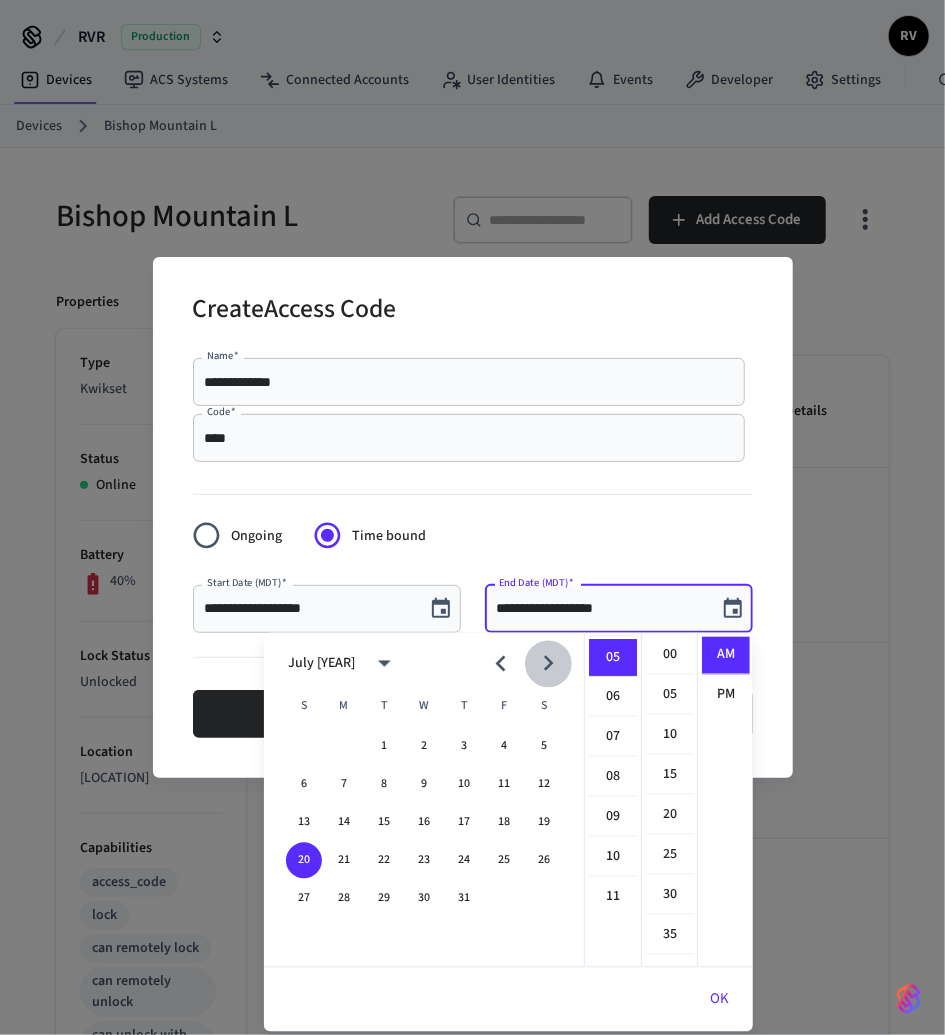 click 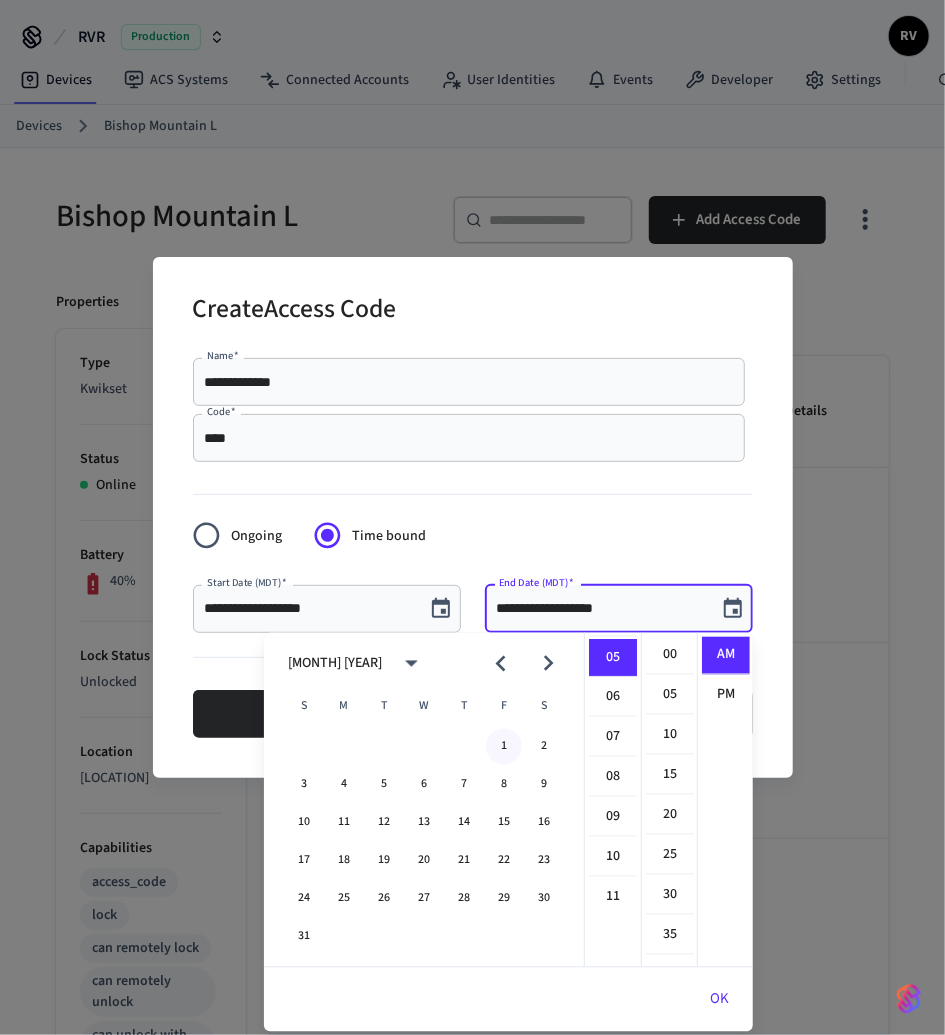 click on "1" at bounding box center [504, 747] 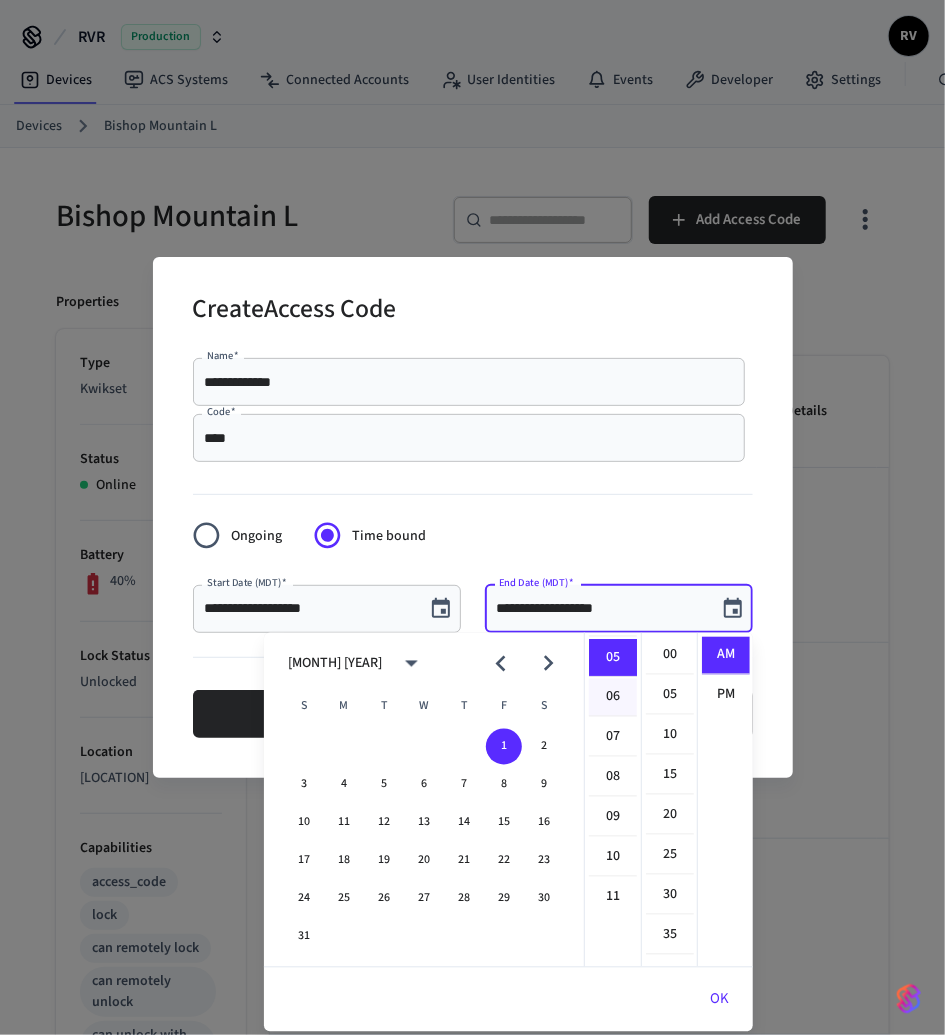 scroll, scrollTop: 0, scrollLeft: 0, axis: both 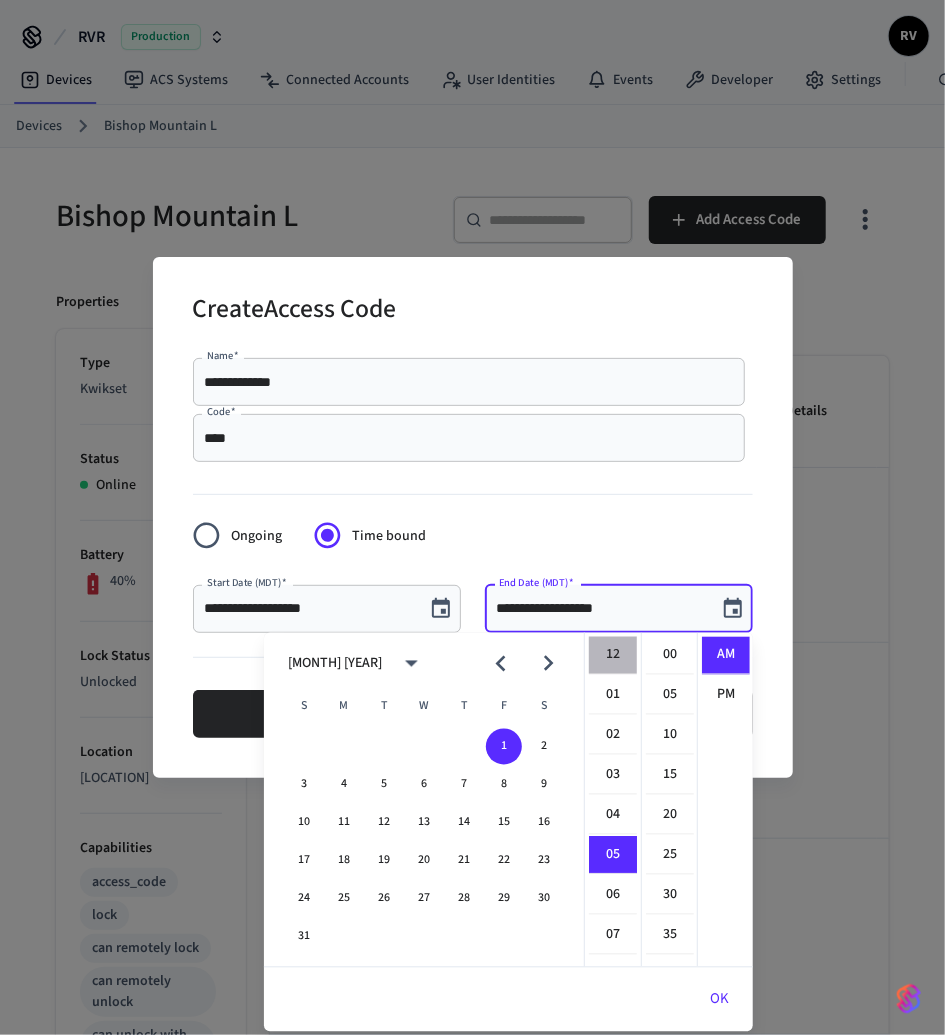 click on "12" at bounding box center [613, 656] 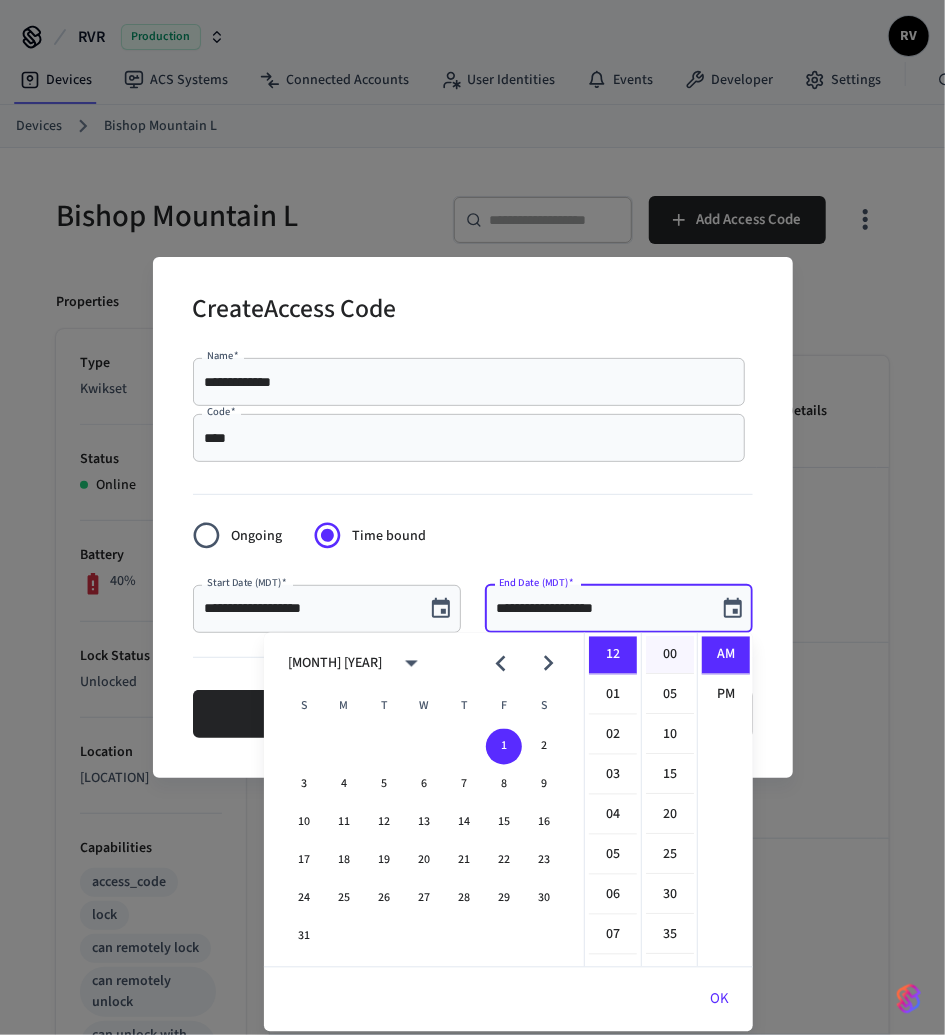 click on "00" at bounding box center (670, 656) 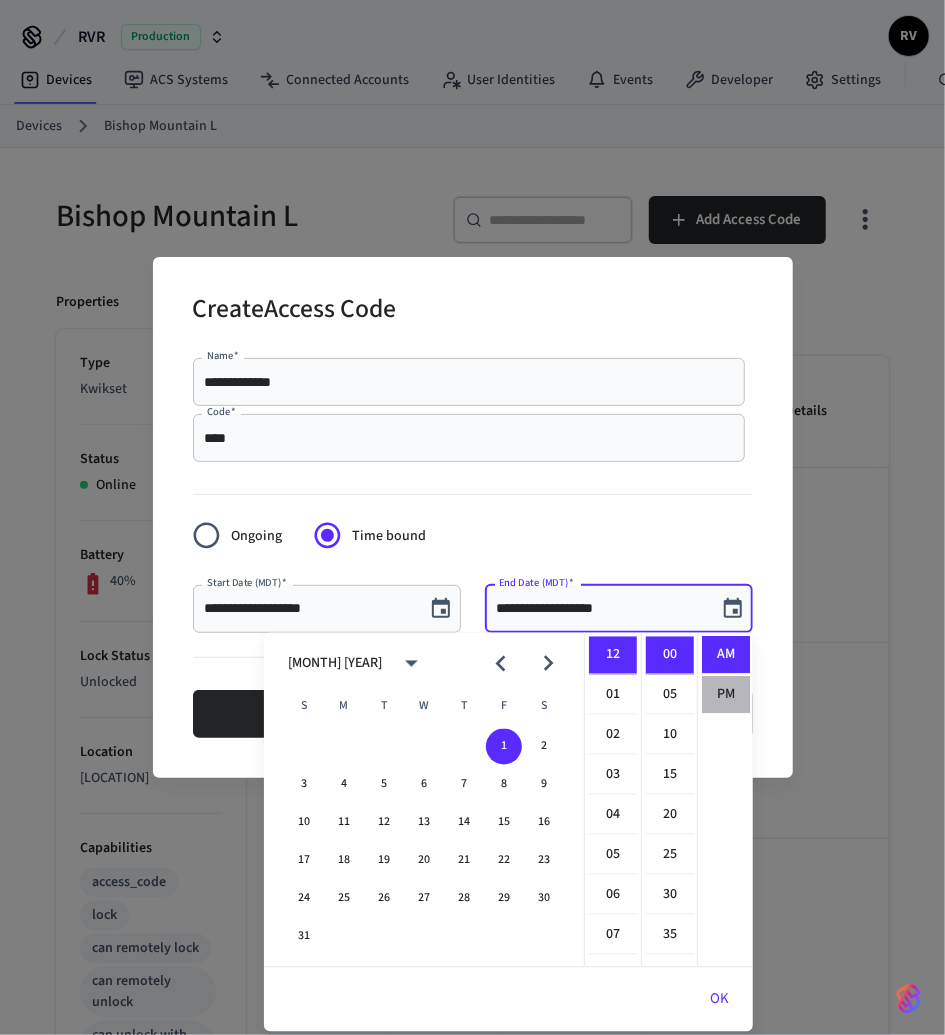 click on "PM" at bounding box center [726, 695] 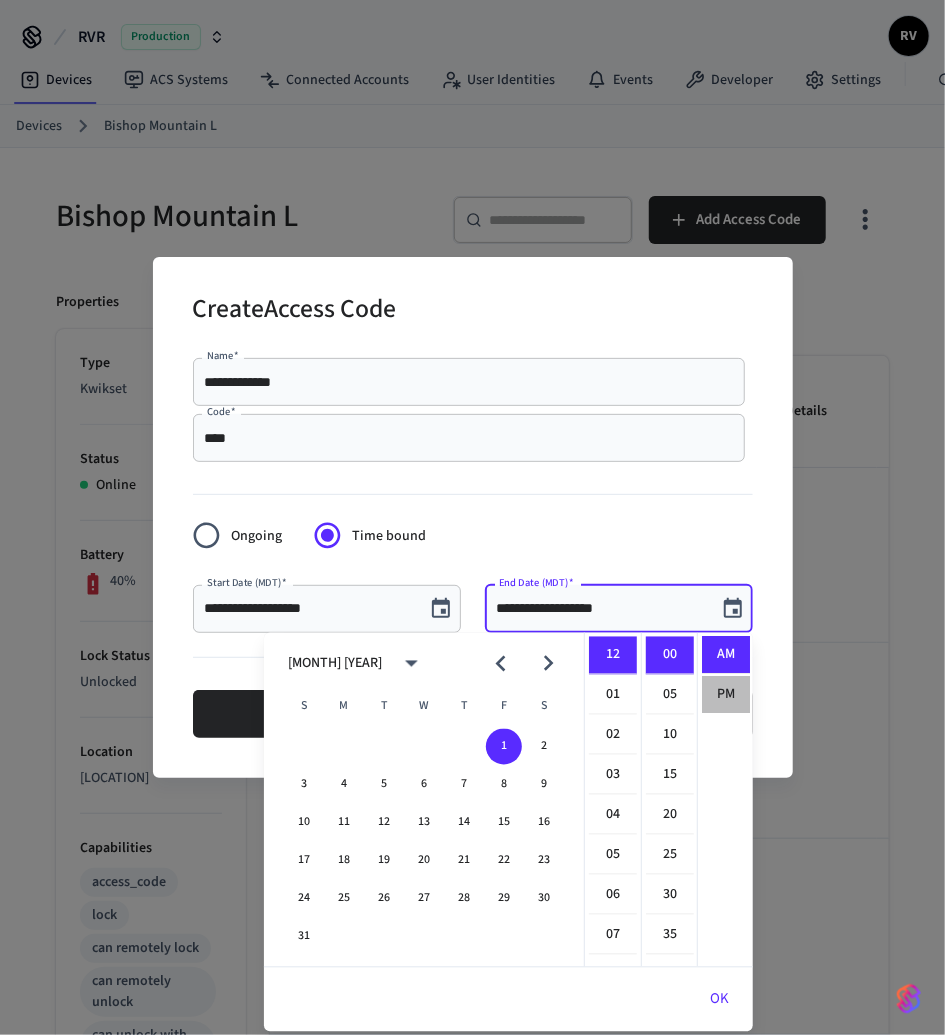 scroll, scrollTop: 36, scrollLeft: 0, axis: vertical 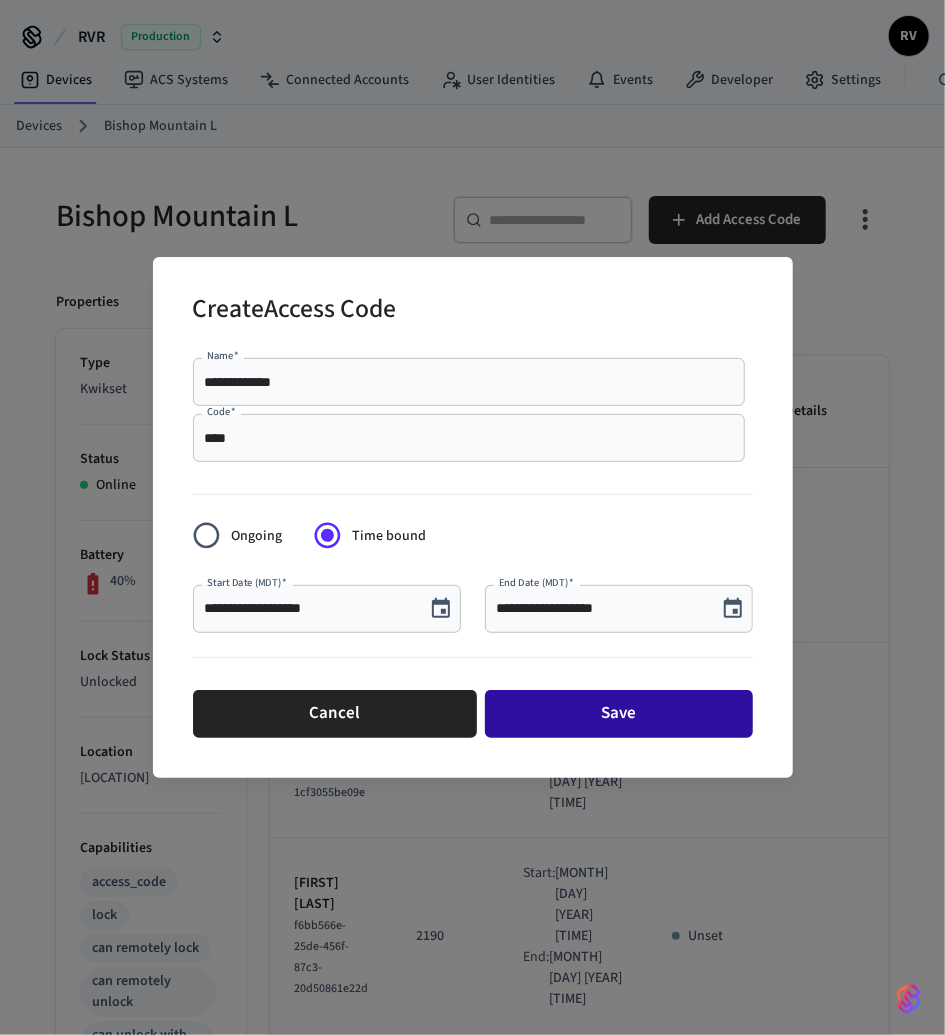click on "Save" at bounding box center (619, 714) 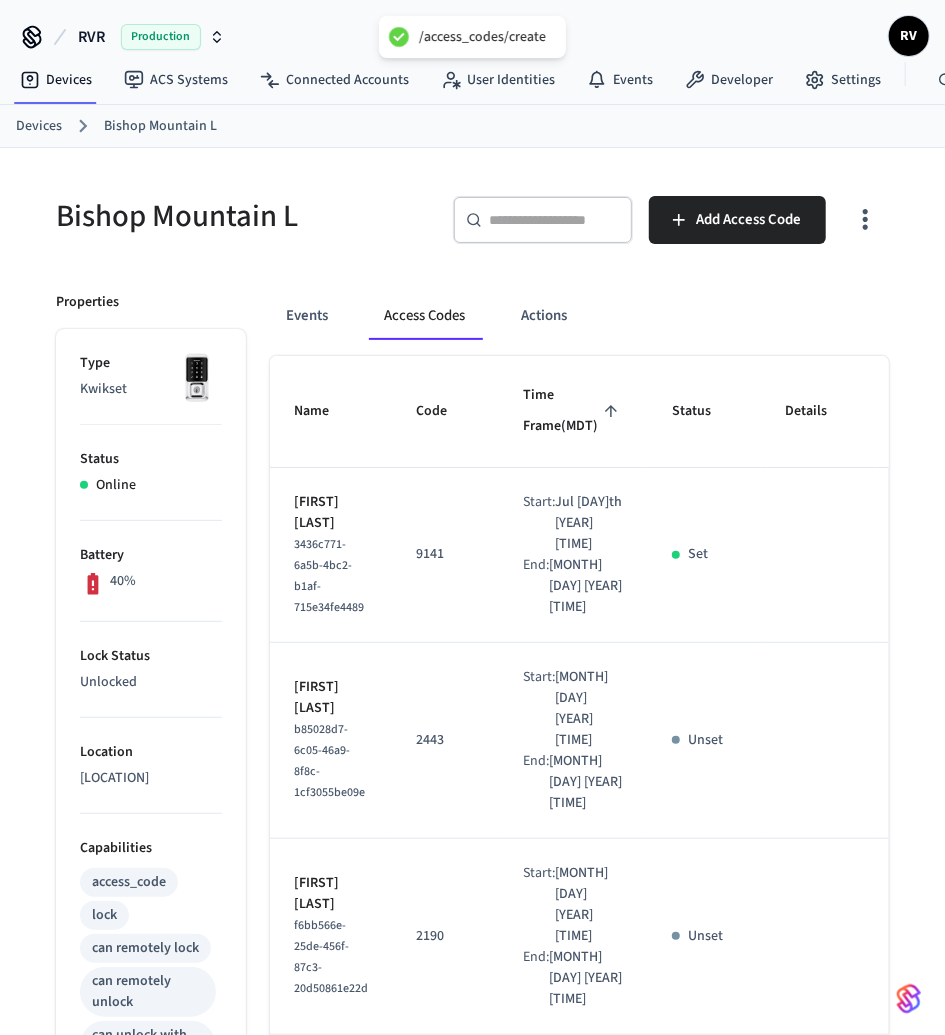 click on "Devices" at bounding box center [39, 126] 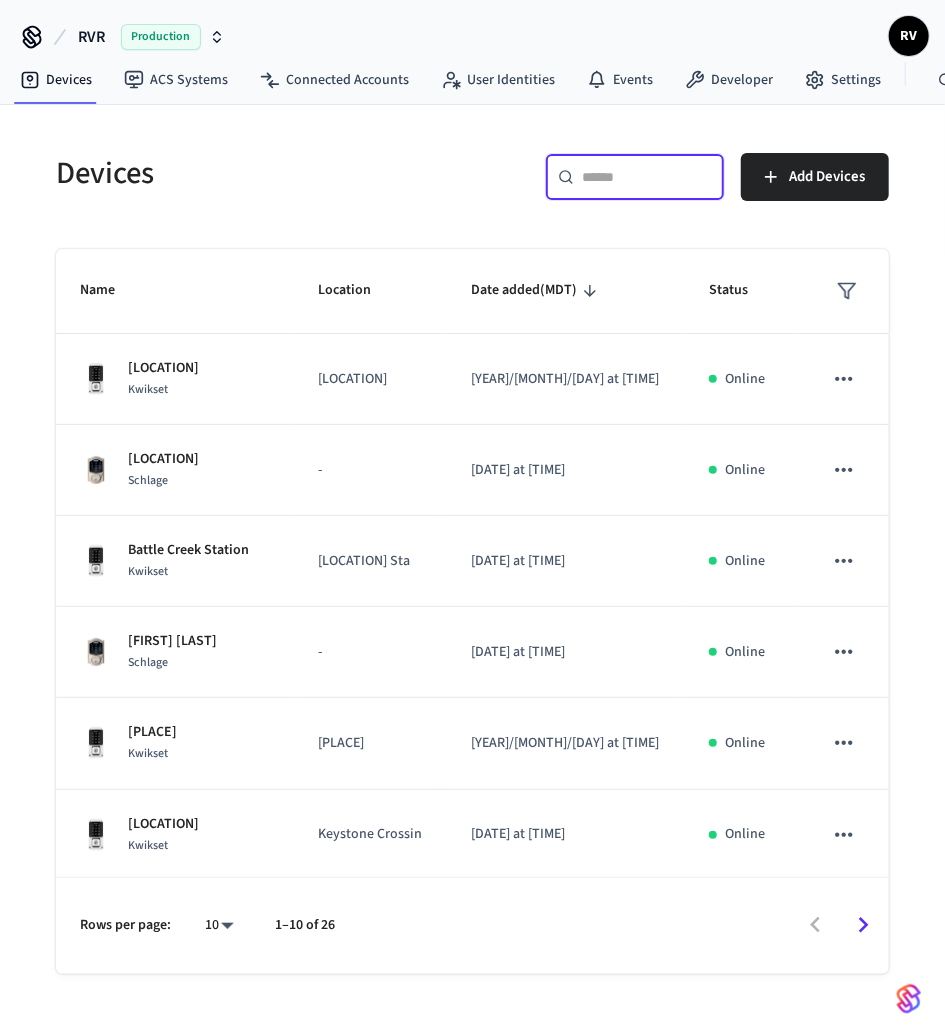 click at bounding box center (647, 177) 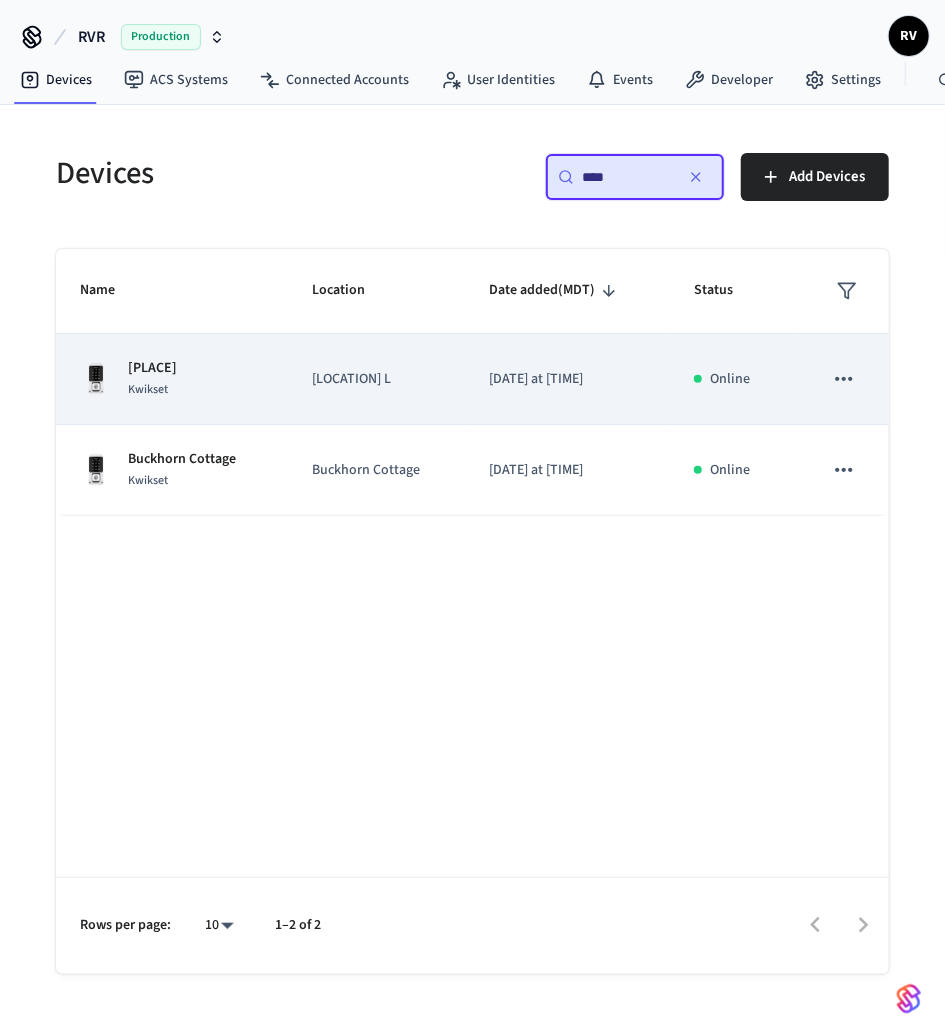 type on "****" 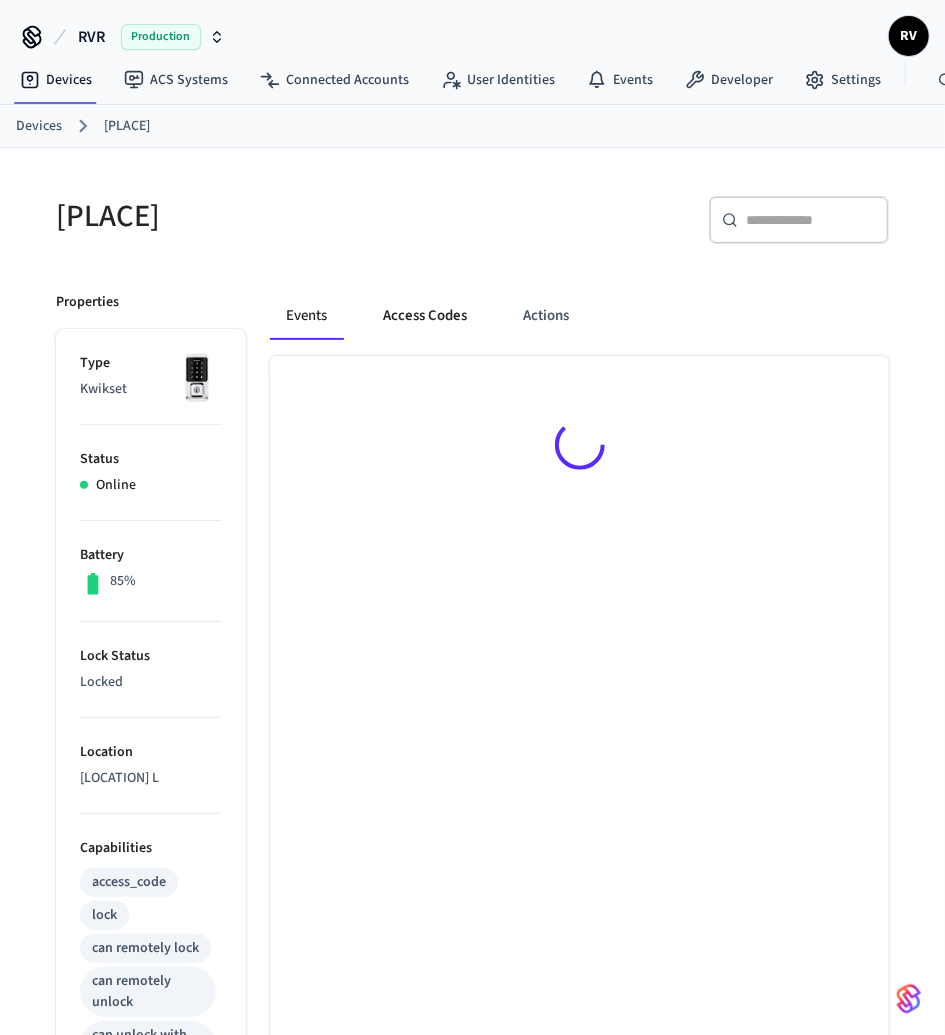 click on "Access Codes" at bounding box center [425, 316] 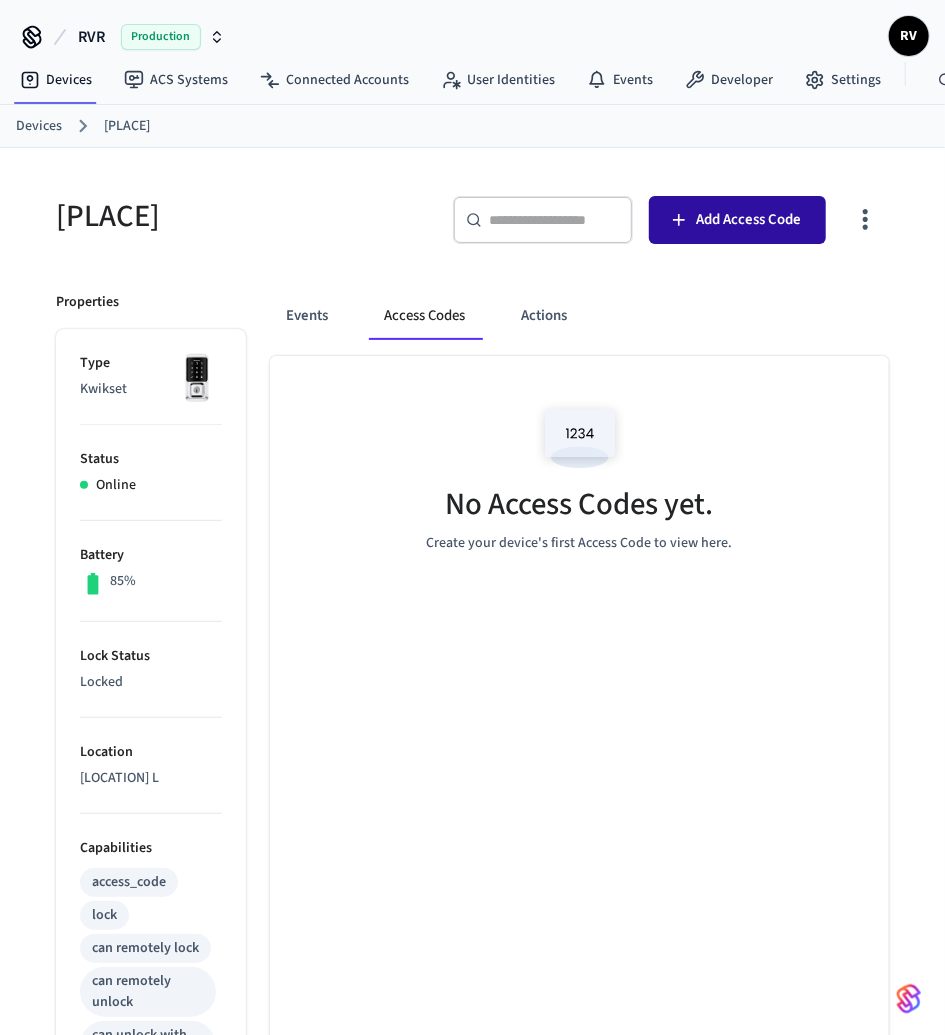 click on "Add Access Code" at bounding box center [749, 220] 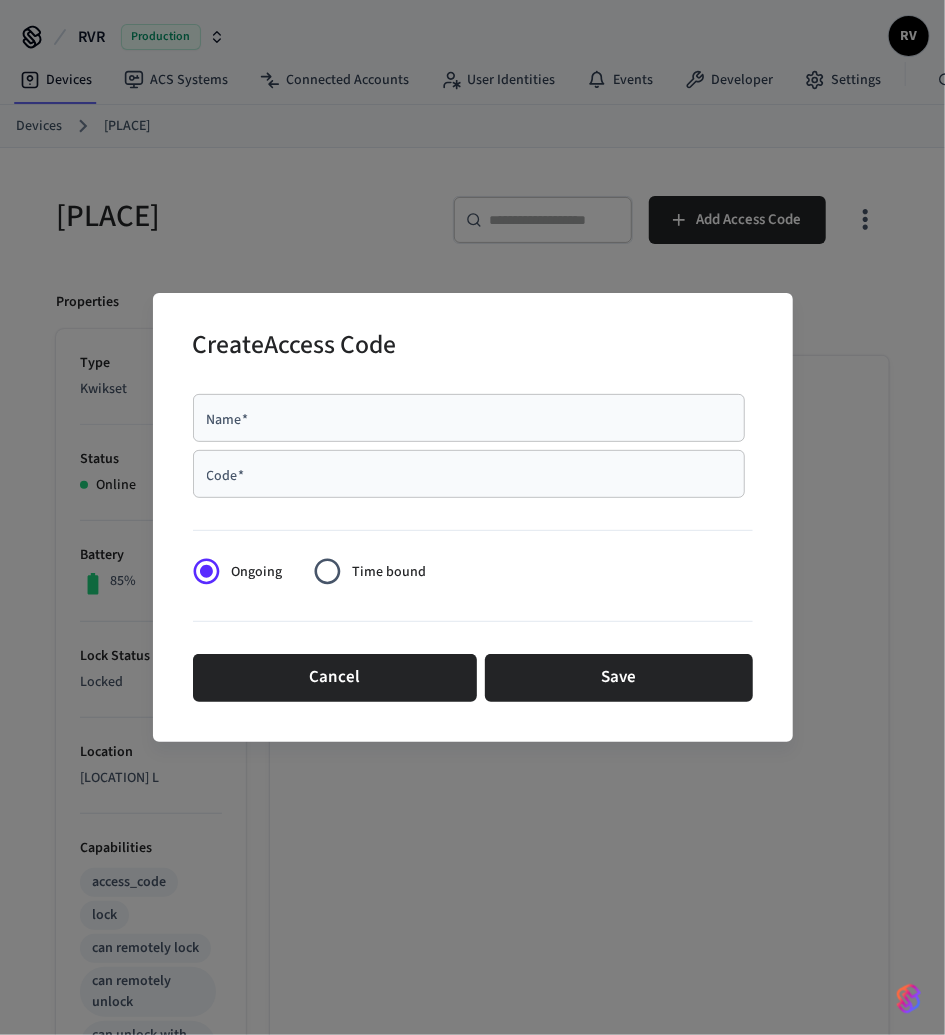 click on "Code   * Code   *" at bounding box center [473, 478] 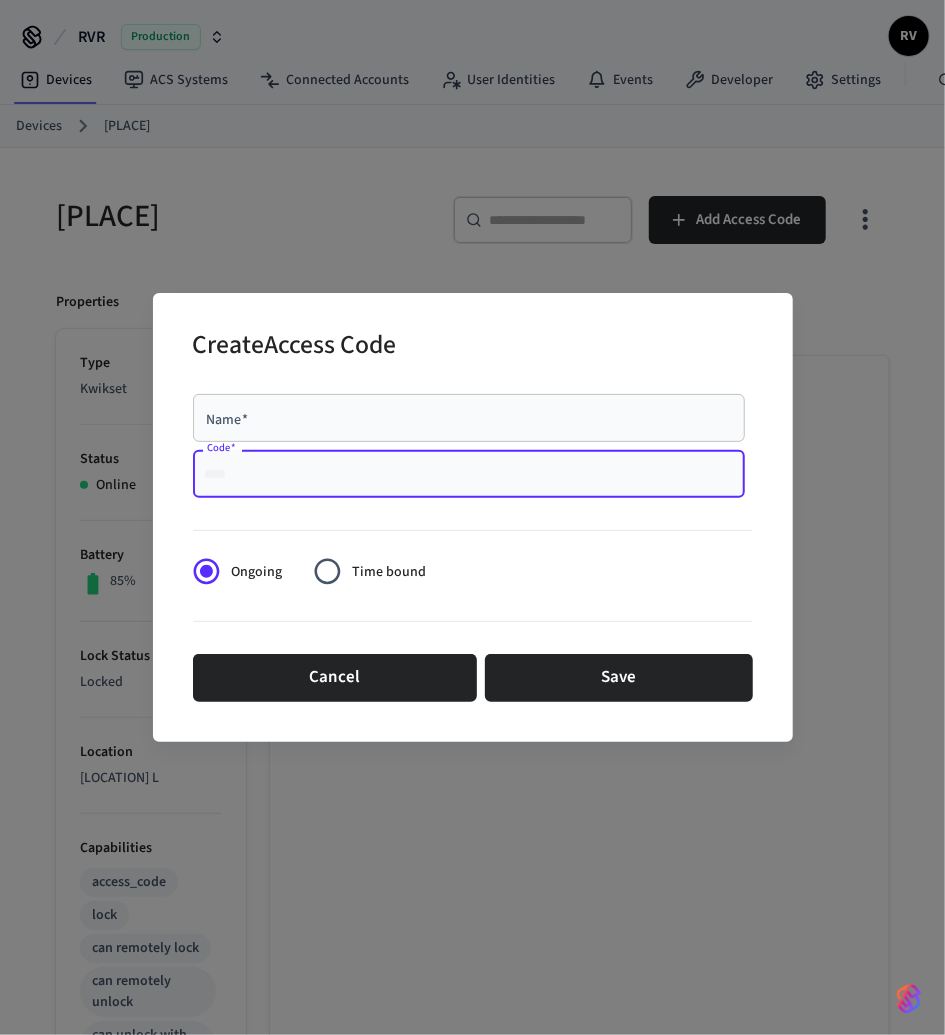 paste on "****" 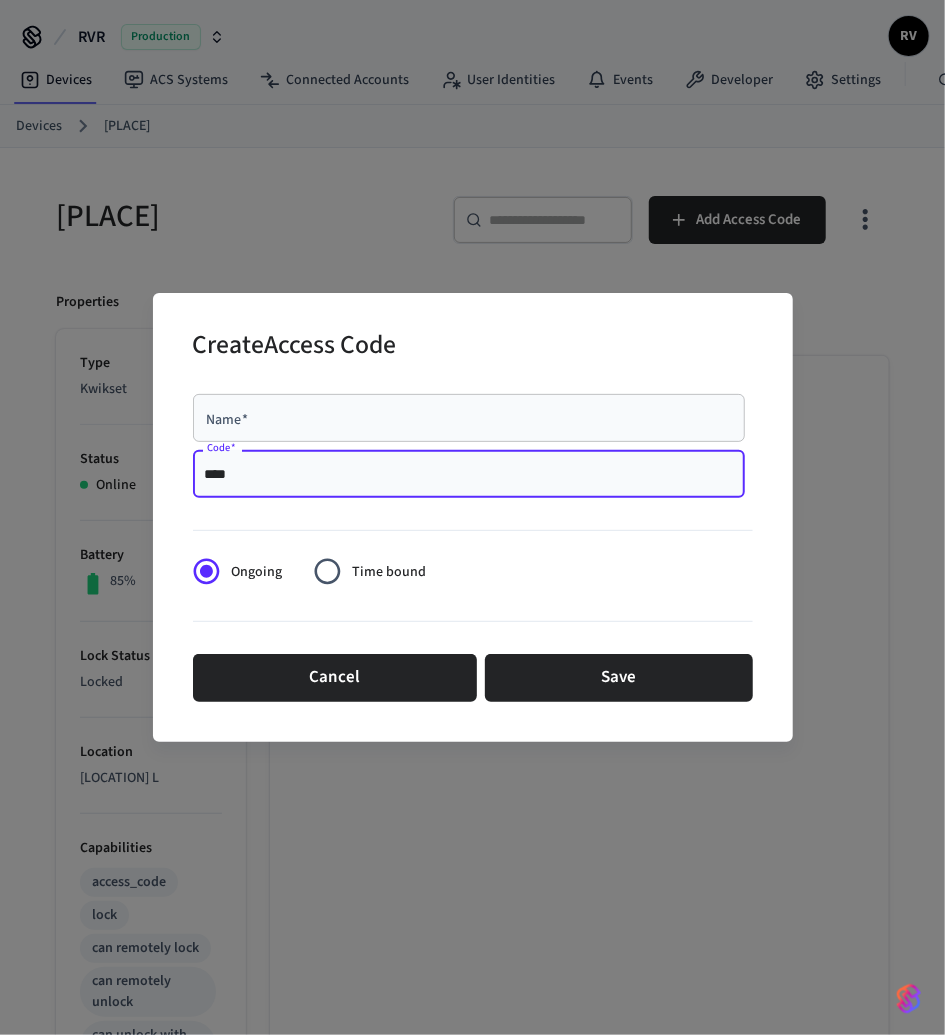 type on "****" 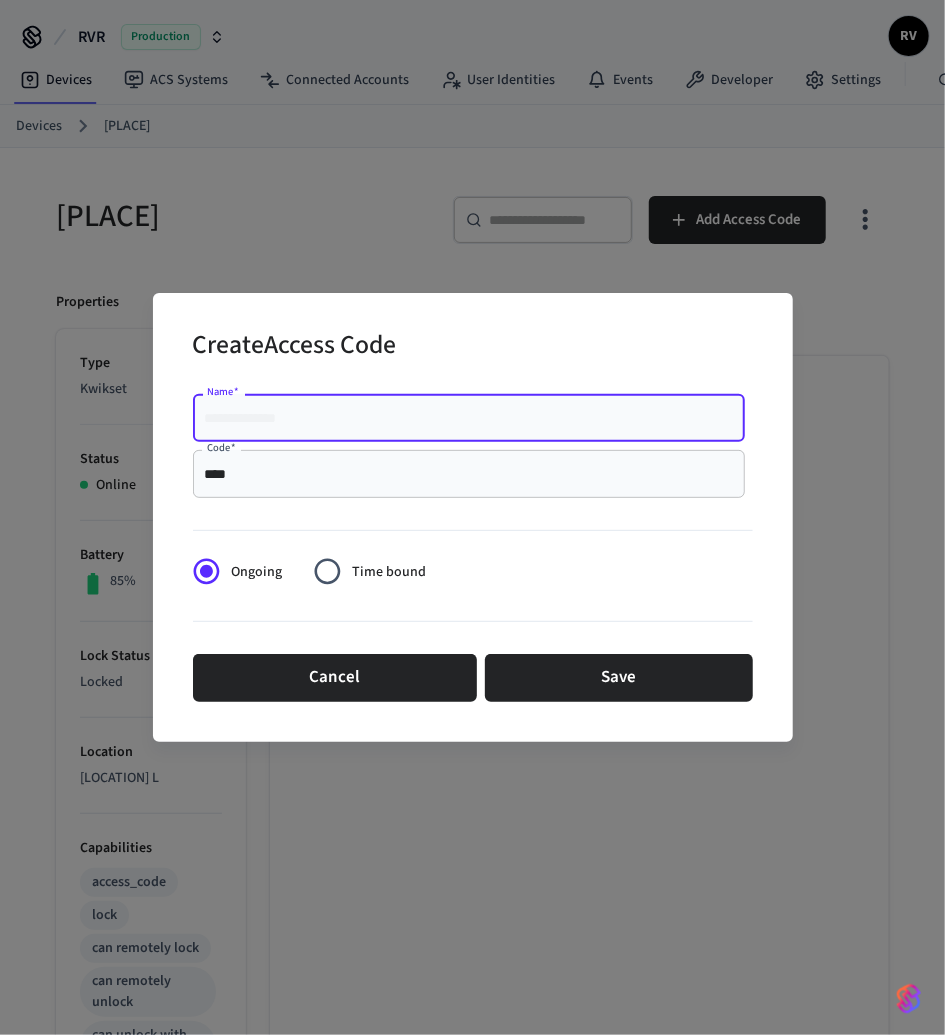 paste on "**********" 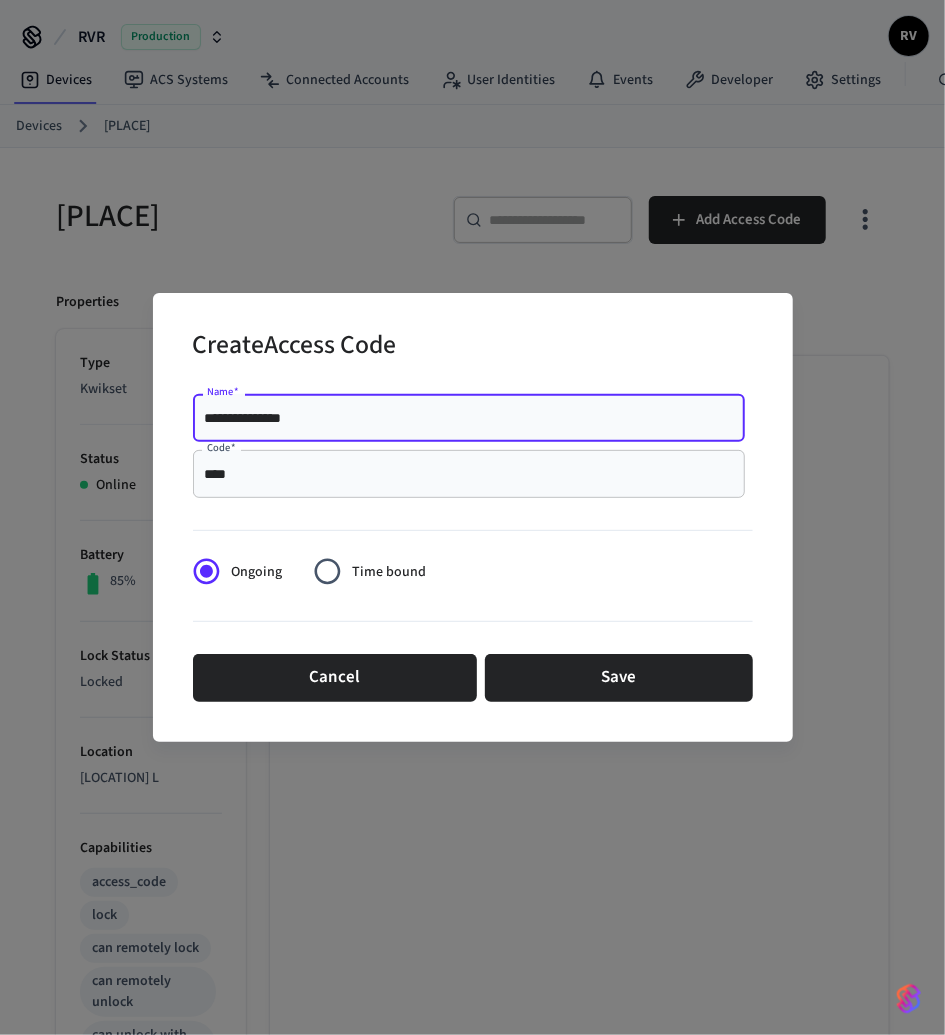 click on "**********" at bounding box center (469, 418) 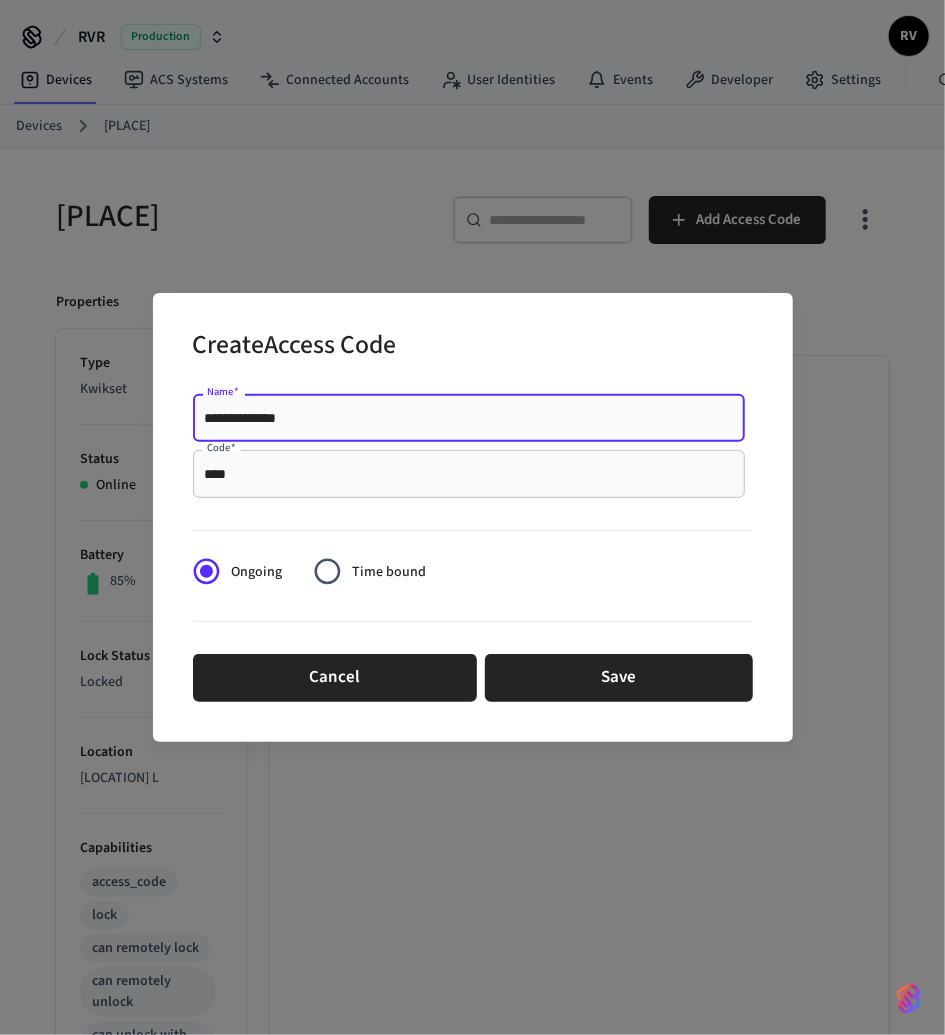 type on "**********" 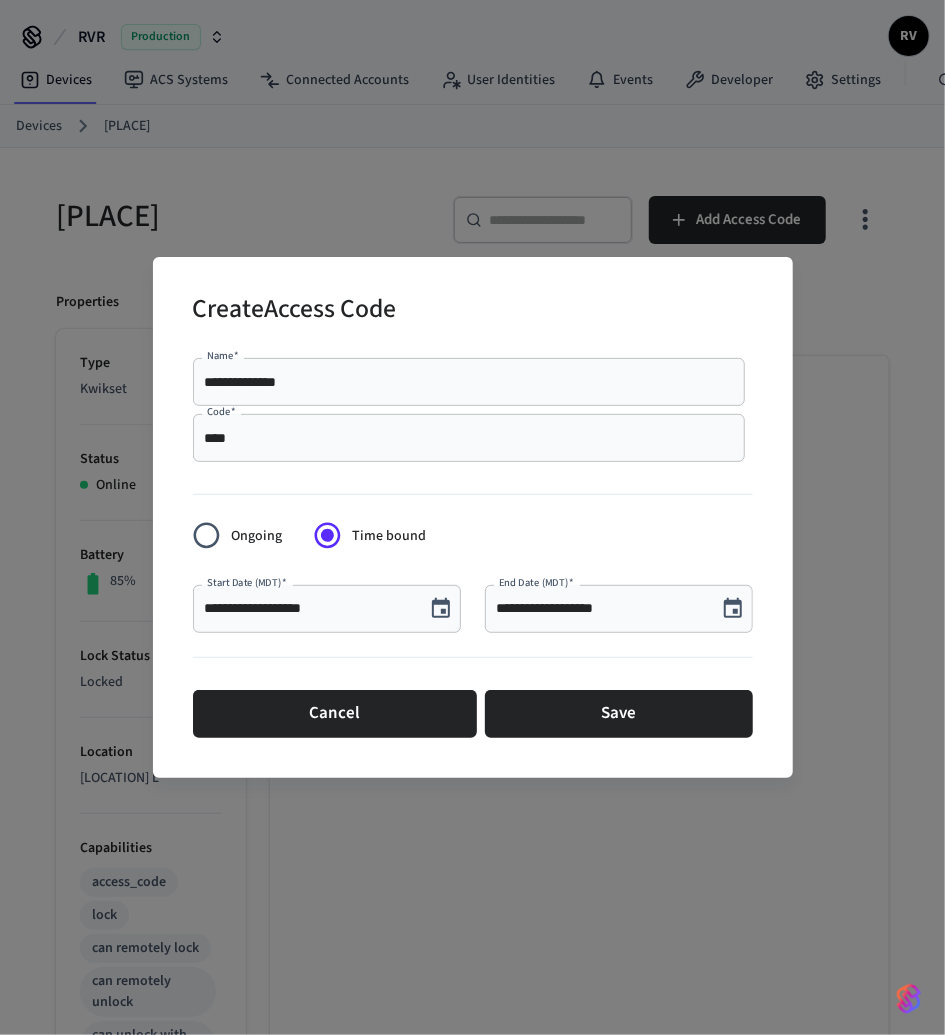 click 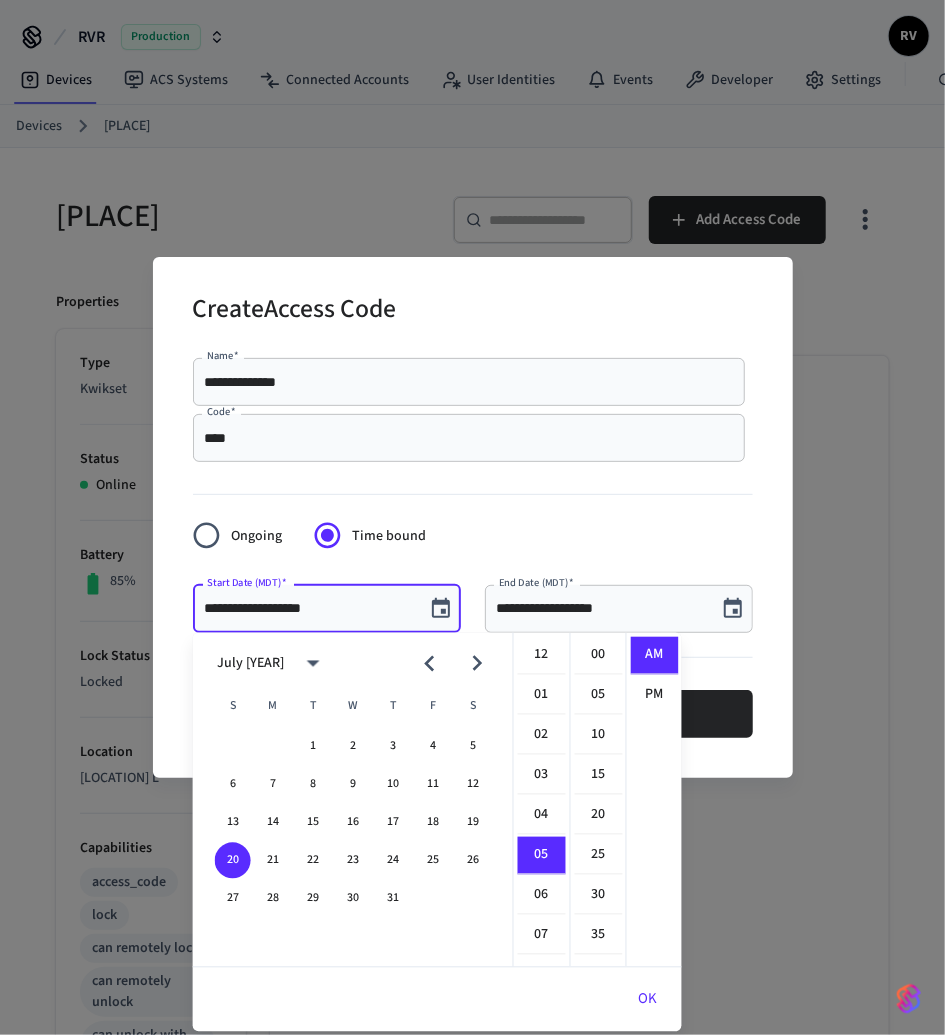 scroll, scrollTop: 198, scrollLeft: 0, axis: vertical 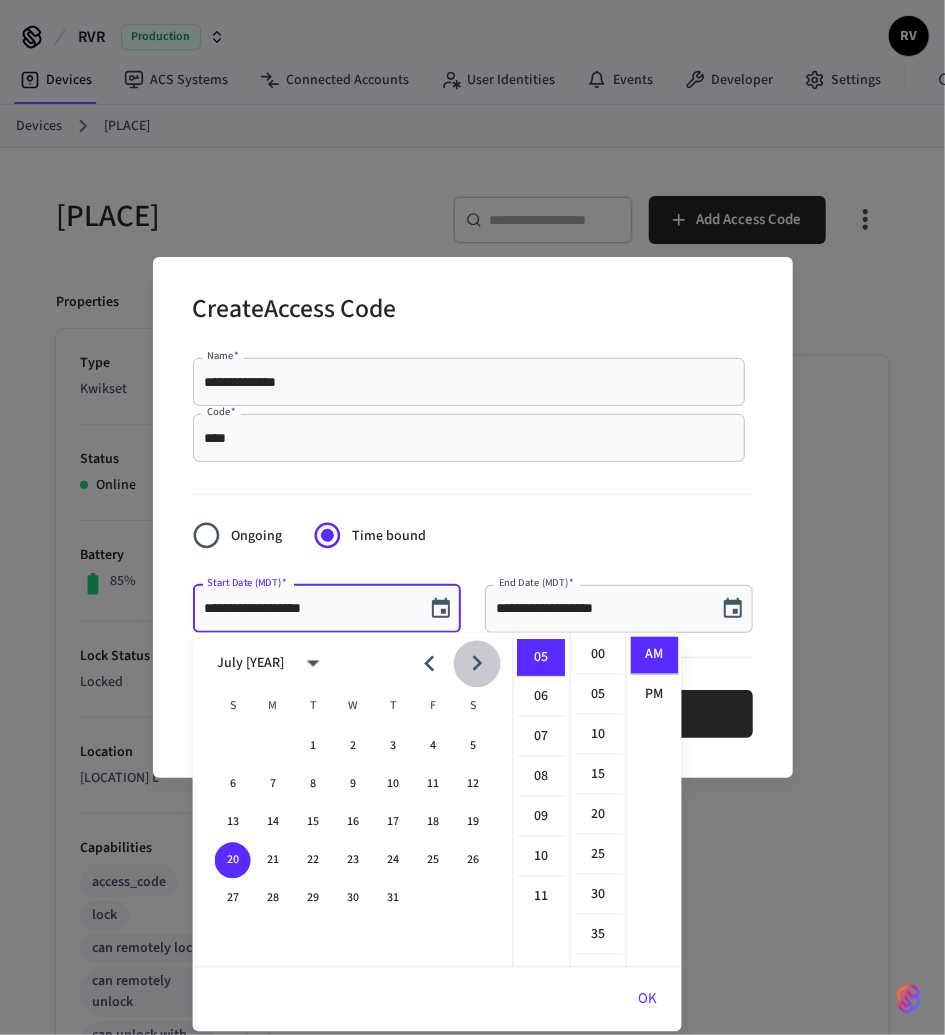 click 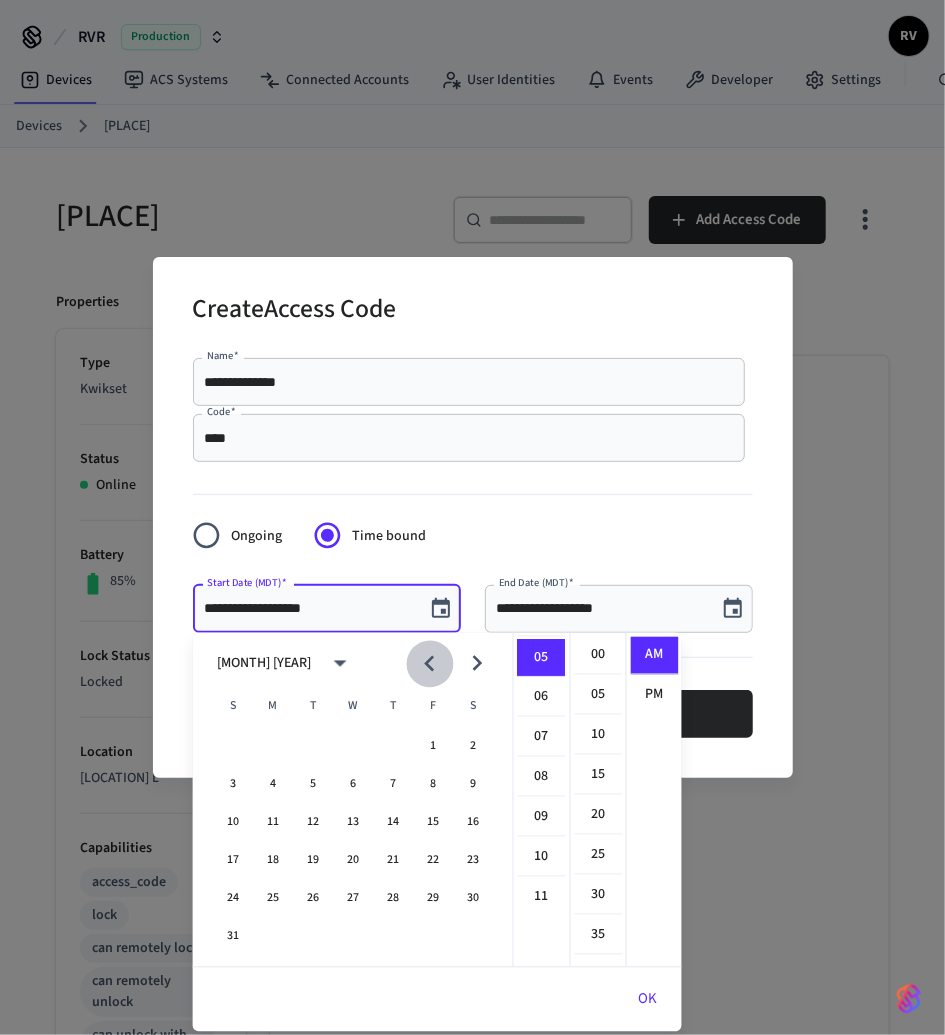click 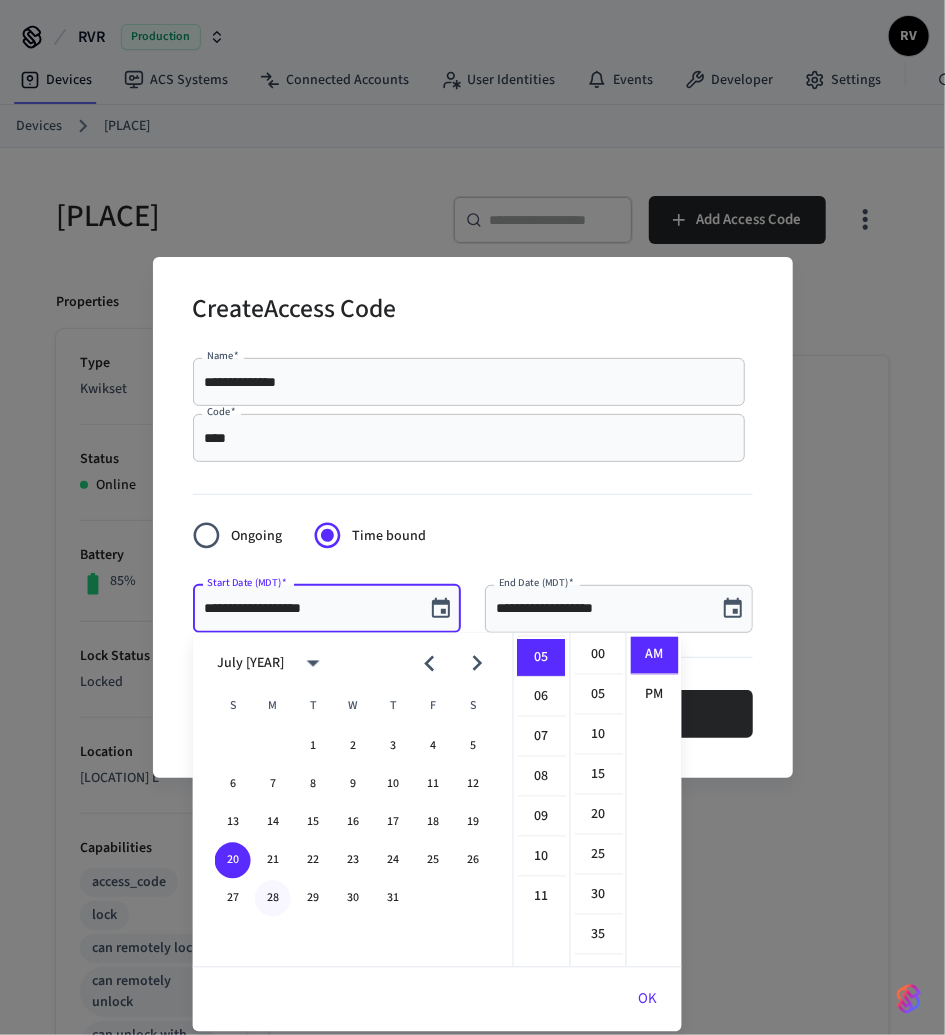click on "28" at bounding box center (273, 899) 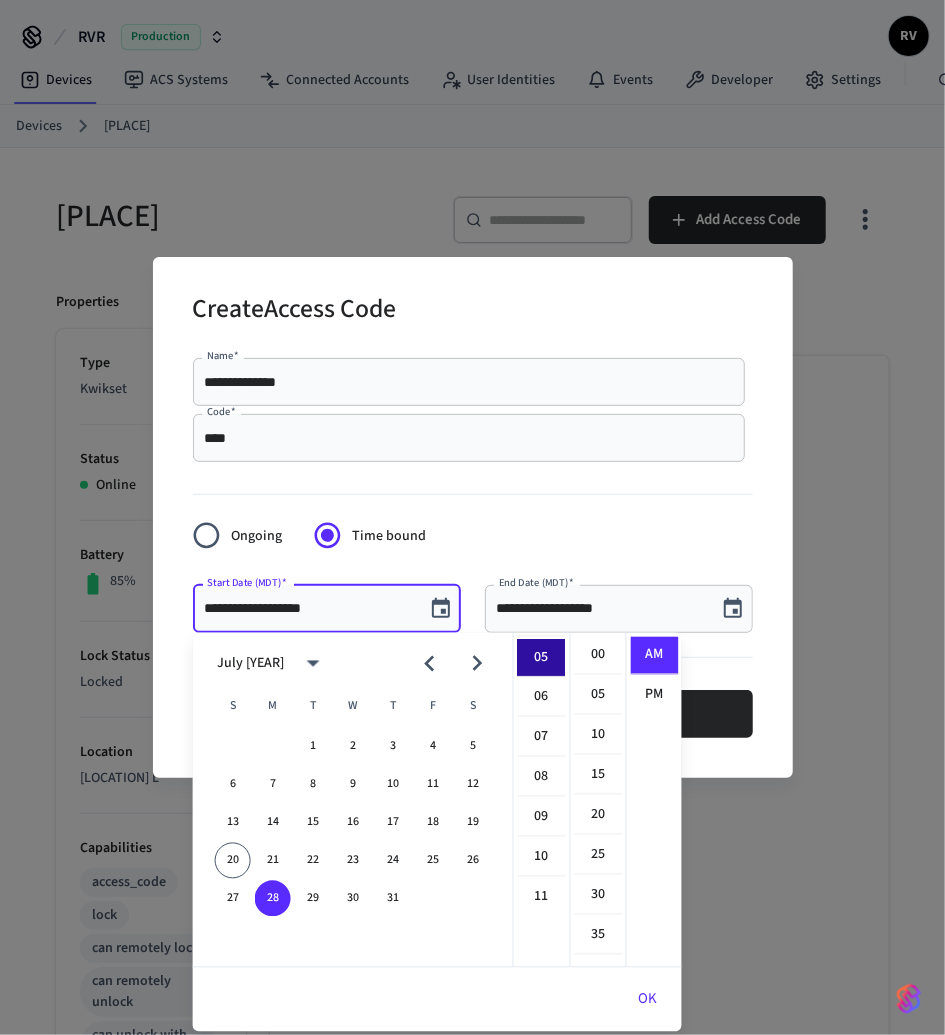 scroll, scrollTop: 0, scrollLeft: 0, axis: both 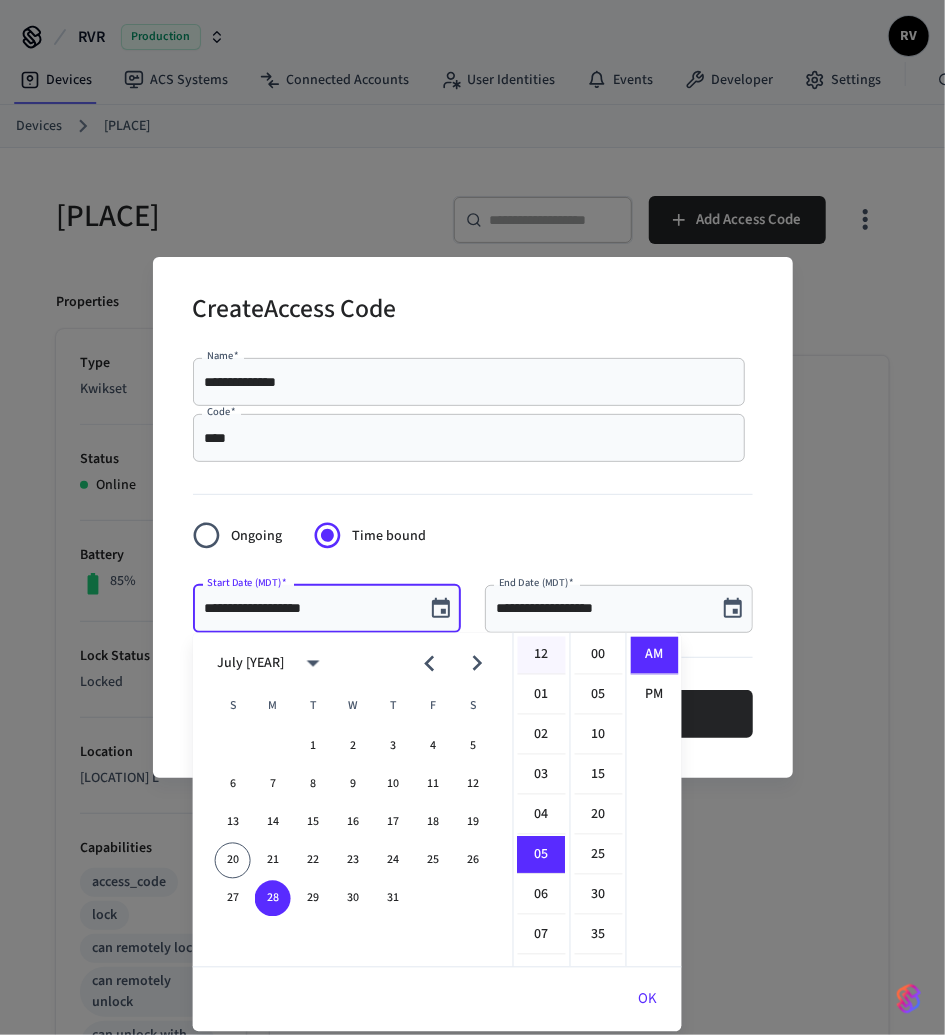 click on "12" at bounding box center (542, 656) 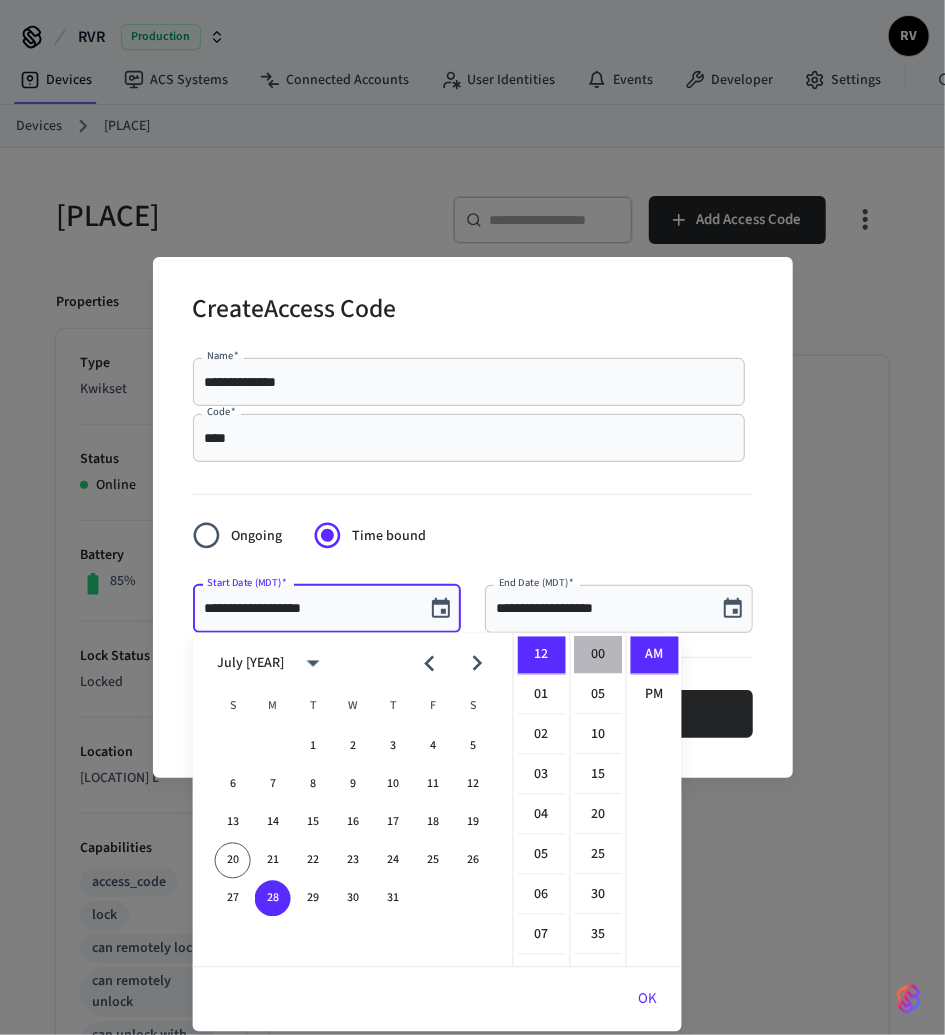 click on "00" at bounding box center [599, 656] 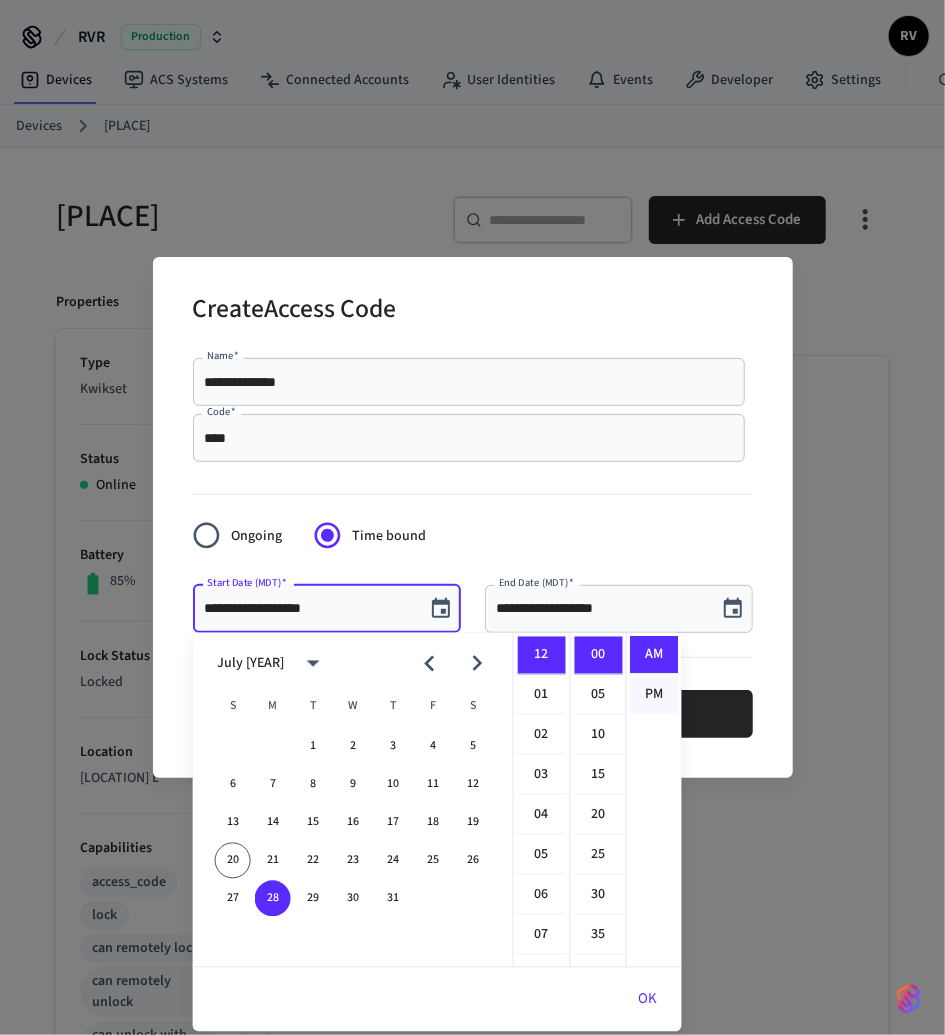 click on "PM" at bounding box center (655, 695) 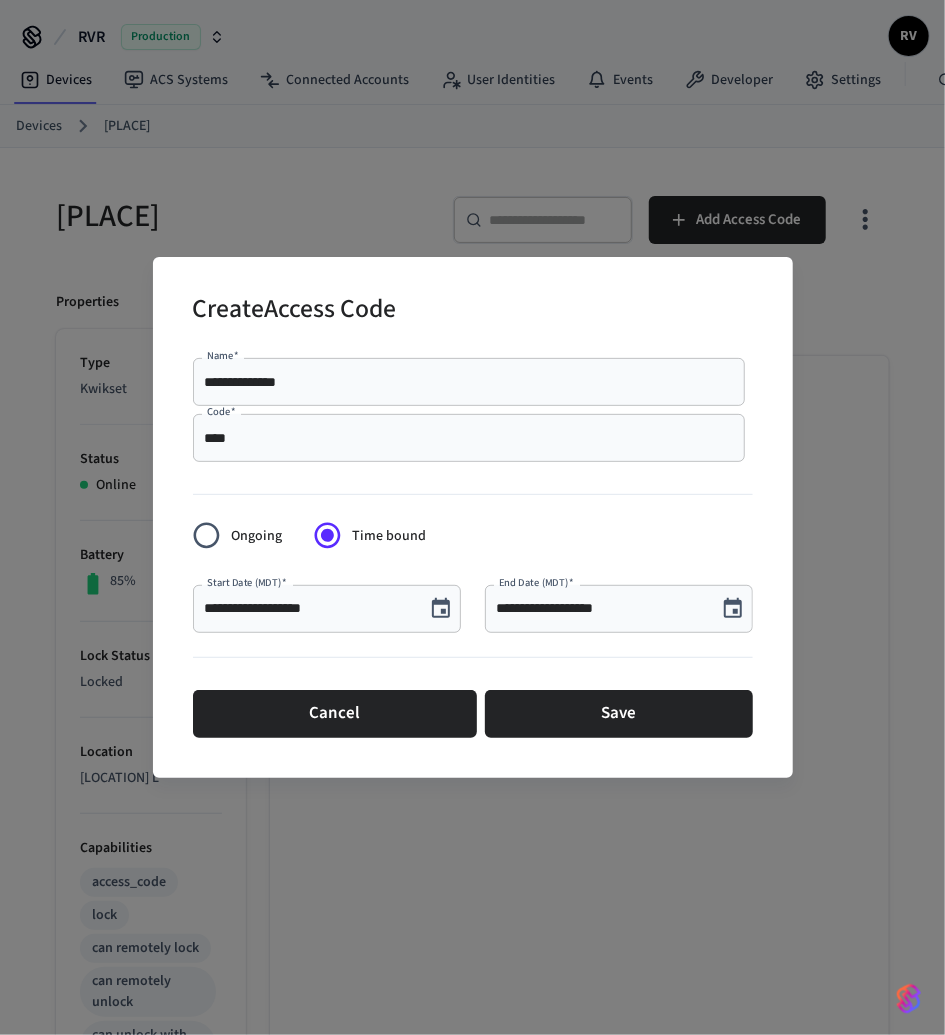 scroll, scrollTop: 36, scrollLeft: 0, axis: vertical 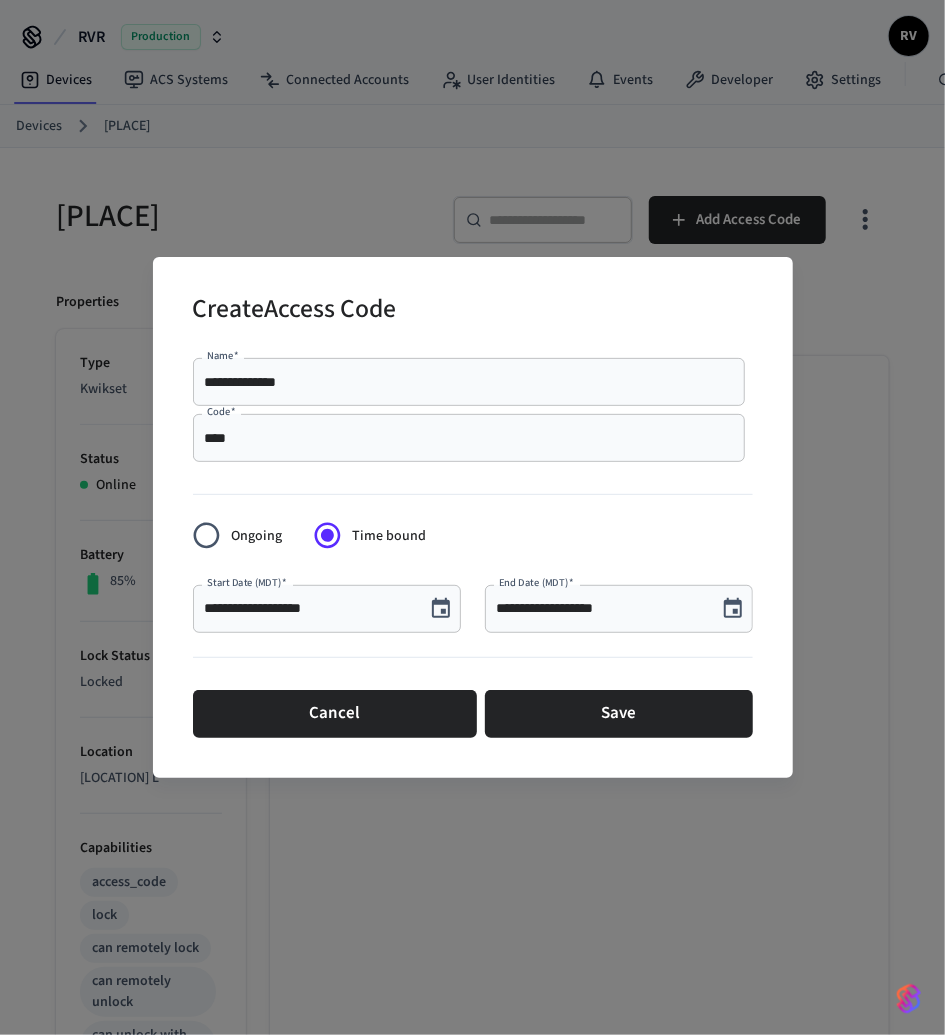 click 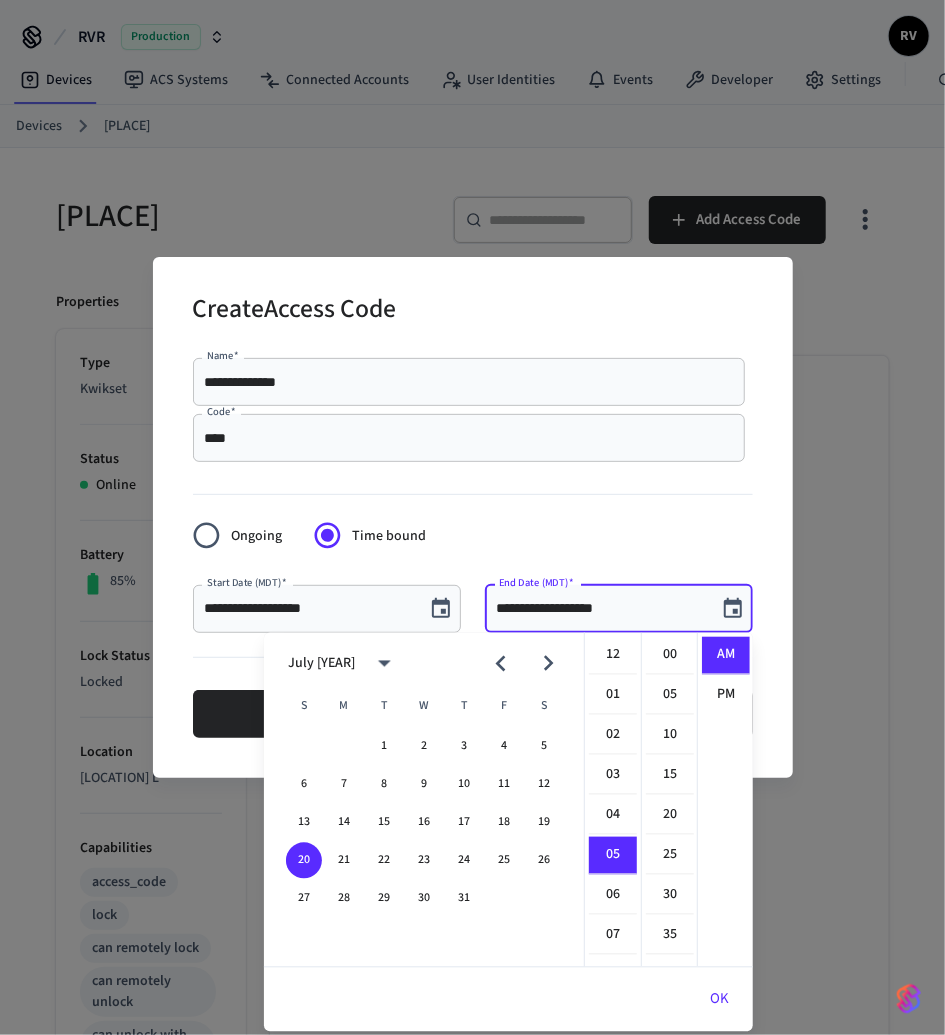 scroll, scrollTop: 198, scrollLeft: 0, axis: vertical 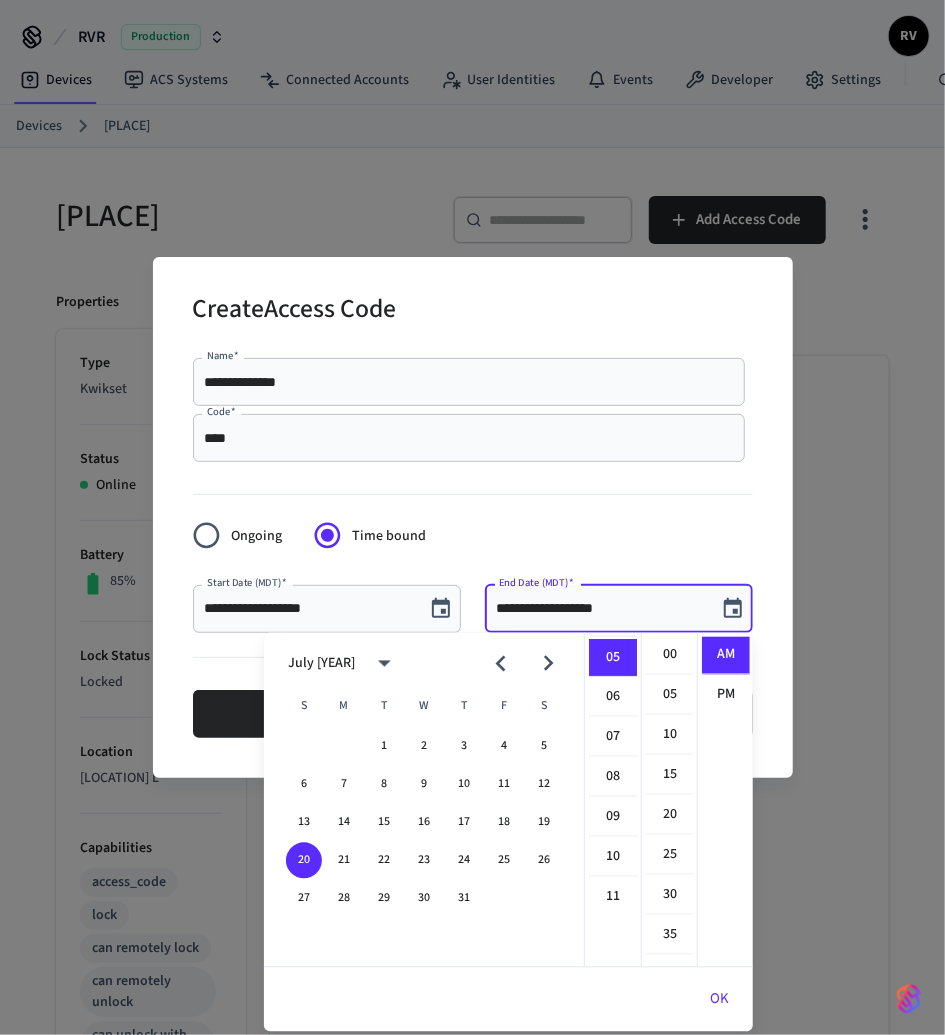click 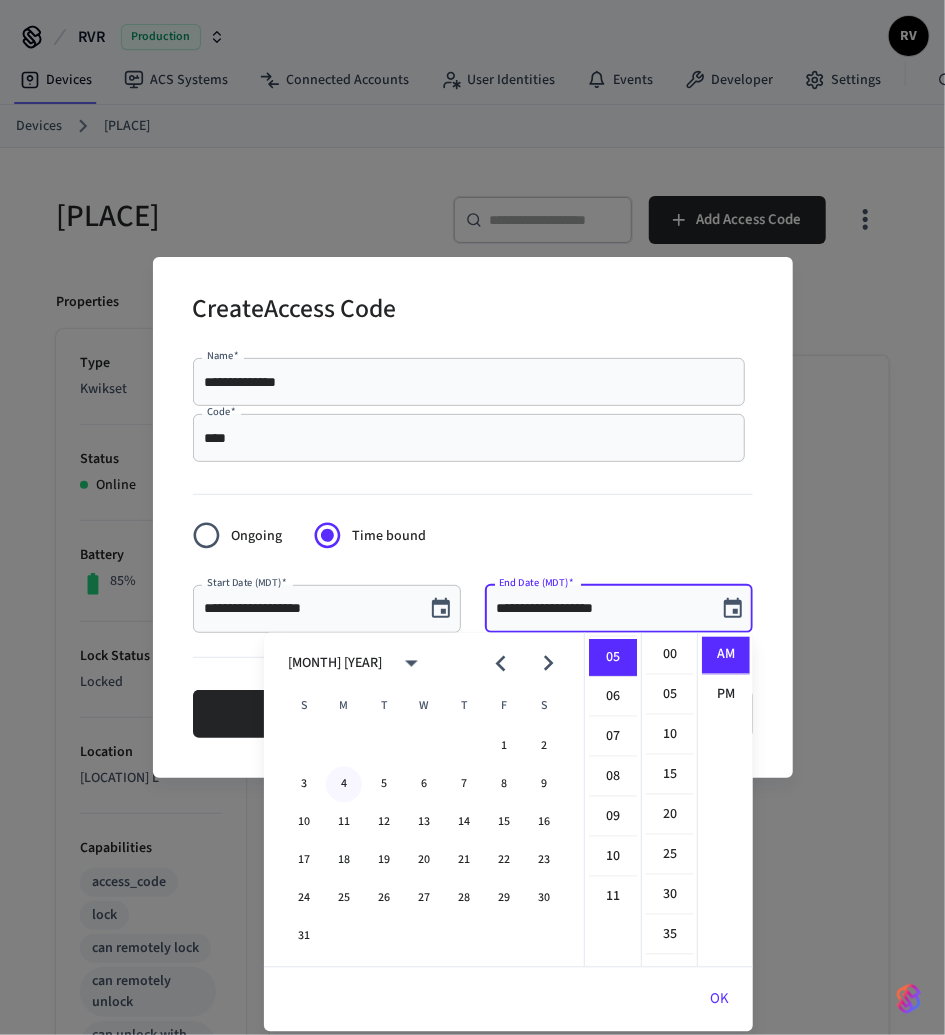 click on "4" at bounding box center [344, 785] 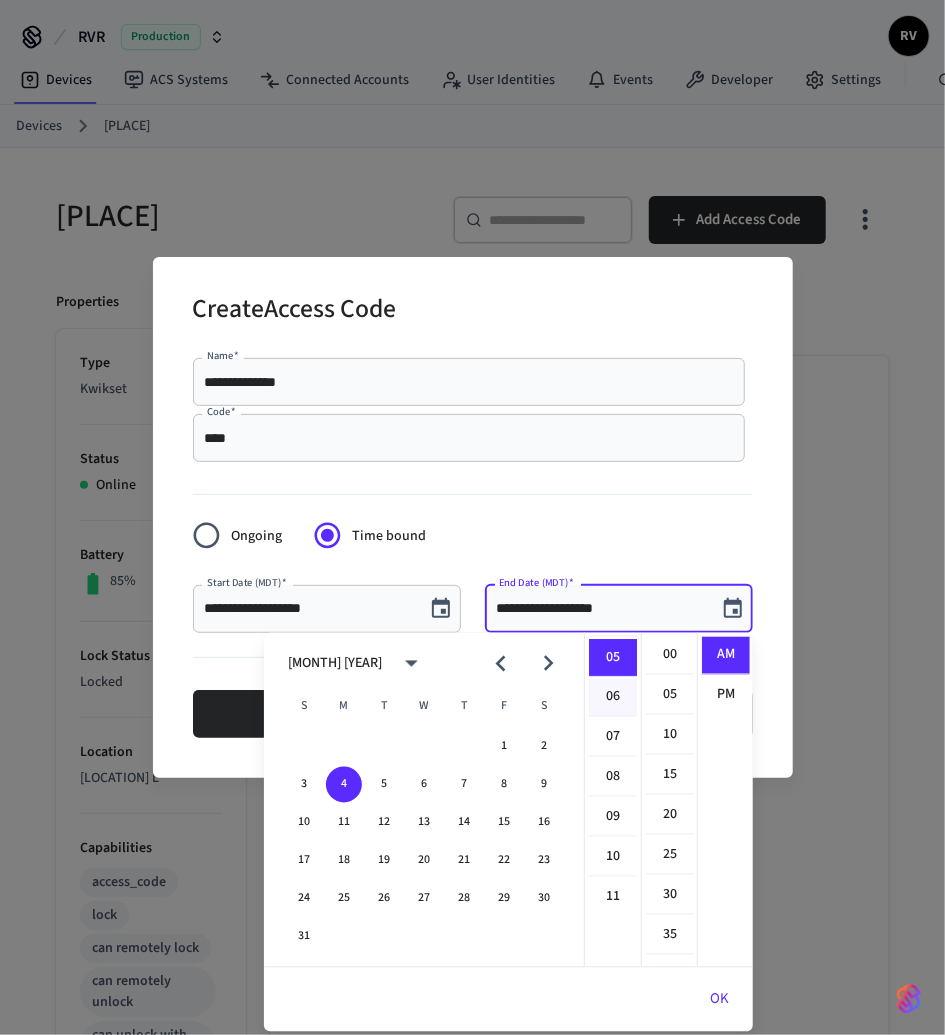 scroll, scrollTop: 0, scrollLeft: 0, axis: both 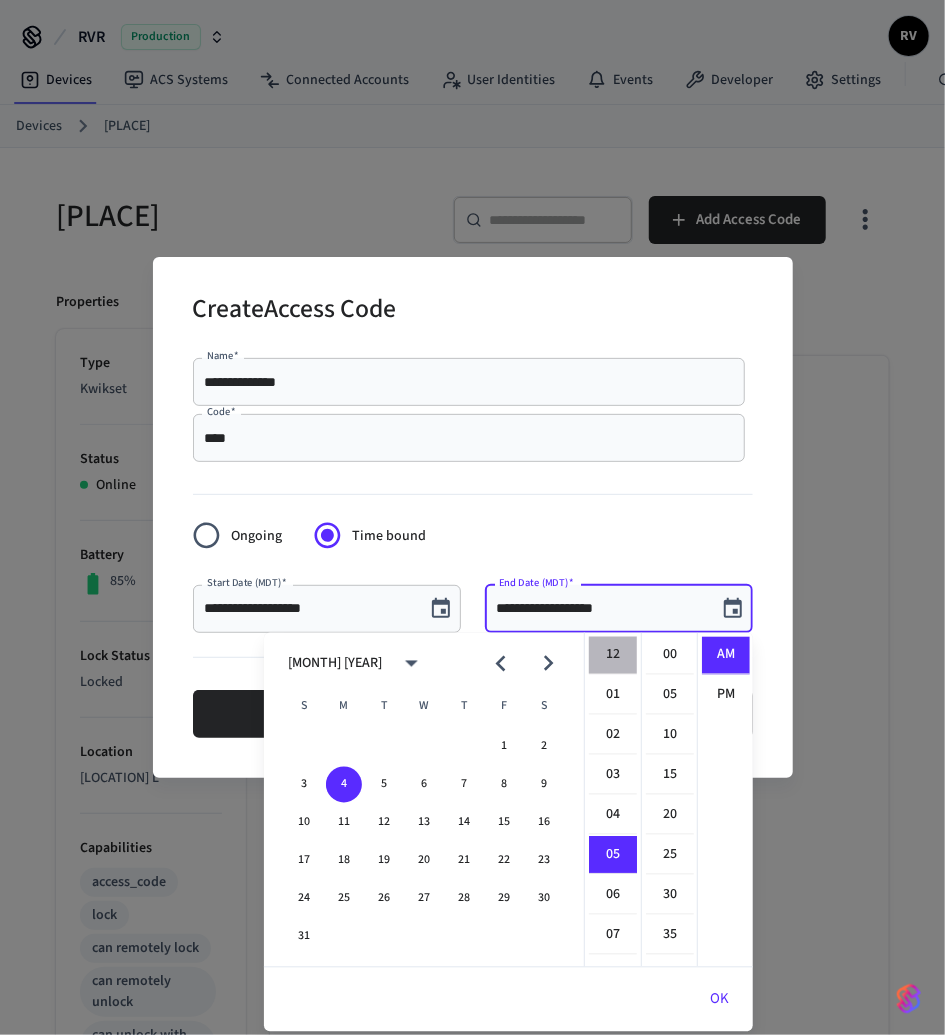 click on "12" at bounding box center (613, 656) 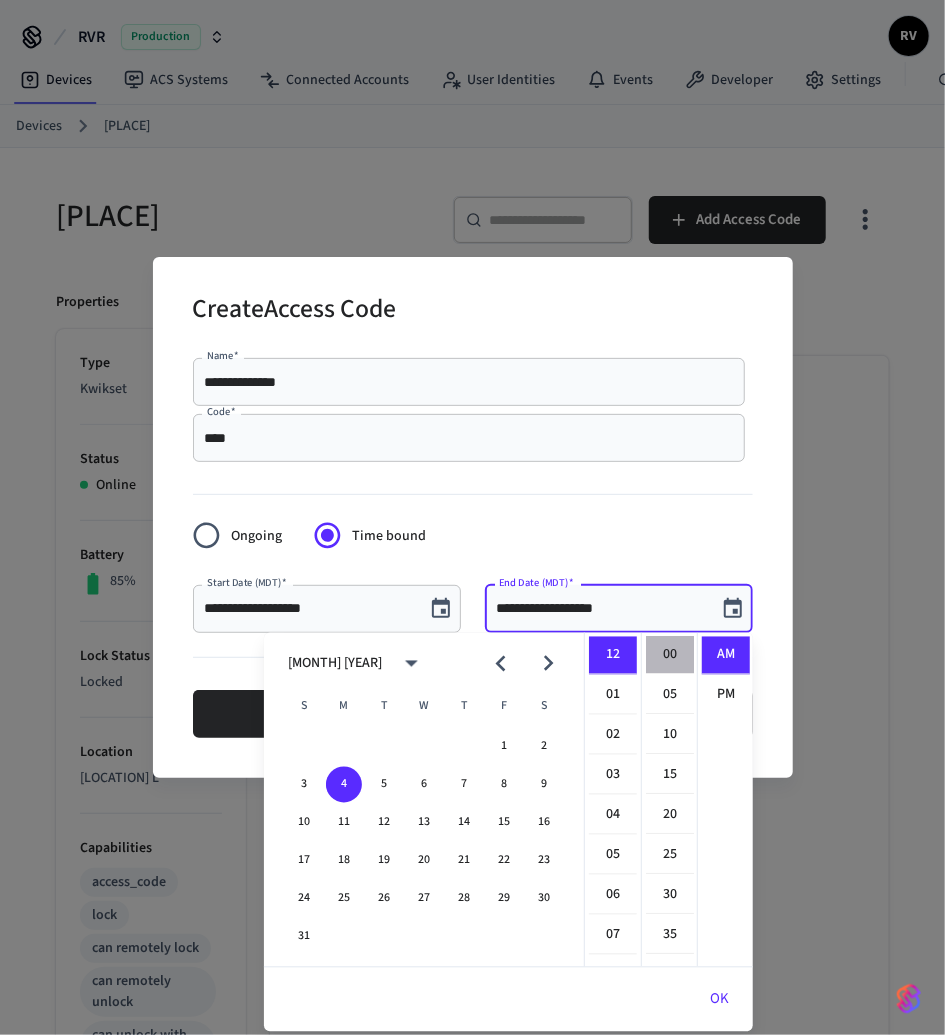 click on "00" at bounding box center [670, 656] 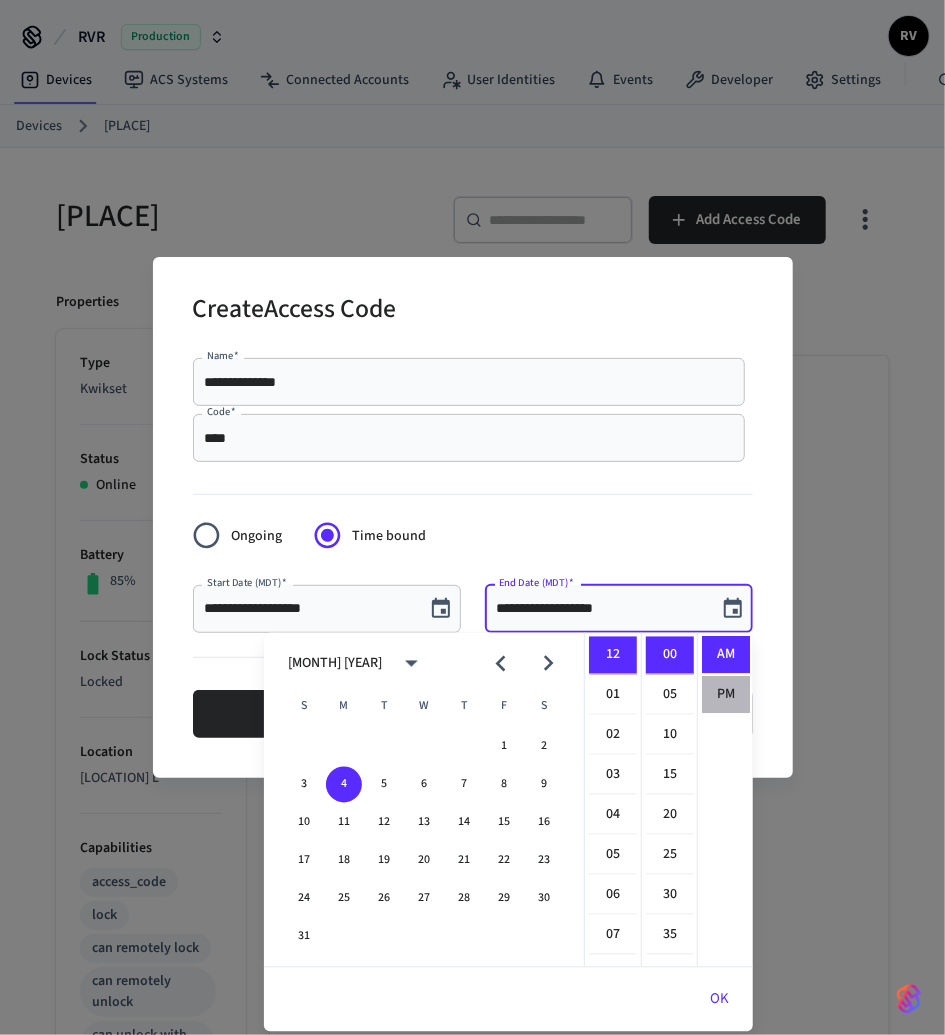 click on "PM" at bounding box center (726, 695) 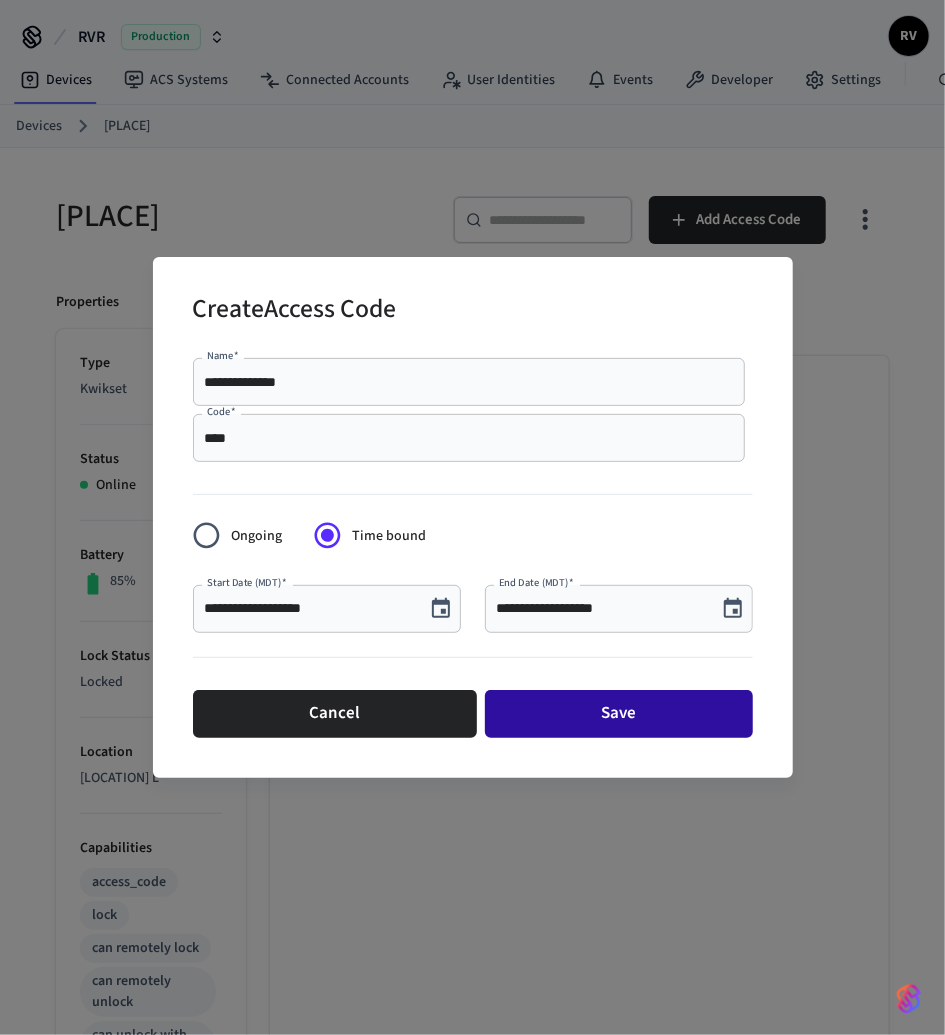 click on "Save" at bounding box center (619, 714) 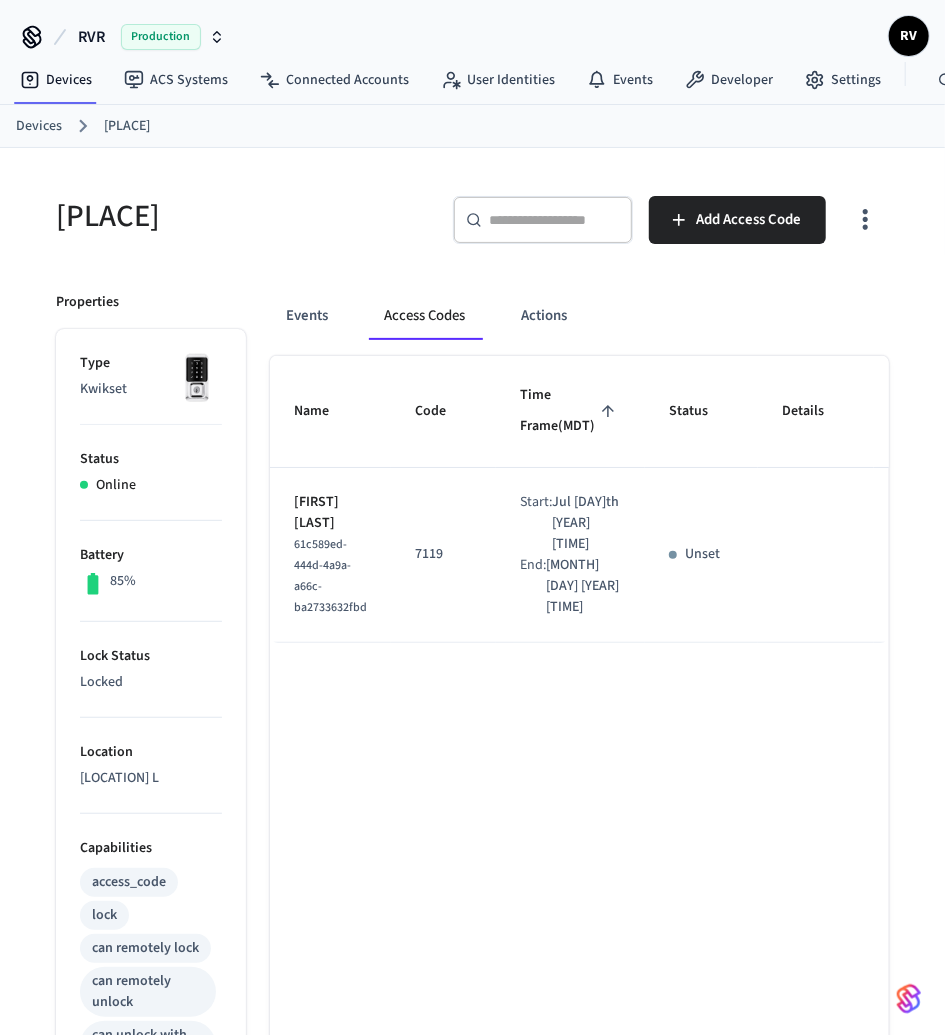 click on "Devices" at bounding box center (39, 126) 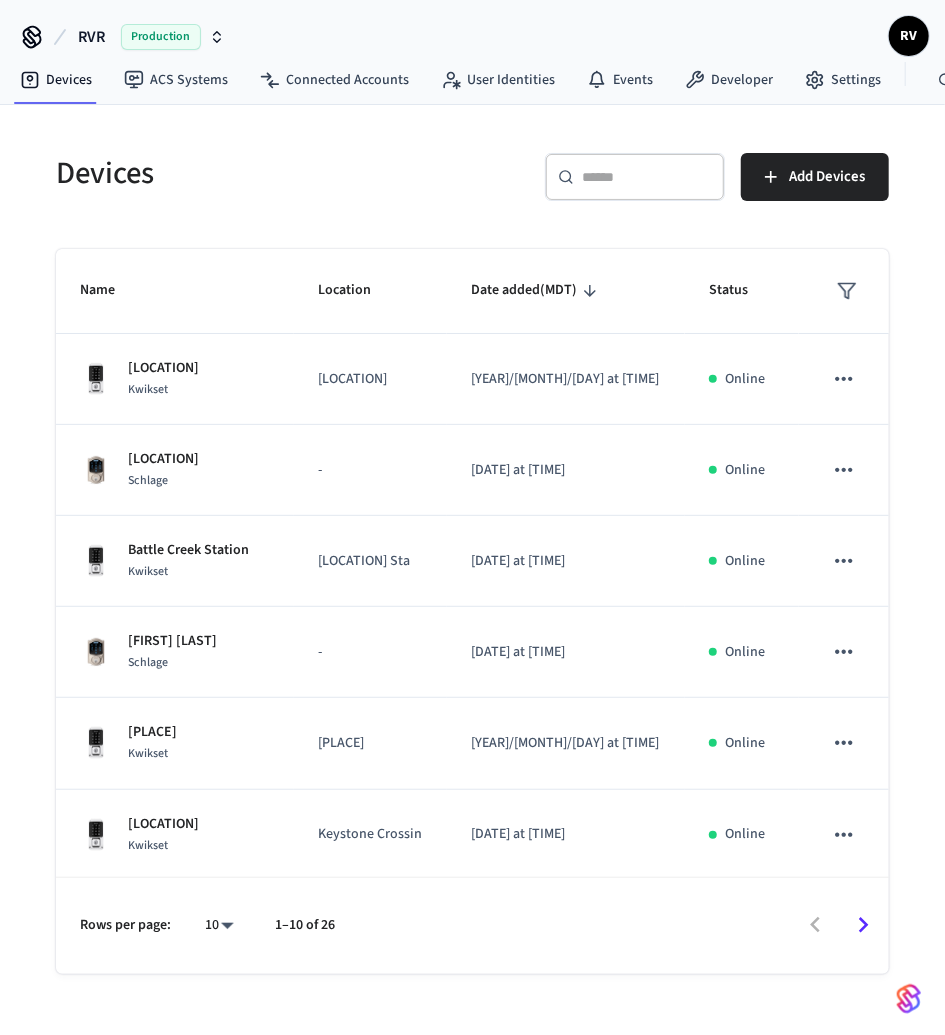click at bounding box center [647, 177] 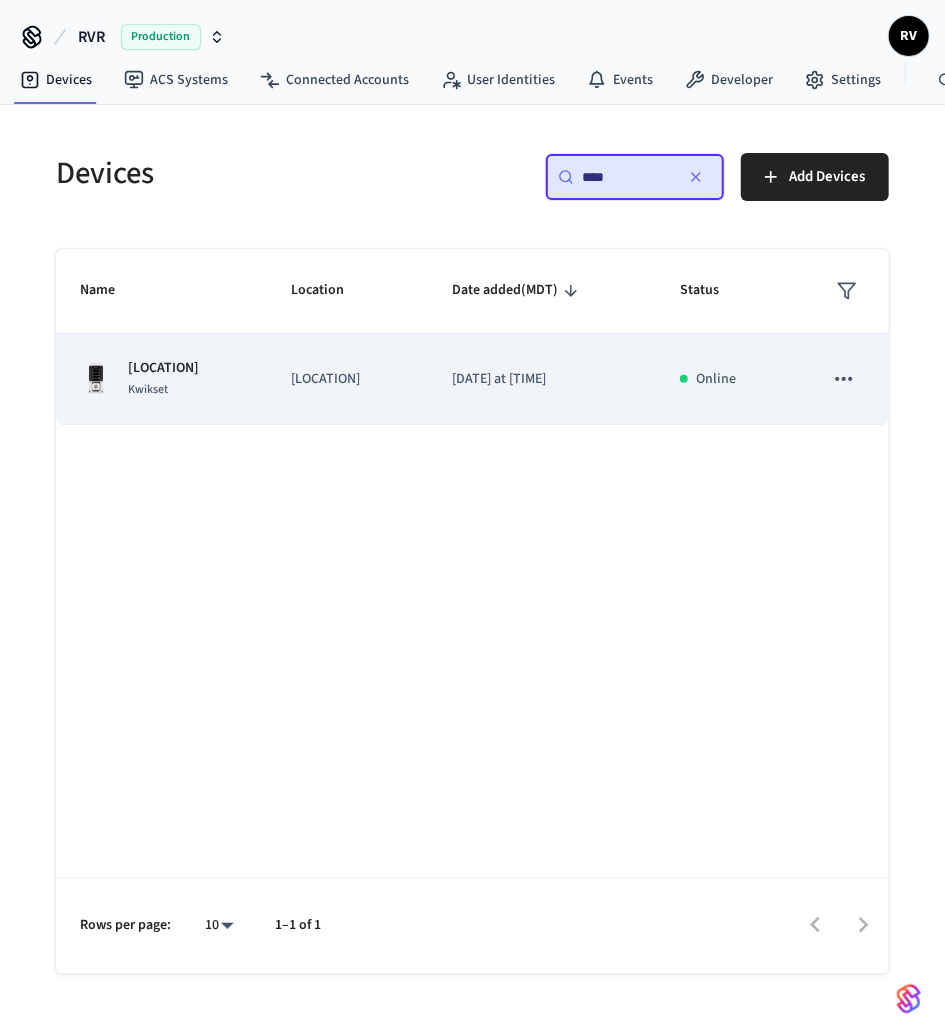 type on "****" 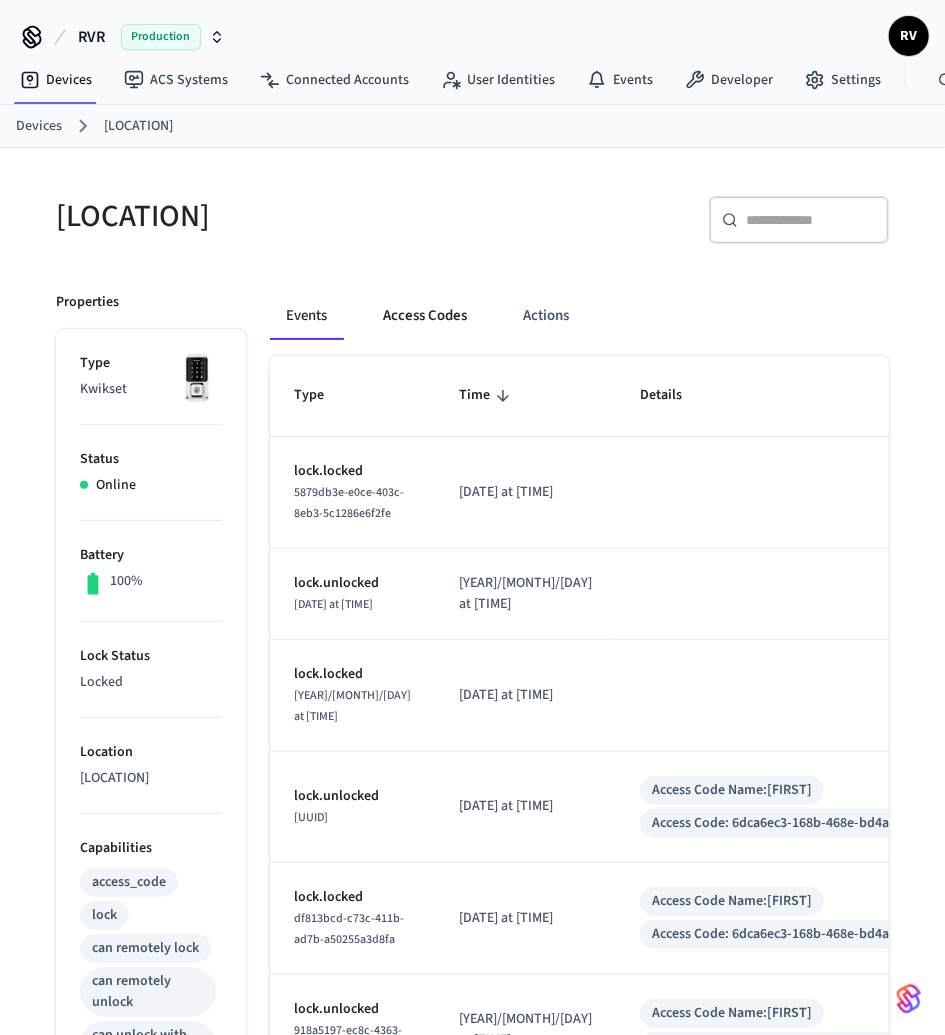 click on "Access Codes" at bounding box center [425, 316] 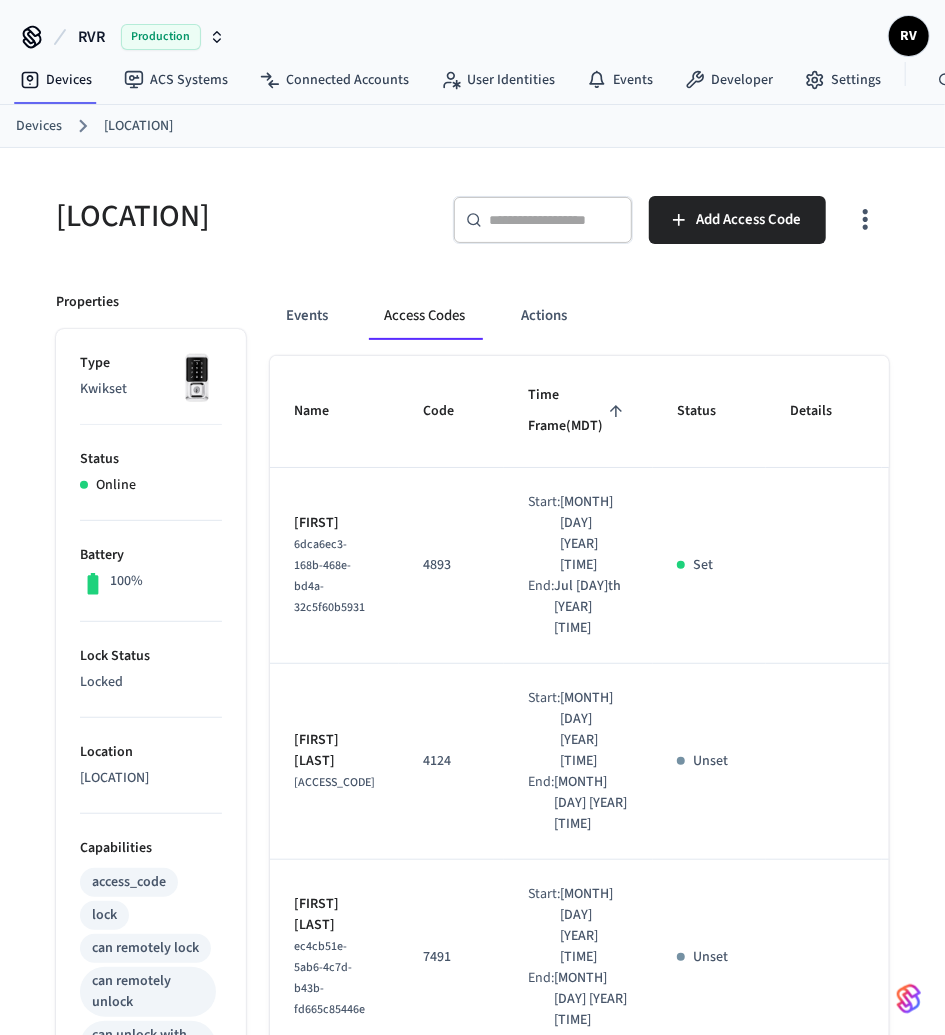 click on "Access Codes" at bounding box center (424, 316) 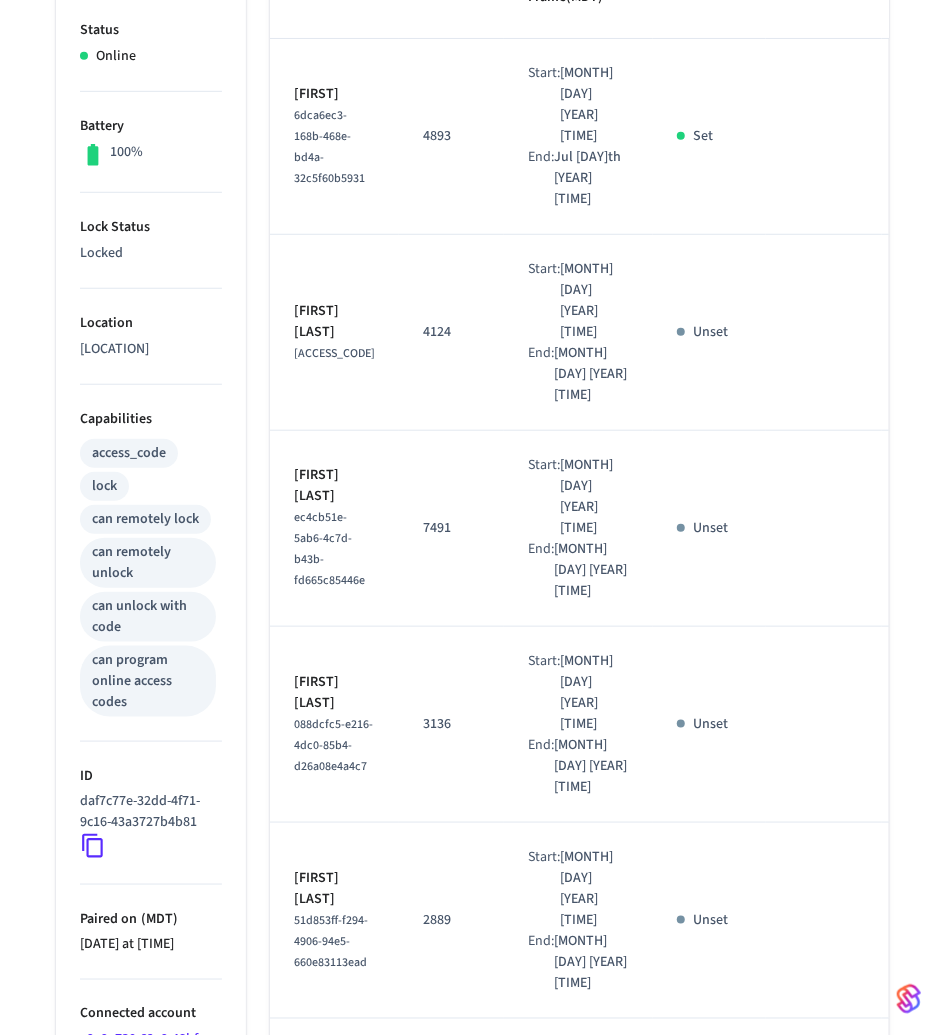 scroll, scrollTop: 0, scrollLeft: 0, axis: both 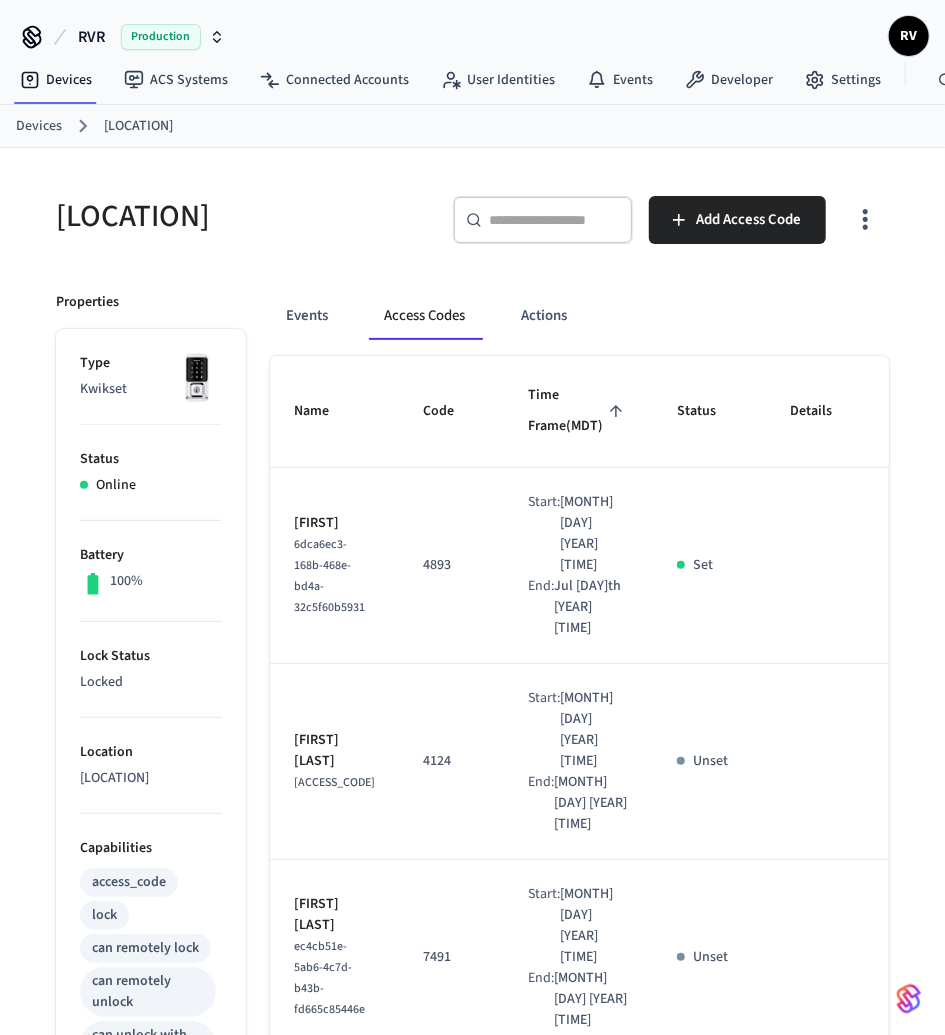 click on "Devices" at bounding box center (39, 126) 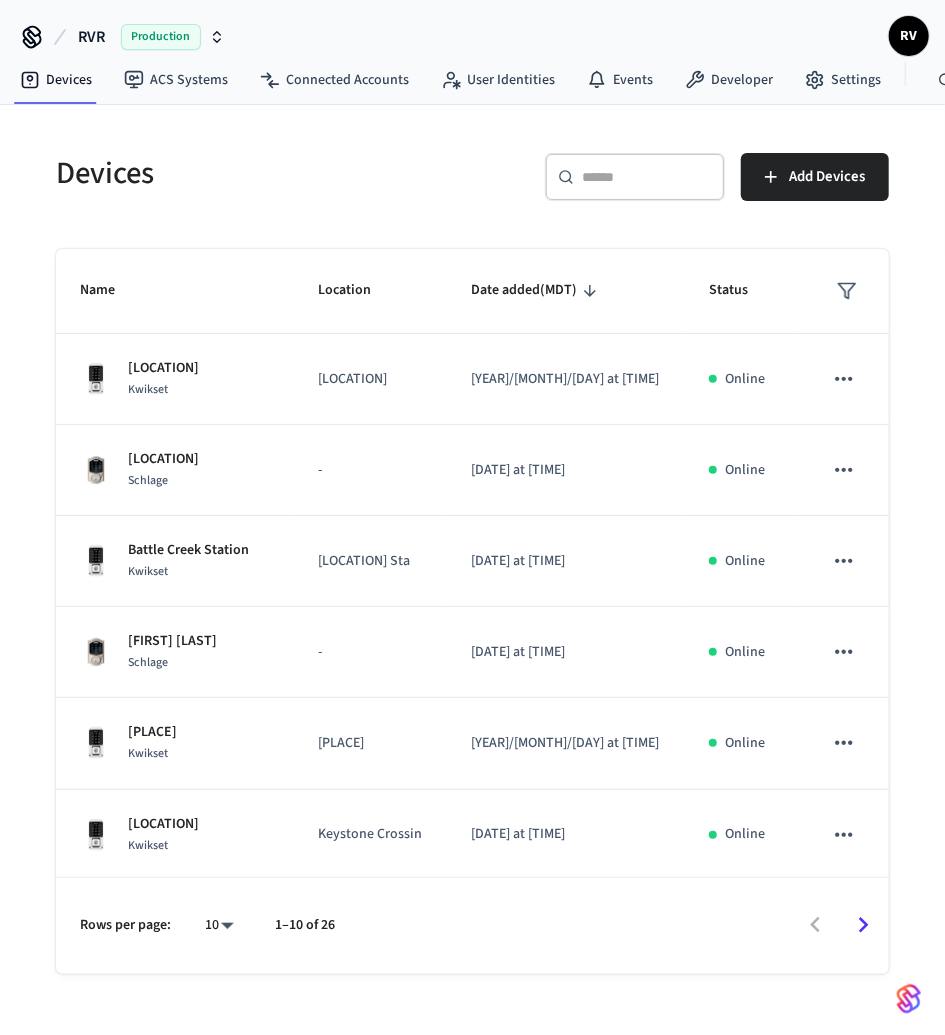 click at bounding box center [647, 177] 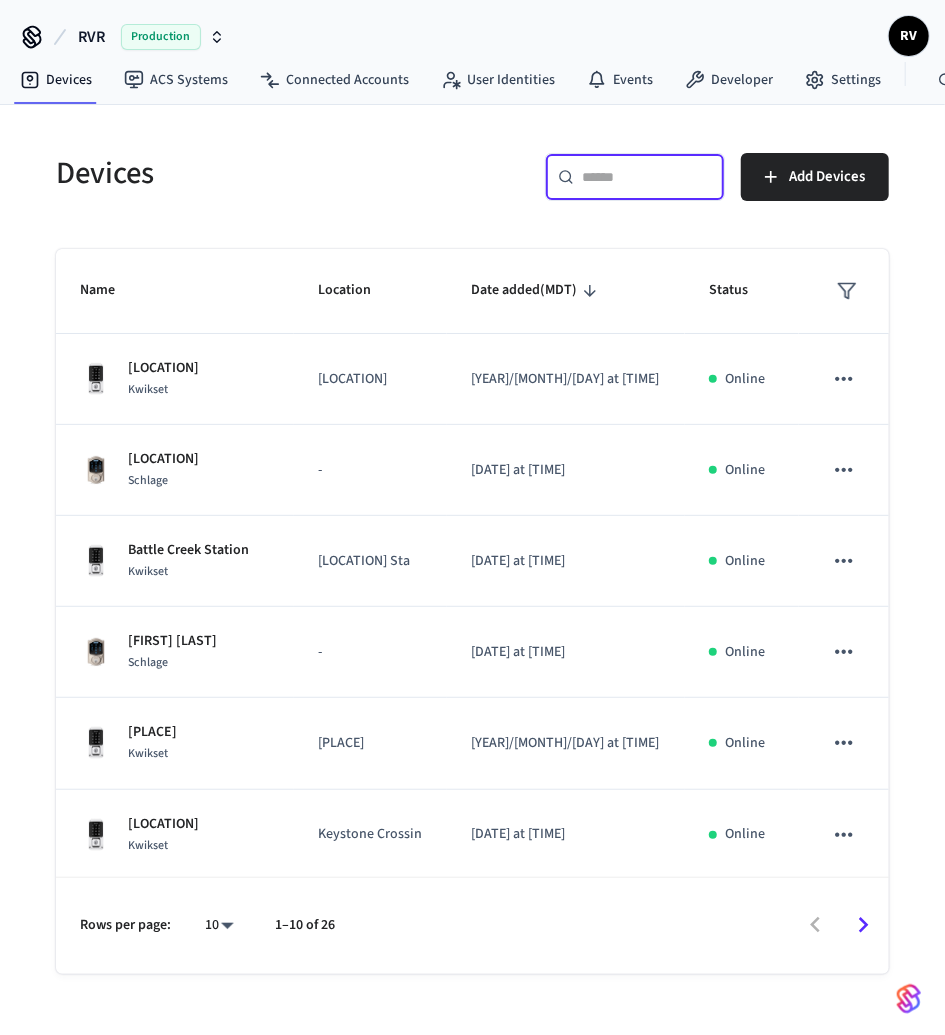 type on "*" 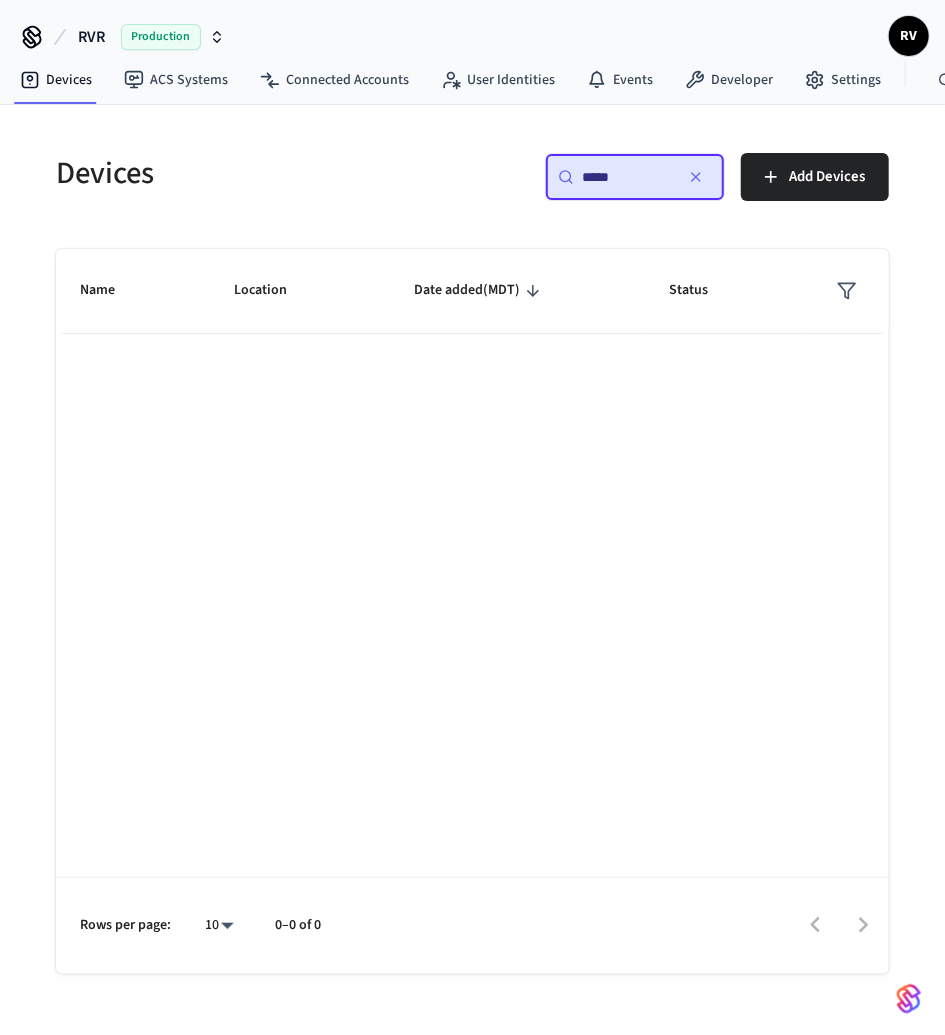 type on "*****" 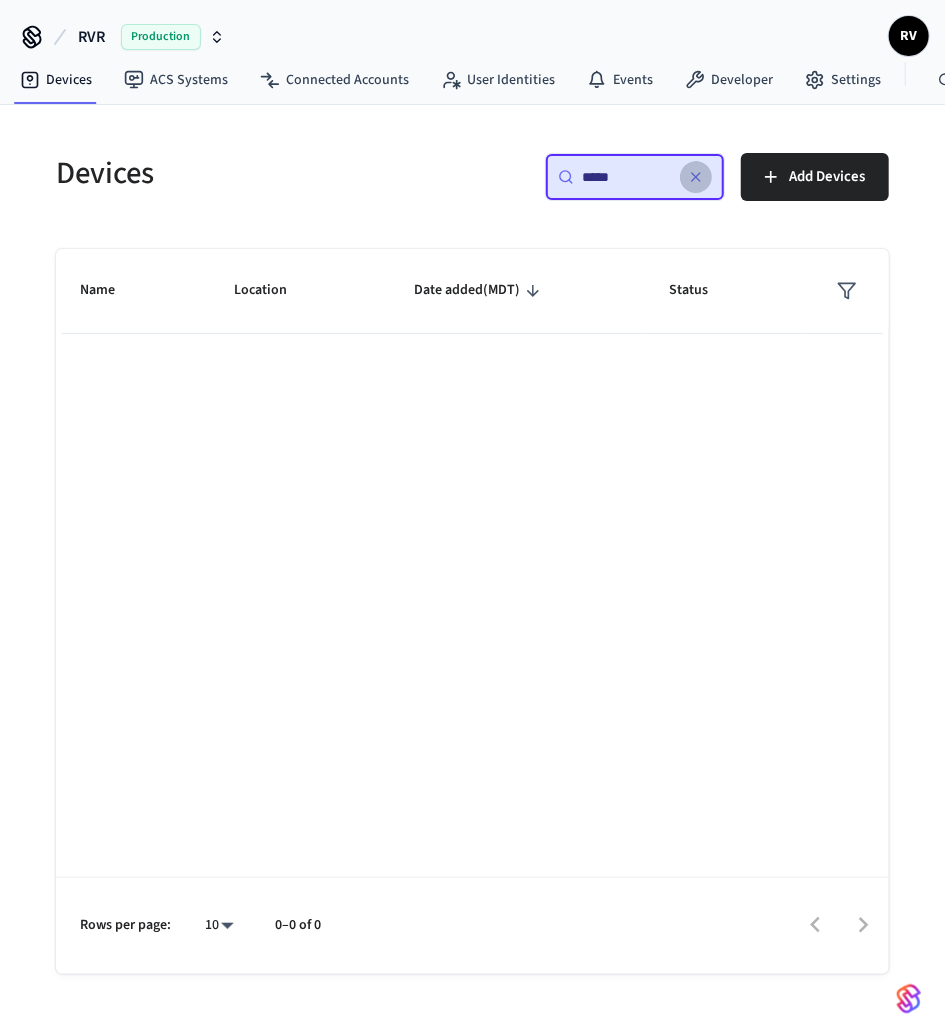 click at bounding box center [696, 177] 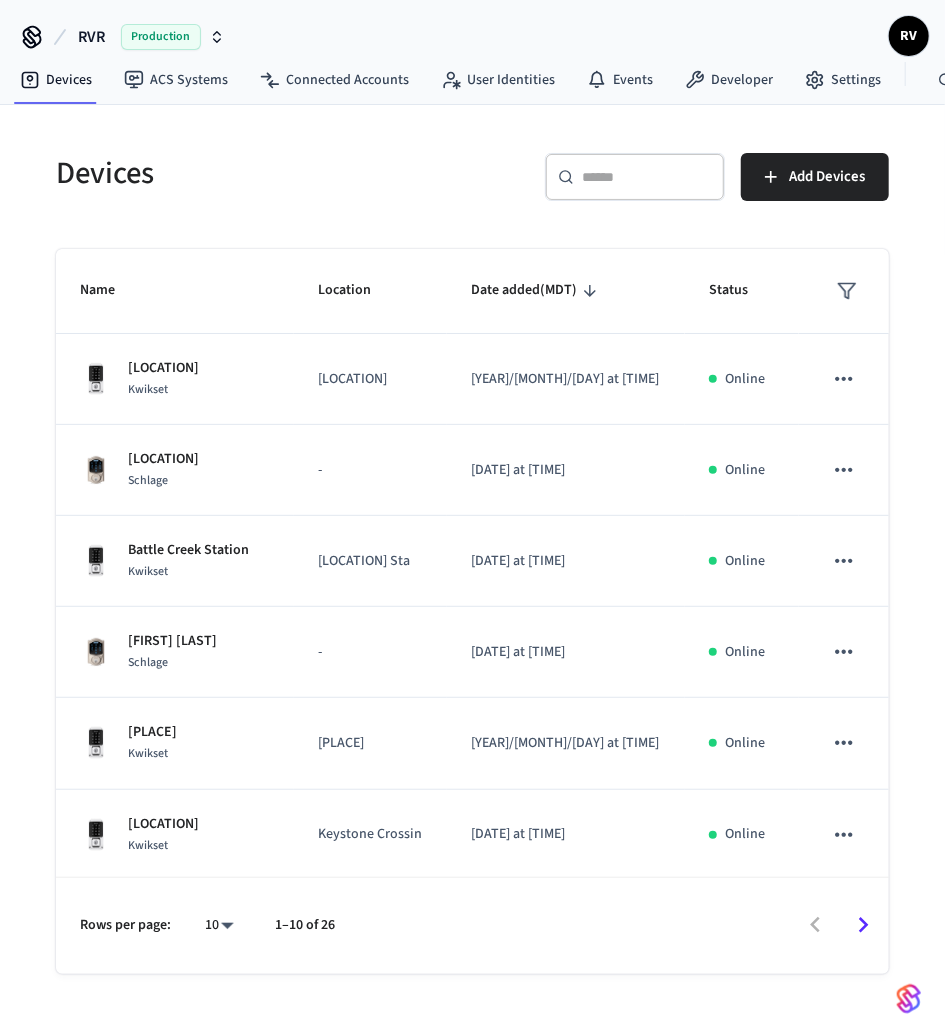 click on "​ ​" at bounding box center [635, 177] 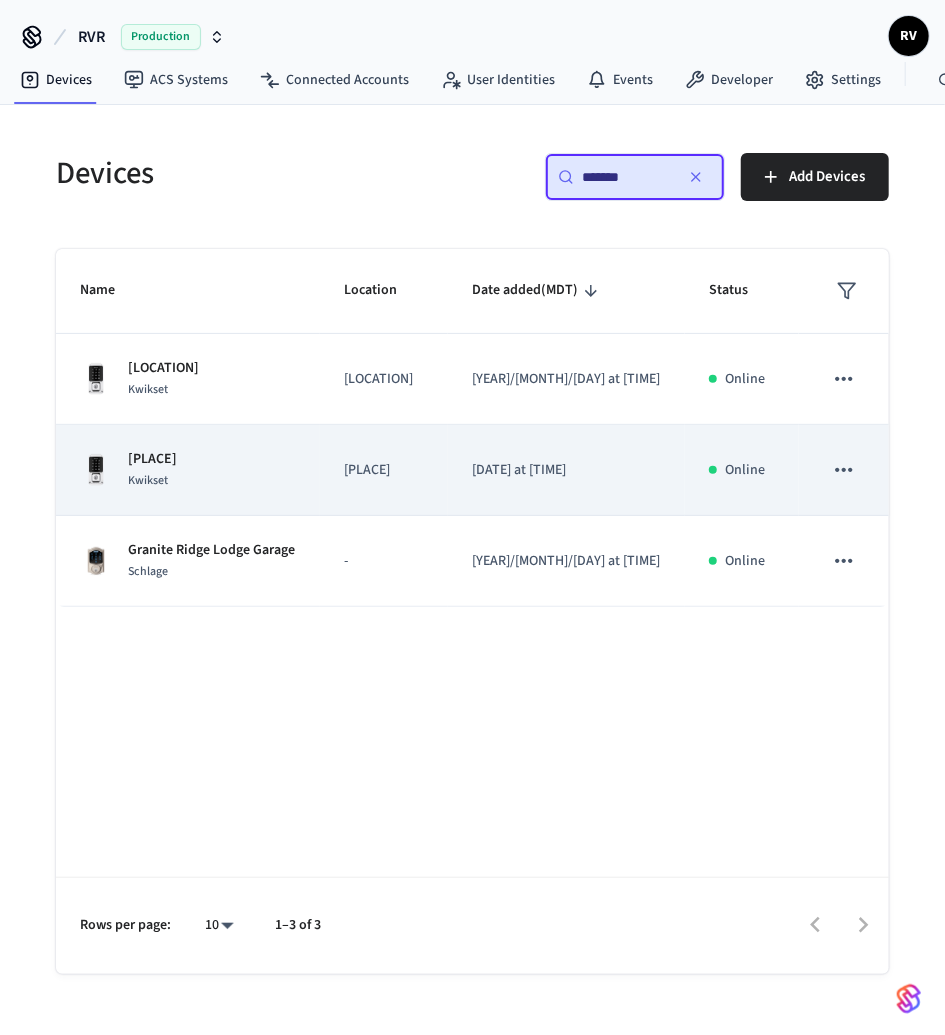type on "*******" 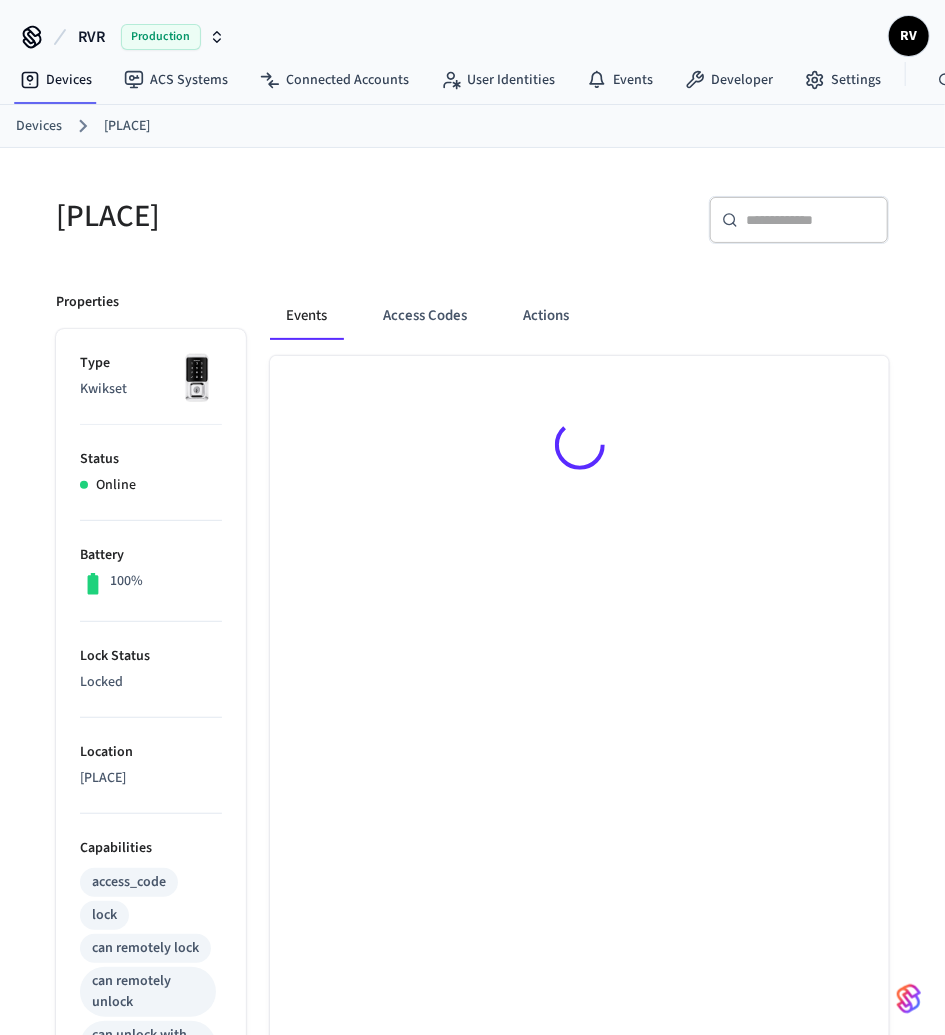 click on "Events Access Codes Actions" at bounding box center [567, 913] 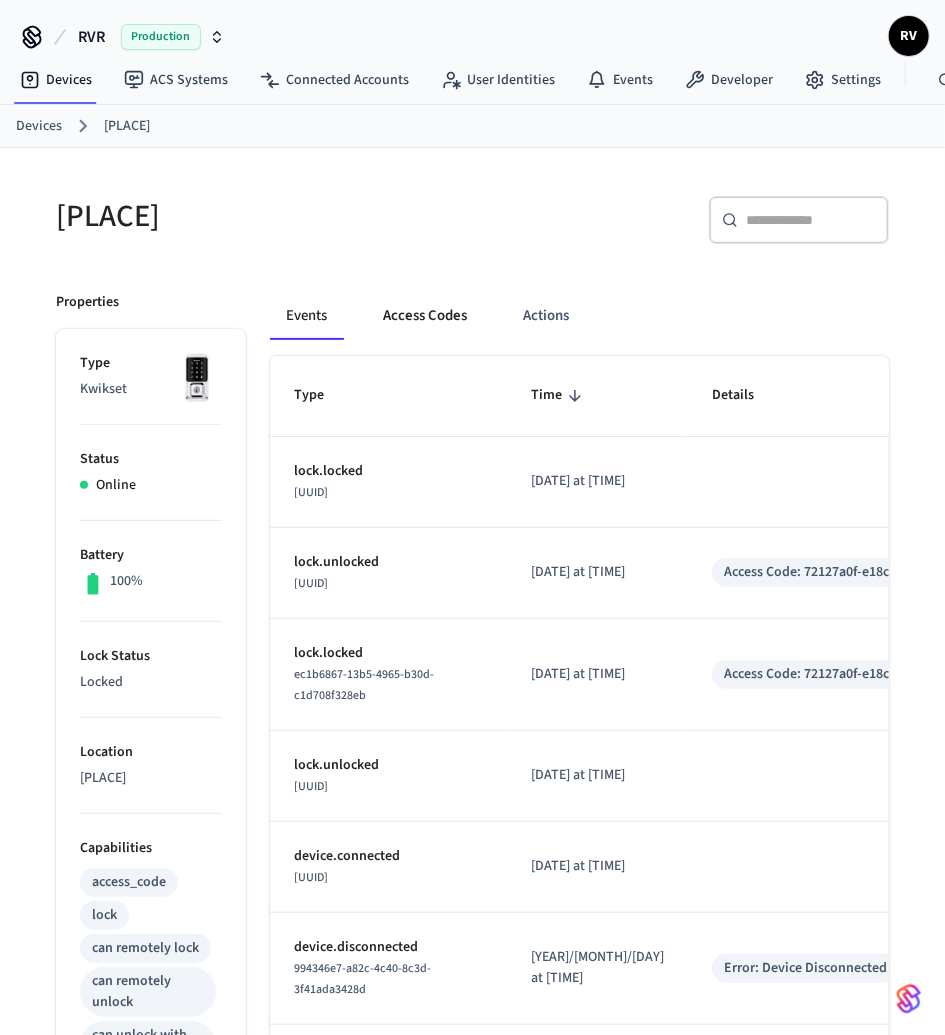click on "Access Codes" at bounding box center [425, 316] 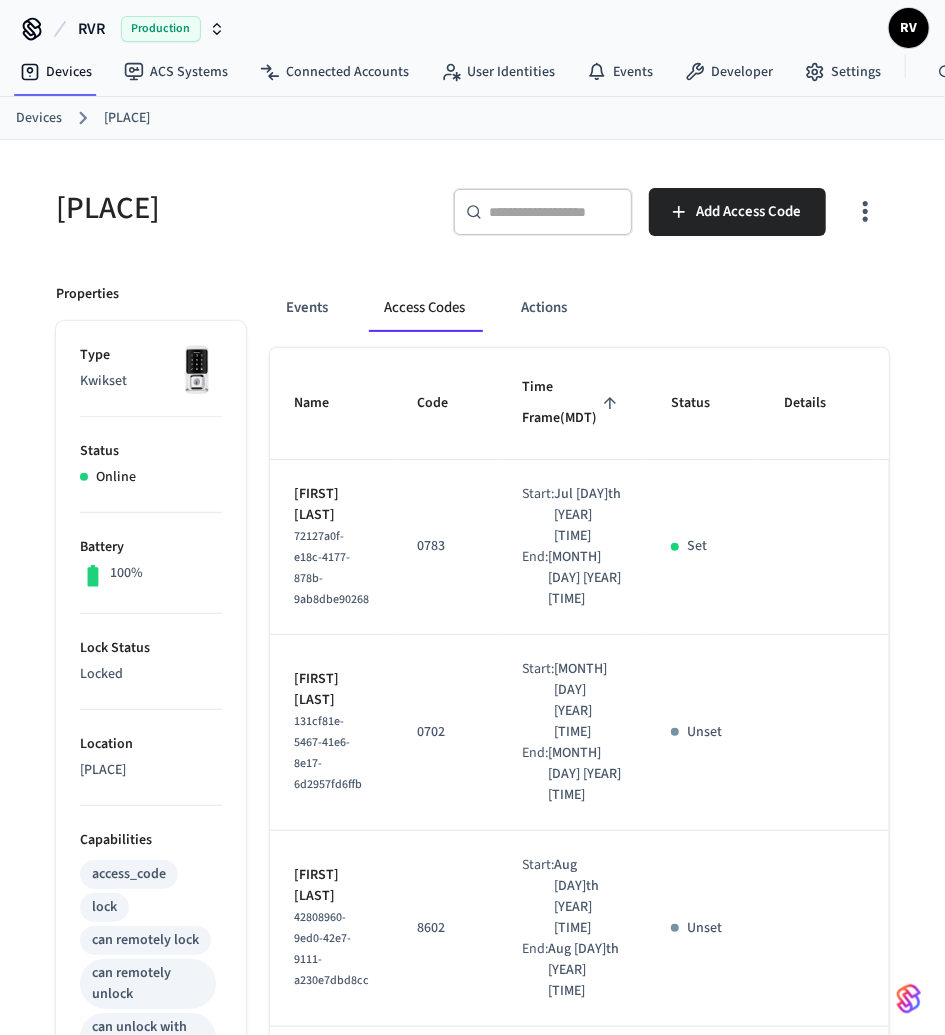 scroll, scrollTop: 0, scrollLeft: 0, axis: both 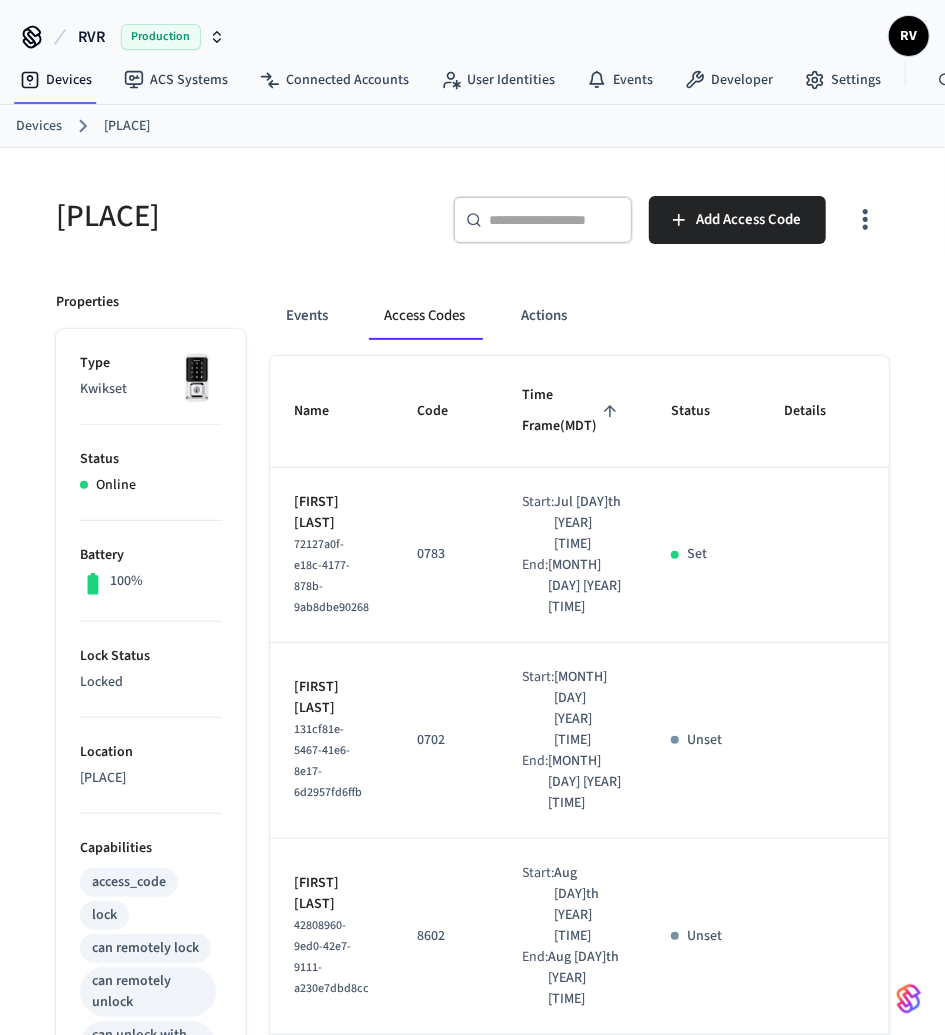 click on "​ ​ Add Access Code" at bounding box center [671, 228] 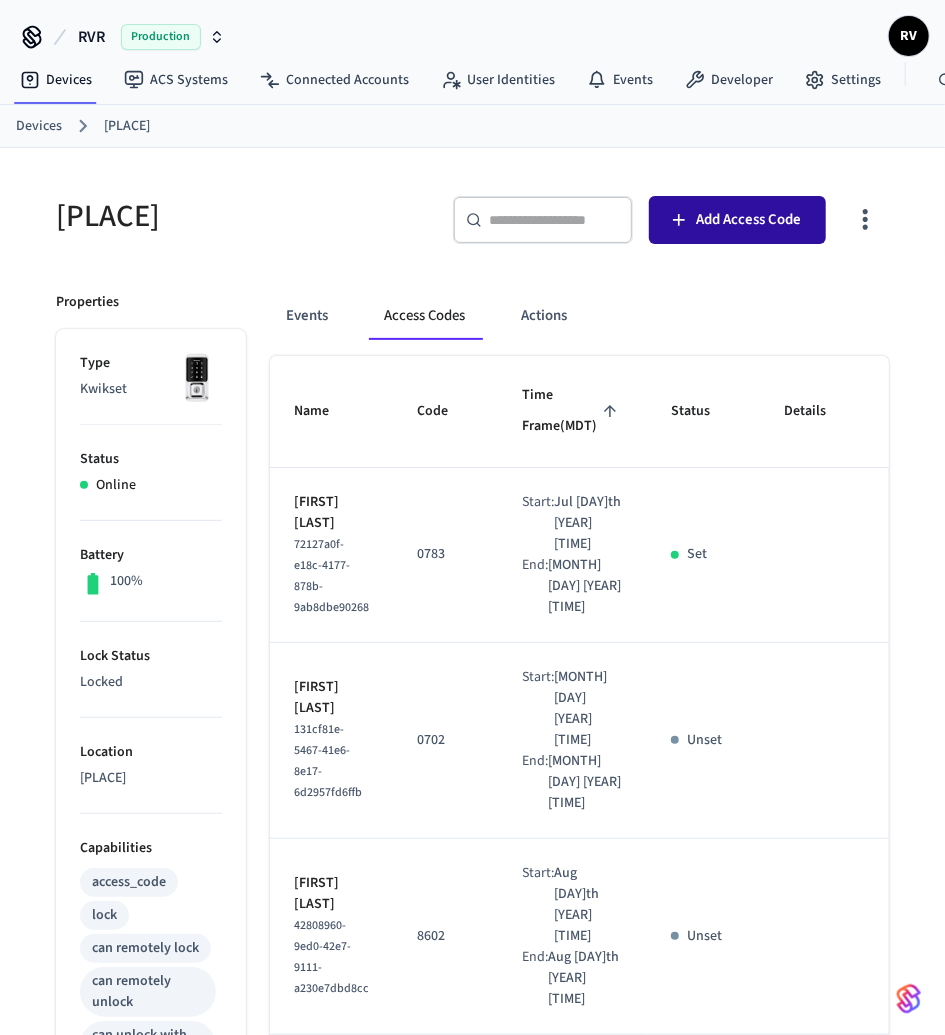 click 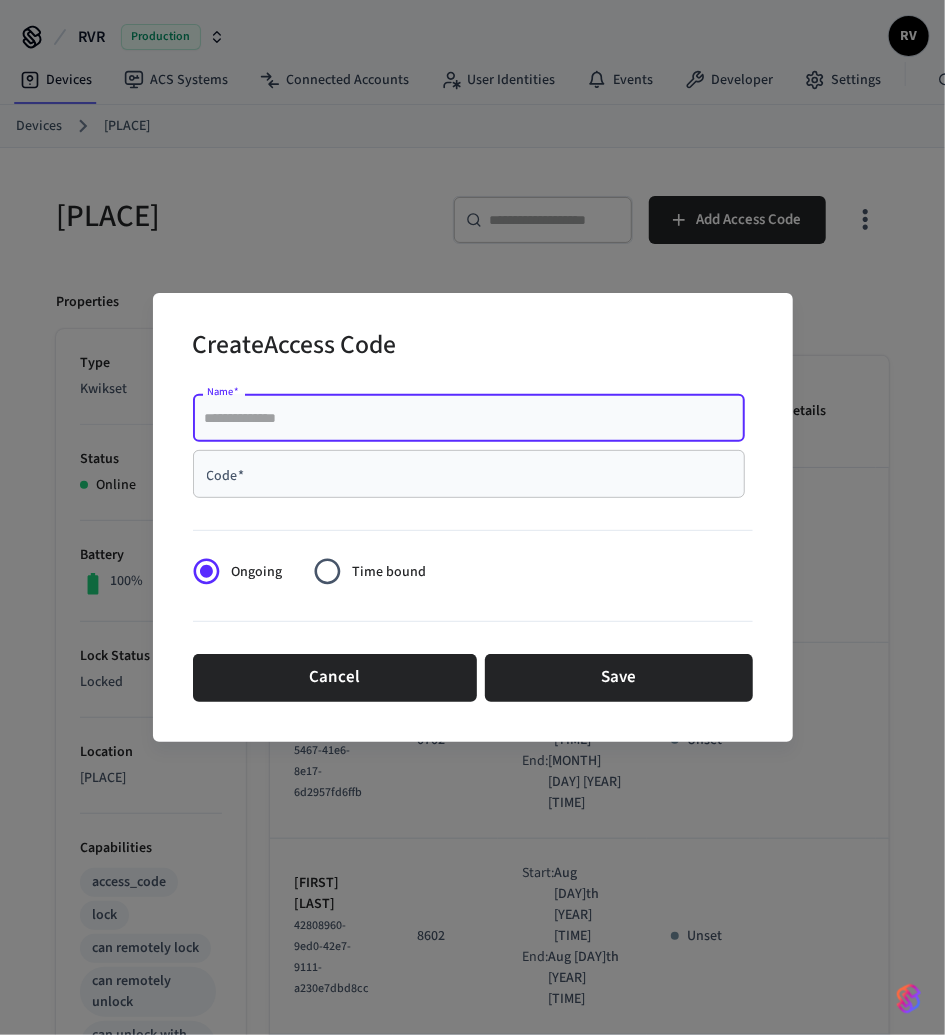 click on "Name   *" at bounding box center (469, 418) 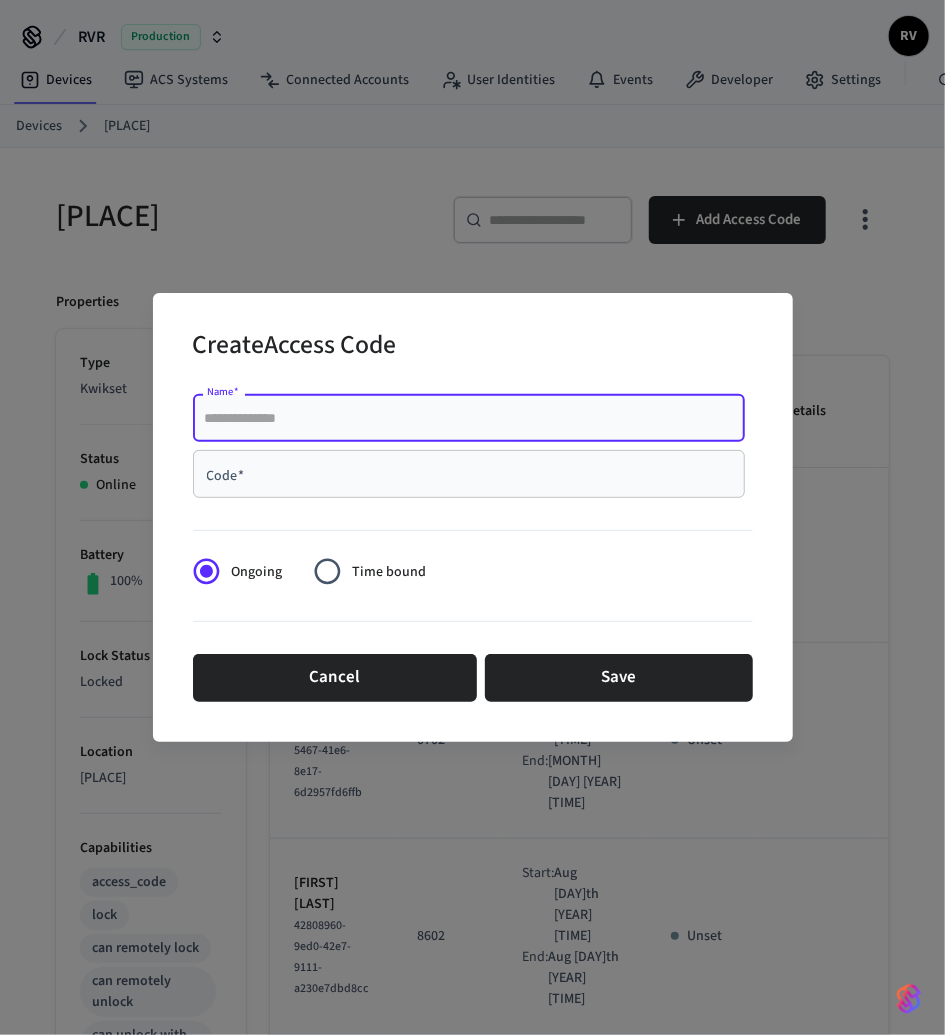 paste on "**********" 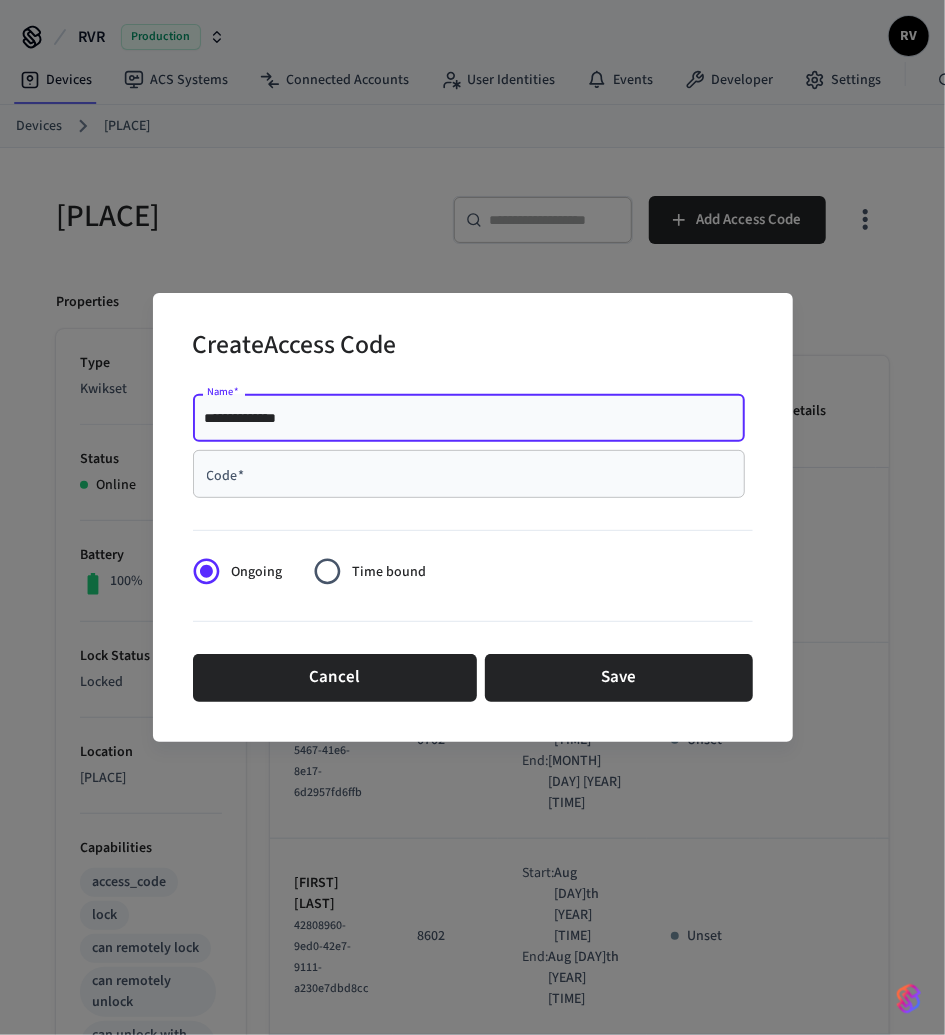 click on "**********" at bounding box center (469, 418) 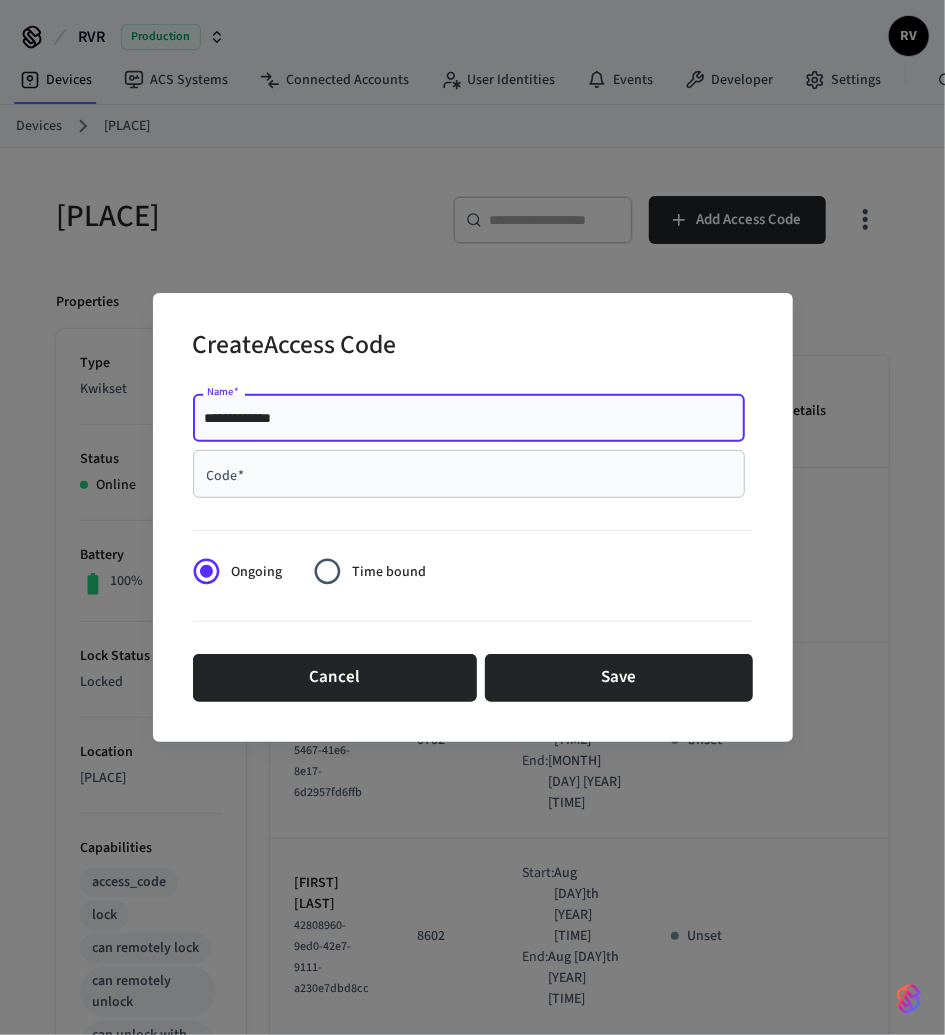 type on "**********" 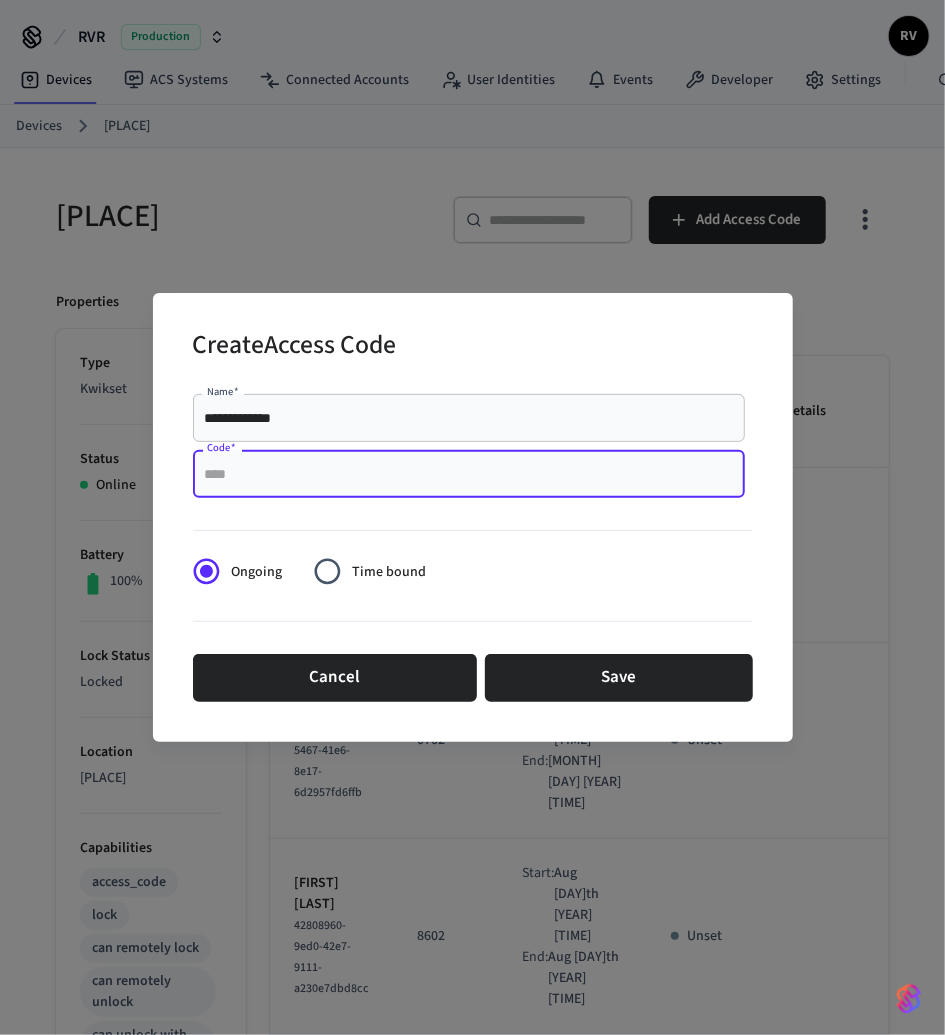 paste on "****" 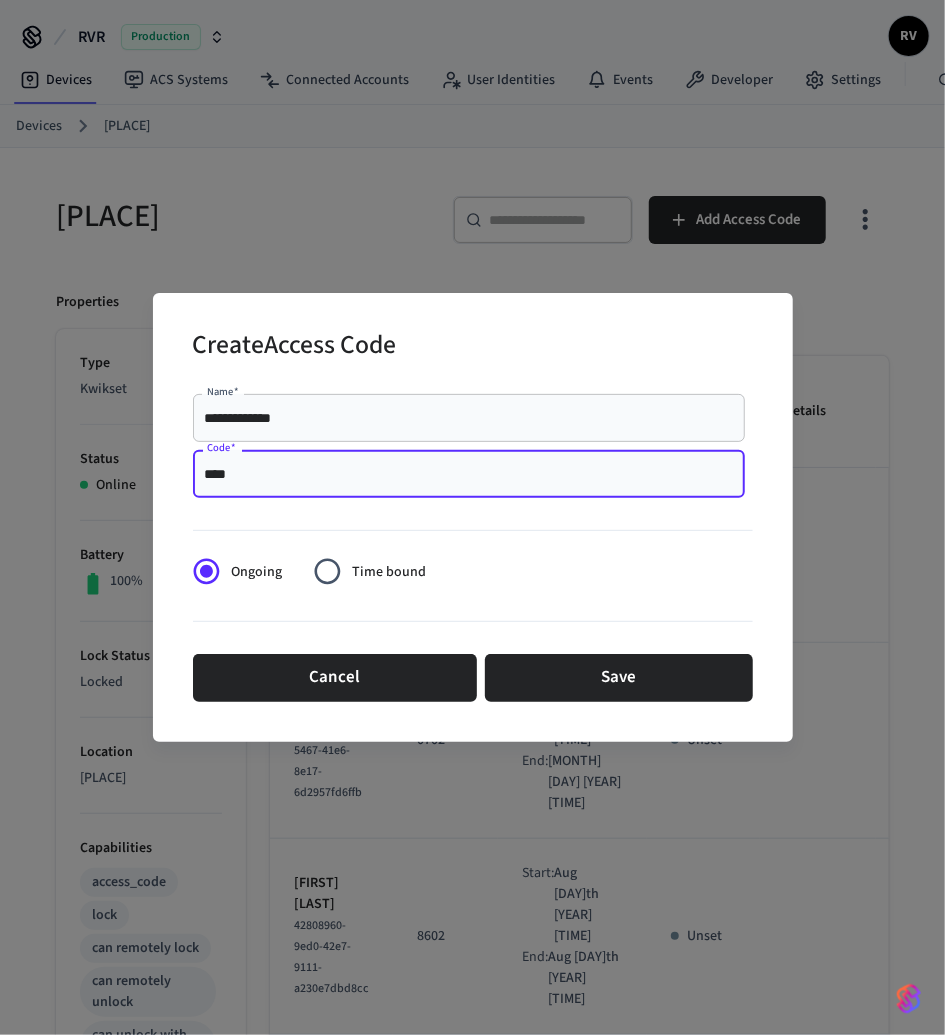 type on "****" 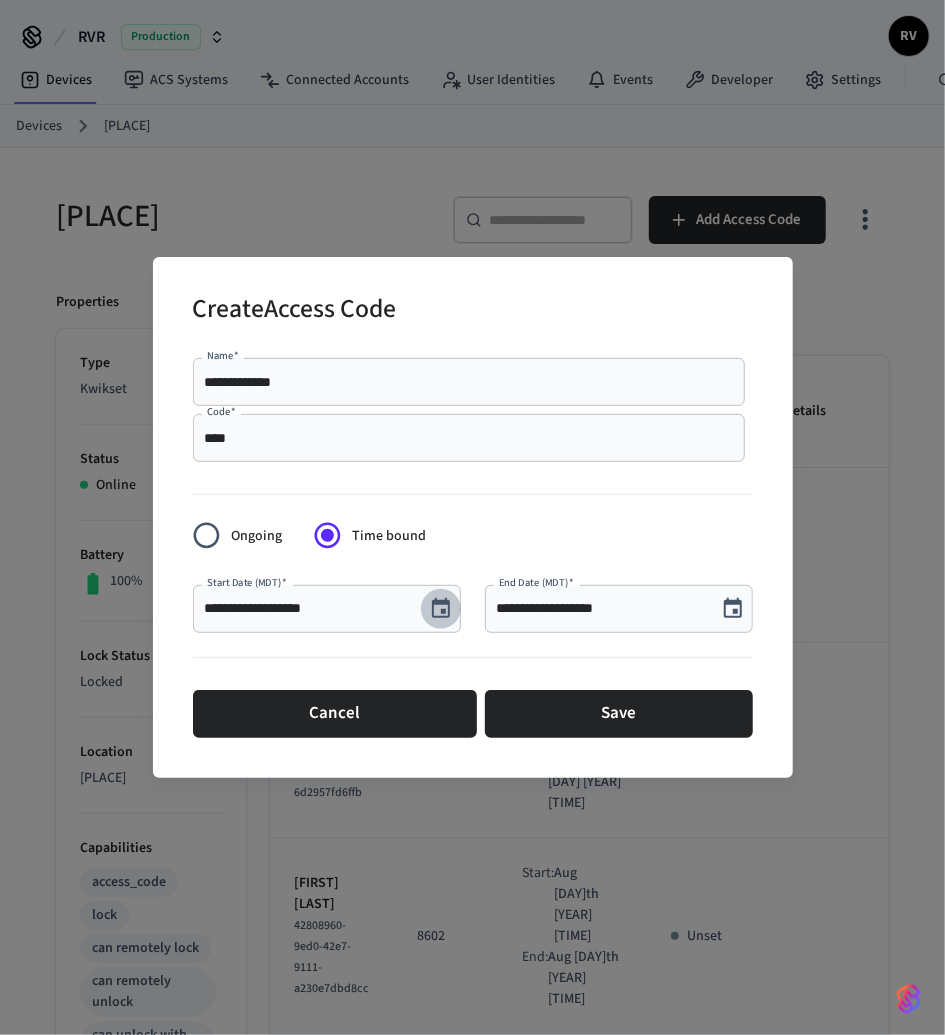 click 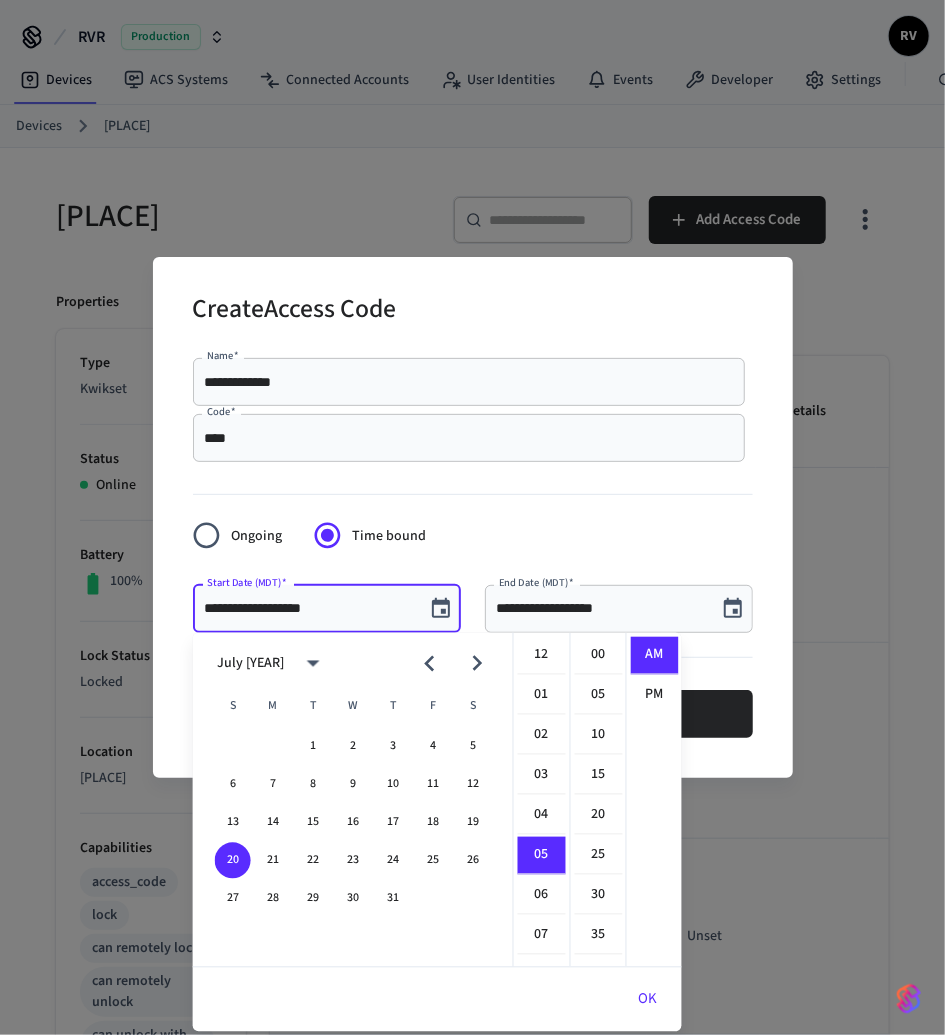 scroll, scrollTop: 198, scrollLeft: 0, axis: vertical 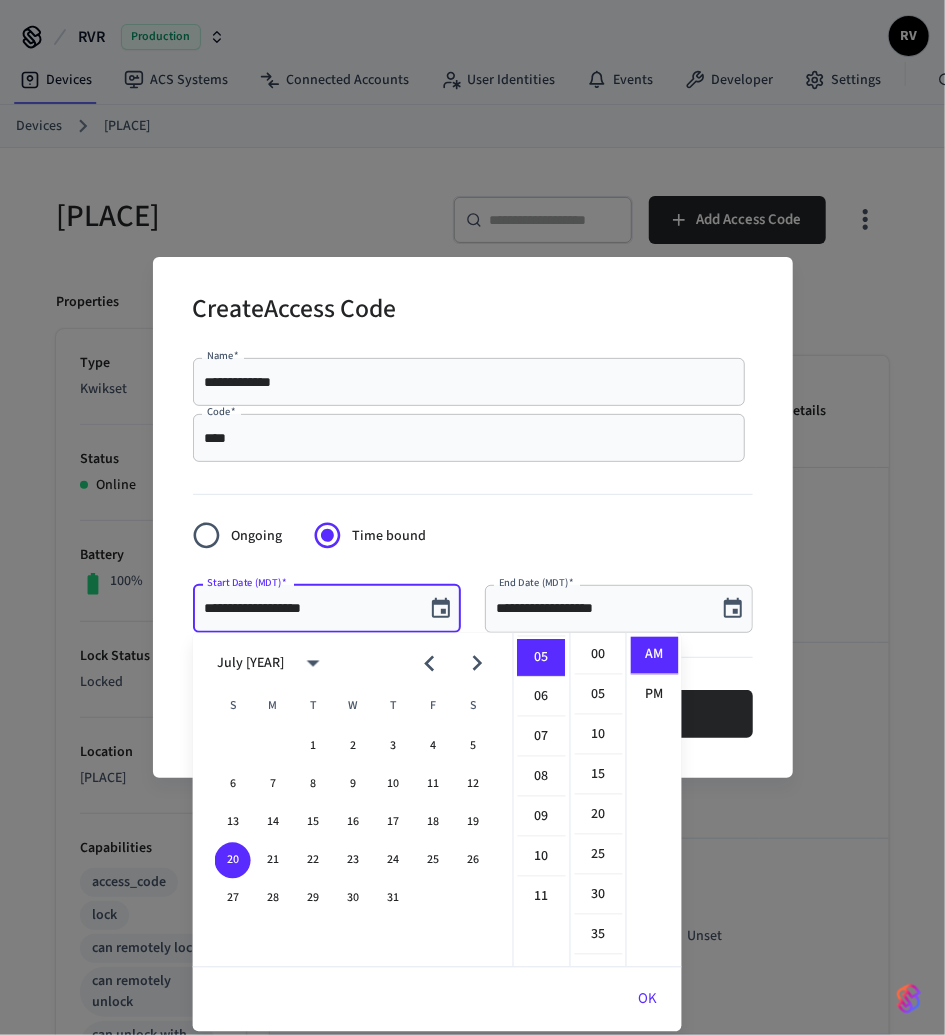 click 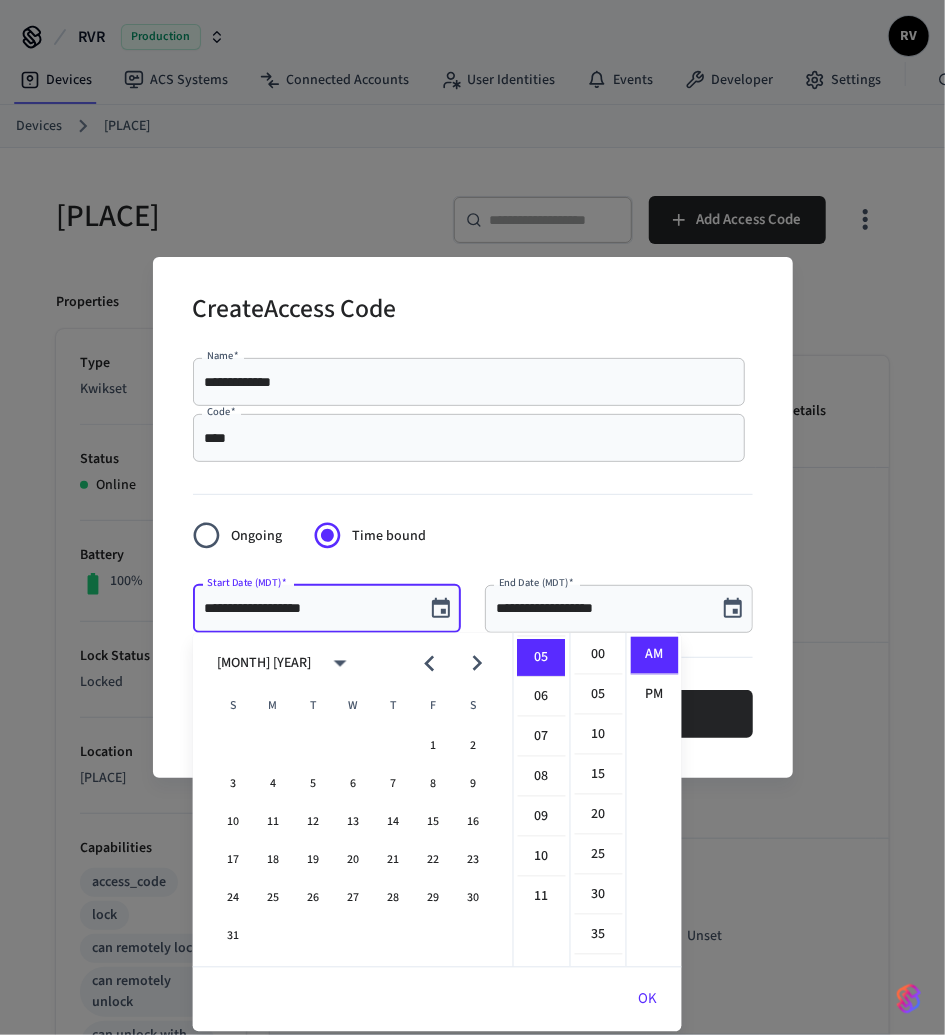 click at bounding box center [429, 663] 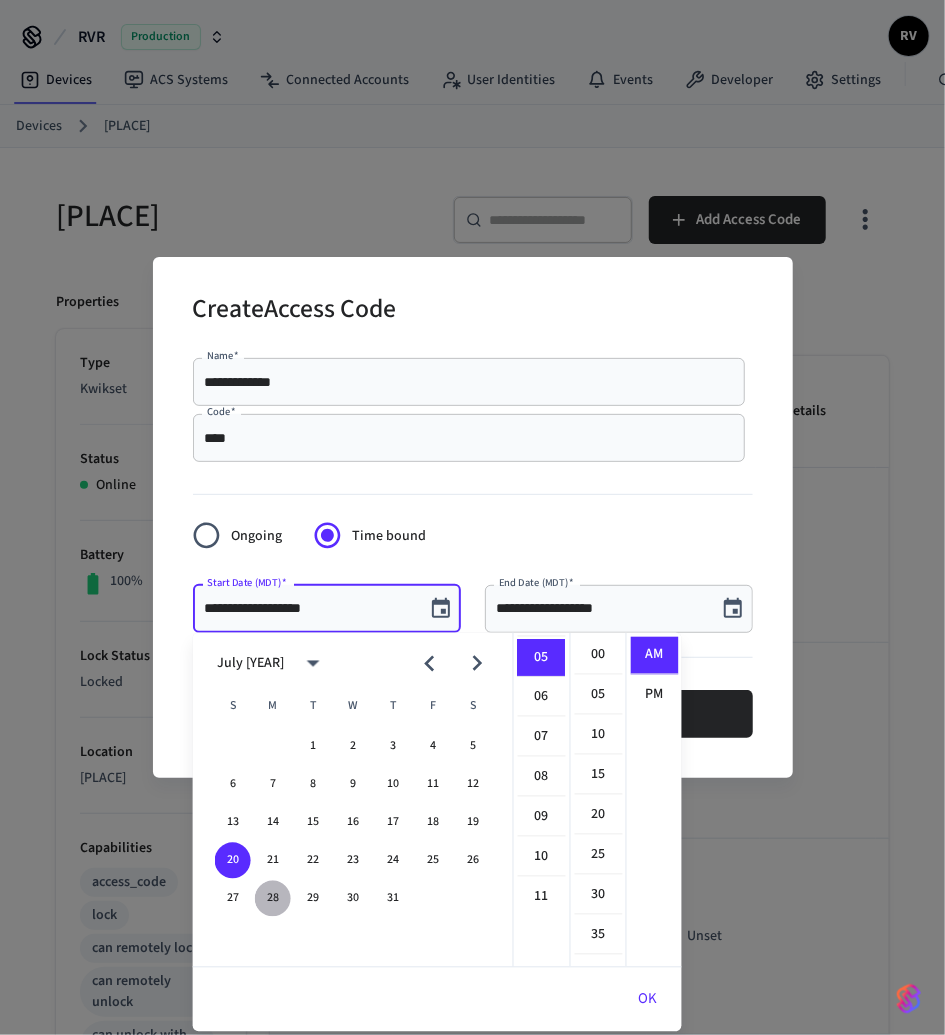 click on "28" at bounding box center (273, 899) 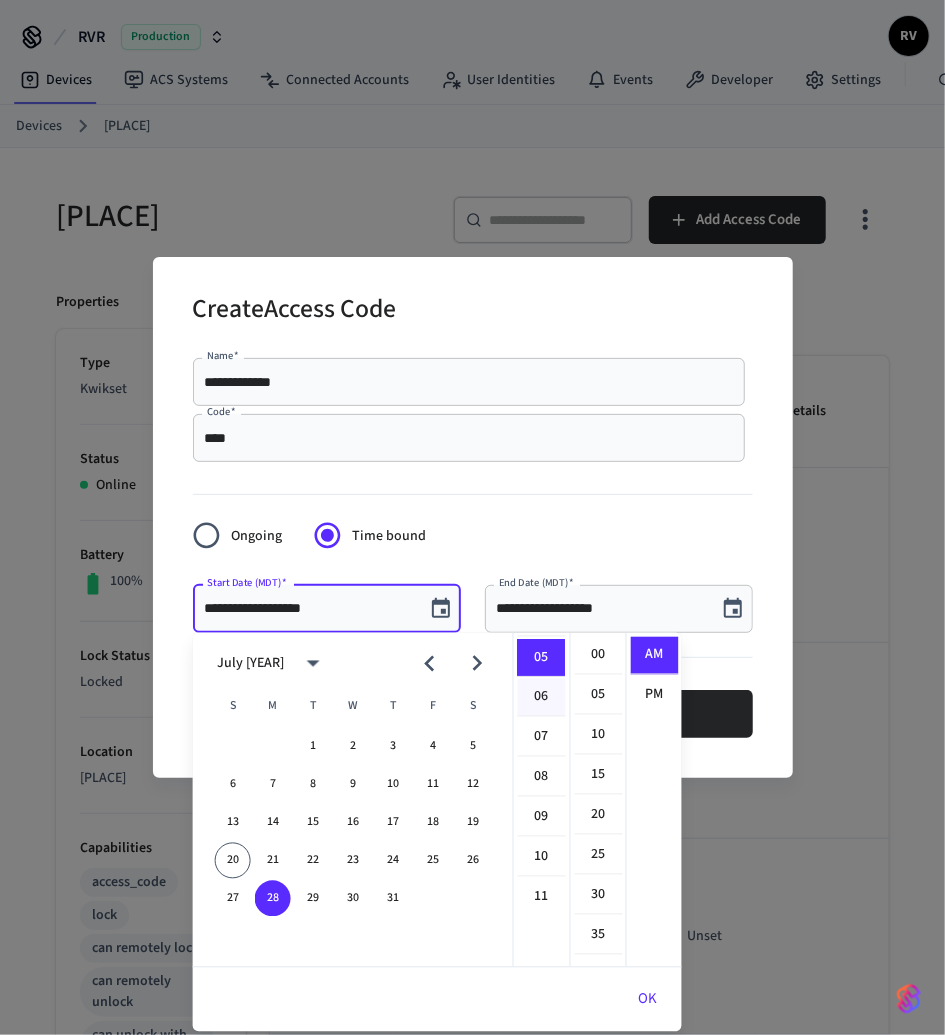 scroll, scrollTop: 0, scrollLeft: 0, axis: both 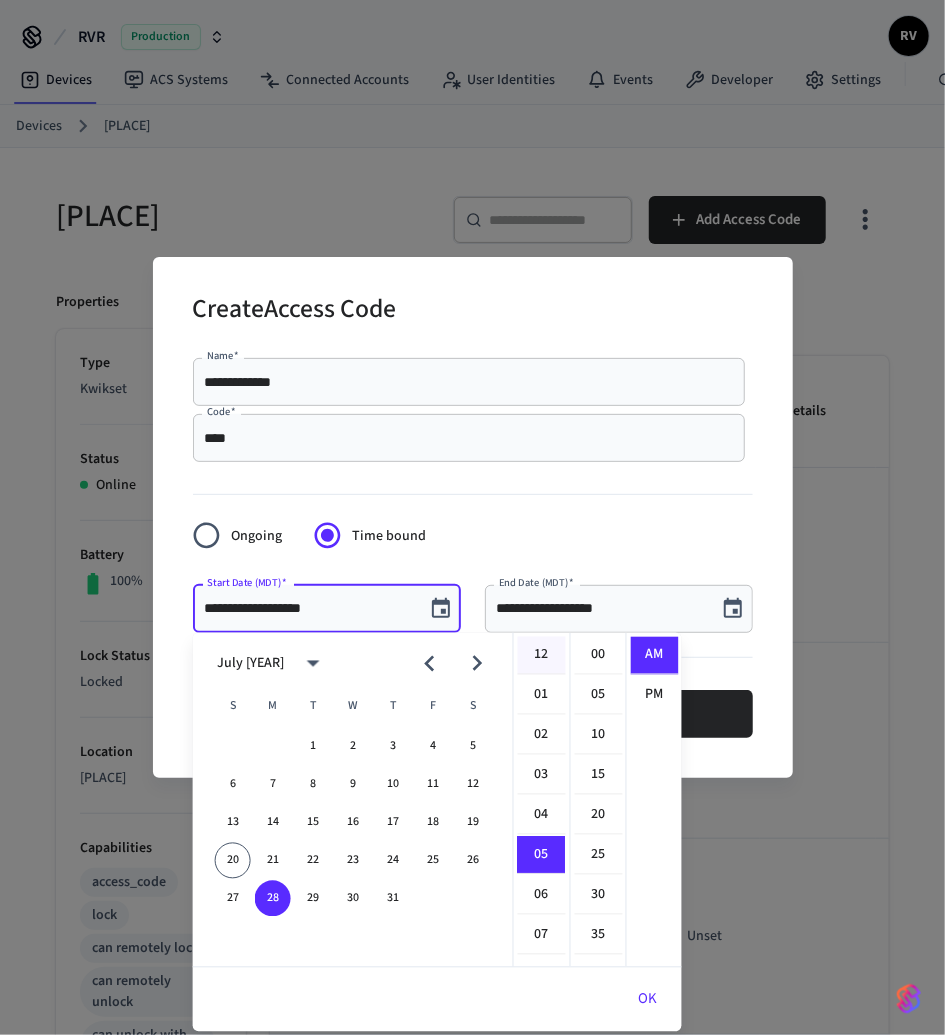 click on "12" at bounding box center [542, 656] 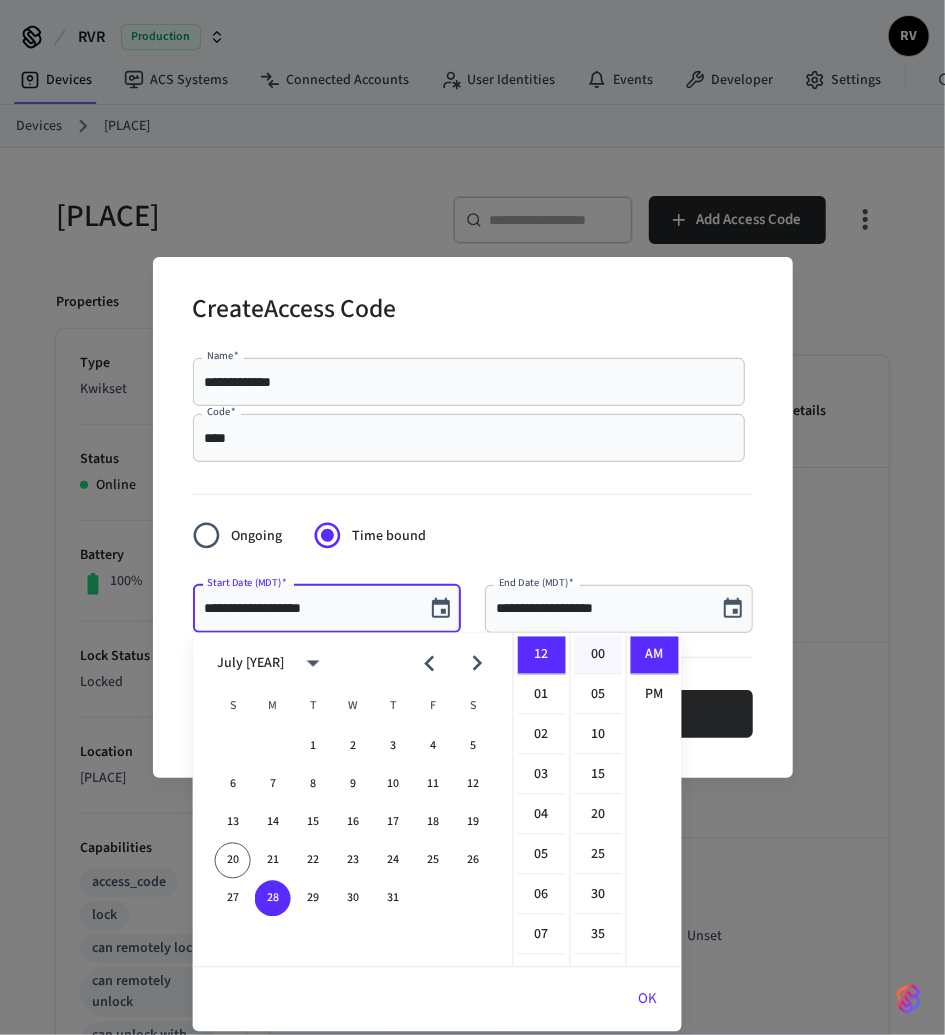 click on "00" at bounding box center (599, 656) 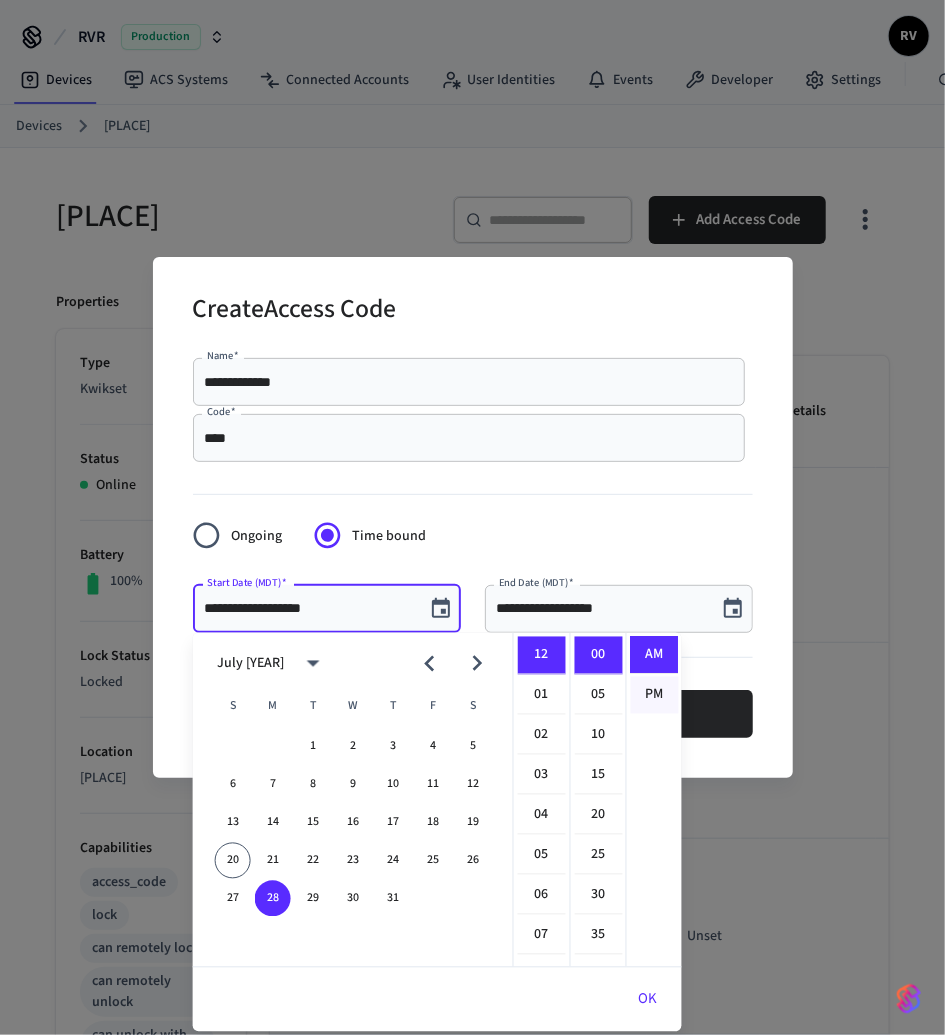 click on "PM" at bounding box center [655, 695] 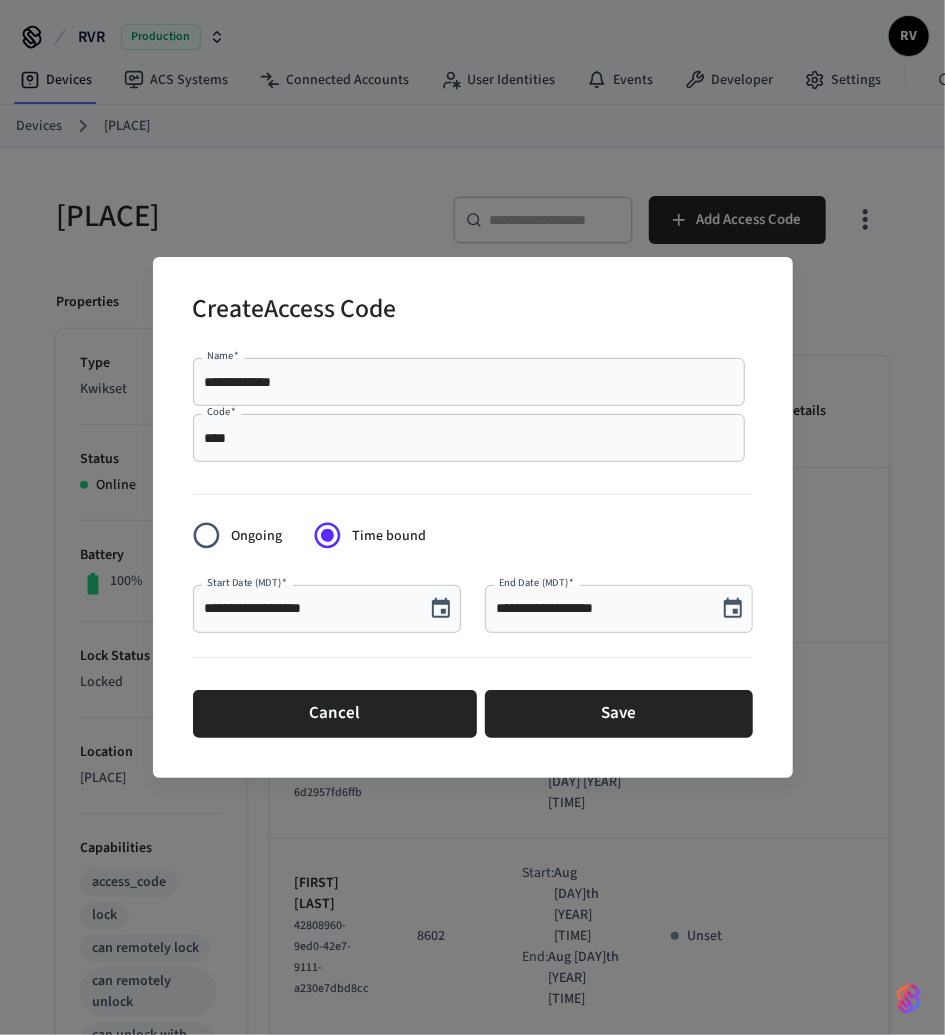 scroll, scrollTop: 36, scrollLeft: 0, axis: vertical 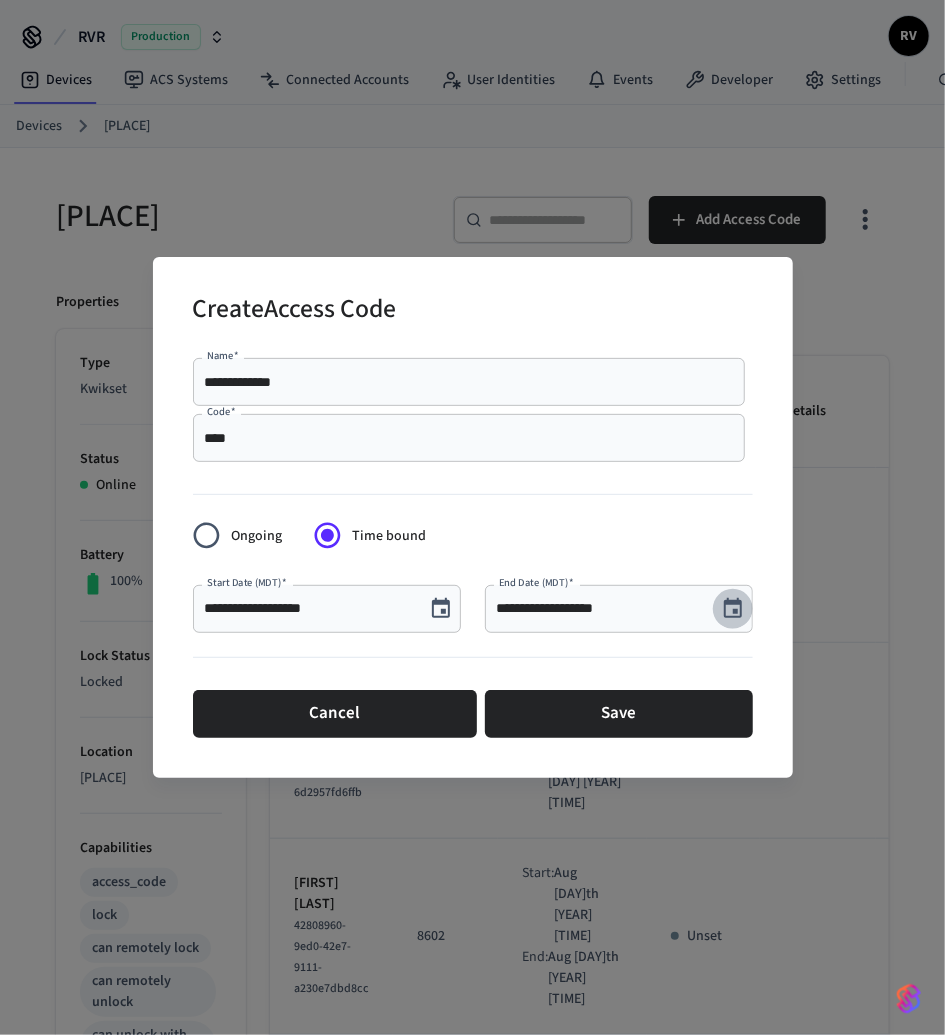 click 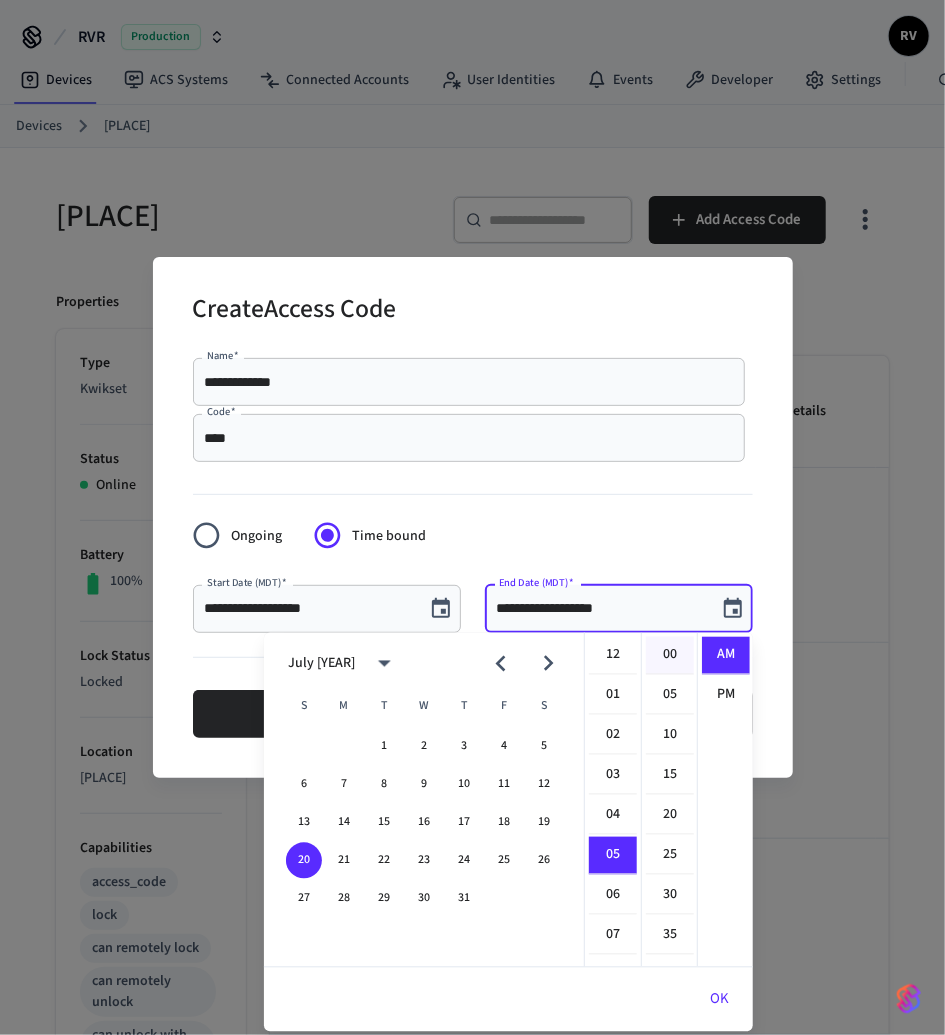 scroll, scrollTop: 198, scrollLeft: 0, axis: vertical 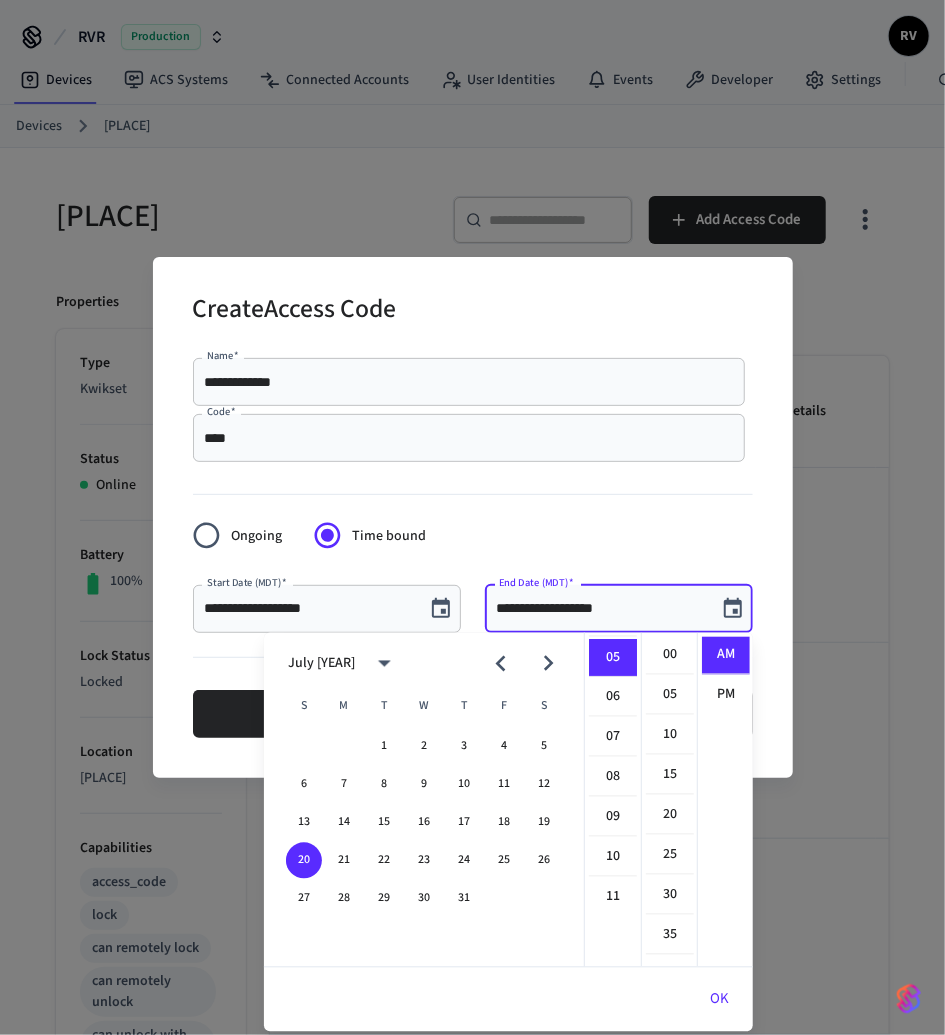 click on "July [YEAR]" at bounding box center (424, 664) 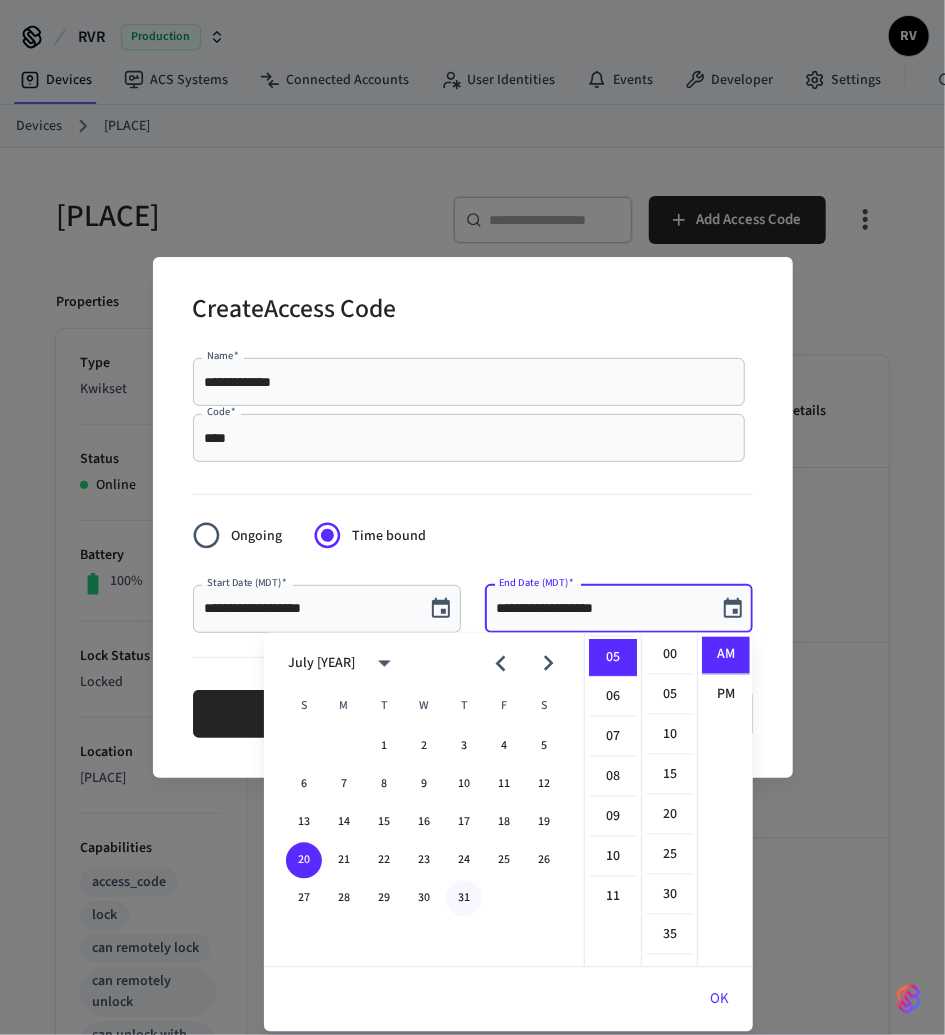 click on "31" at bounding box center (464, 899) 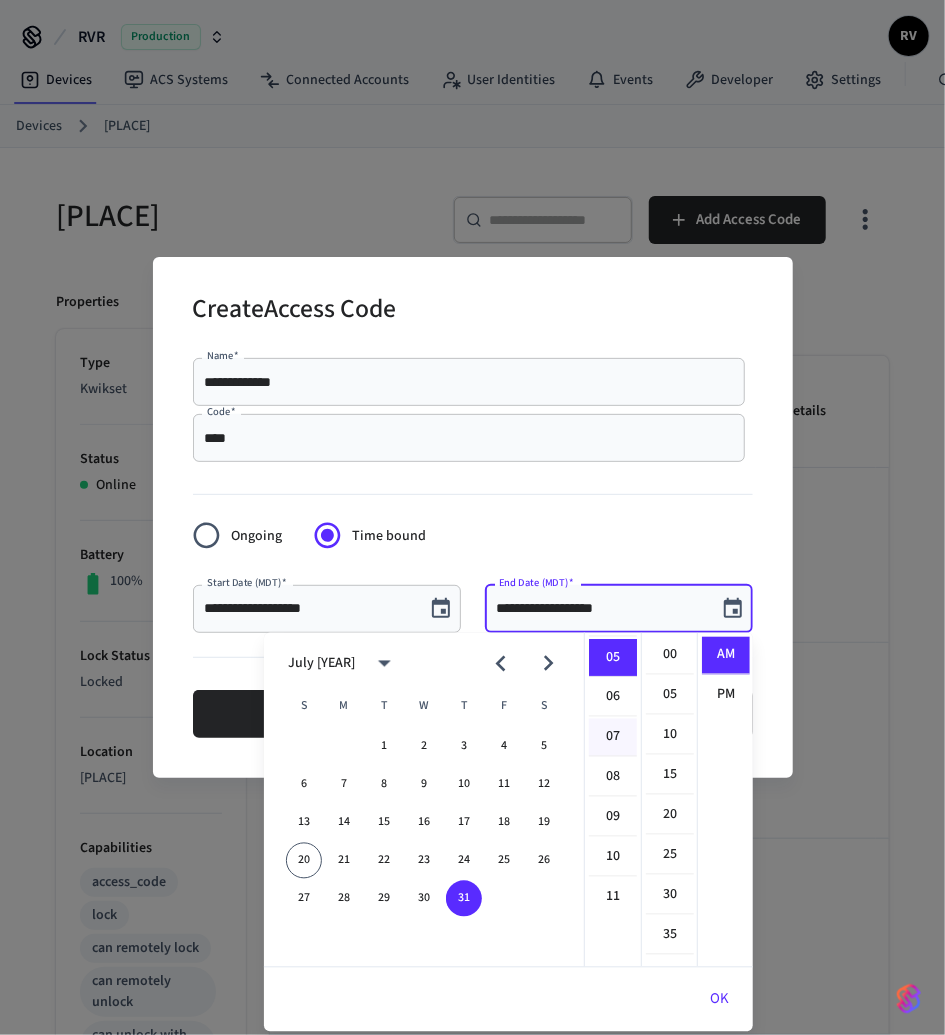 scroll, scrollTop: 0, scrollLeft: 0, axis: both 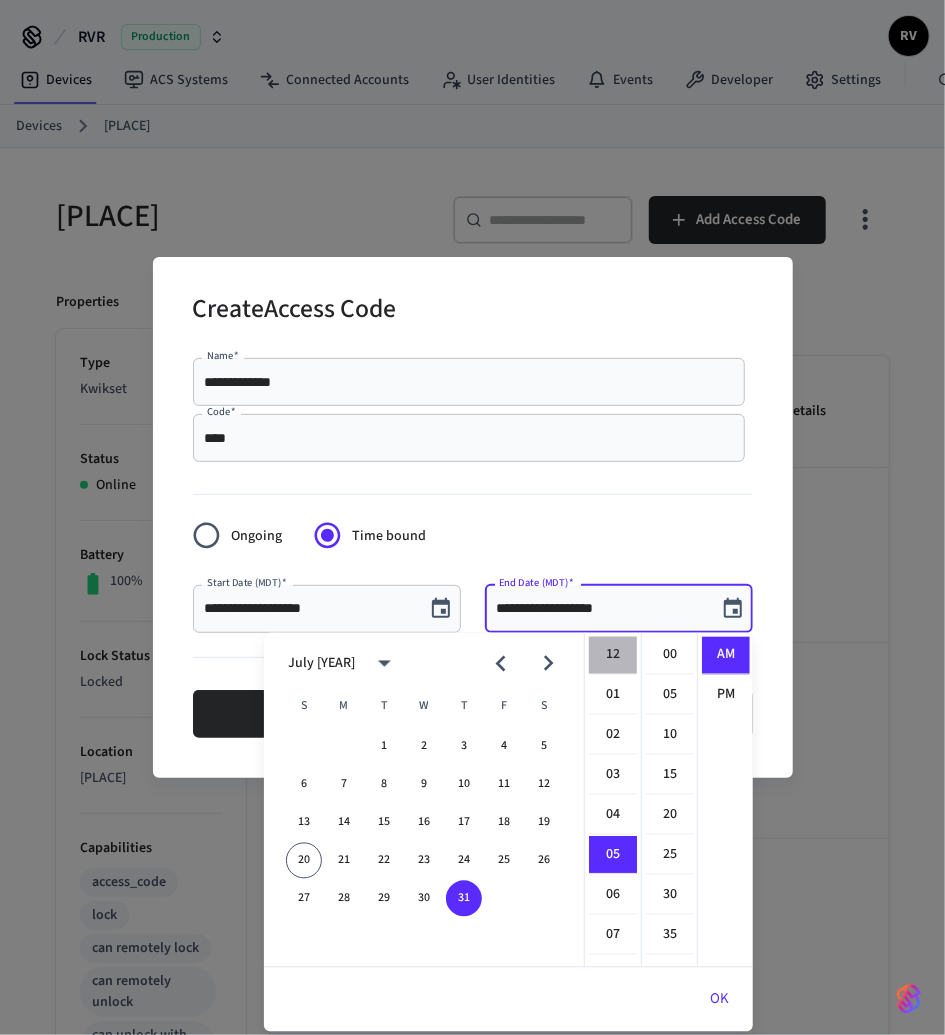 click on "12" at bounding box center (613, 656) 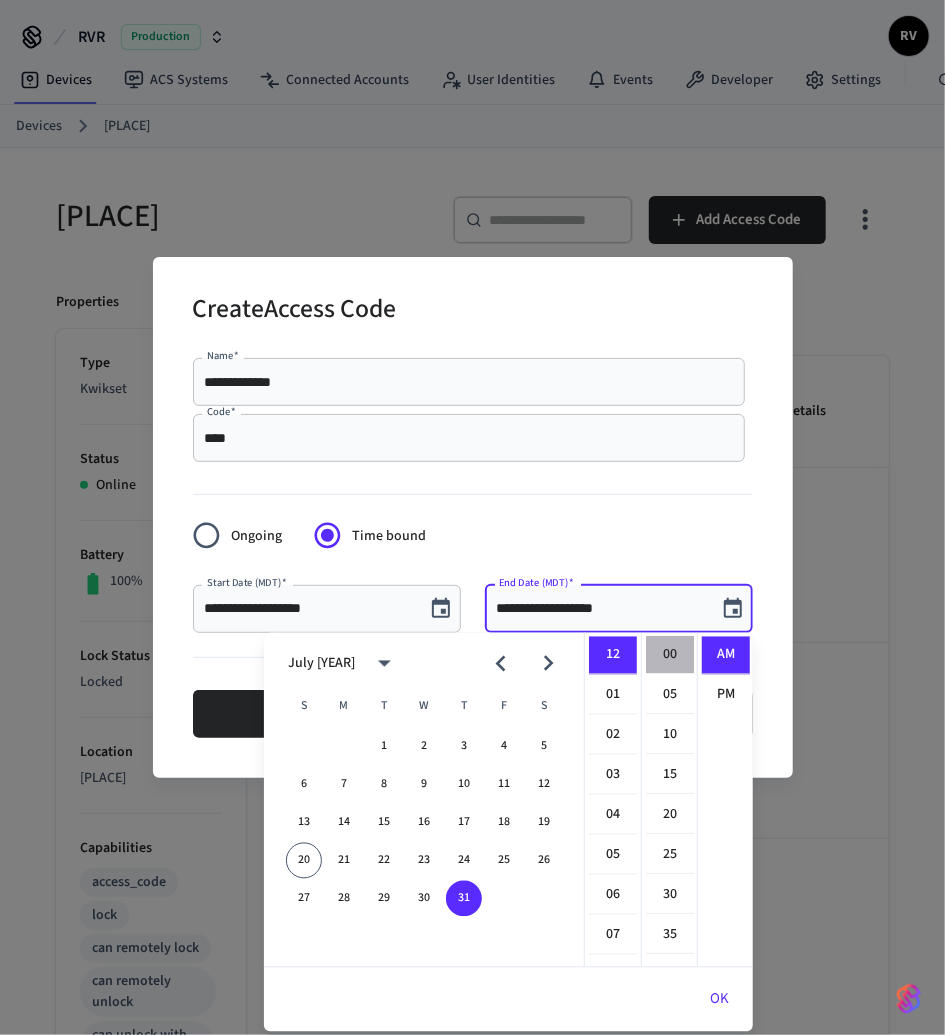 click on "00" at bounding box center (670, 656) 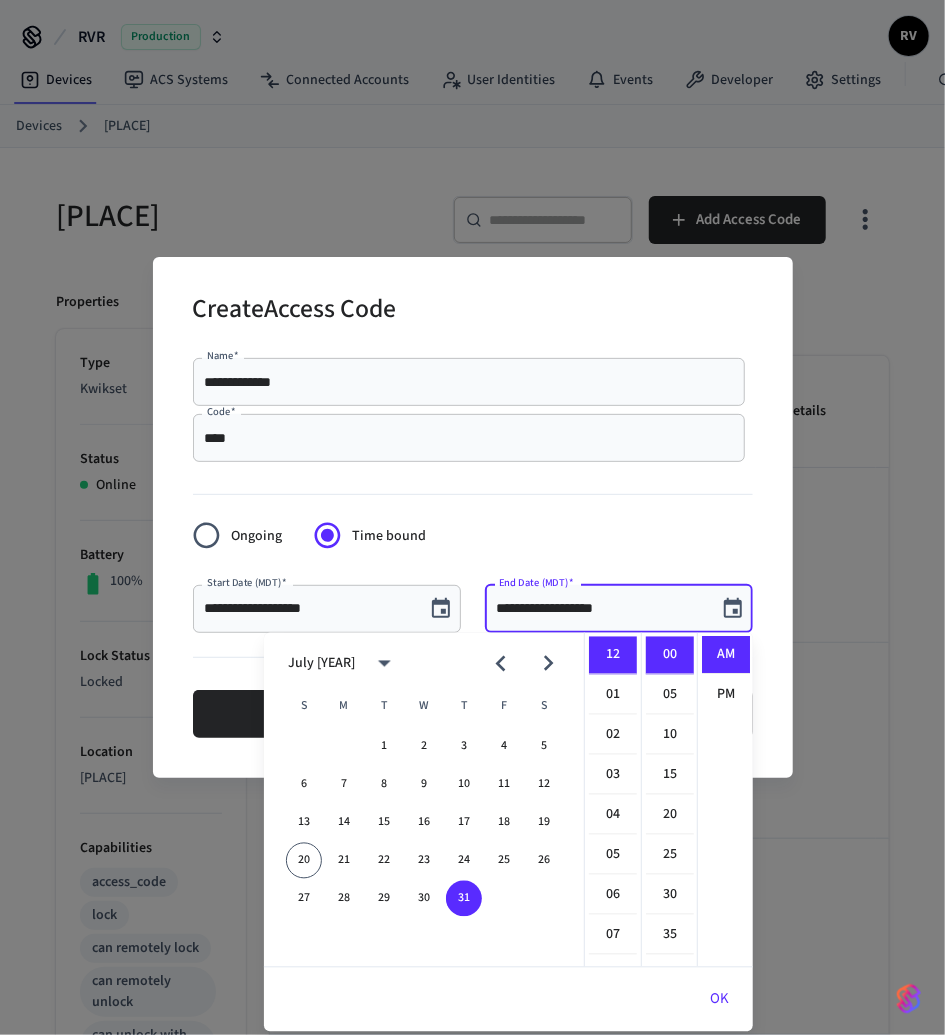 click on "AM PM" at bounding box center (725, 800) 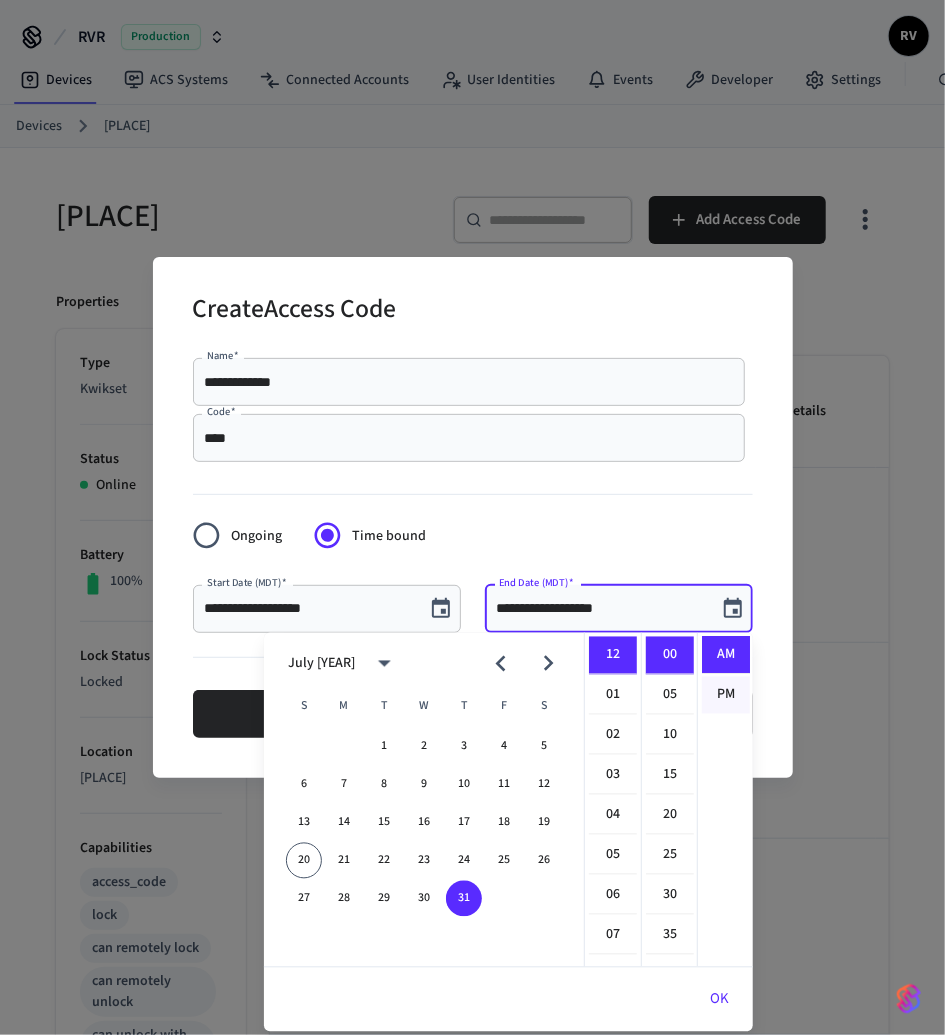 click on "PM" at bounding box center [726, 695] 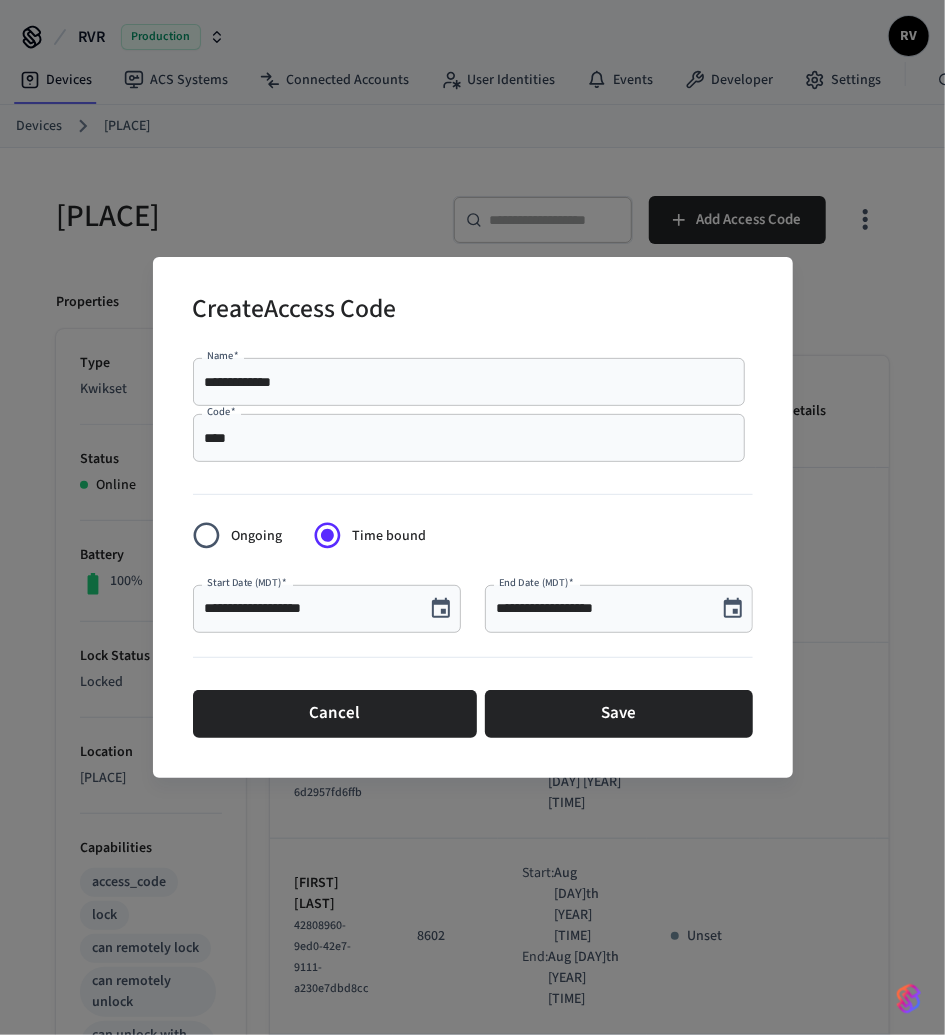 scroll, scrollTop: 36, scrollLeft: 0, axis: vertical 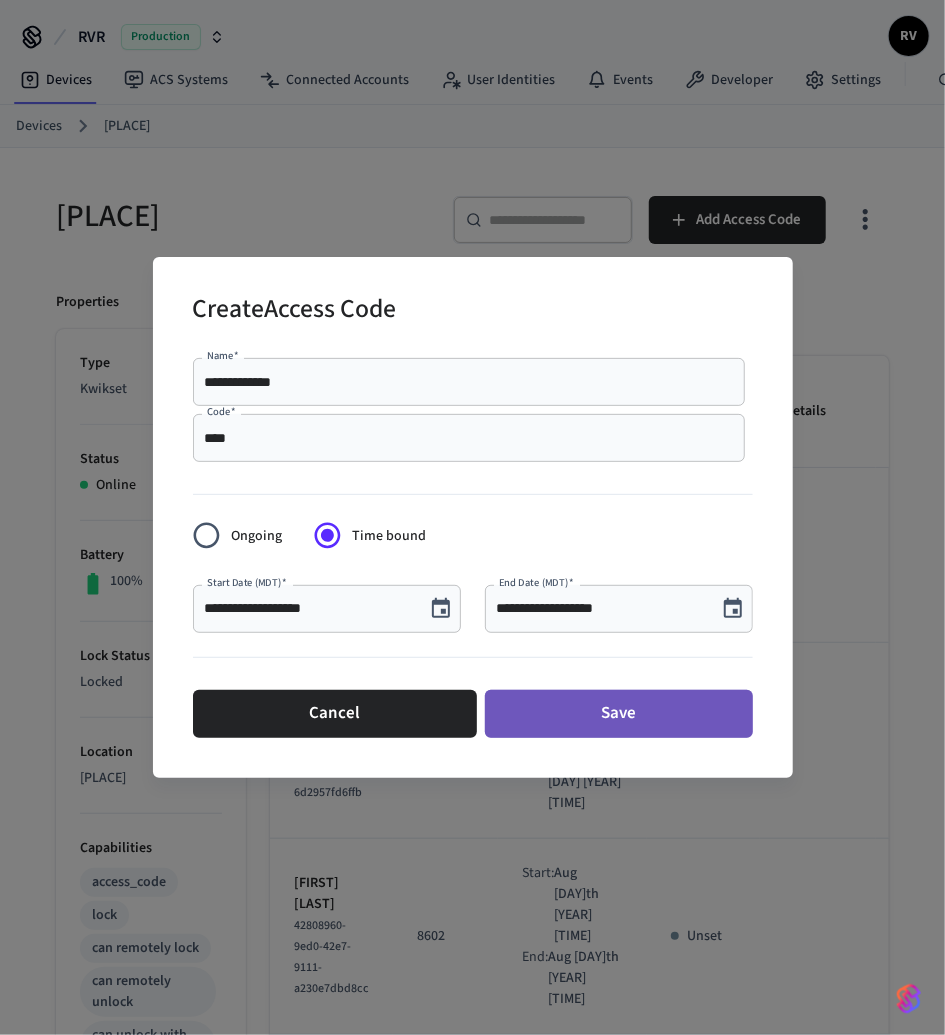 click on "Save" at bounding box center (619, 714) 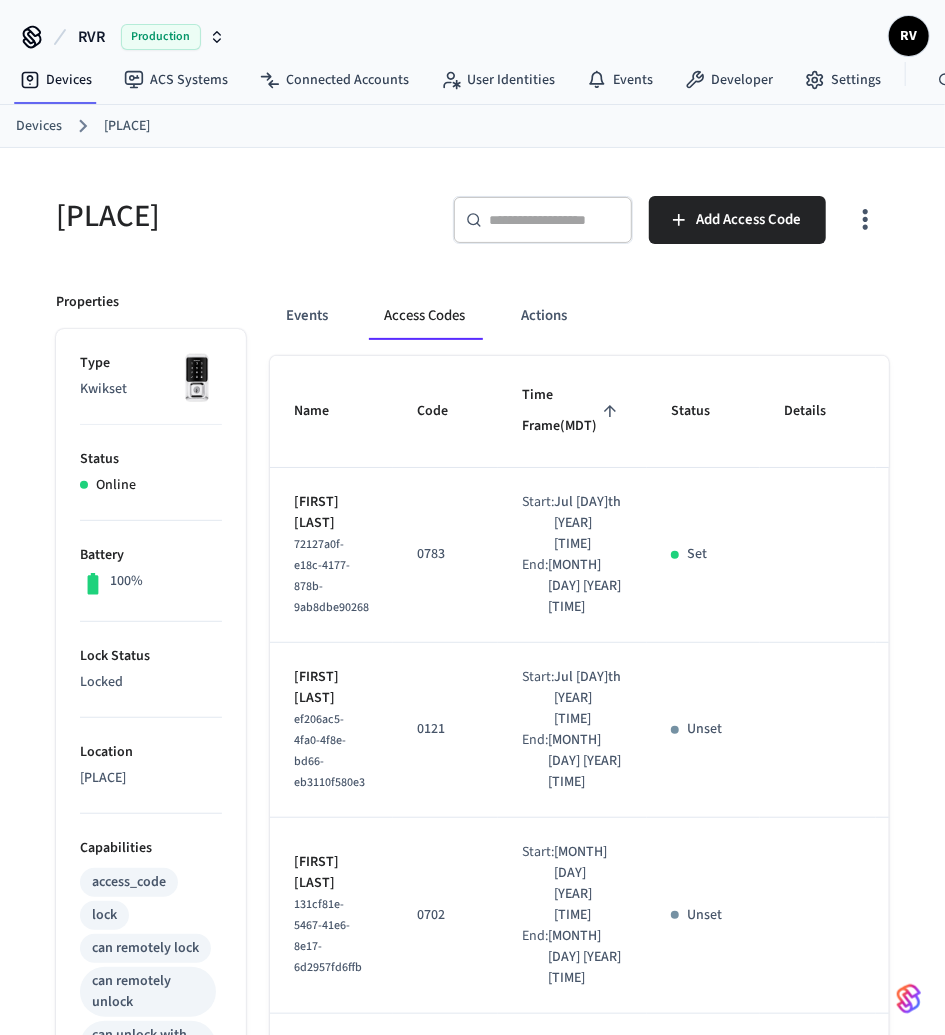 click on "Devices" at bounding box center [39, 126] 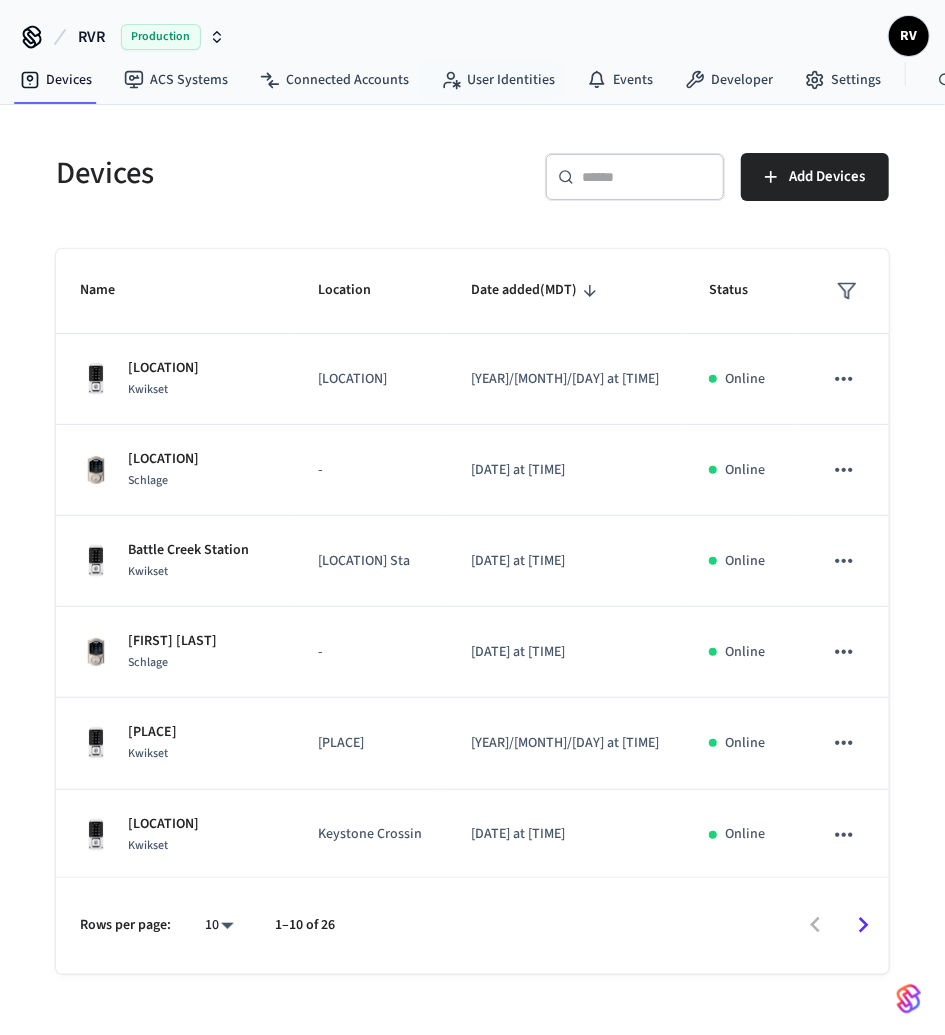 click at bounding box center (647, 177) 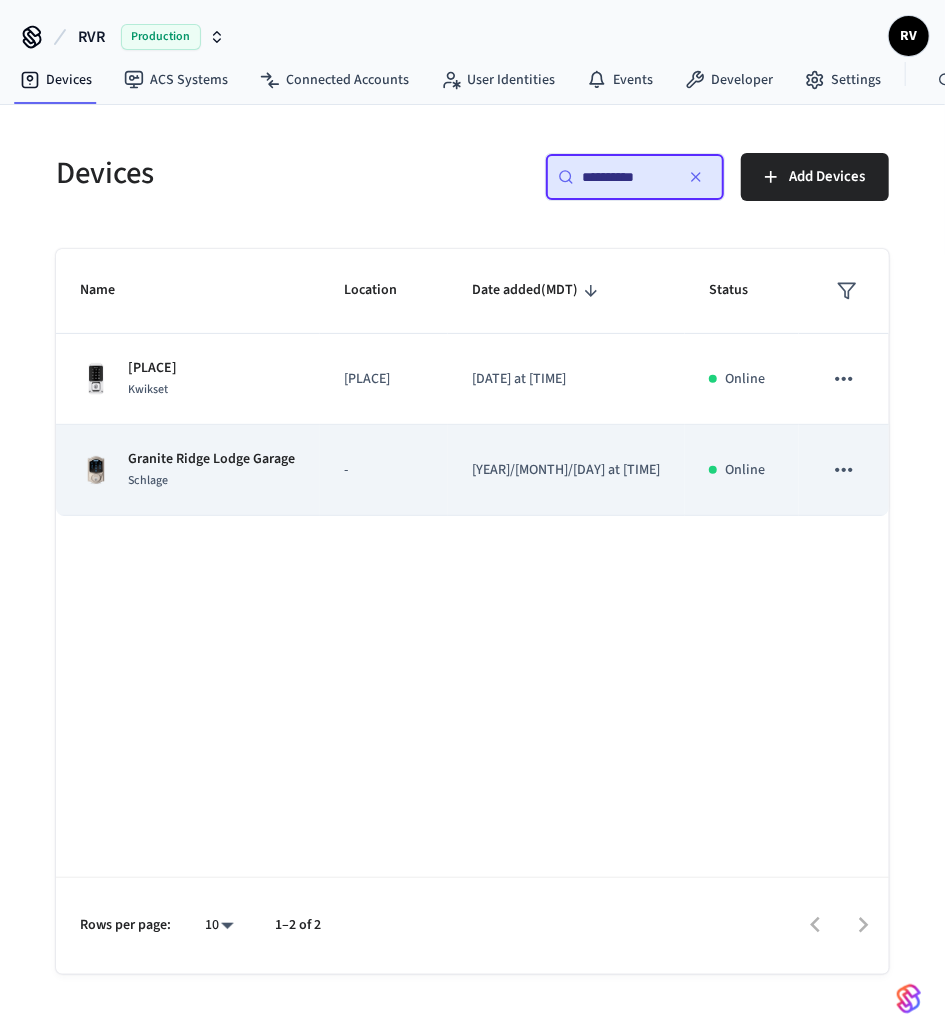 type on "**********" 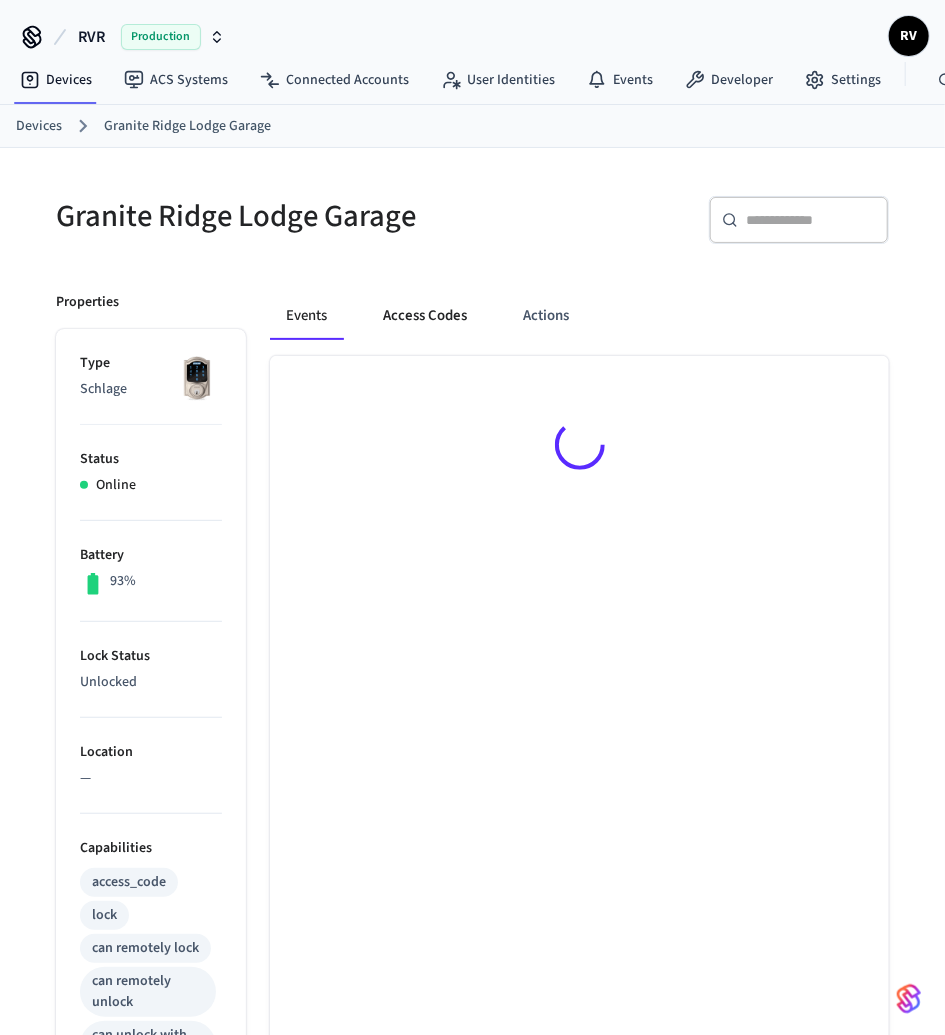 click on "Access Codes" at bounding box center [425, 316] 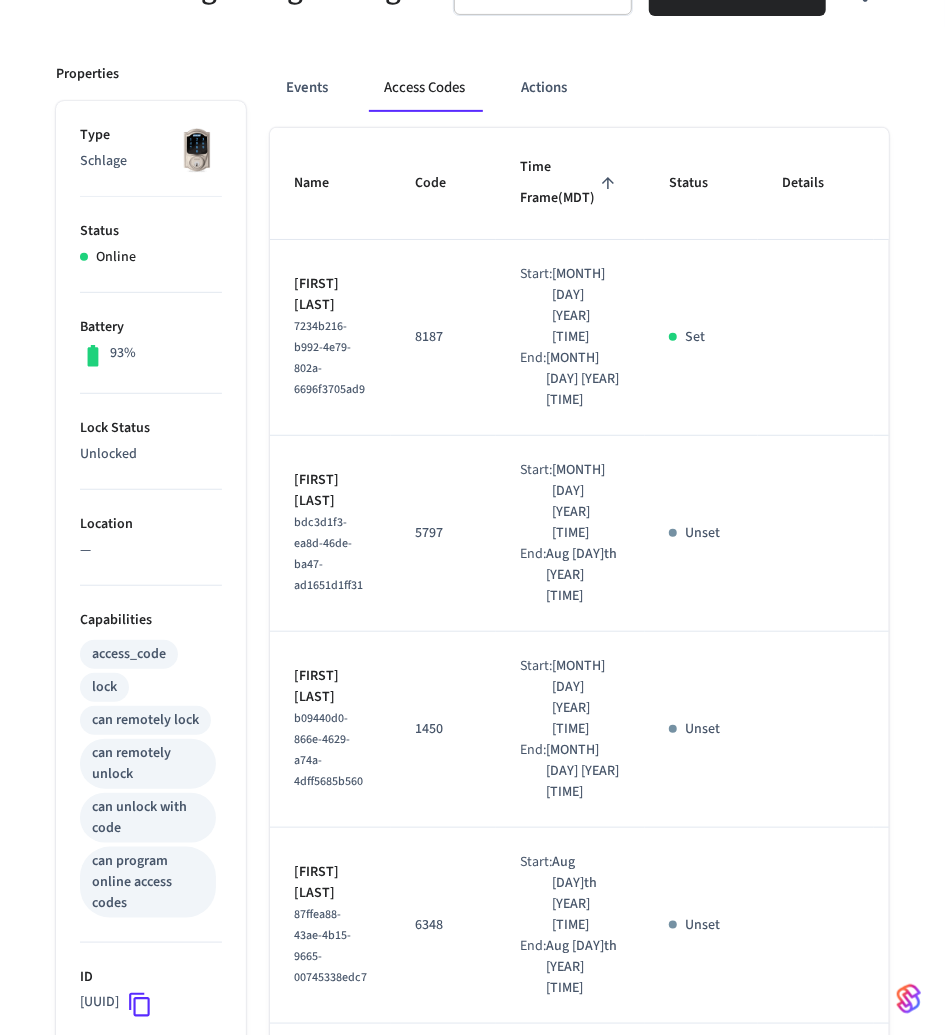 scroll, scrollTop: 0, scrollLeft: 0, axis: both 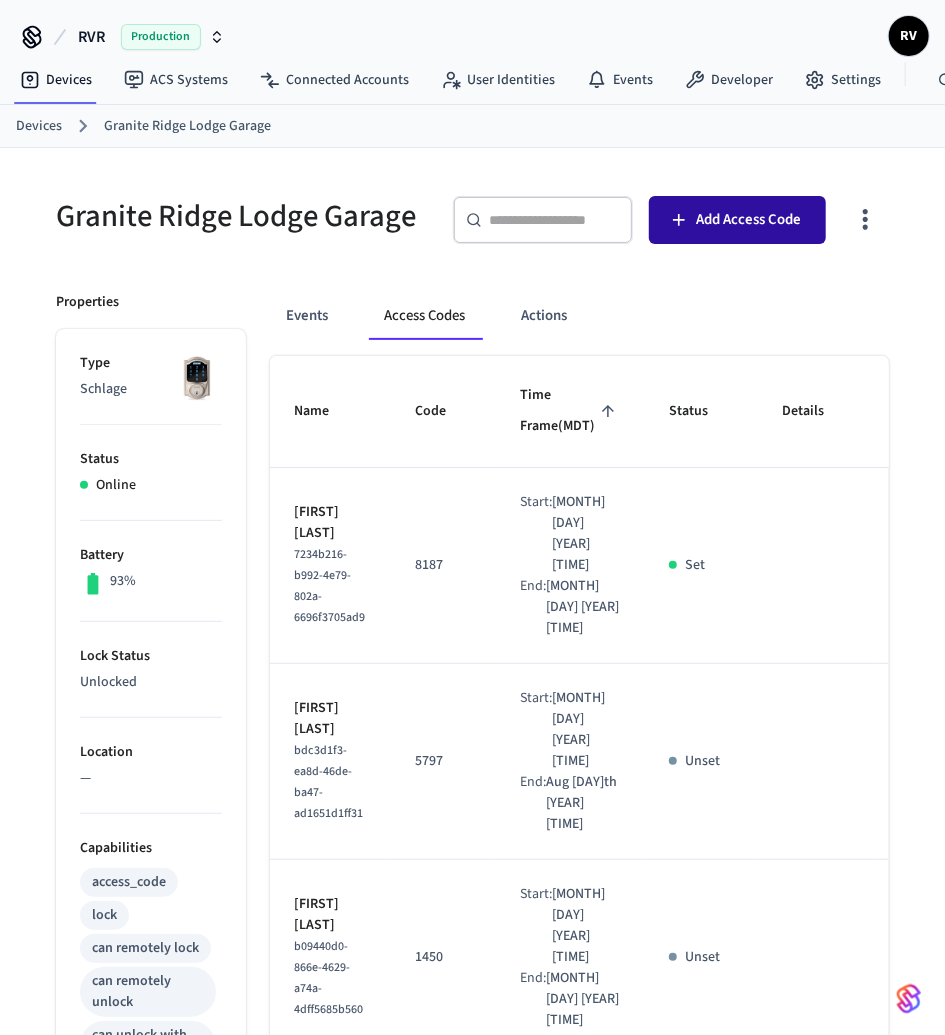 click on "Add Access Code" at bounding box center (737, 220) 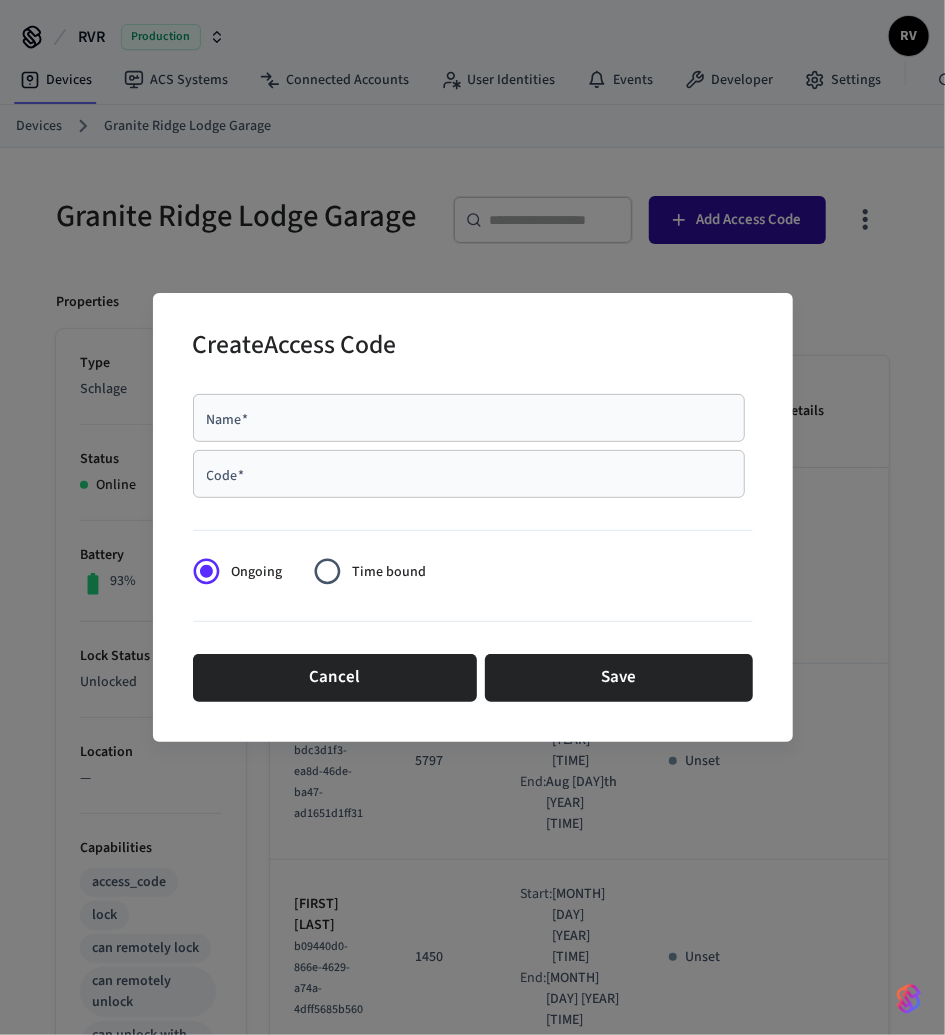 click on "Create  Access Code Name   * Name   * Code   * Code   * Ongoing Time bound Cancel Save" at bounding box center [472, 517] 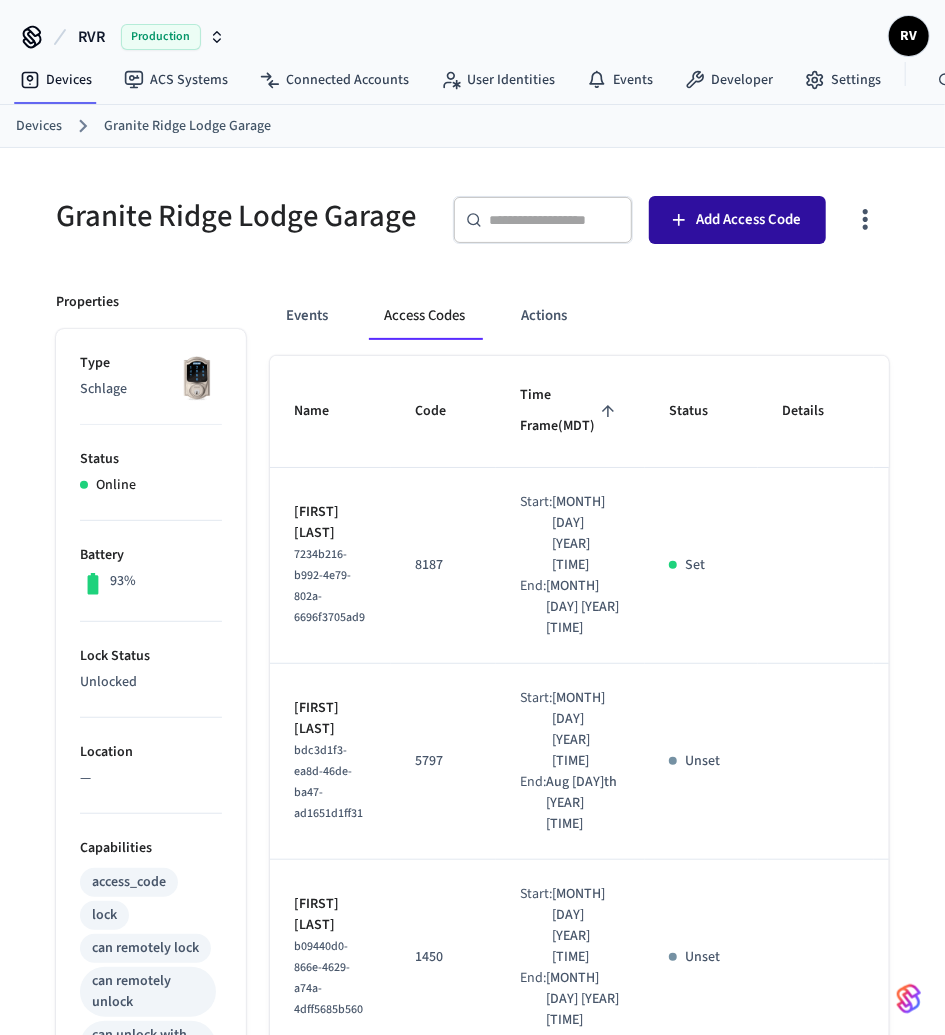 click on "Add Access Code" at bounding box center (737, 220) 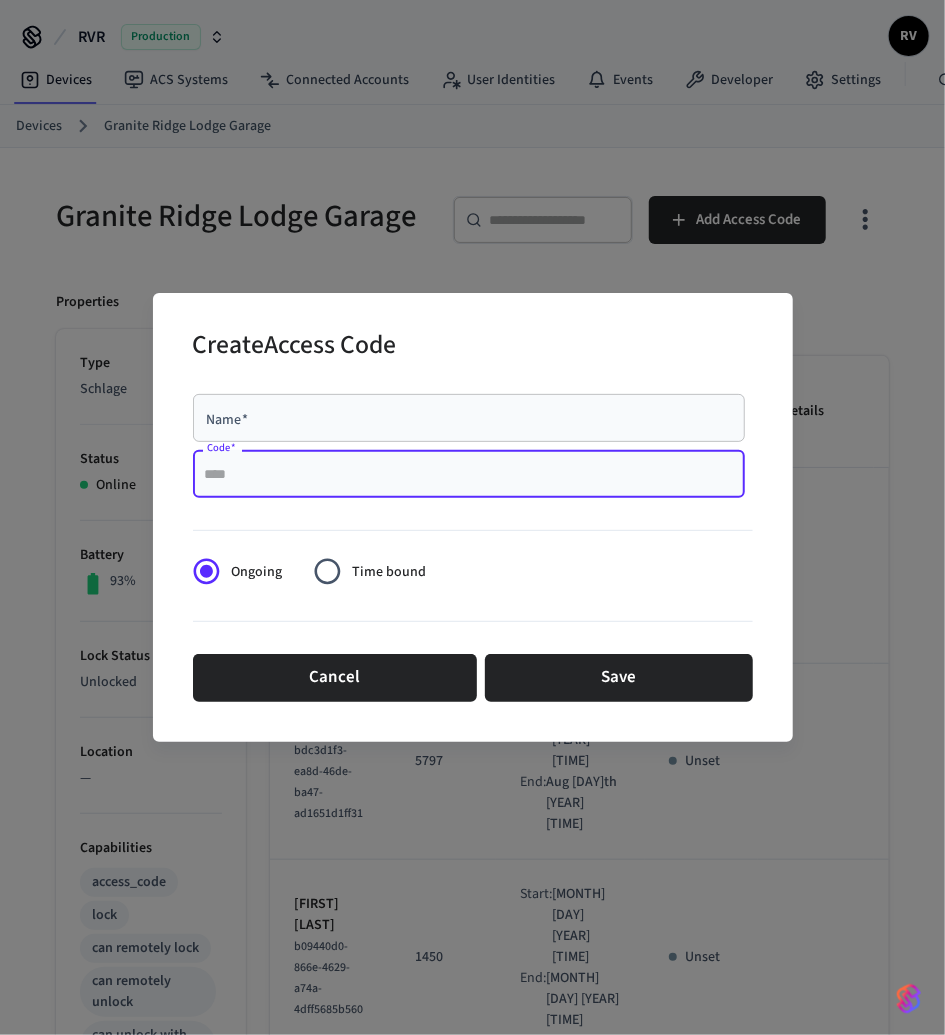 click on "Code   *" at bounding box center [469, 474] 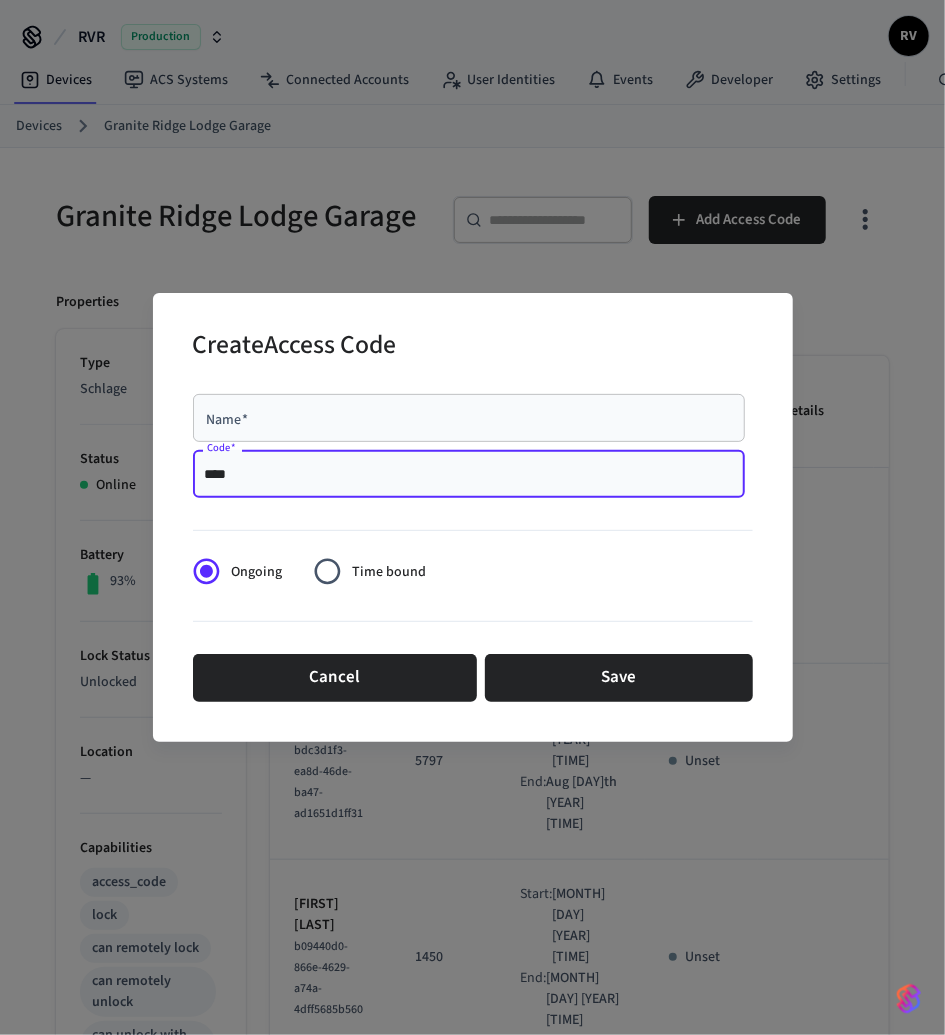type on "****" 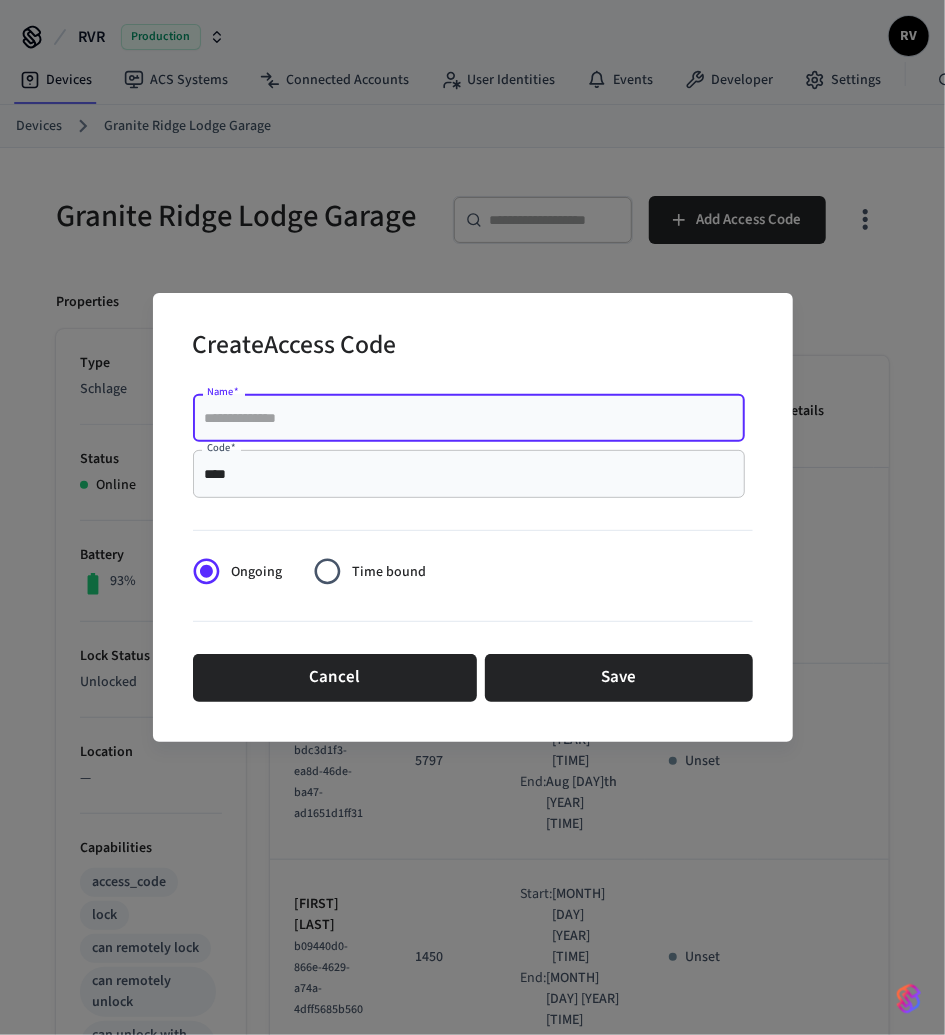 paste on "**********" 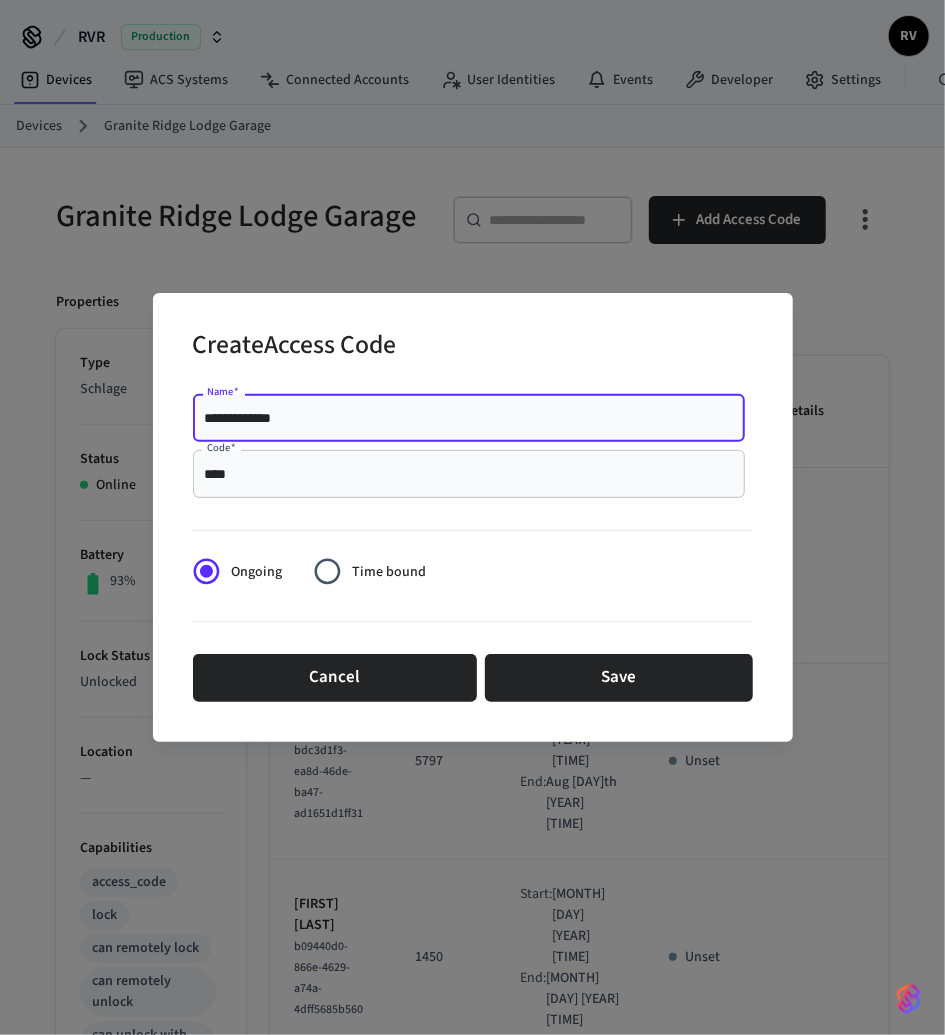 click on "**********" at bounding box center [469, 418] 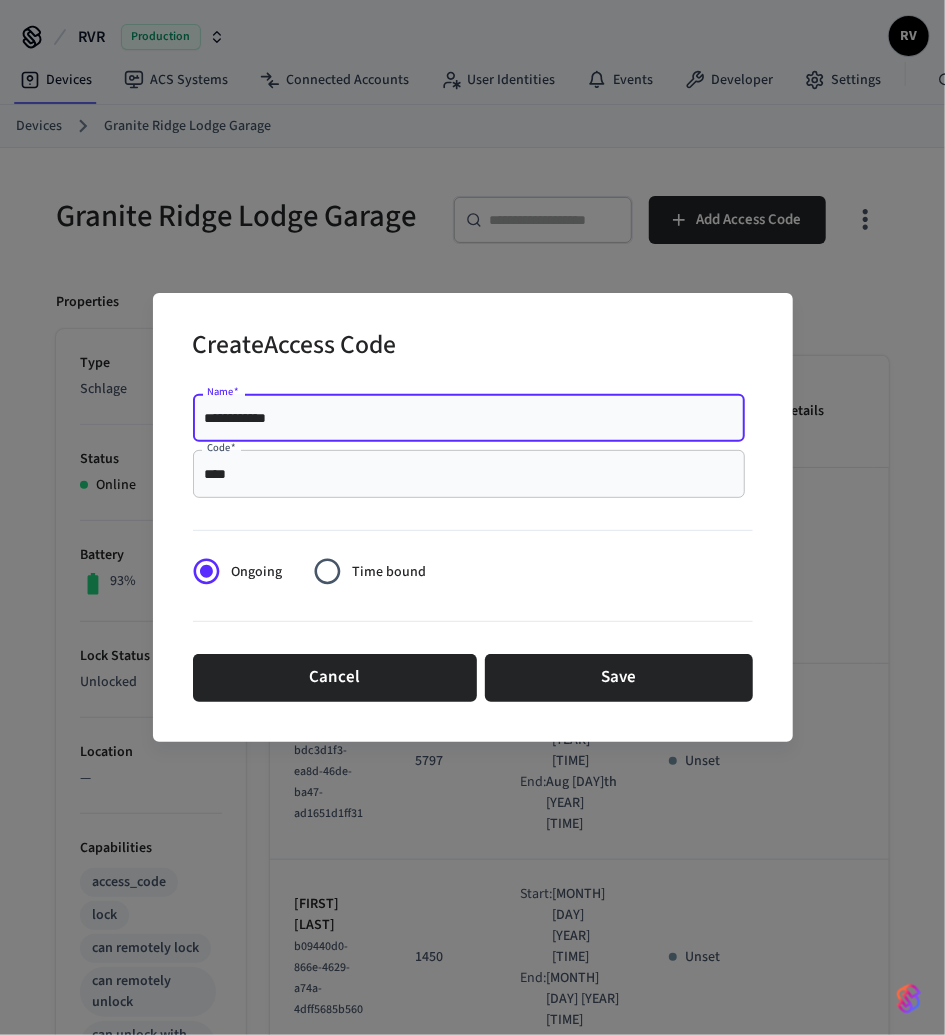 type on "**********" 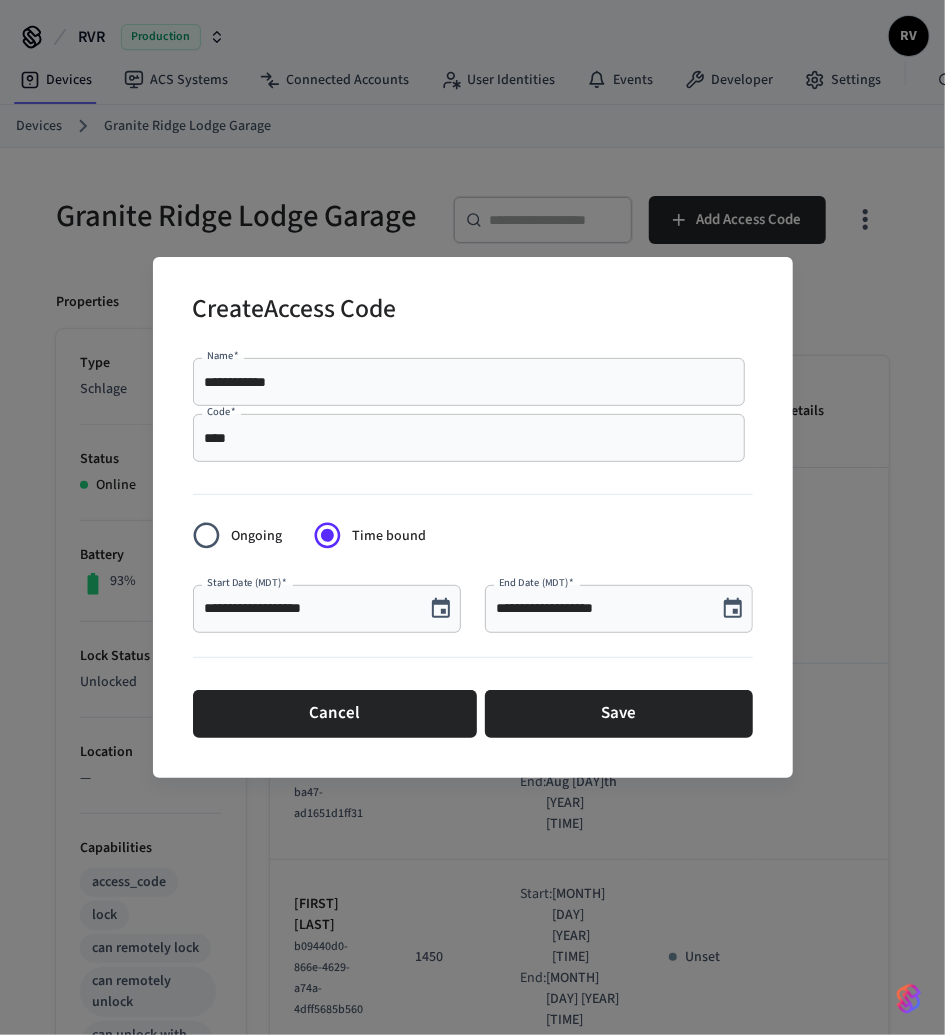 click on "**********" at bounding box center (327, 609) 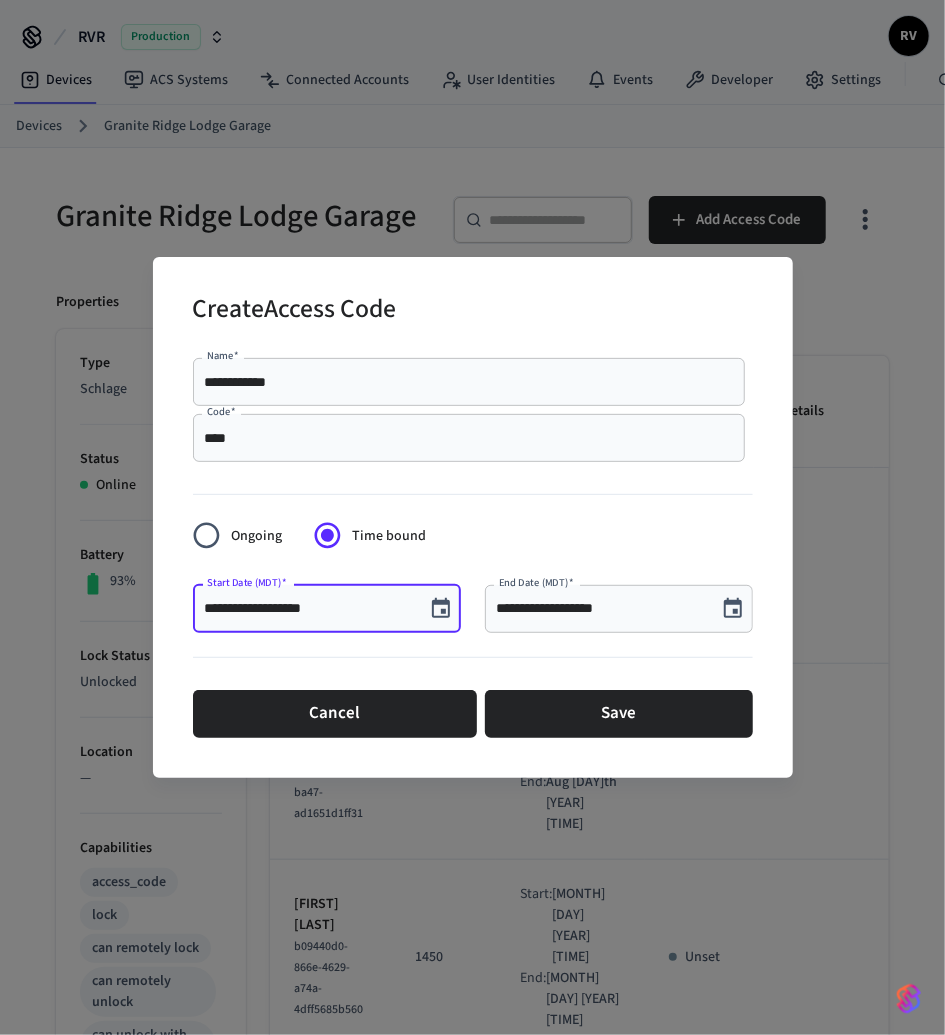 click 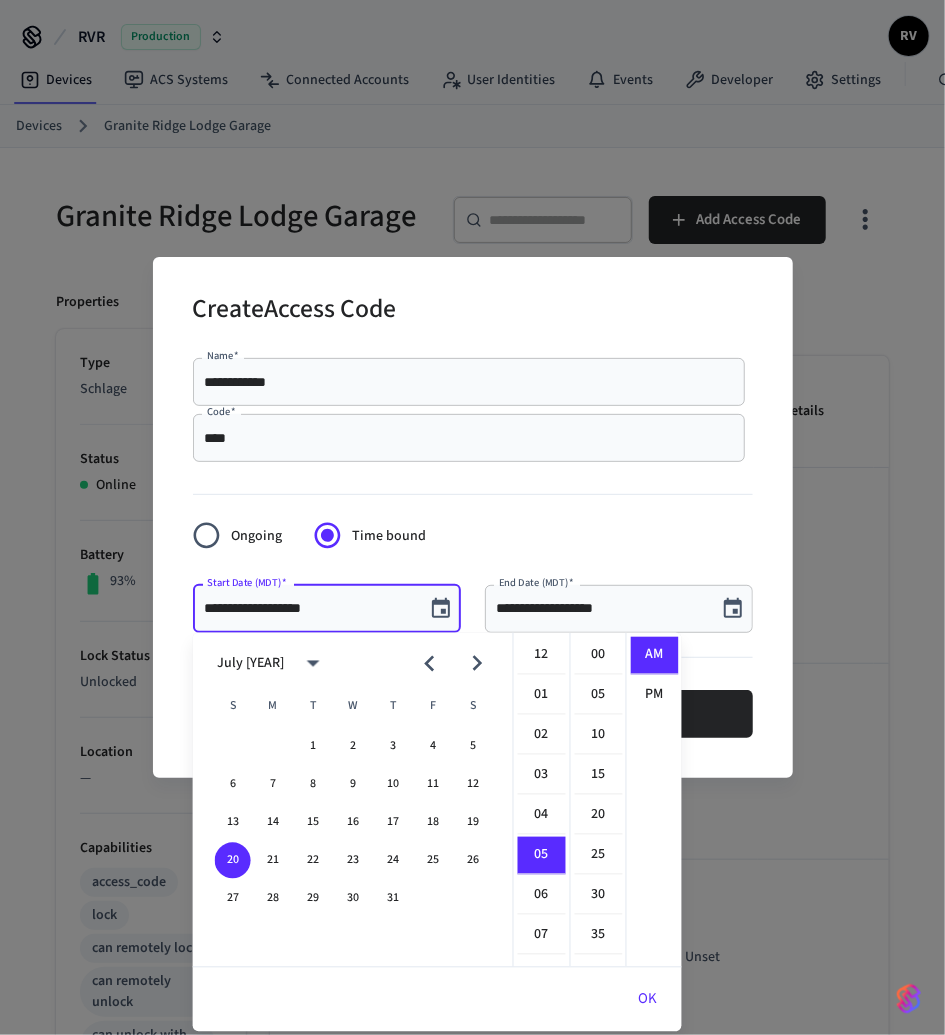scroll, scrollTop: 198, scrollLeft: 0, axis: vertical 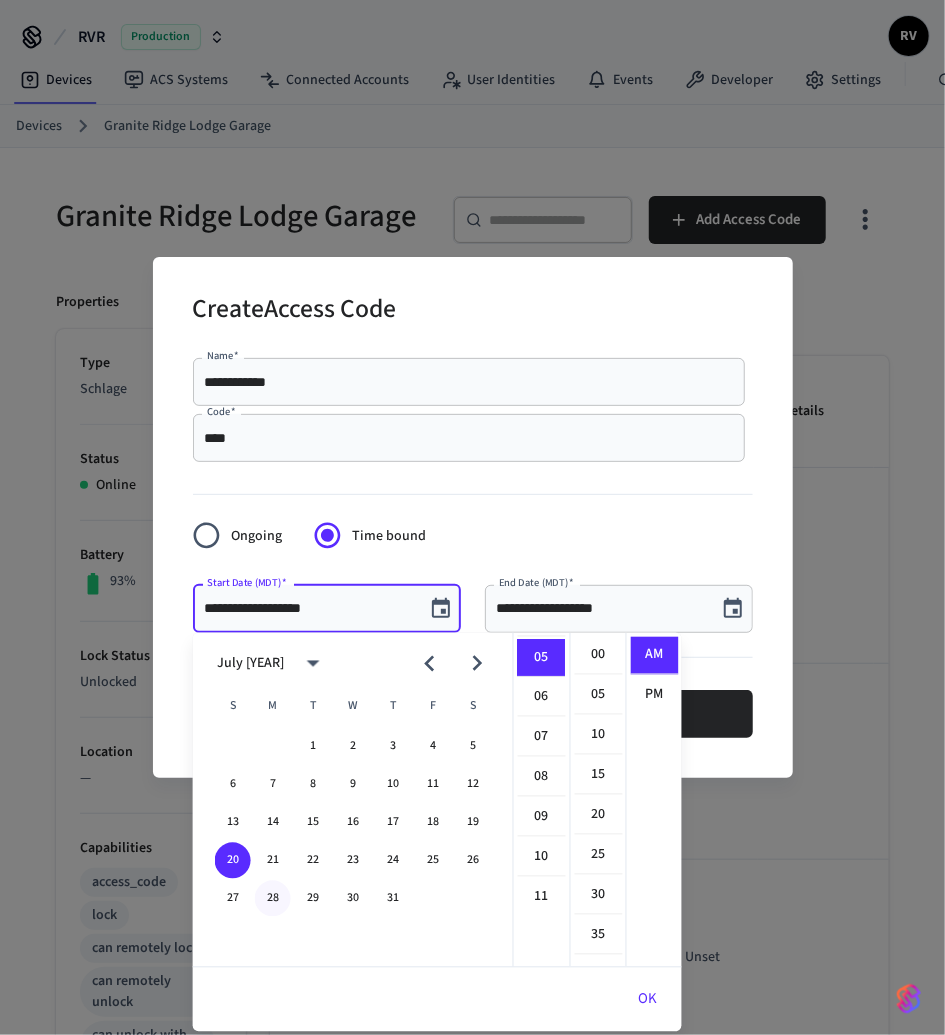 click on "28" at bounding box center [273, 899] 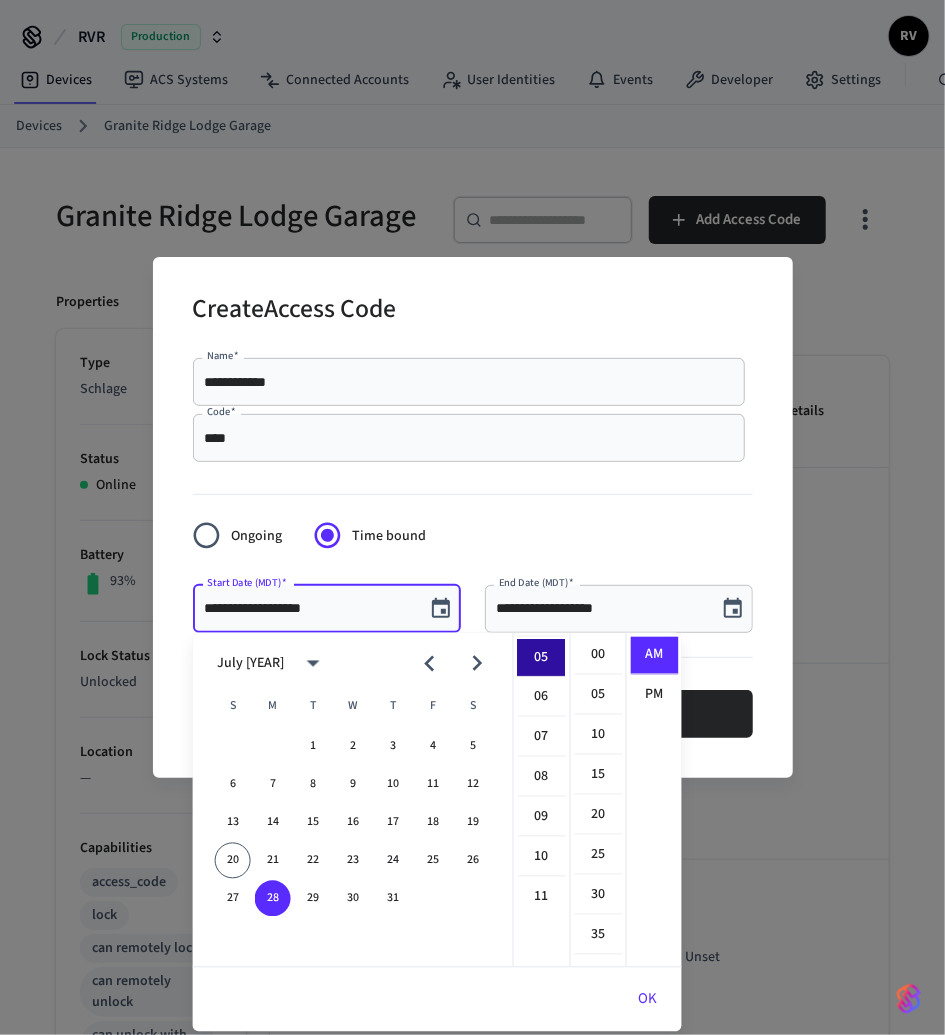scroll, scrollTop: 0, scrollLeft: 0, axis: both 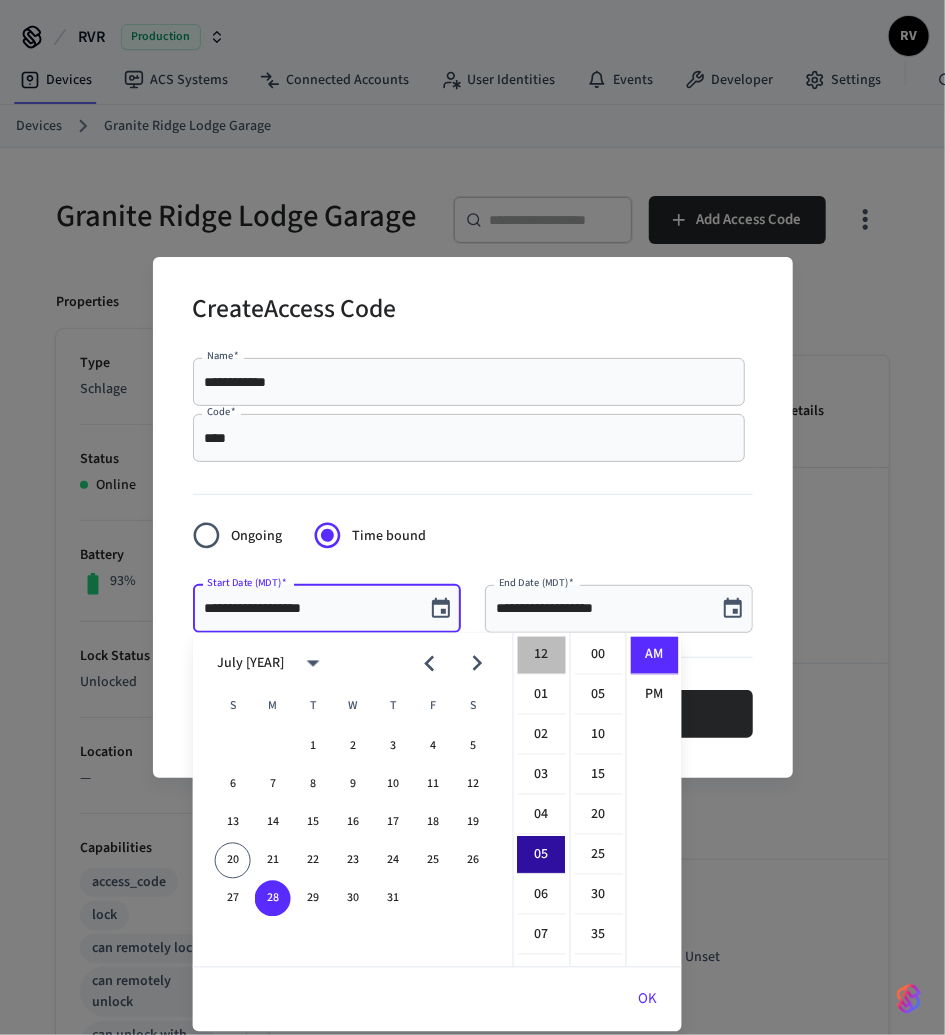 click on "12" at bounding box center [542, 656] 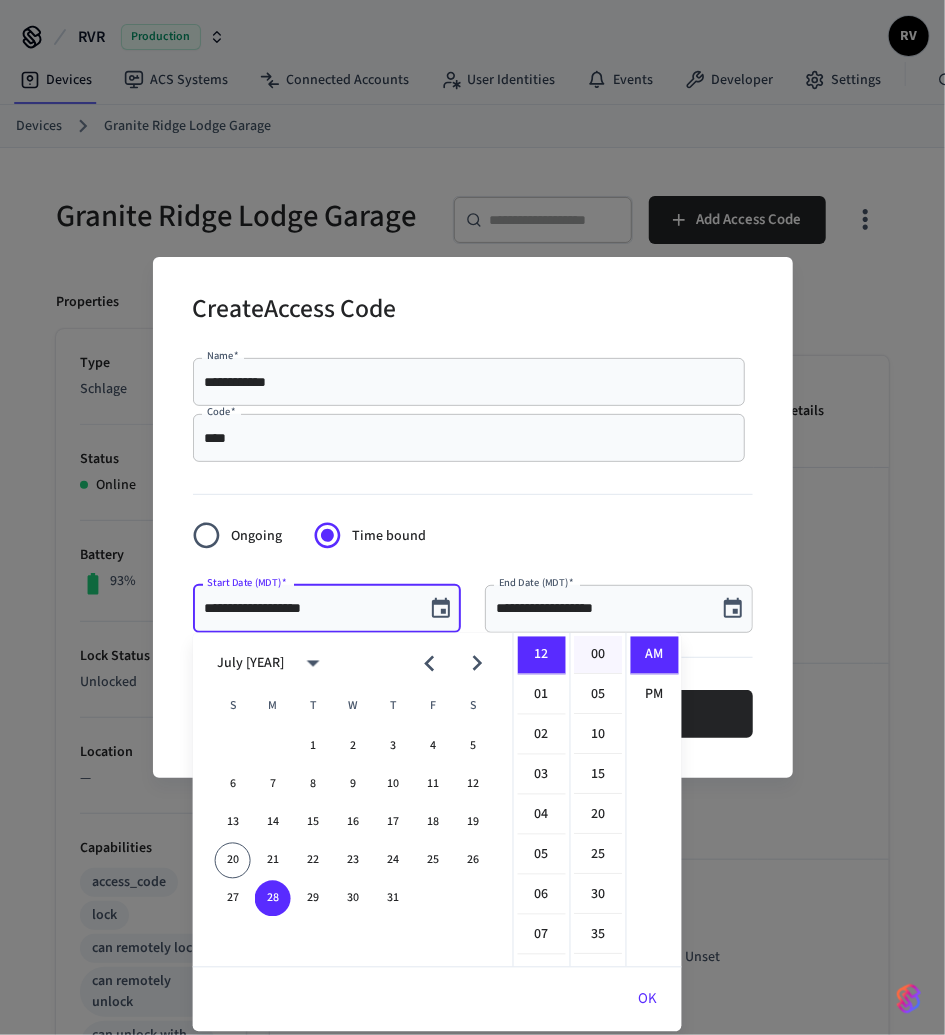 click on "00" at bounding box center (599, 656) 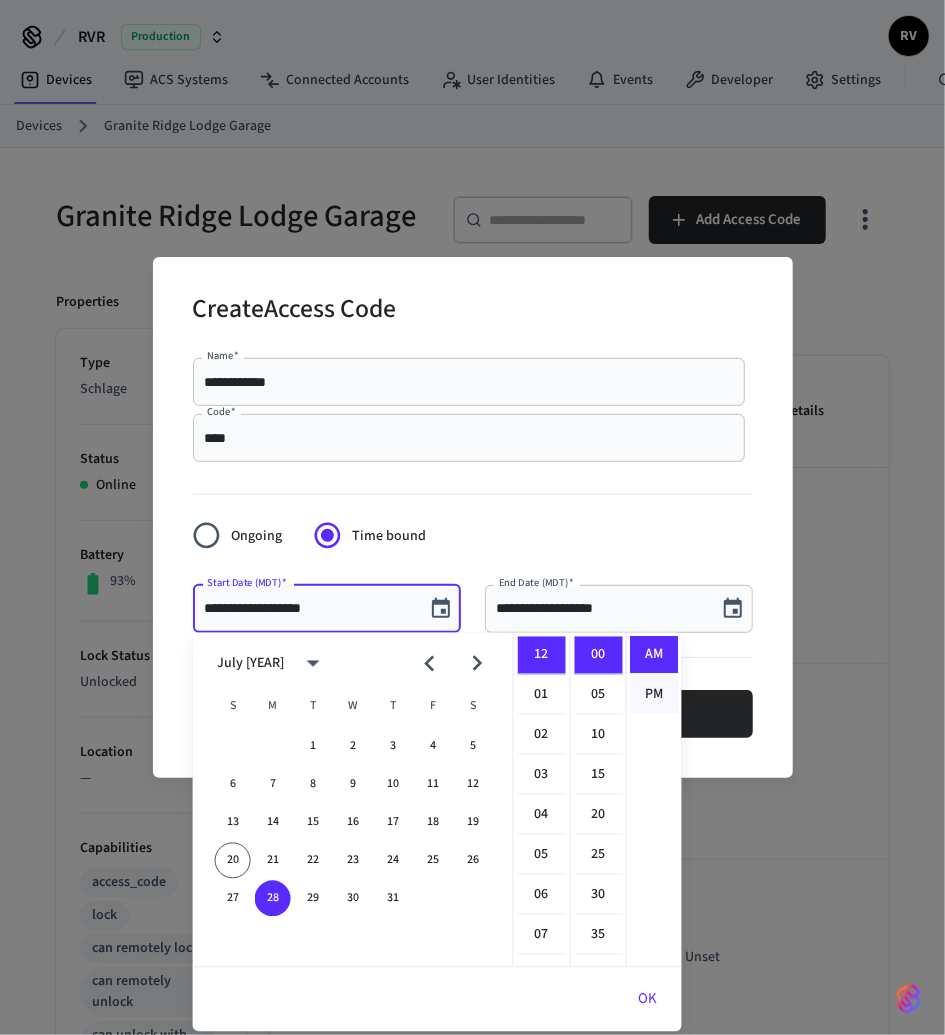 click on "PM" at bounding box center [655, 695] 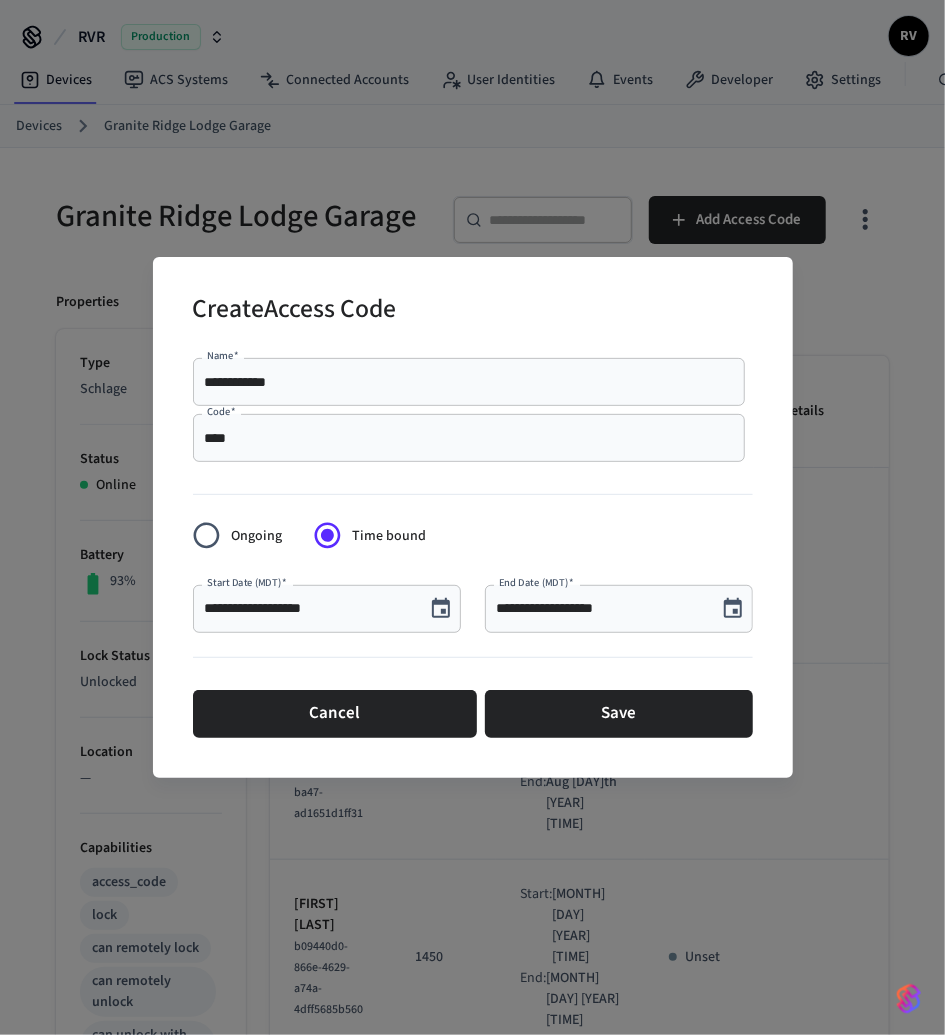 scroll, scrollTop: 36, scrollLeft: 0, axis: vertical 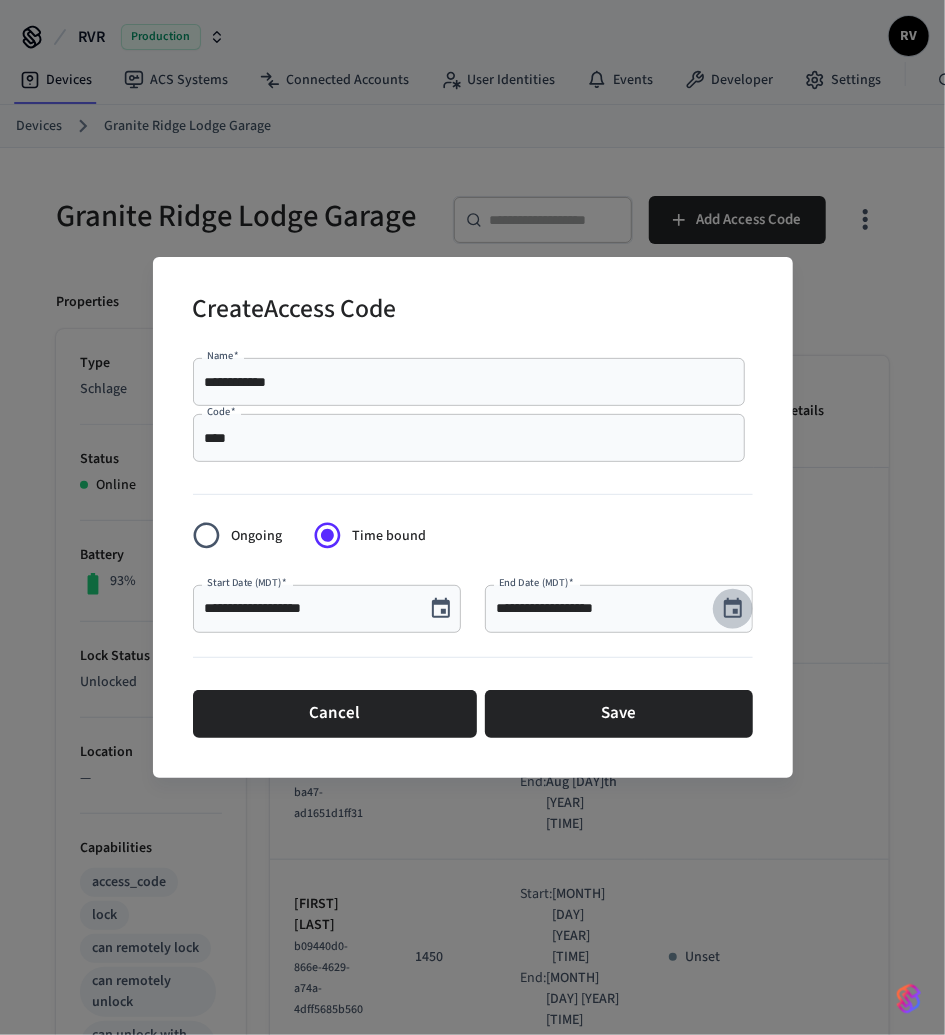 click 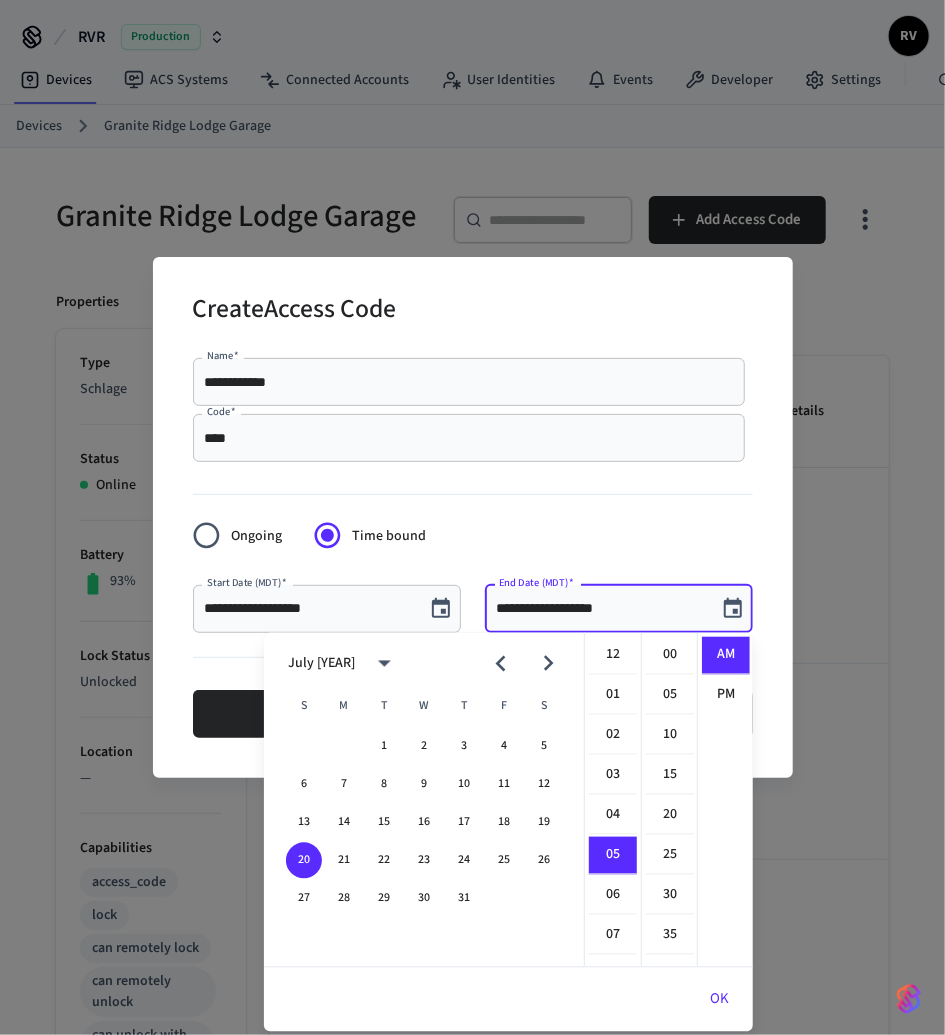 scroll, scrollTop: 198, scrollLeft: 0, axis: vertical 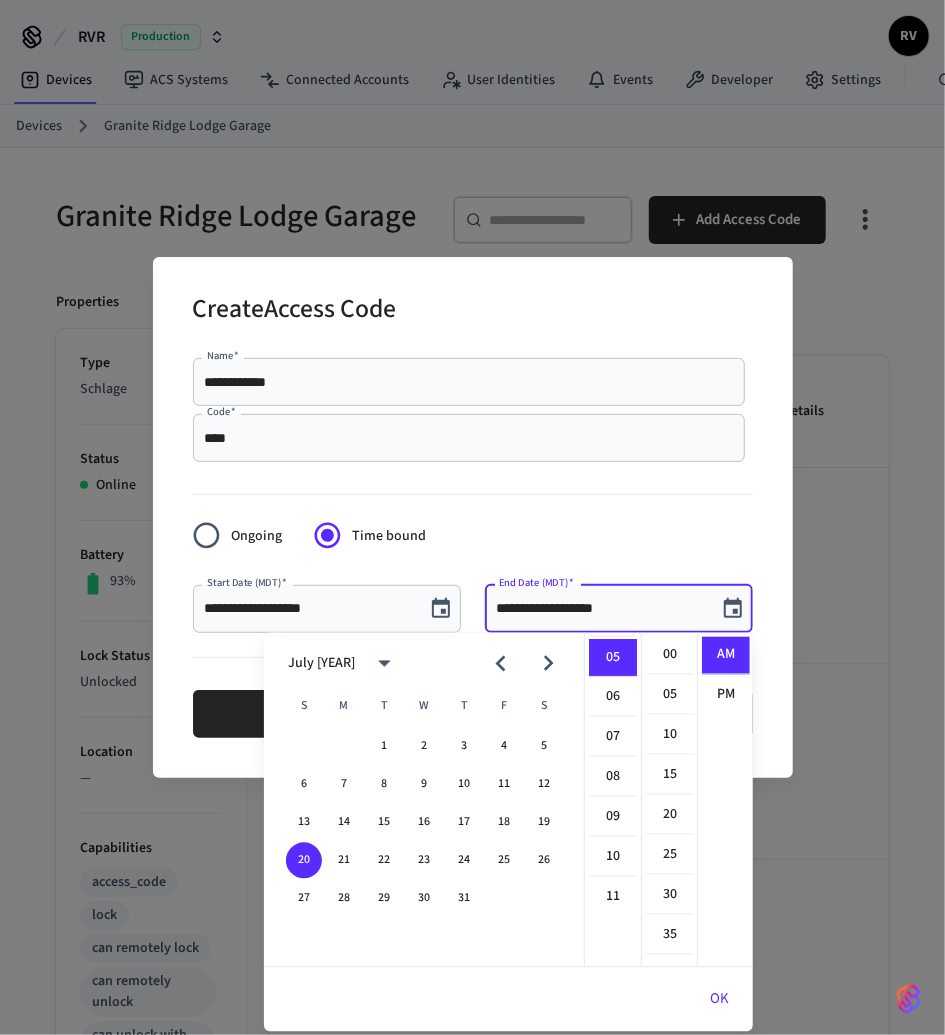 click on "27 28 29 30 31" at bounding box center [424, 899] 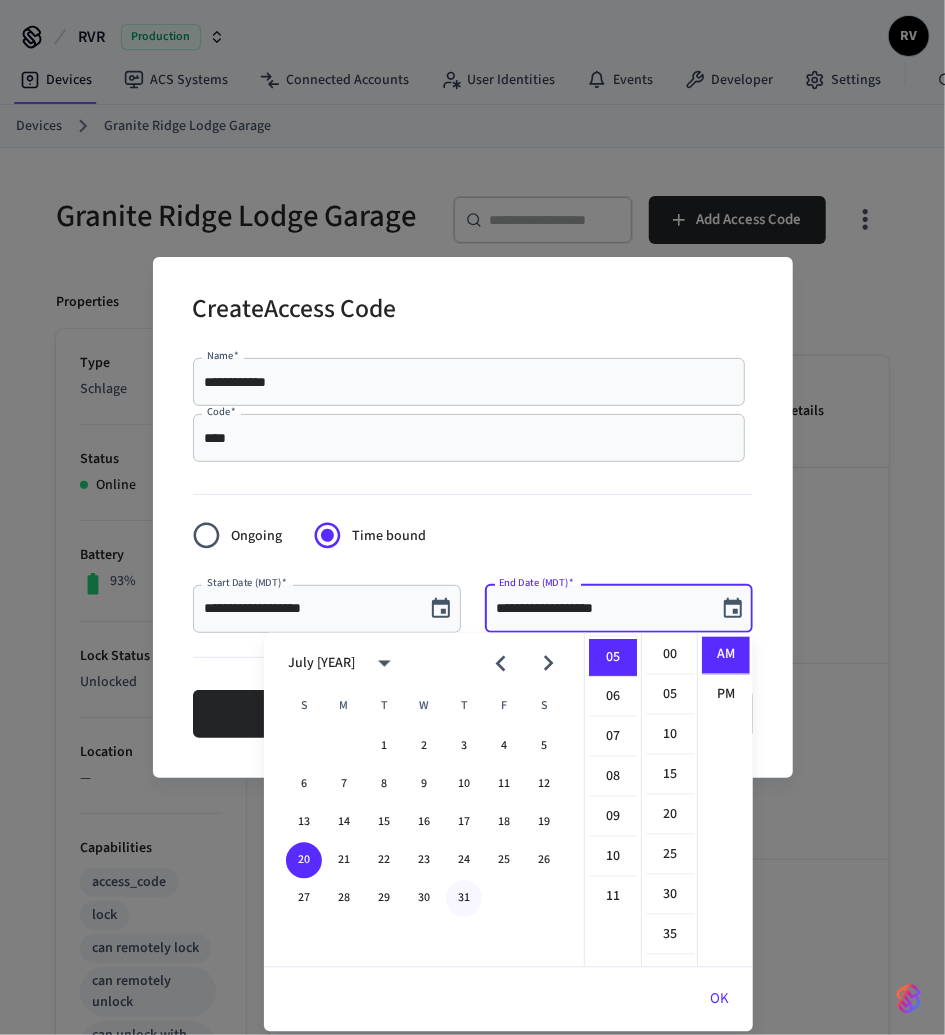 click on "31" at bounding box center [464, 899] 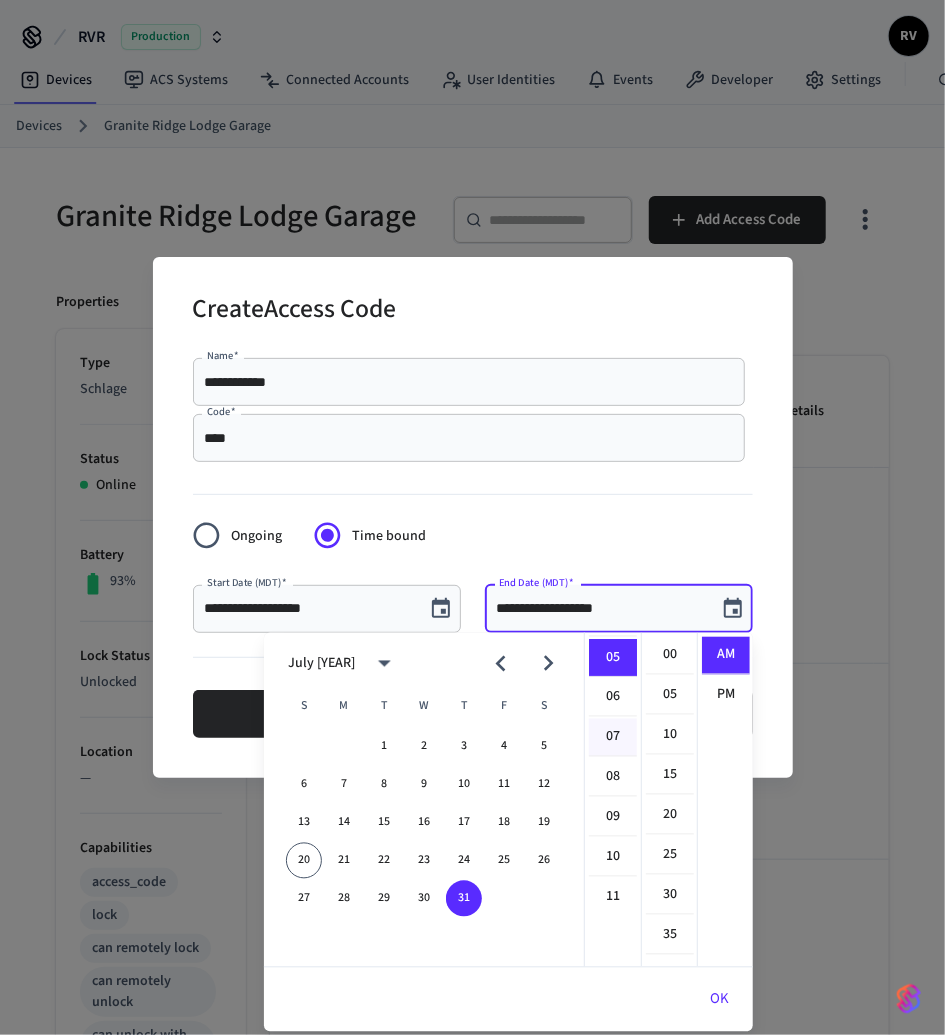 scroll, scrollTop: 0, scrollLeft: 0, axis: both 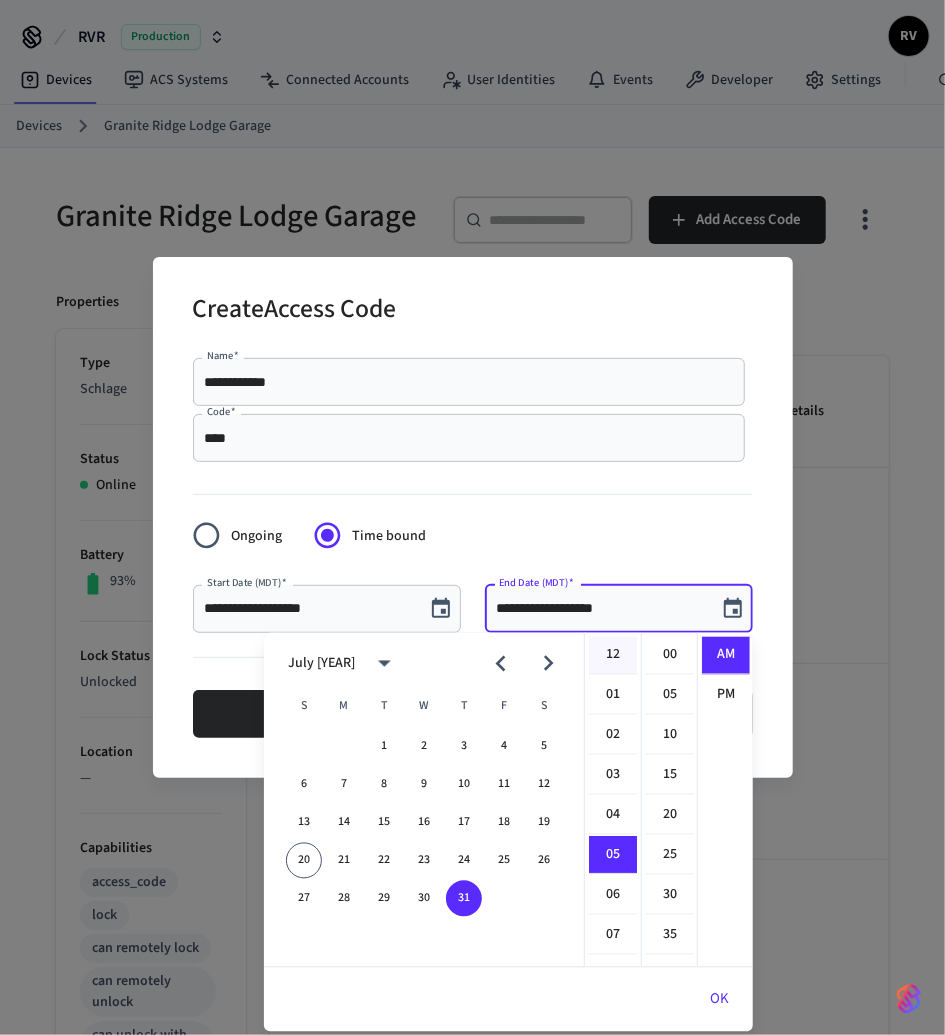 click on "12" at bounding box center (613, 656) 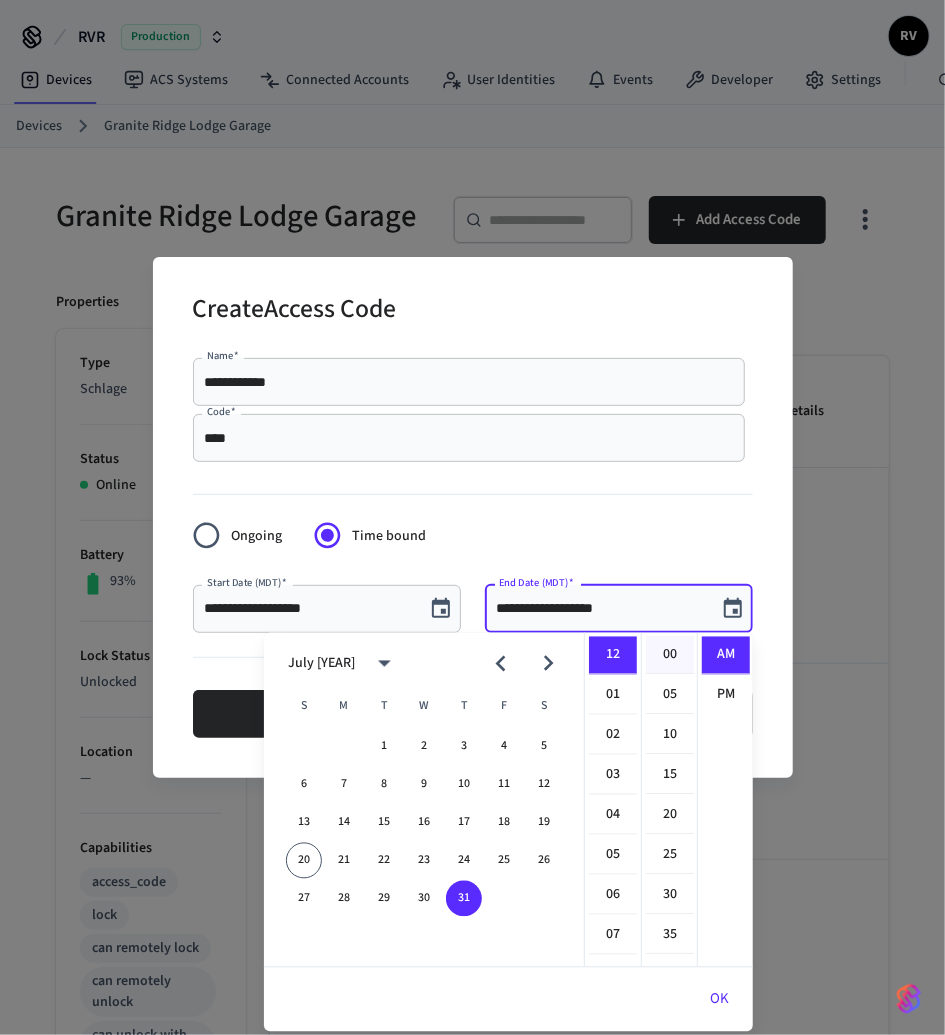 click on "00" at bounding box center [670, 656] 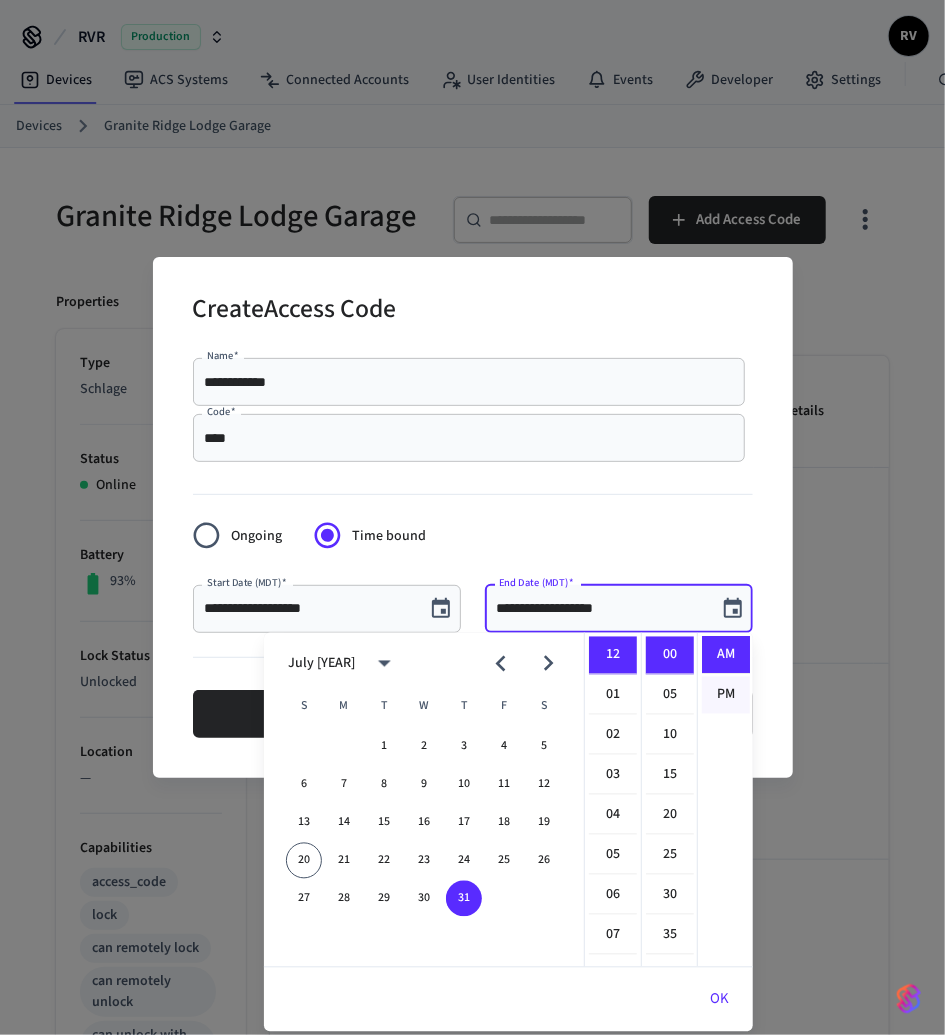 click on "PM" at bounding box center [726, 695] 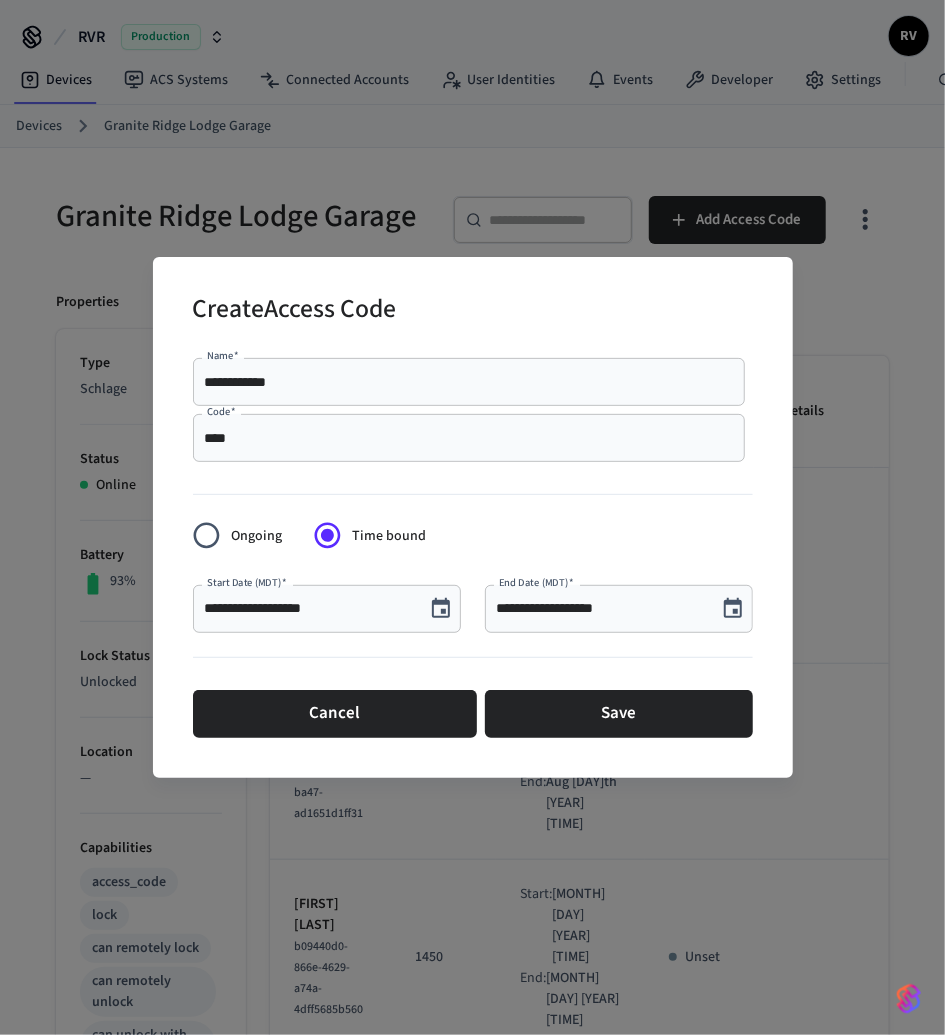 scroll, scrollTop: 36, scrollLeft: 0, axis: vertical 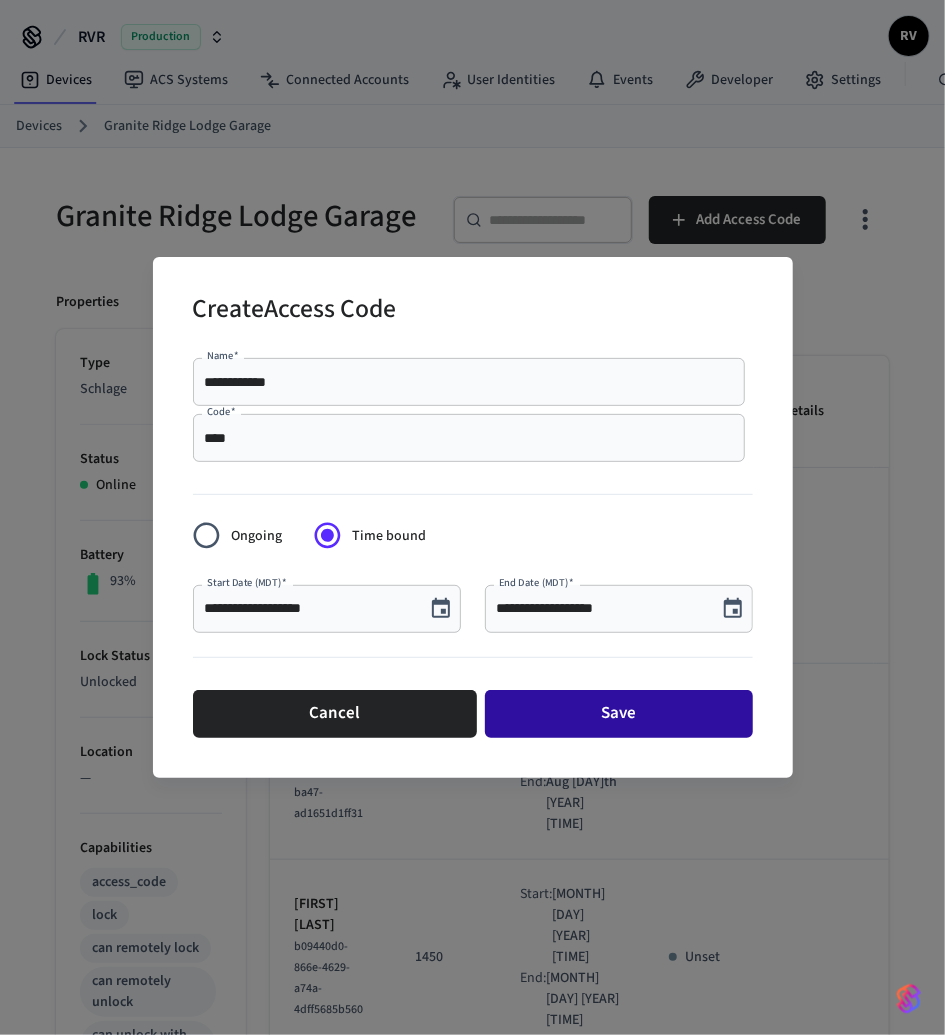 click on "Save" at bounding box center [619, 714] 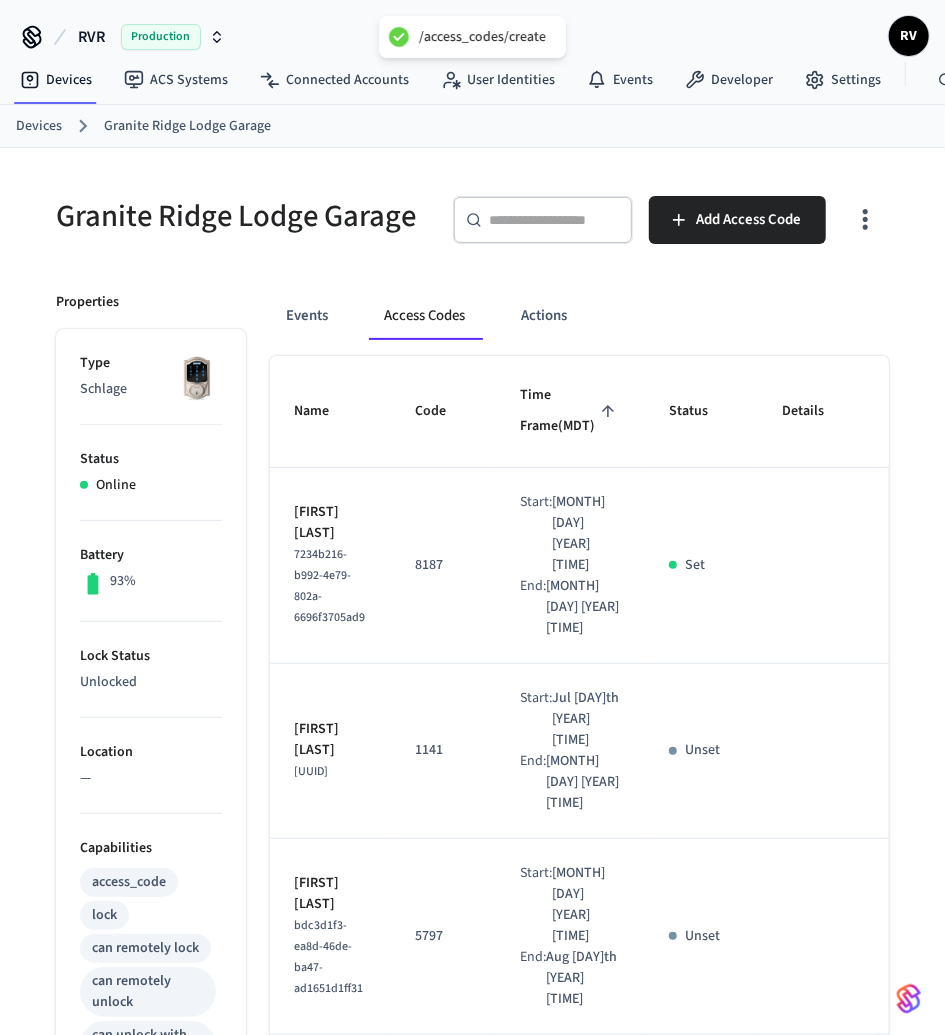 click on "Devices" at bounding box center [39, 126] 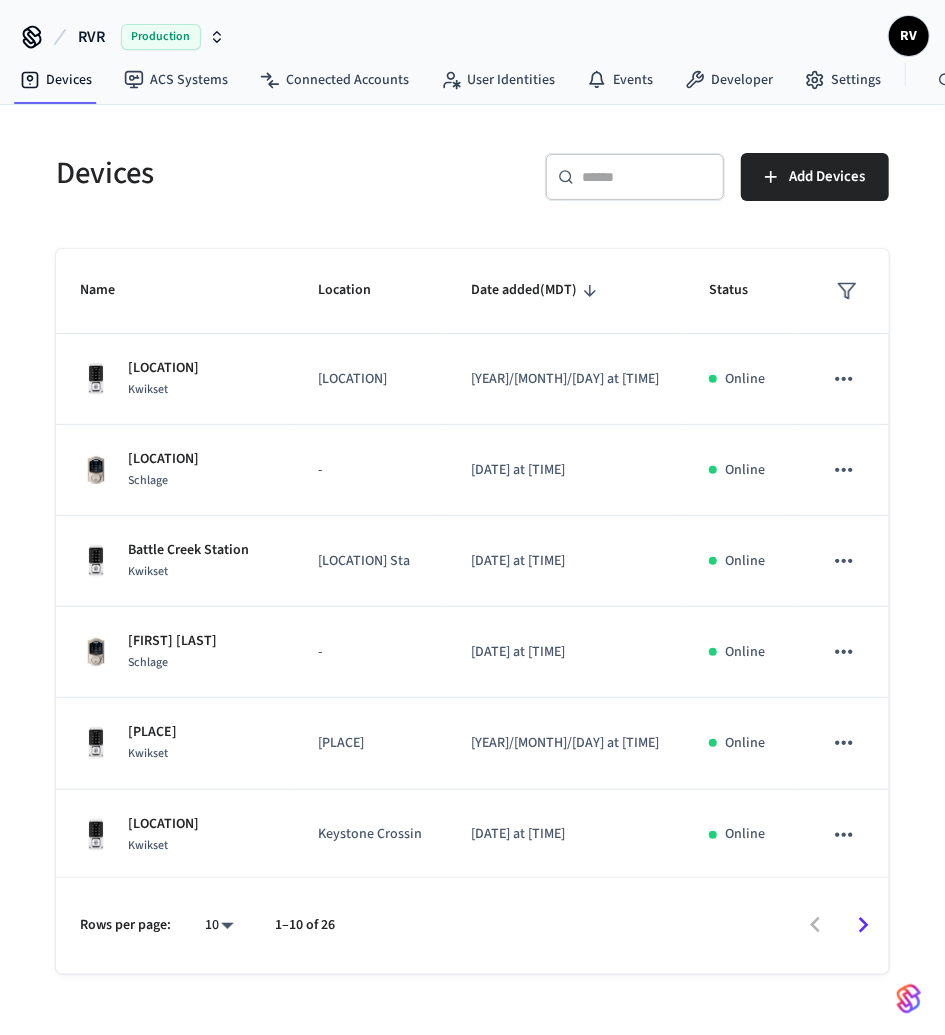 click at bounding box center [647, 177] 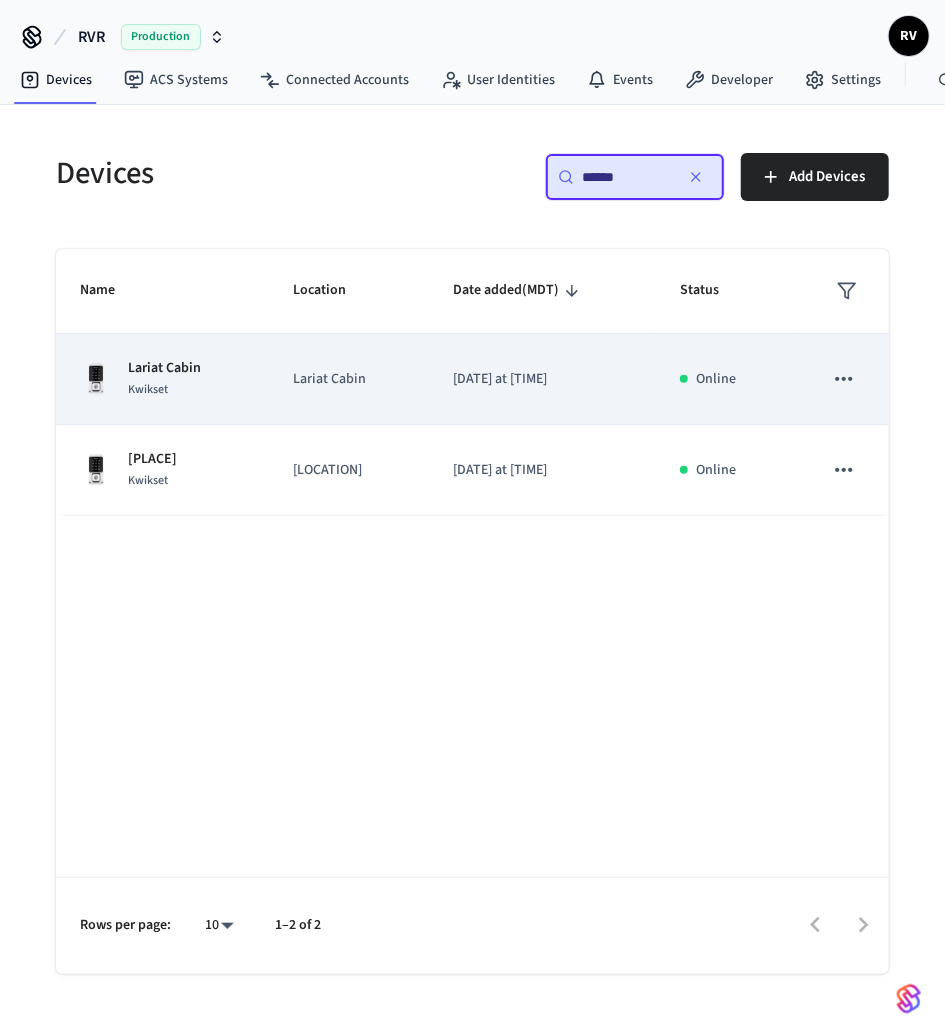 type on "******" 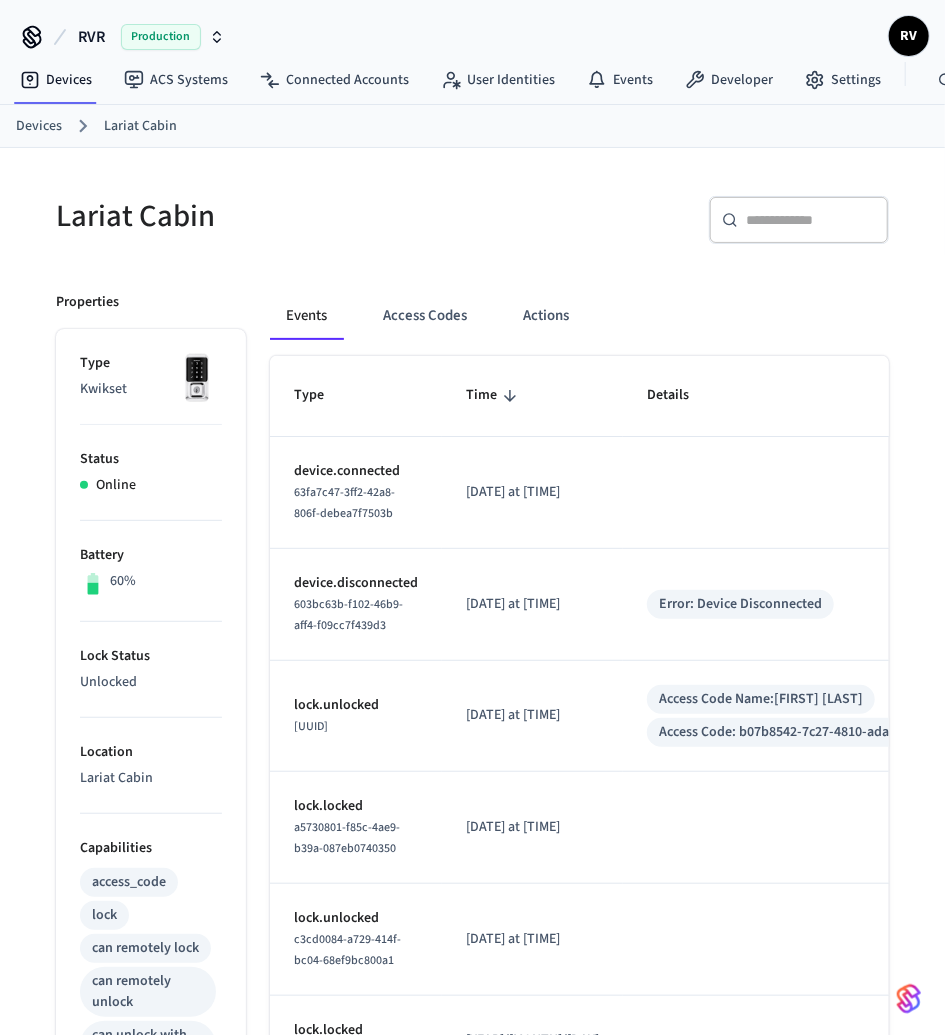 click on "Events Access Codes Actions" at bounding box center [579, 324] 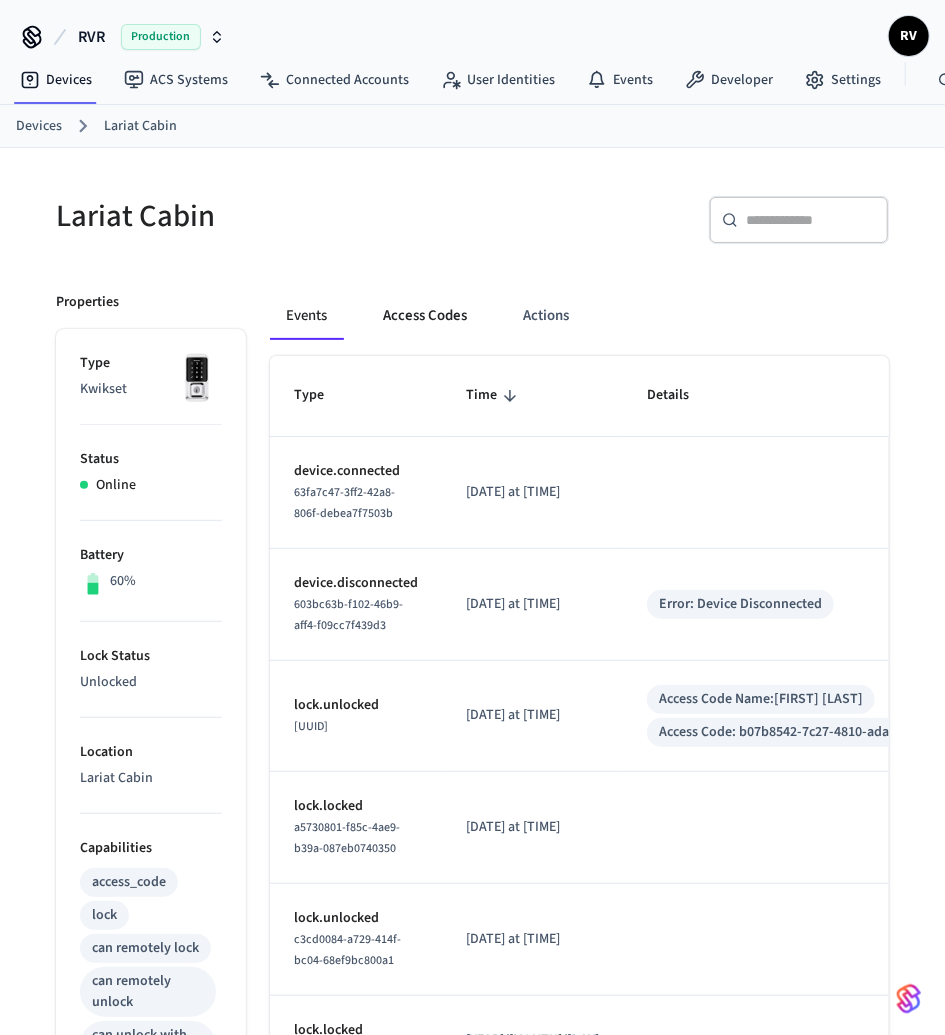 click on "Access Codes" at bounding box center [425, 316] 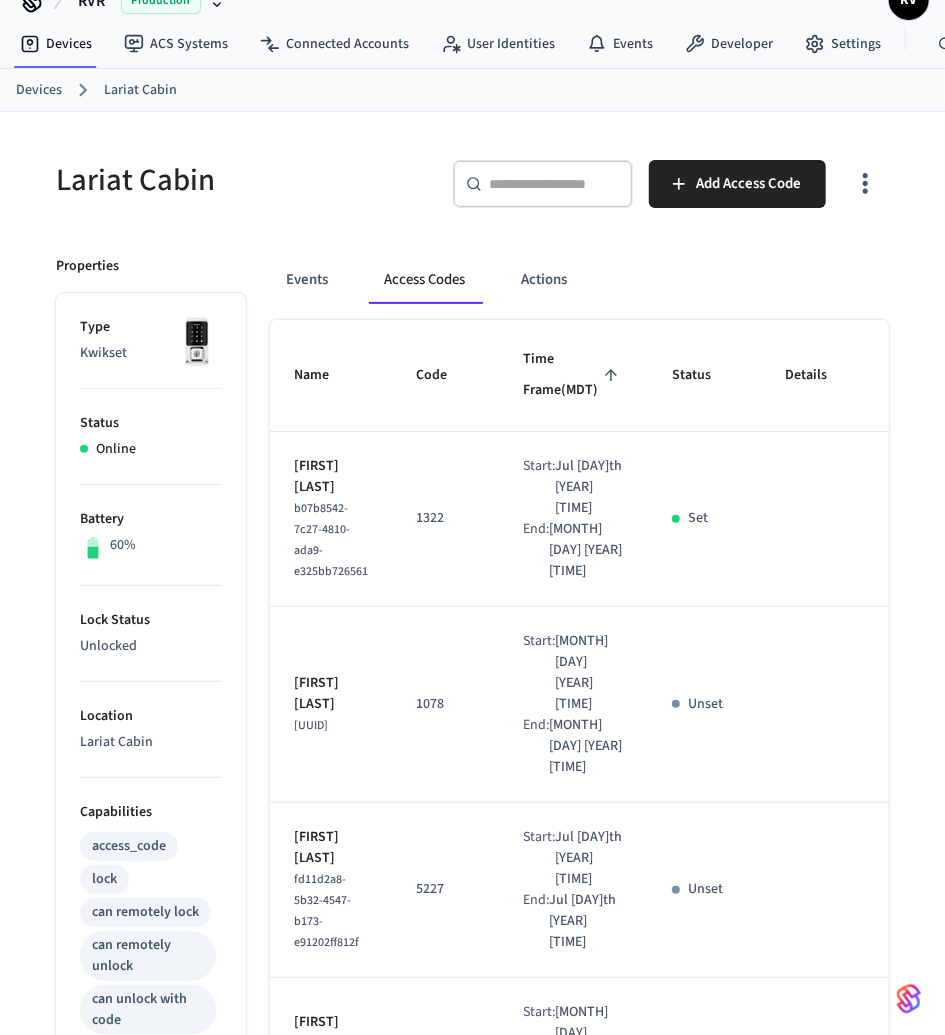 scroll, scrollTop: 0, scrollLeft: 0, axis: both 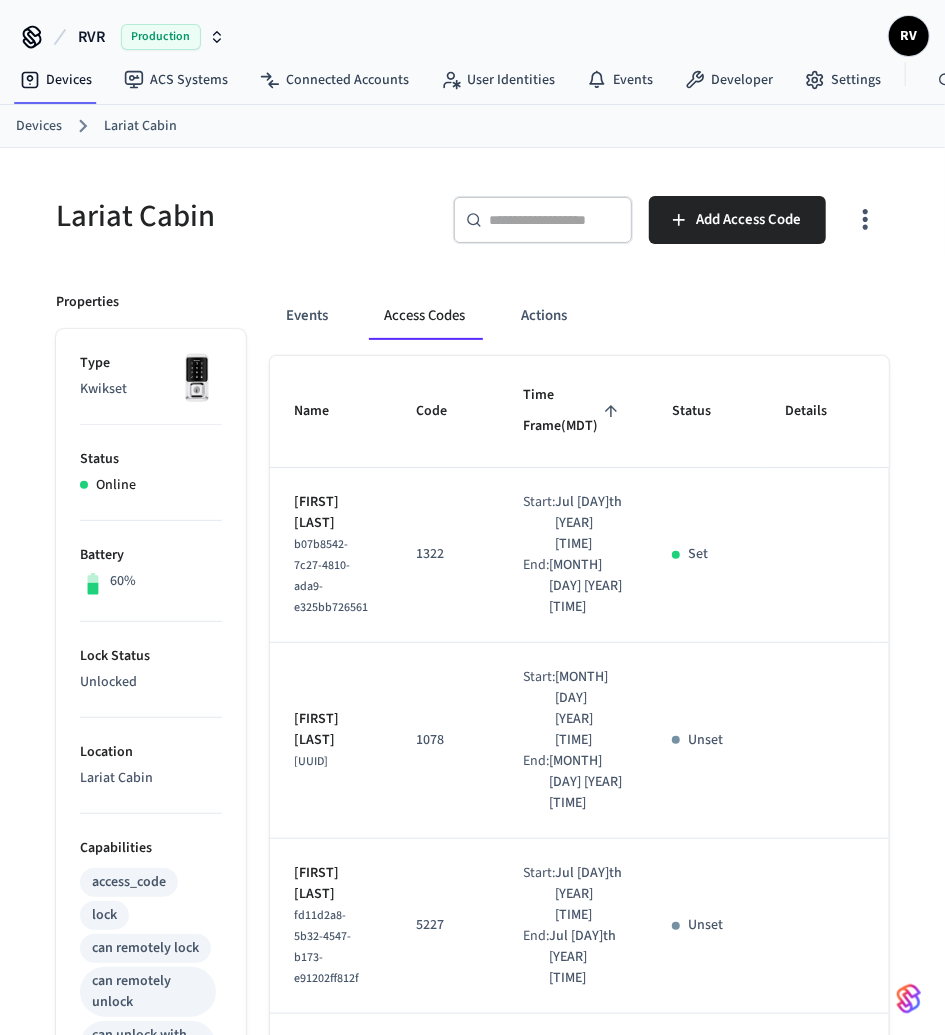 click on "Devices" at bounding box center (39, 126) 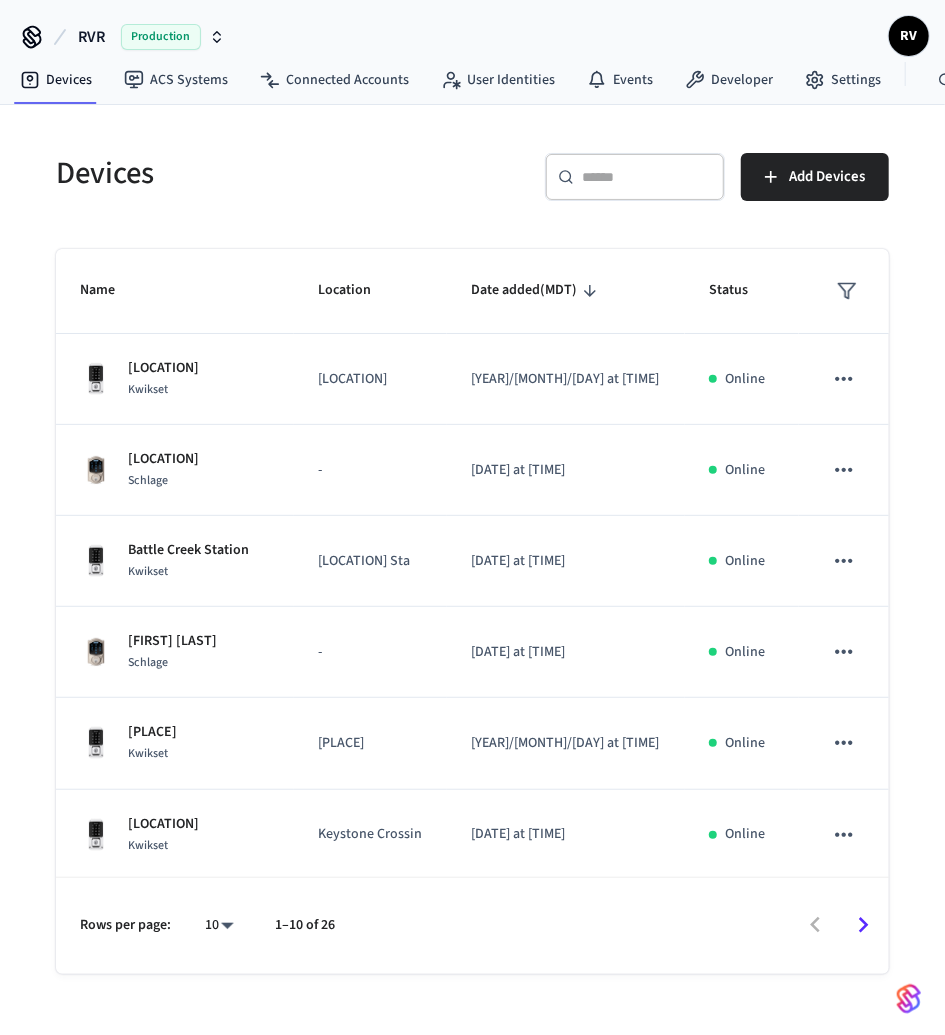 click at bounding box center (647, 177) 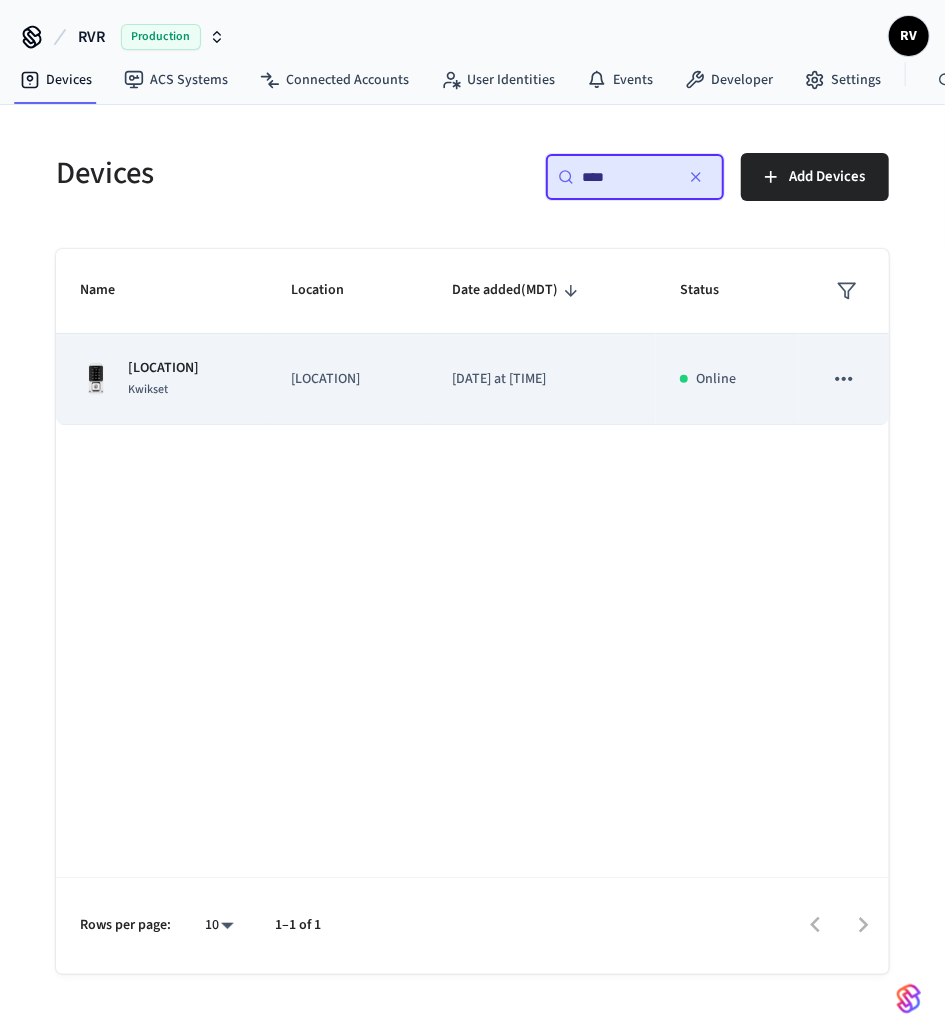 type on "****" 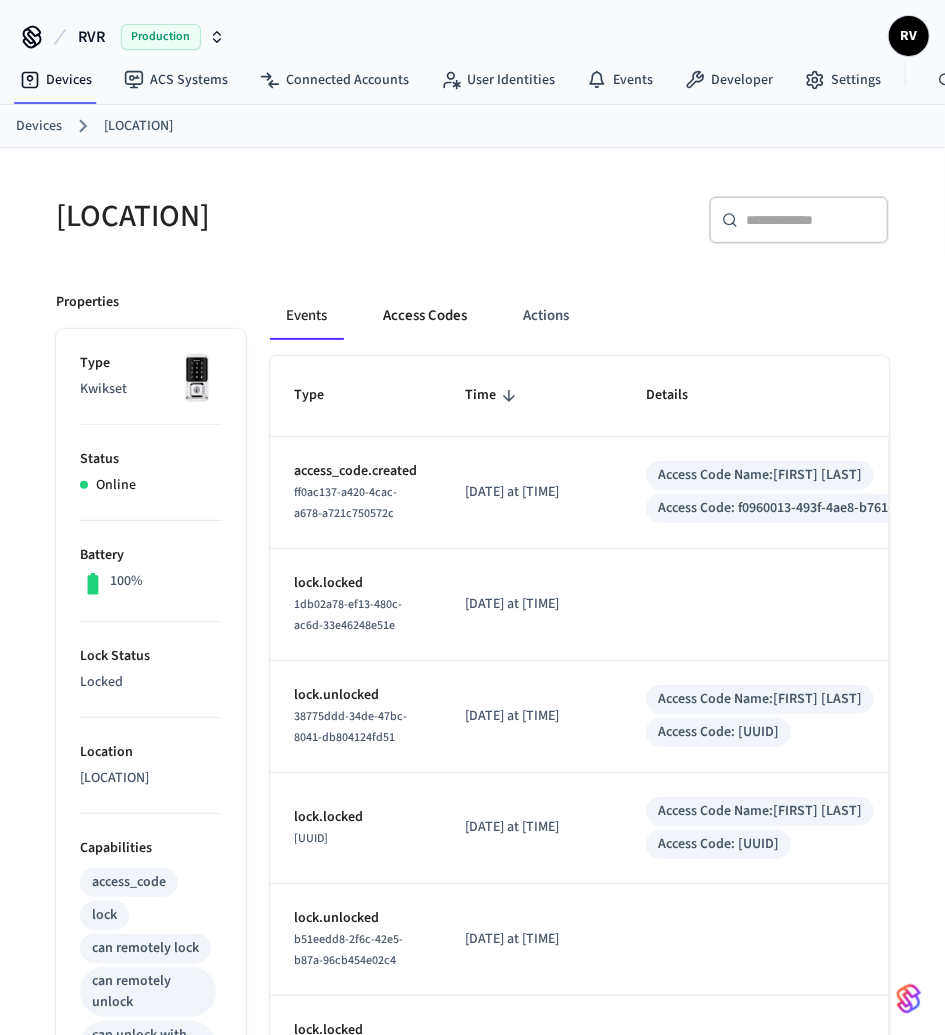 click on "Access Codes" at bounding box center [425, 316] 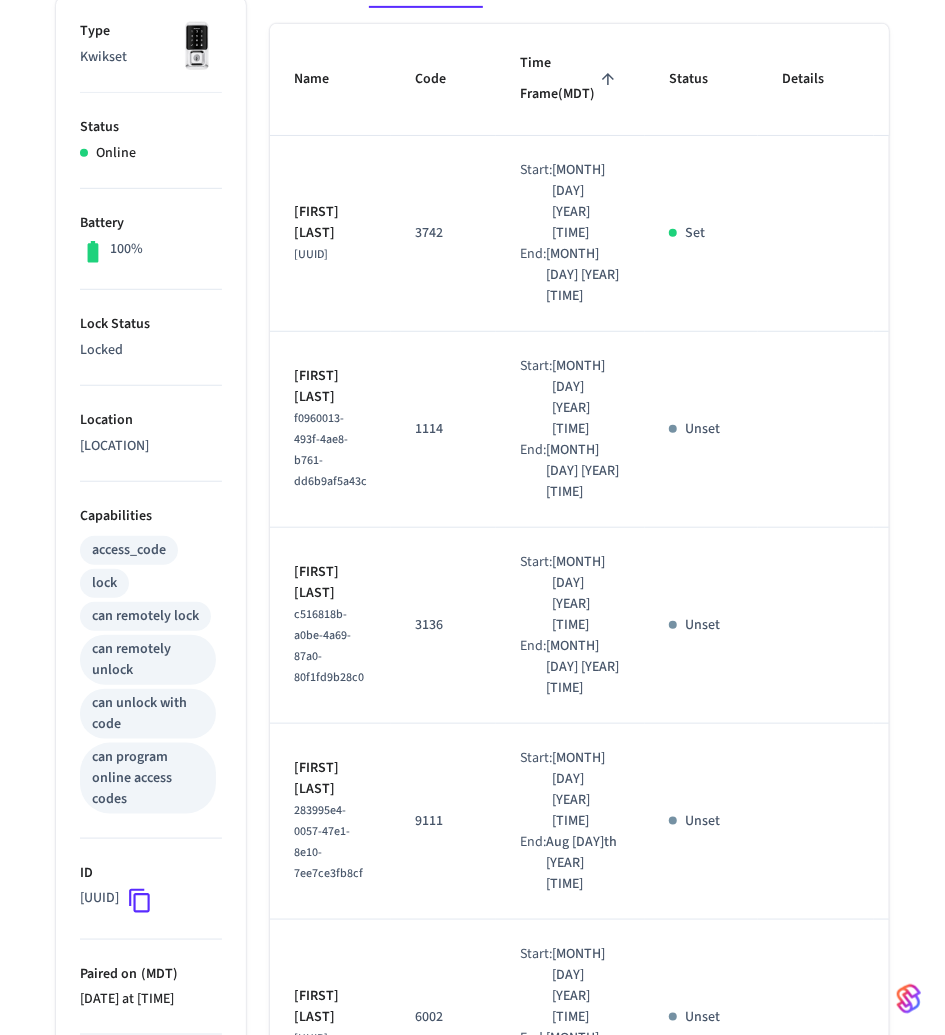 scroll, scrollTop: 0, scrollLeft: 0, axis: both 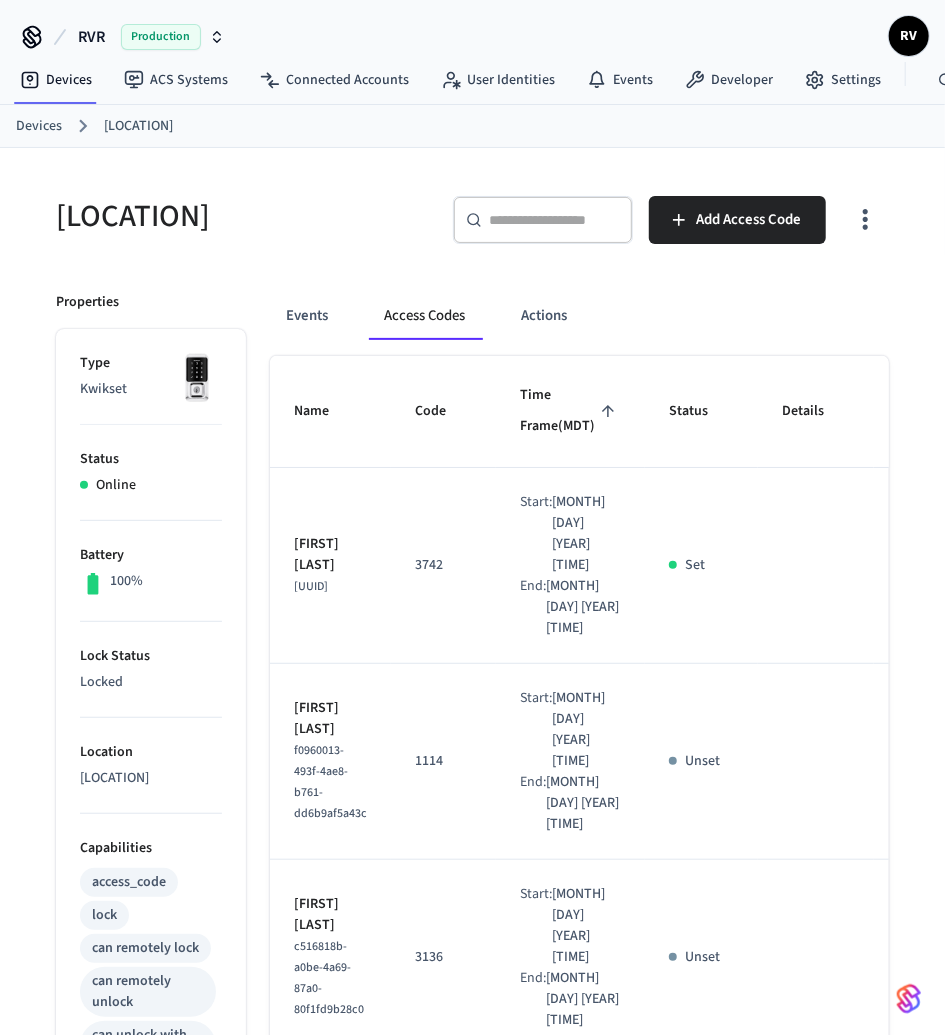 click on "Devices" at bounding box center [39, 126] 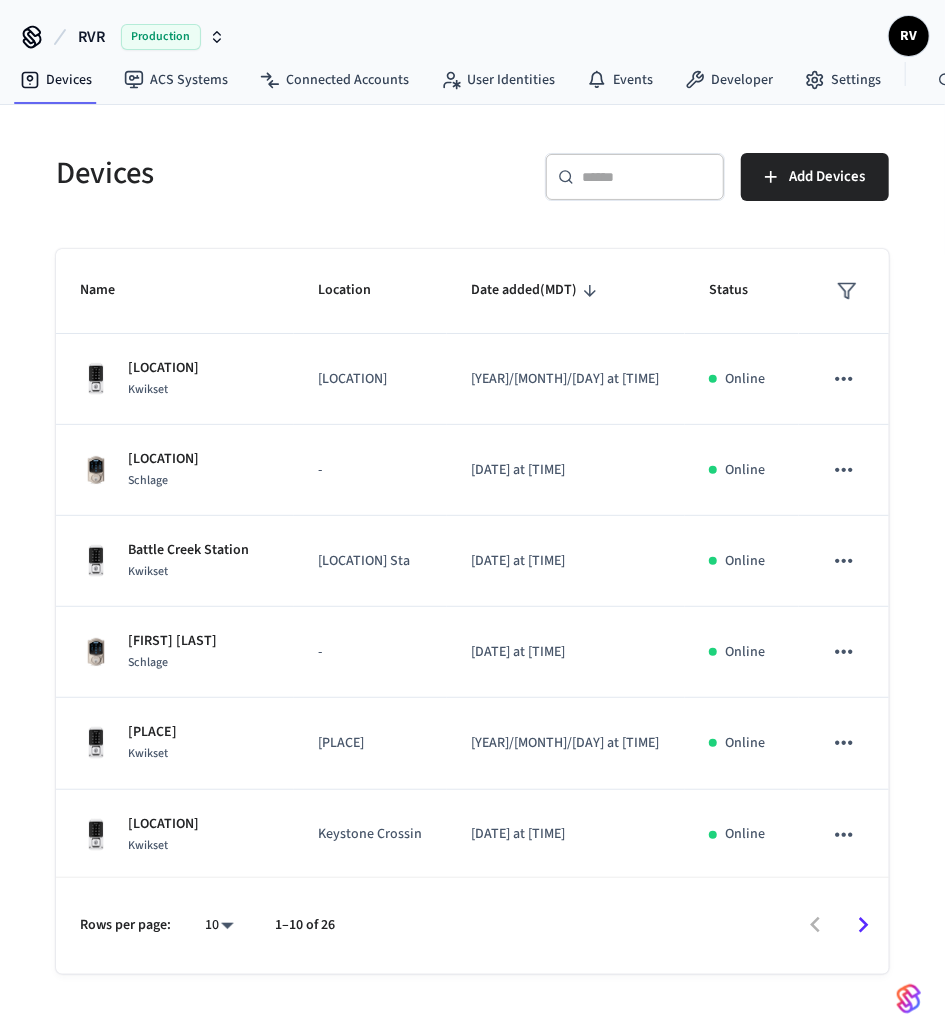 click on "​ ​" at bounding box center (635, 177) 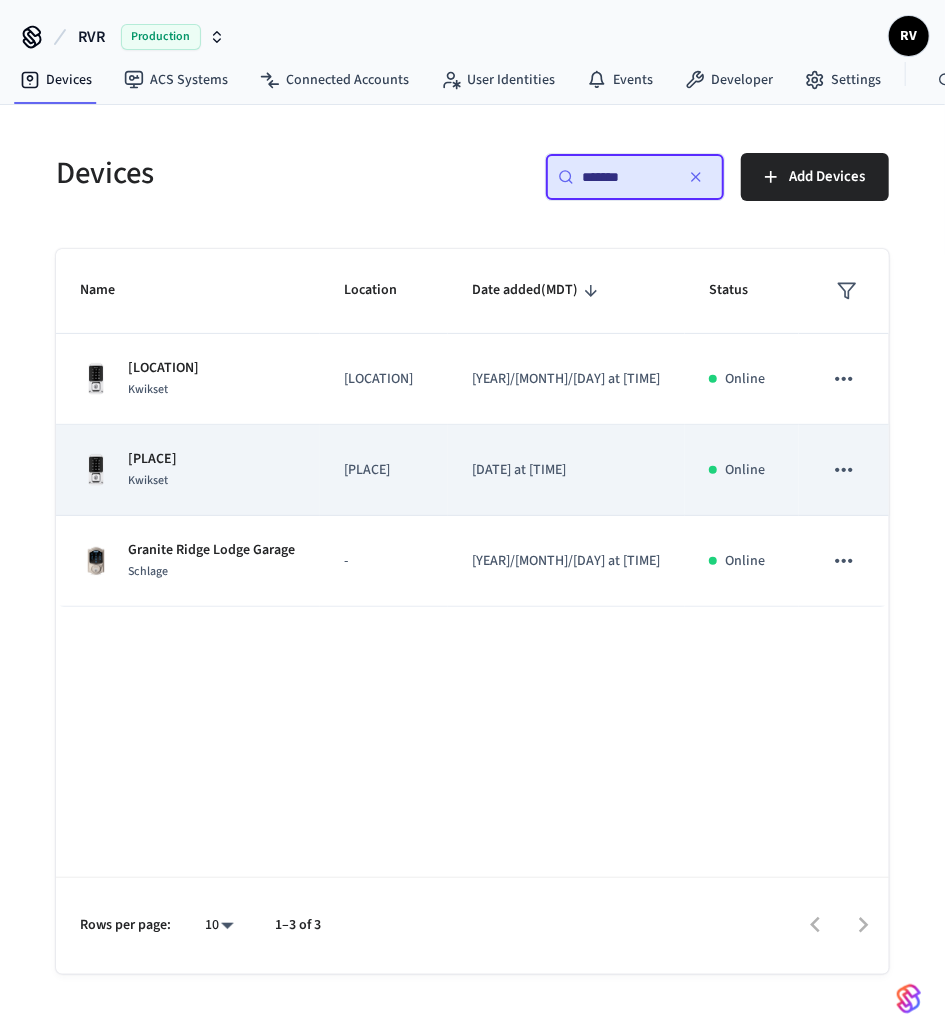 type on "*******" 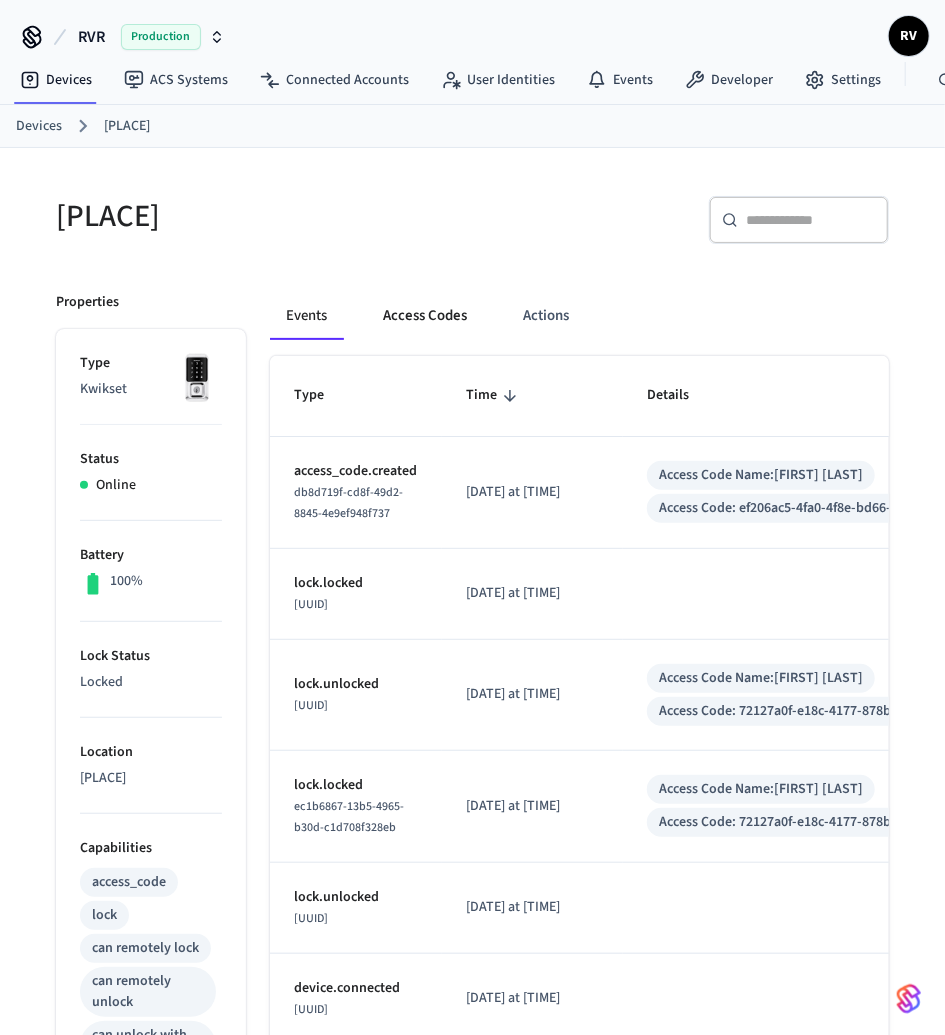 click on "Access Codes" at bounding box center (425, 316) 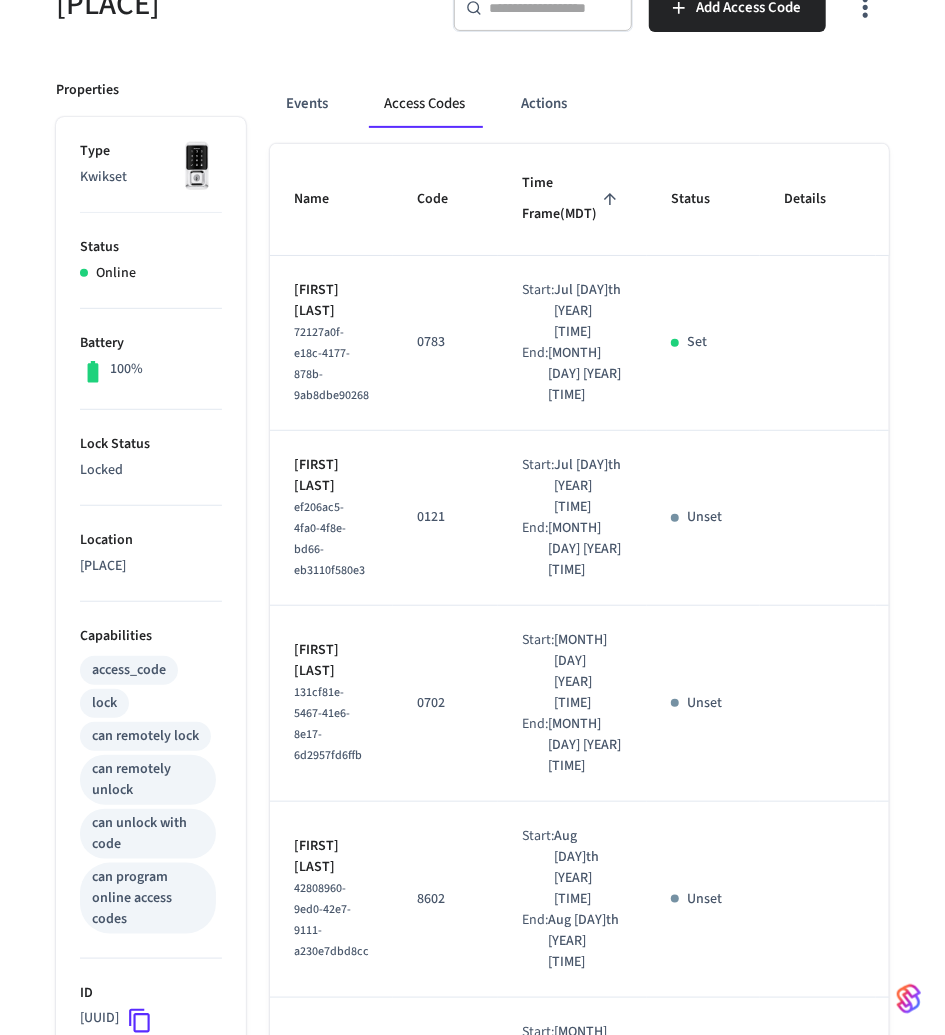 scroll, scrollTop: 0, scrollLeft: 0, axis: both 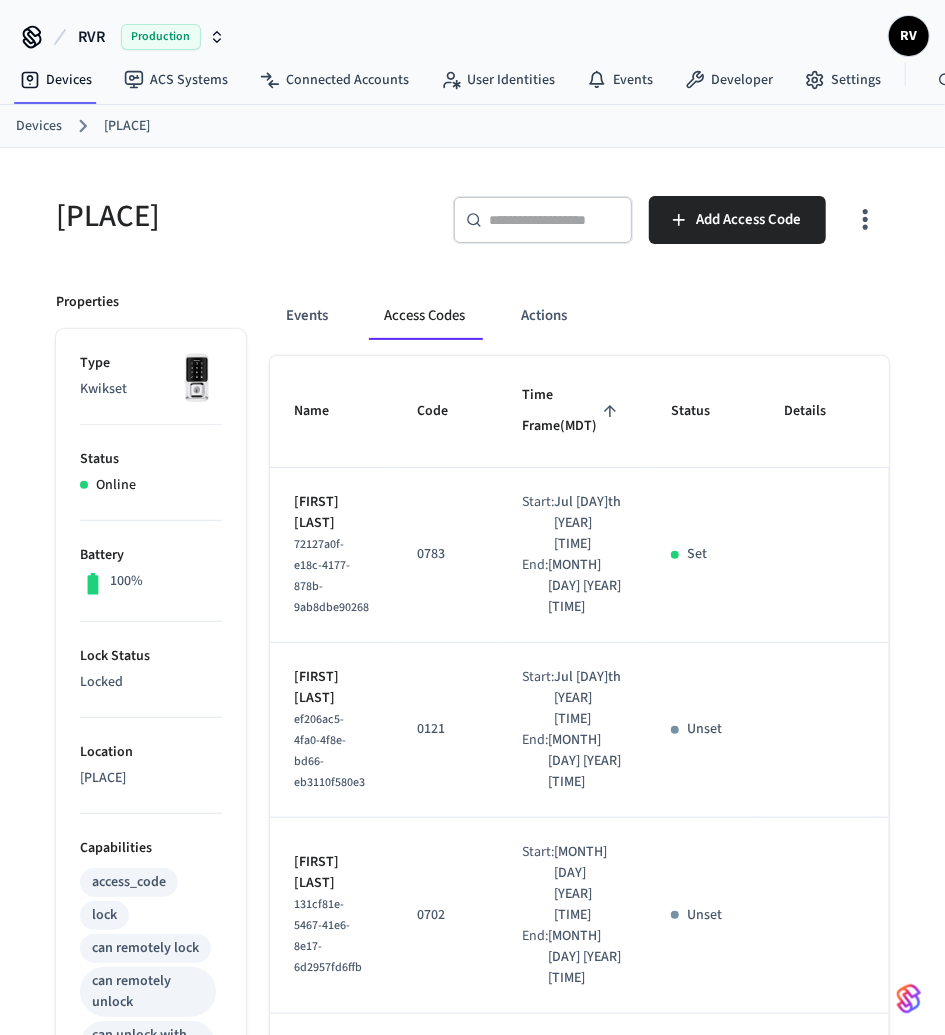 click on "Devices" at bounding box center [39, 126] 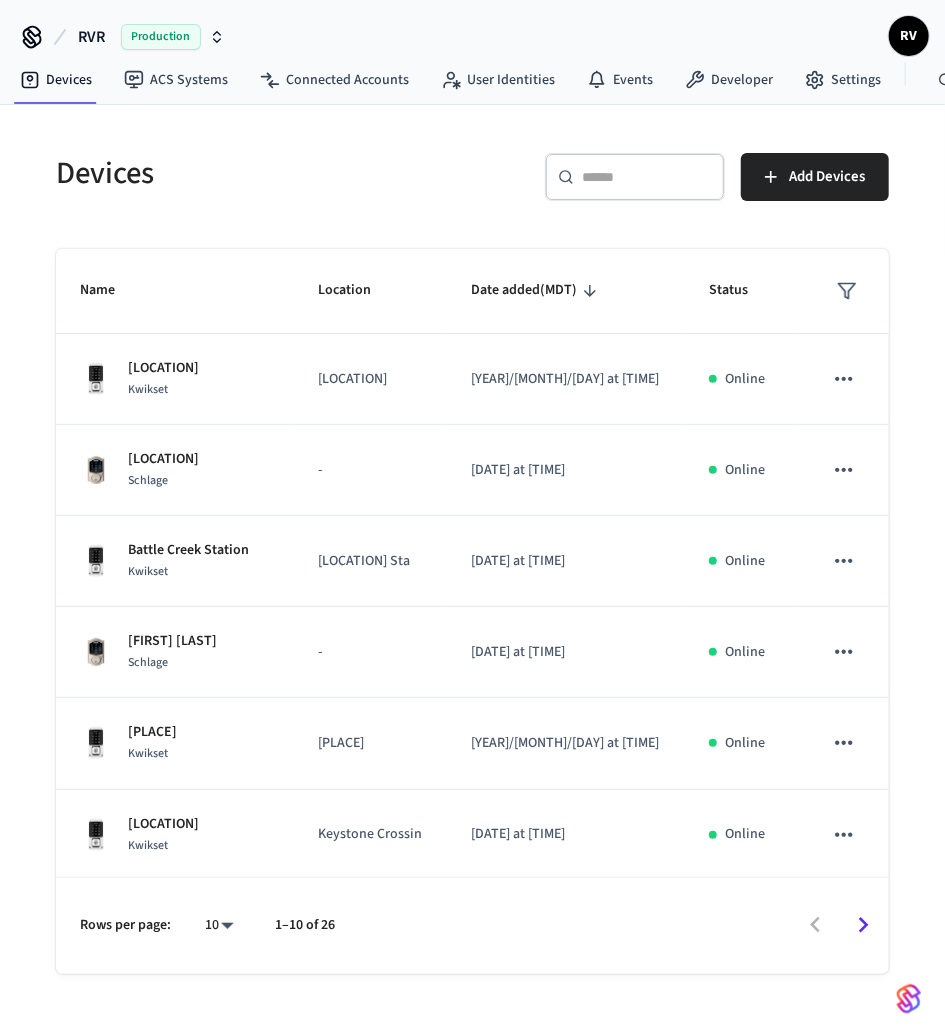 click on "​ ​" at bounding box center (635, 177) 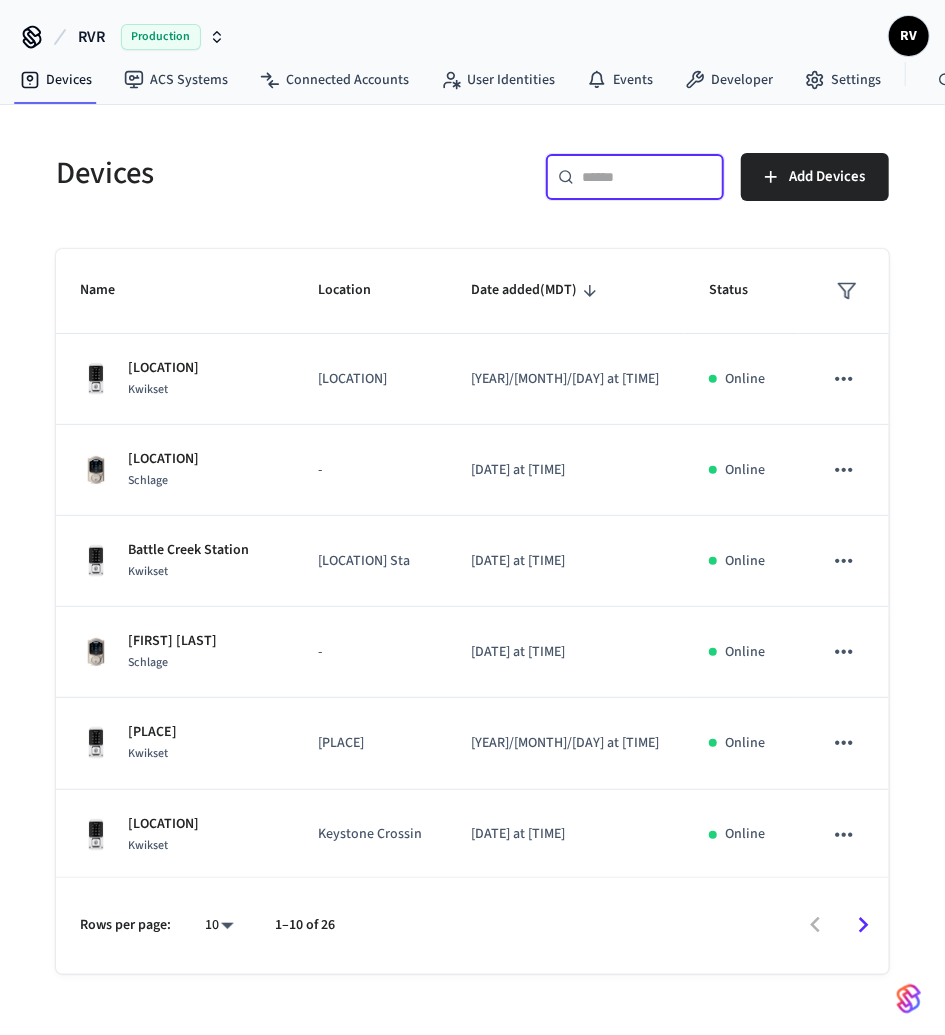 type on "*" 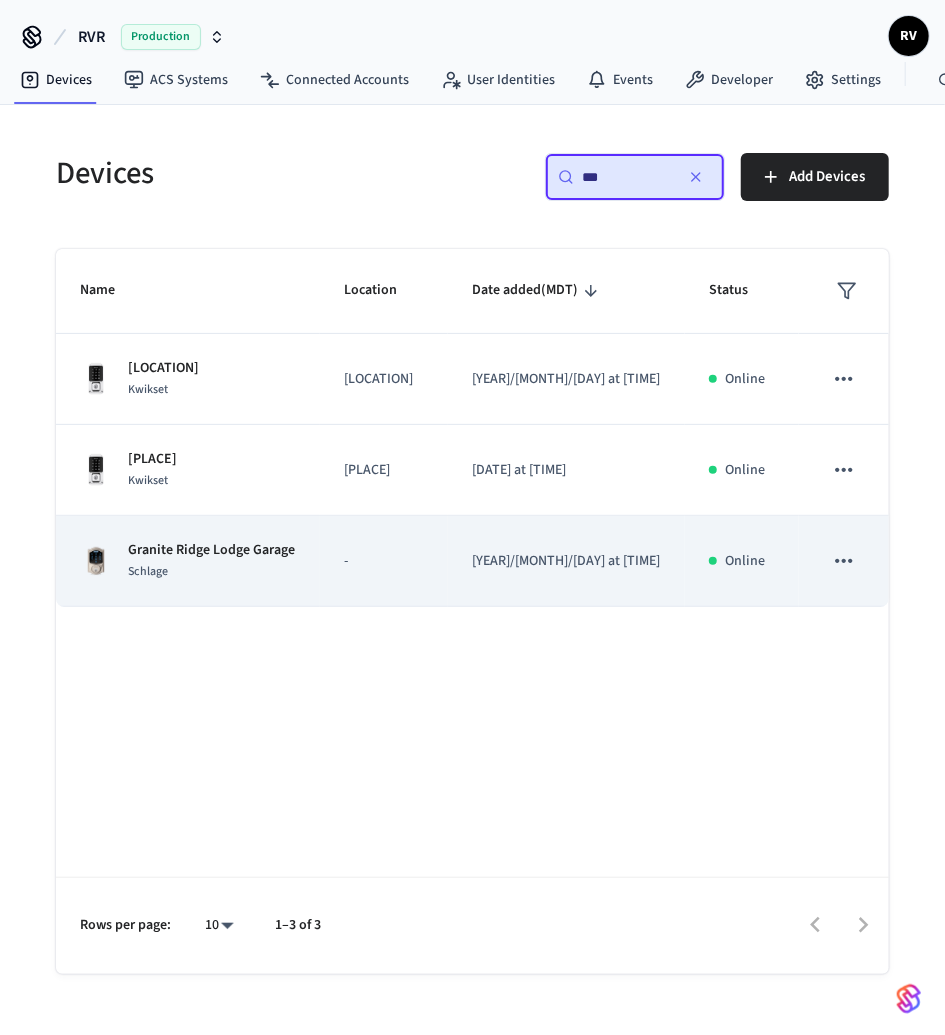 type on "***" 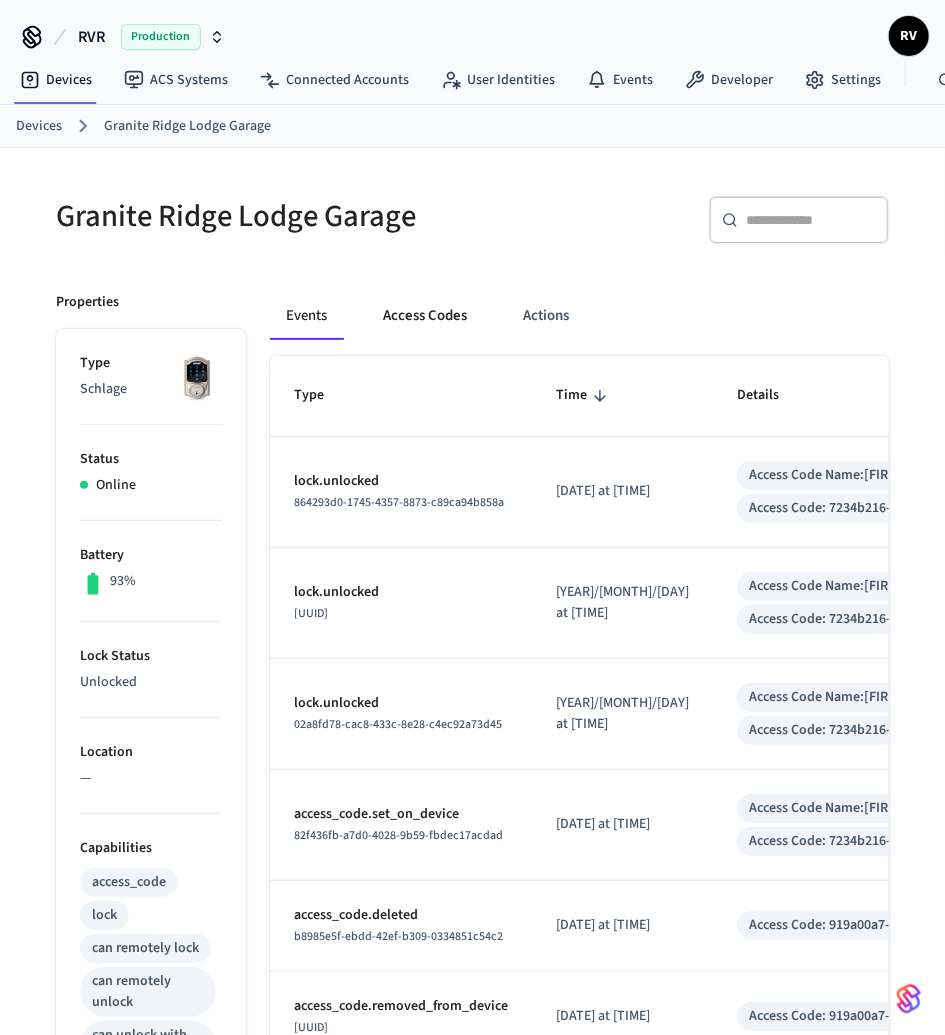 click on "Access Codes" at bounding box center (425, 316) 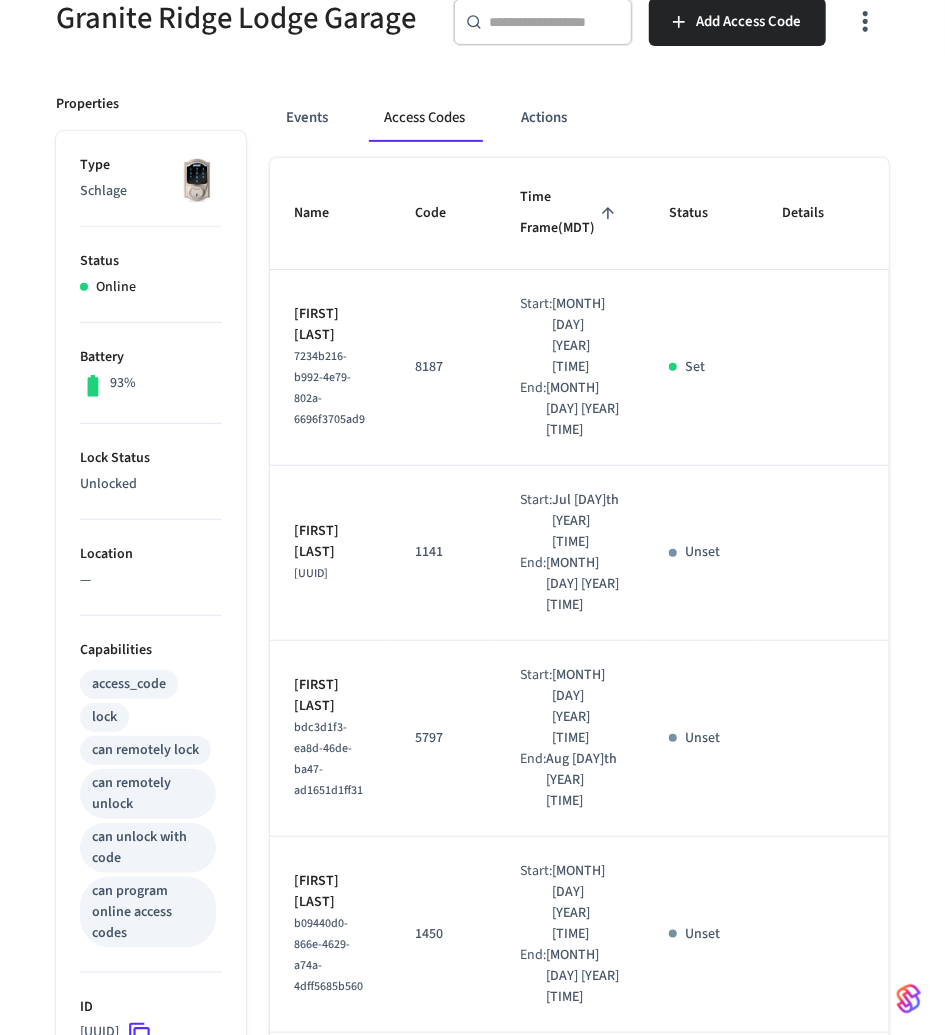 scroll, scrollTop: 0, scrollLeft: 0, axis: both 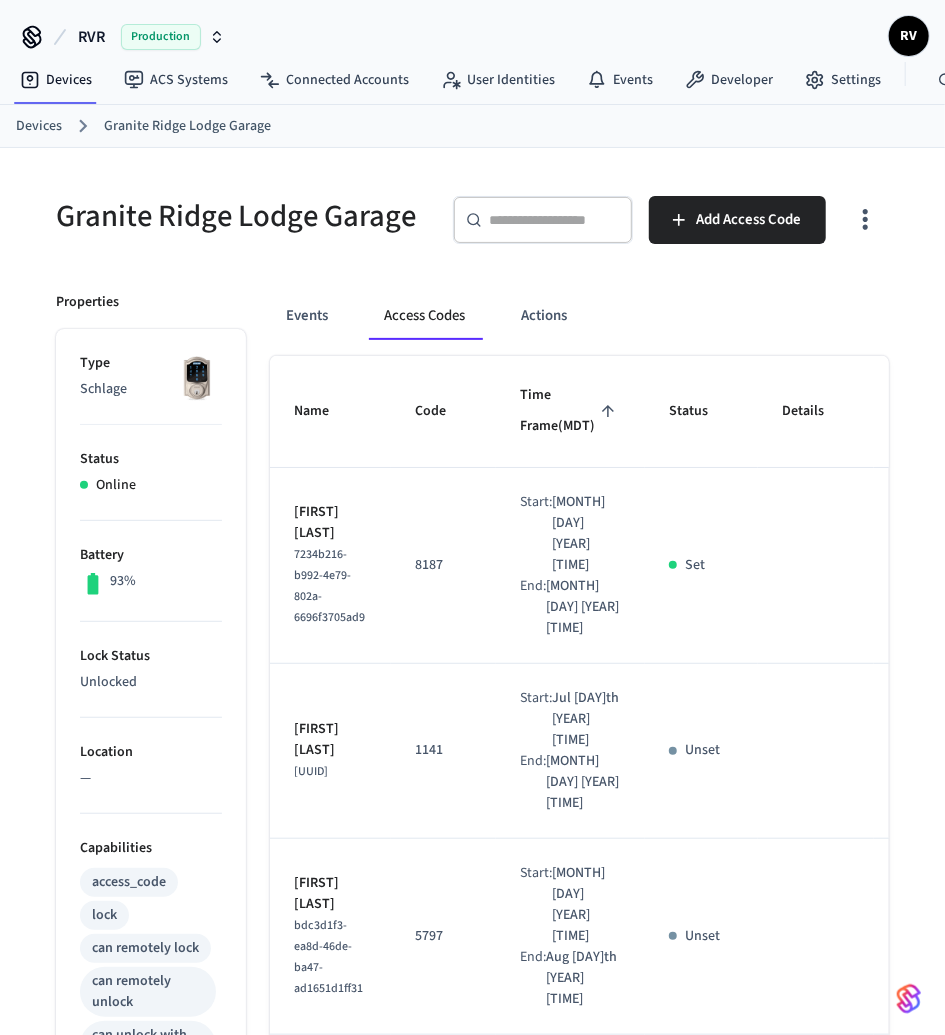 click on "Devices" at bounding box center [39, 126] 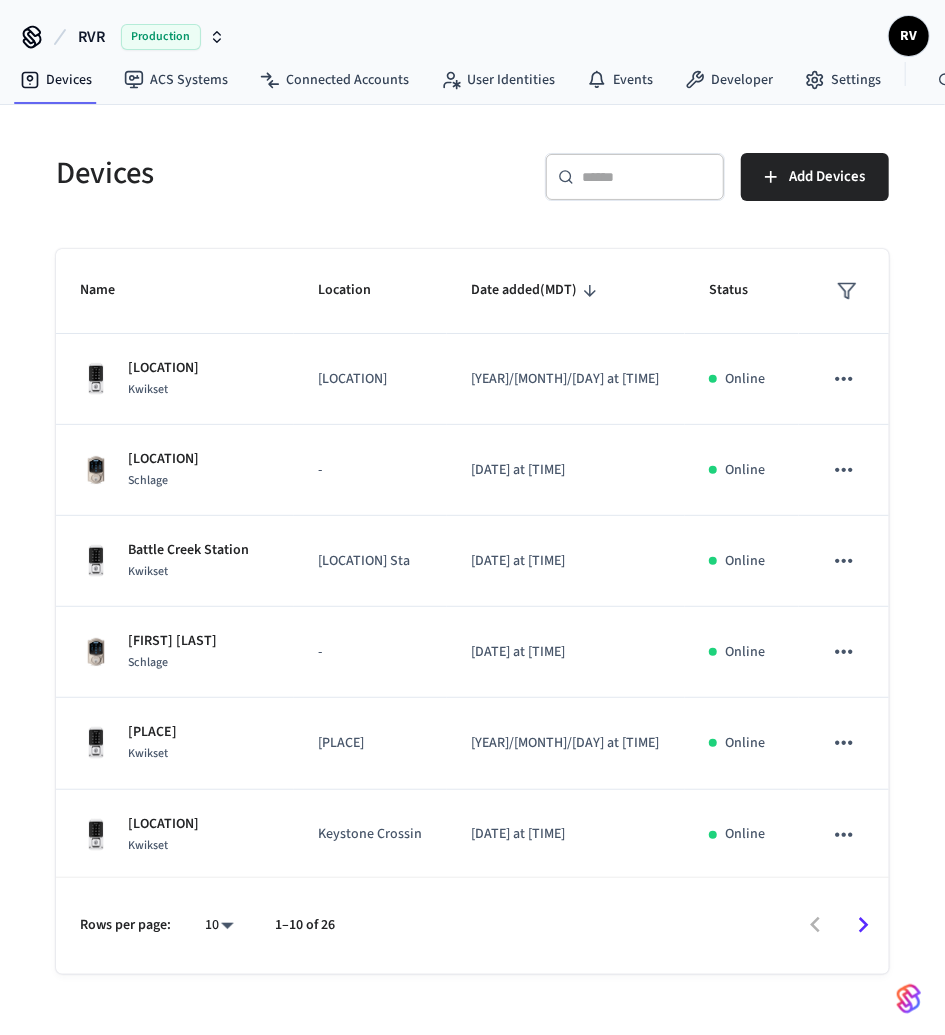 click at bounding box center (647, 177) 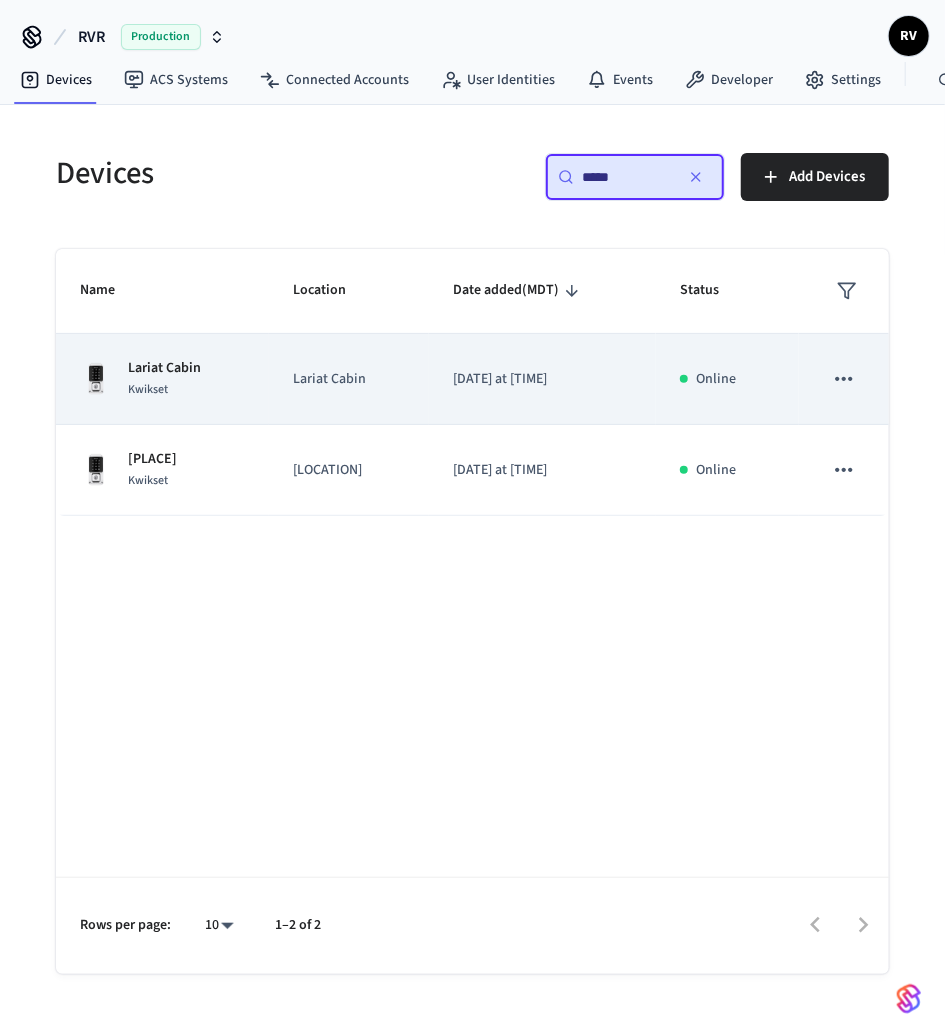type on "*****" 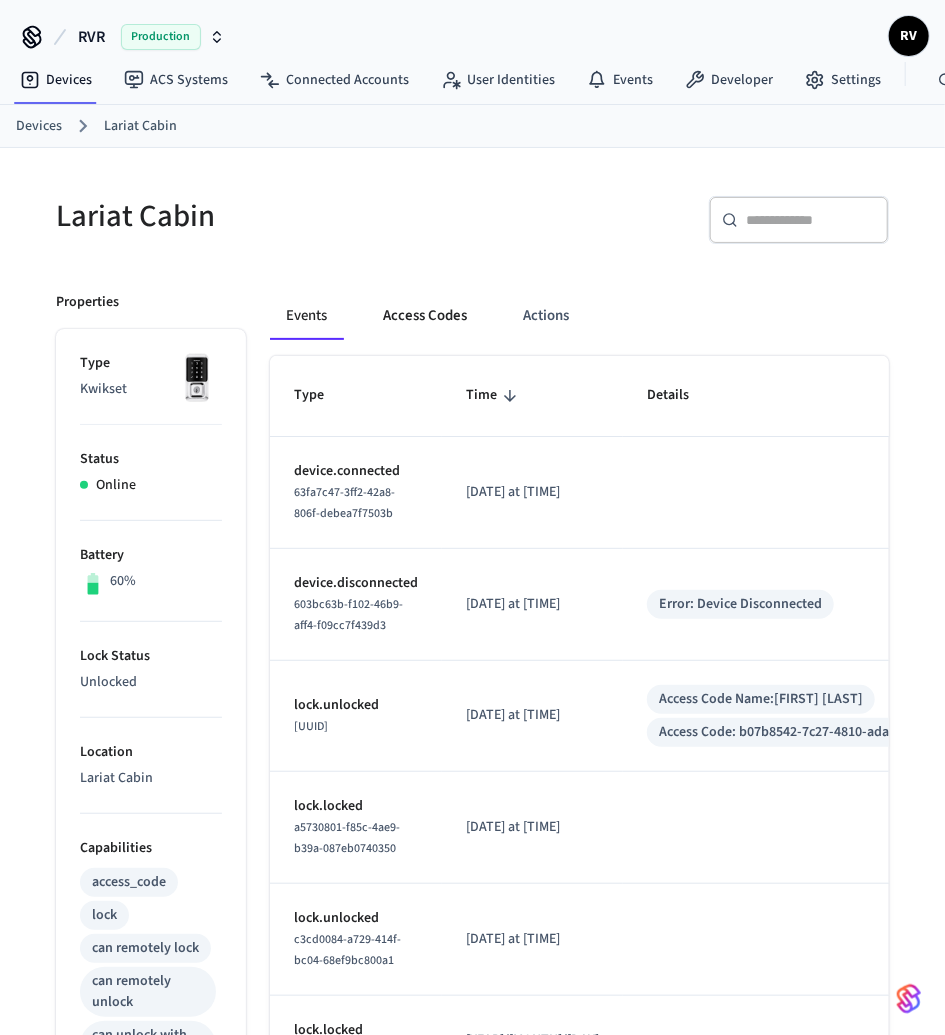 click on "Access Codes" at bounding box center [425, 316] 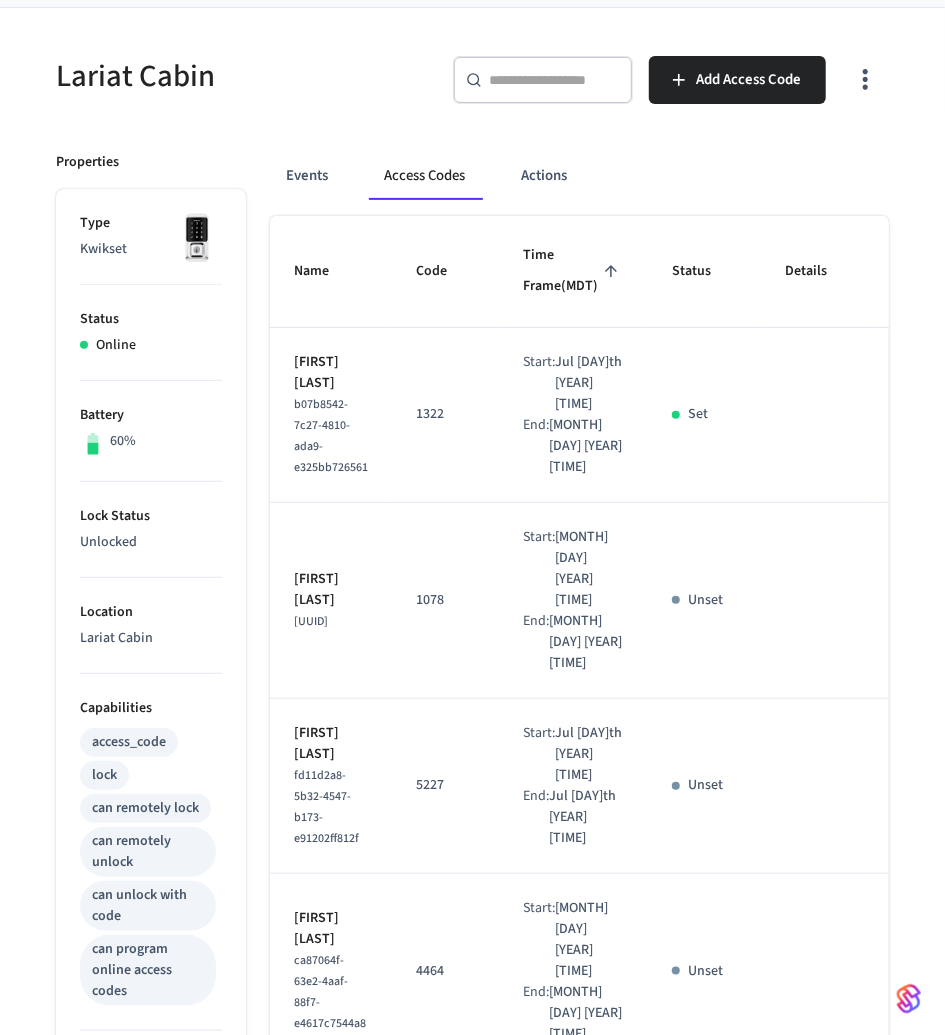 scroll, scrollTop: 0, scrollLeft: 0, axis: both 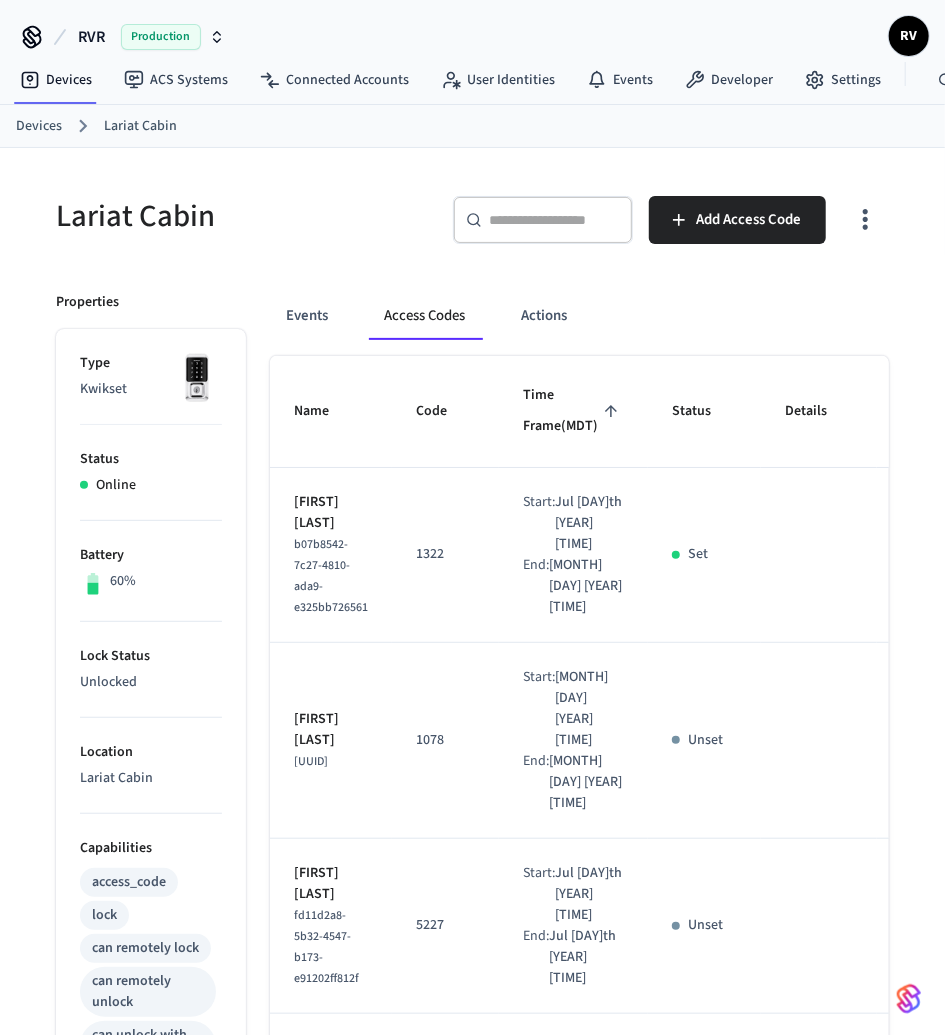 click on "Devices" at bounding box center (39, 126) 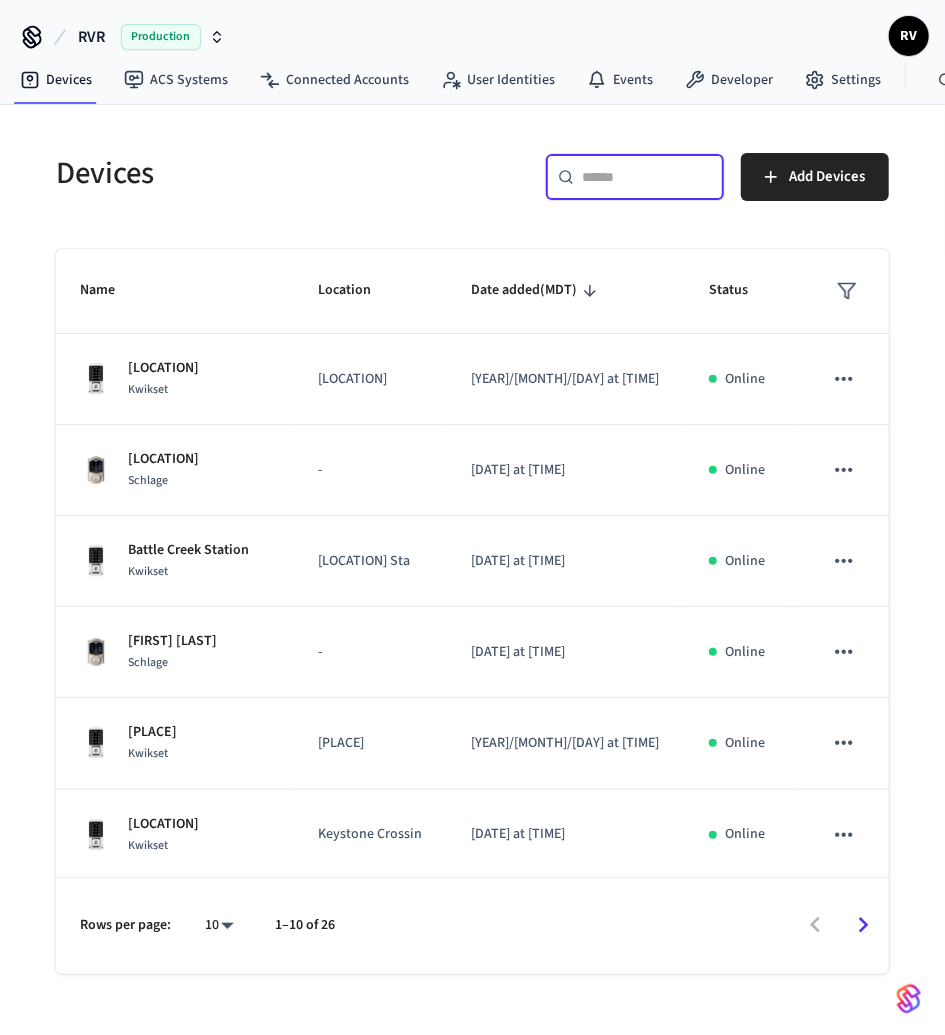 click at bounding box center [647, 177] 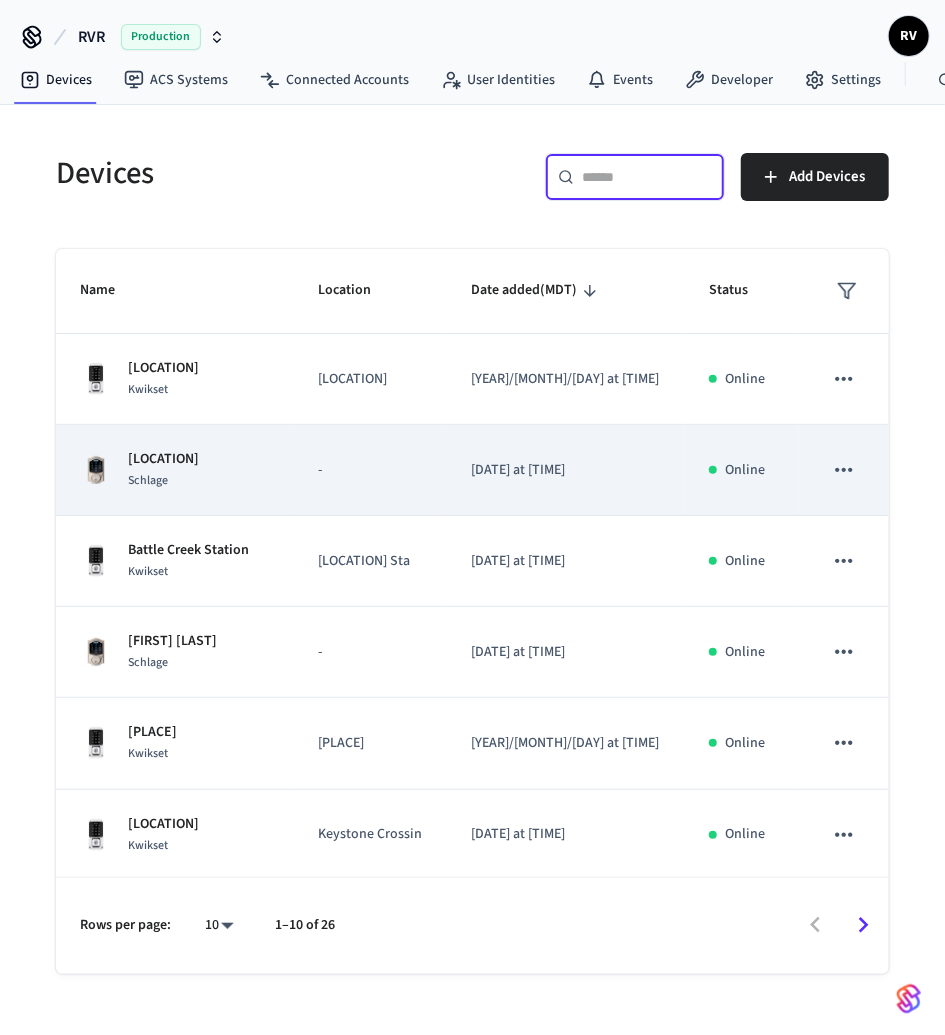 click on "[PLACE] [PRODUCT]" at bounding box center [175, 470] 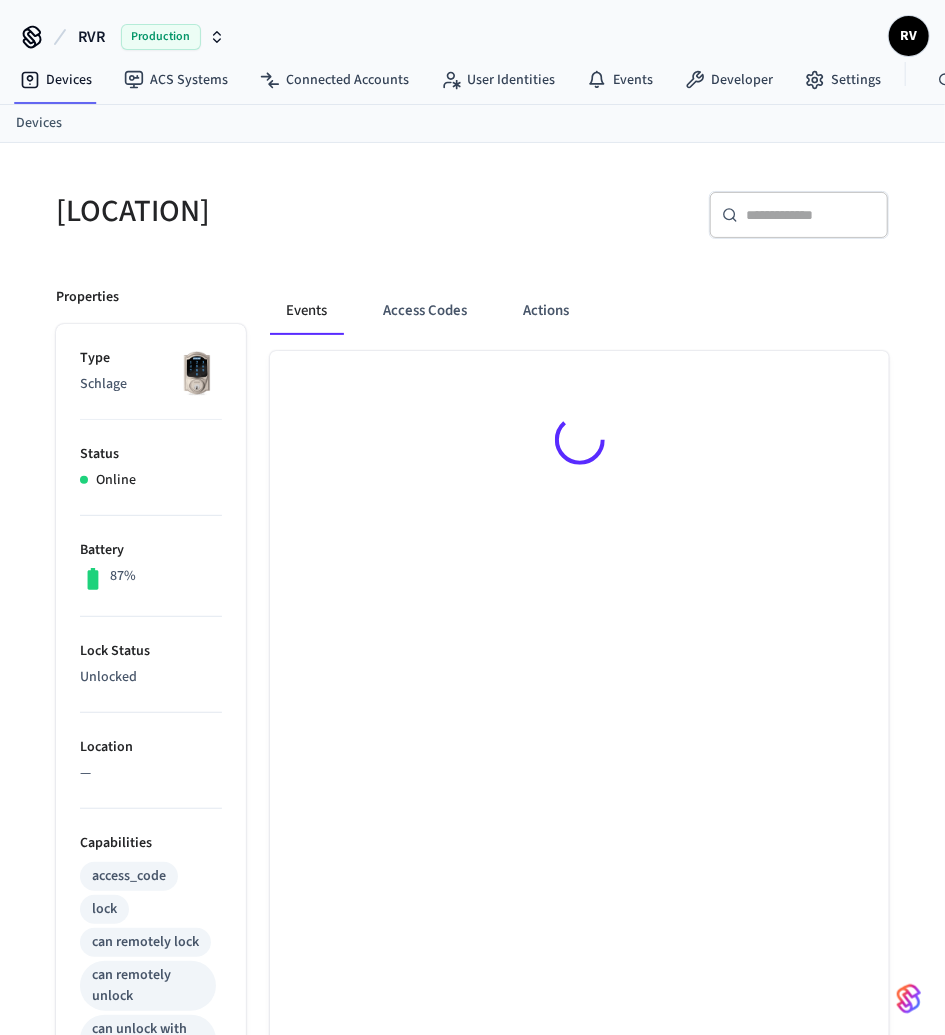 click at bounding box center [579, 443] 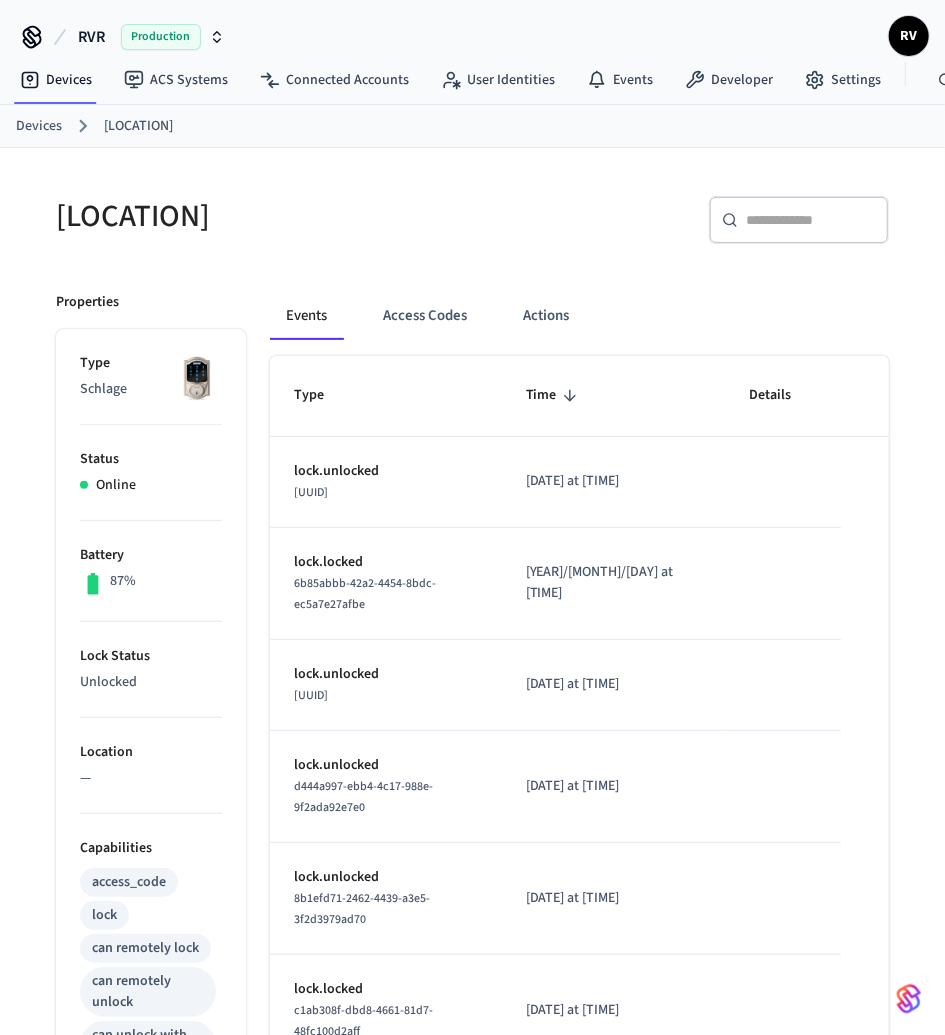drag, startPoint x: 414, startPoint y: 263, endPoint x: 407, endPoint y: 281, distance: 19.313208 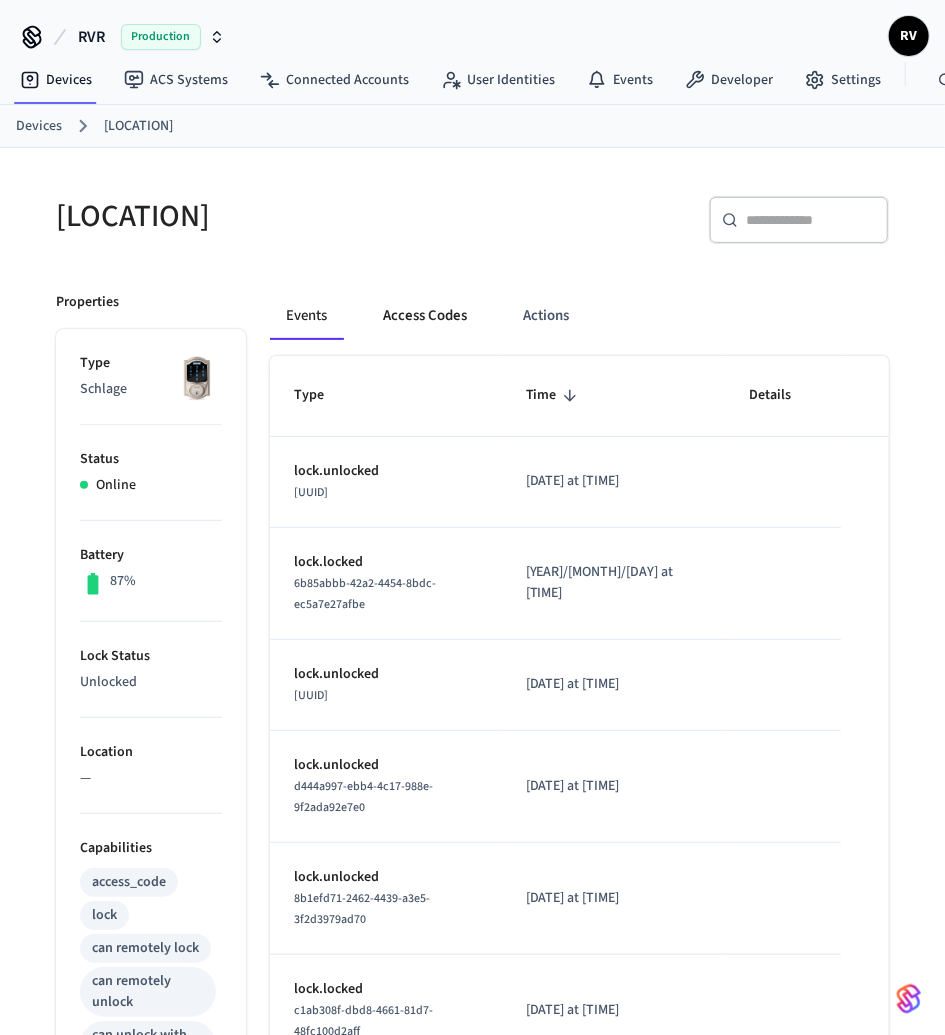click on "Access Codes" at bounding box center (425, 316) 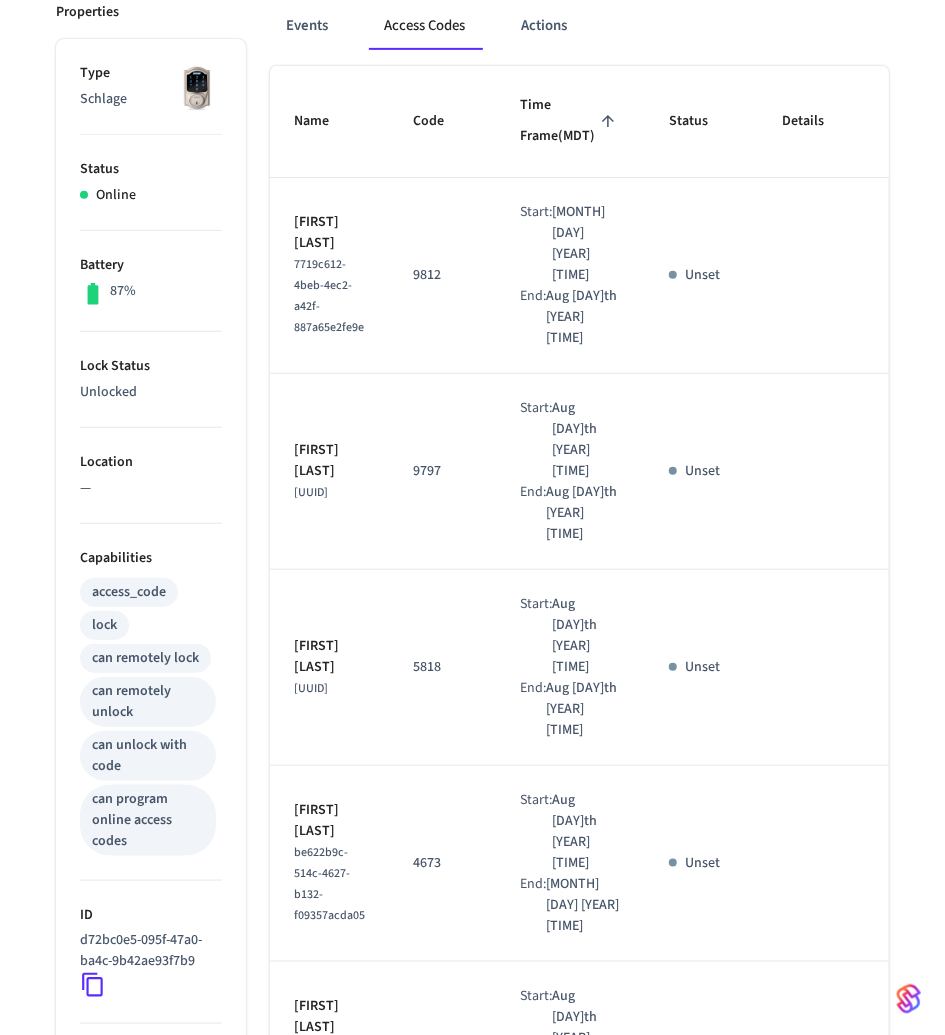 scroll, scrollTop: 0, scrollLeft: 0, axis: both 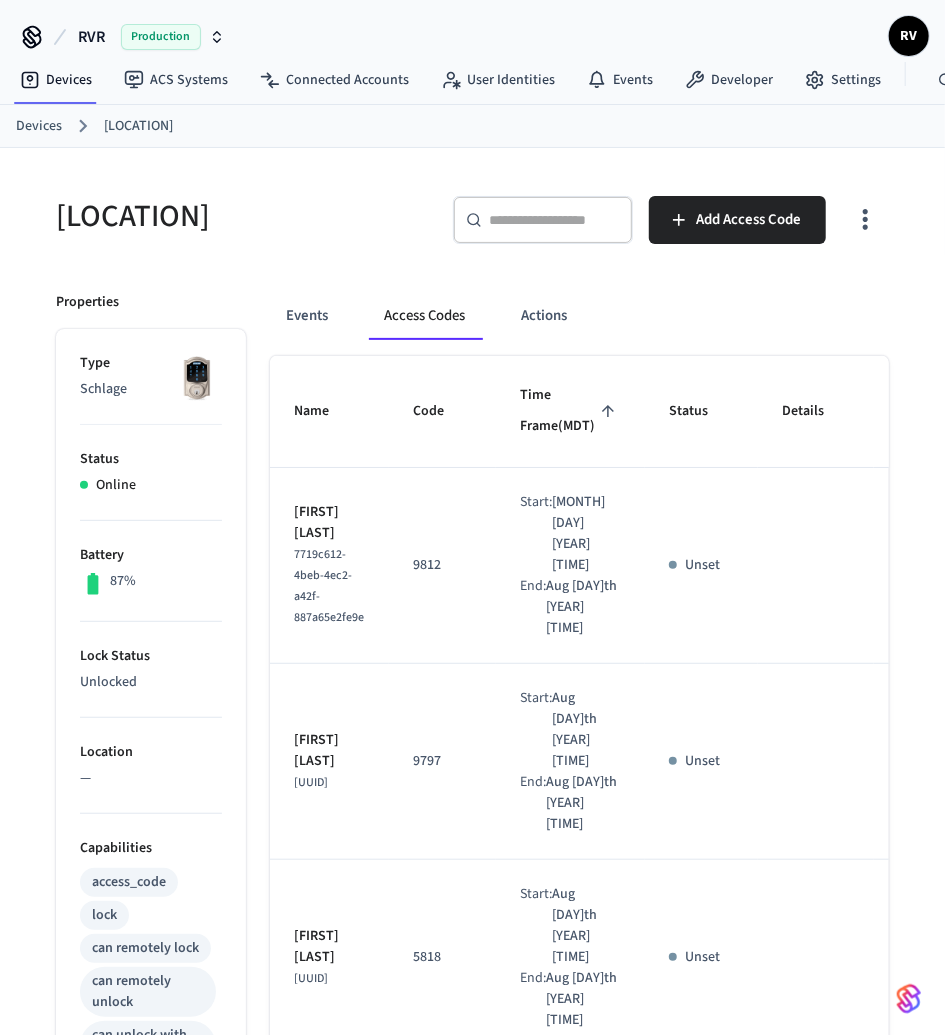 click on "Devices" at bounding box center (39, 126) 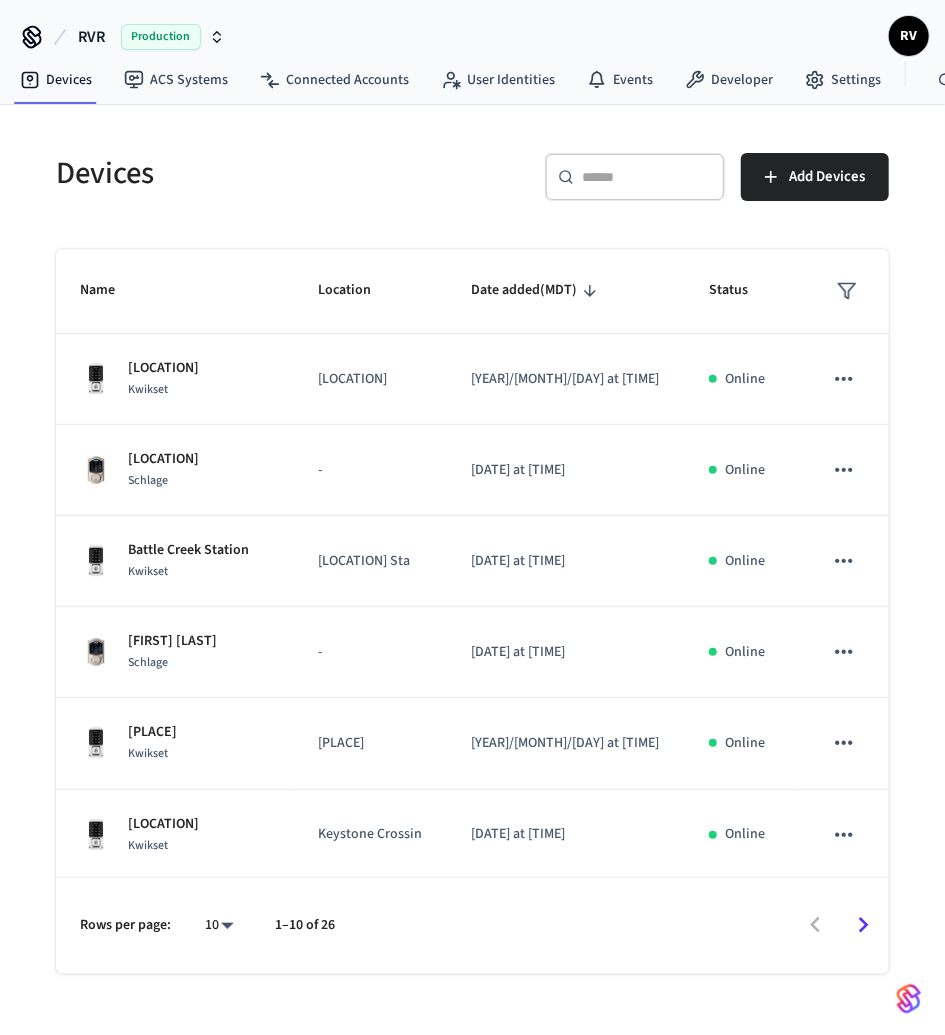 click at bounding box center [647, 177] 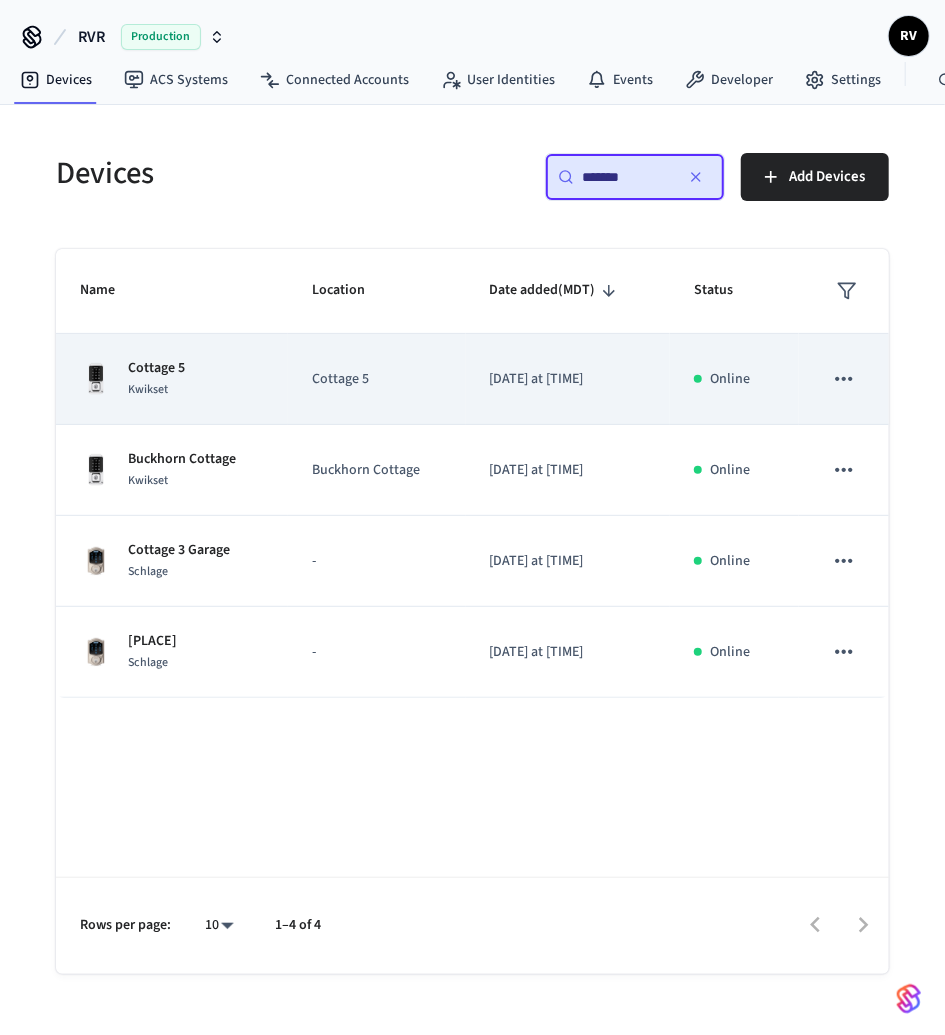 type on "*******" 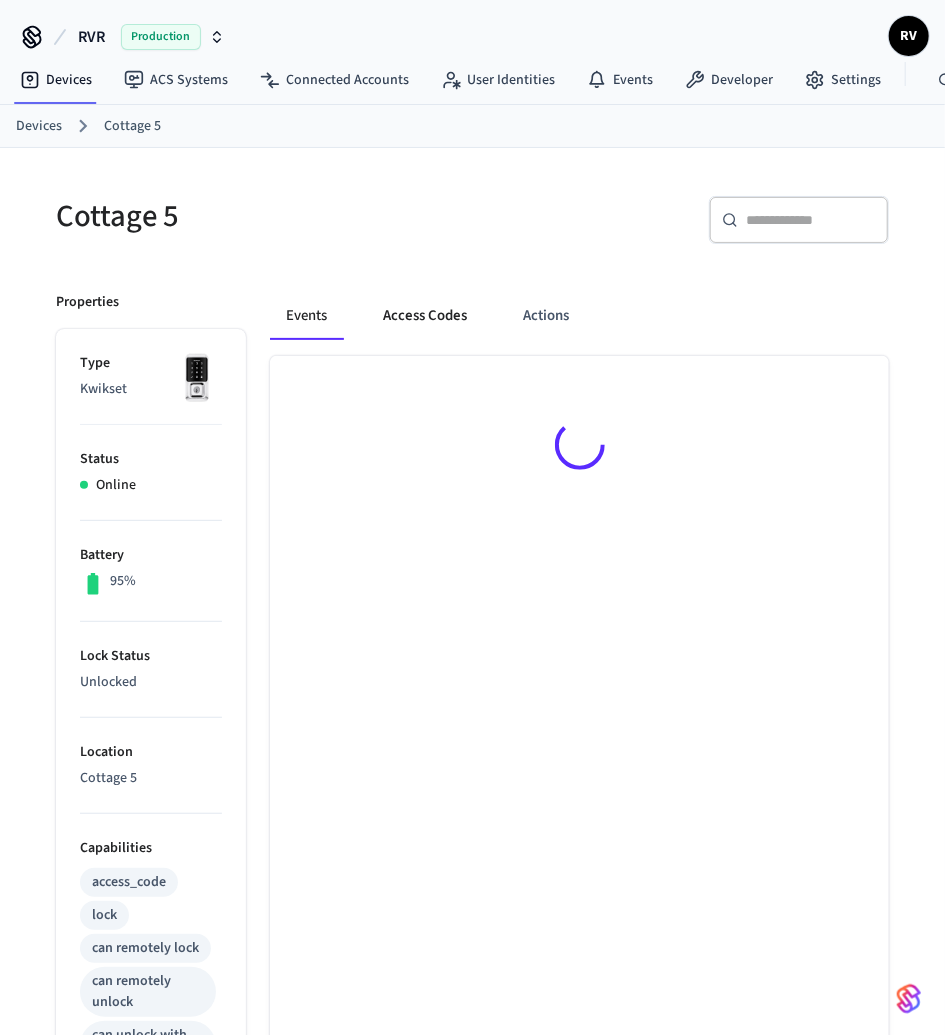 click on "Access Codes" at bounding box center [425, 316] 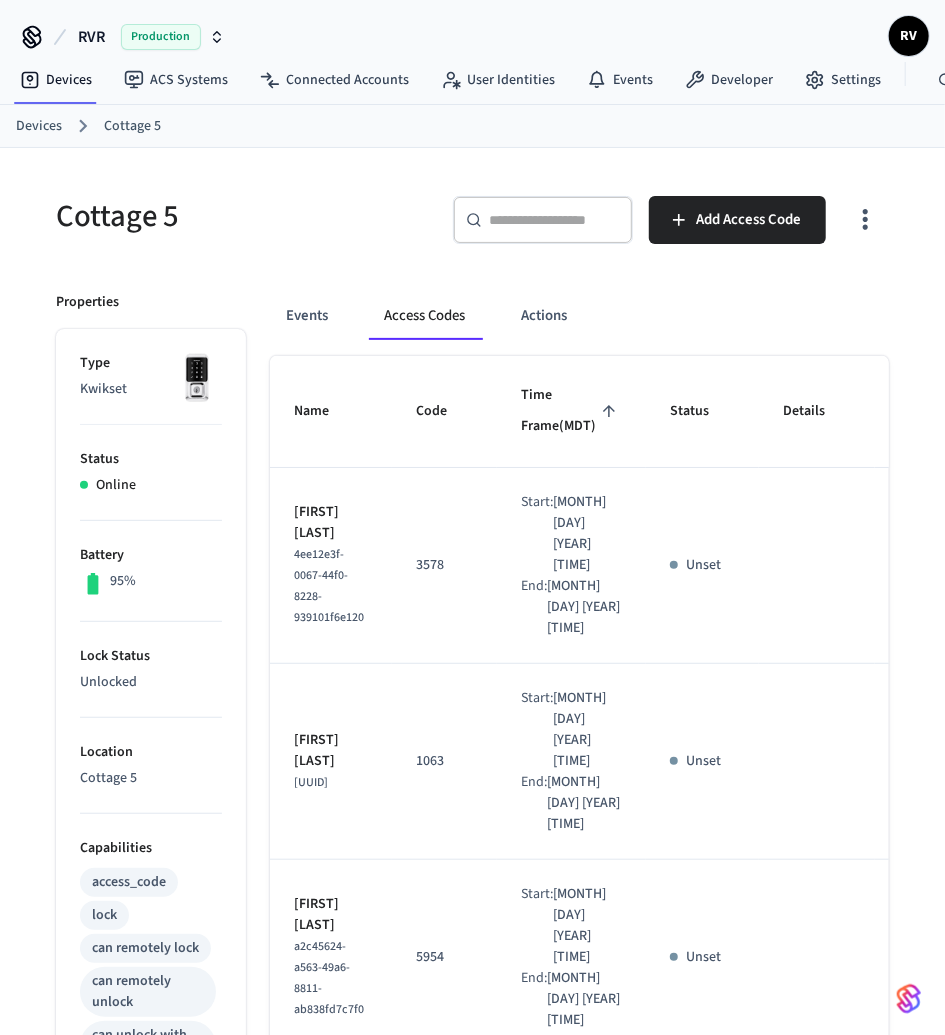 click on "Devices" at bounding box center [39, 126] 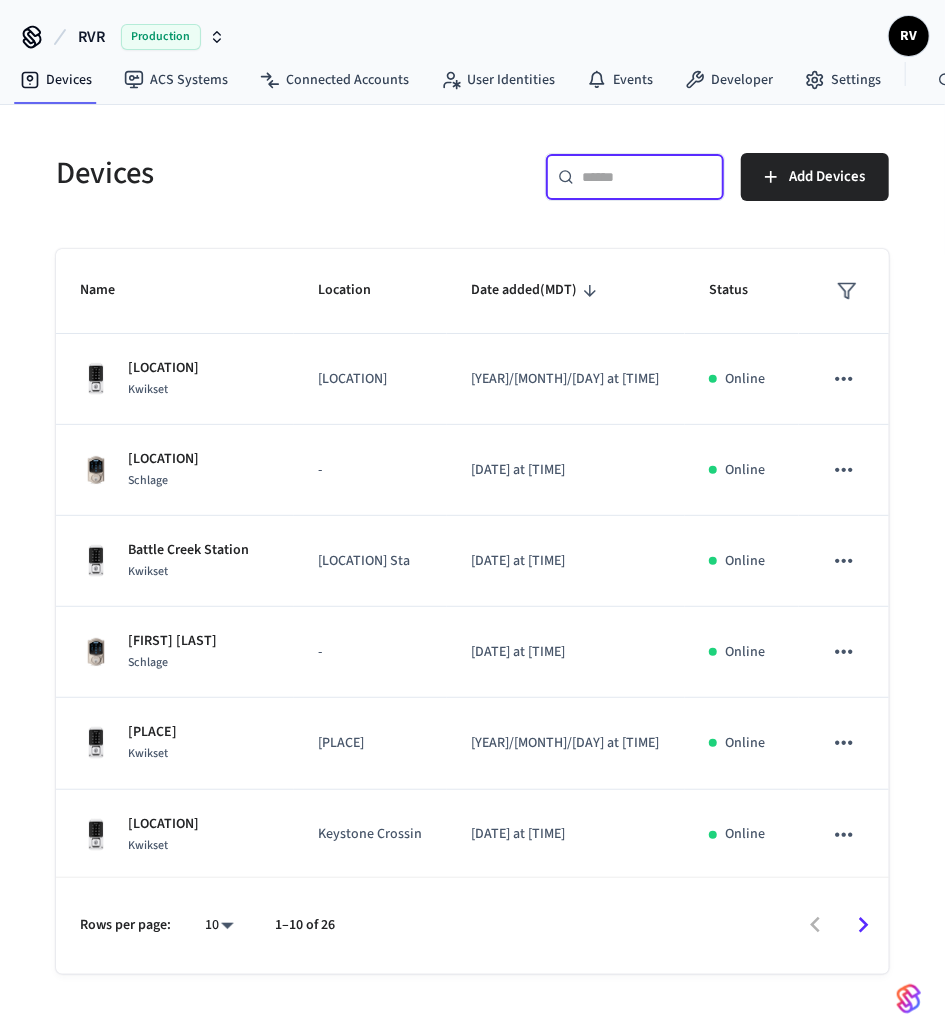 click at bounding box center [647, 177] 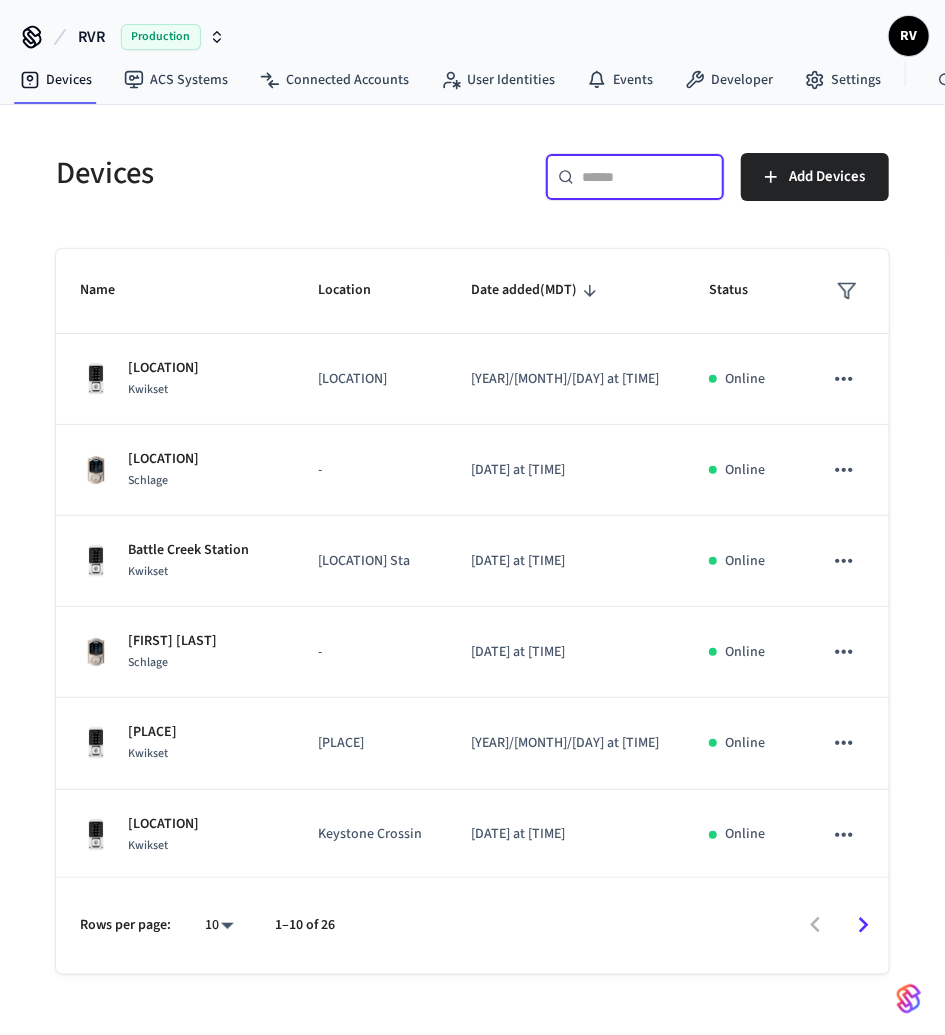 type on "*" 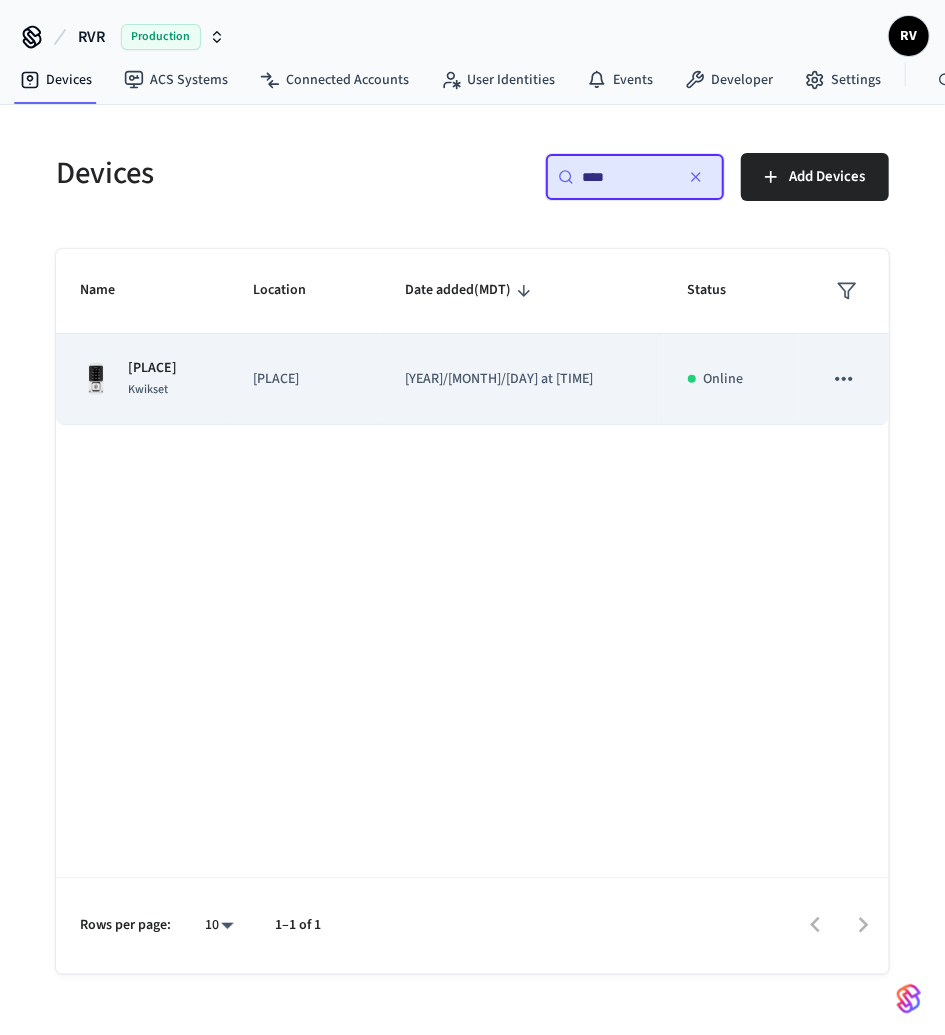type on "****" 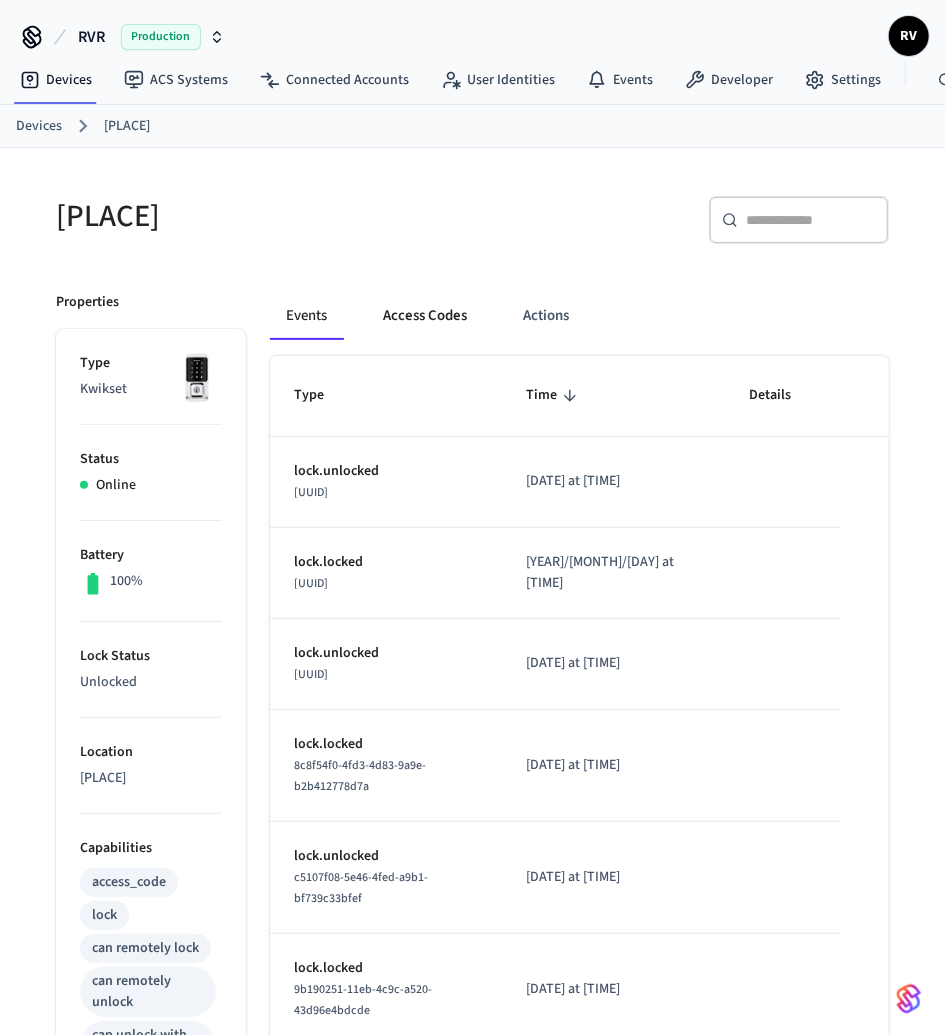 click on "Access Codes" at bounding box center (425, 316) 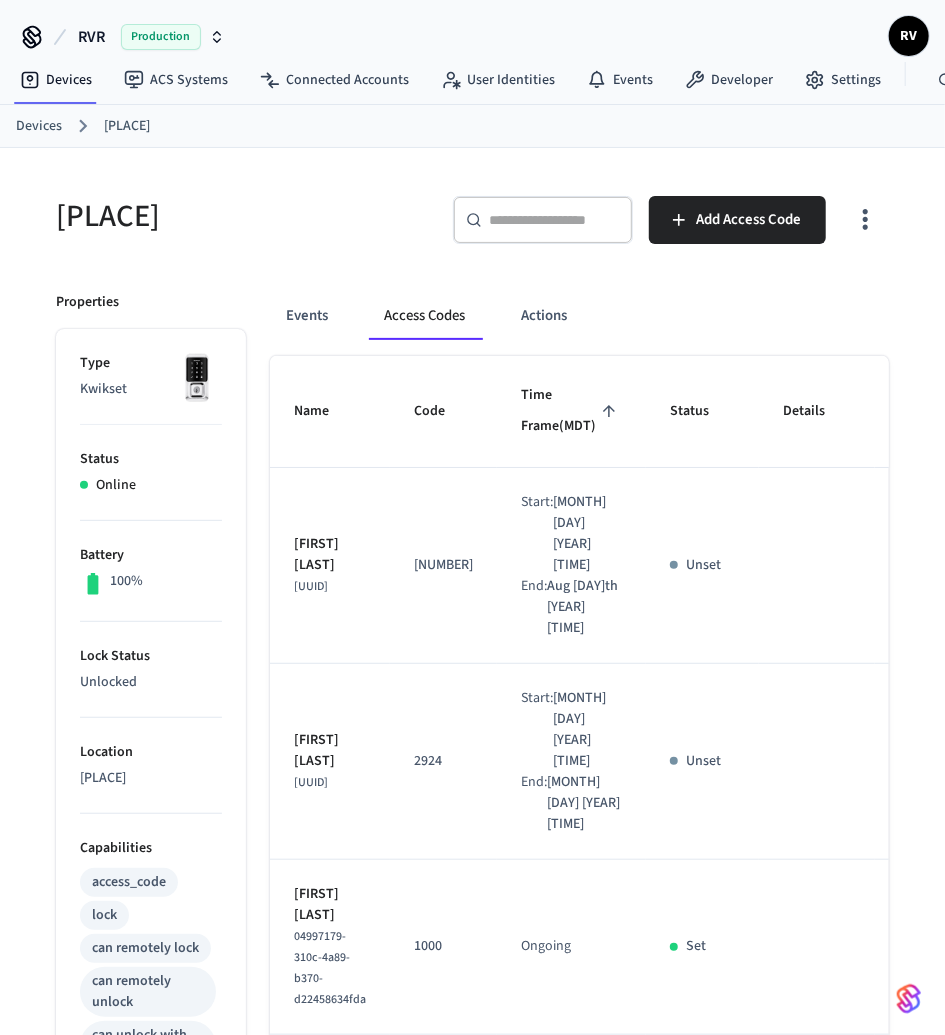 click on "Devices" at bounding box center (39, 126) 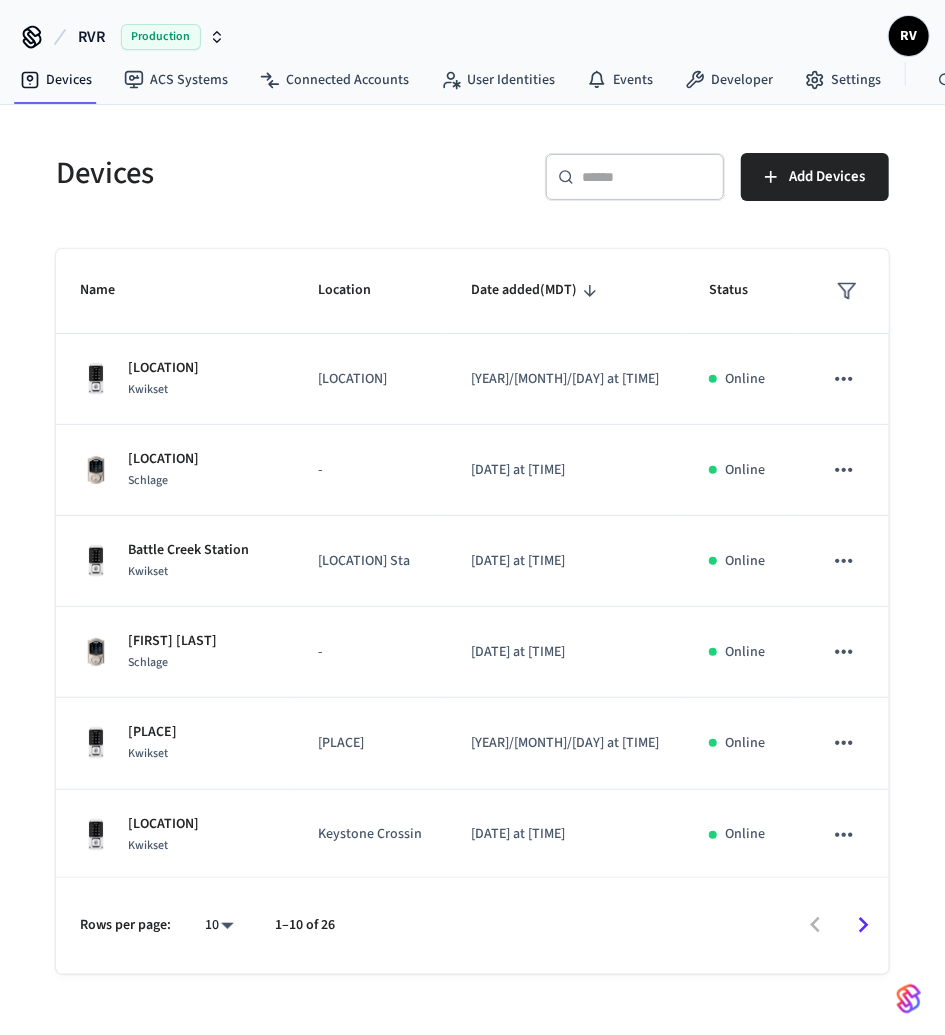 click at bounding box center (647, 177) 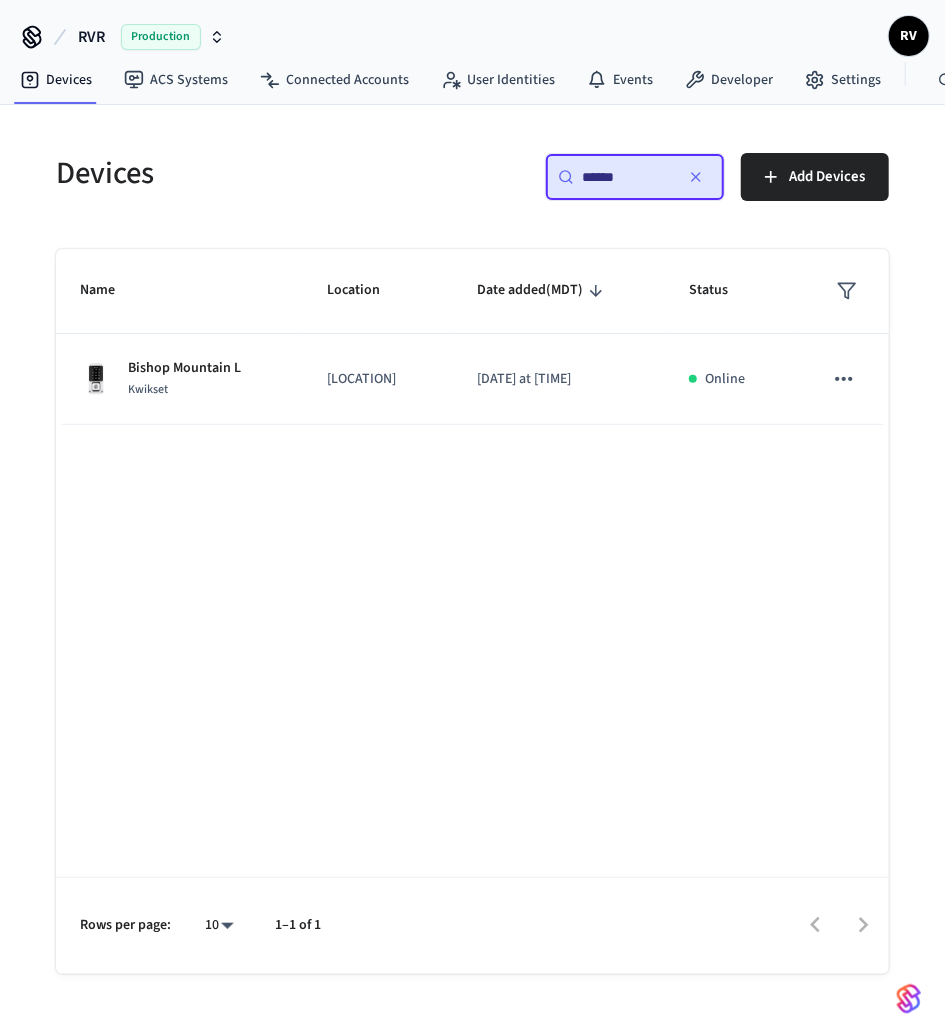 type on "******" 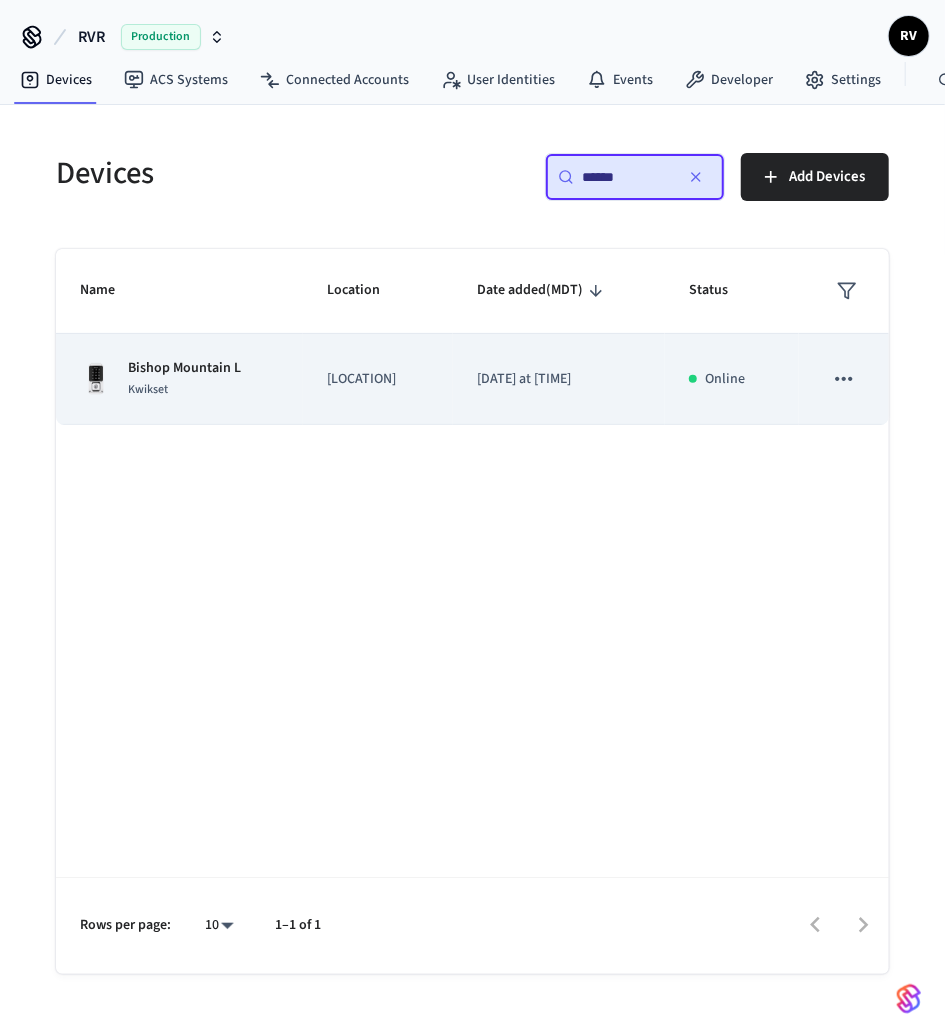 drag, startPoint x: 153, startPoint y: 440, endPoint x: 153, endPoint y: 420, distance: 20 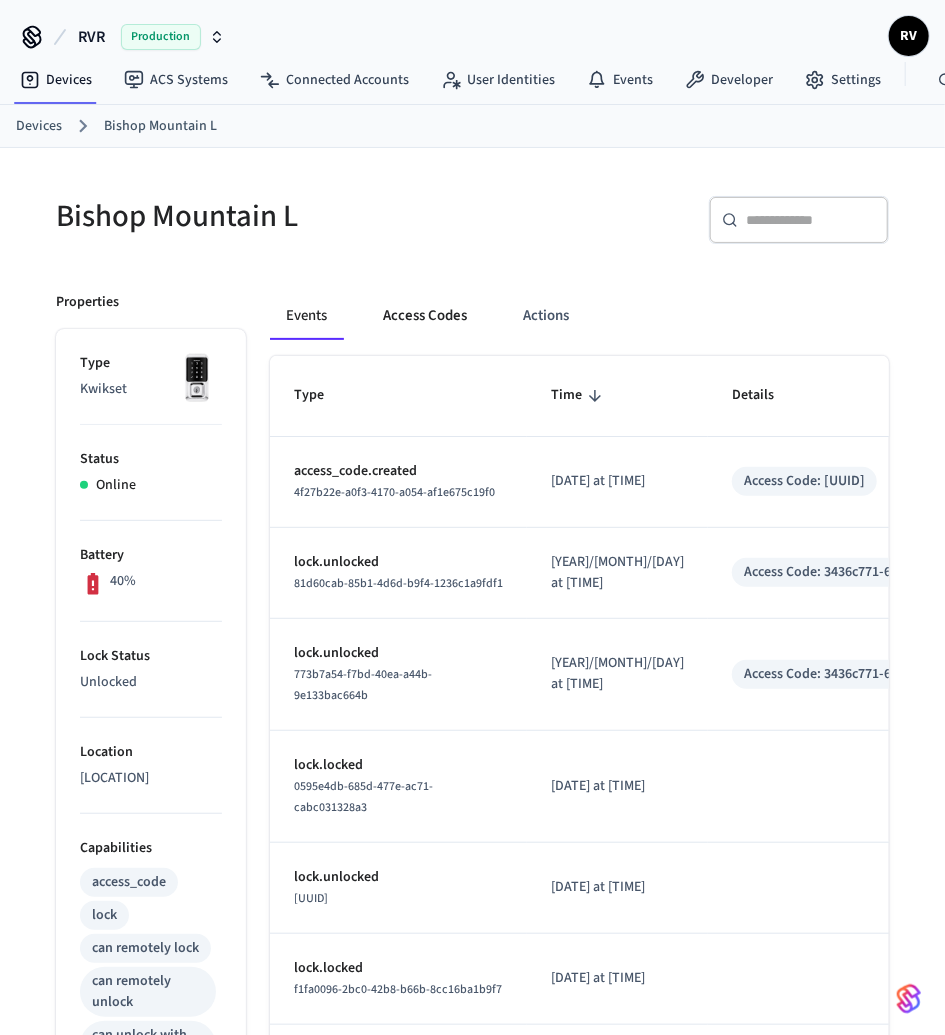 click on "Access Codes" at bounding box center (425, 316) 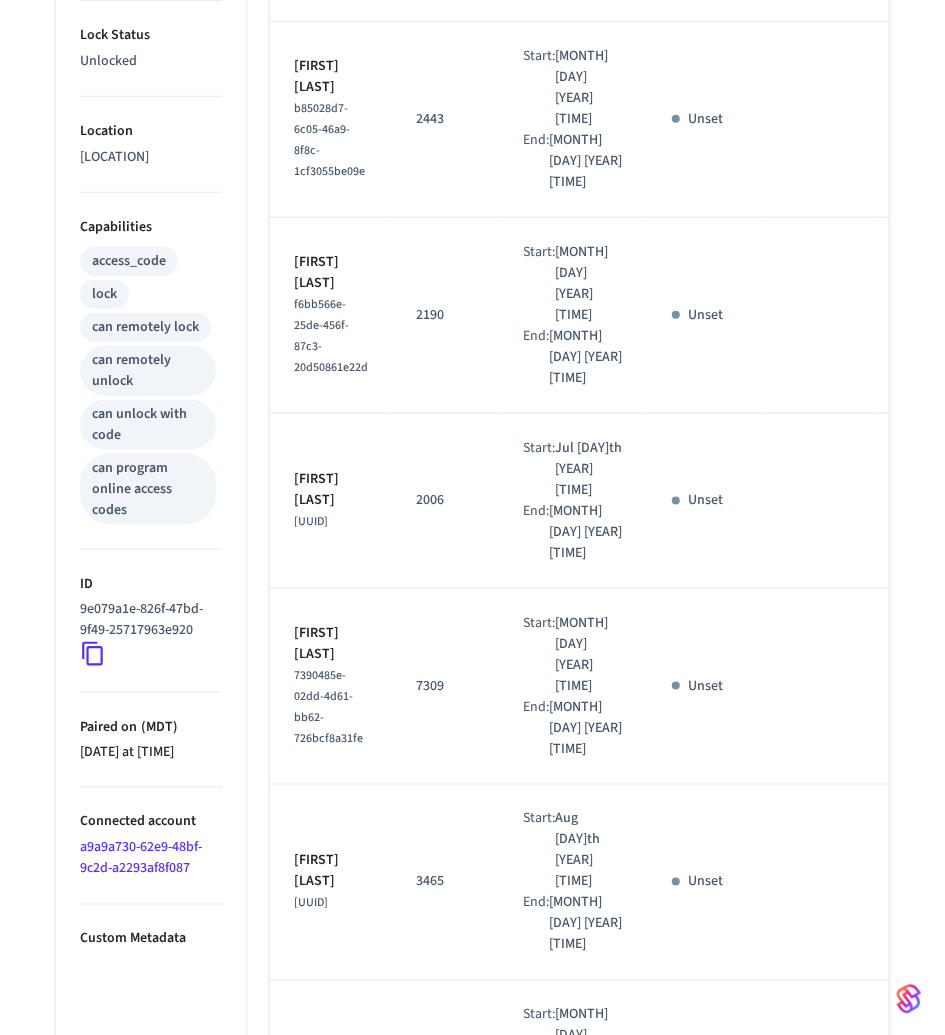 scroll, scrollTop: 0, scrollLeft: 0, axis: both 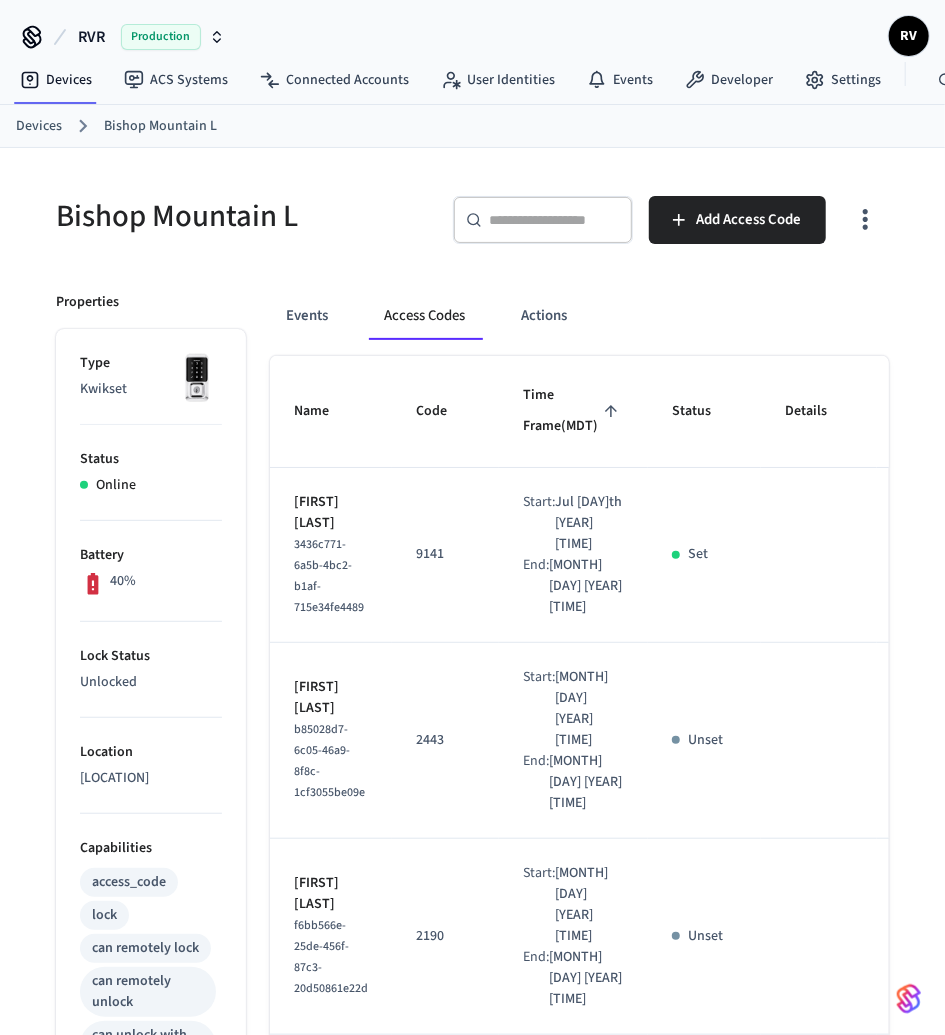 click on "Devices" at bounding box center [39, 126] 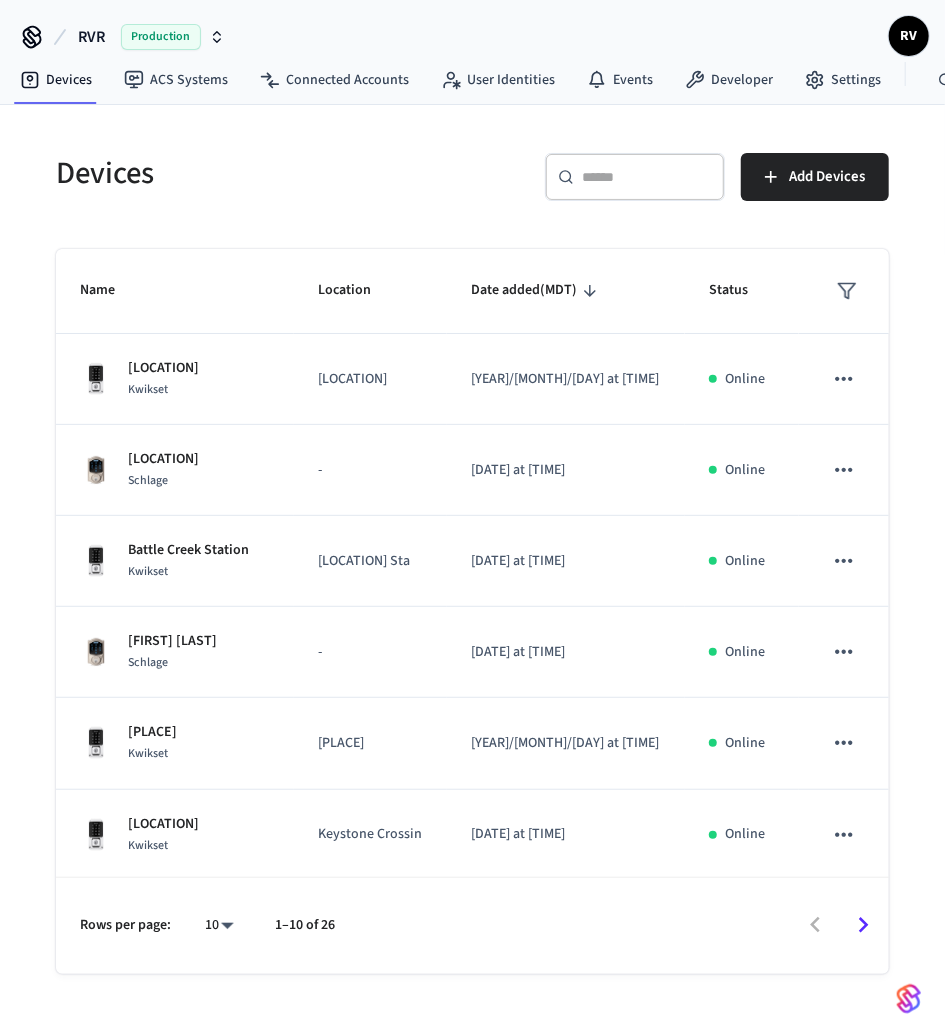 click at bounding box center [647, 177] 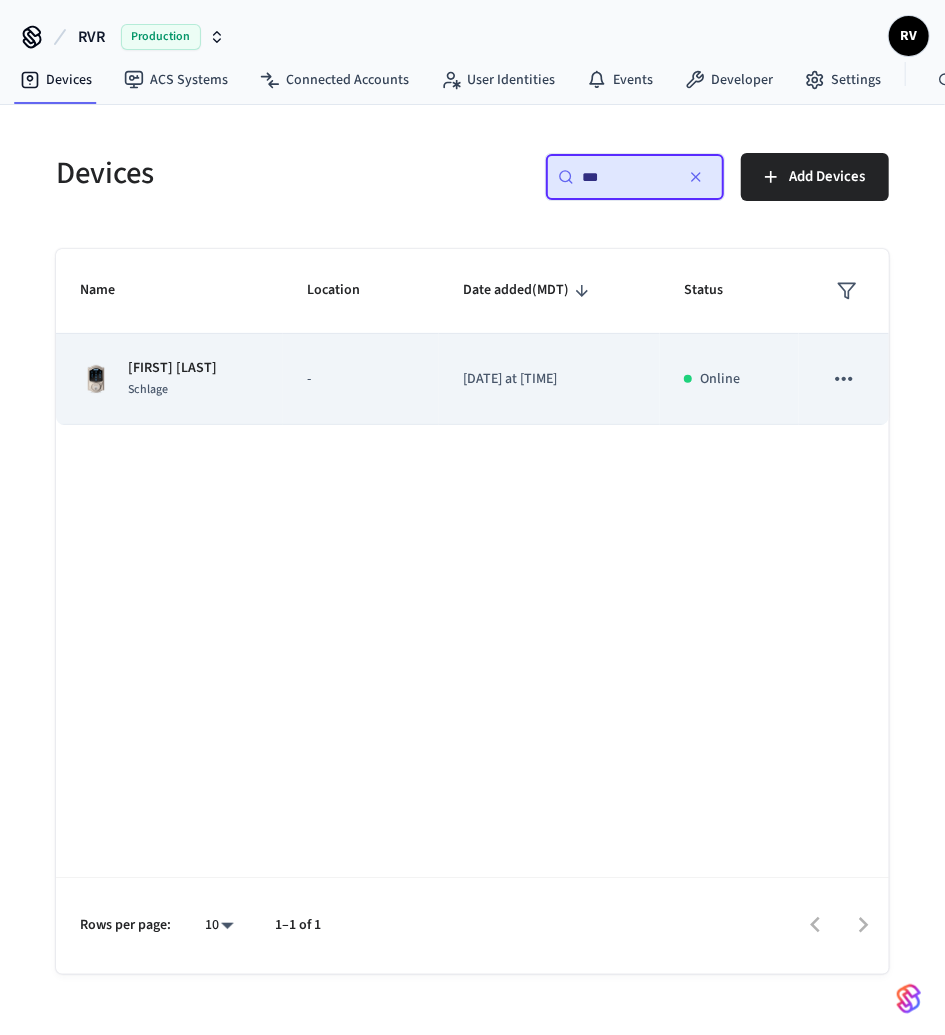 type on "***" 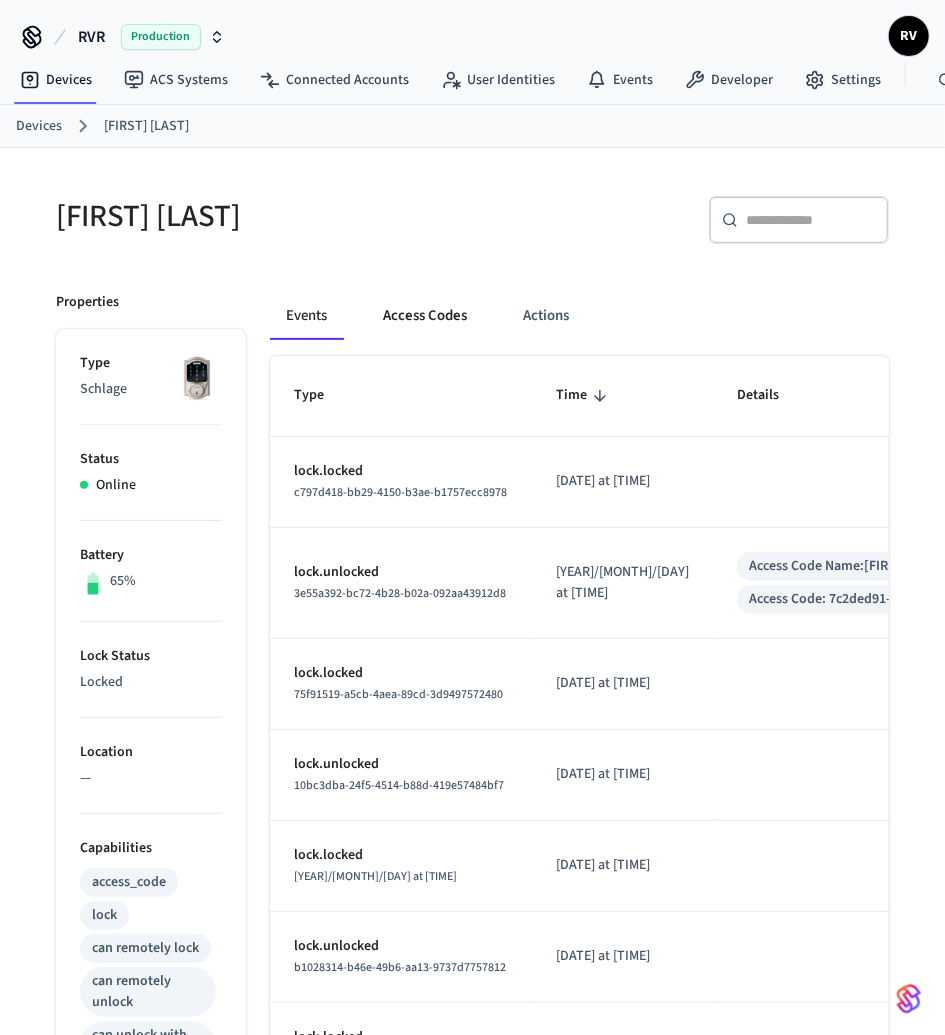 click on "Access Codes" at bounding box center [425, 316] 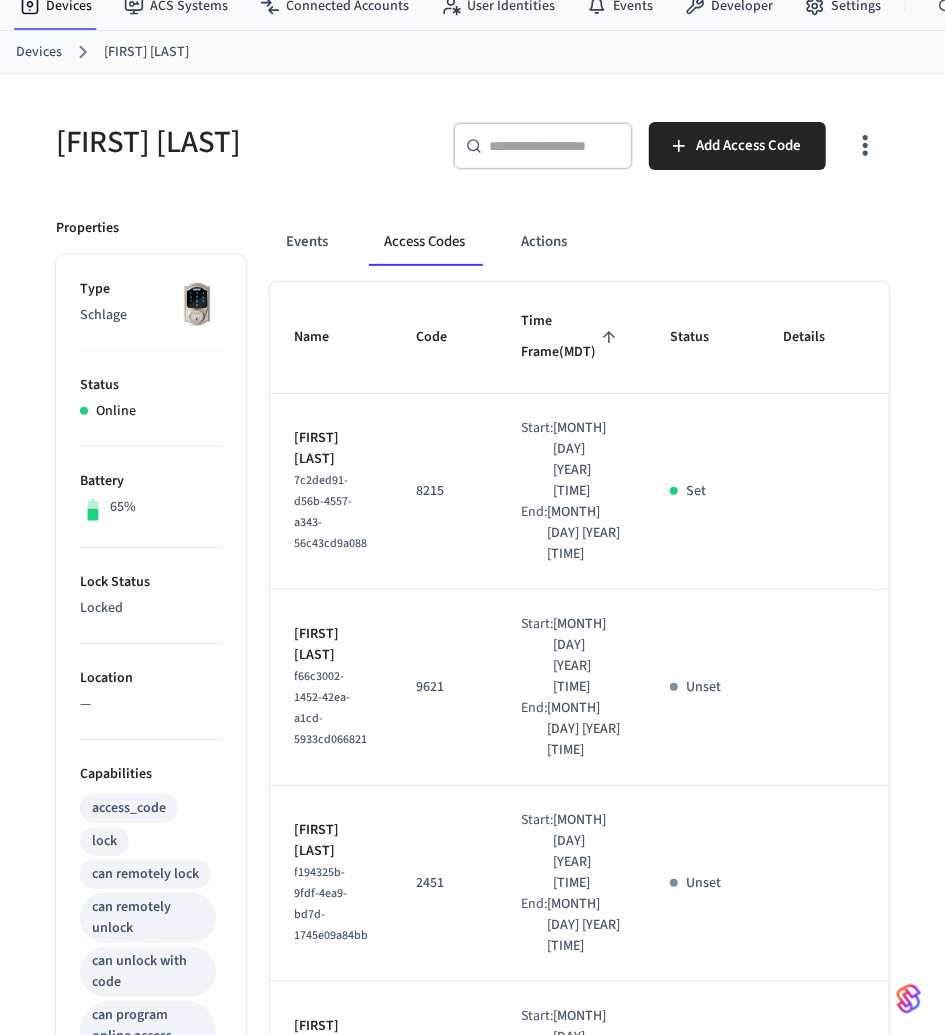 scroll, scrollTop: 0, scrollLeft: 0, axis: both 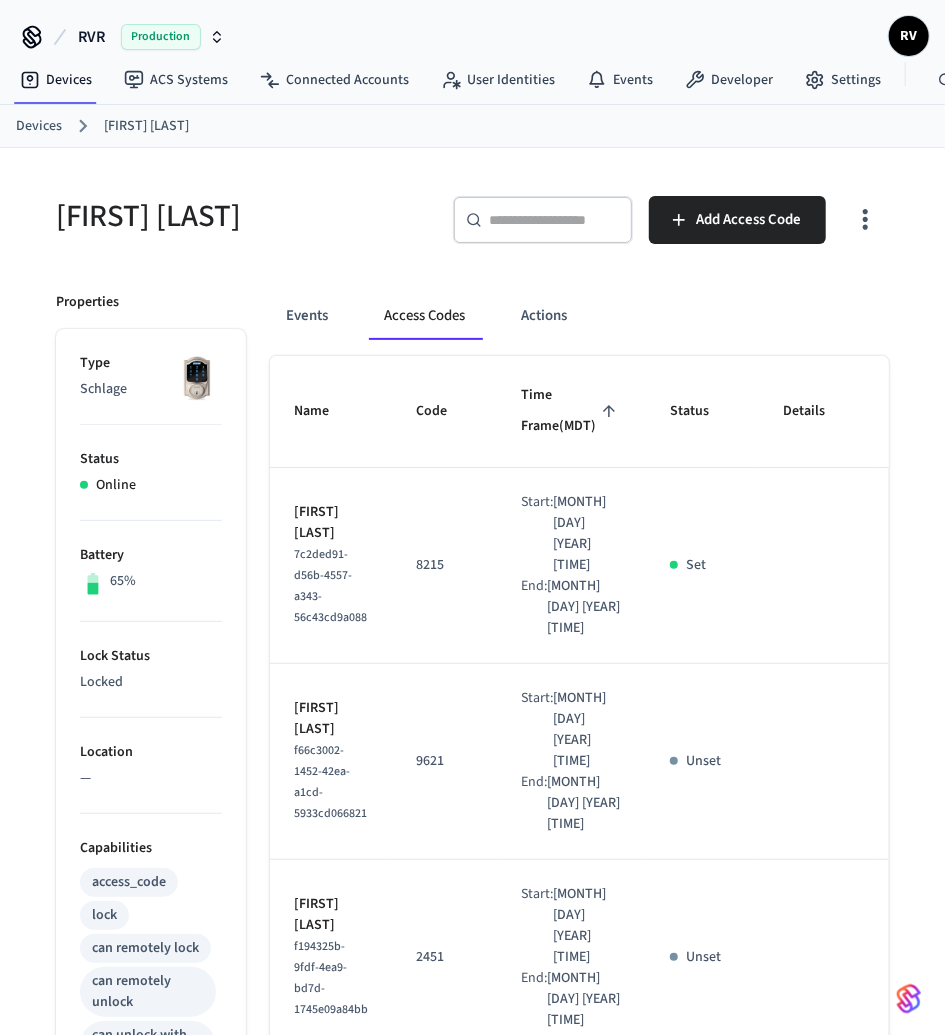 click on "Devices [PLACE]" at bounding box center (472, 126) 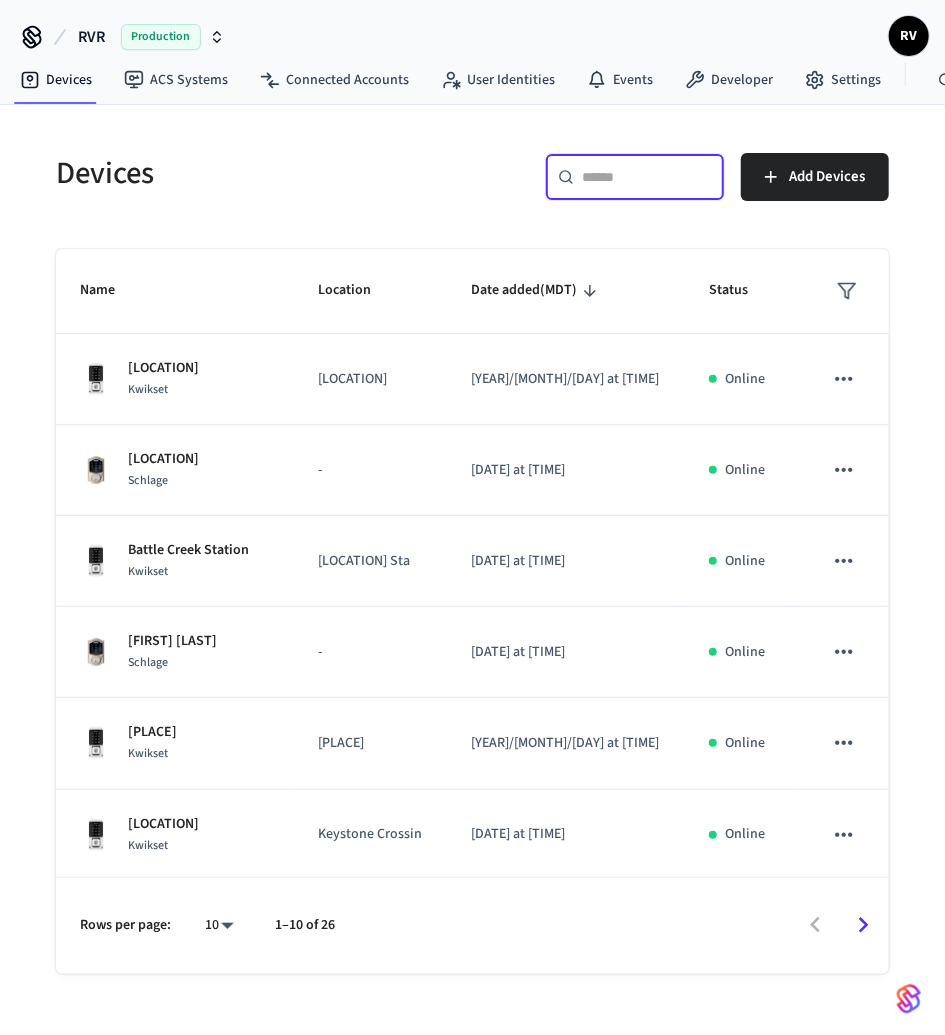 click at bounding box center (647, 177) 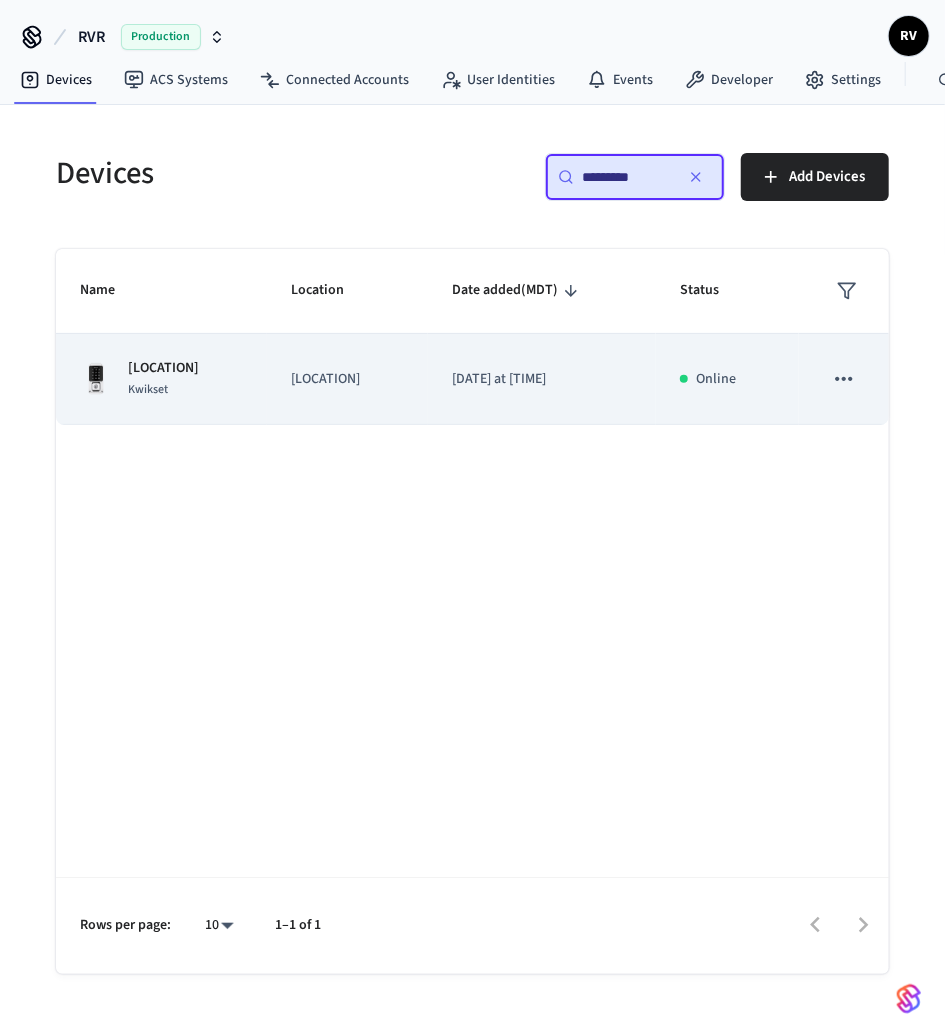 type on "*********" 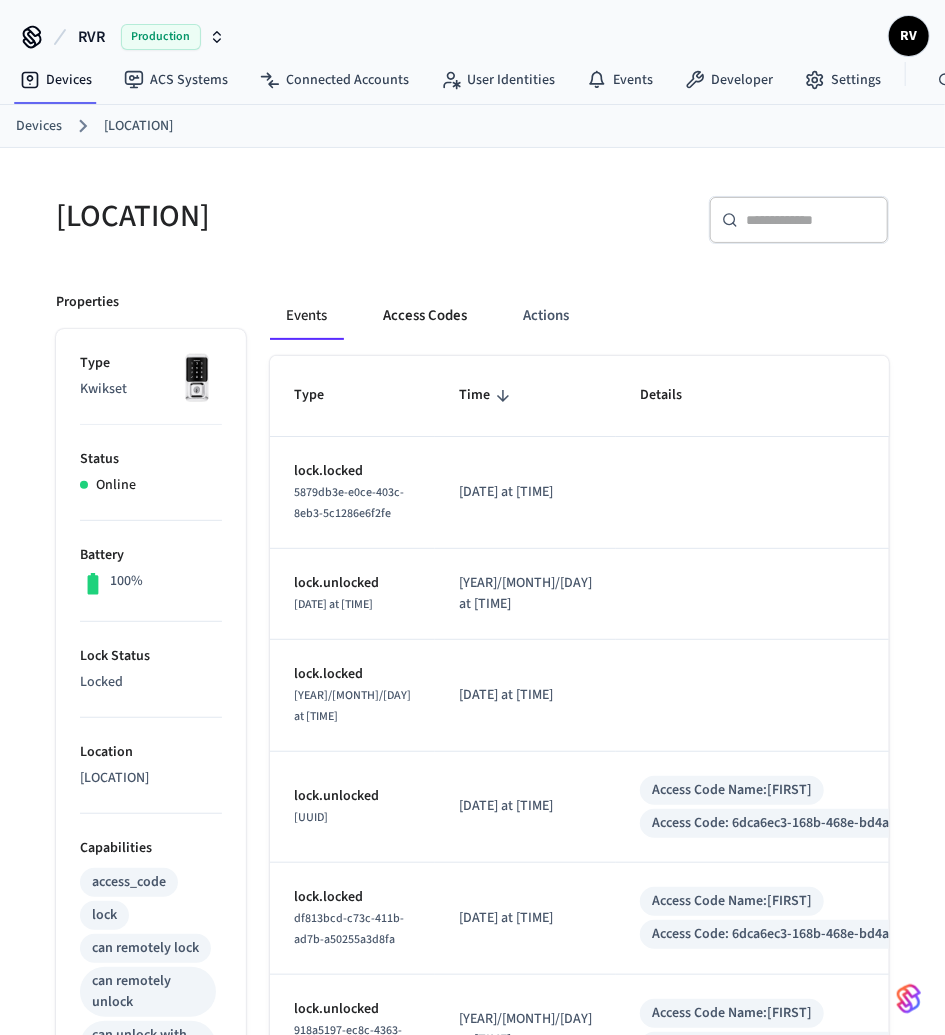 click on "Access Codes" at bounding box center (425, 316) 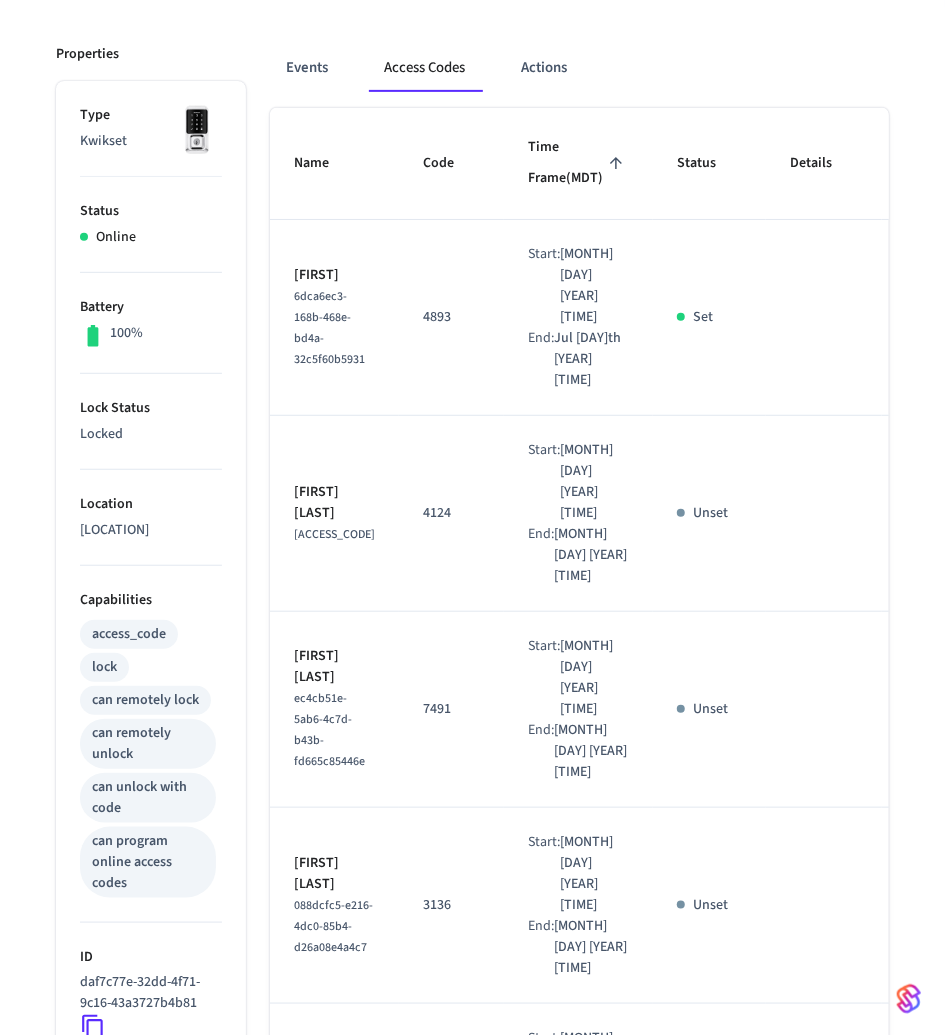 scroll, scrollTop: 0, scrollLeft: 0, axis: both 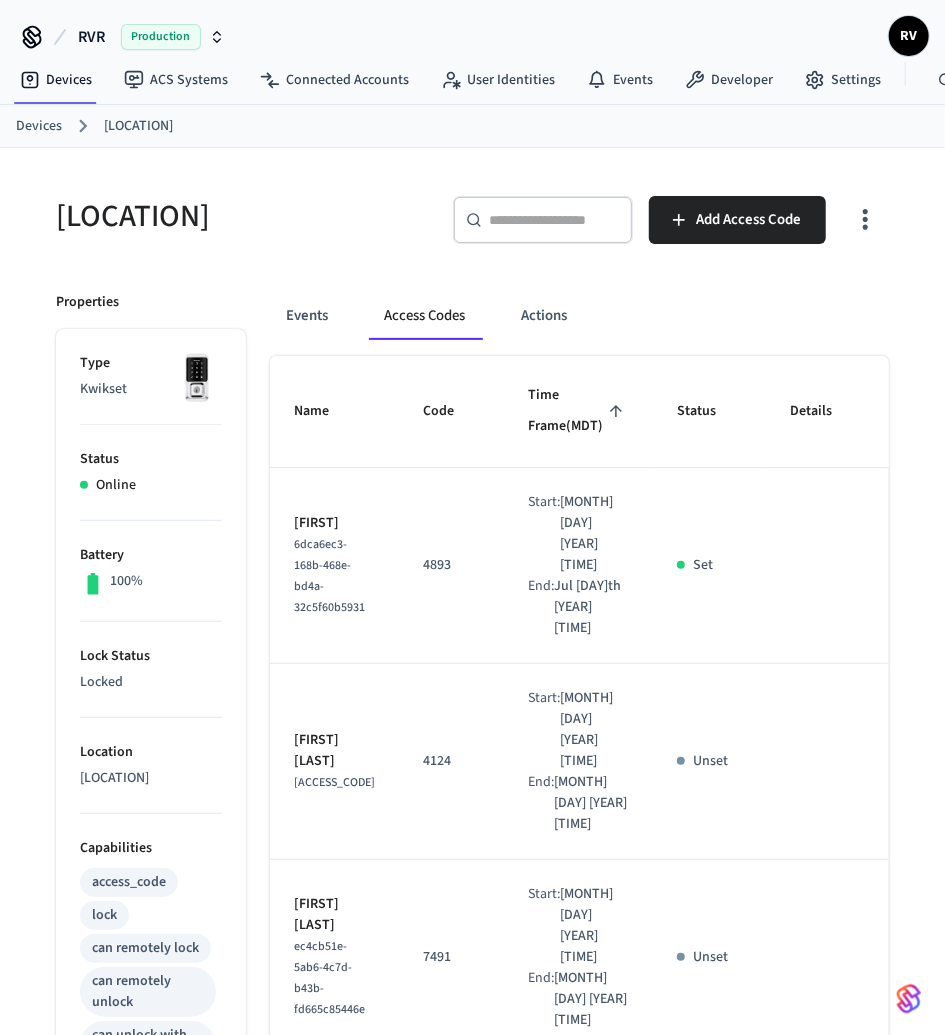 click on "Devices" at bounding box center [39, 126] 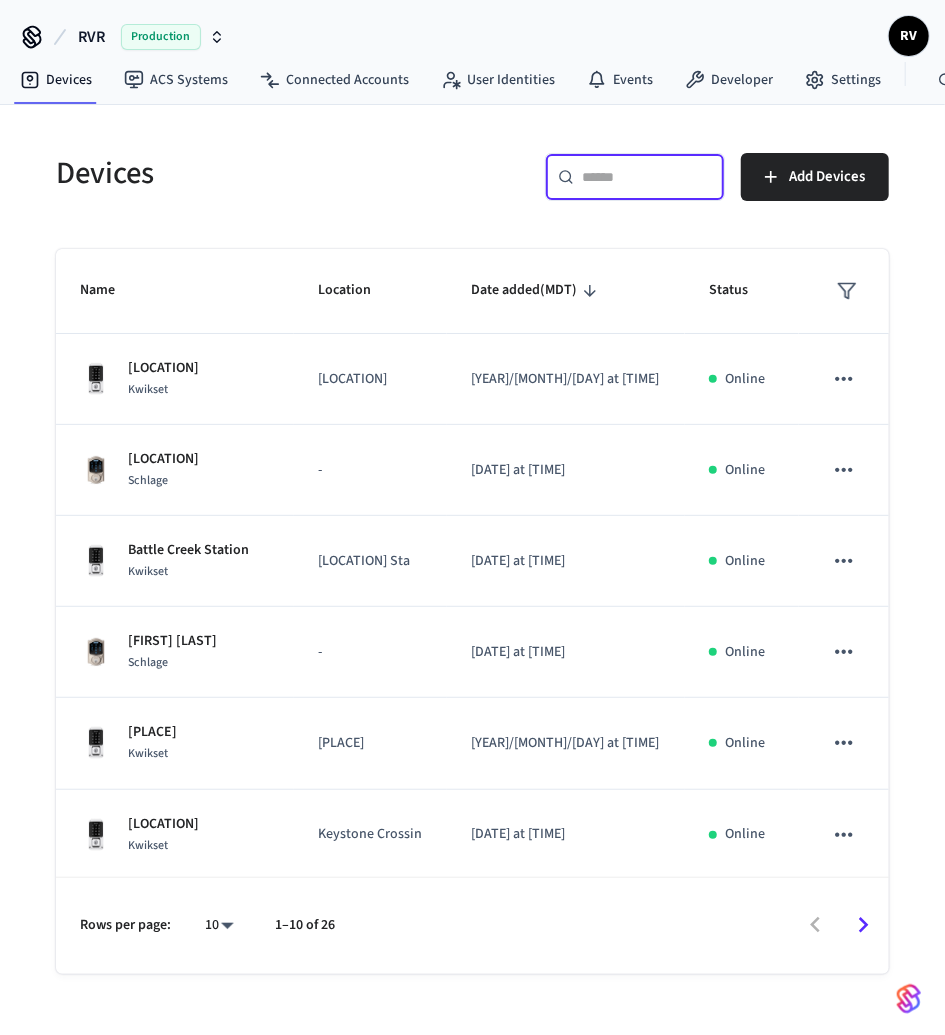 click at bounding box center [647, 177] 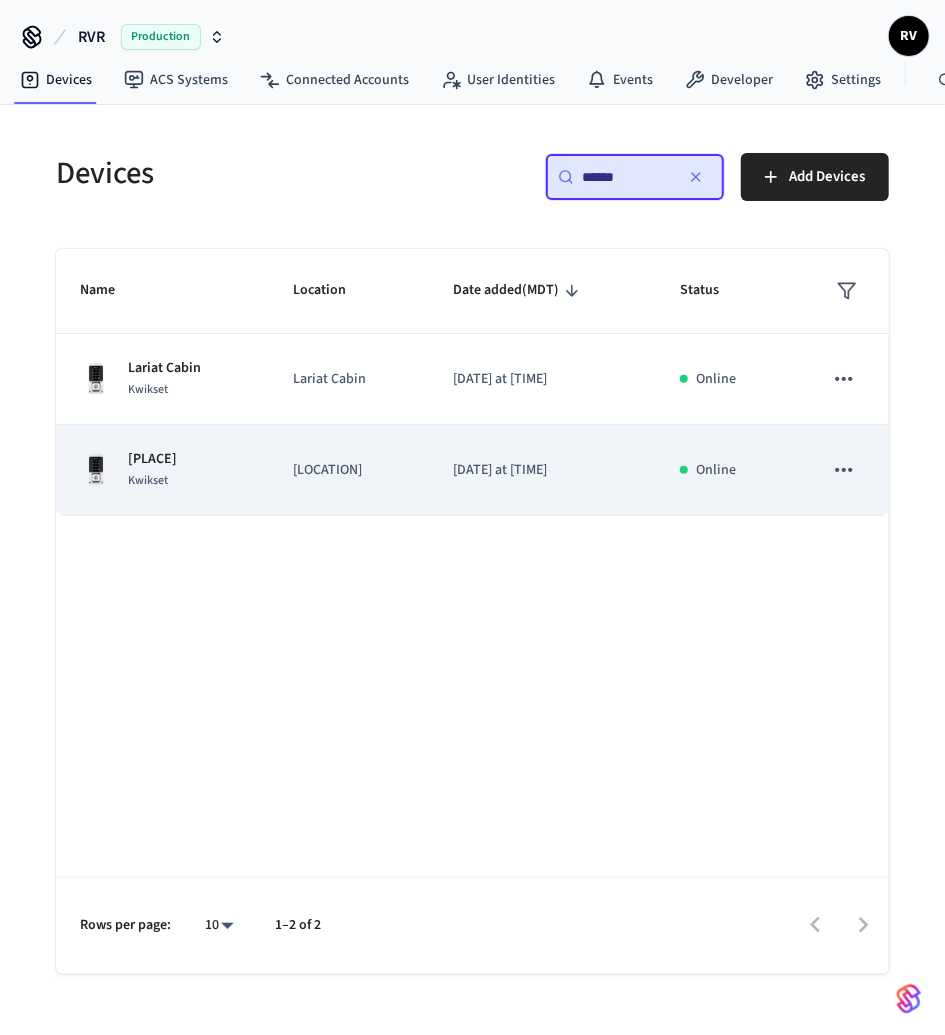 type on "******" 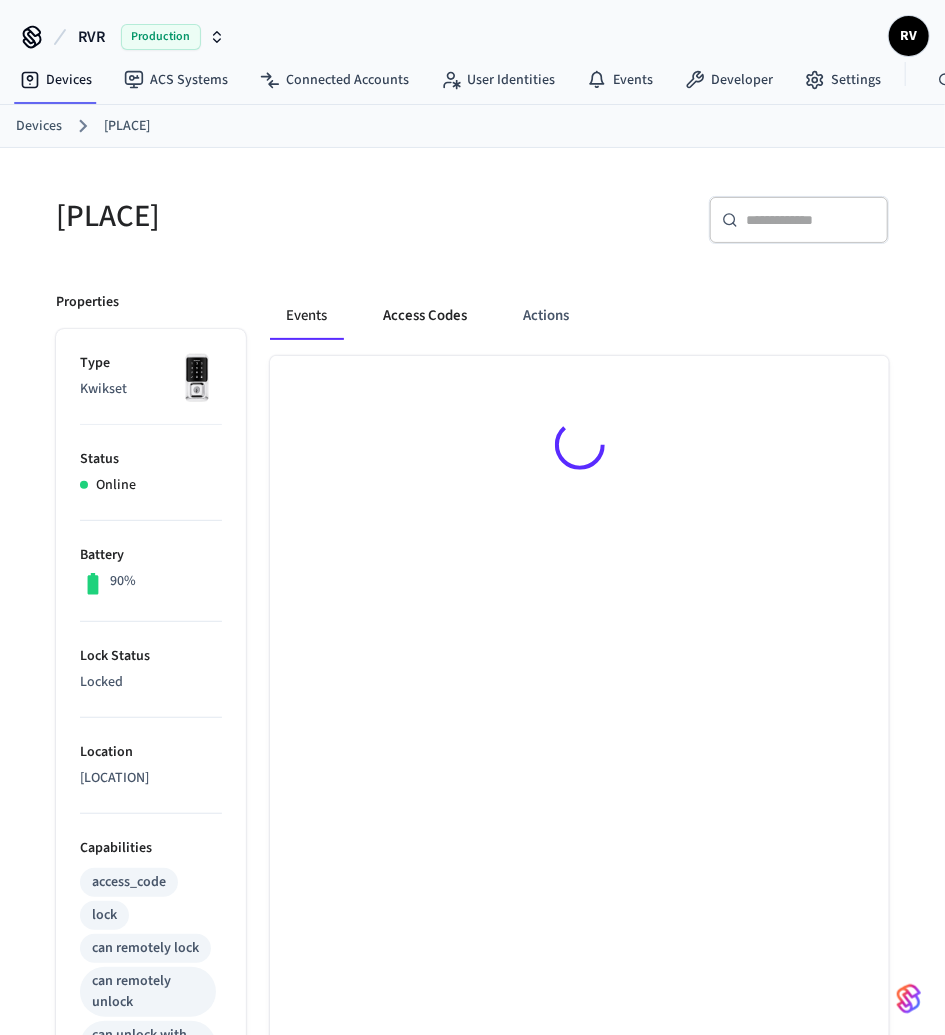 click on "Access Codes" at bounding box center [425, 316] 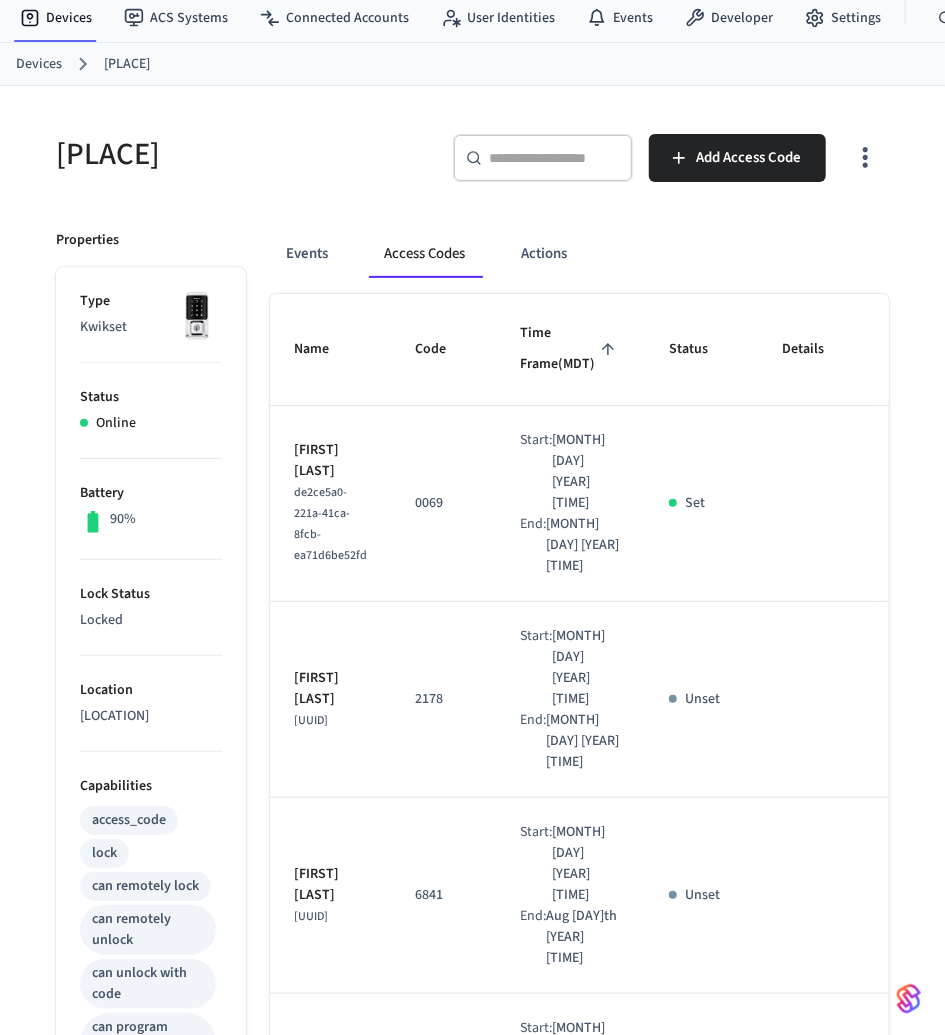 scroll, scrollTop: 0, scrollLeft: 0, axis: both 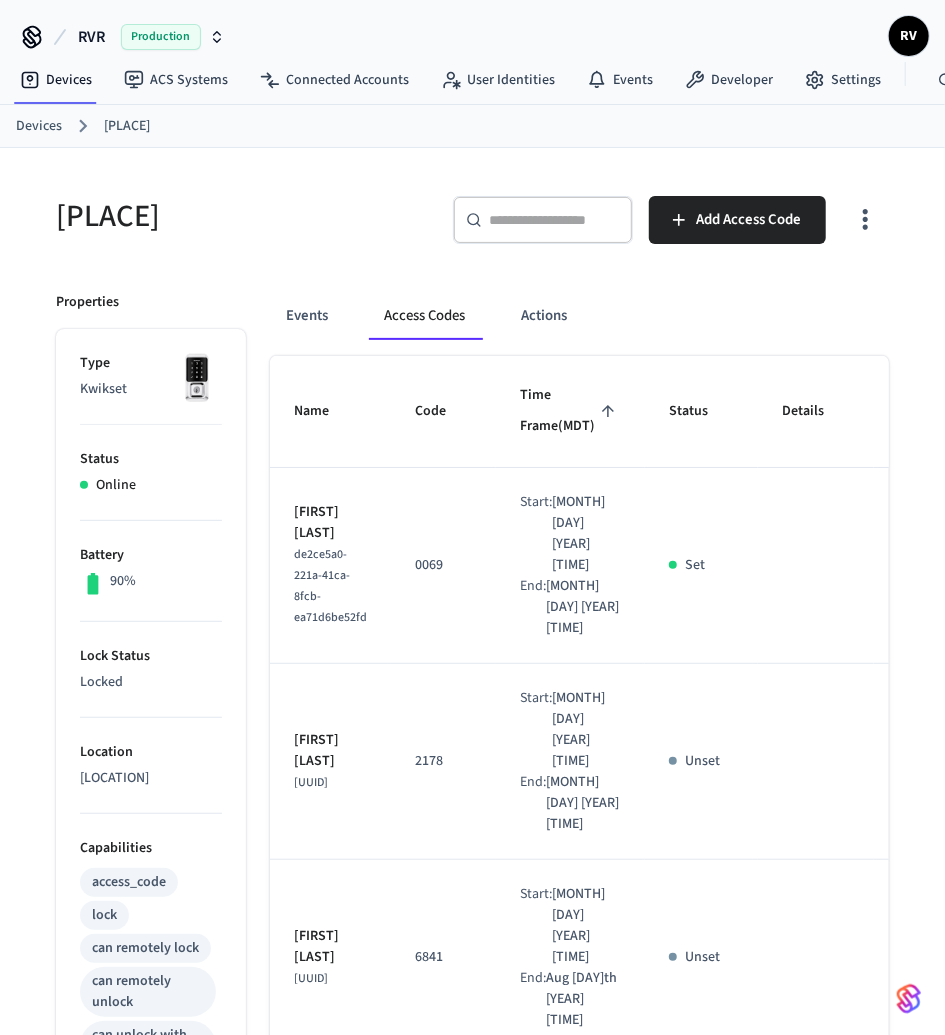 click on "Devices" at bounding box center (39, 126) 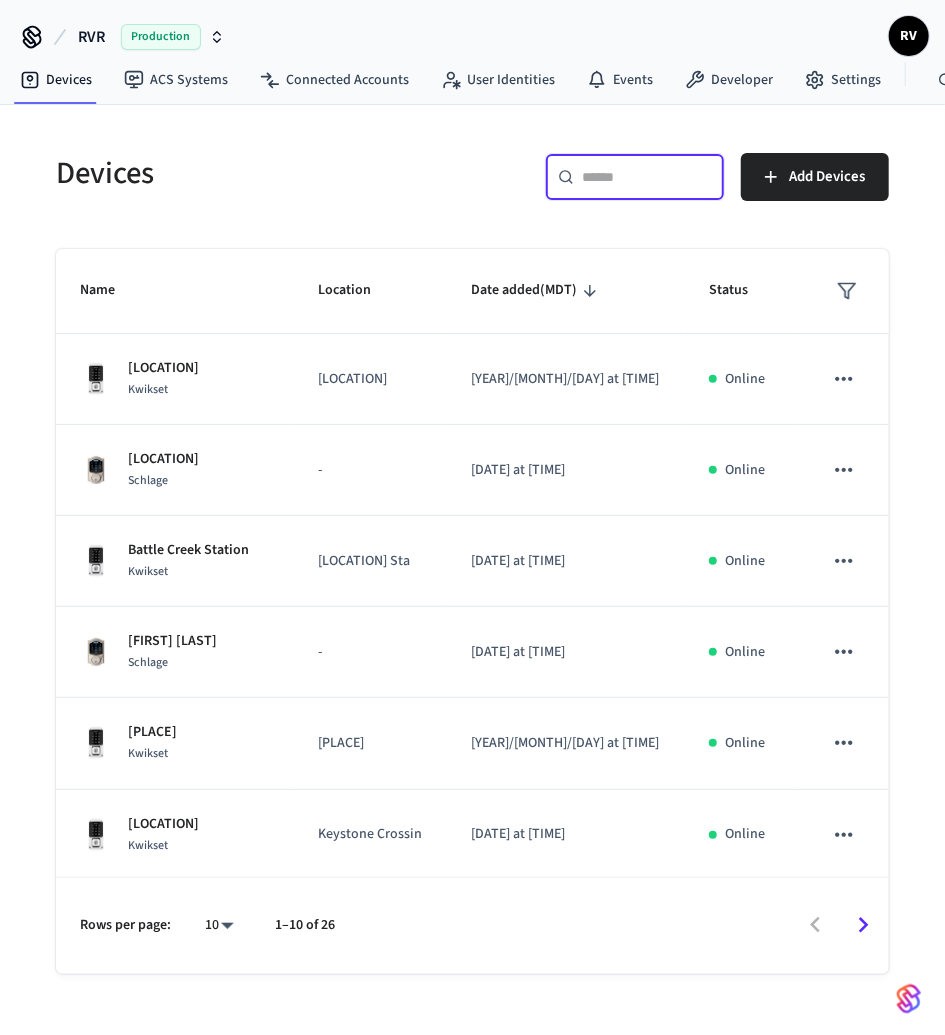 click at bounding box center (647, 177) 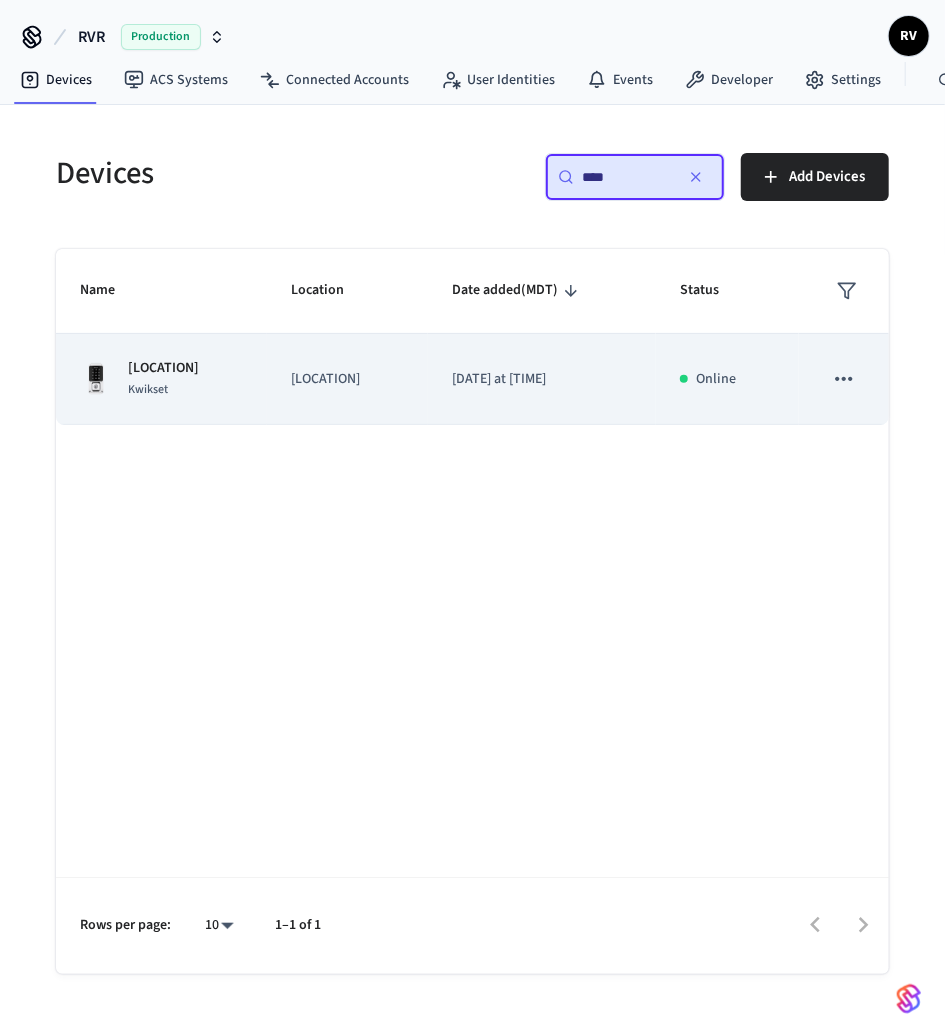 type on "****" 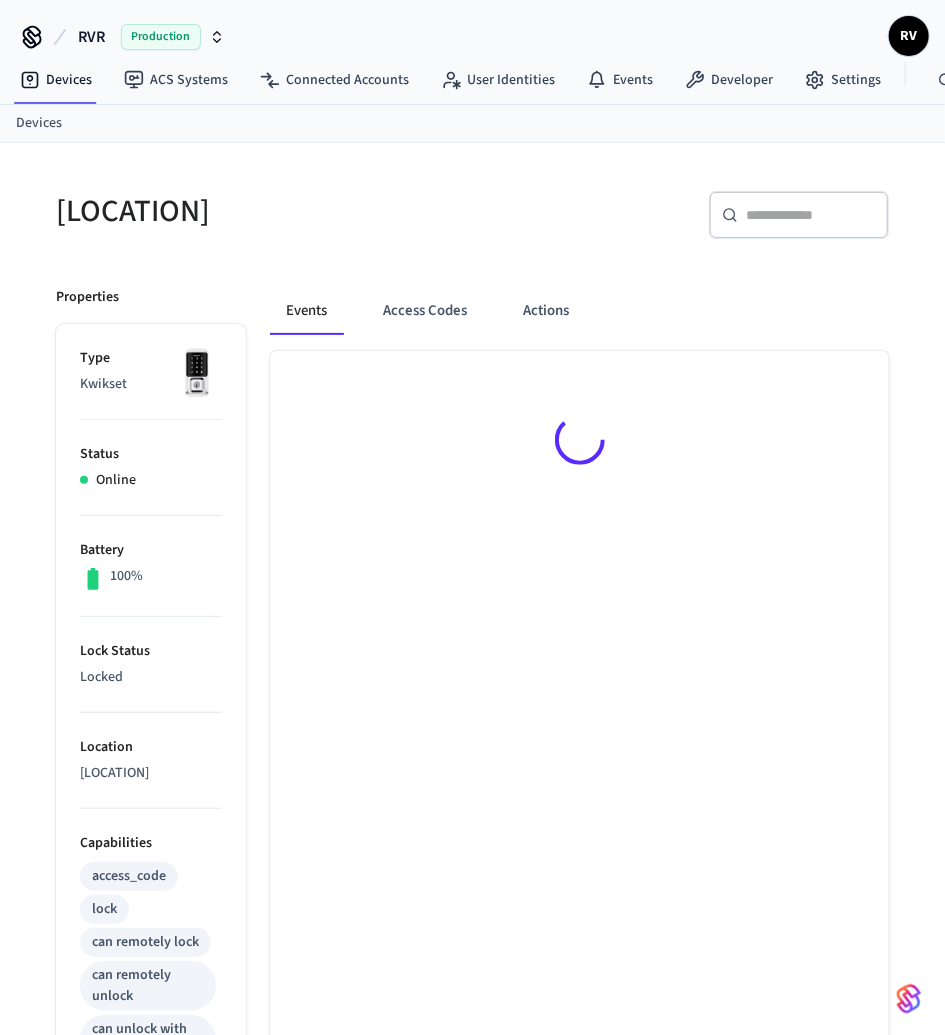 click at bounding box center (579, 443) 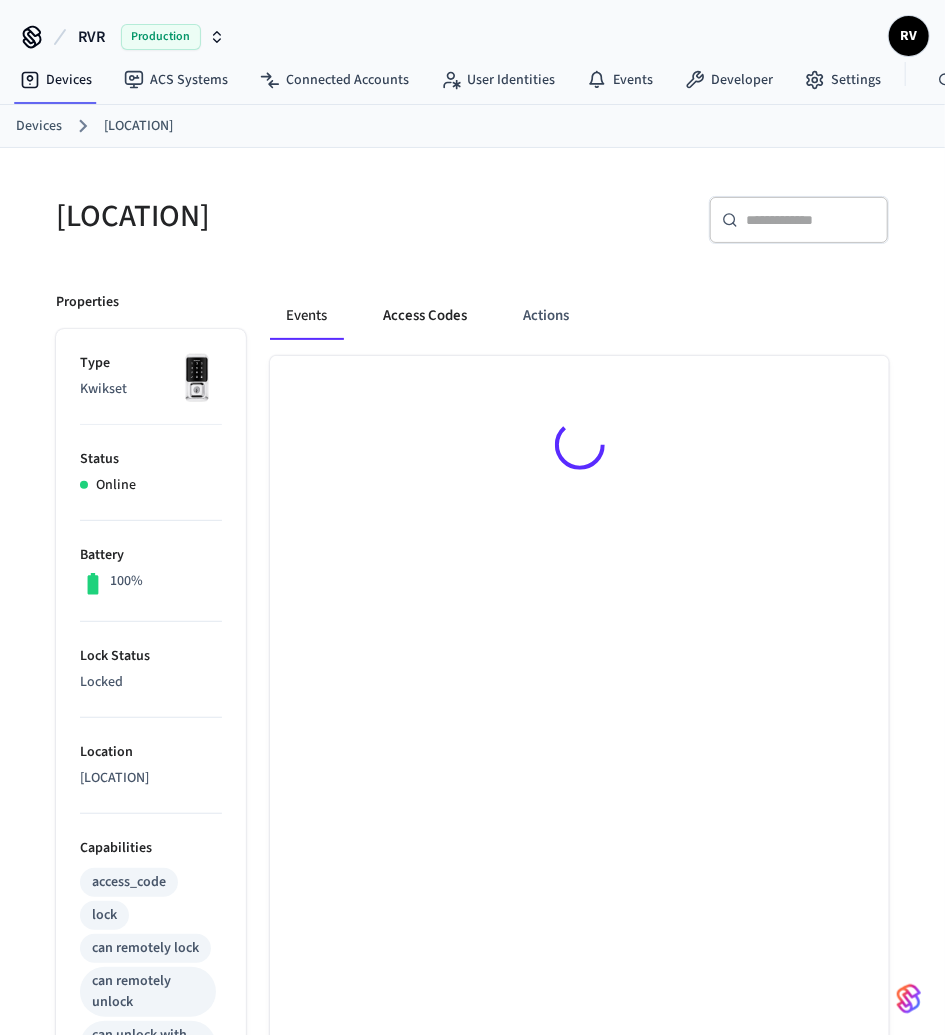 click on "Access Codes" at bounding box center [425, 316] 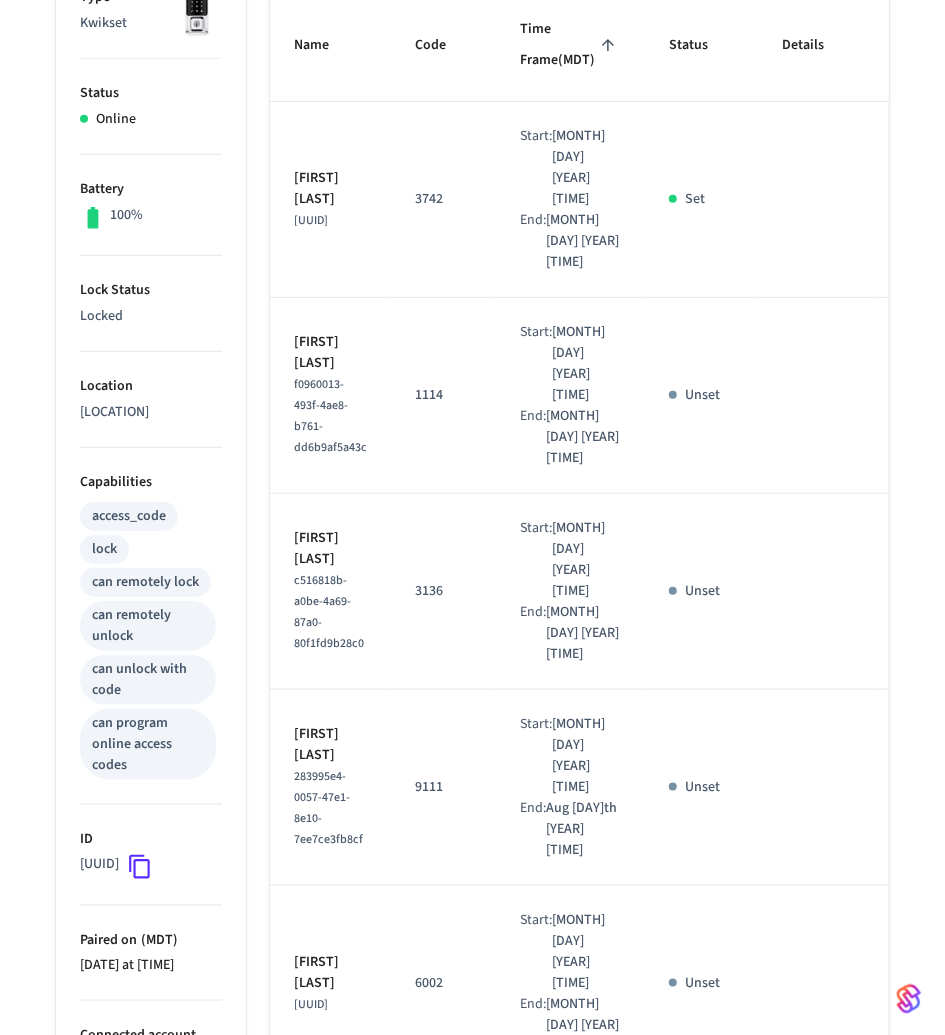 scroll, scrollTop: 0, scrollLeft: 0, axis: both 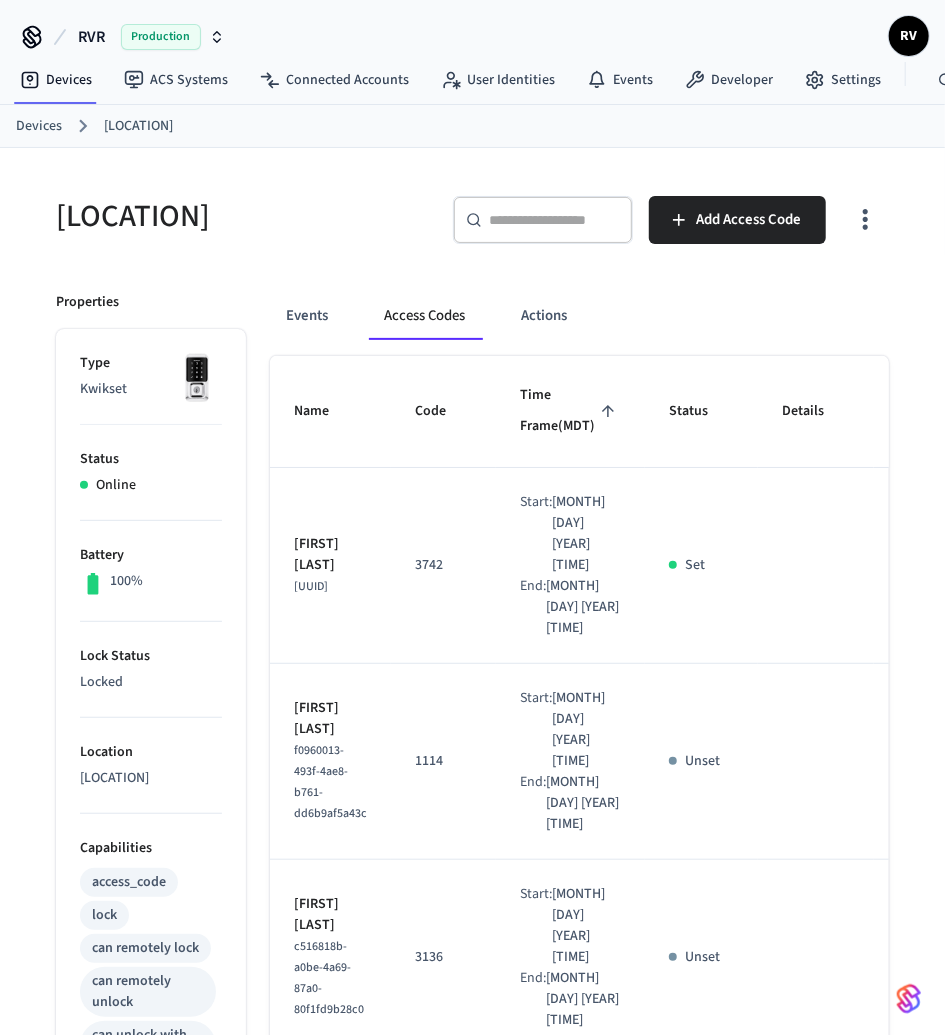 click on "Devices" at bounding box center (39, 126) 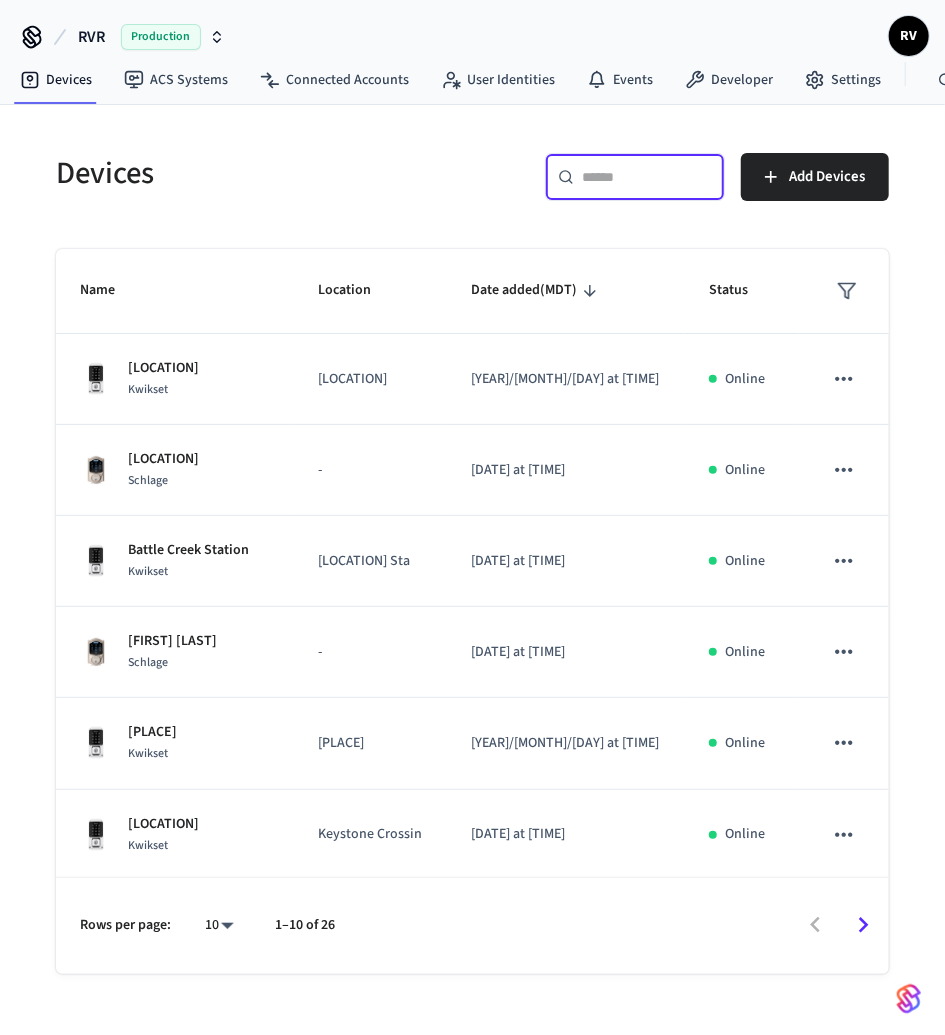 click at bounding box center [647, 177] 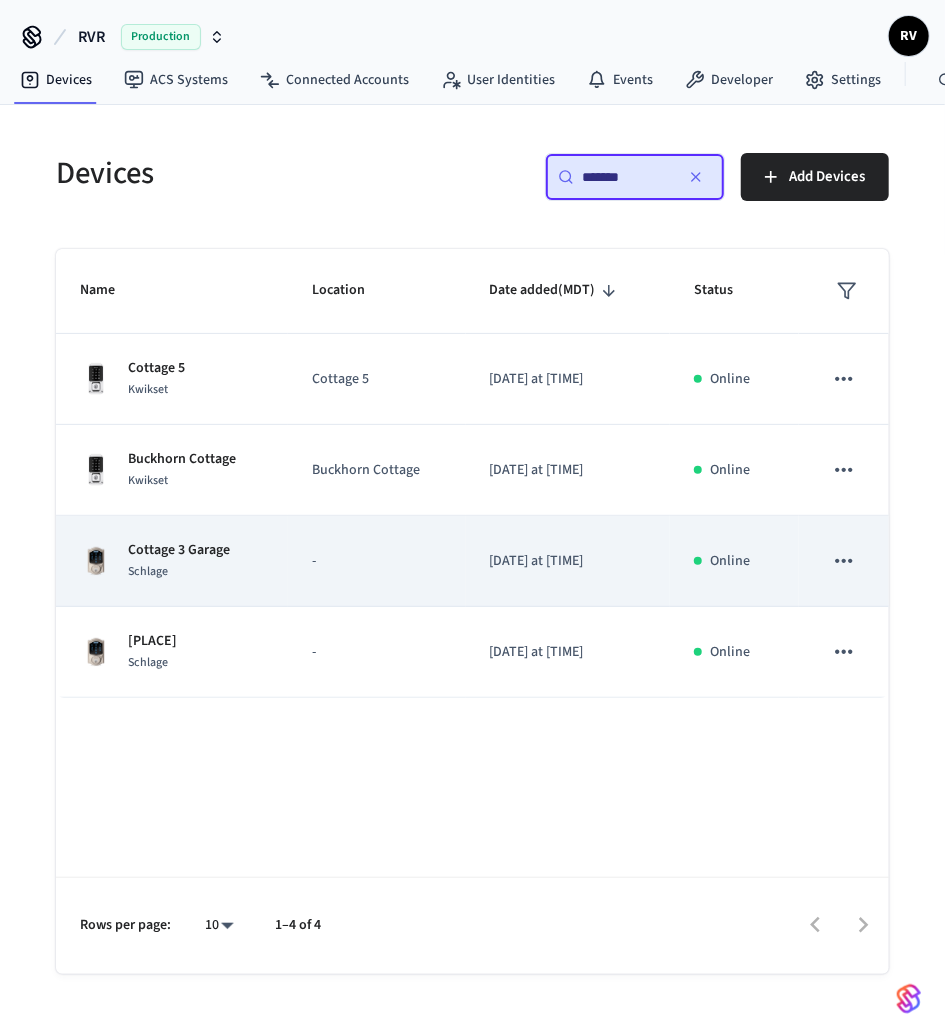 type on "*******" 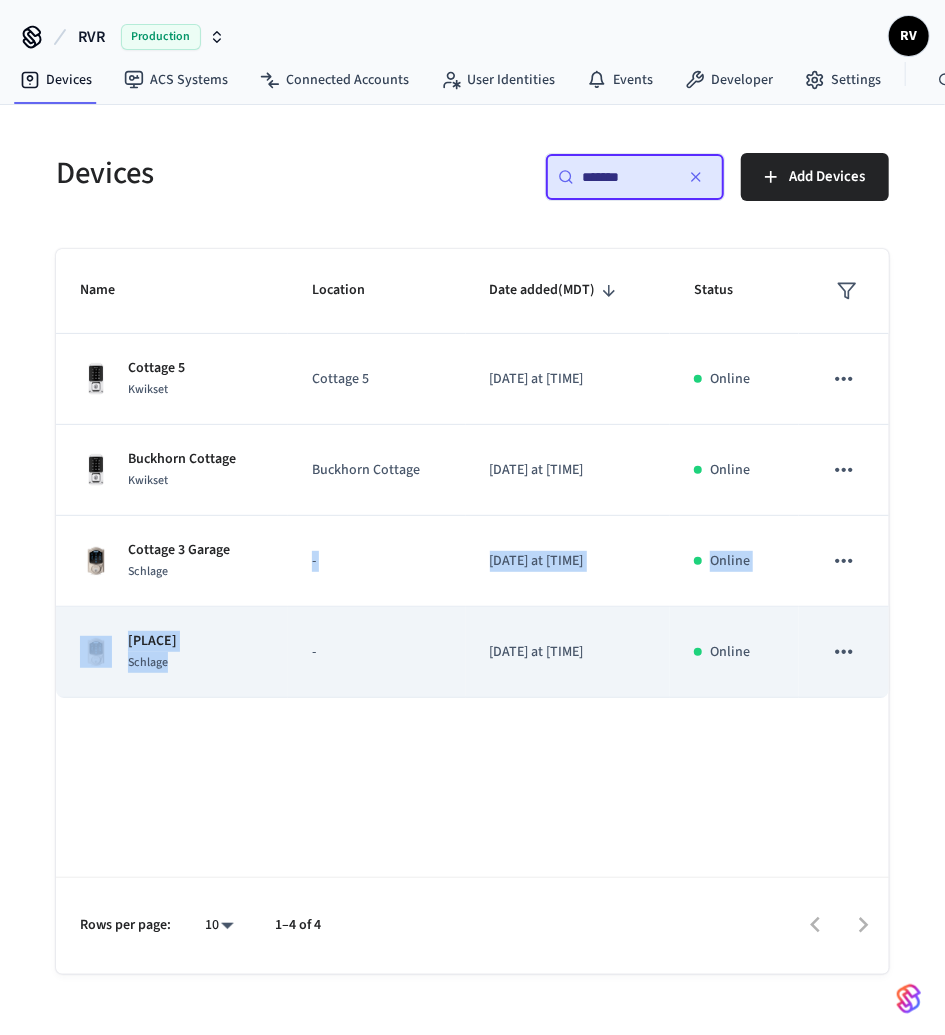 drag, startPoint x: 247, startPoint y: 590, endPoint x: 234, endPoint y: 660, distance: 71.19691 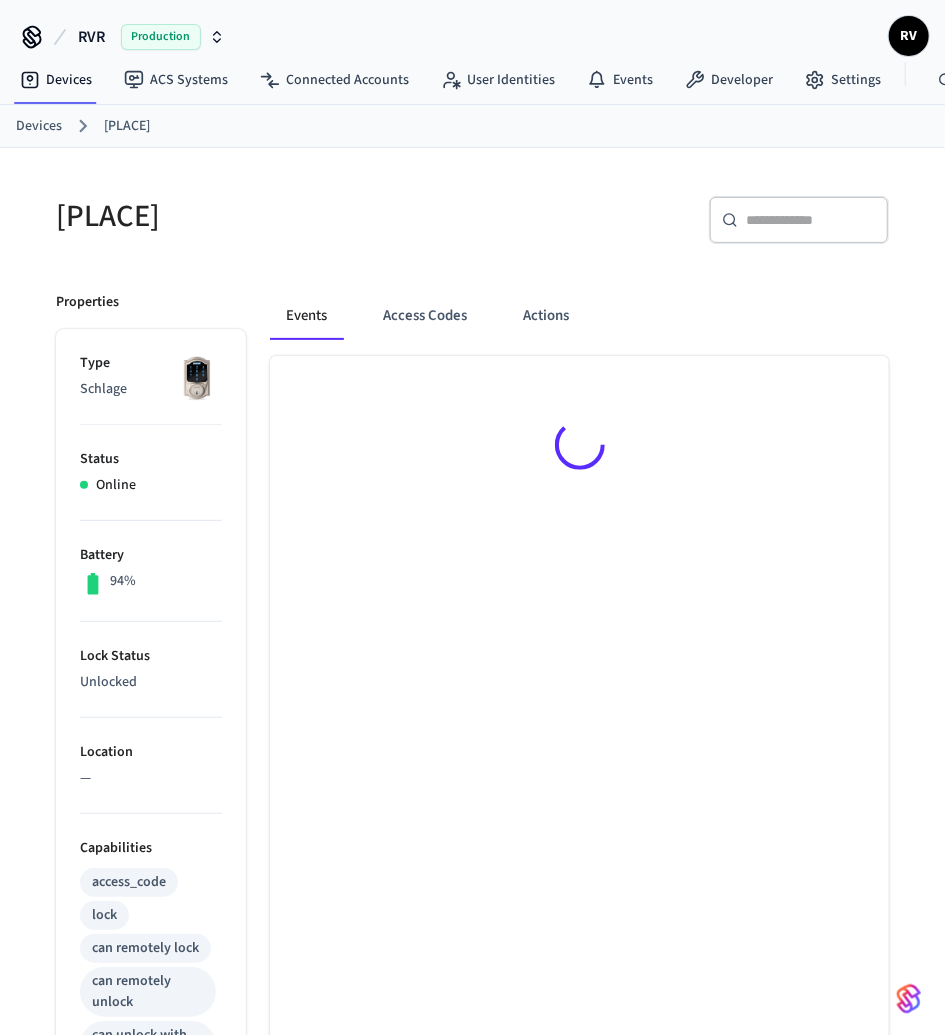 click on "Events Access Codes Actions" at bounding box center [579, 324] 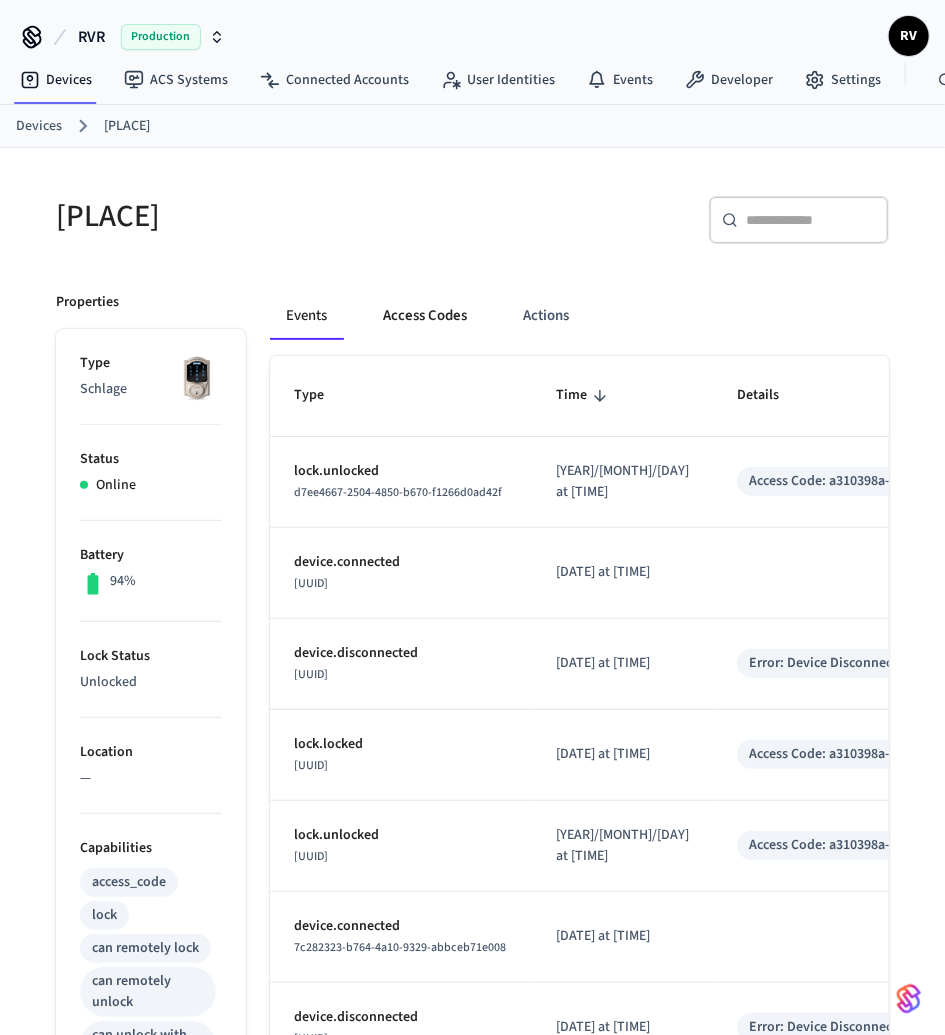 click on "Access Codes" at bounding box center (425, 316) 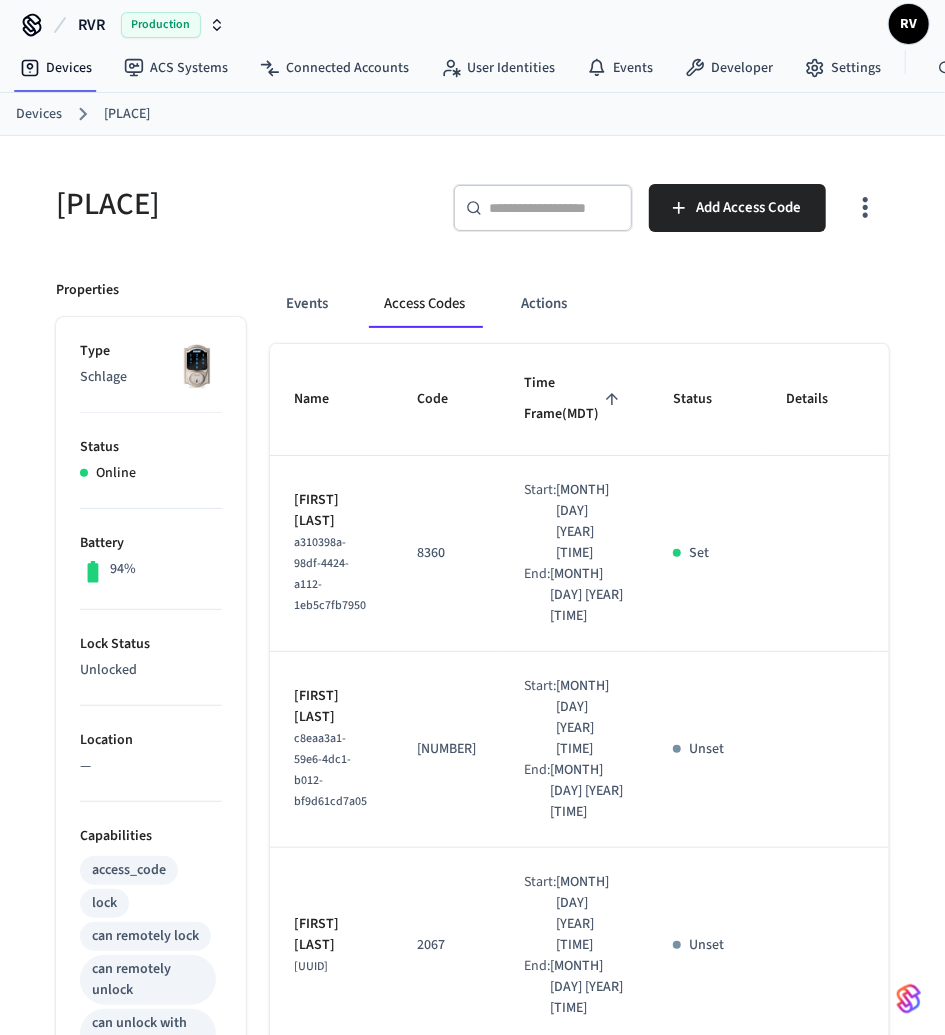 scroll, scrollTop: 0, scrollLeft: 0, axis: both 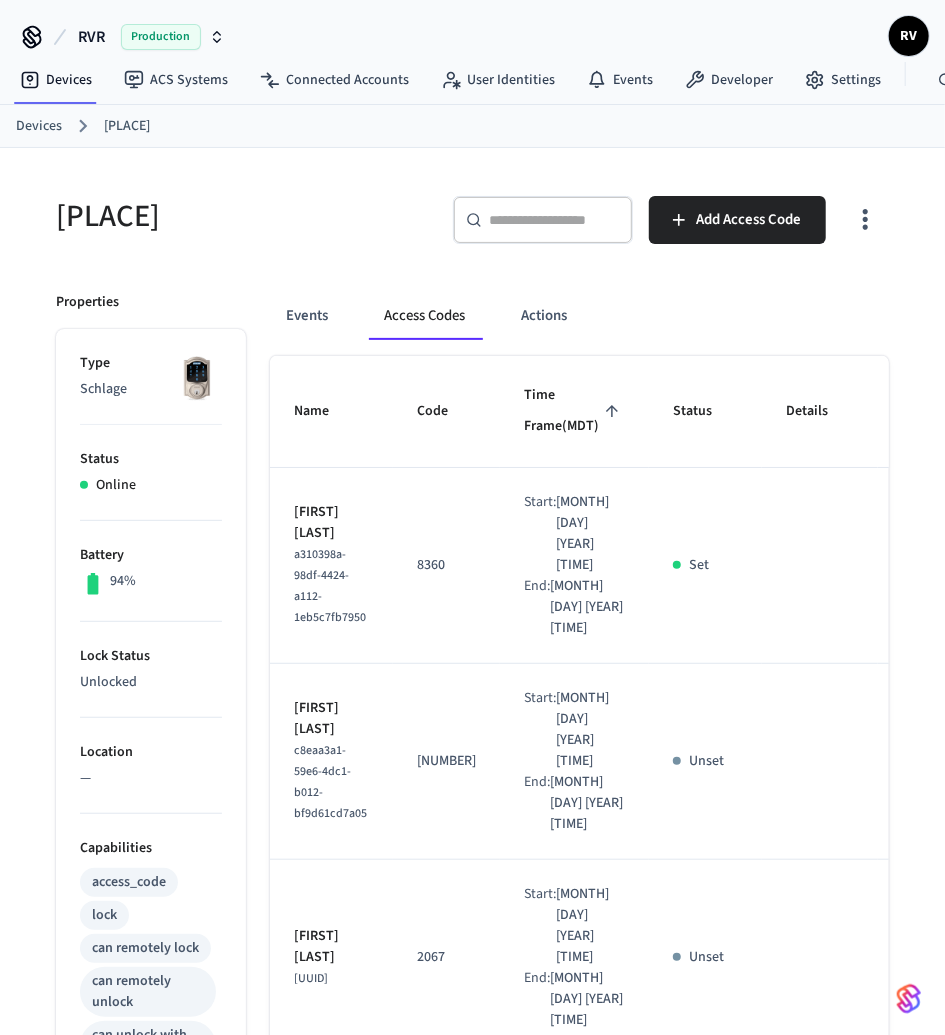 click on "Devices" at bounding box center [39, 126] 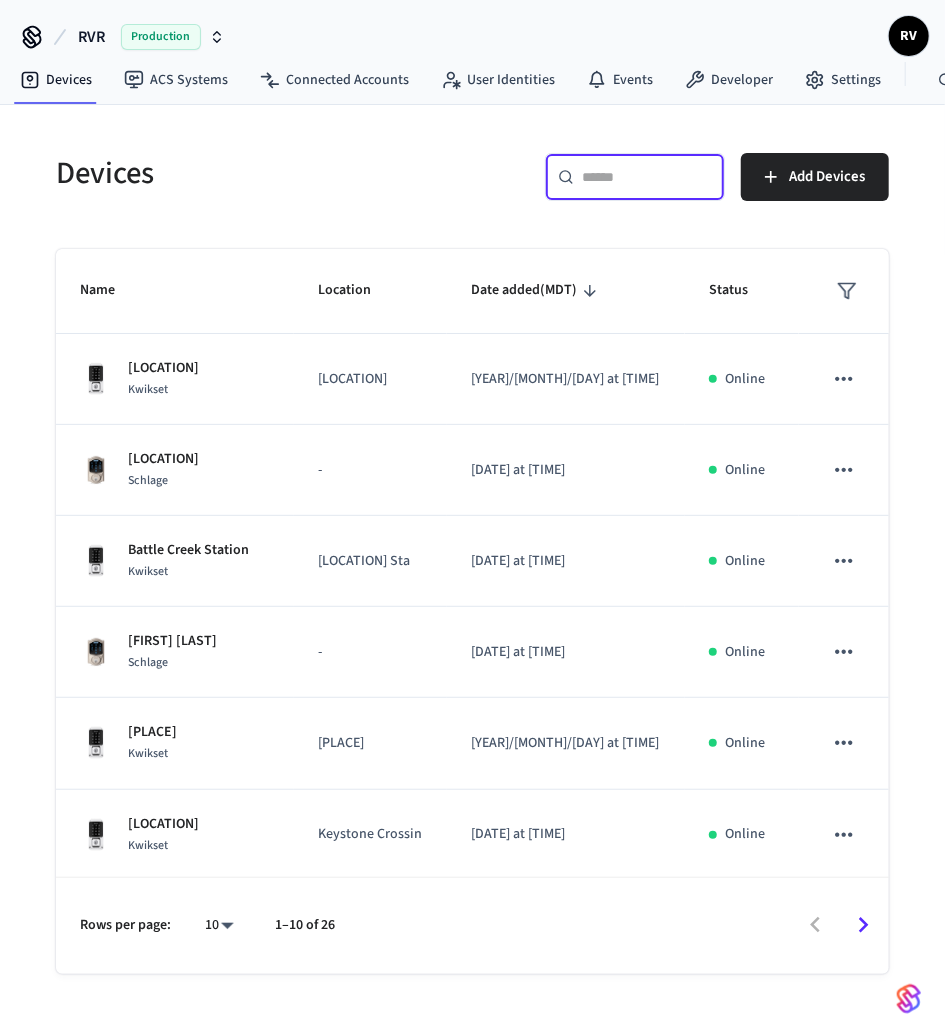 click at bounding box center (647, 177) 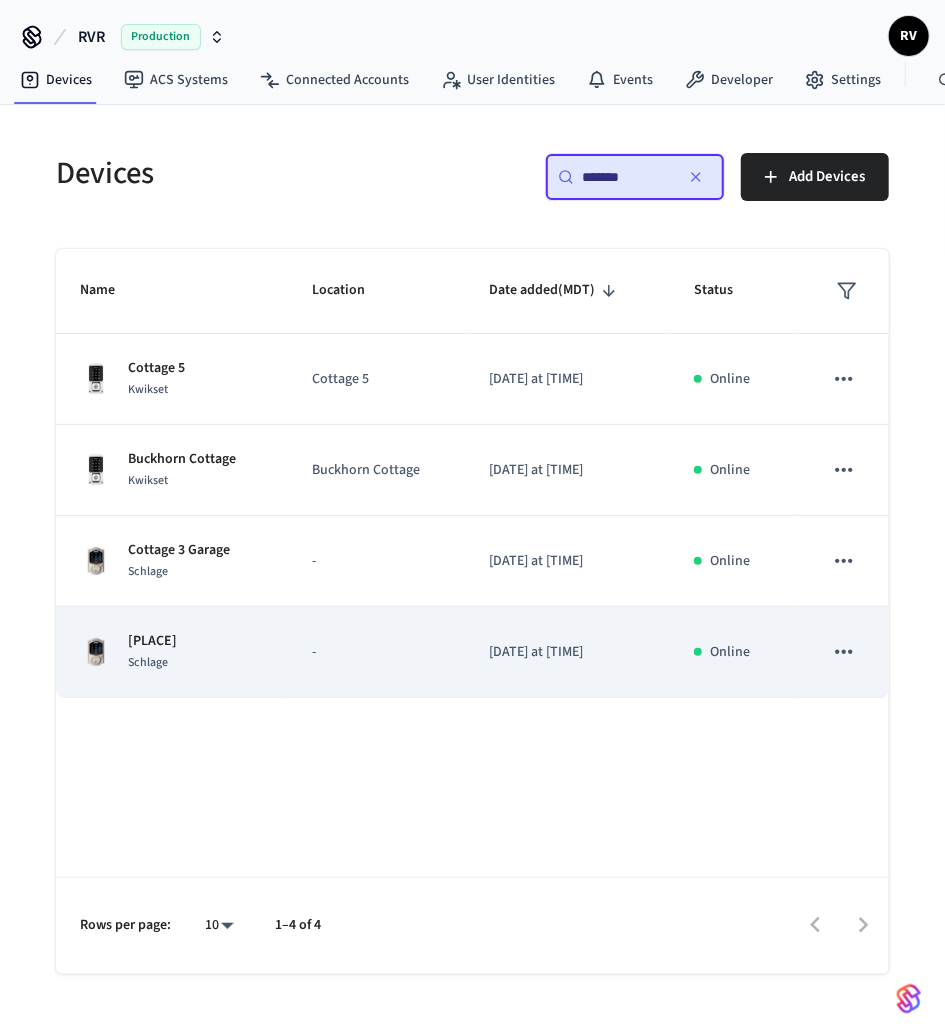type on "*******" 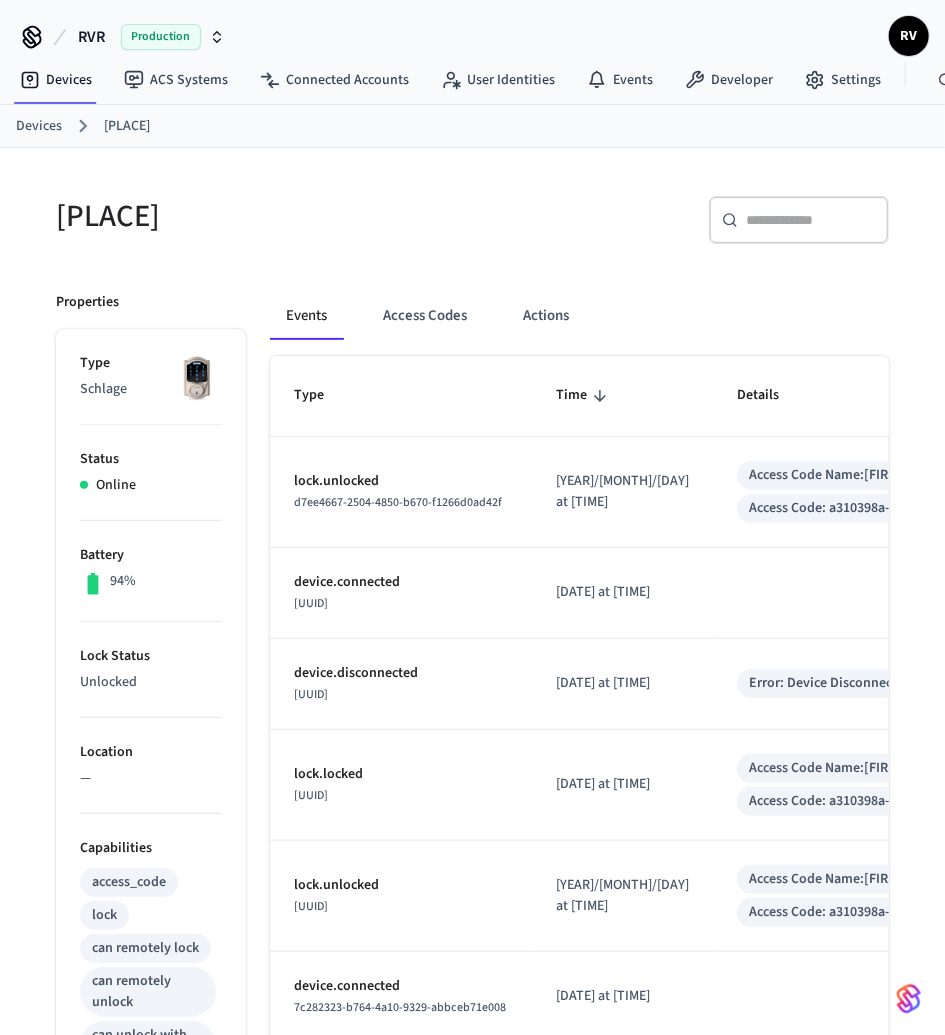 click on "Events Access Codes Actions" at bounding box center [579, 324] 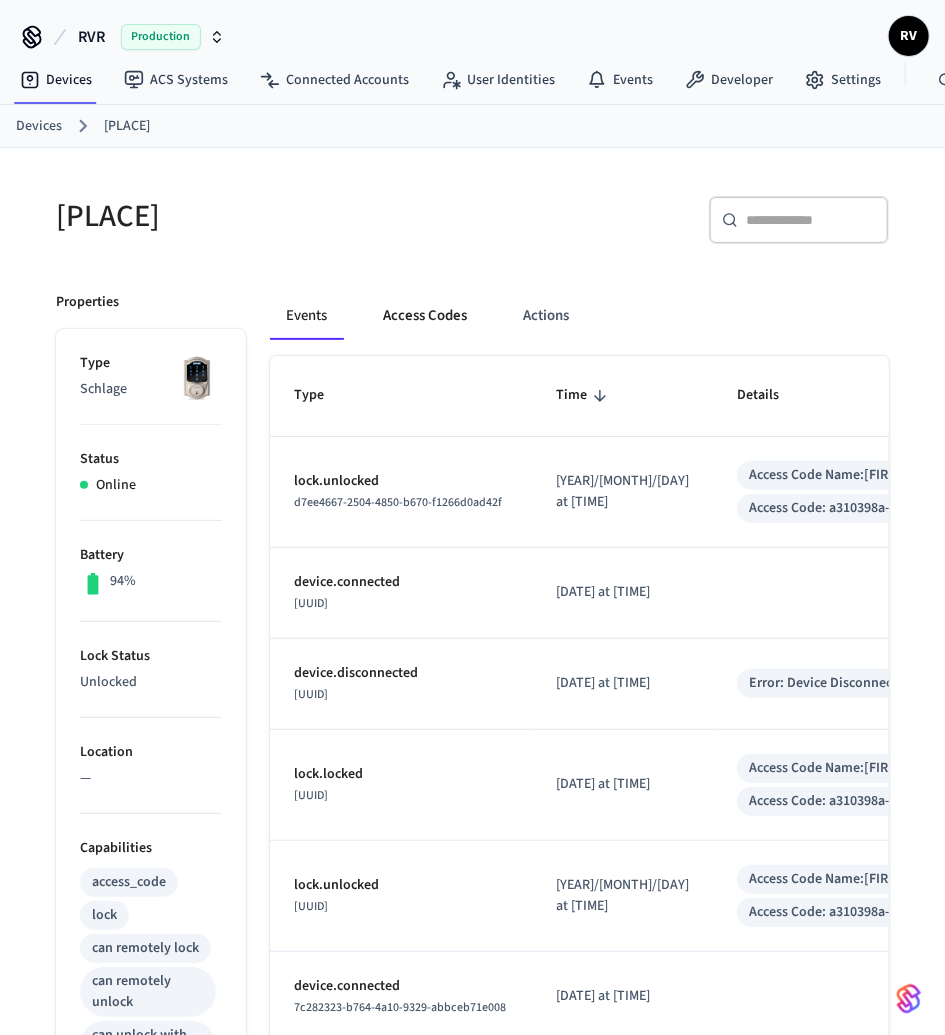 click on "Access Codes" at bounding box center [425, 316] 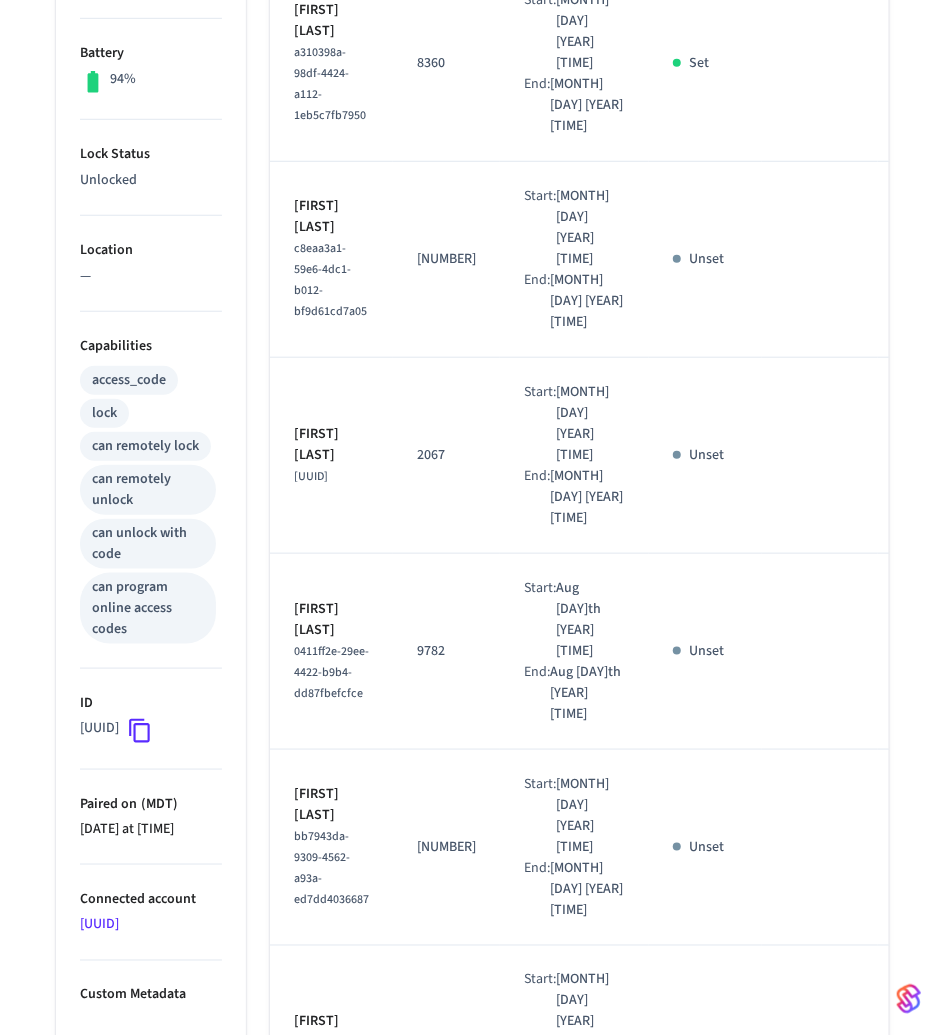 scroll, scrollTop: 0, scrollLeft: 0, axis: both 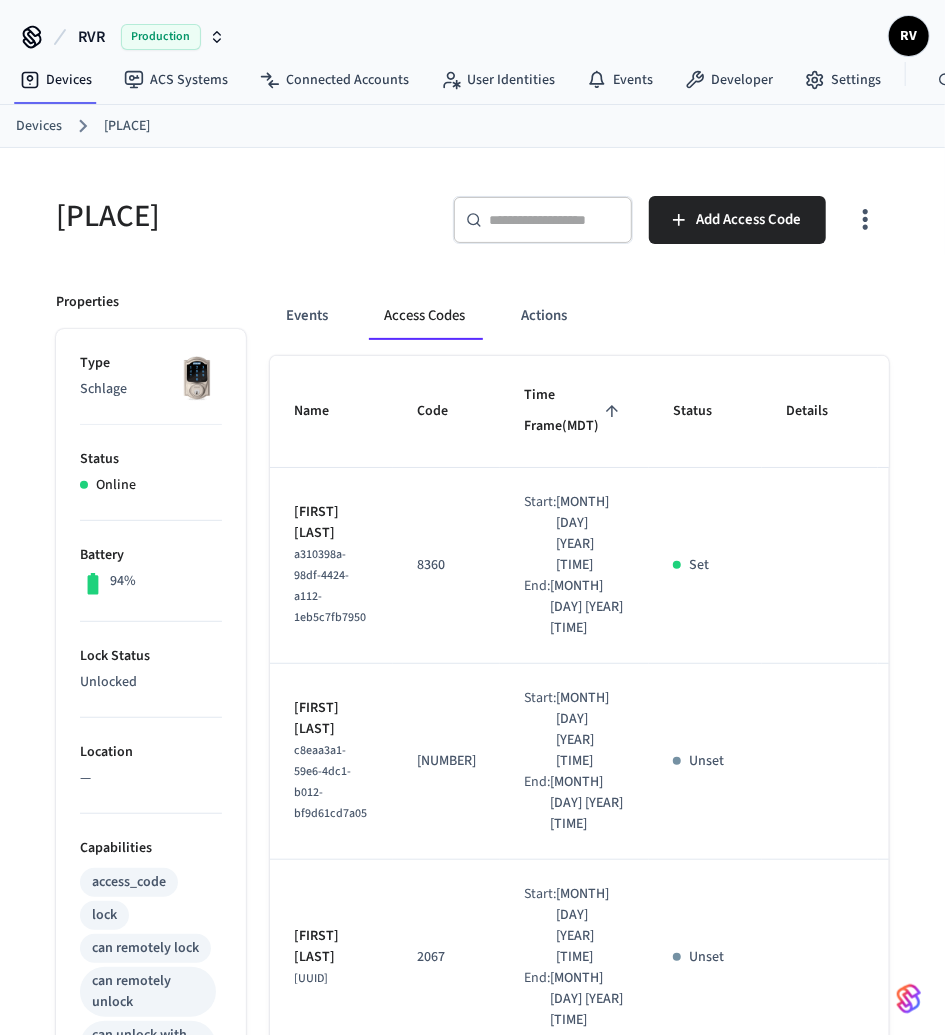 click on "Devices [LOCATION] [DOOR]" at bounding box center (472, 126) 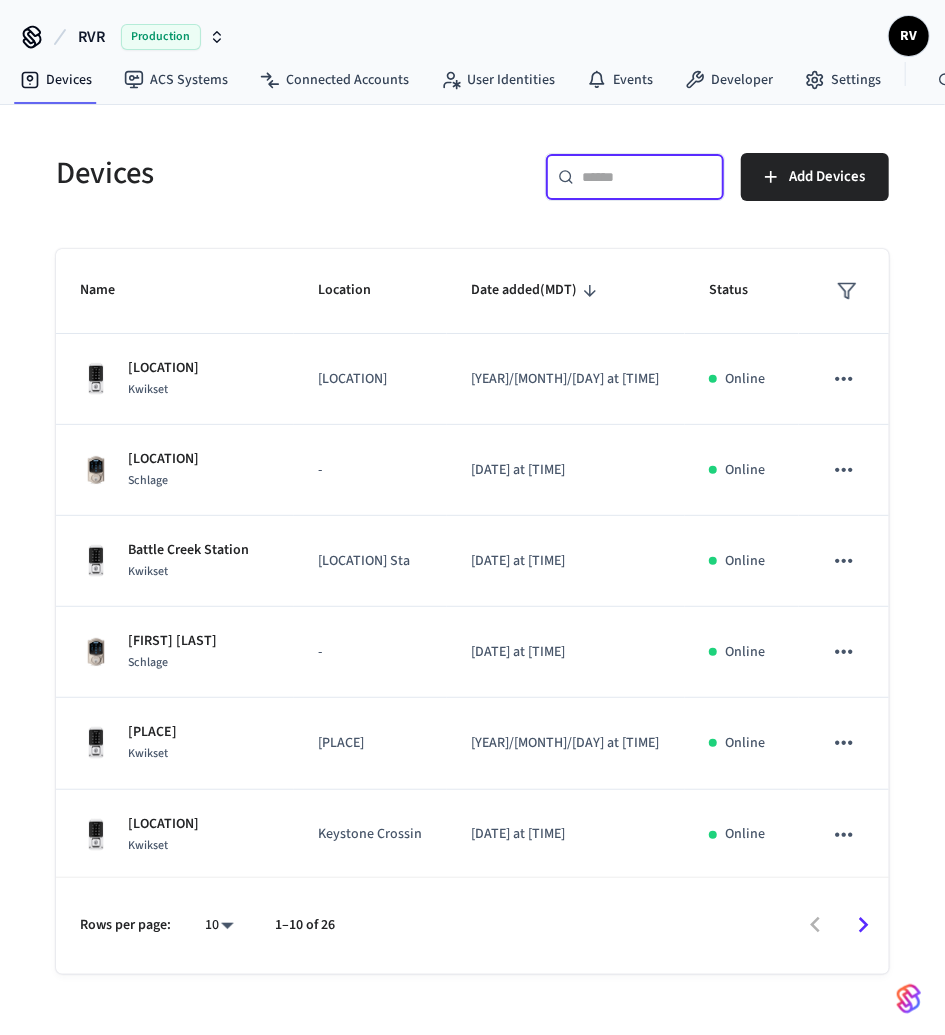 click at bounding box center (647, 177) 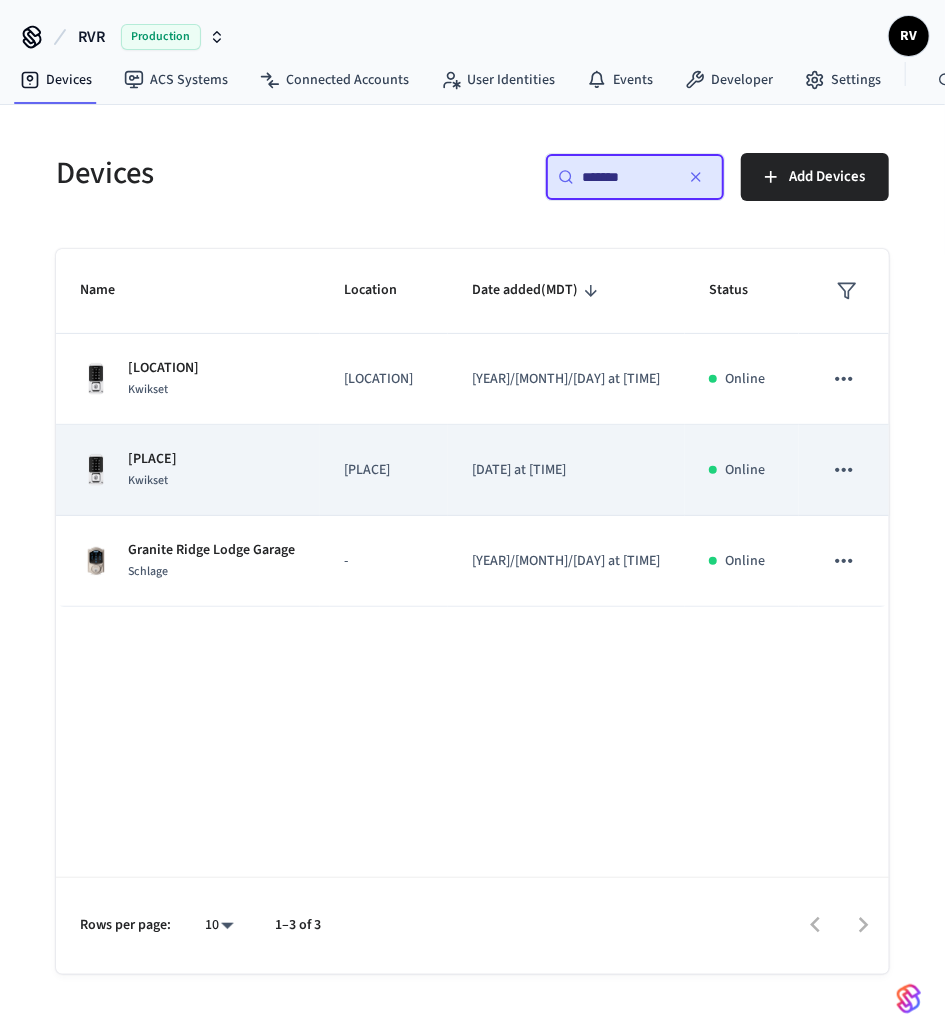 type on "*******" 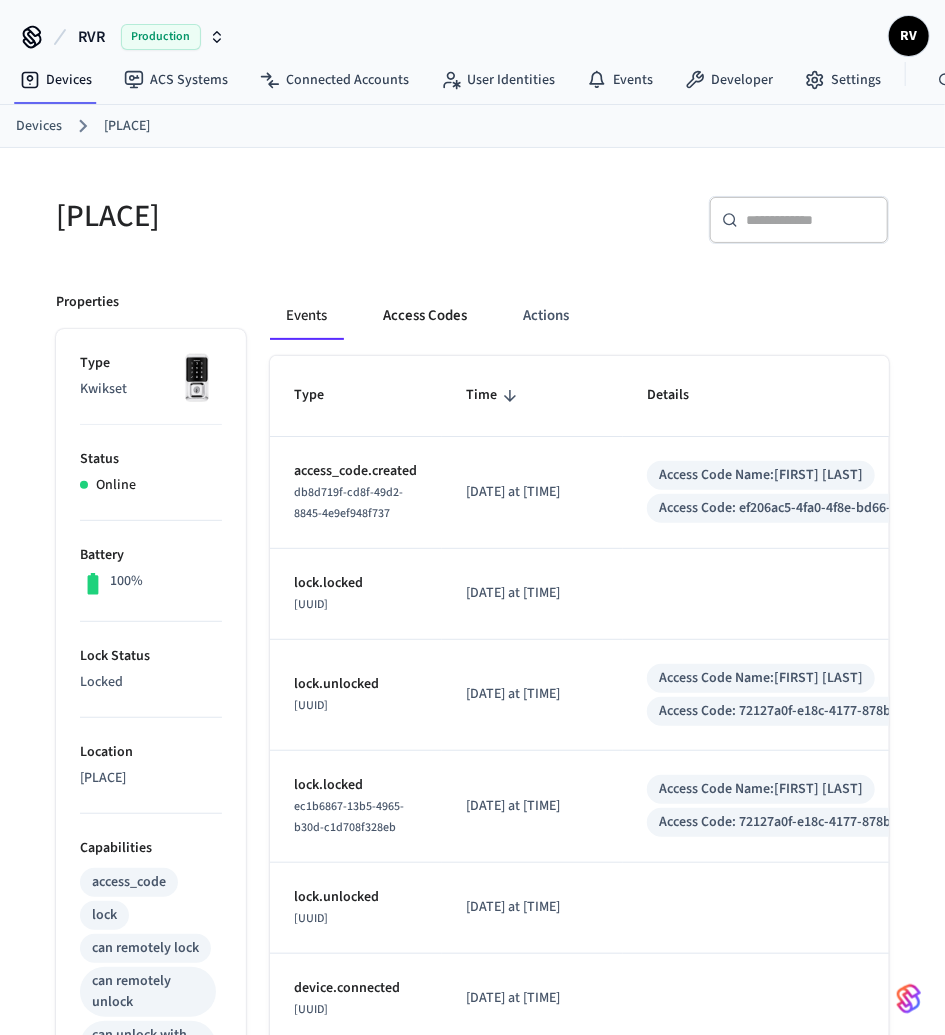 click on "Access Codes" at bounding box center (425, 316) 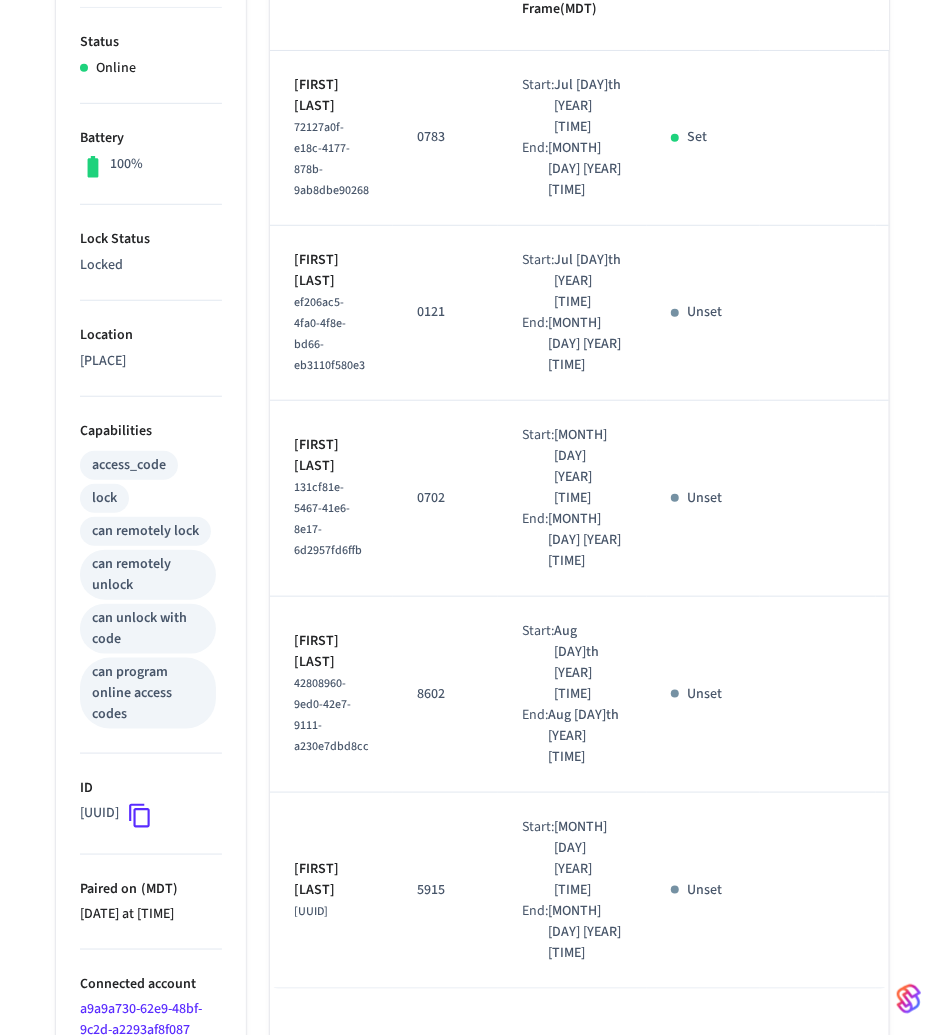 scroll, scrollTop: 0, scrollLeft: 0, axis: both 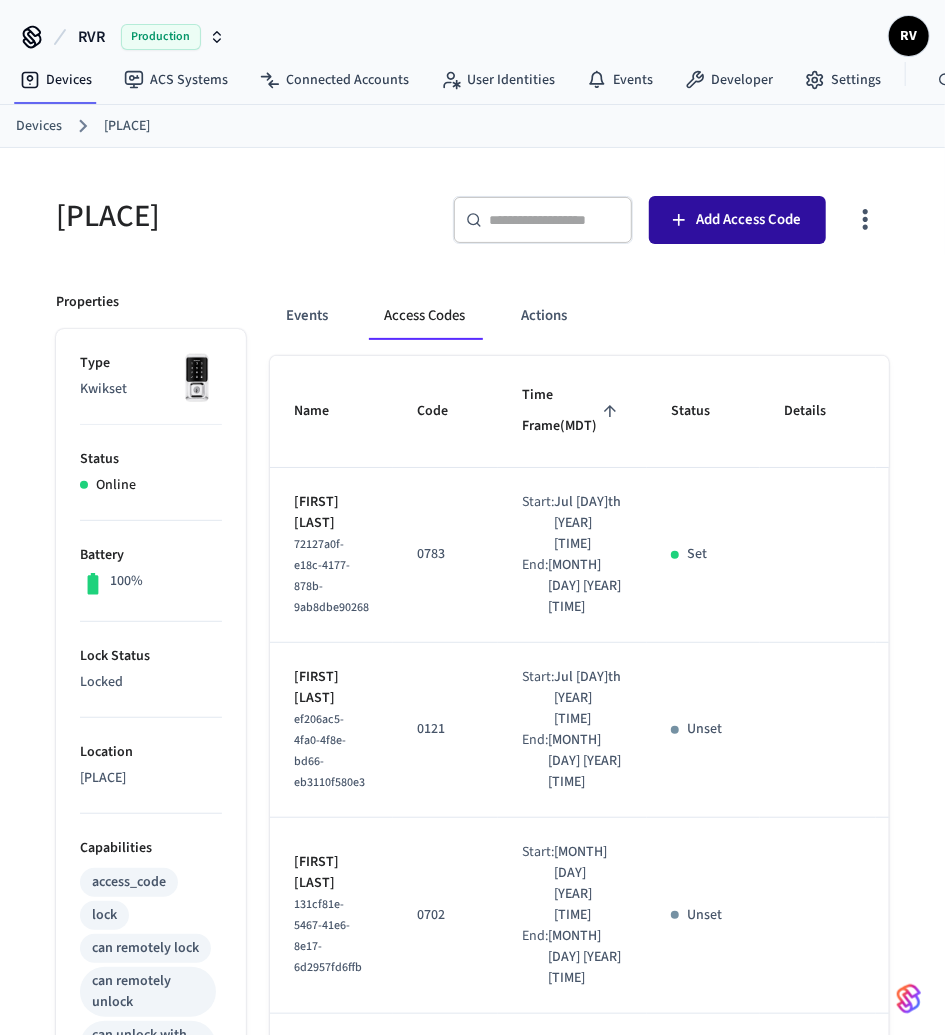 click on "Add Access Code" at bounding box center [737, 220] 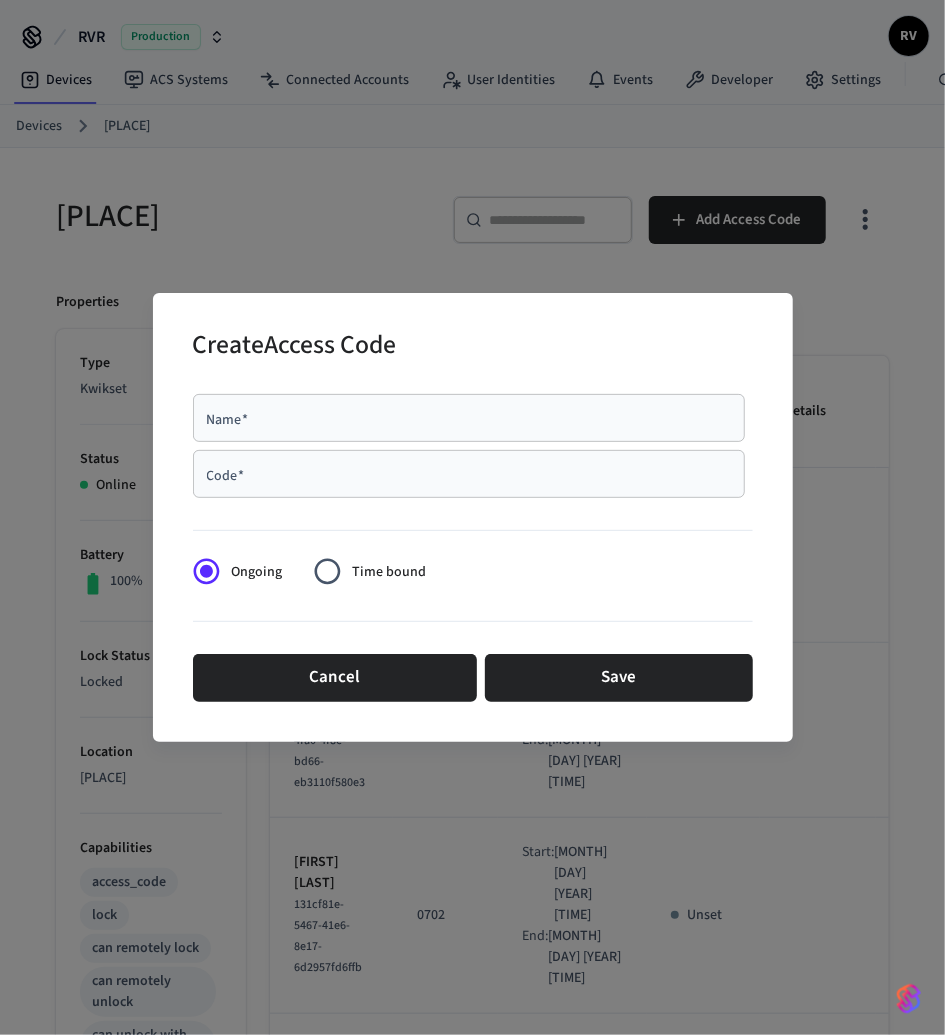 click on "Code   * Code   *" at bounding box center (473, 478) 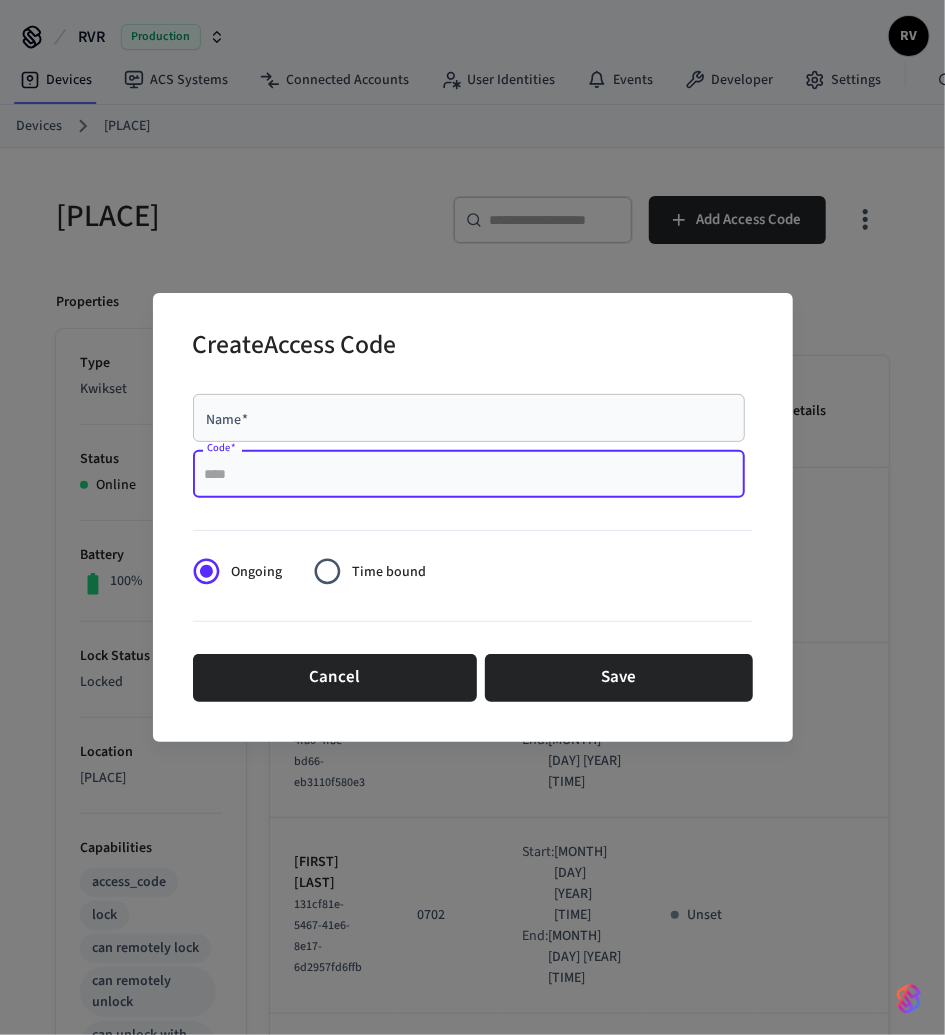 paste on "****" 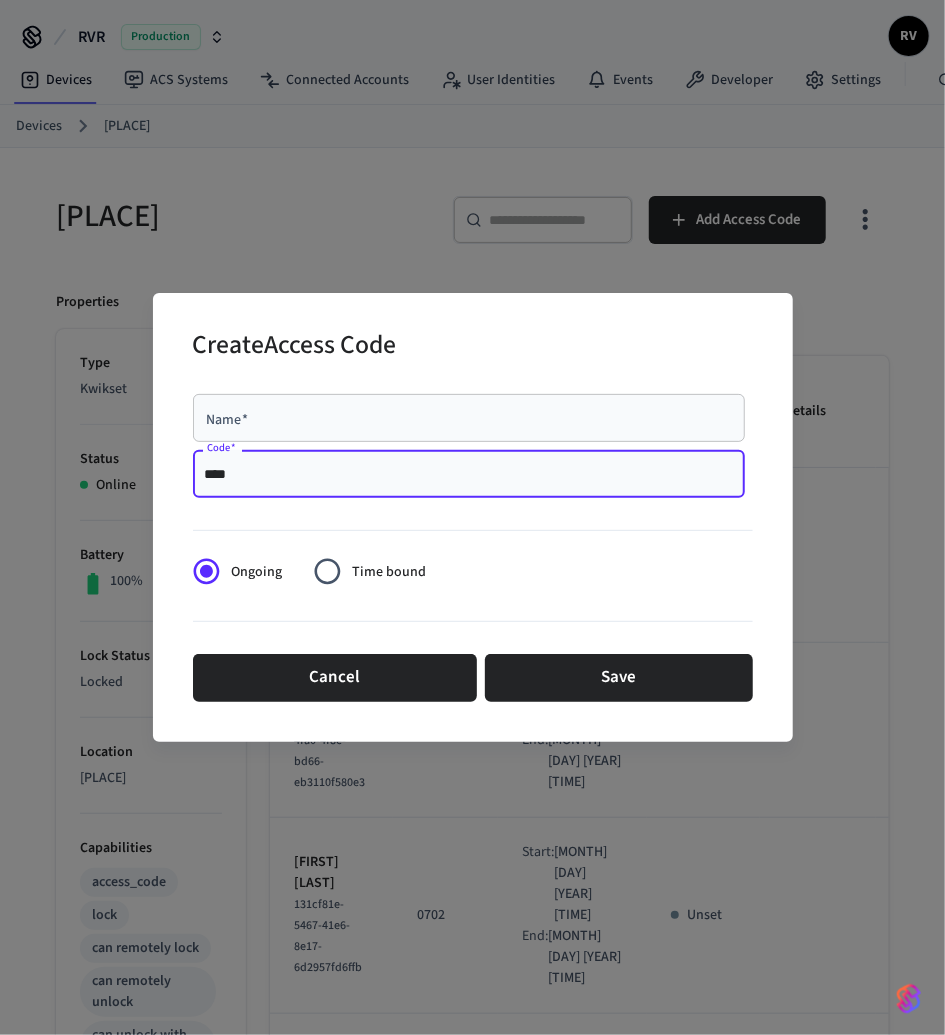 type on "****" 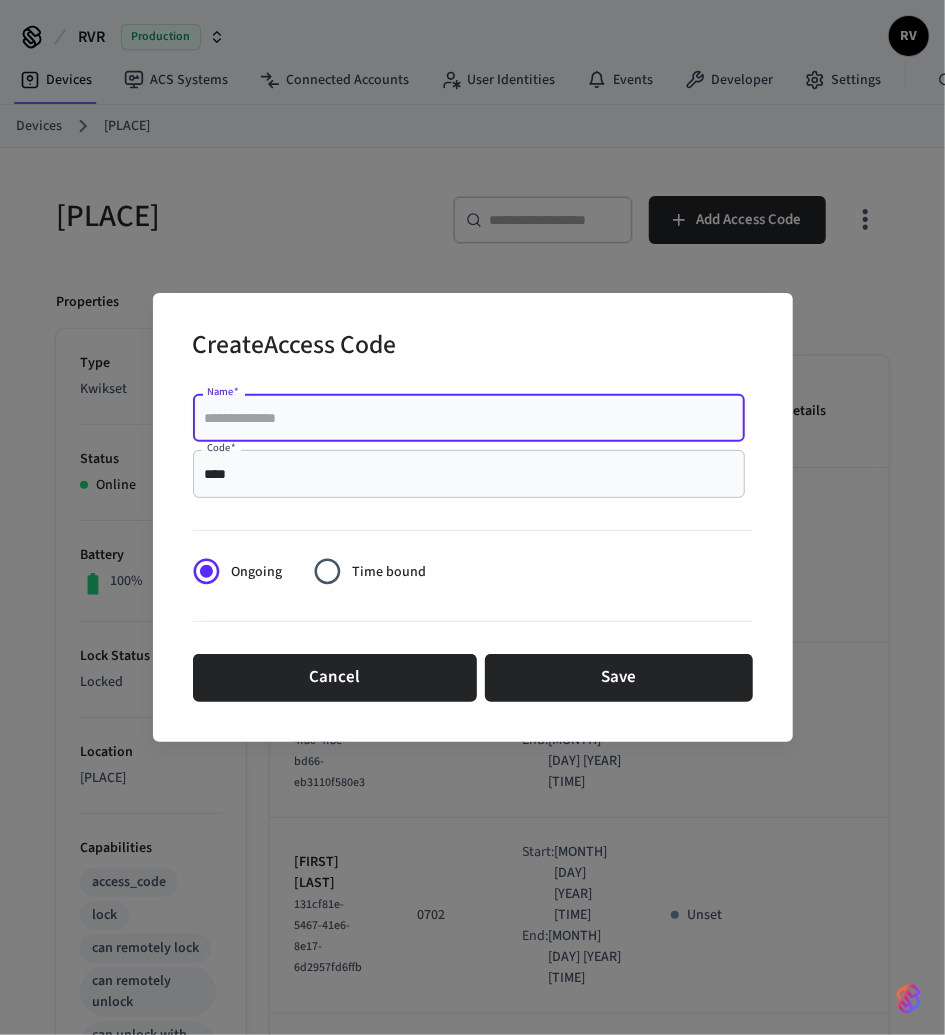 paste on "**********" 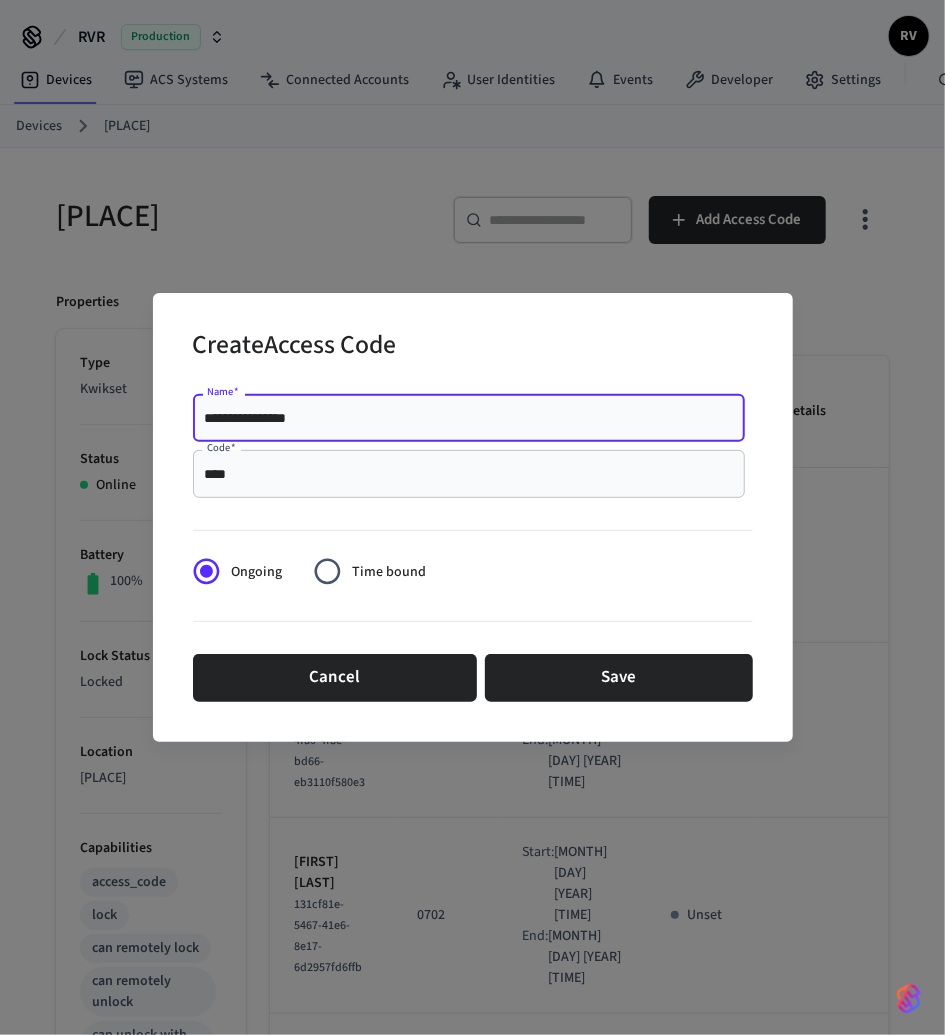 click on "**********" at bounding box center [469, 418] 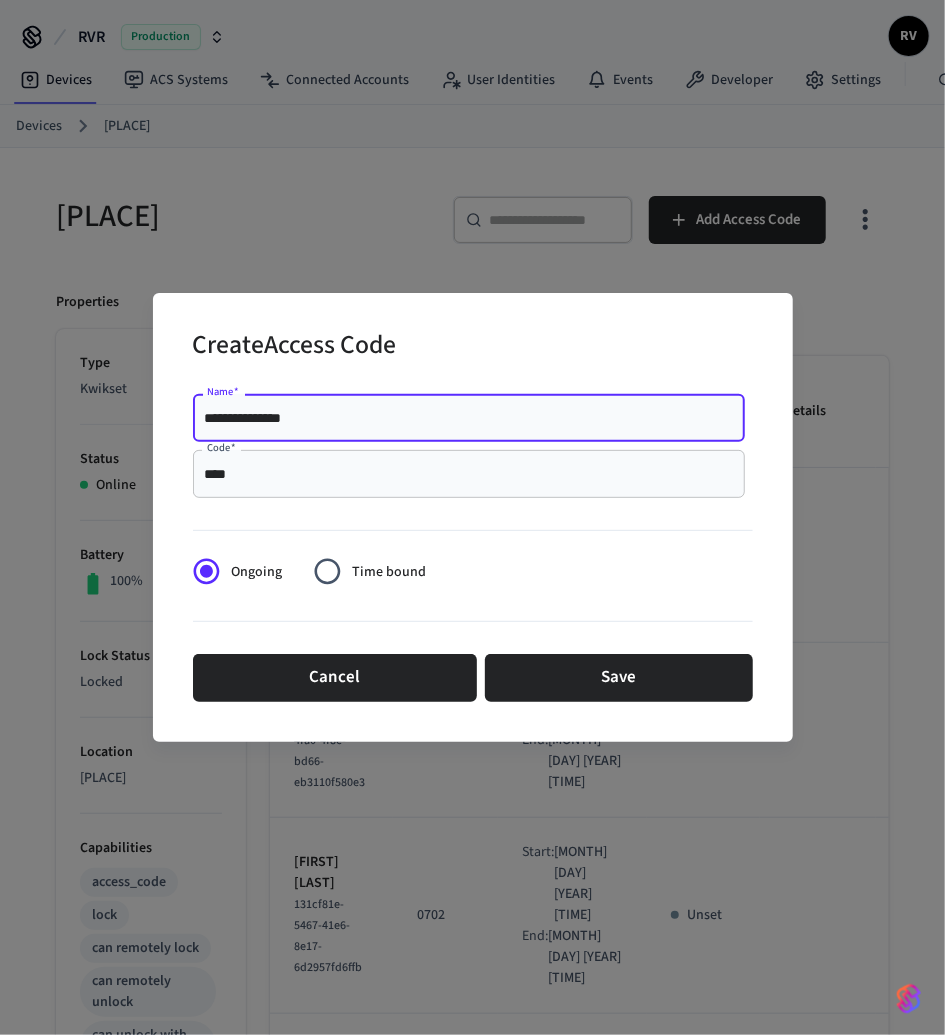 type on "**********" 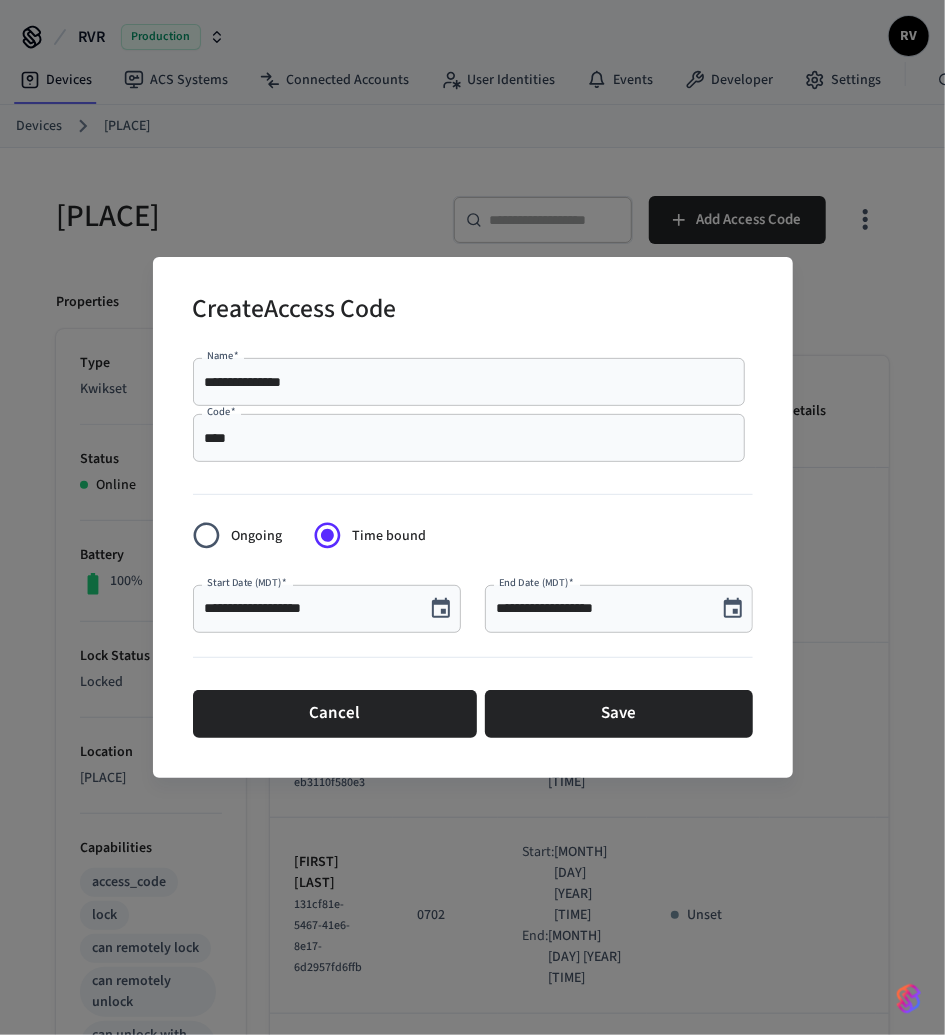 click on "**********" at bounding box center (607, 601) 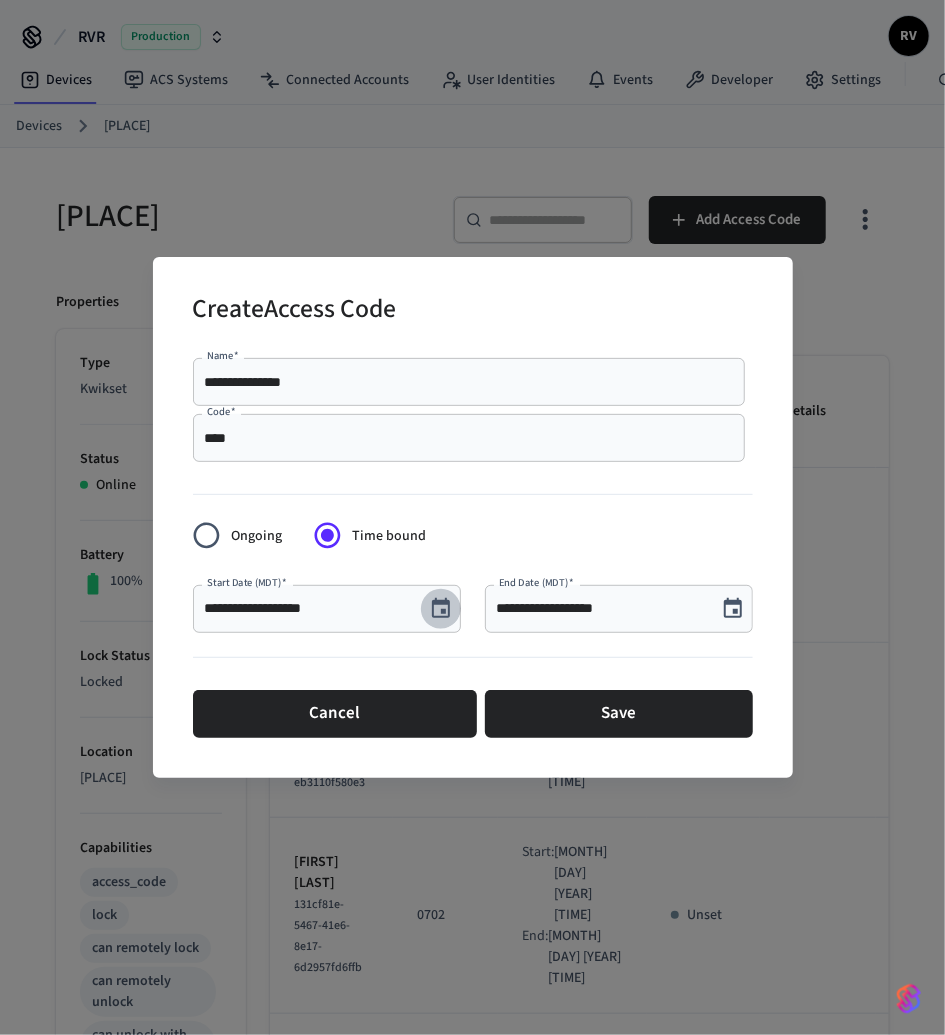 click 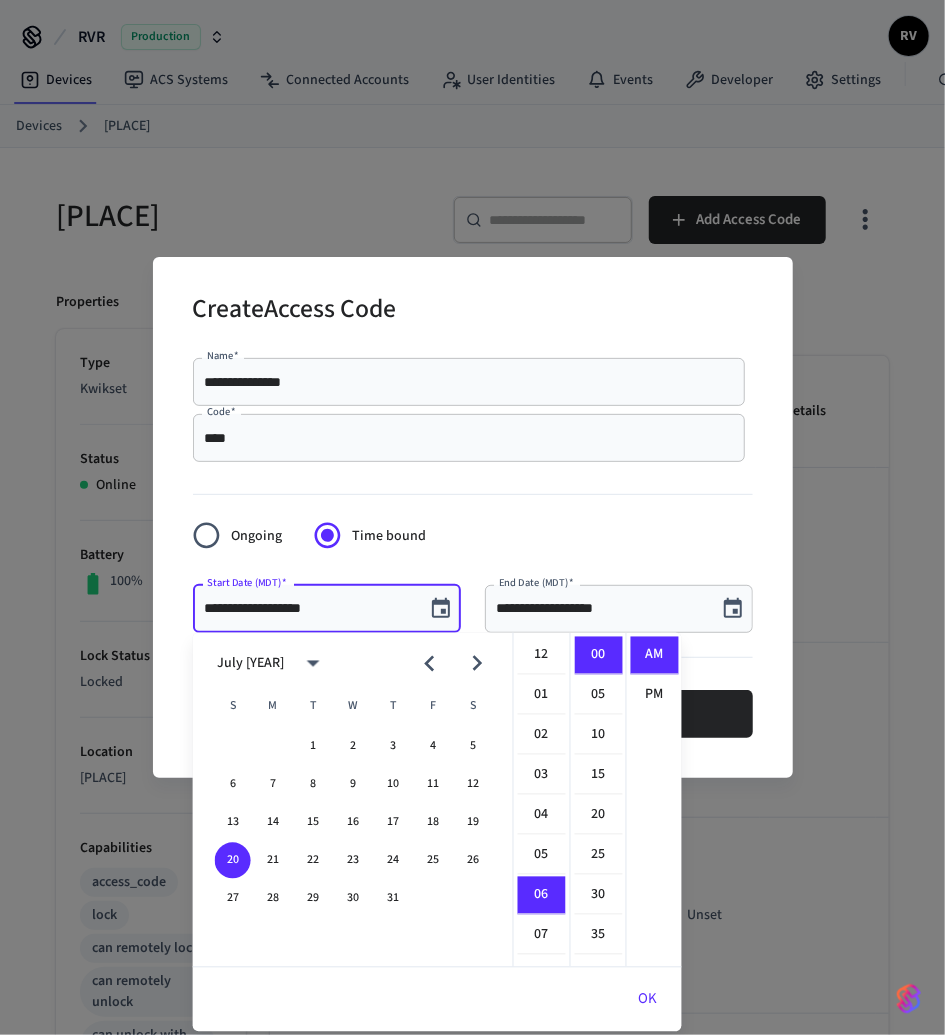 scroll, scrollTop: 238, scrollLeft: 0, axis: vertical 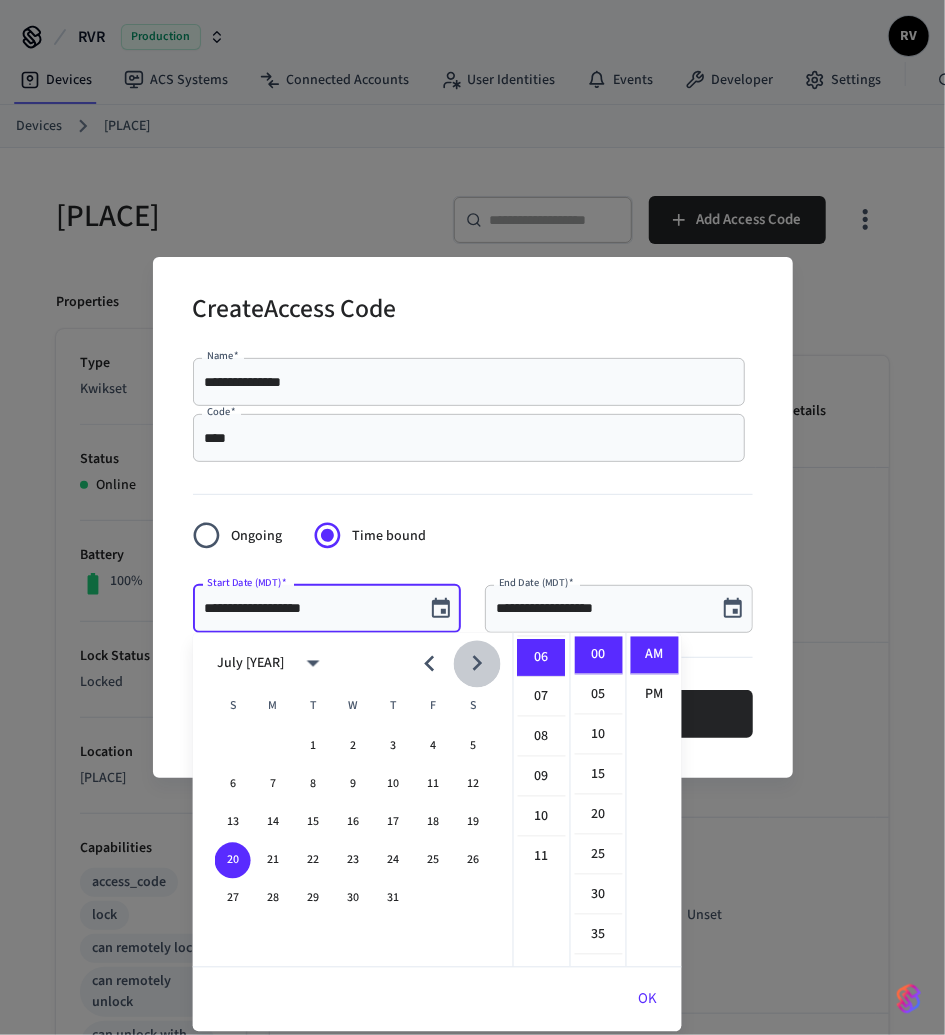 click at bounding box center (476, 663) 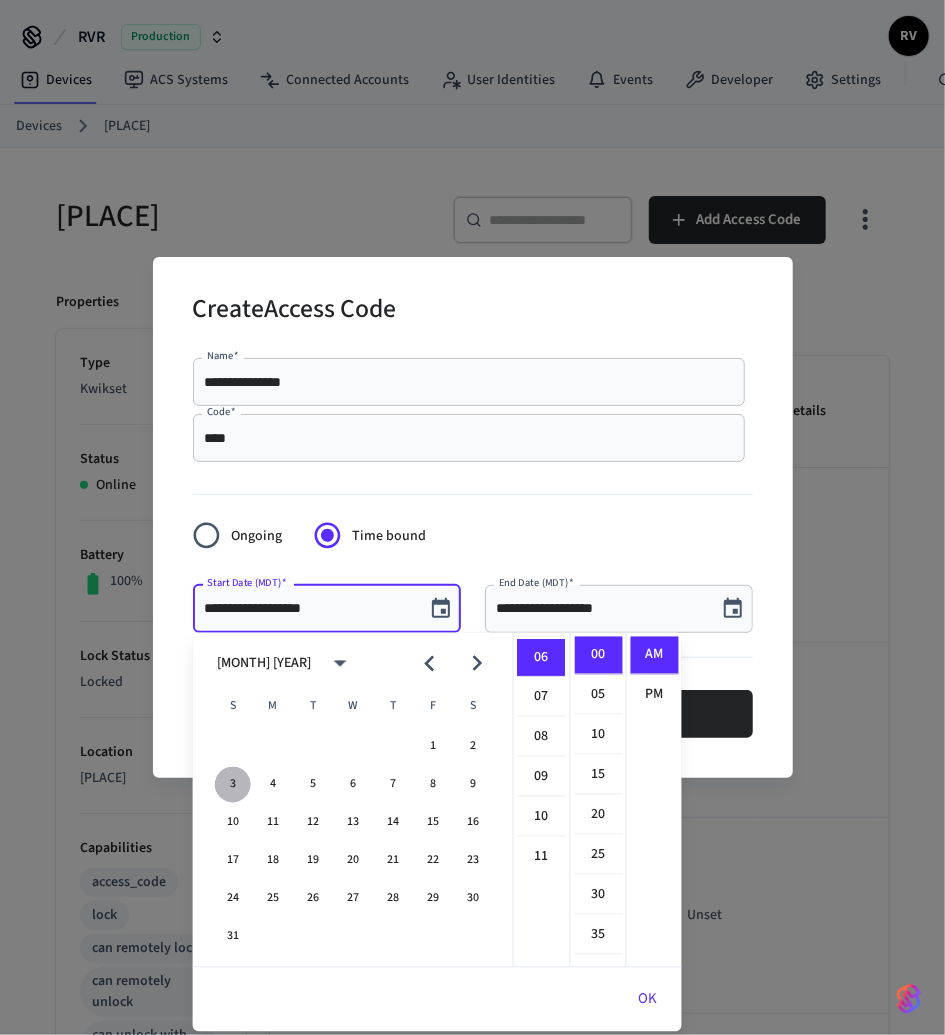 click on "3" at bounding box center [233, 785] 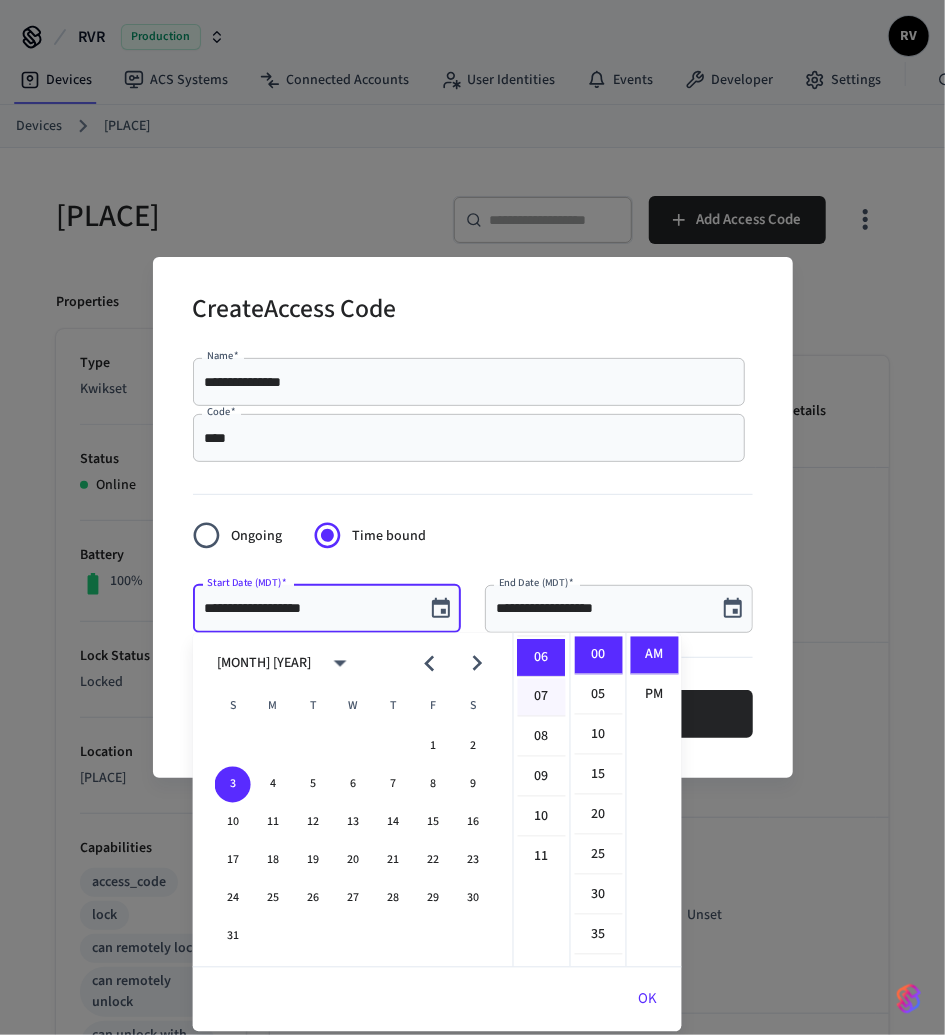 scroll, scrollTop: 0, scrollLeft: 0, axis: both 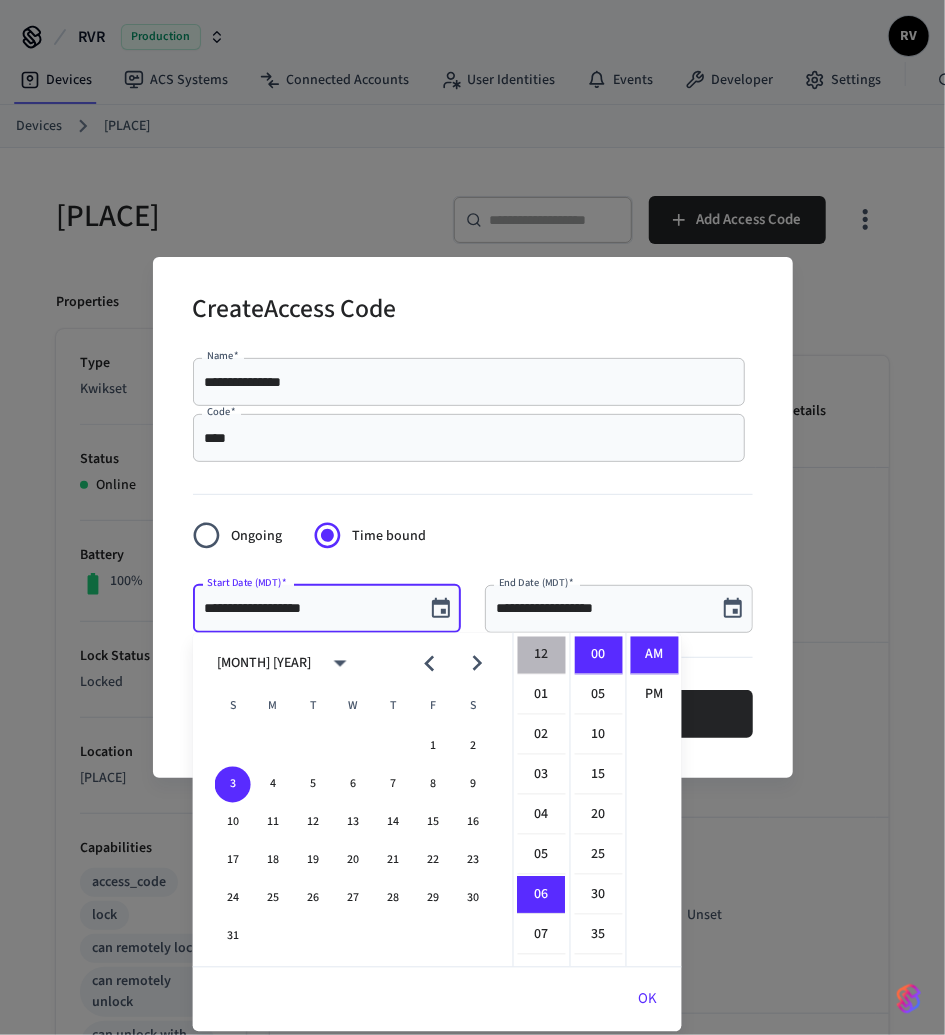 click on "12" at bounding box center (542, 656) 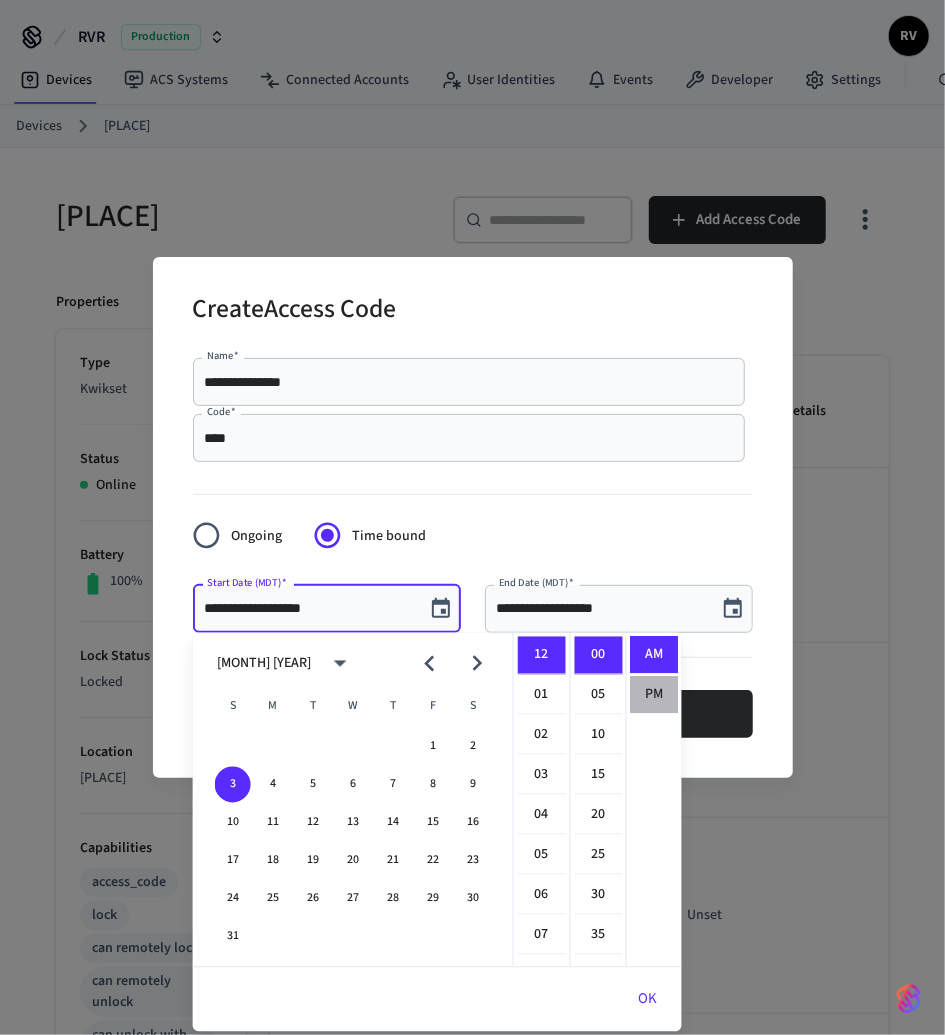 click on "PM" at bounding box center [655, 695] 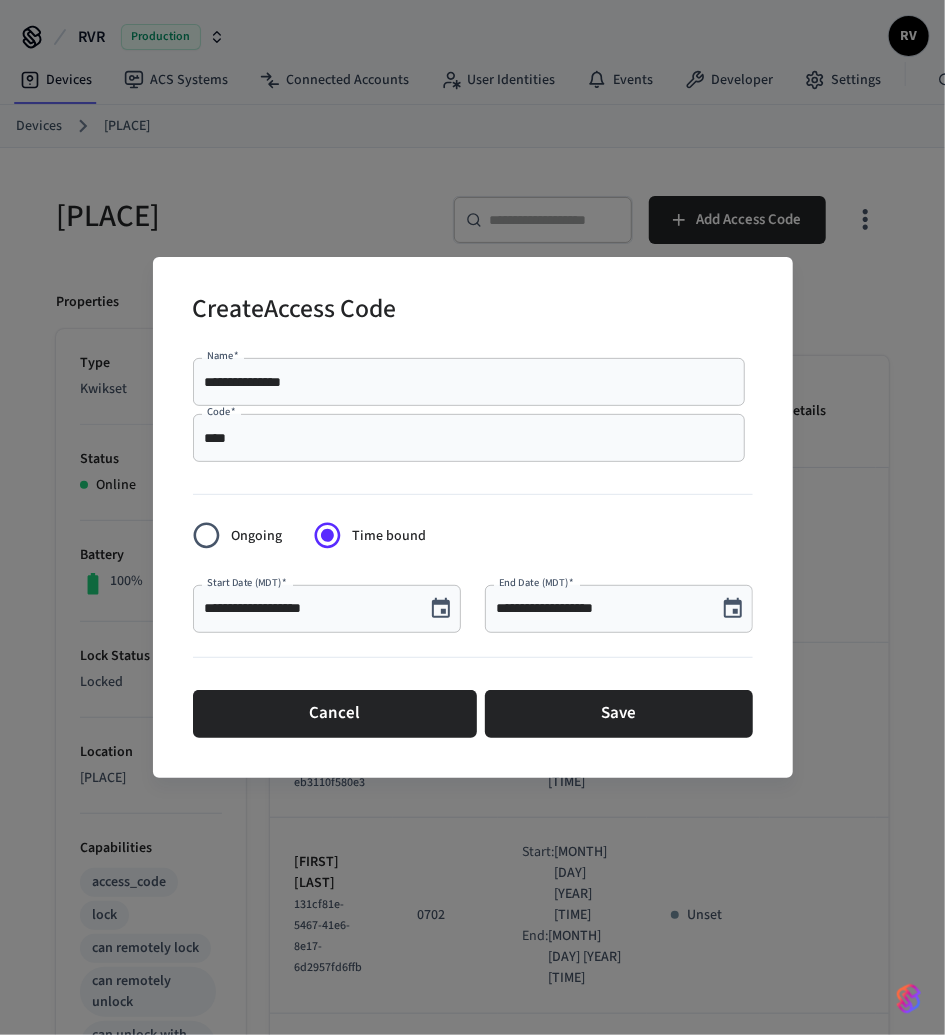 scroll, scrollTop: 36, scrollLeft: 0, axis: vertical 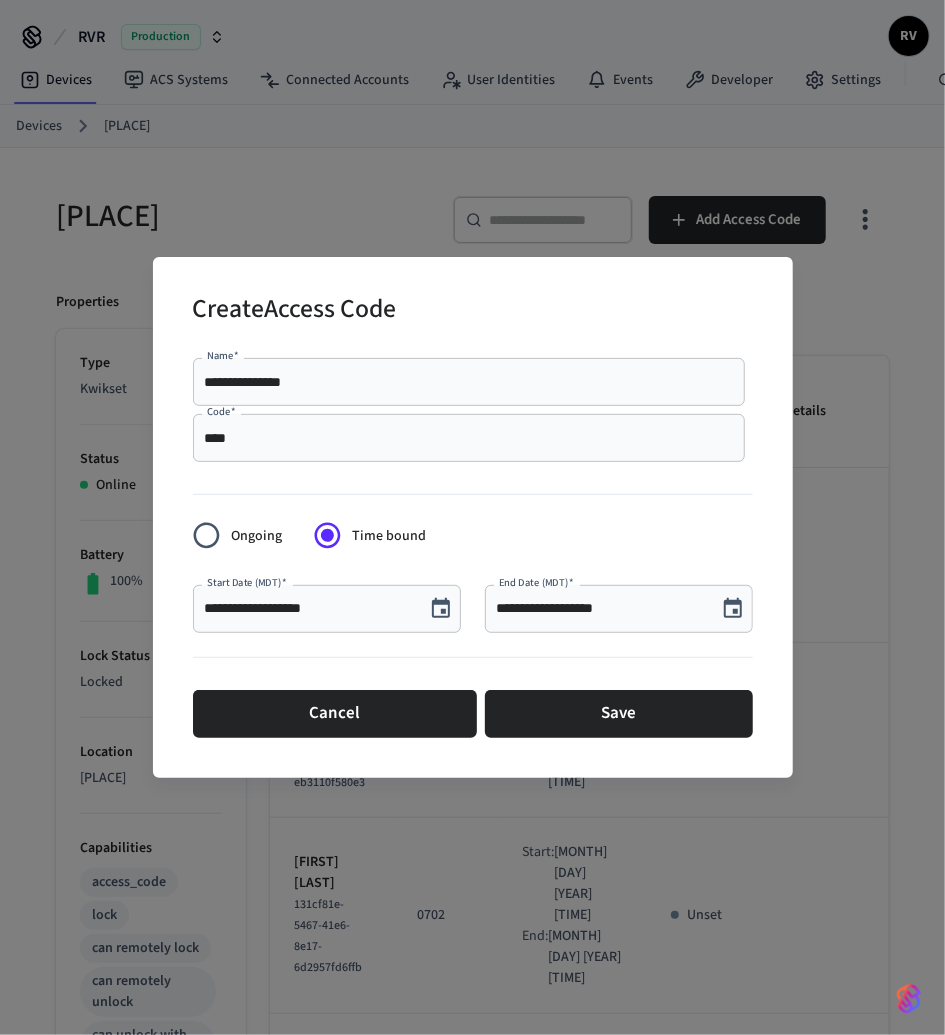 click 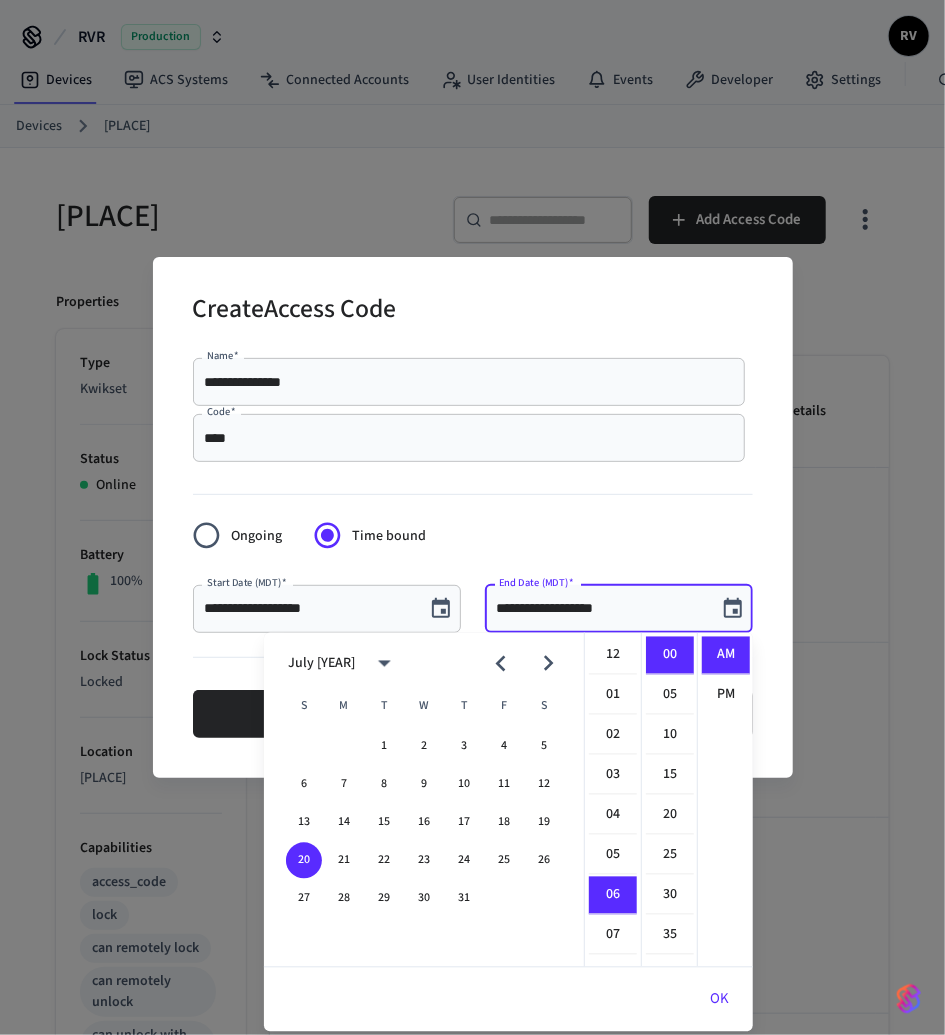 scroll, scrollTop: 238, scrollLeft: 0, axis: vertical 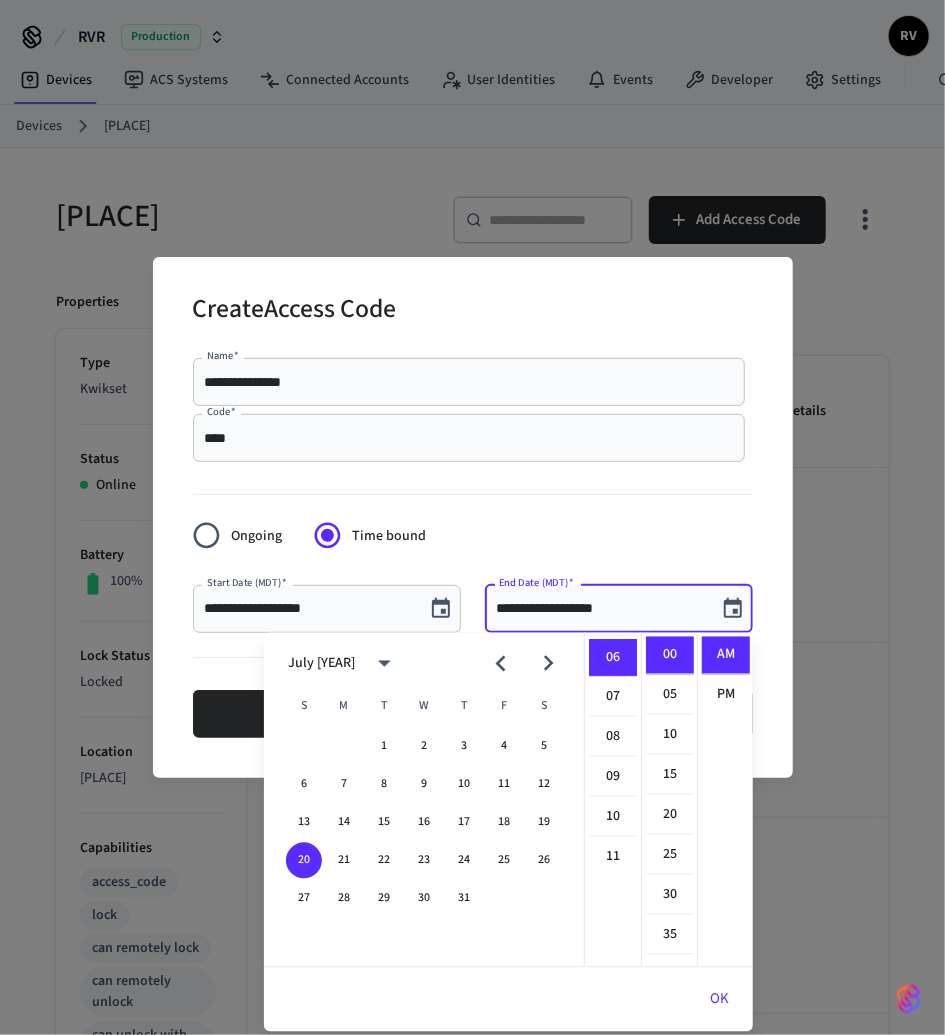 click 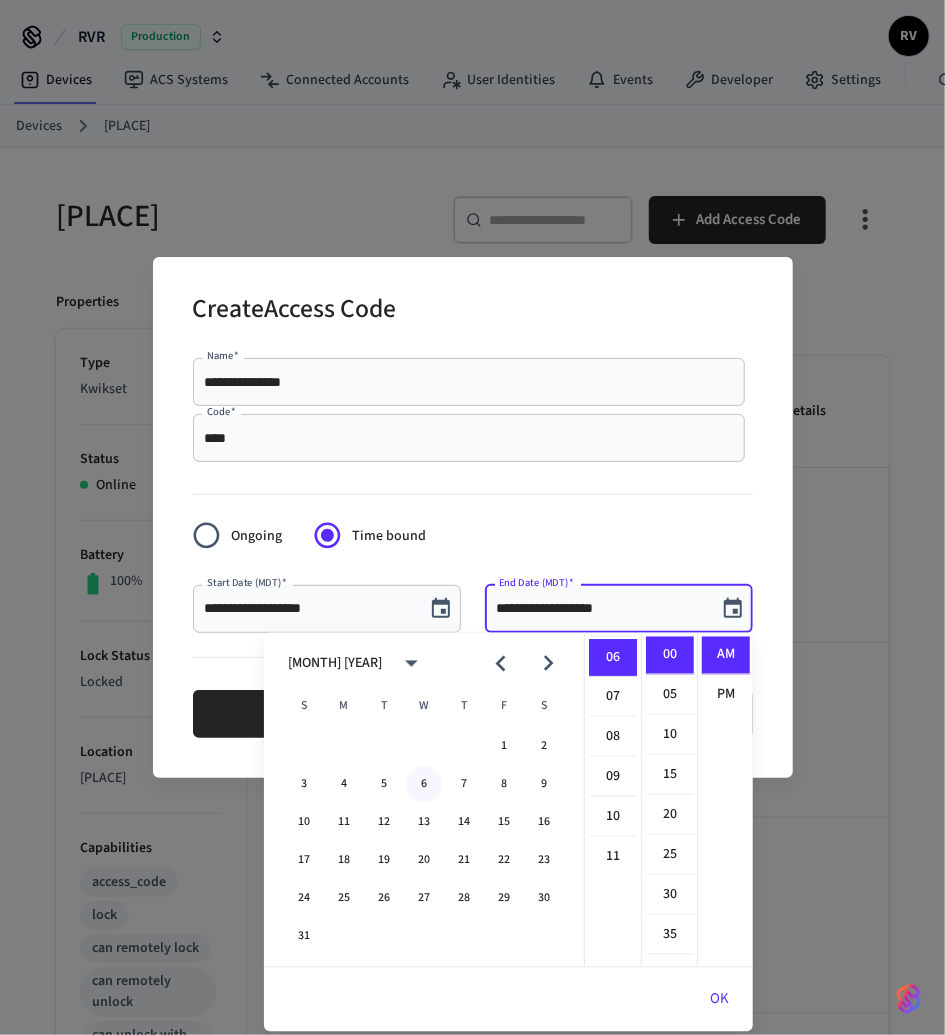 click on "6" at bounding box center (424, 785) 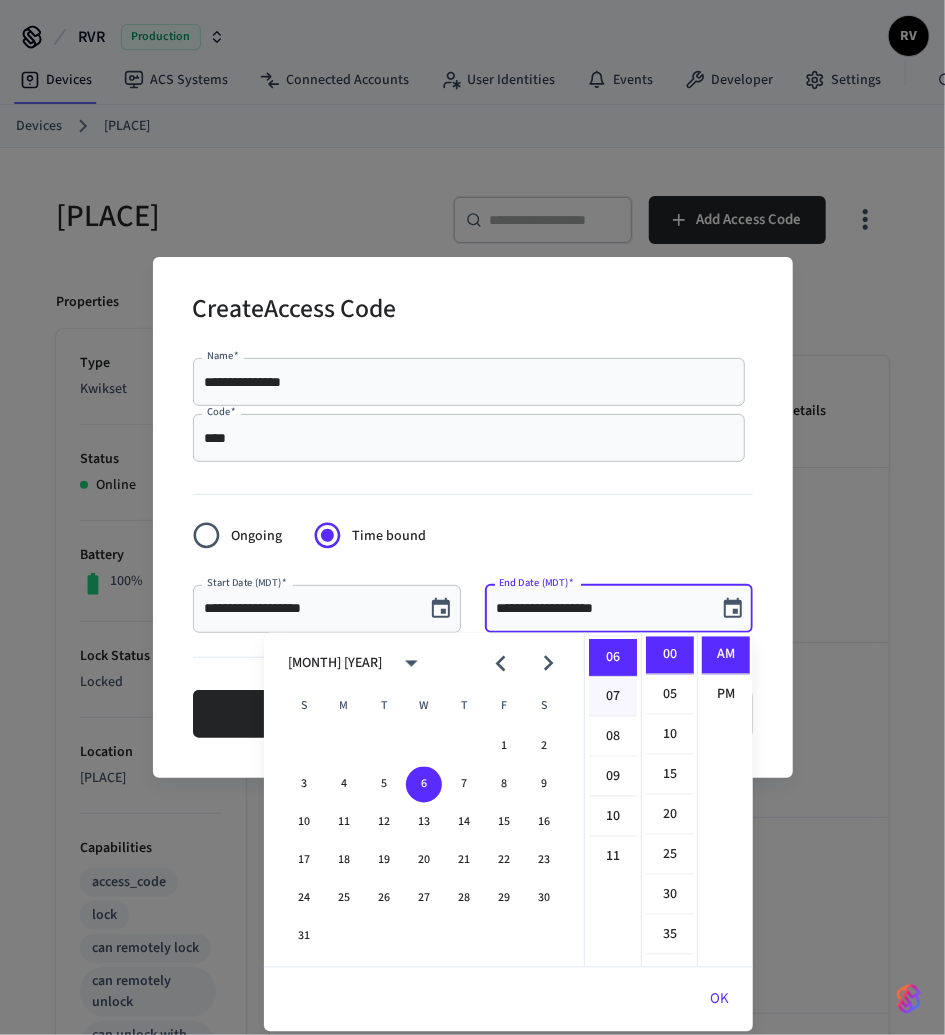 scroll, scrollTop: 0, scrollLeft: 0, axis: both 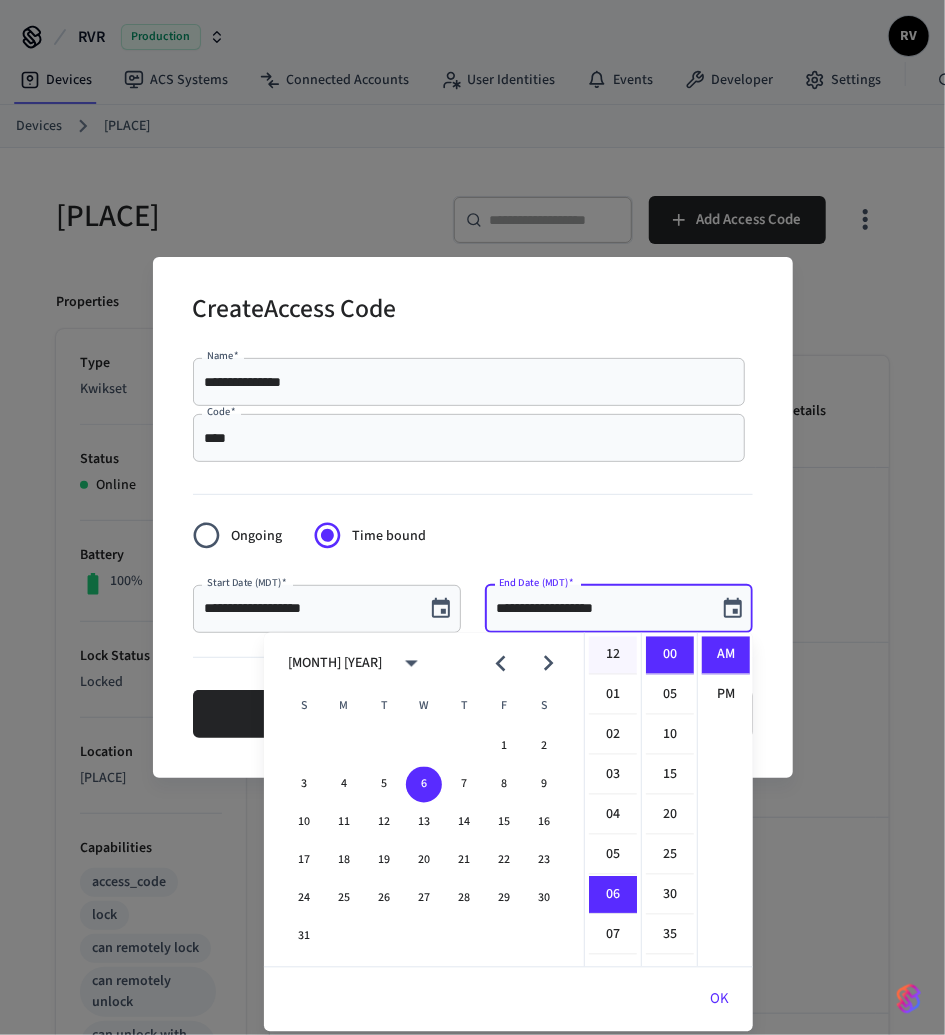 click on "12" at bounding box center [613, 656] 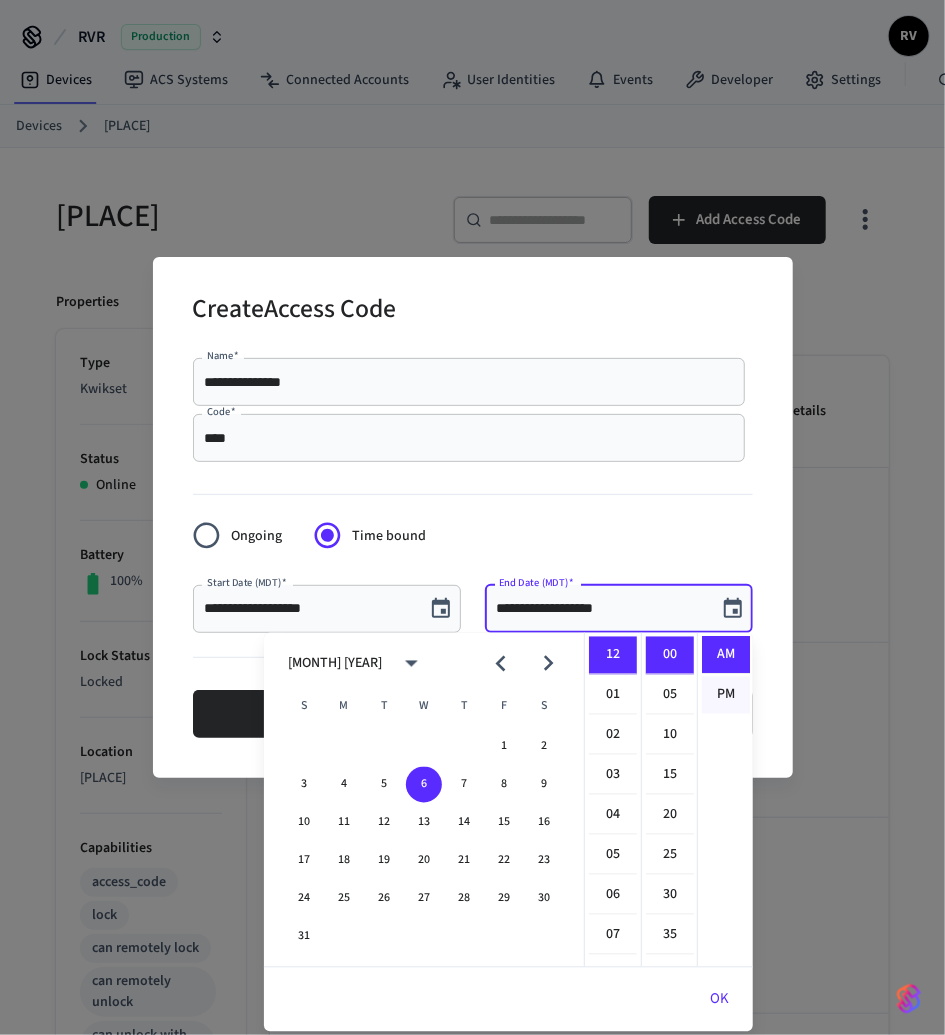 click on "PM" at bounding box center [726, 695] 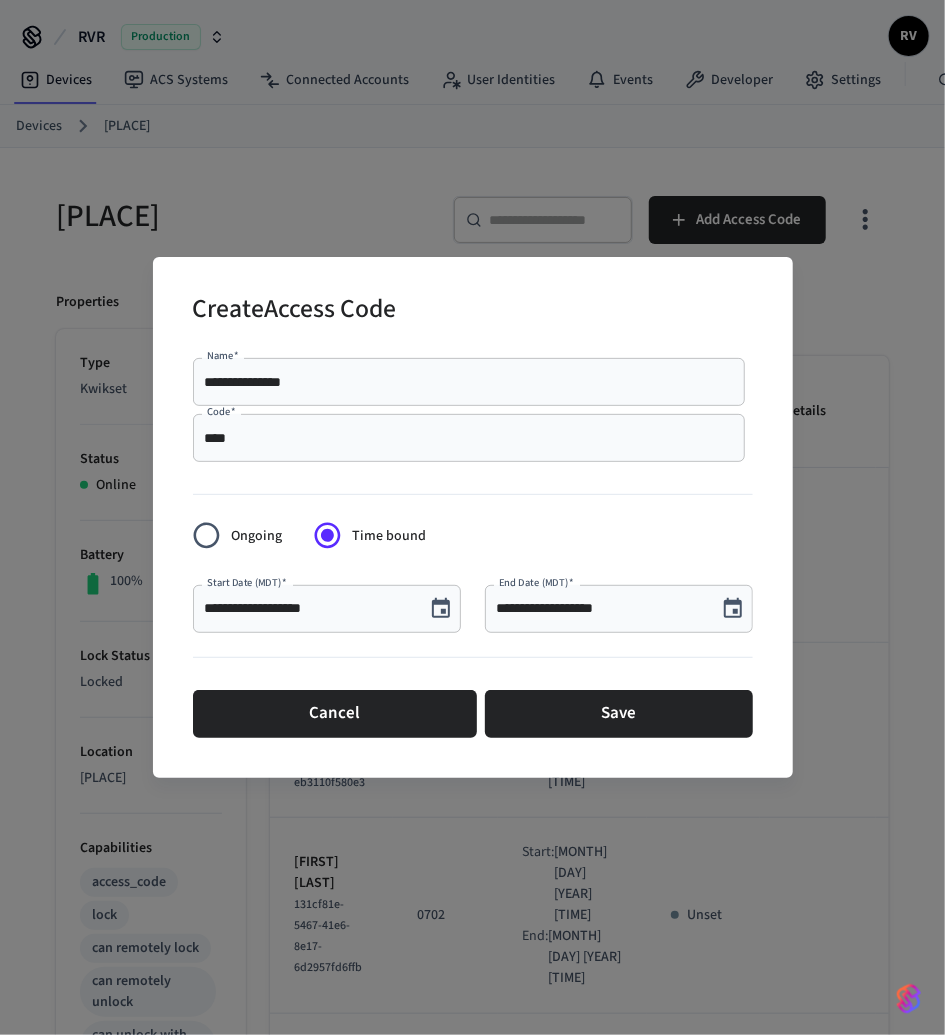 scroll, scrollTop: 36, scrollLeft: 0, axis: vertical 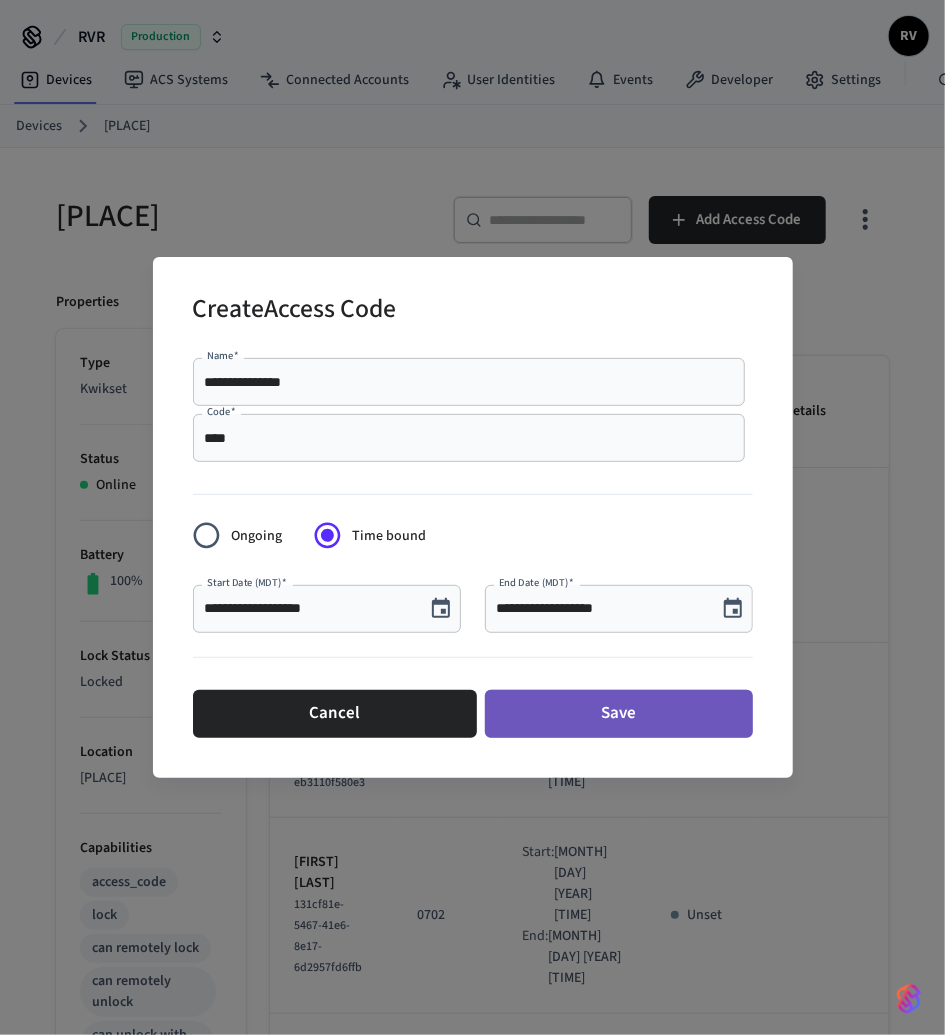 click on "Save" at bounding box center [619, 714] 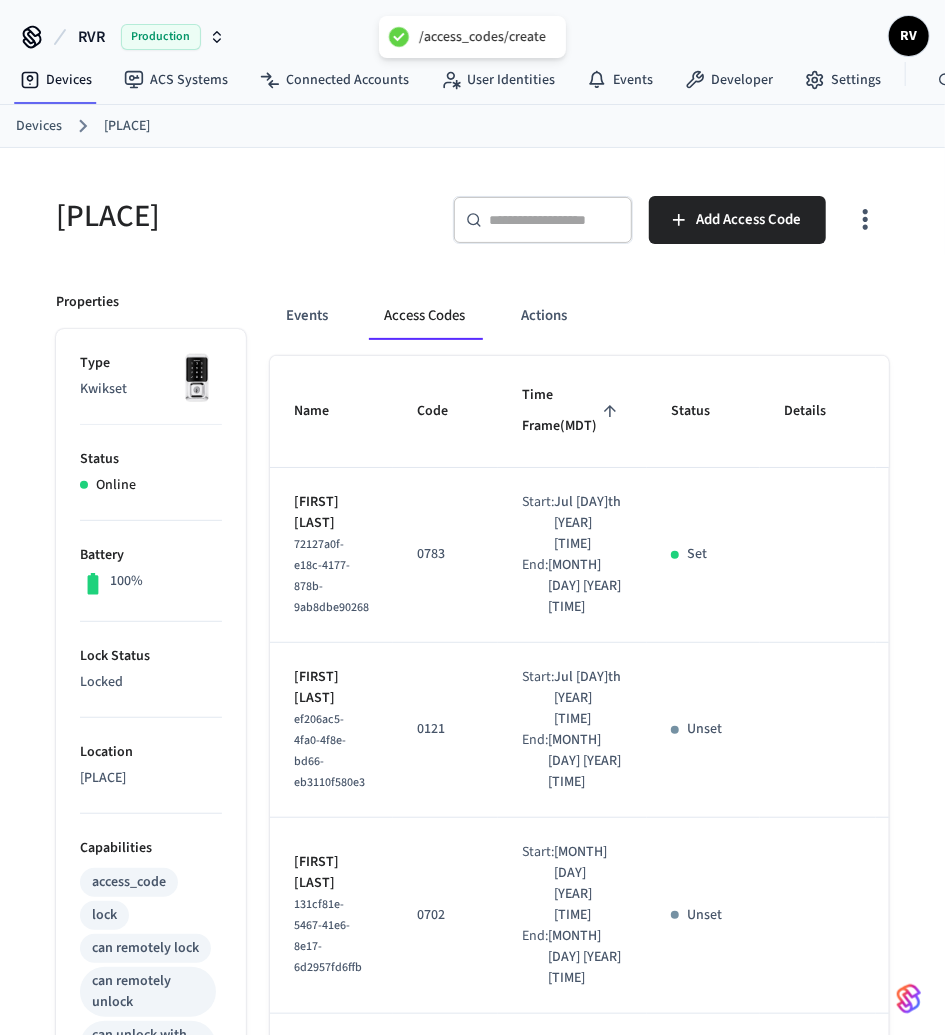 click on "Devices [LOCATION]" at bounding box center (472, 126) 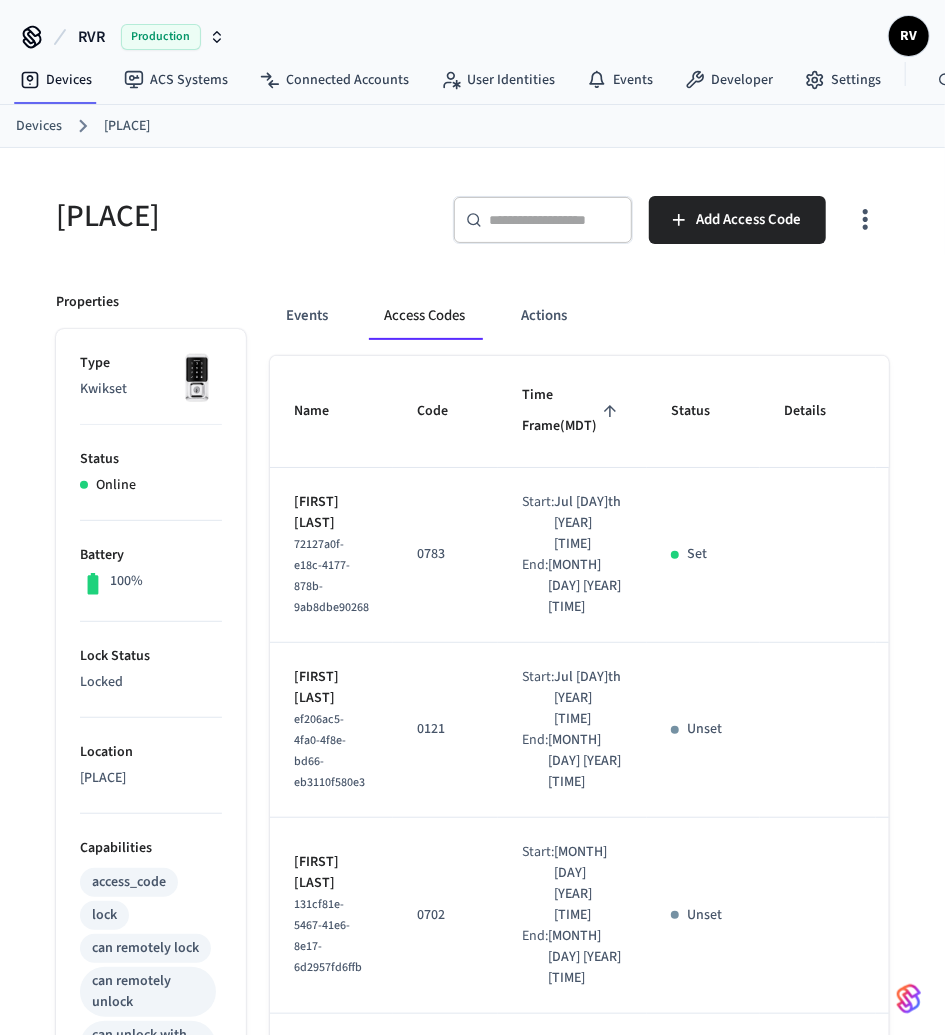 click on "Devices" at bounding box center (39, 126) 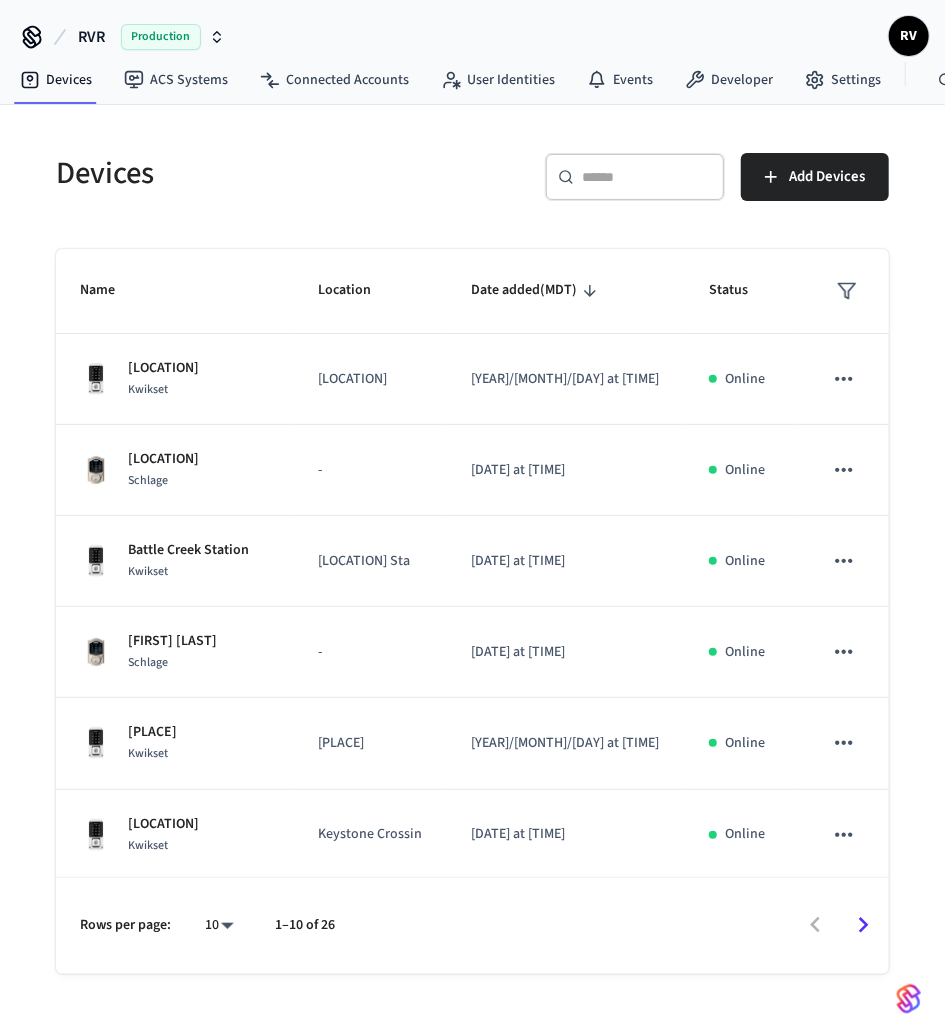 click on "​ ​" at bounding box center [635, 177] 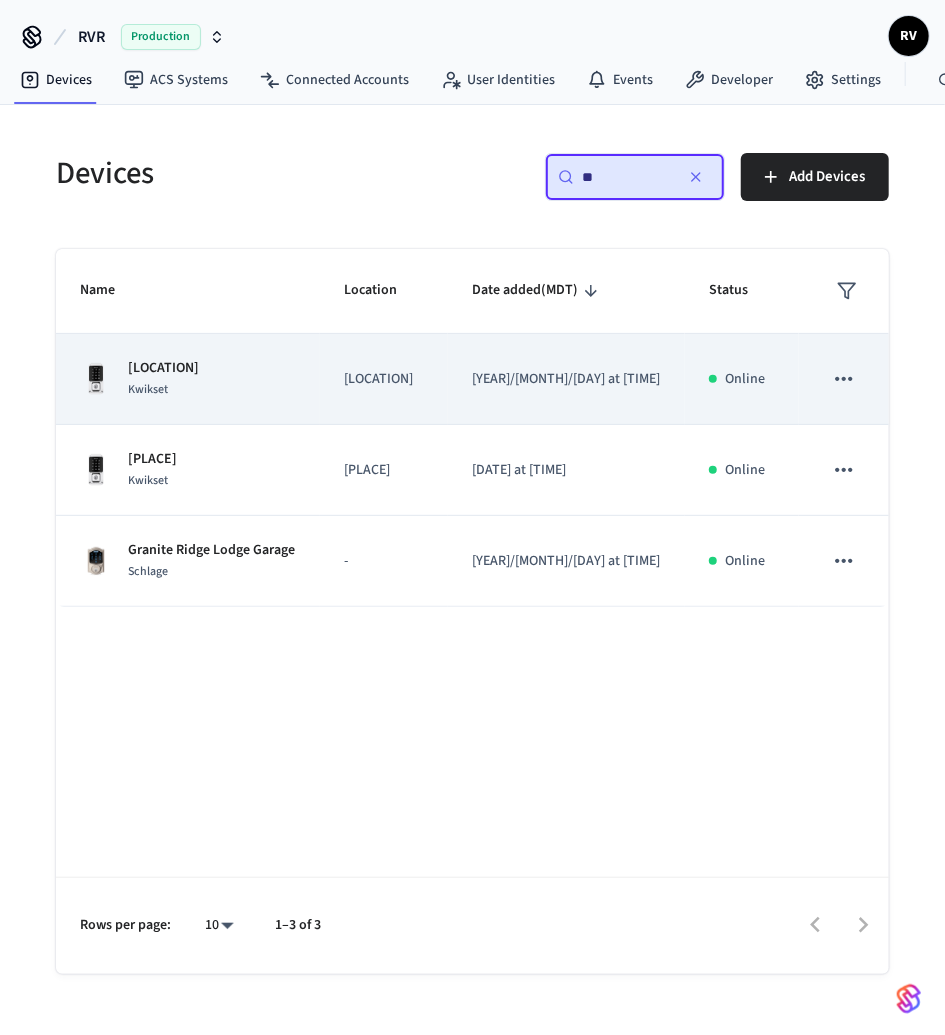 type on "**" 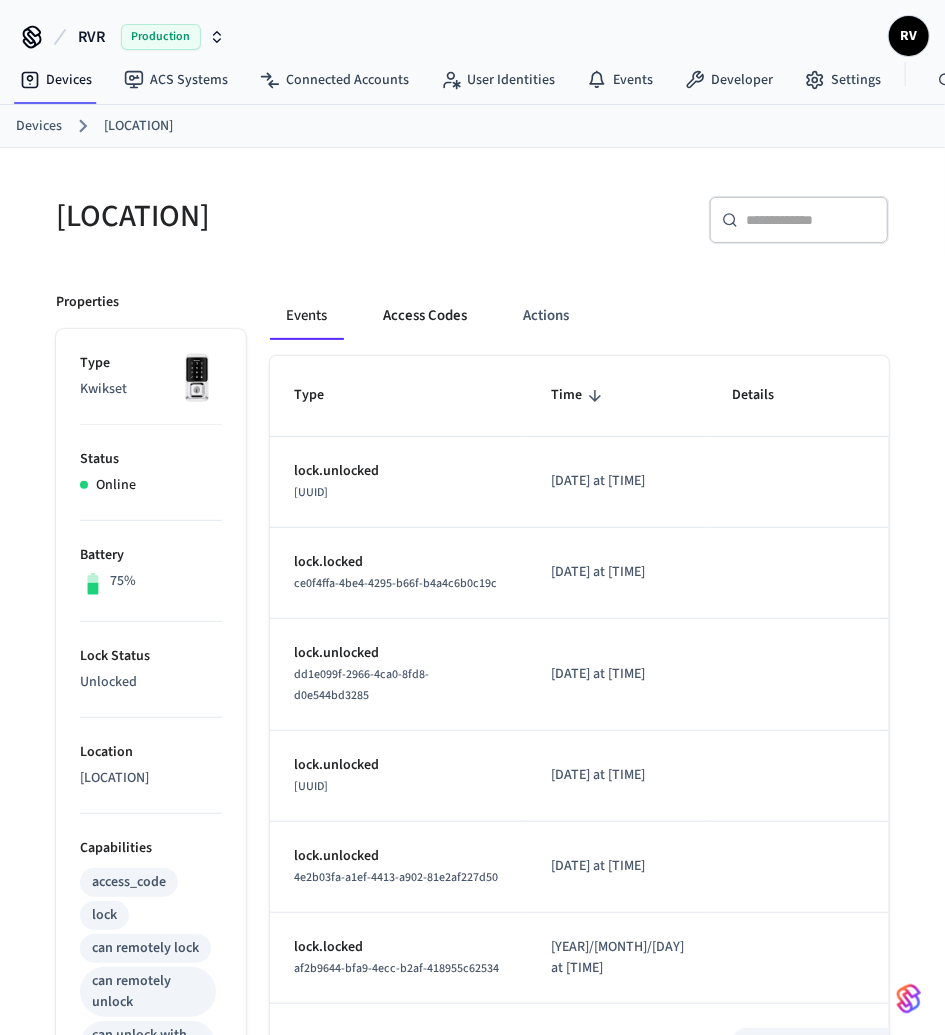 click on "Access Codes" at bounding box center [425, 316] 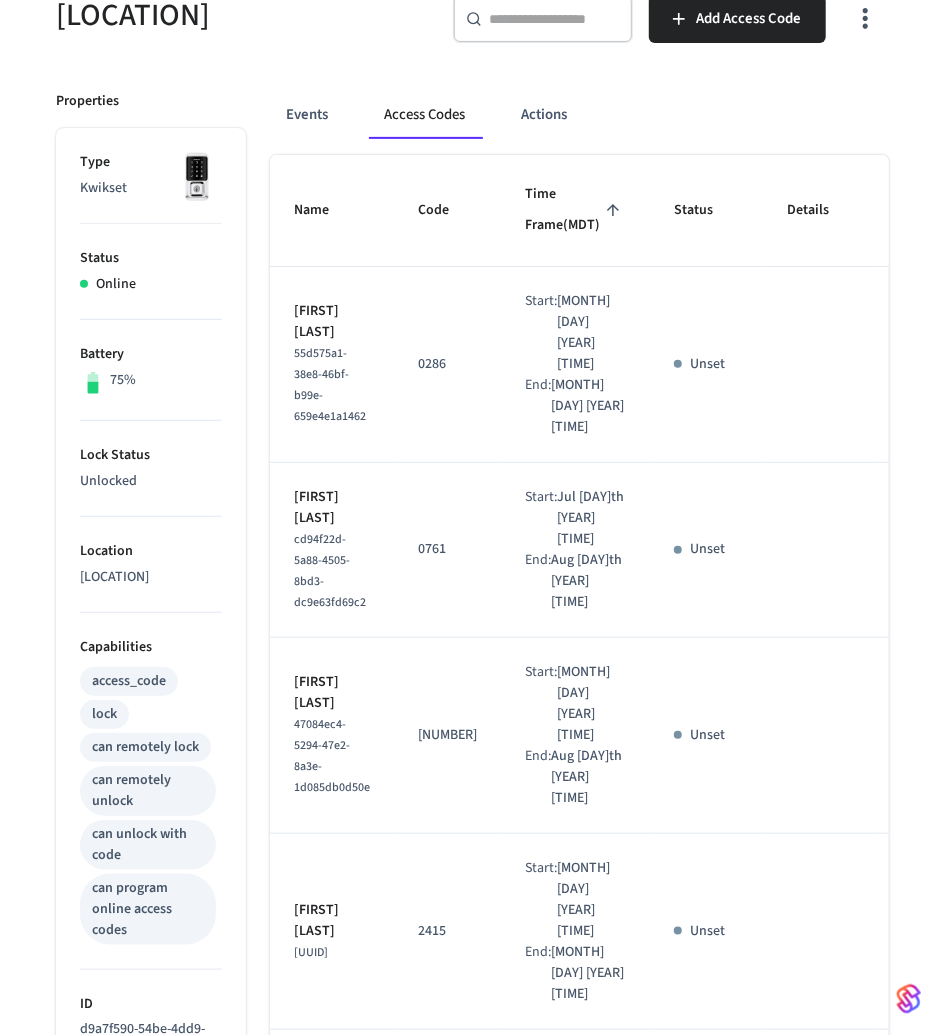 scroll, scrollTop: 0, scrollLeft: 0, axis: both 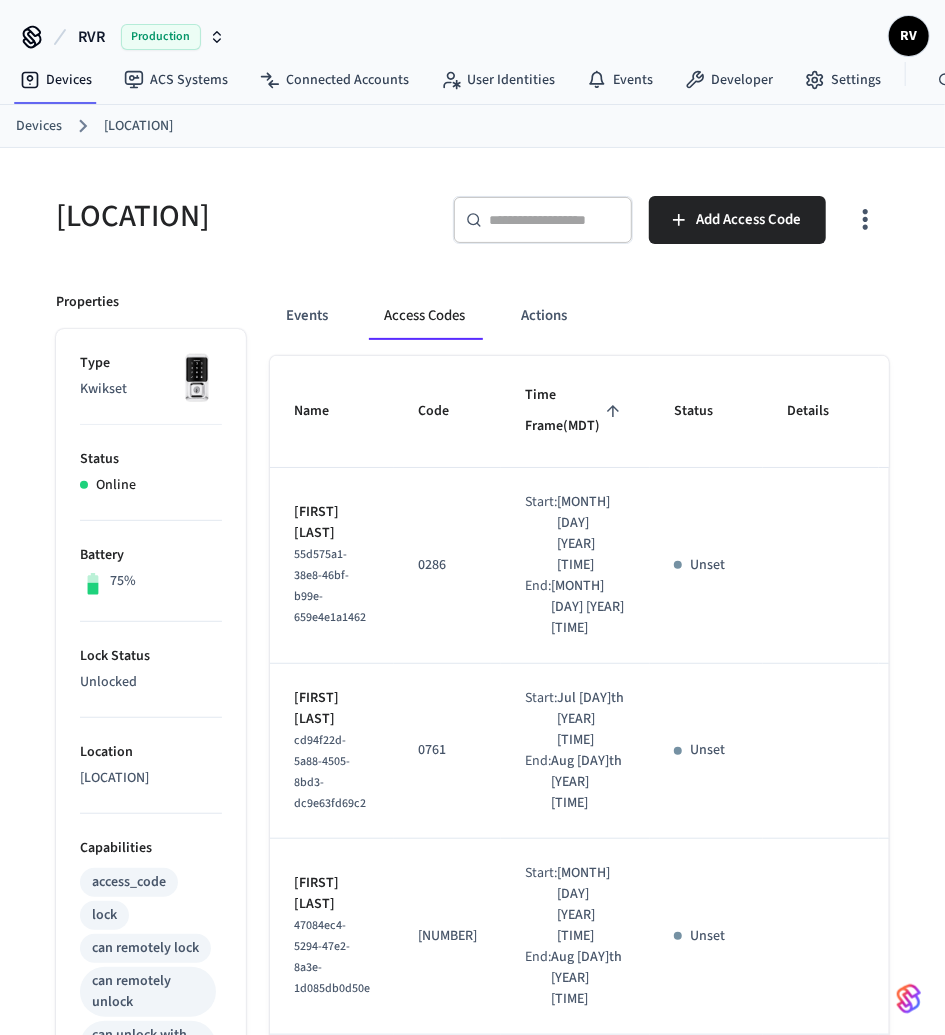 click on "Devices" at bounding box center [39, 126] 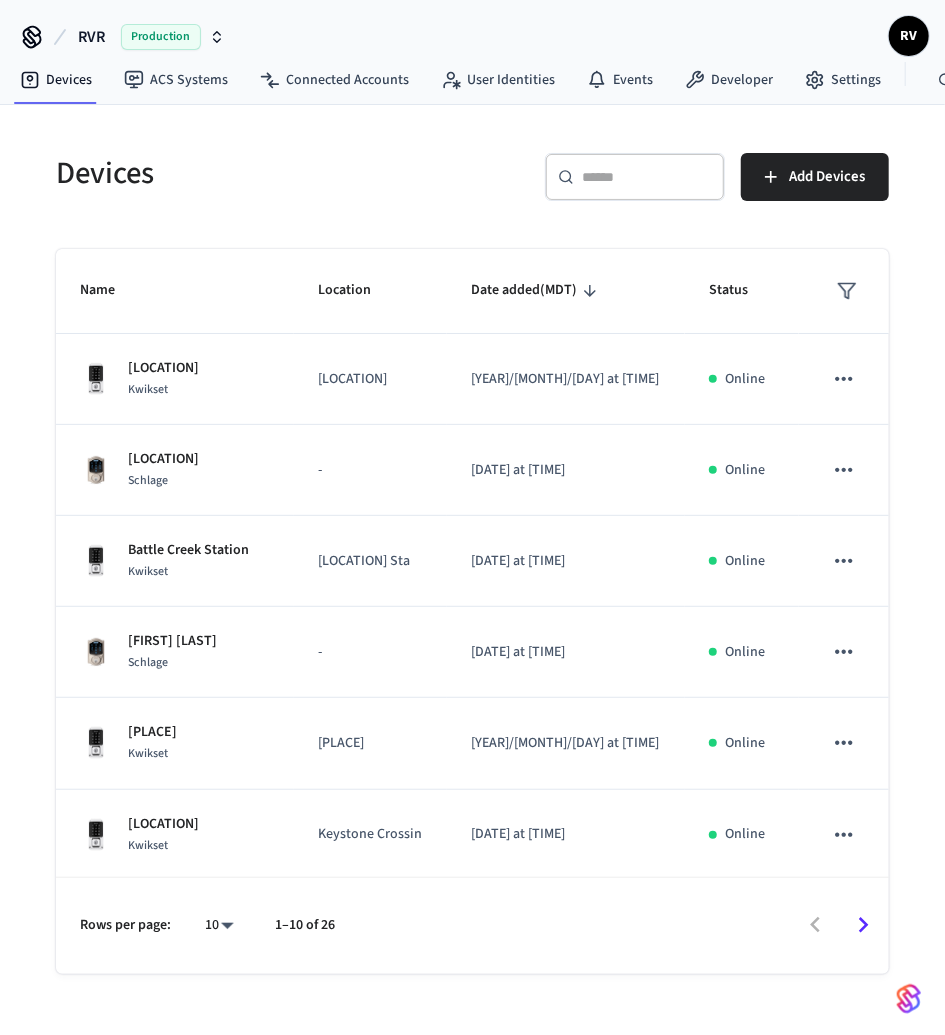click on "​ ​" at bounding box center [635, 177] 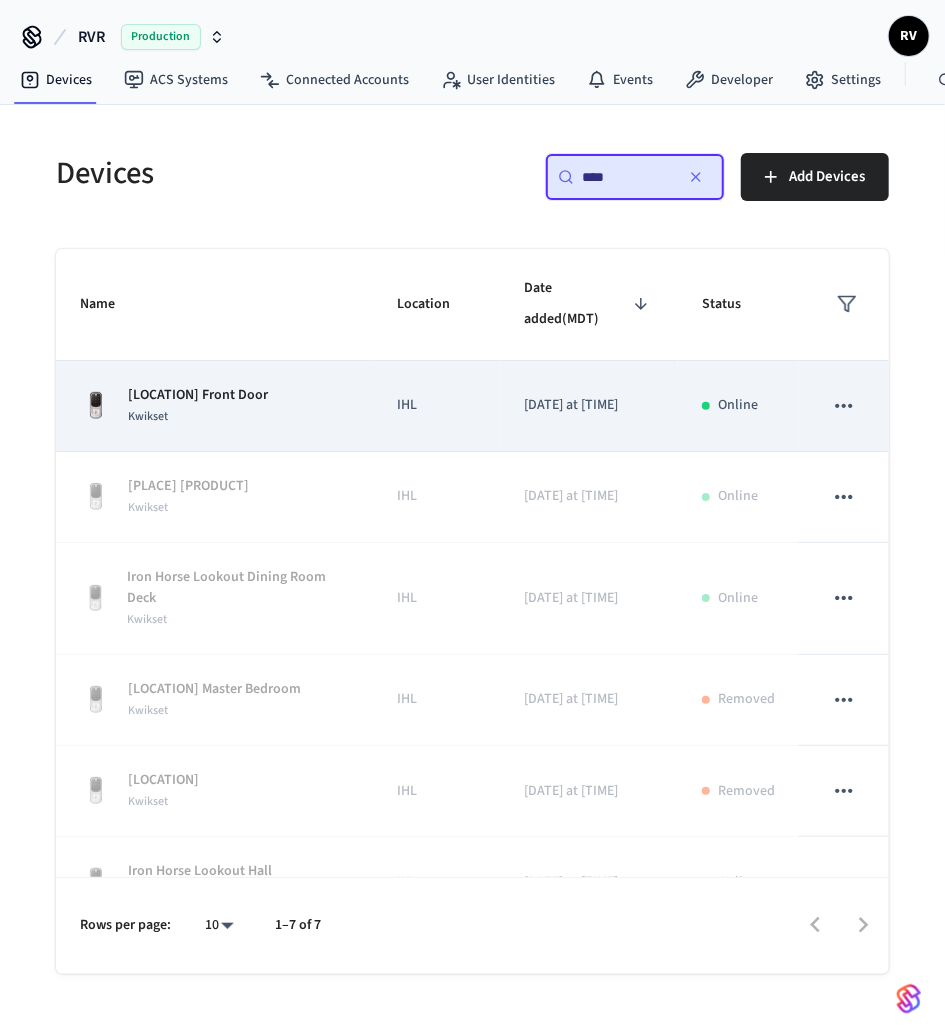 type on "****" 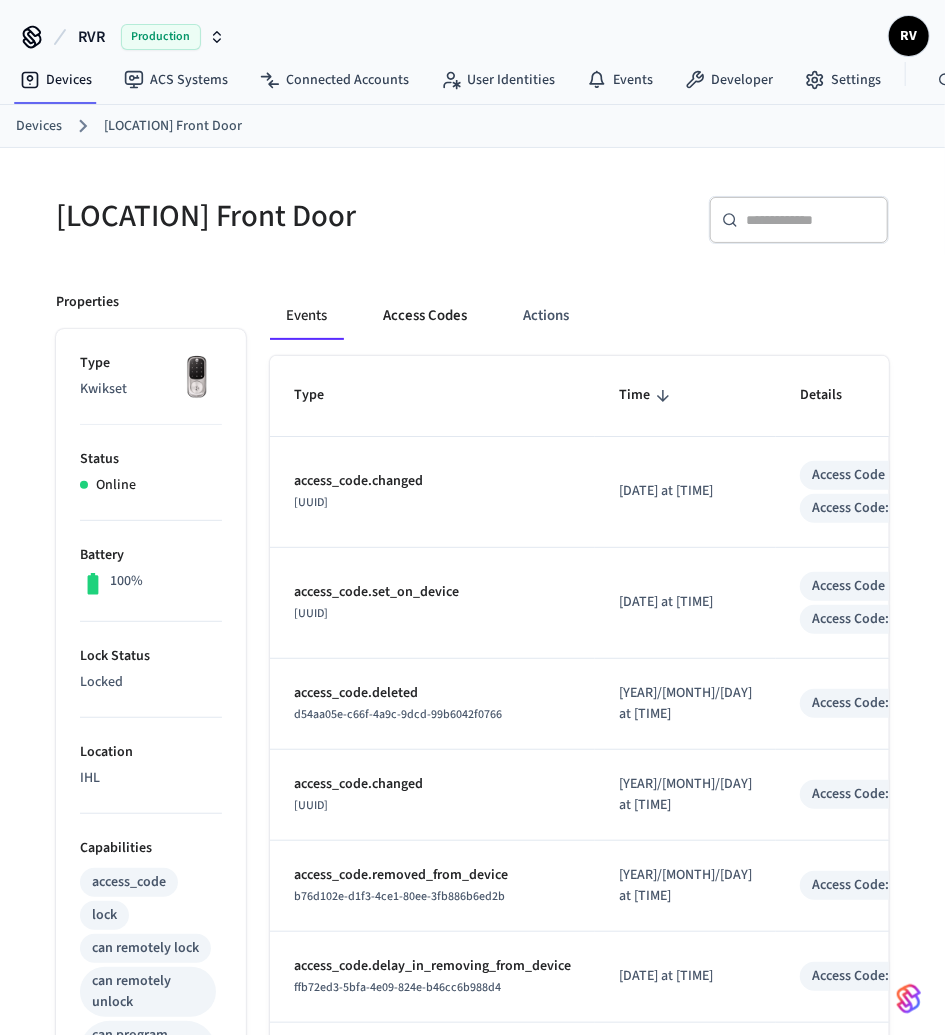 click on "Access Codes" at bounding box center [425, 316] 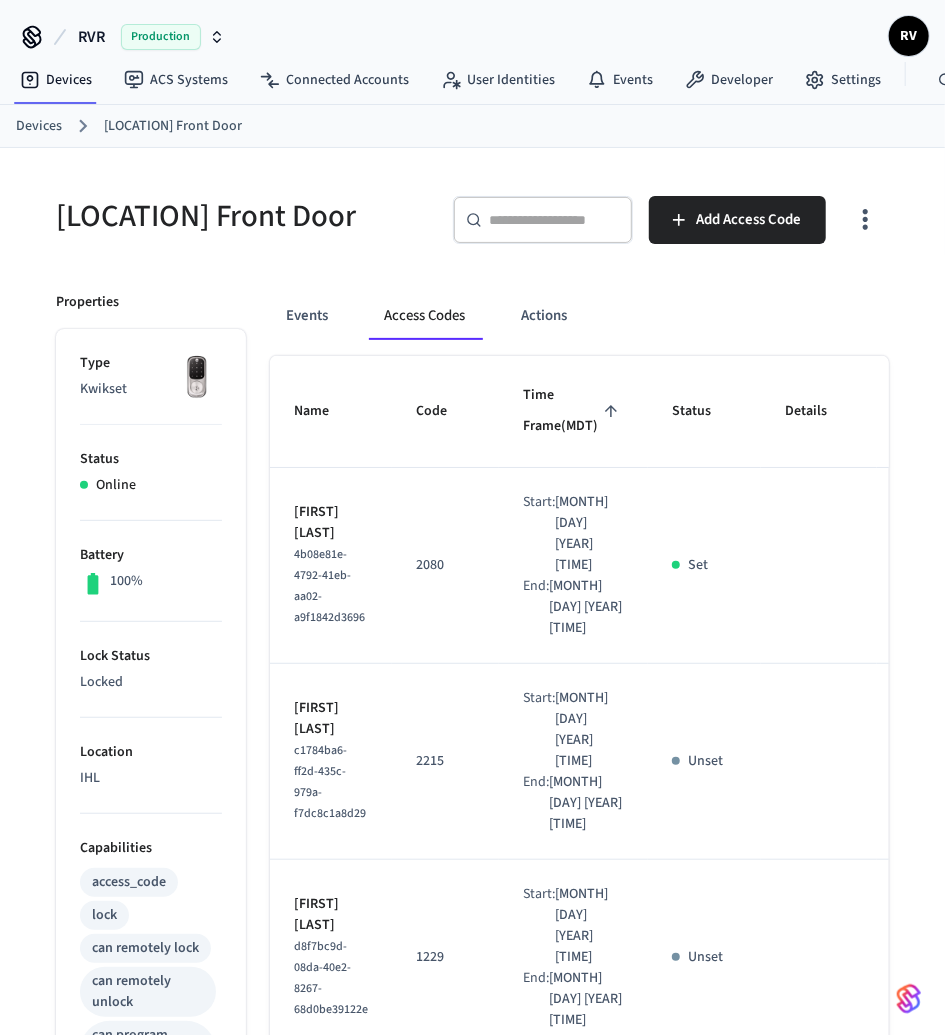 click on "Access Codes" at bounding box center (424, 316) 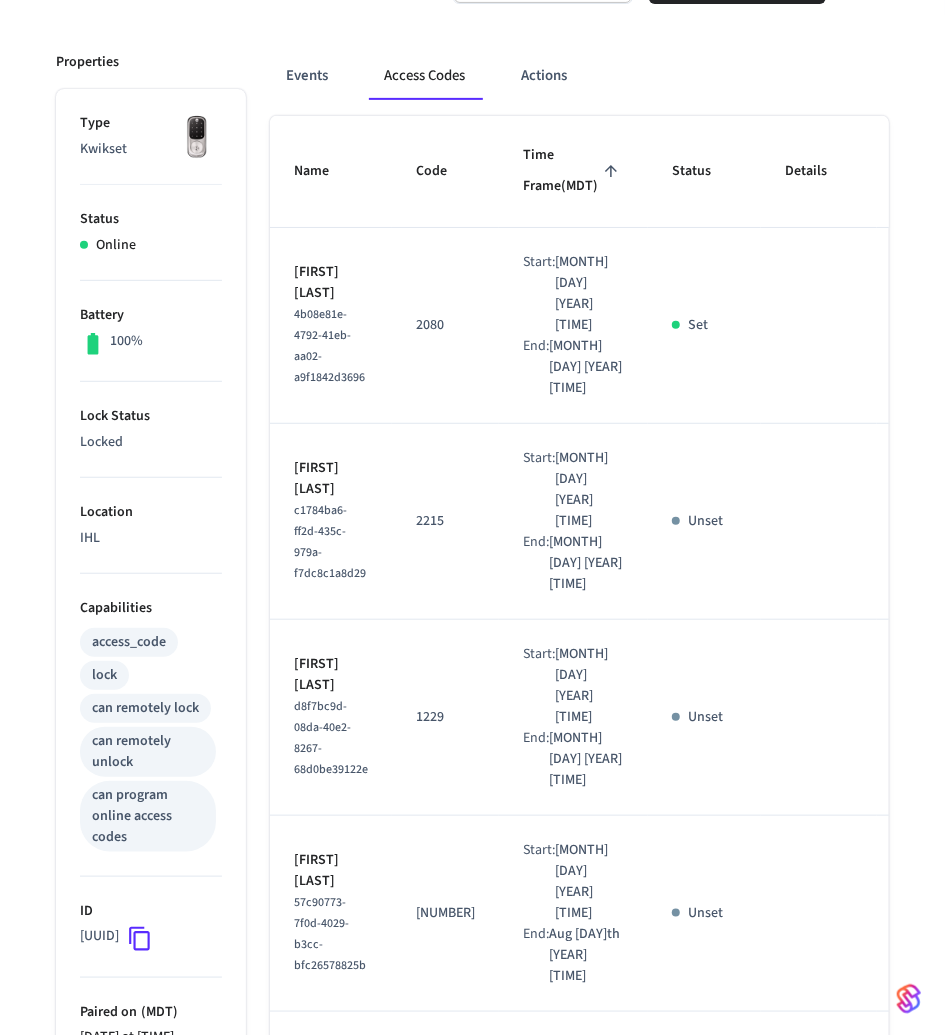 scroll, scrollTop: 0, scrollLeft: 0, axis: both 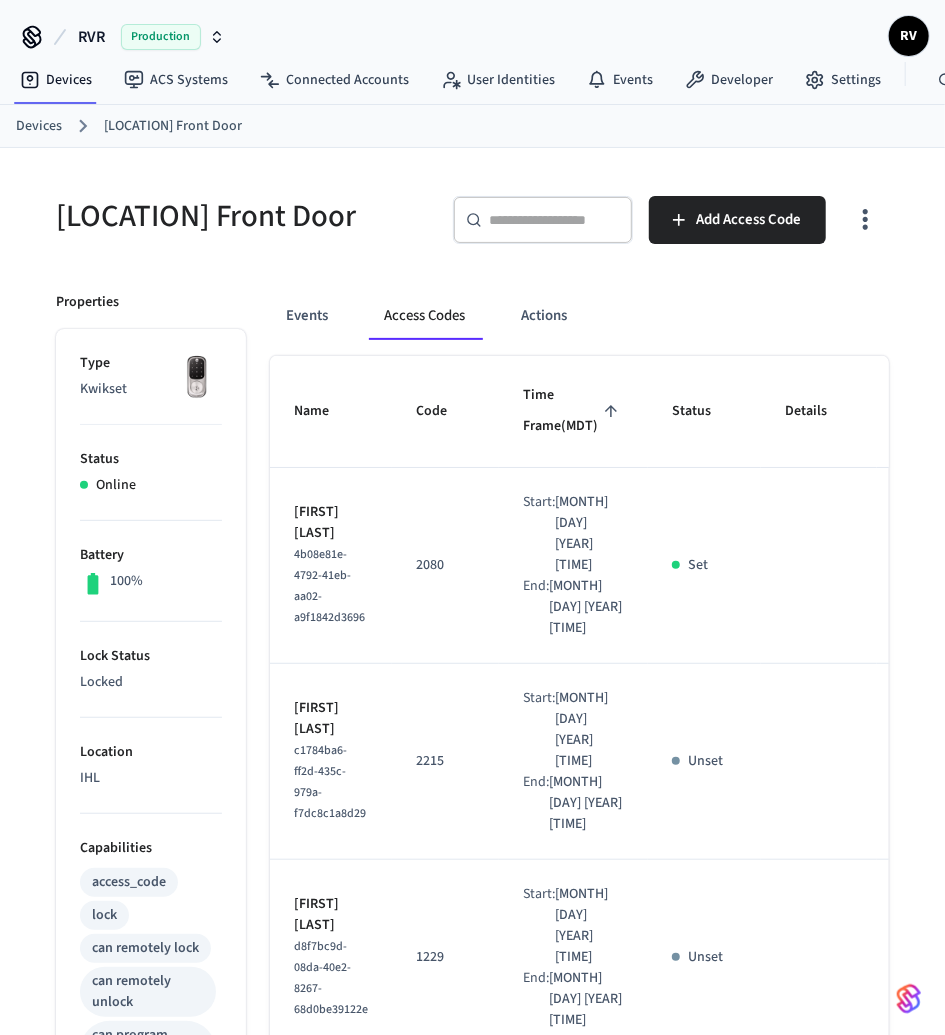 click on "Devices" at bounding box center (39, 126) 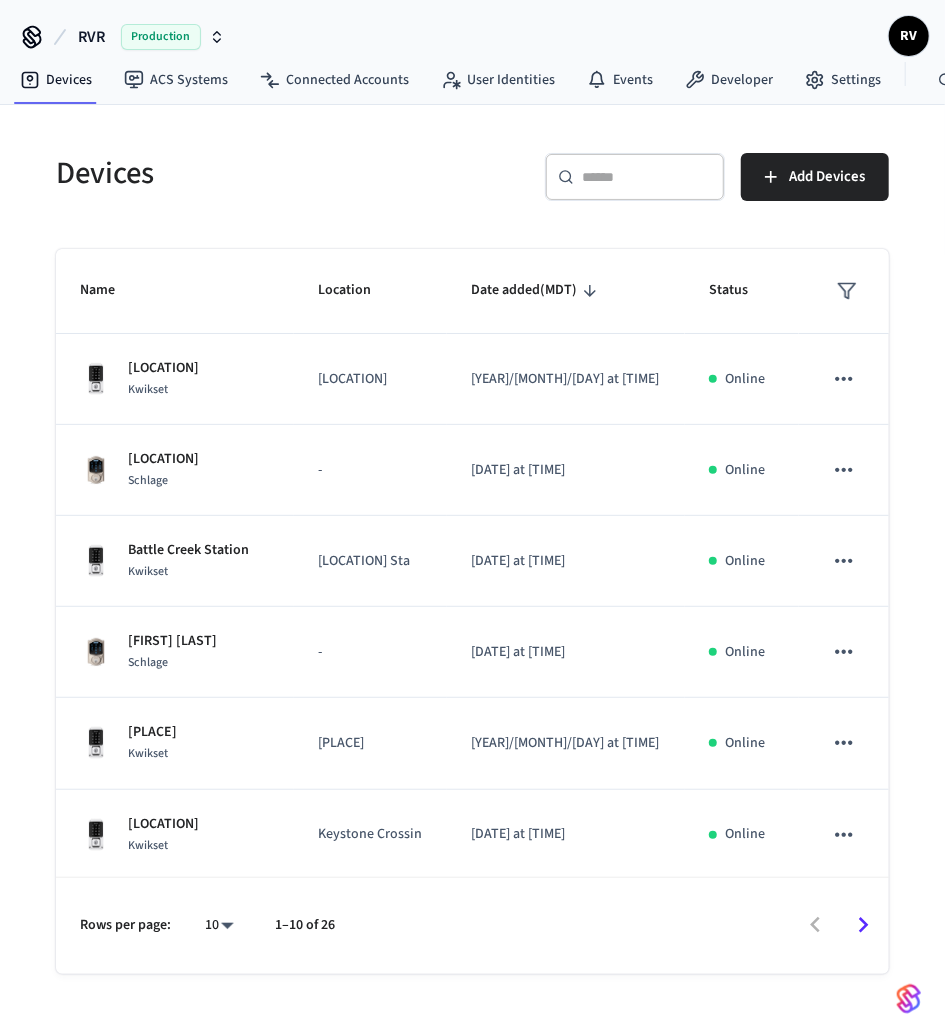 click on "​ ​" at bounding box center [635, 177] 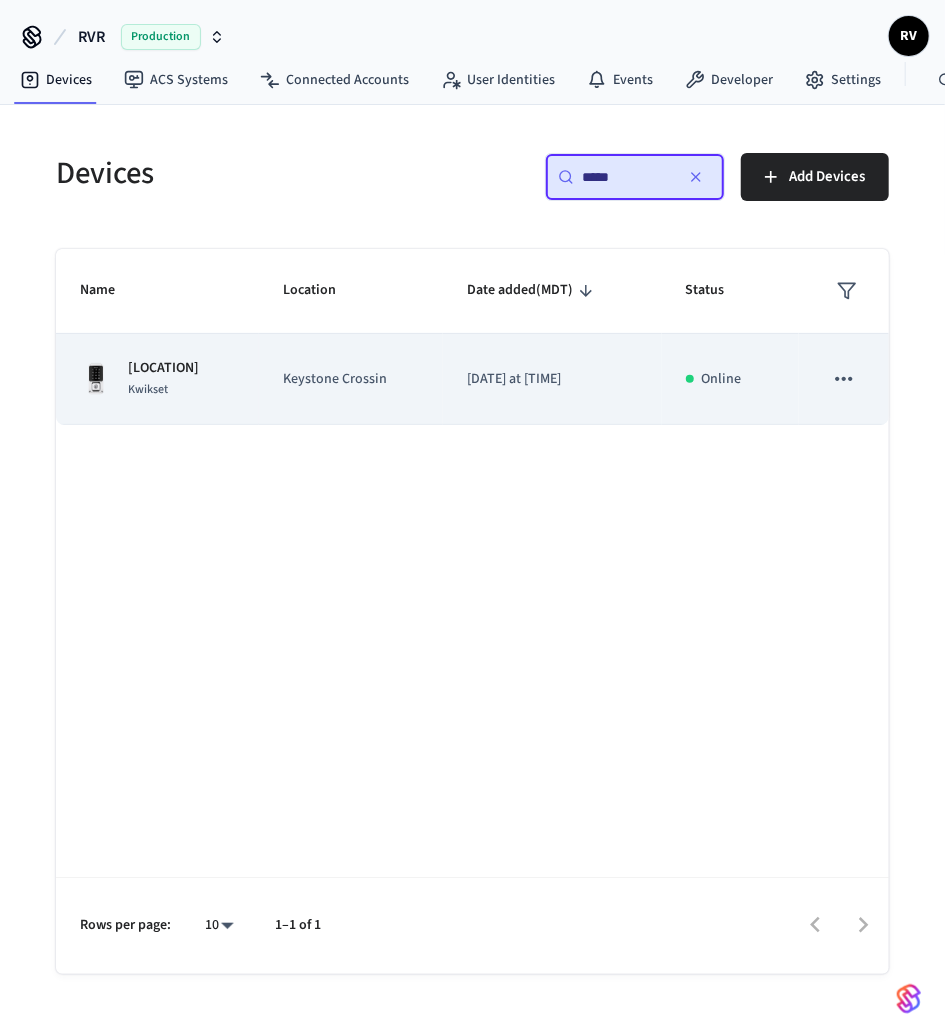 type on "*****" 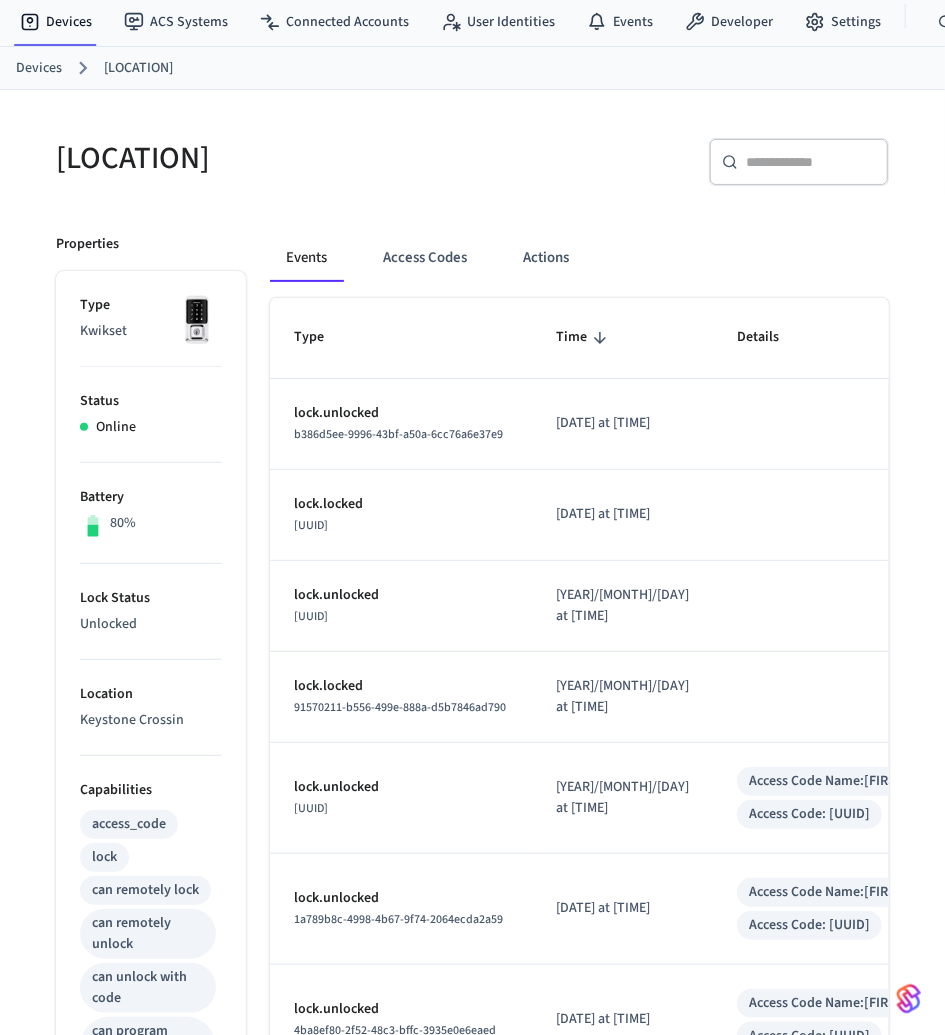 scroll, scrollTop: 0, scrollLeft: 0, axis: both 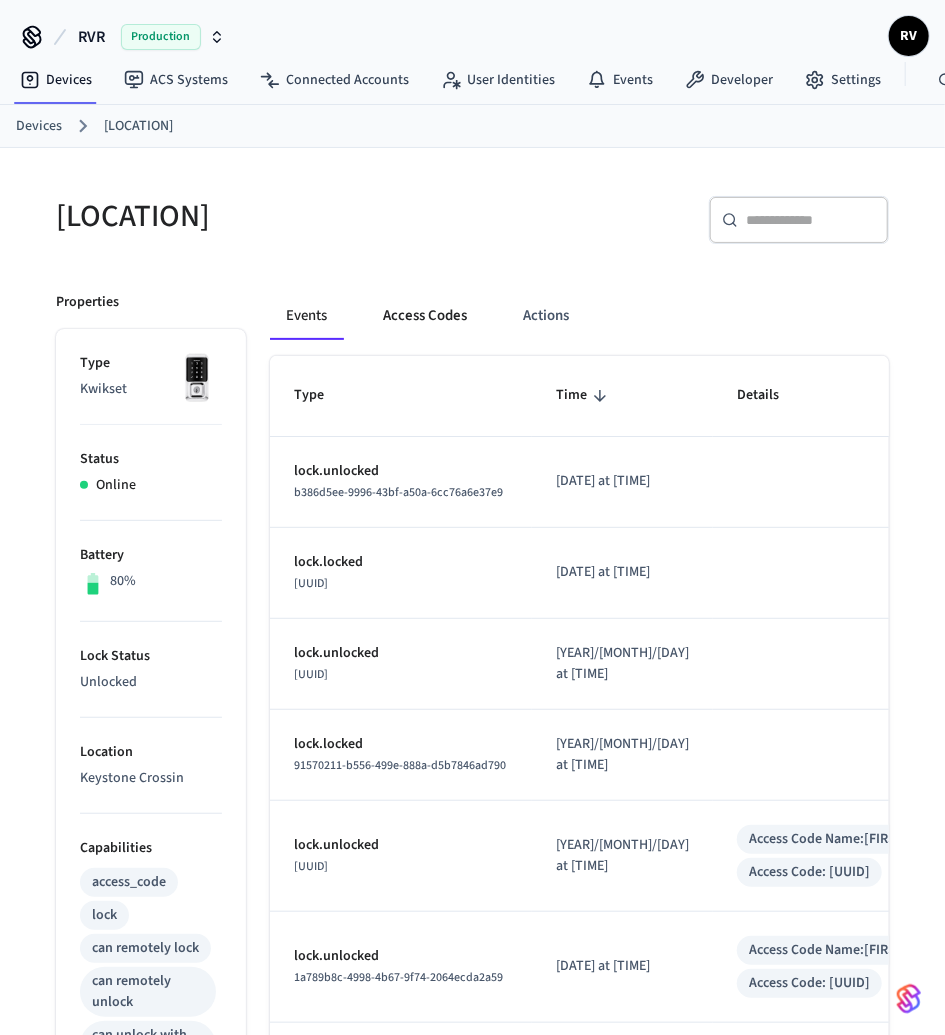 click on "Access Codes" at bounding box center [425, 316] 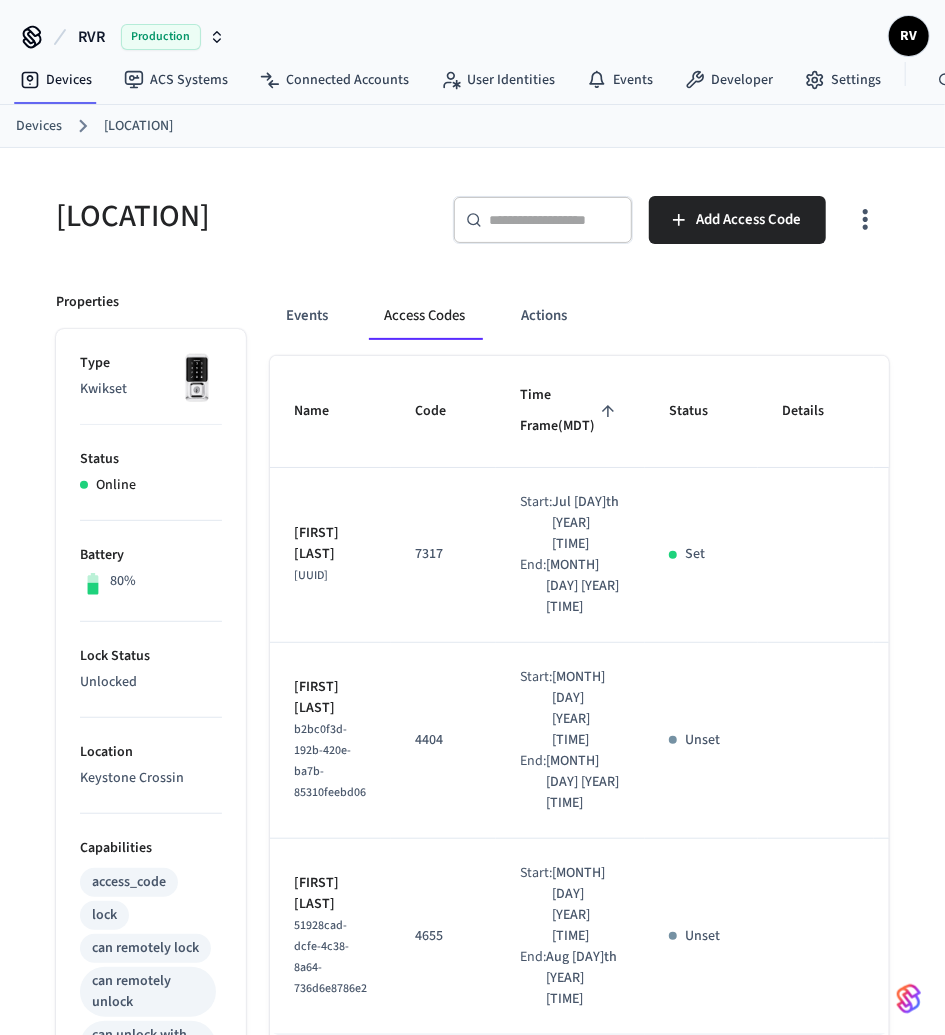 click on "Access Codes" at bounding box center (424, 316) 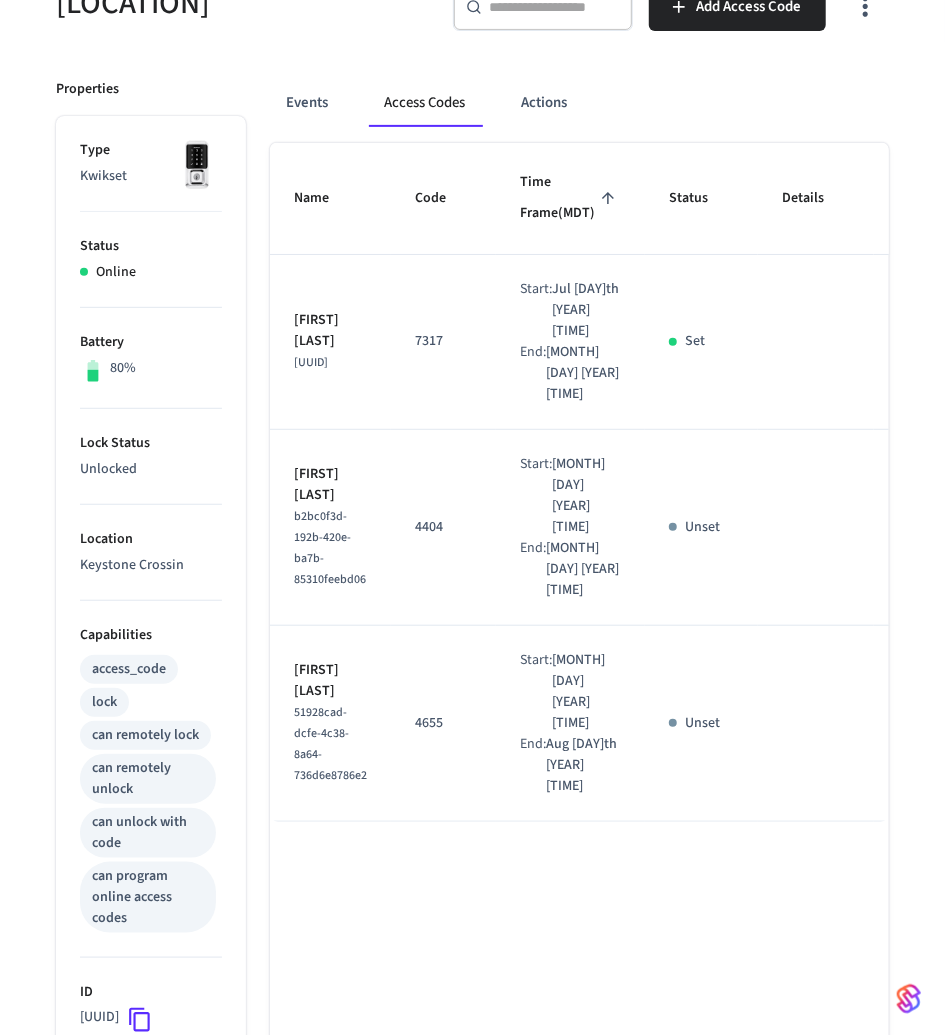 scroll, scrollTop: 217, scrollLeft: 0, axis: vertical 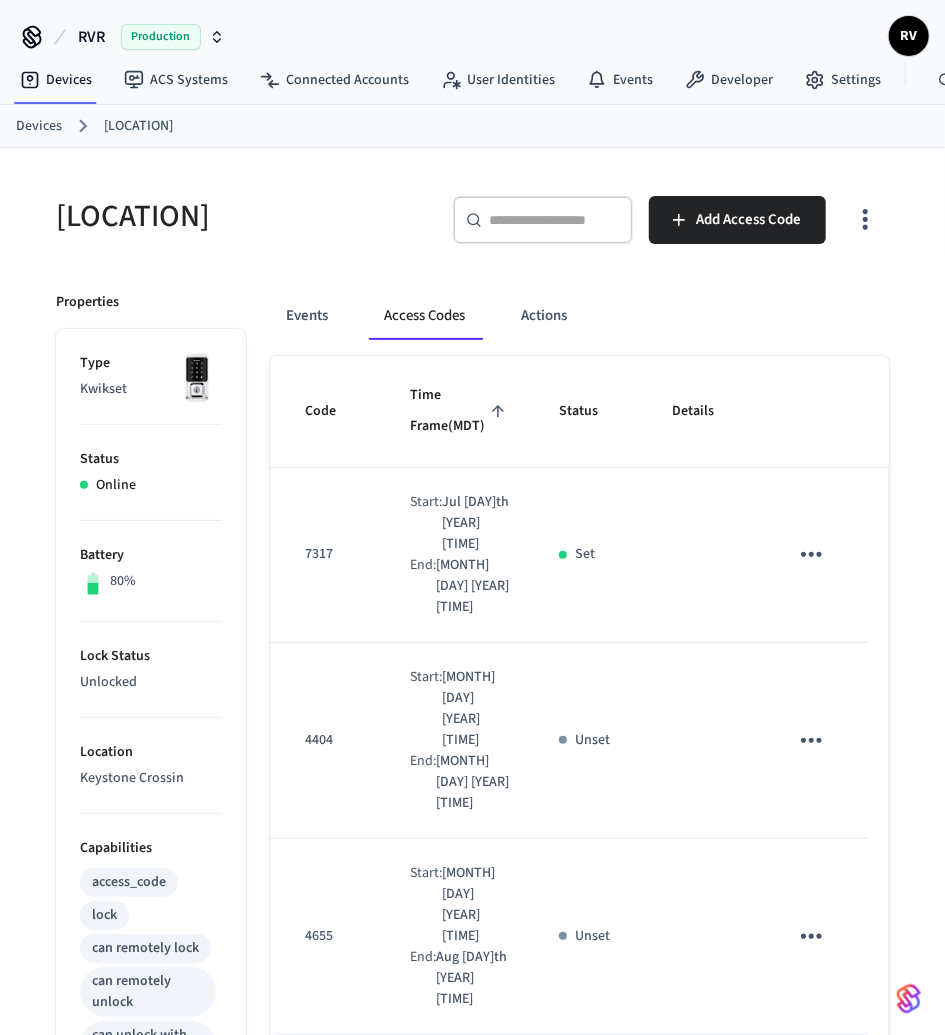 click on "Devices" at bounding box center [39, 126] 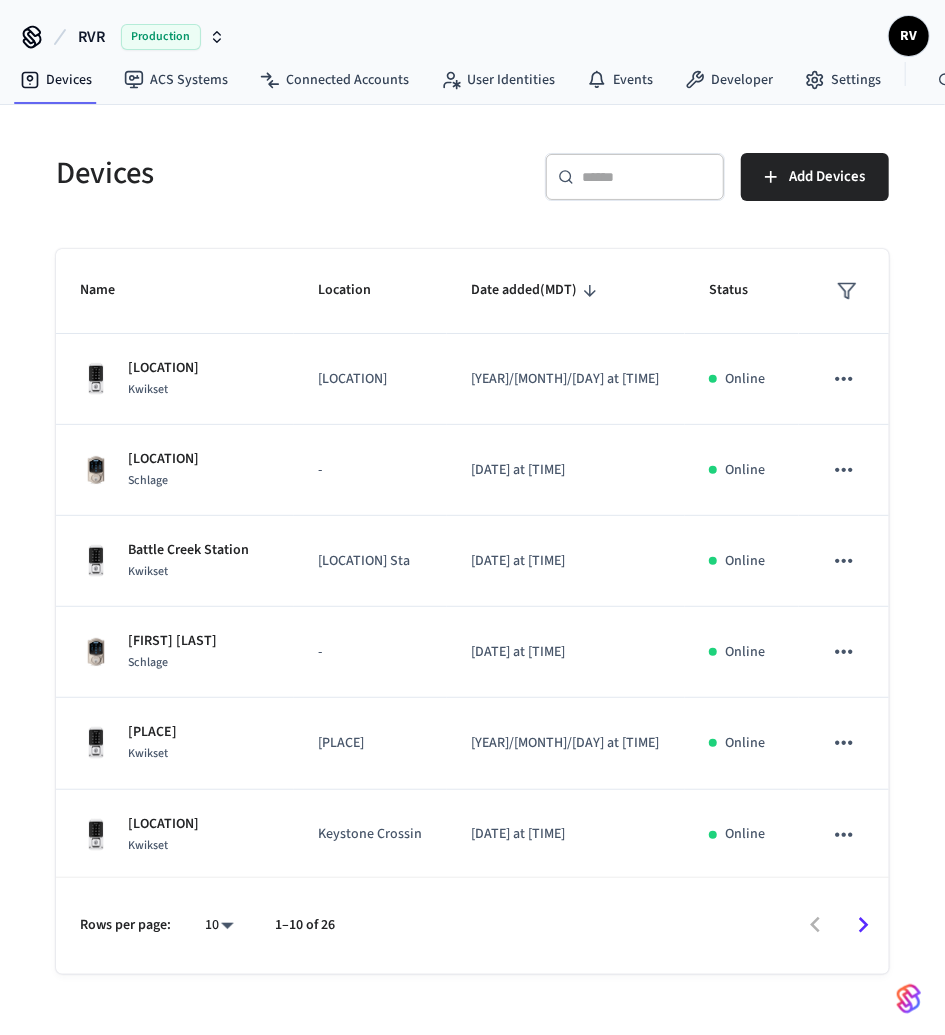click on "​ ​" at bounding box center [635, 177] 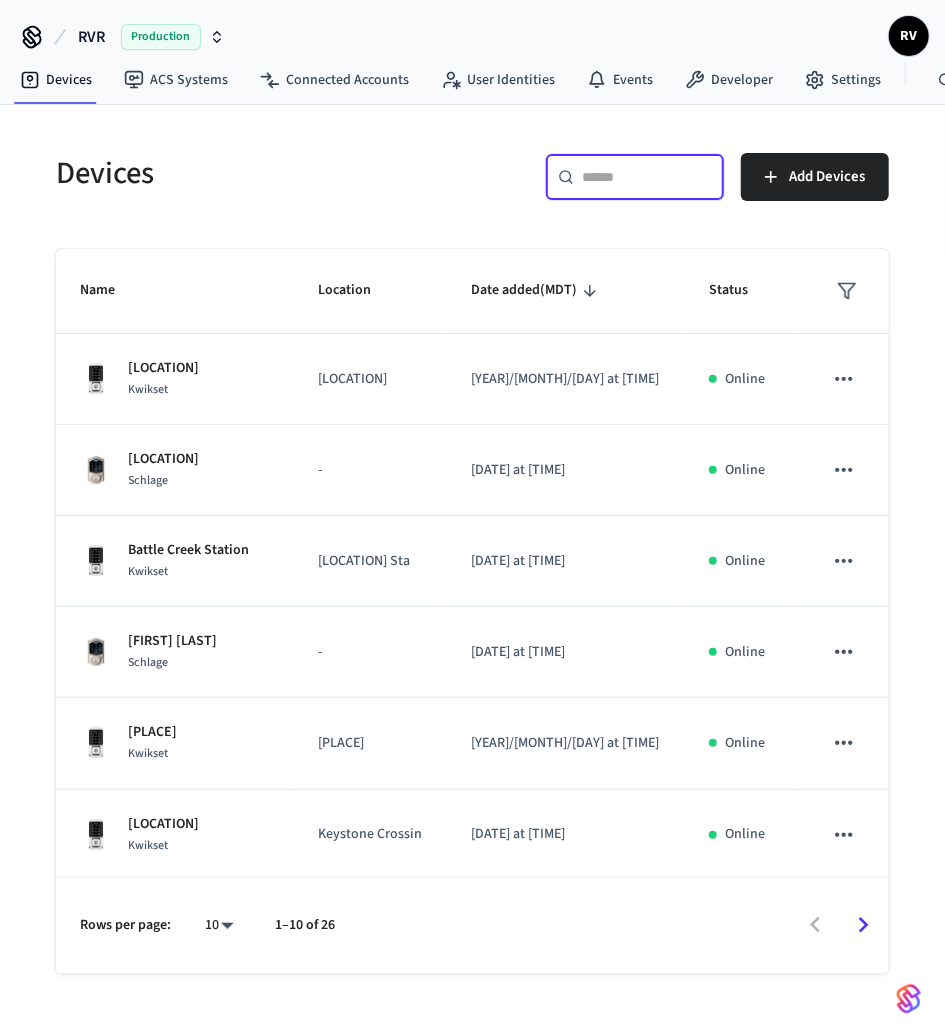 click at bounding box center [647, 177] 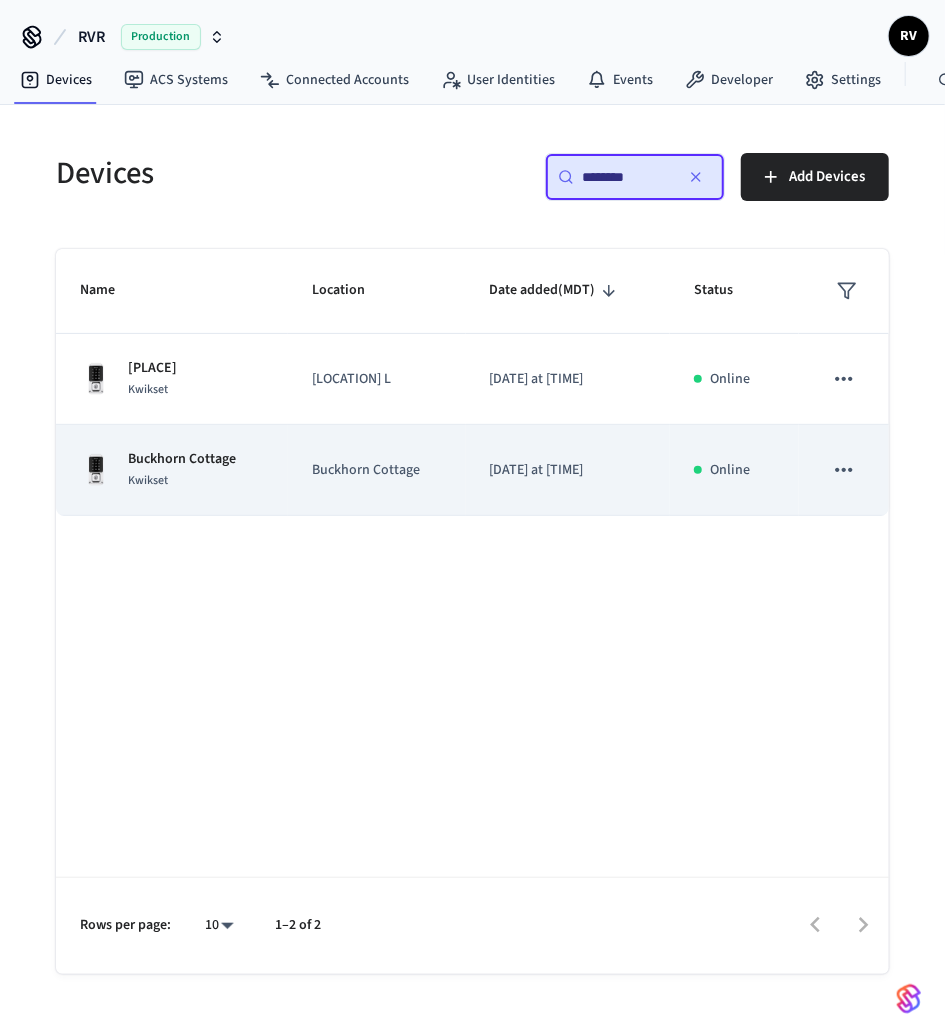 type on "********" 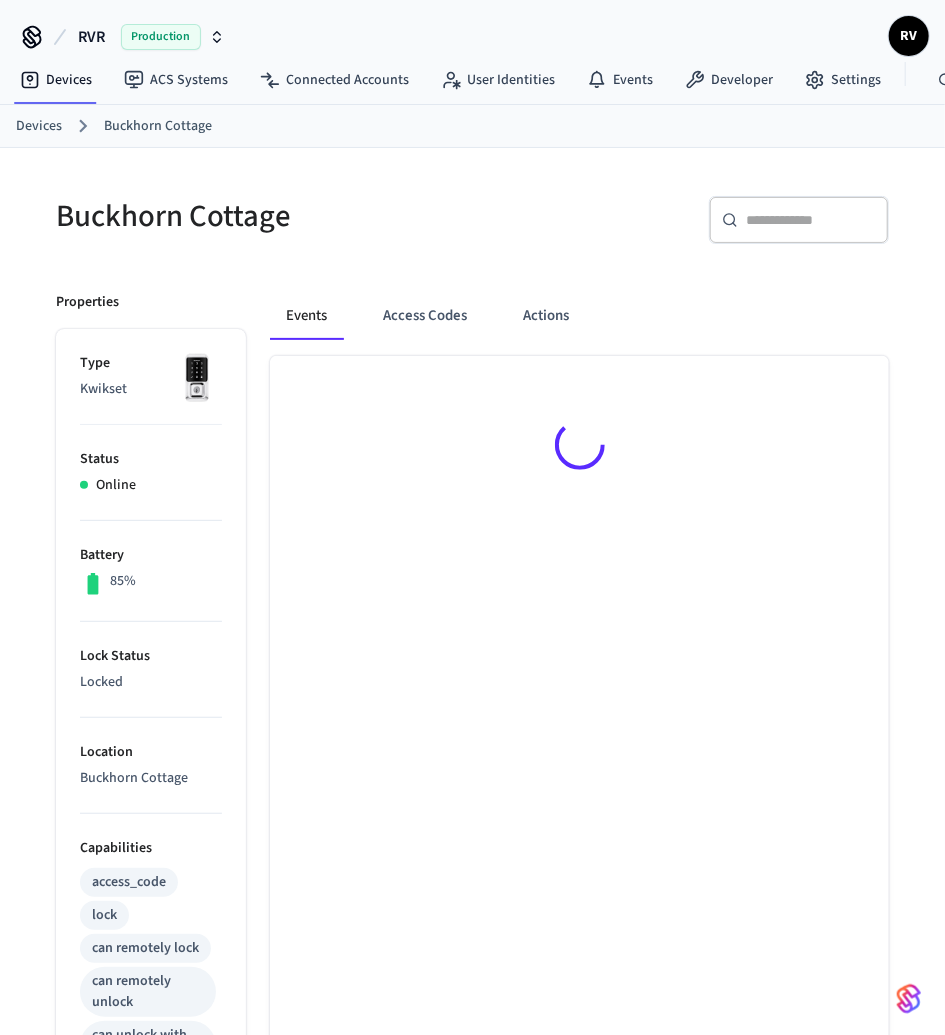 click on "Events Access Codes Actions" at bounding box center (567, 934) 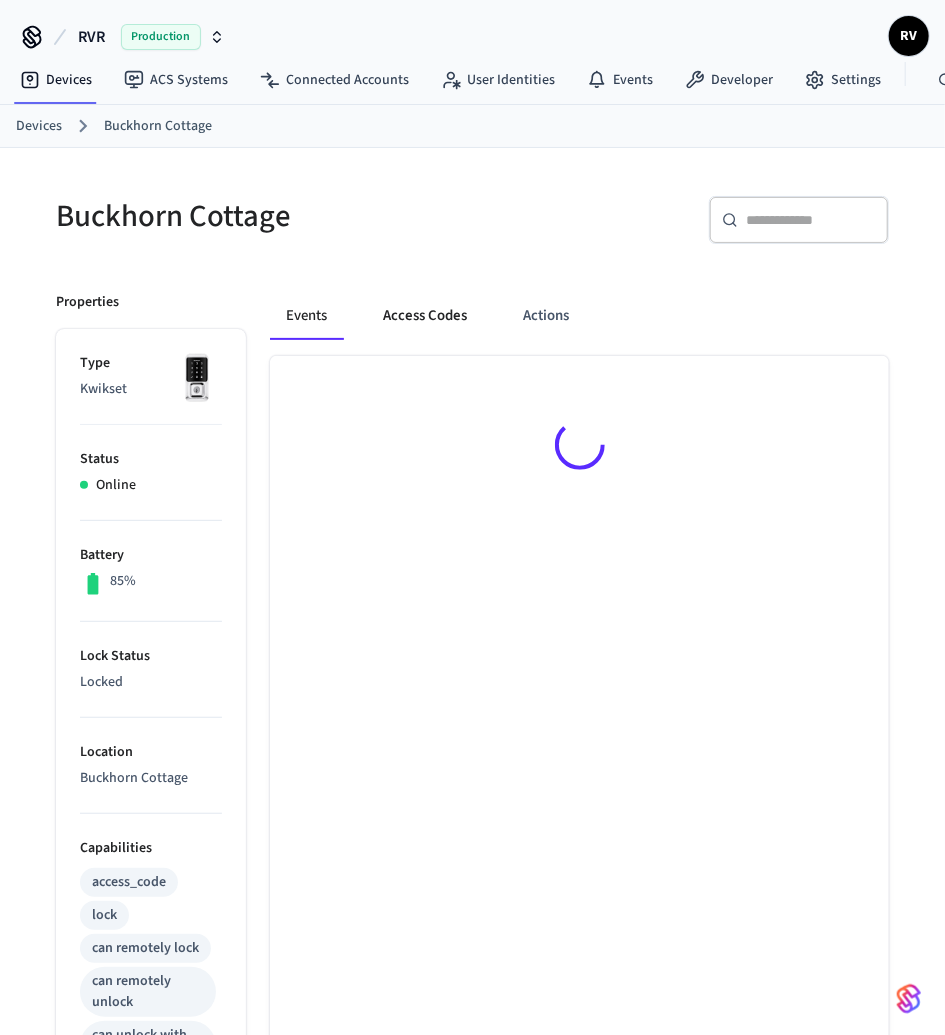 click on "Access Codes" at bounding box center [425, 316] 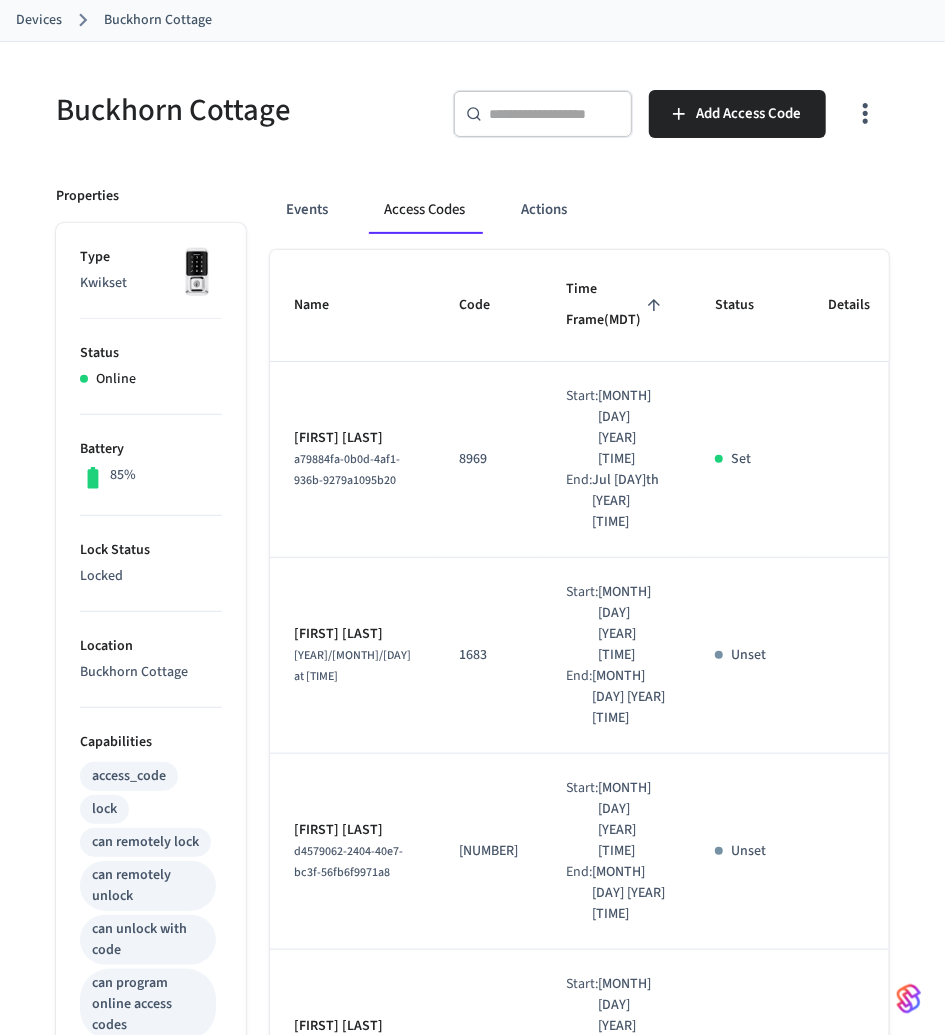 scroll, scrollTop: 0, scrollLeft: 0, axis: both 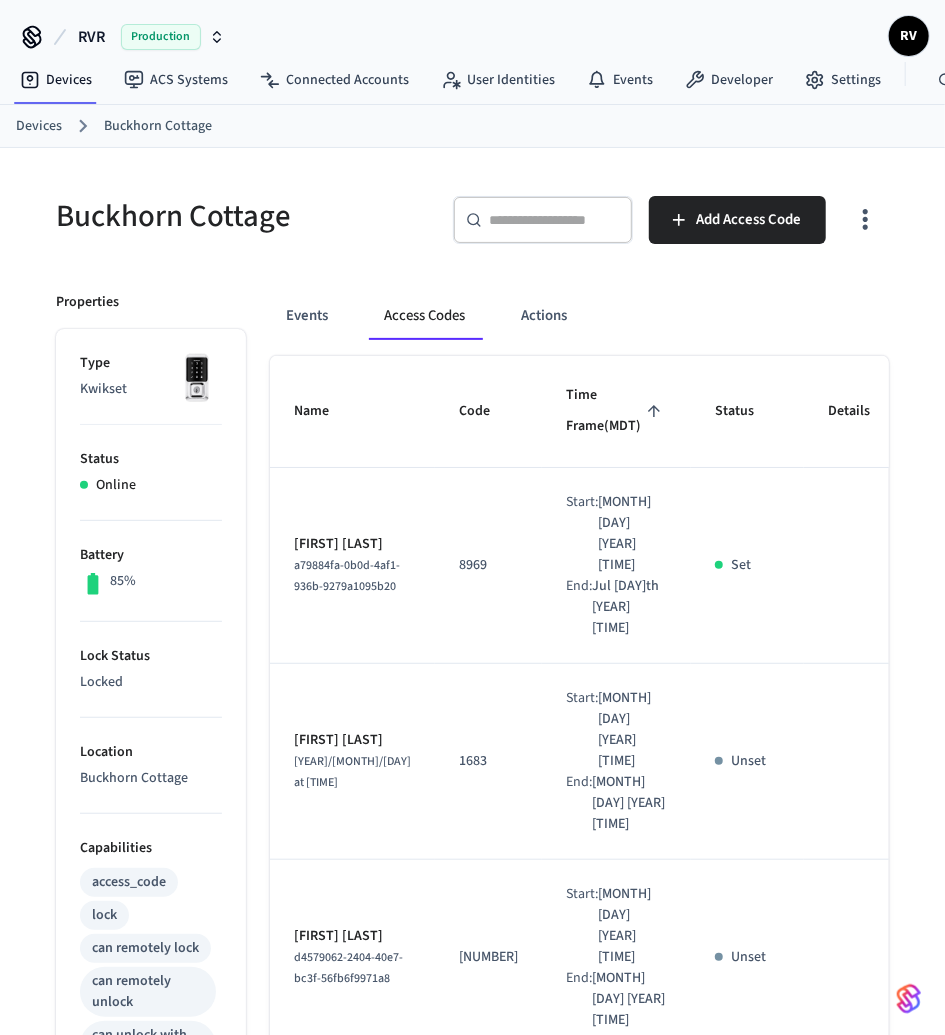 click on "Devices" at bounding box center [39, 126] 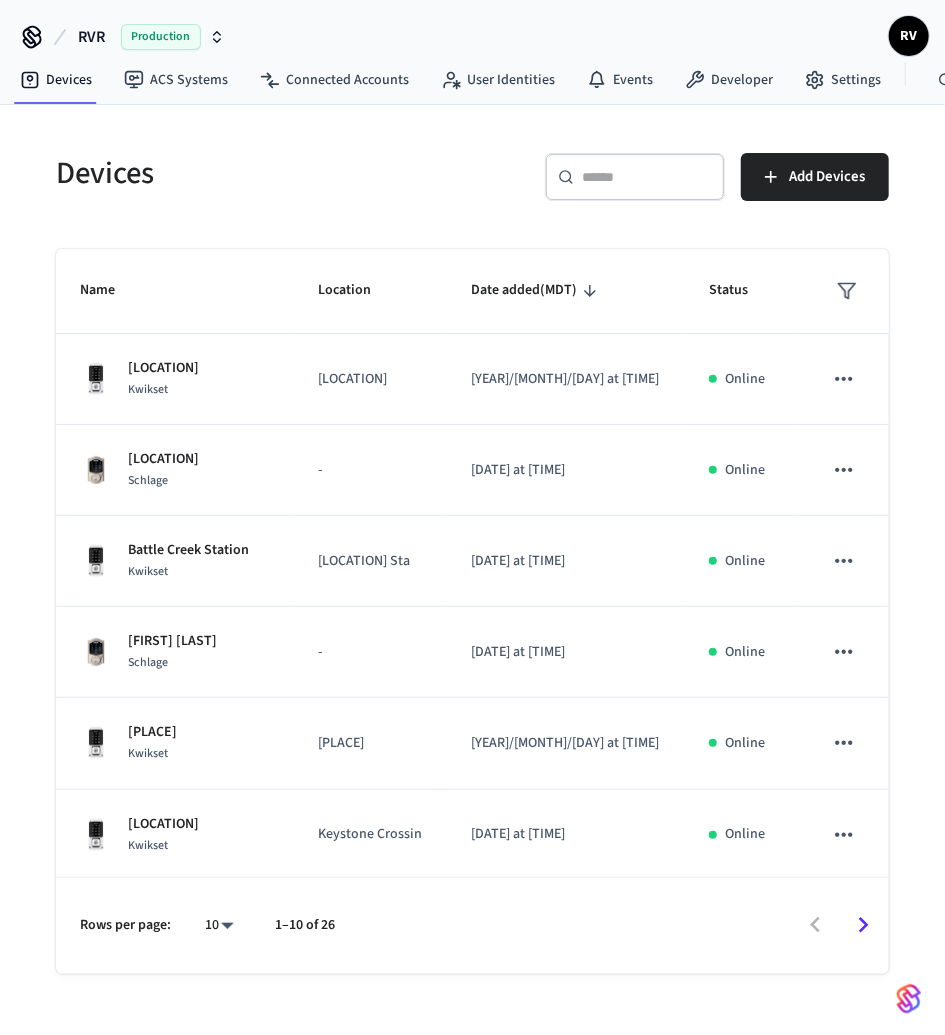 click at bounding box center [647, 177] 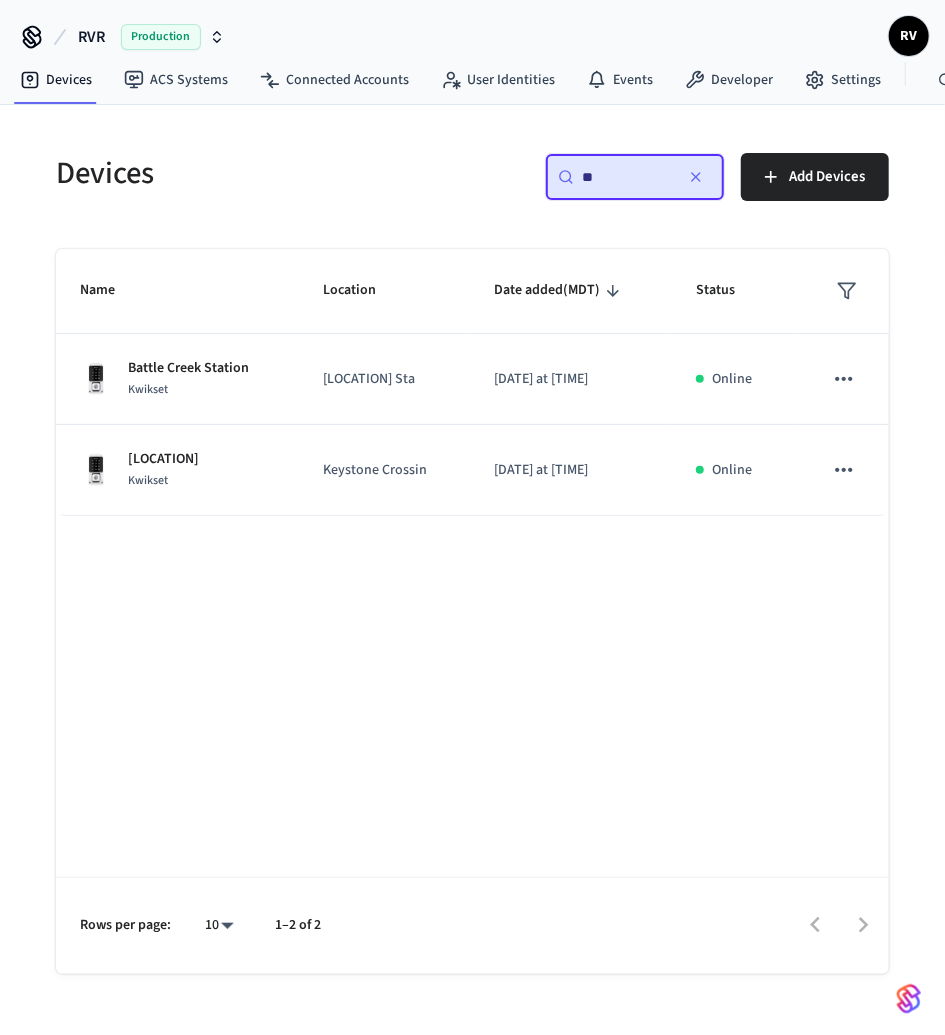 type on "*" 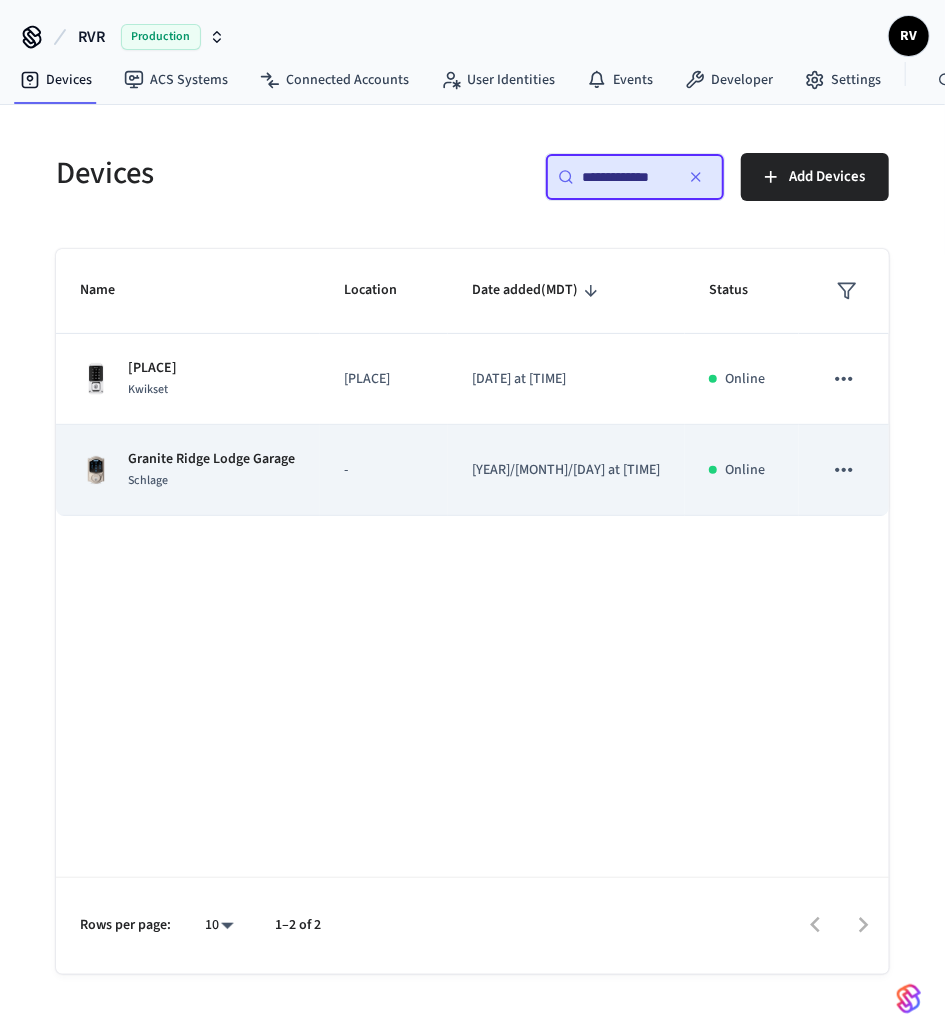 type on "**********" 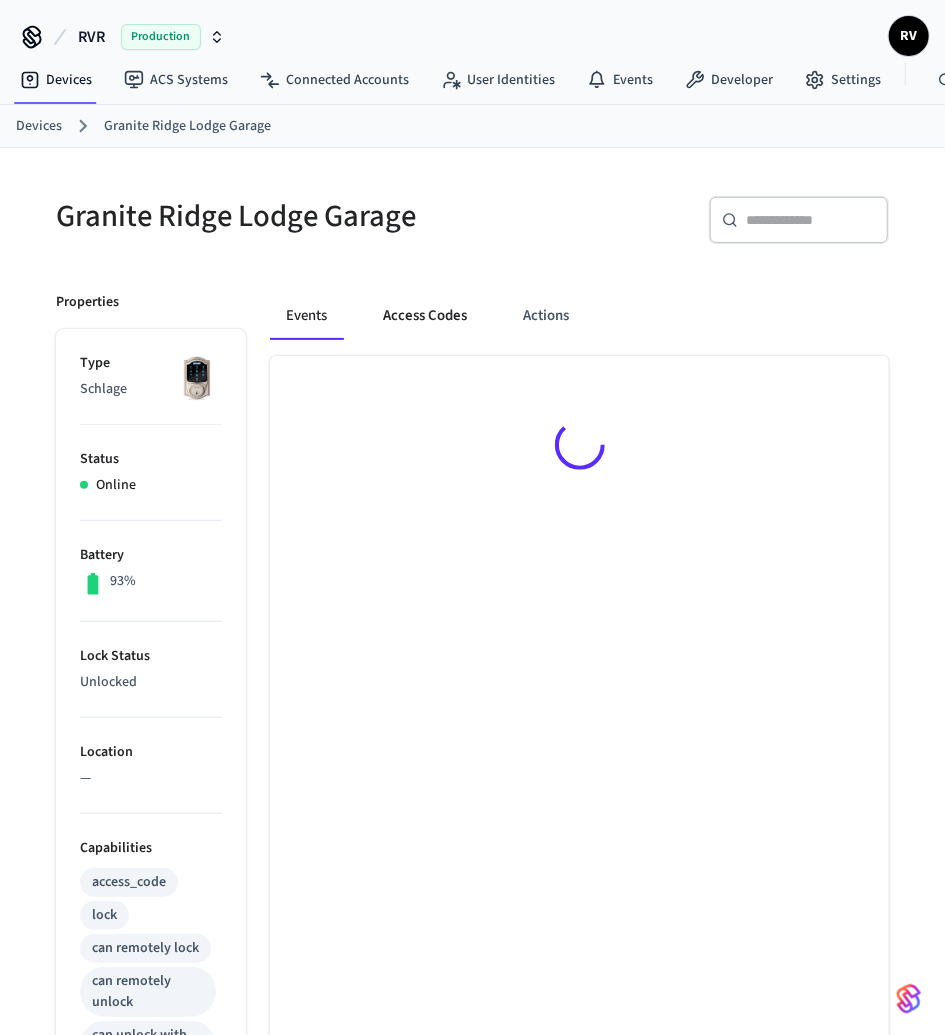 click on "Access Codes" at bounding box center (425, 316) 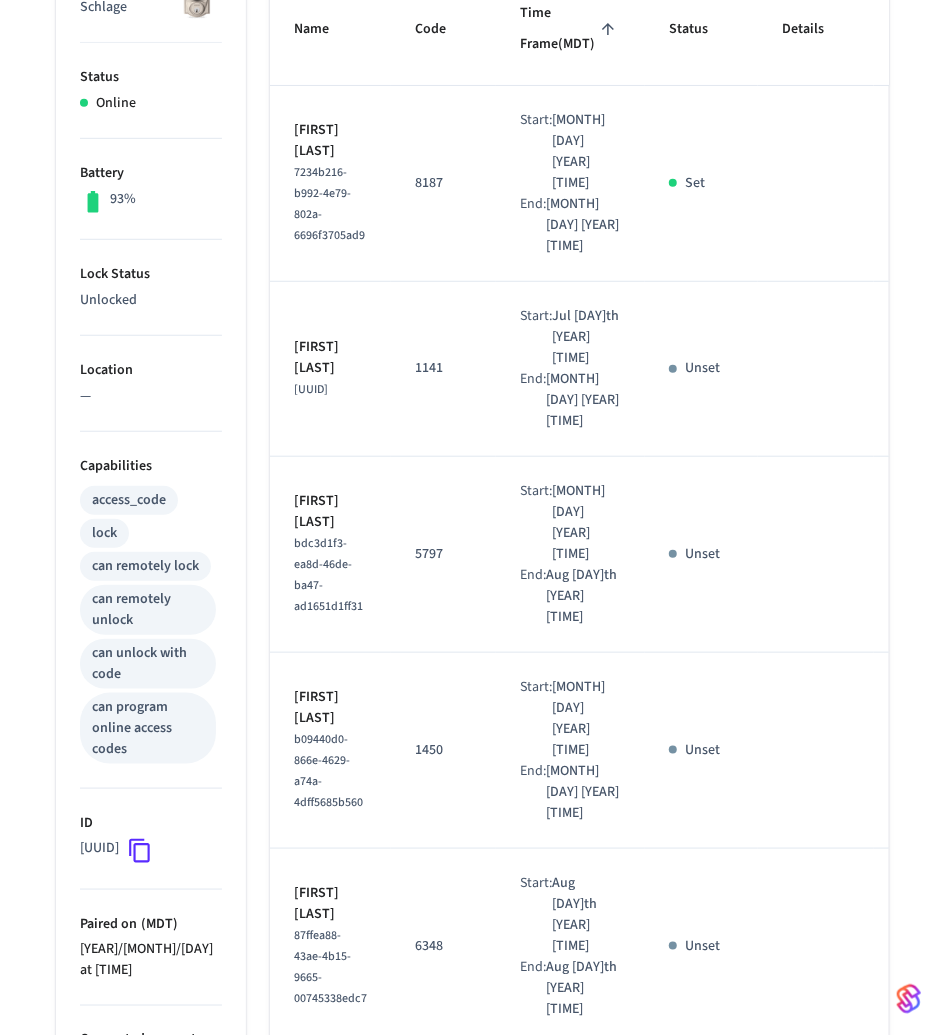 scroll, scrollTop: 0, scrollLeft: 0, axis: both 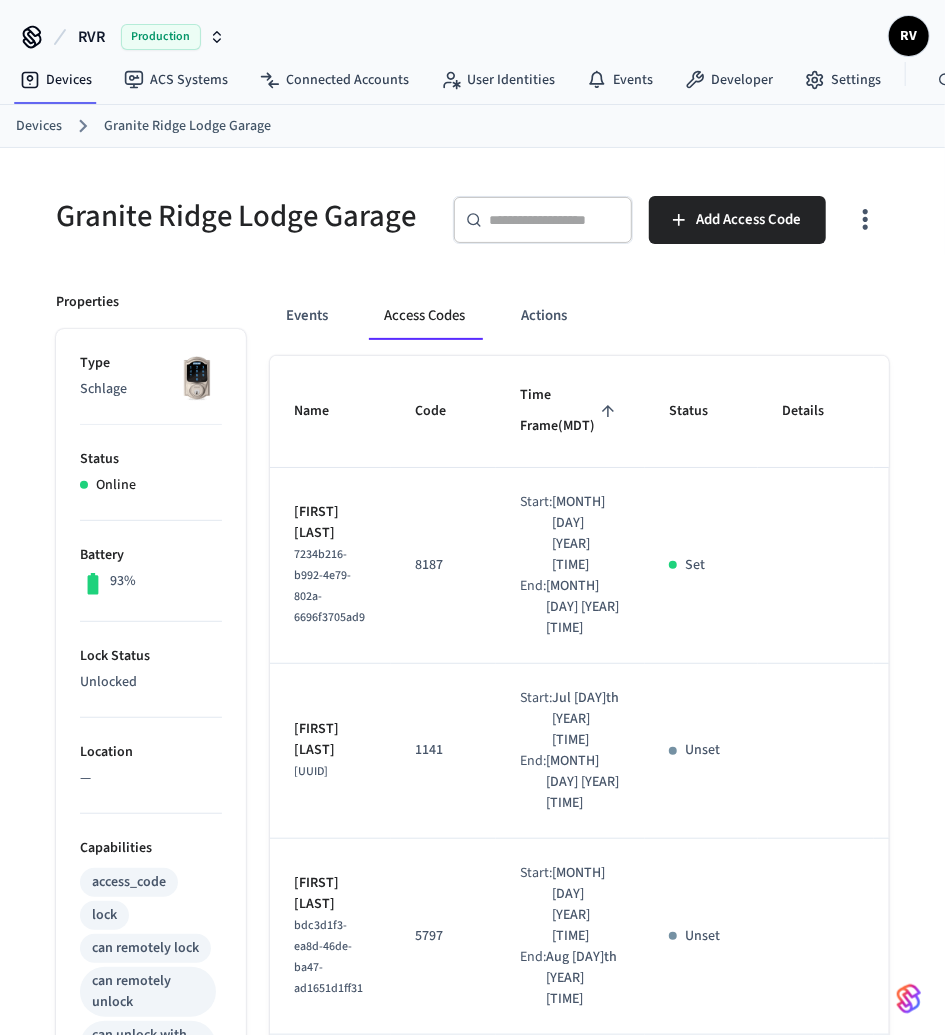 drag, startPoint x: 61, startPoint y: 166, endPoint x: 20, endPoint y: 124, distance: 58.694122 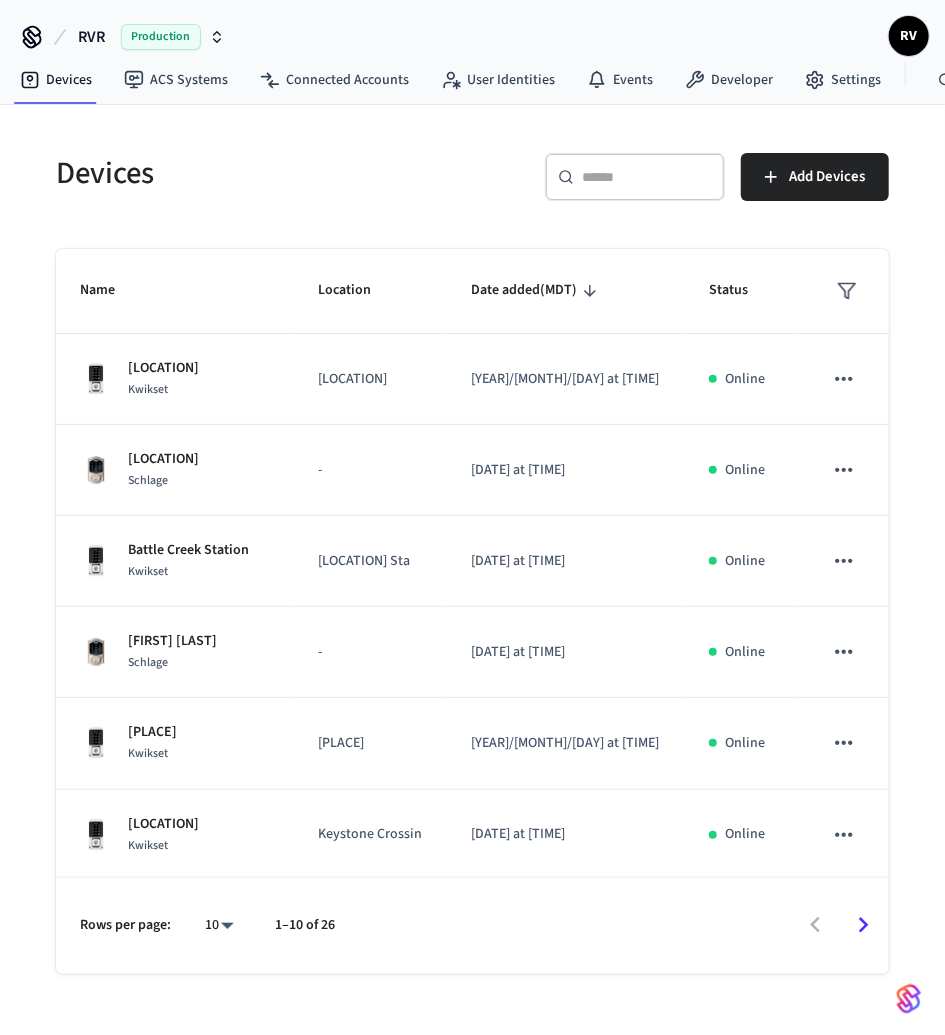 click on "​ ​" at bounding box center [635, 177] 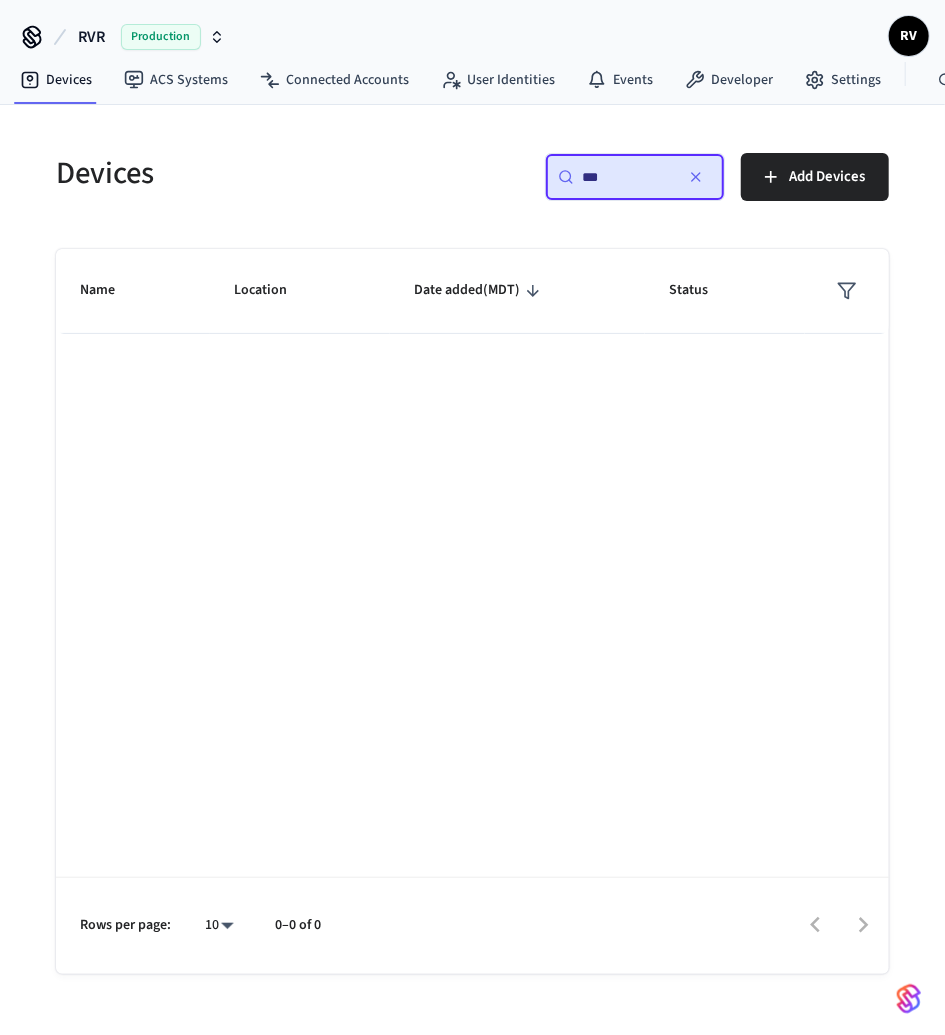 type on "***" 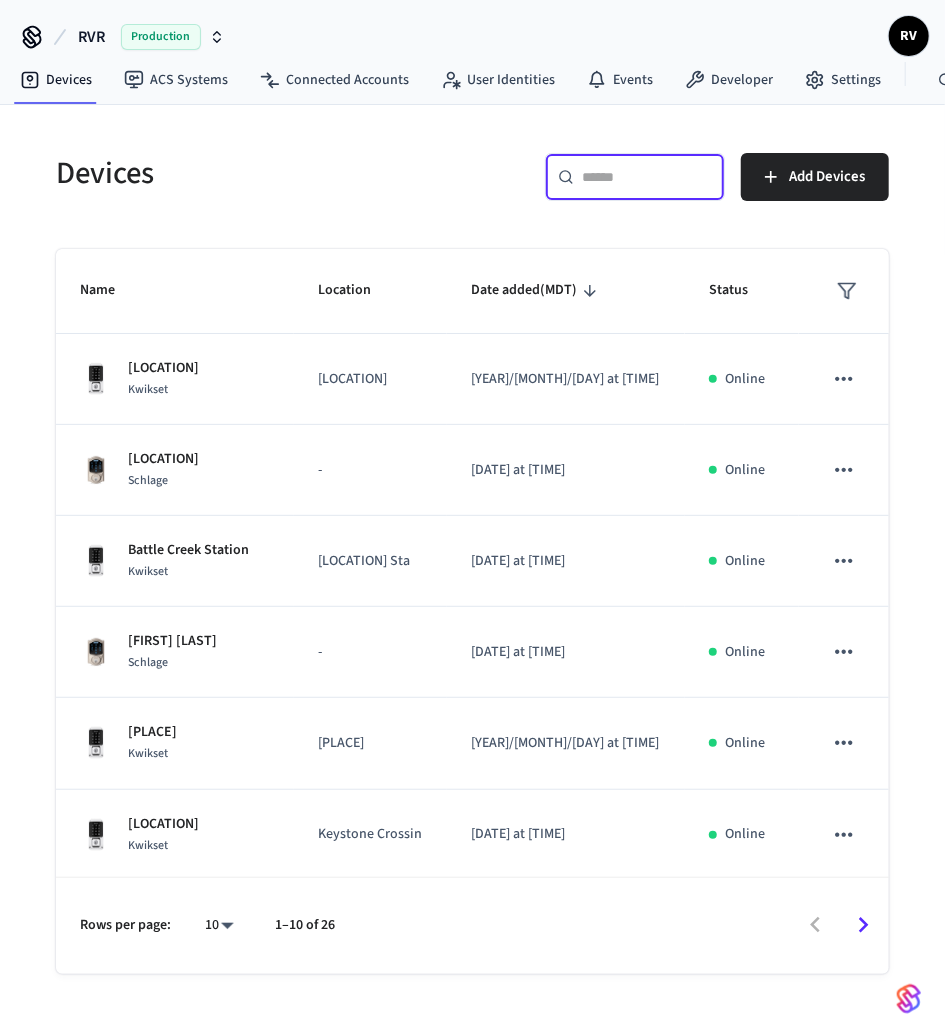 click at bounding box center (647, 177) 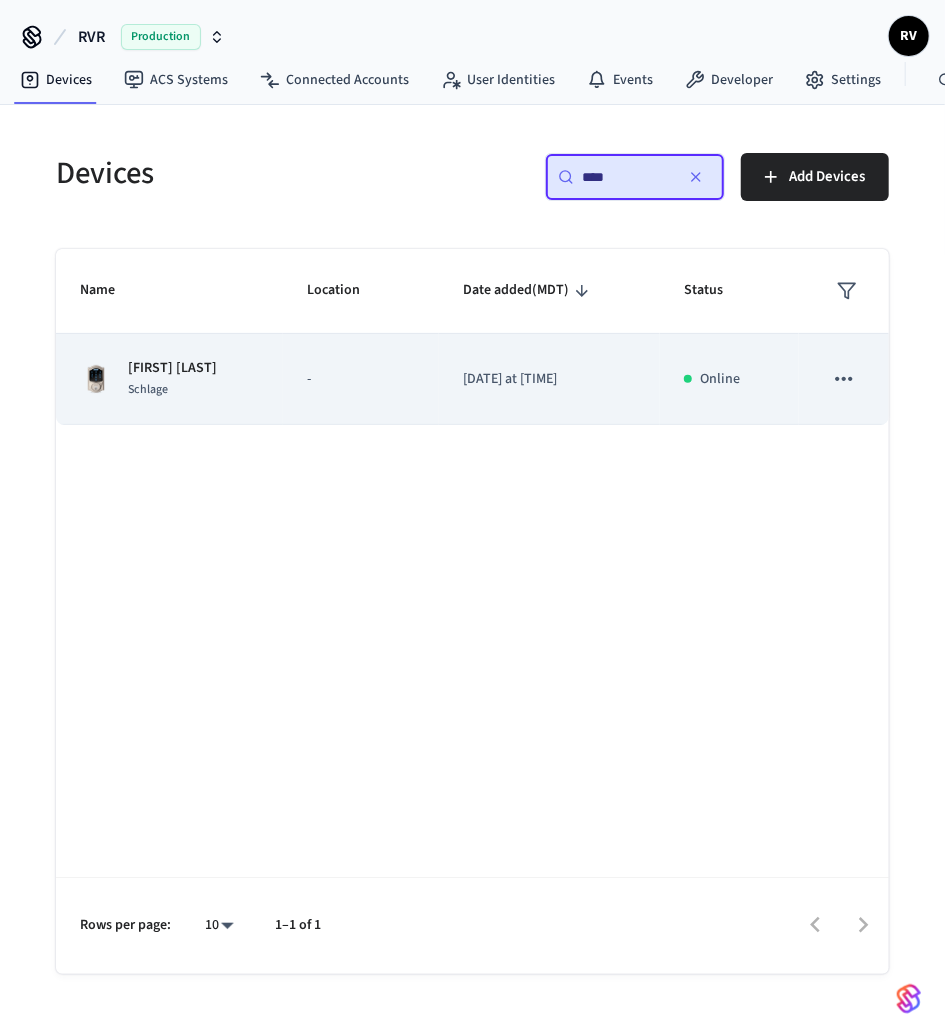type on "****" 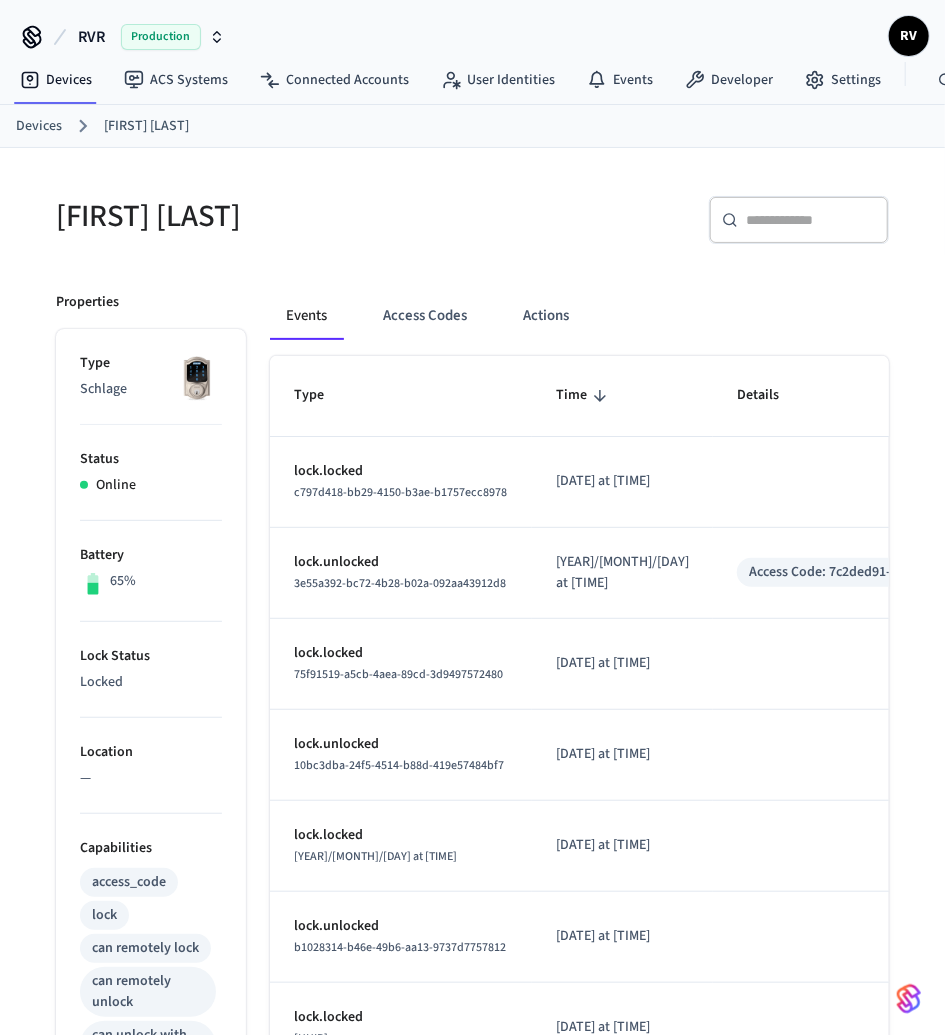 click on "Events Access Codes Actions Type Time Details lock.locked [UUID] [YEAR]/[MONTH]/[DAY] at [TIME] lock.unlocked [UUID] [YEAR]/[MONTH]/[DAY] at [TIME] Access Code:   [UUID] lock.locked [UUID] [YEAR]/[MONTH]/[DAY] at [TIME] lock.unlocked [UUID] [YEAR]/[MONTH]/[DAY] at [TIME] lock.locked [UUID] [YEAR]/[MONTH]/[DAY] at [TIME] lock.unlocked [UUID] [YEAR]/[MONTH]/[DAY] at [TIME] lock.locked [UUID] [YEAR]/[MONTH]/[DAY] at [TIME] lock.unlocked [UUID] [YEAR]/[MONTH]/[DAY] at [TIME] access_code.deleted [UUID] [YEAR]/[MONTH]/[DAY] at [TIME] Access Code:   [UUID] access_code.removed_from_device [UUID] [YEAR]/[MONTH]/[DAY] at [TIME] Access Code:   [UUID] Rows per page: 10 ** 1–10 of 448" at bounding box center (567, 902) 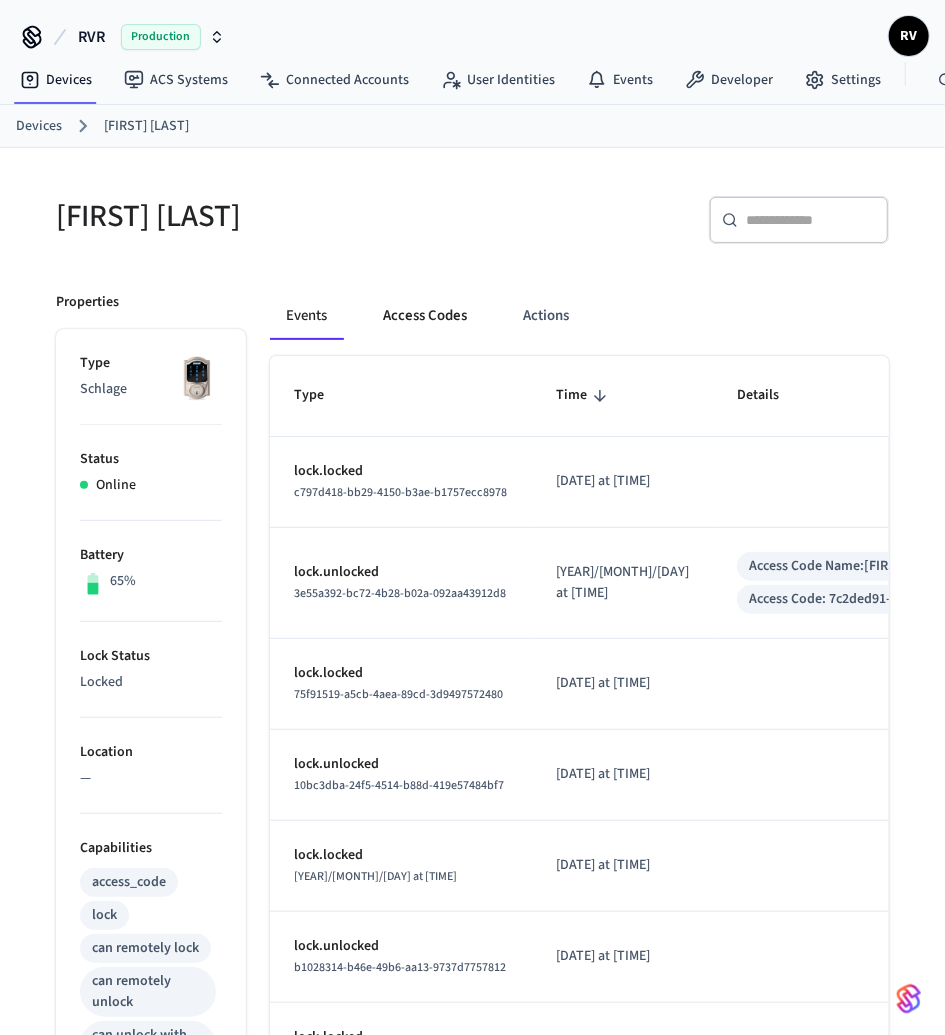 click on "Access Codes" at bounding box center (425, 316) 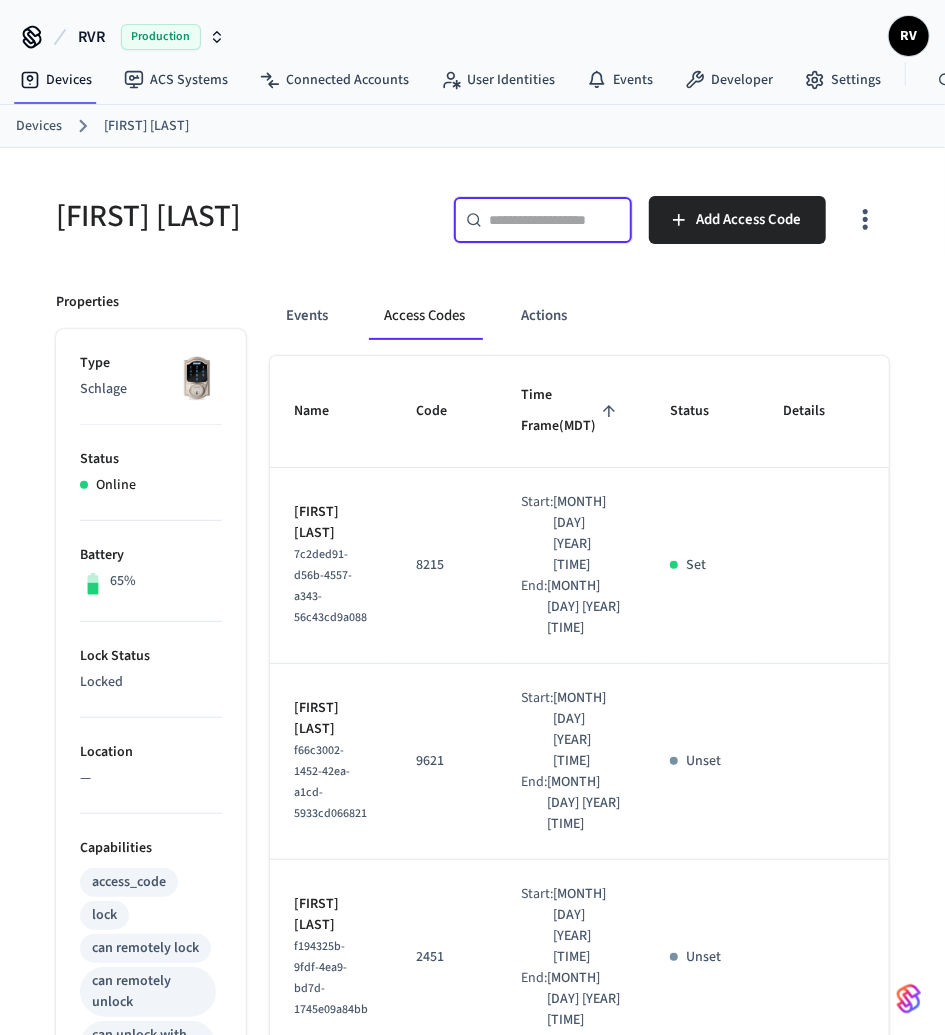 click at bounding box center [555, 220] 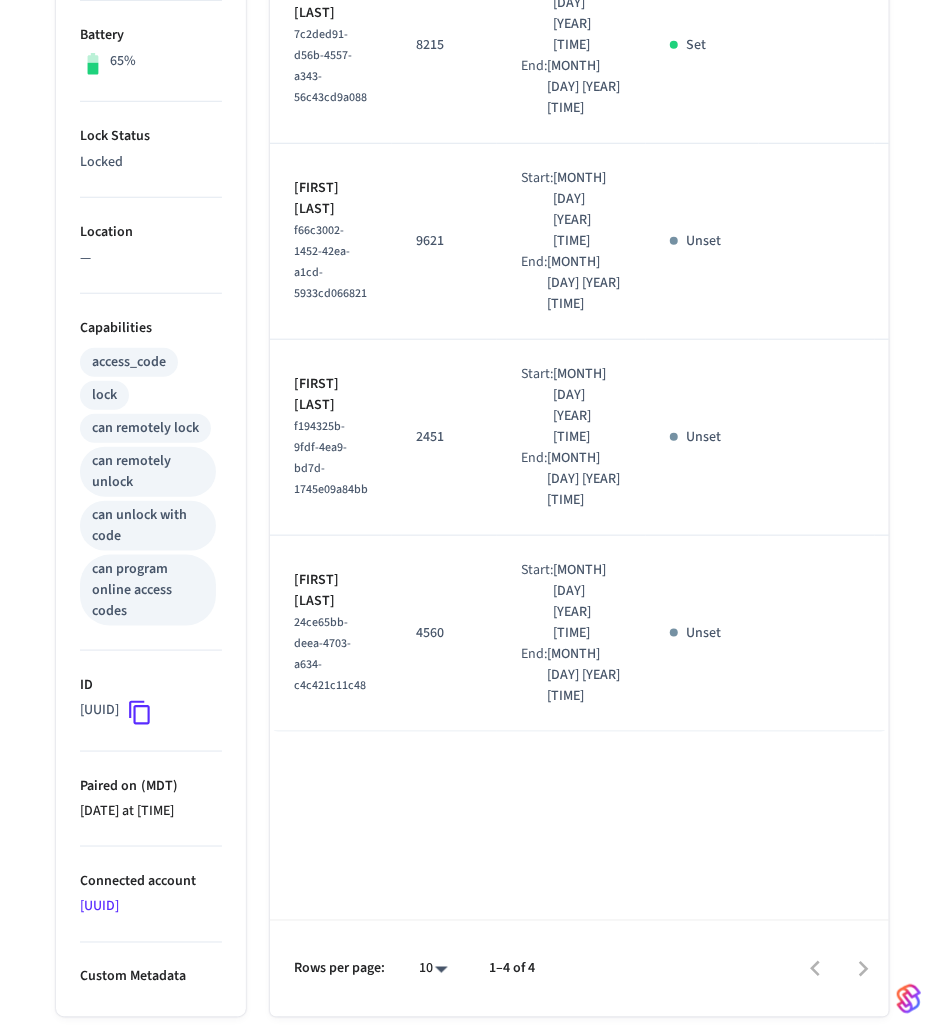 scroll, scrollTop: 0, scrollLeft: 0, axis: both 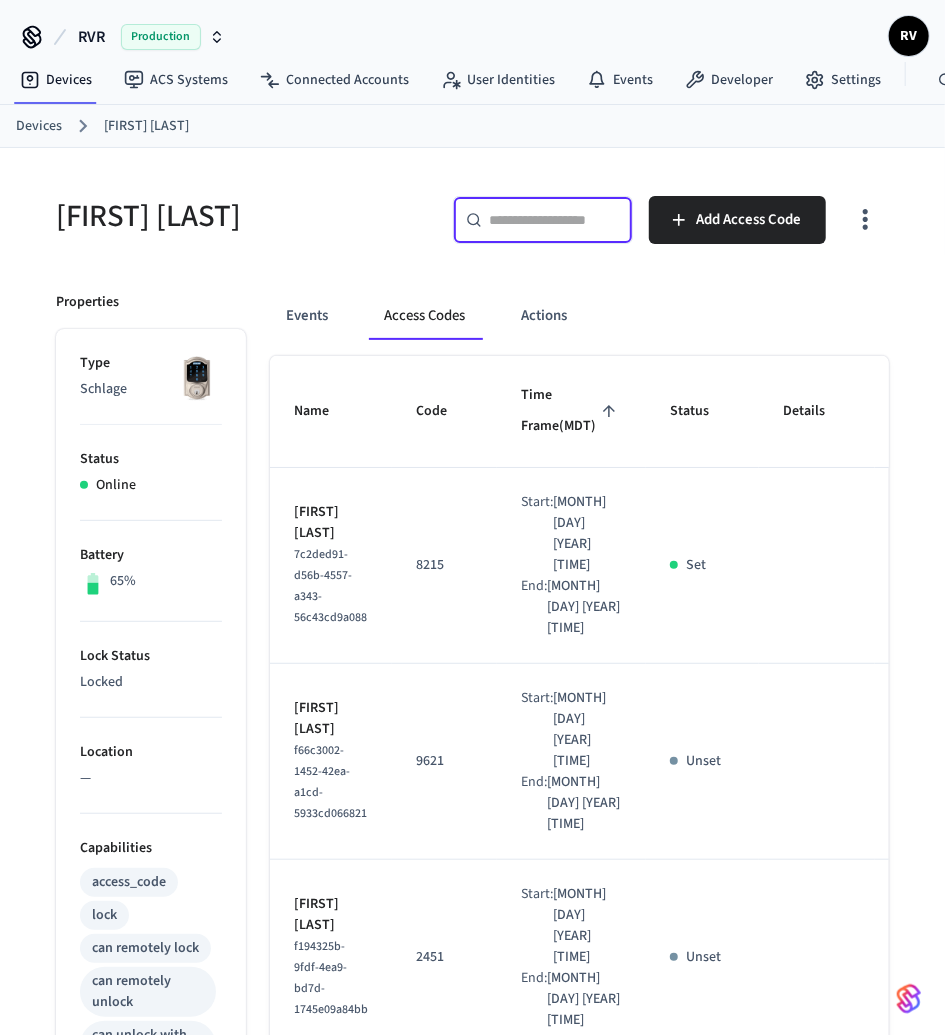 click on "Devices" at bounding box center (39, 126) 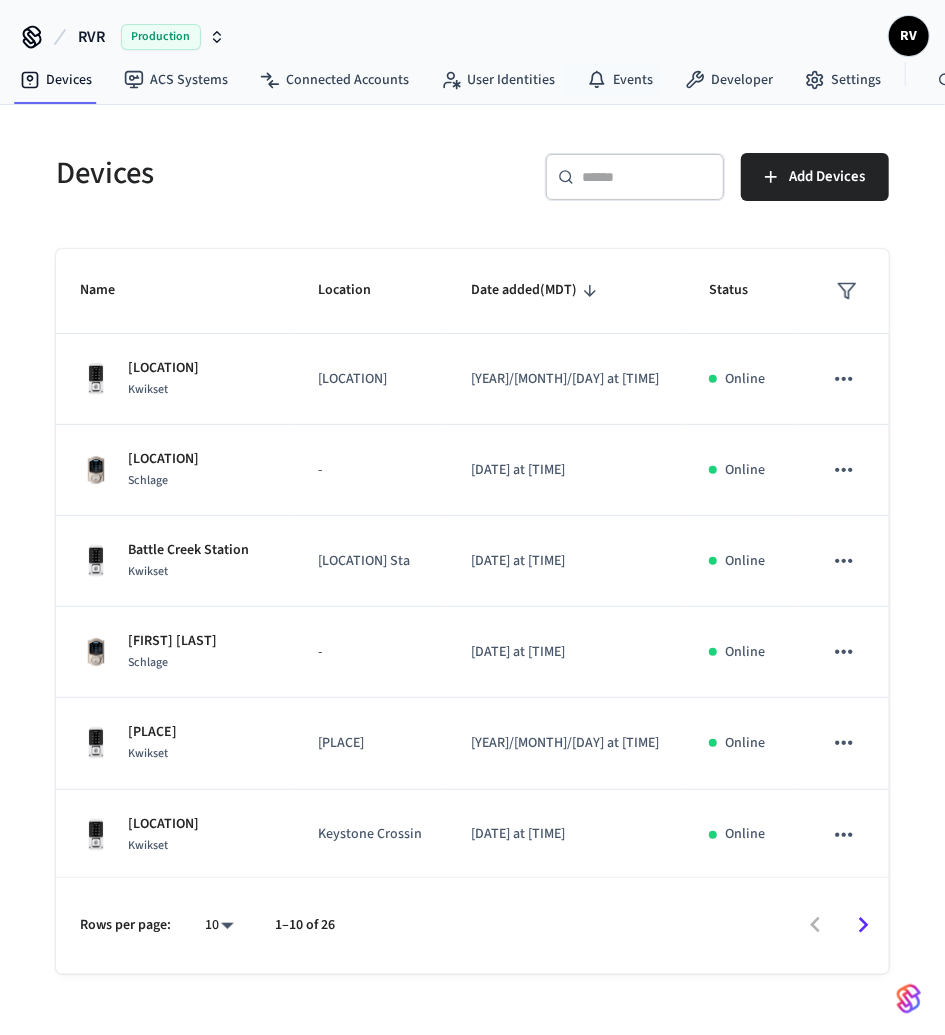 click on "​ ​" at bounding box center (635, 177) 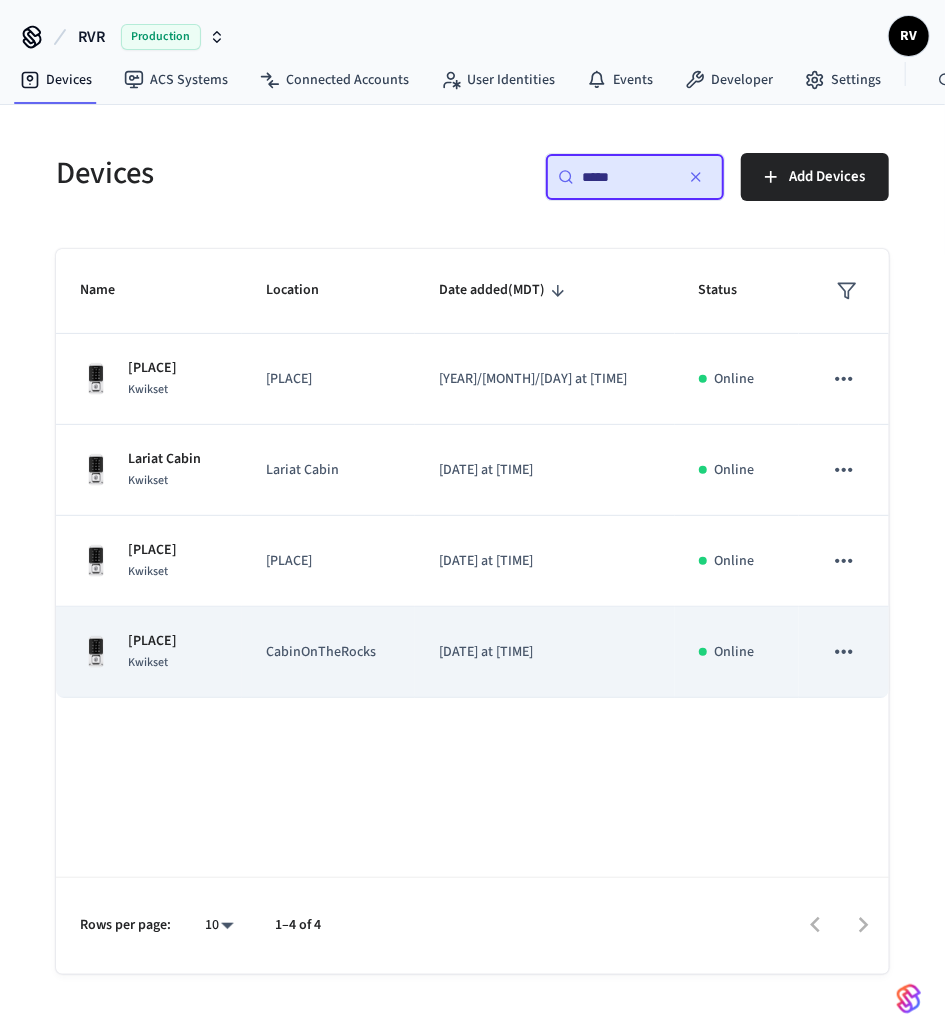 type on "*****" 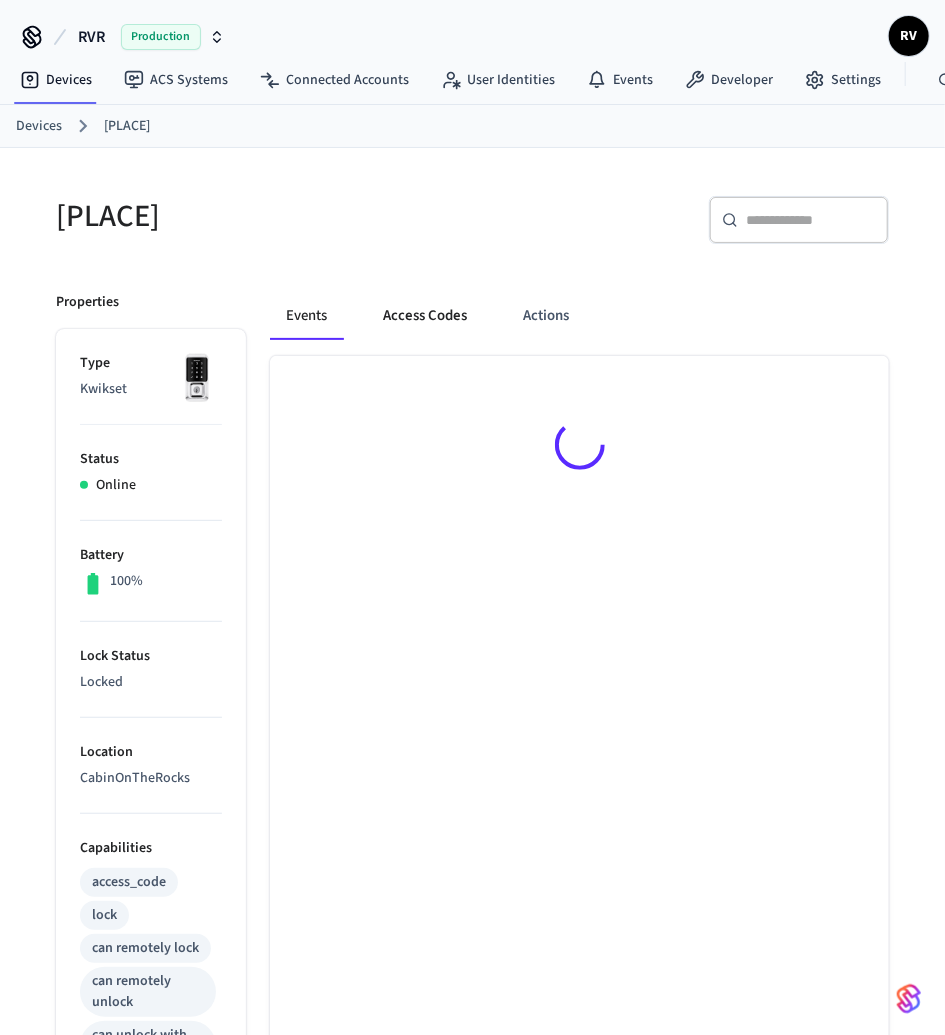 click on "Access Codes" at bounding box center [425, 316] 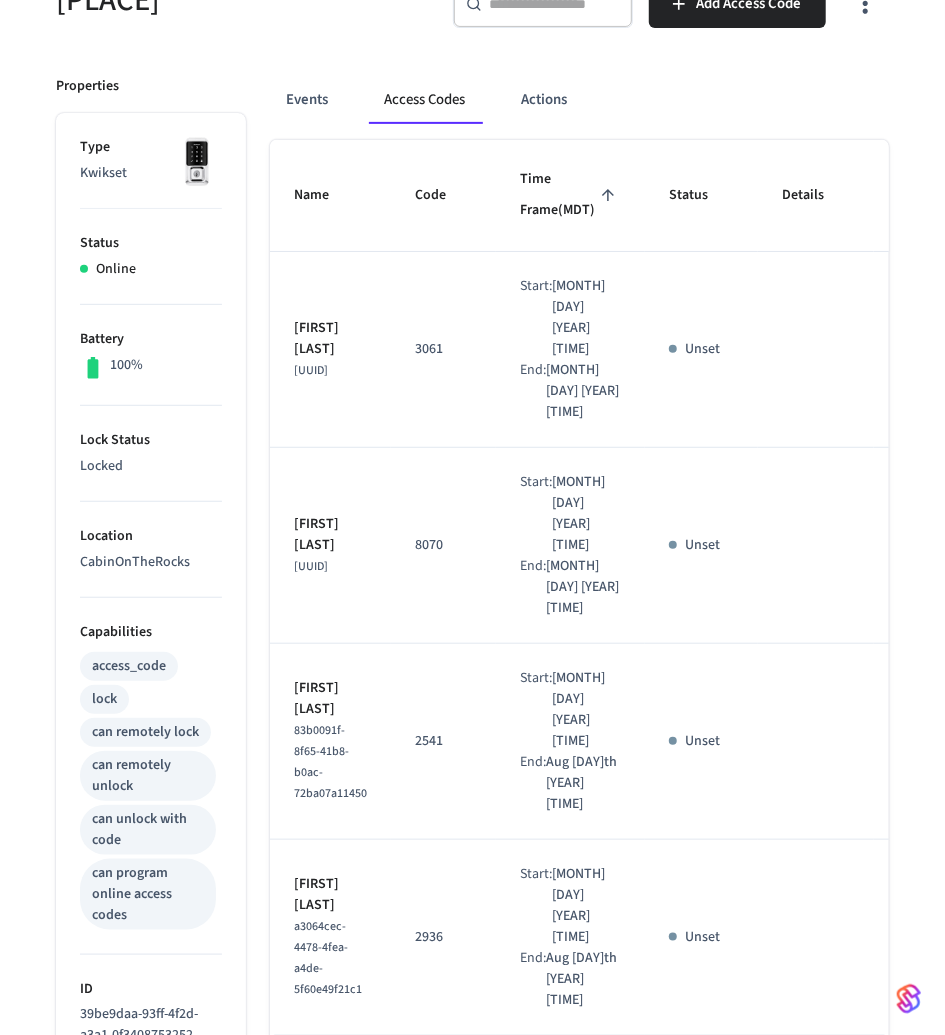 scroll, scrollTop: 0, scrollLeft: 0, axis: both 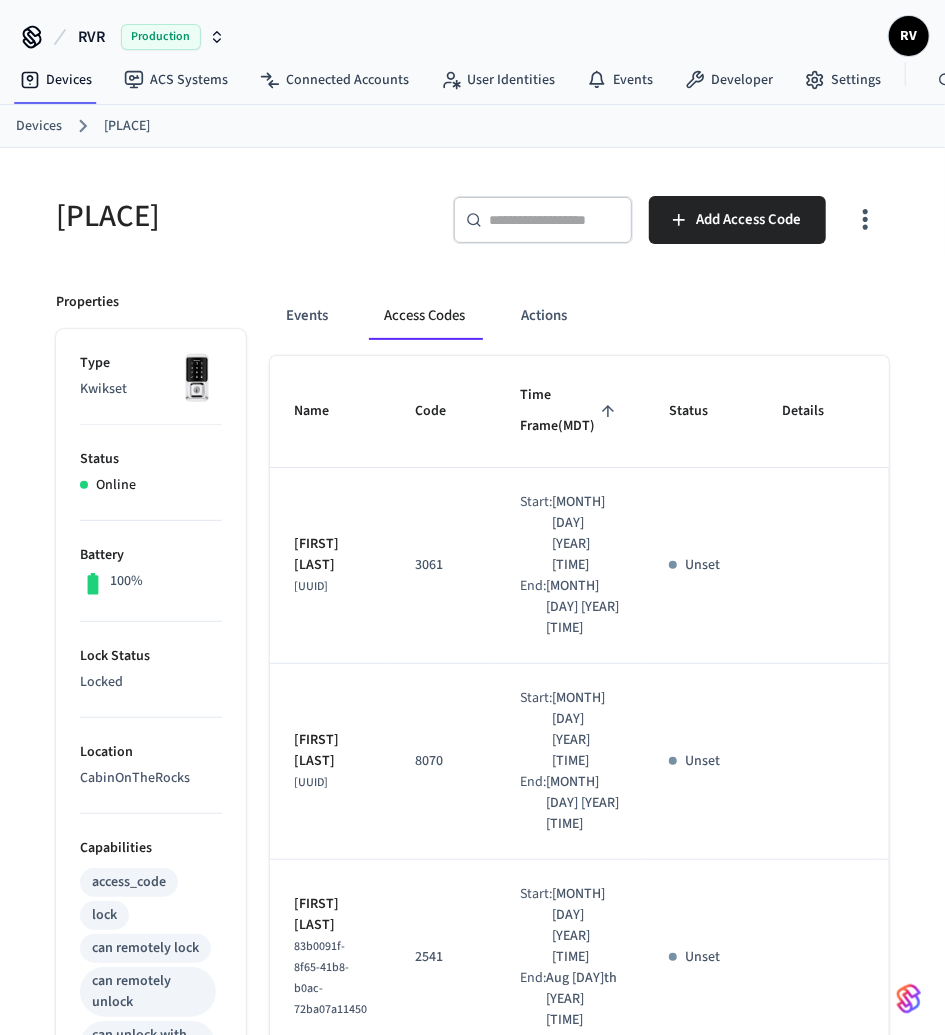 click on "Devices" at bounding box center [39, 126] 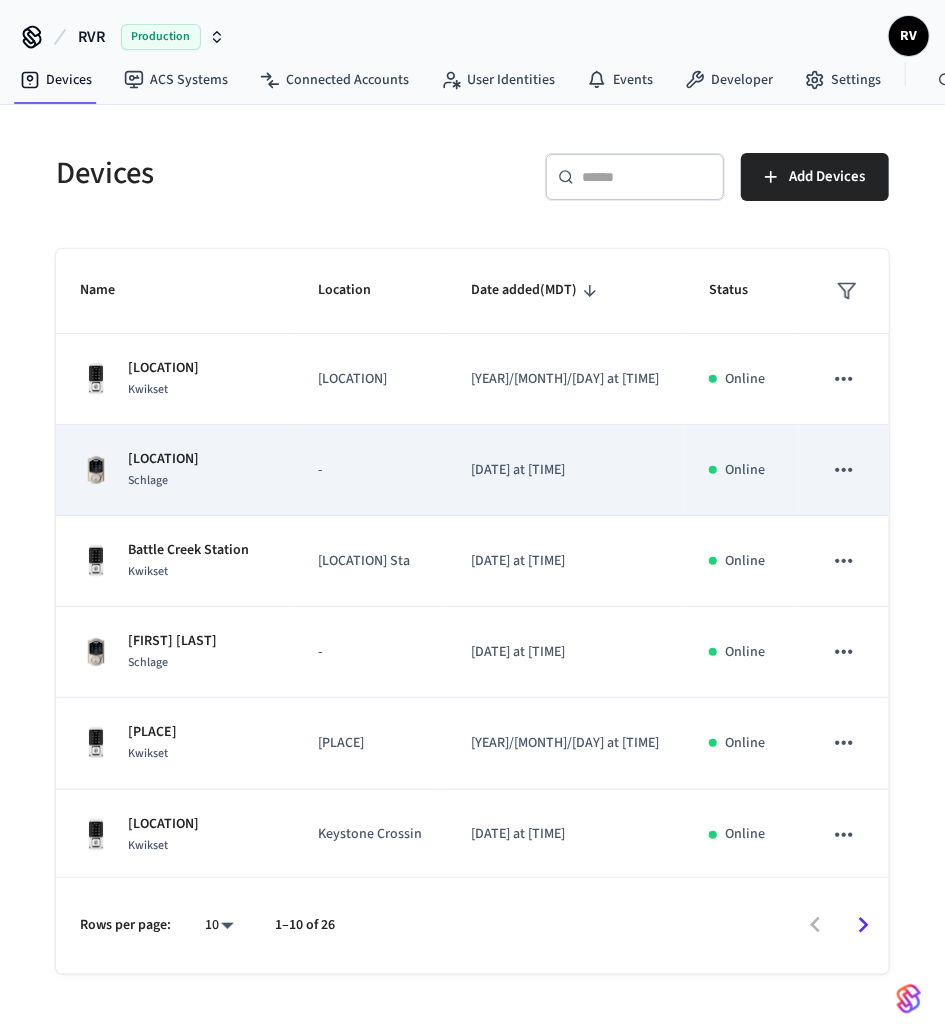 click on "[PLACE] [PRODUCT]" at bounding box center (175, 470) 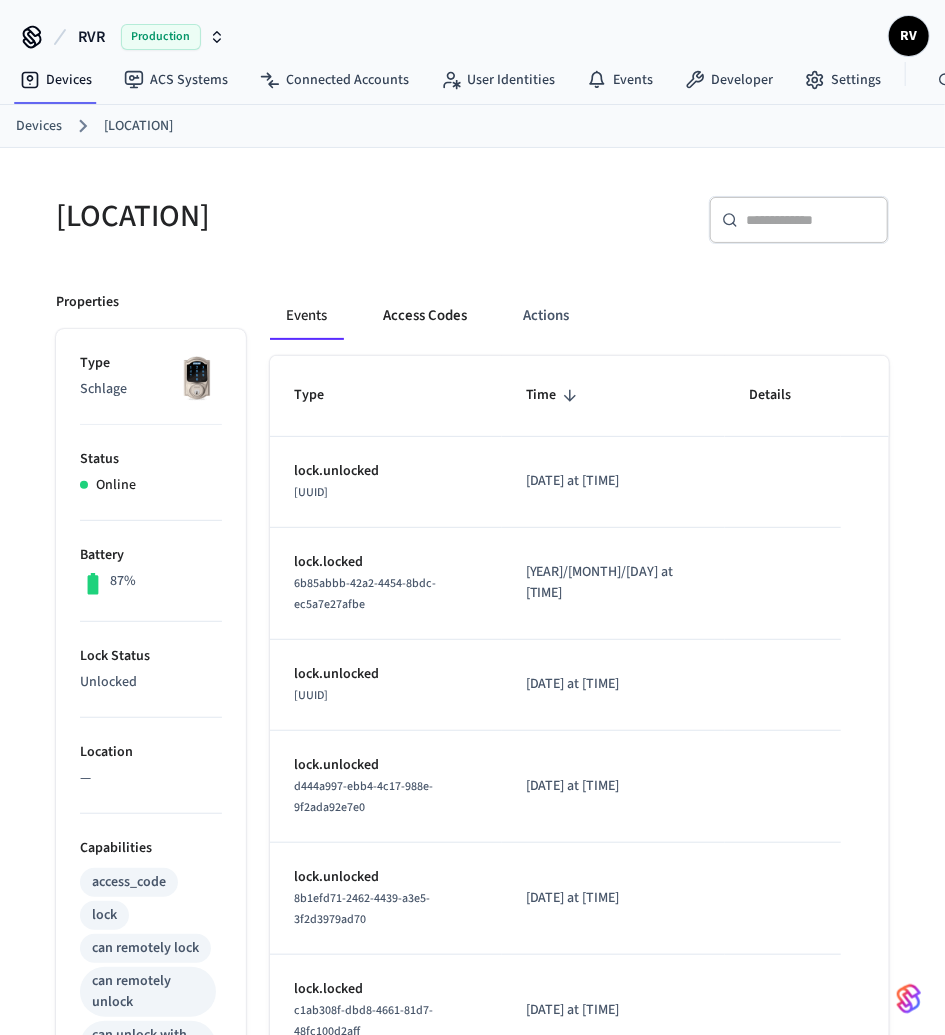 click on "Access Codes" at bounding box center [425, 316] 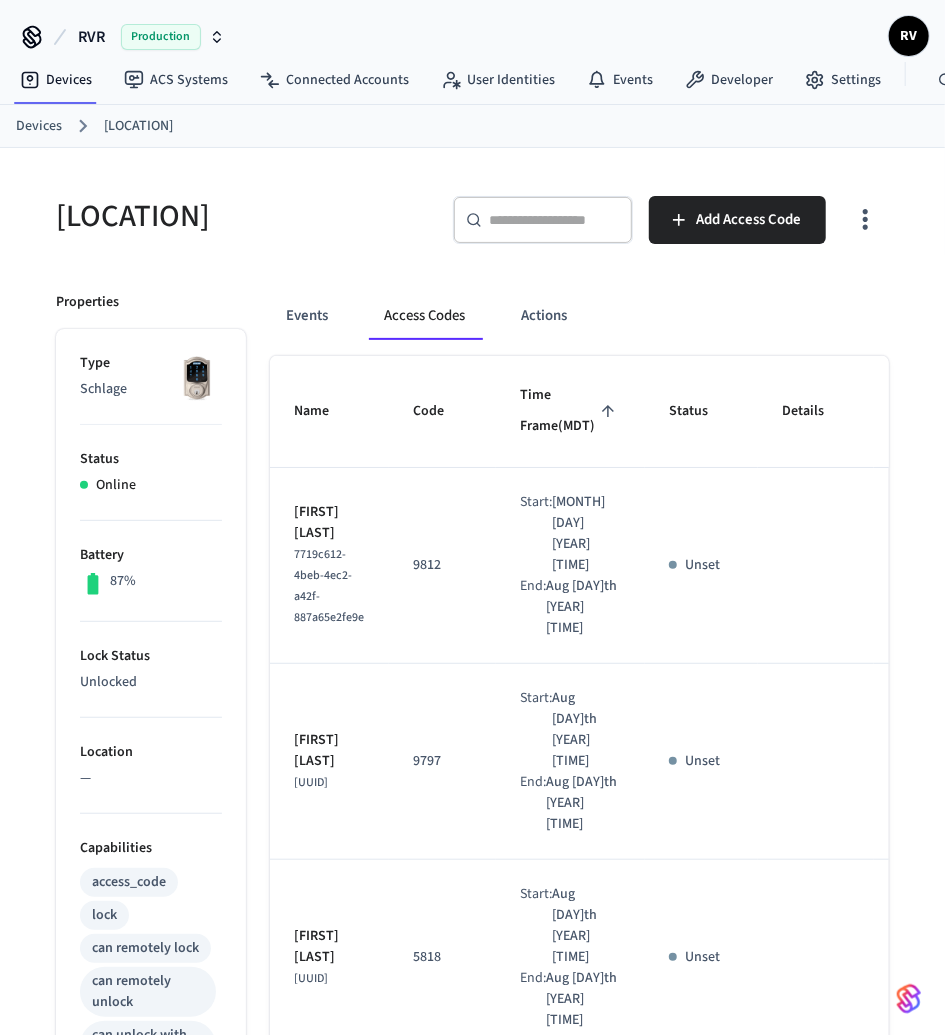 click on "Devices" at bounding box center [39, 126] 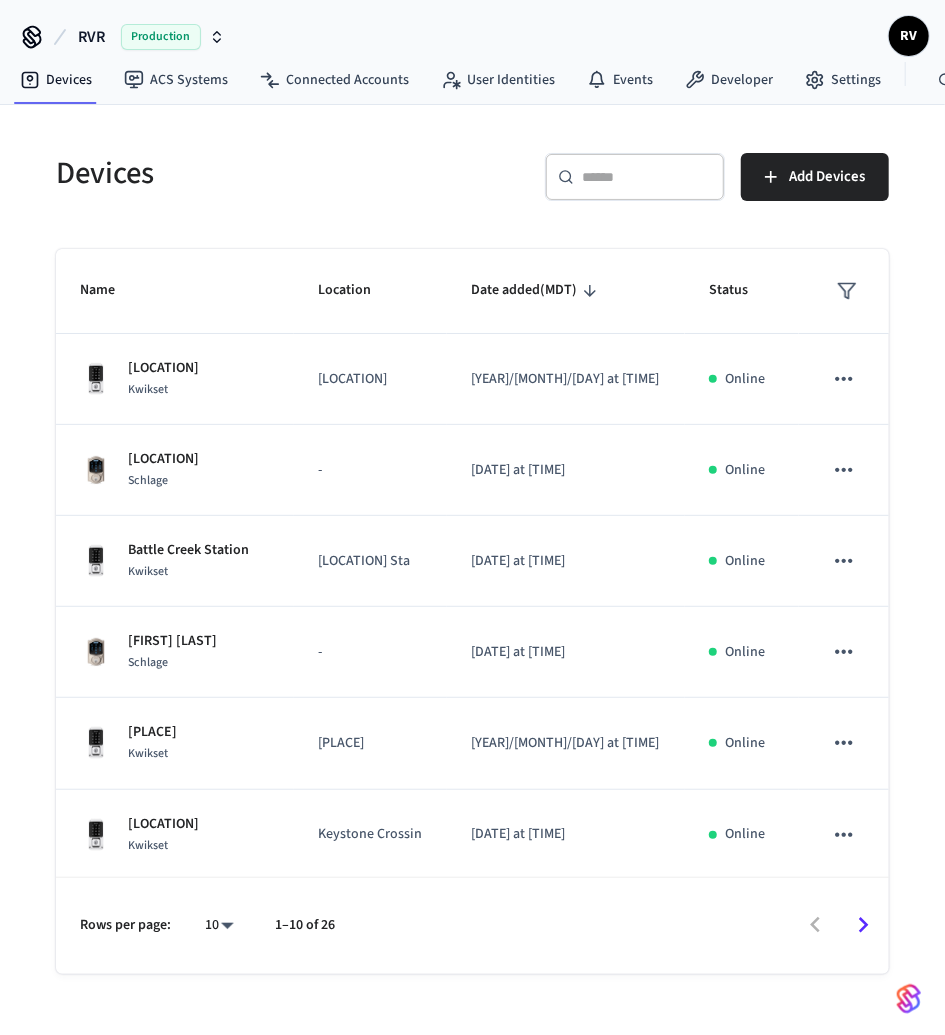 click on "​ ​" at bounding box center [635, 177] 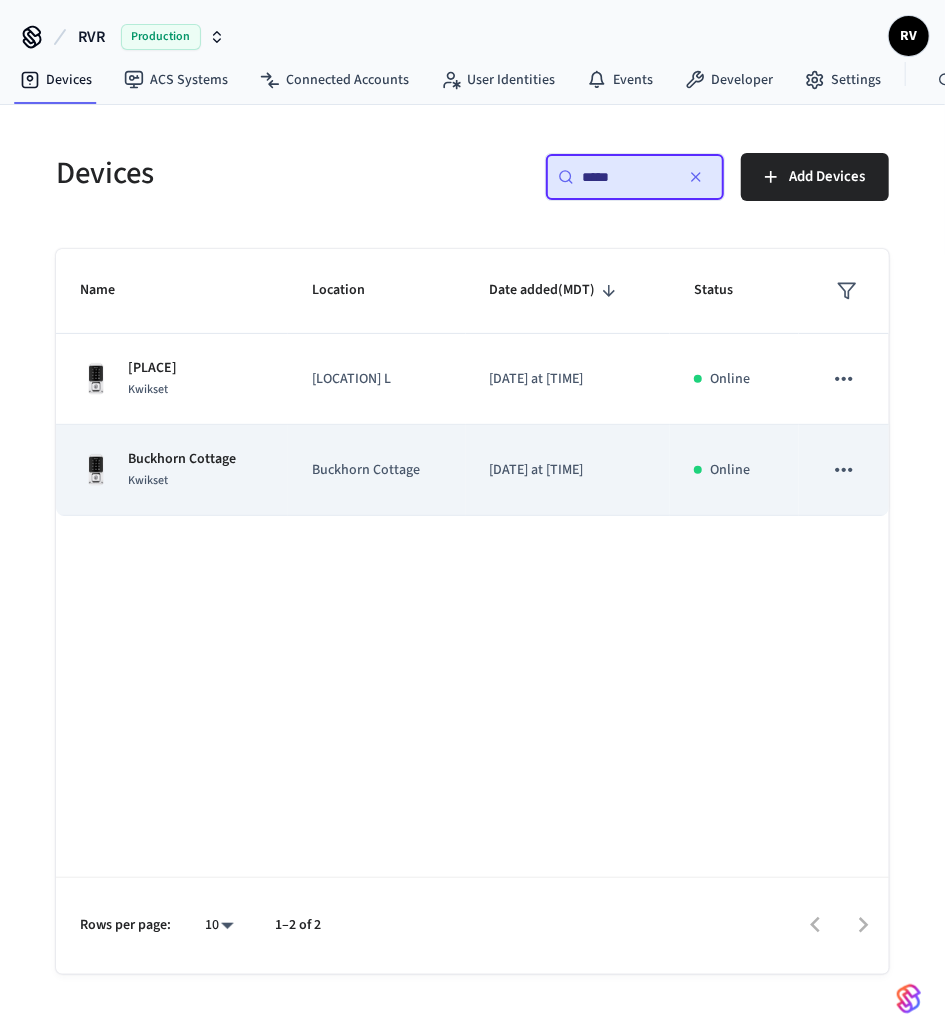 type on "*****" 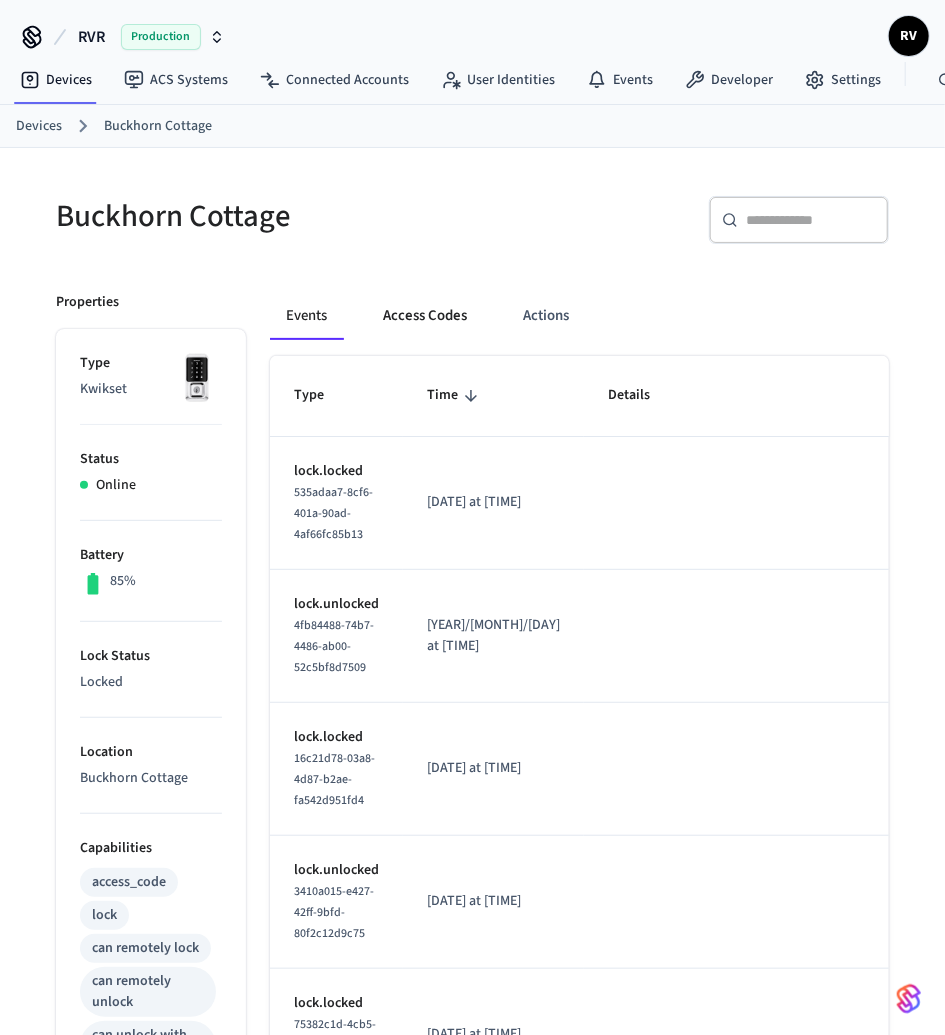 click on "Access Codes" at bounding box center (425, 316) 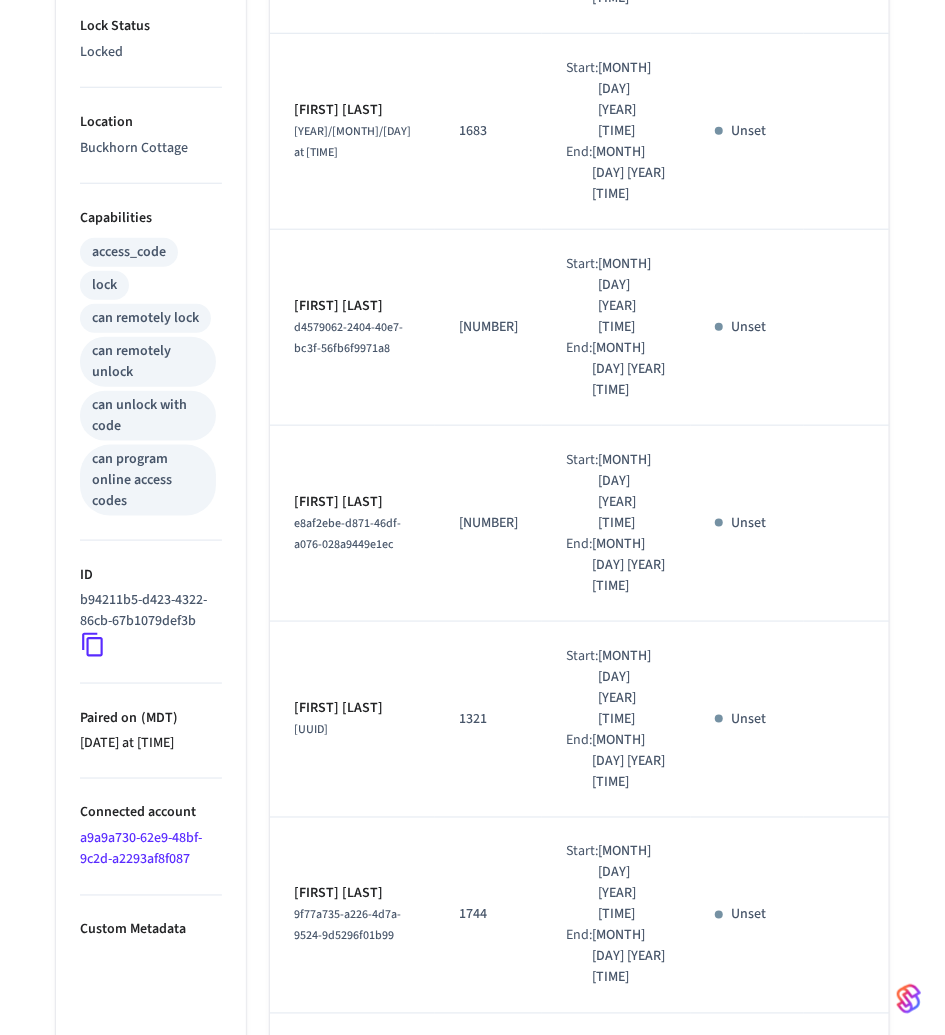 scroll, scrollTop: 0, scrollLeft: 0, axis: both 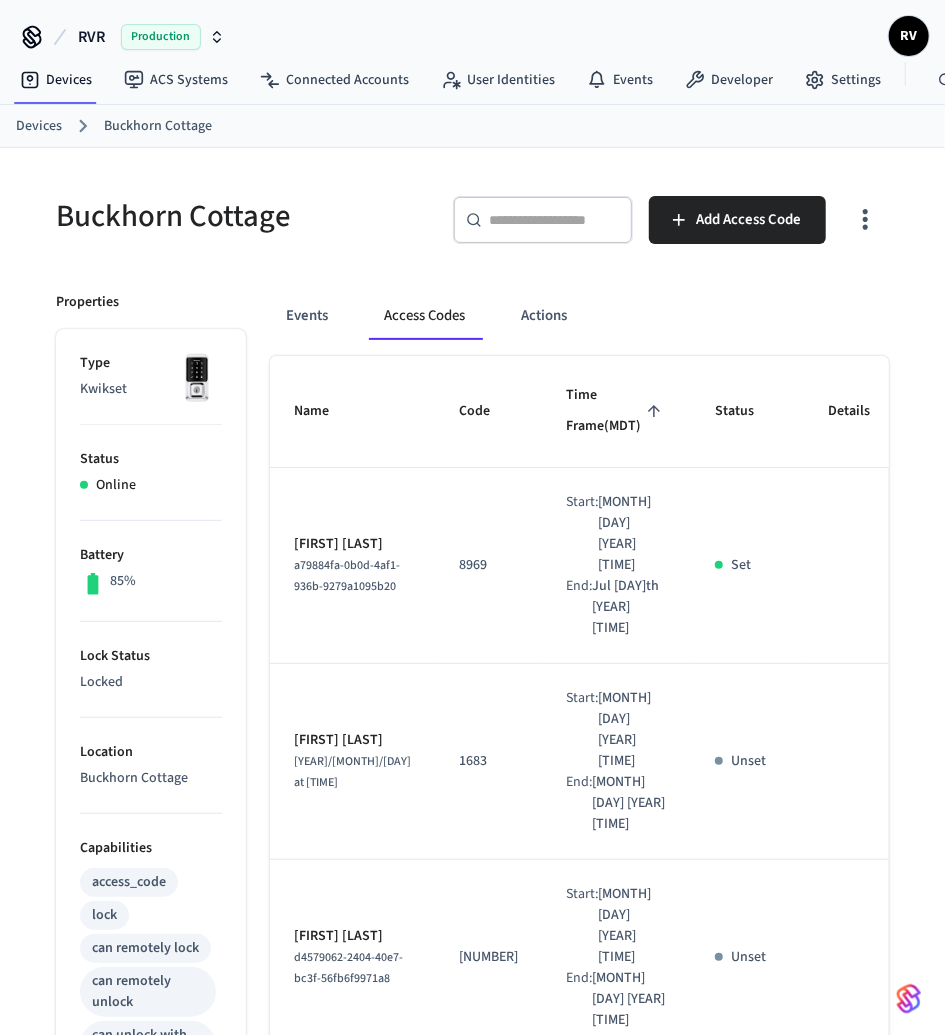 click on "Devices Buckhorn Cottage" at bounding box center (480, 126) 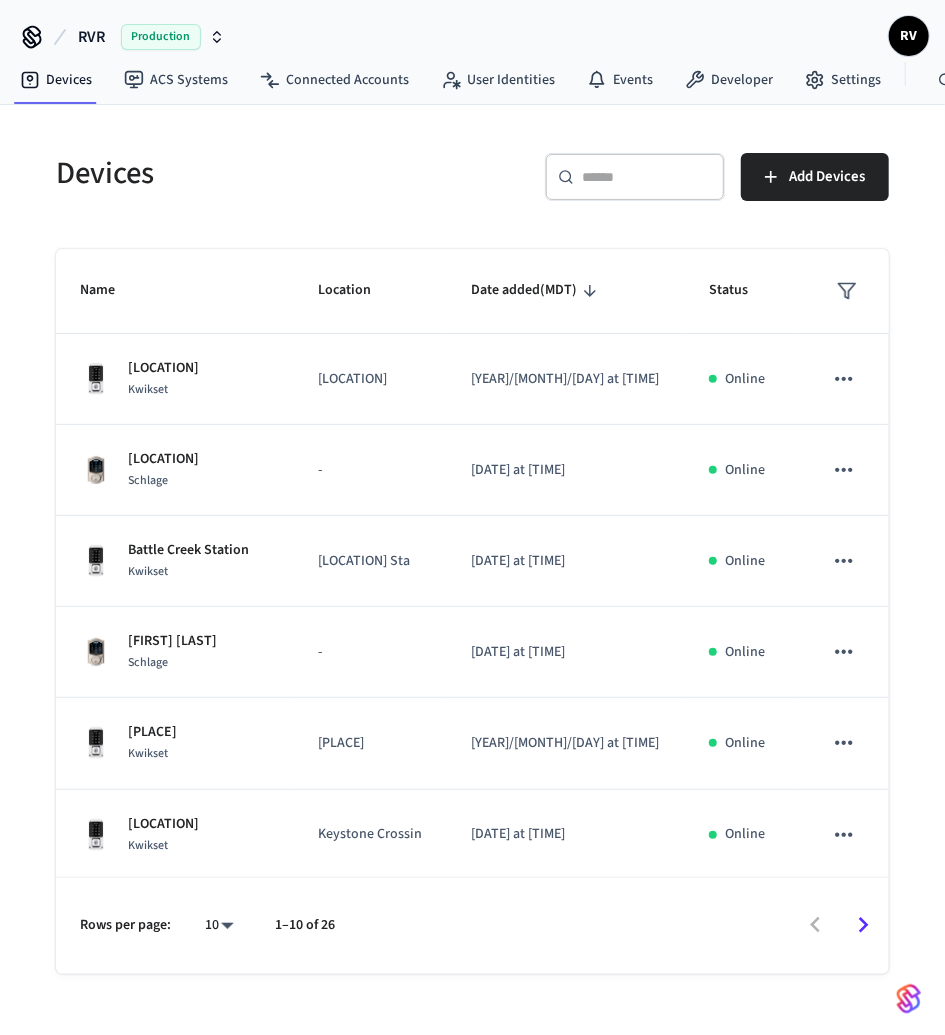 click at bounding box center [647, 177] 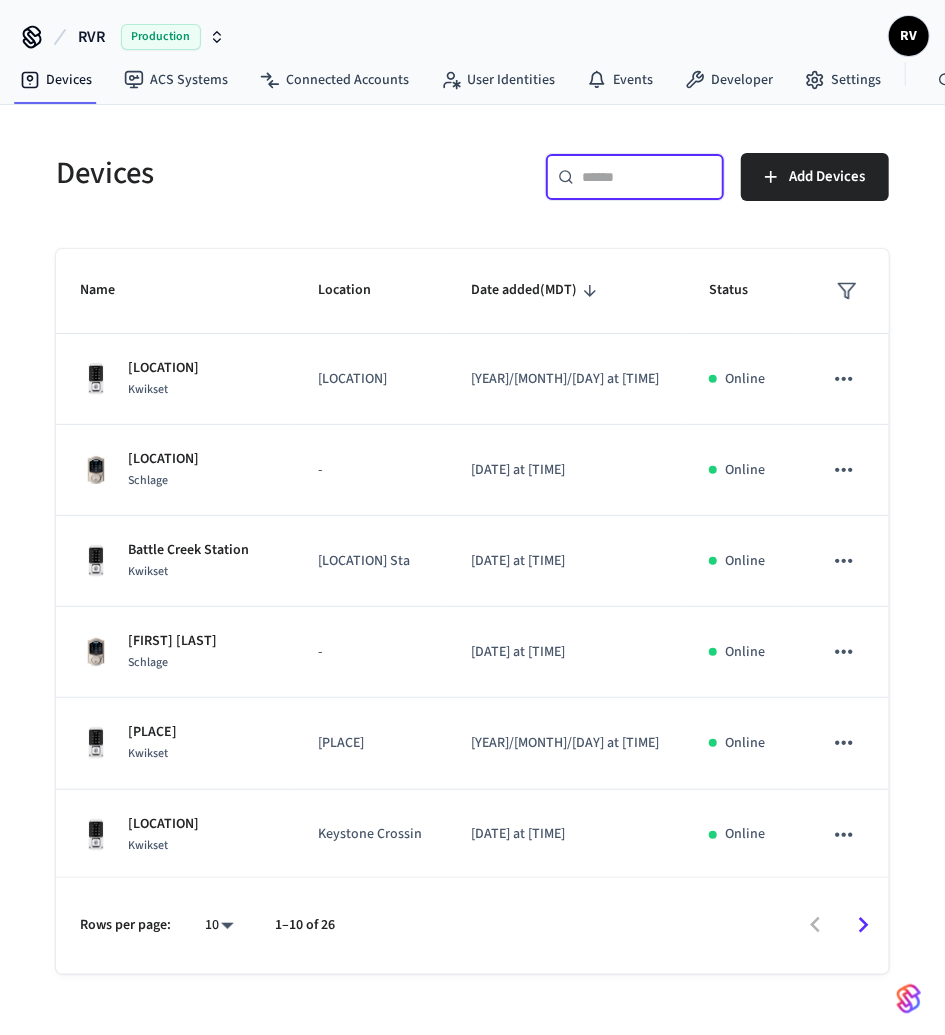click at bounding box center [647, 177] 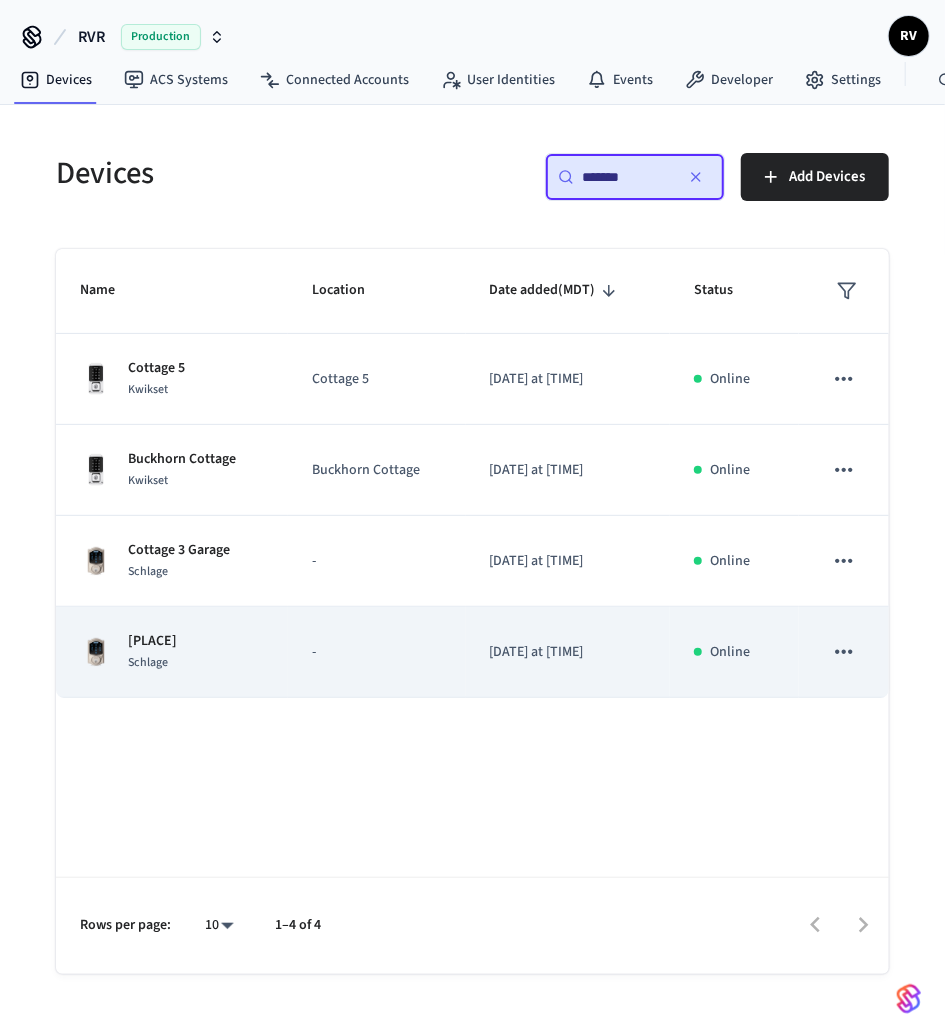 type on "*******" 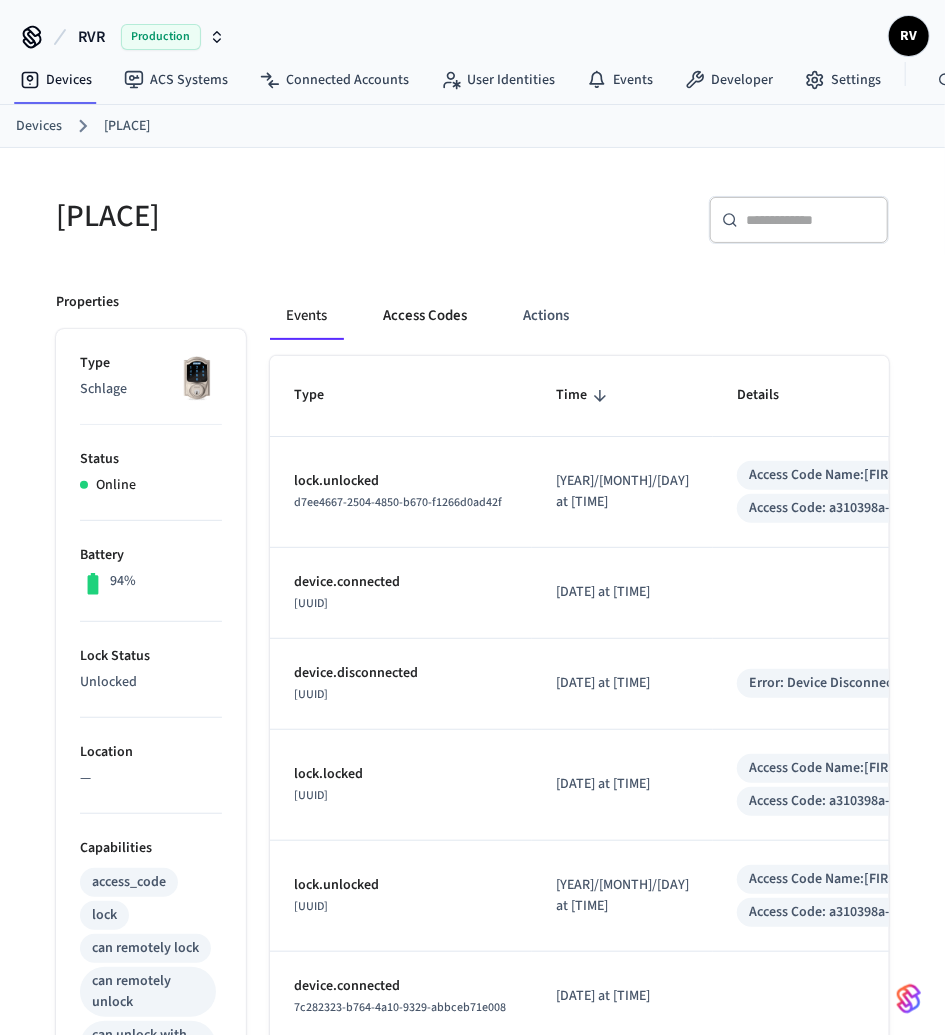 click on "Access Codes" at bounding box center [425, 316] 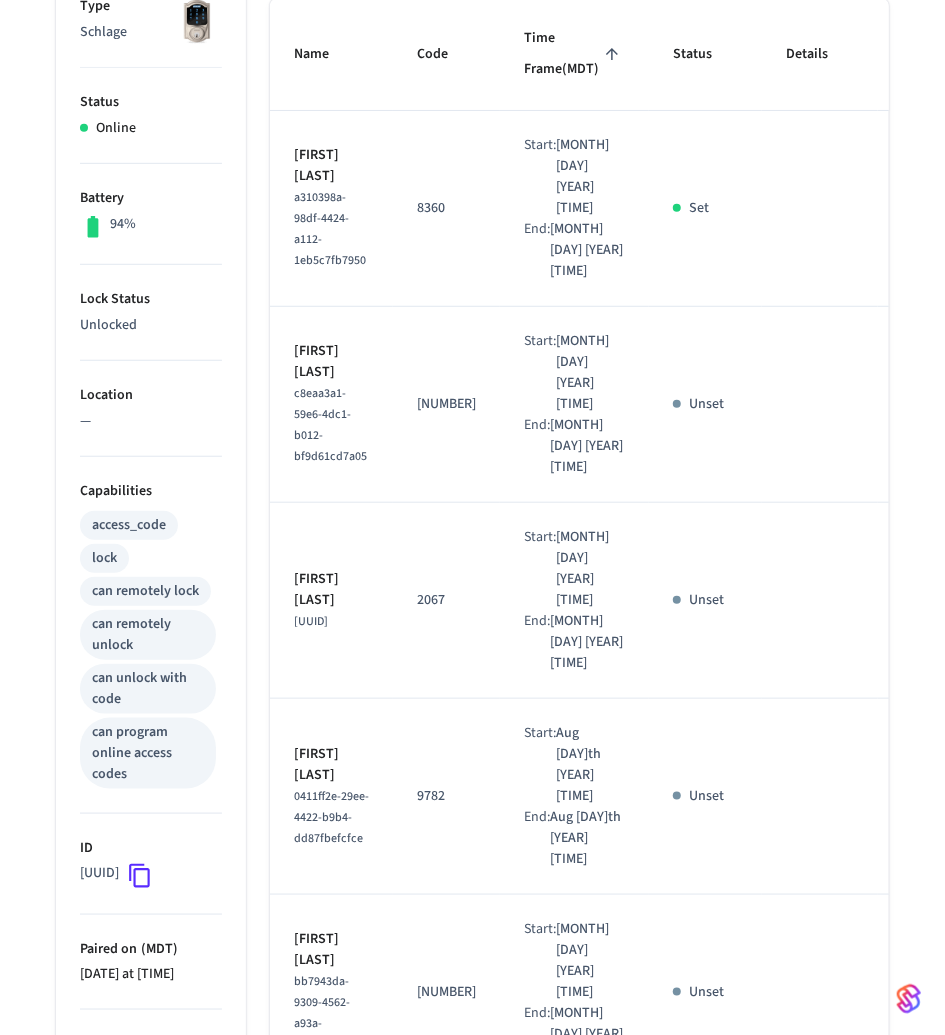 scroll, scrollTop: 0, scrollLeft: 0, axis: both 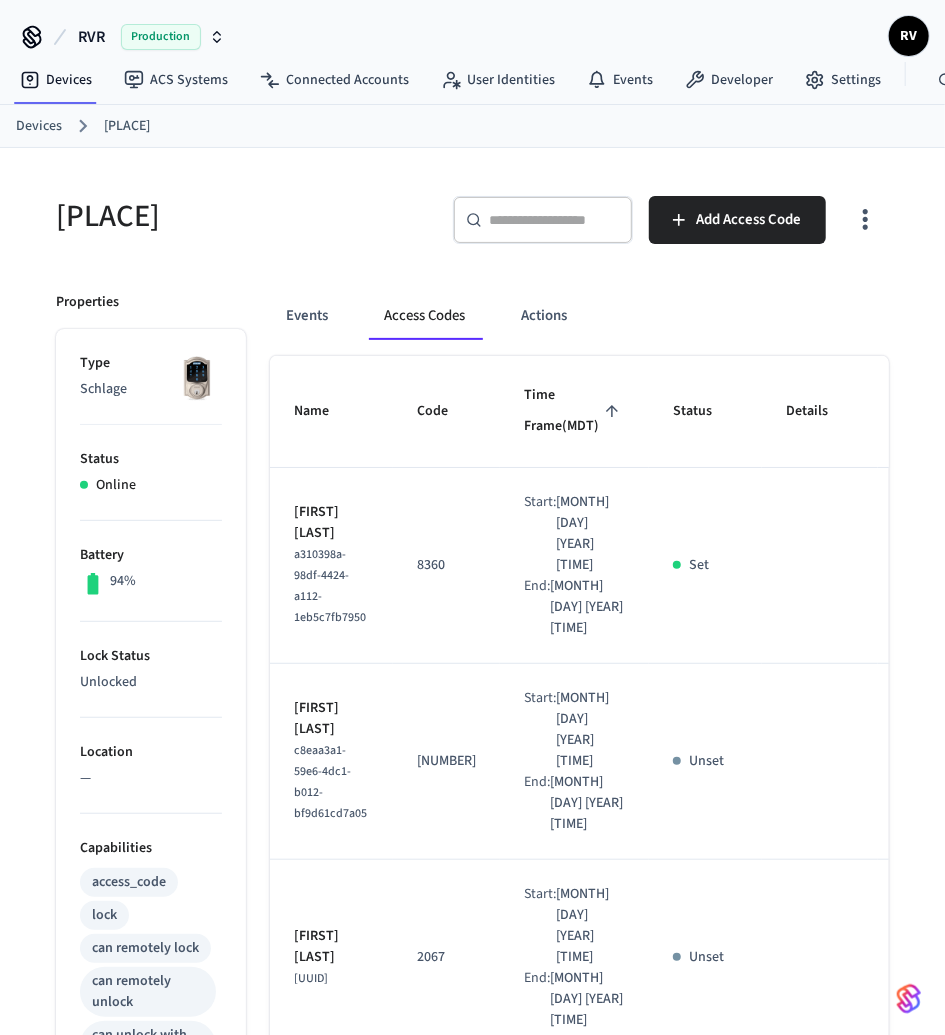 click on "Devices" at bounding box center [39, 126] 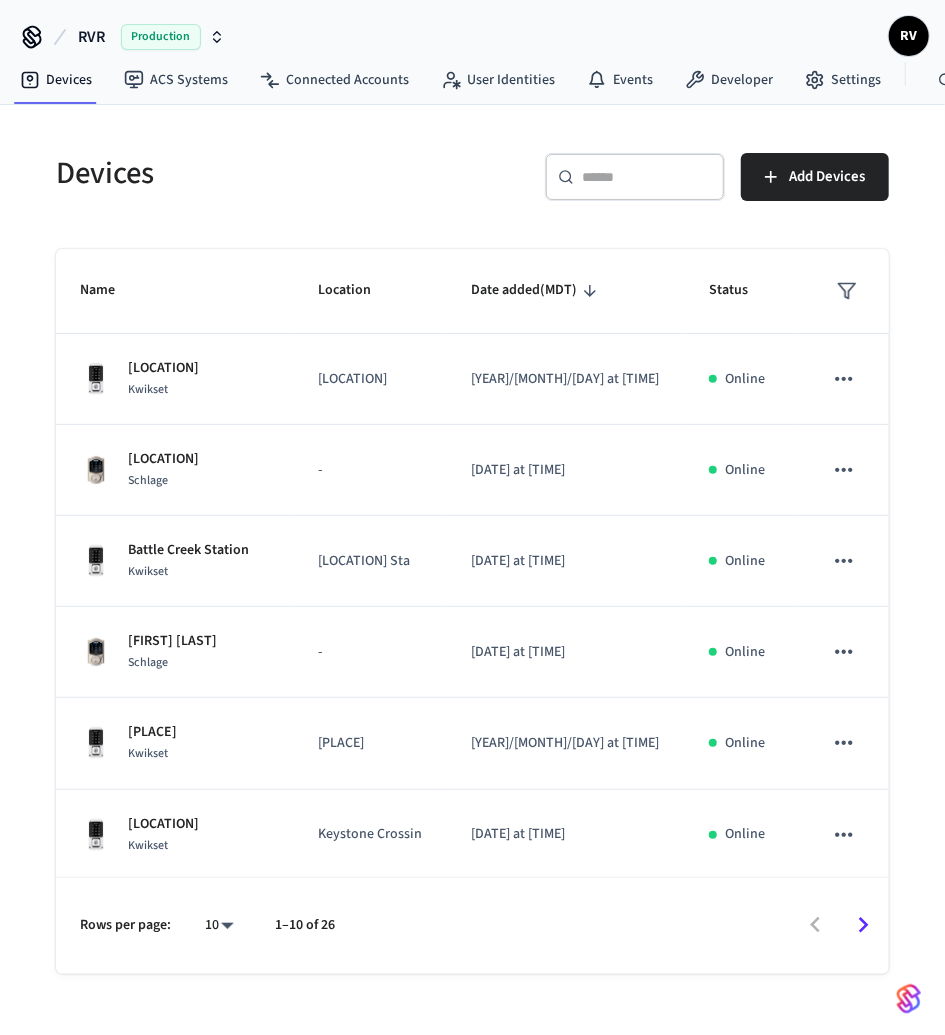 click on "​ ​" at bounding box center [635, 177] 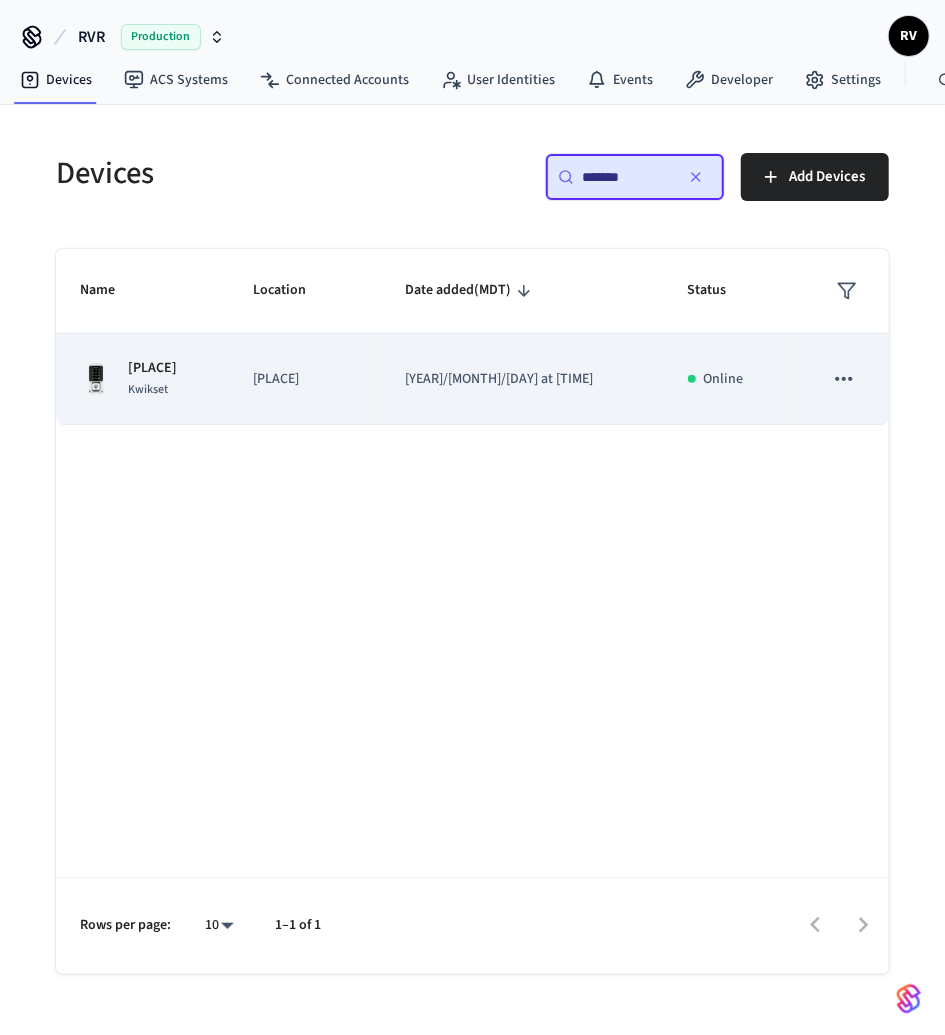 type on "*******" 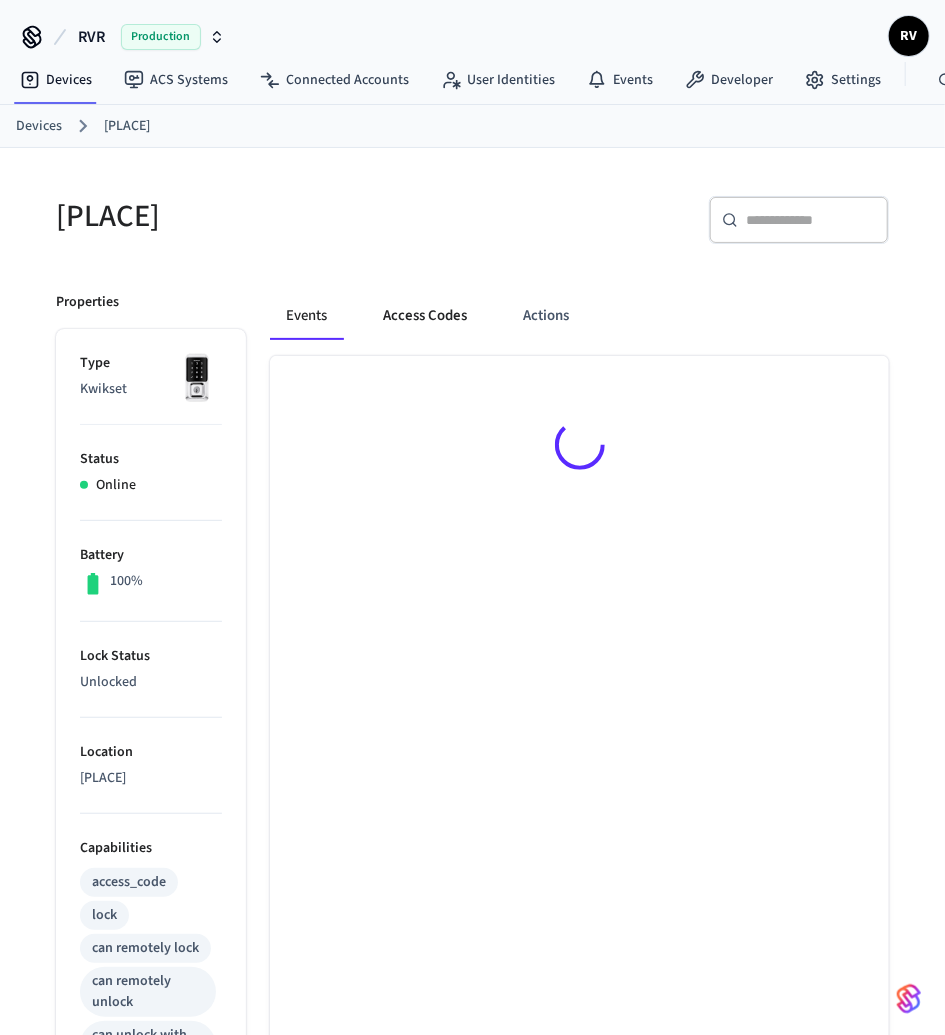 click on "Access Codes" at bounding box center (425, 316) 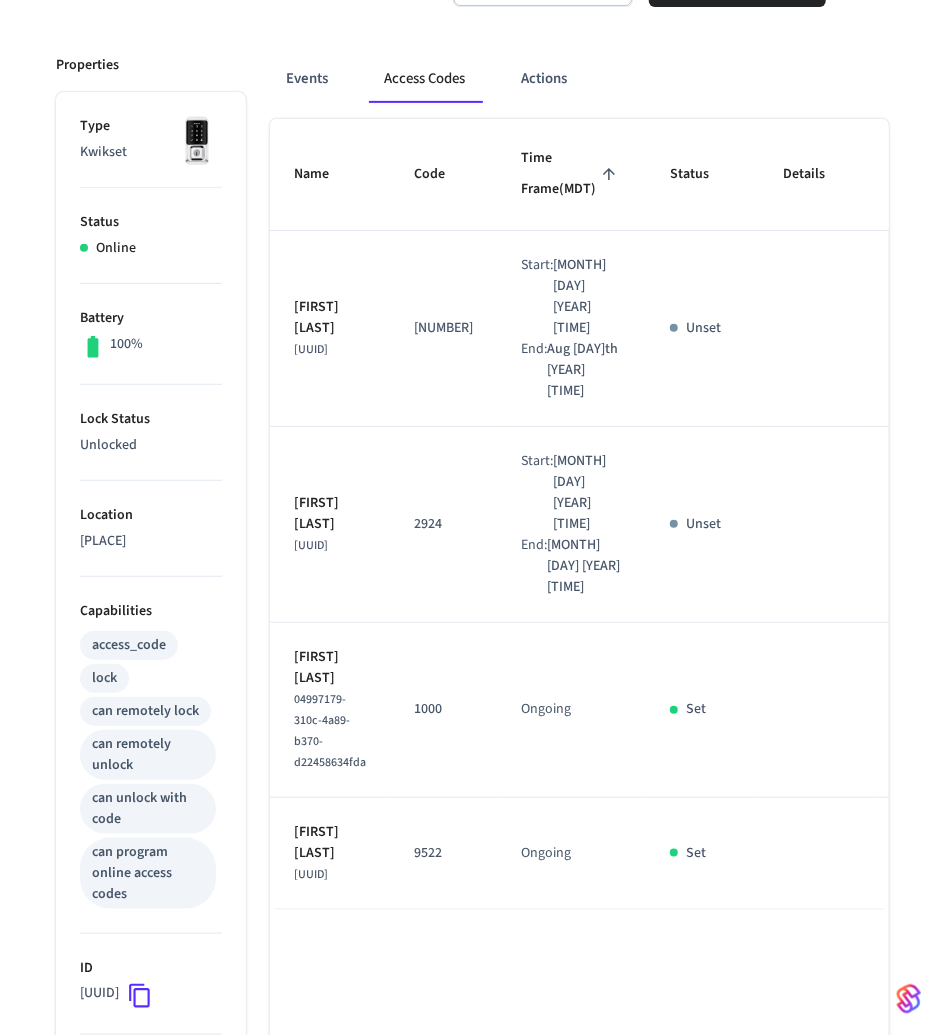 scroll, scrollTop: 0, scrollLeft: 0, axis: both 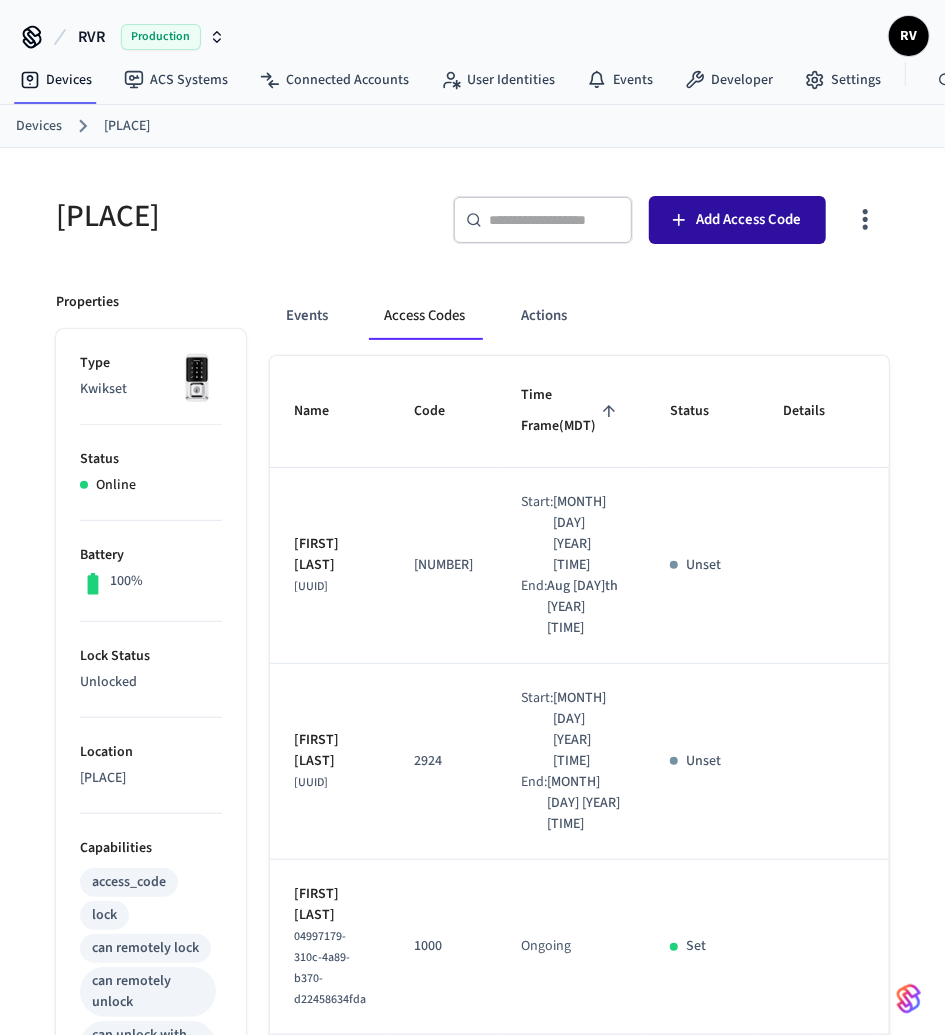 click 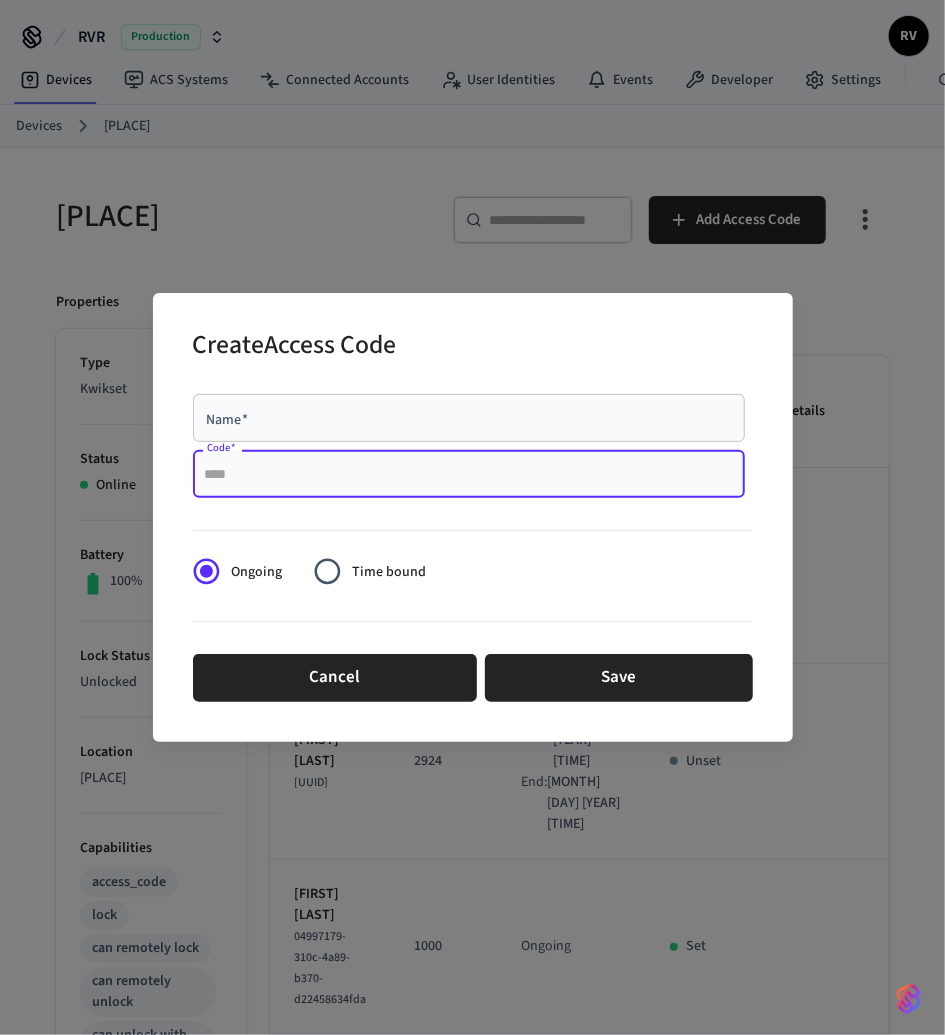 click on "Code   *" at bounding box center (469, 474) 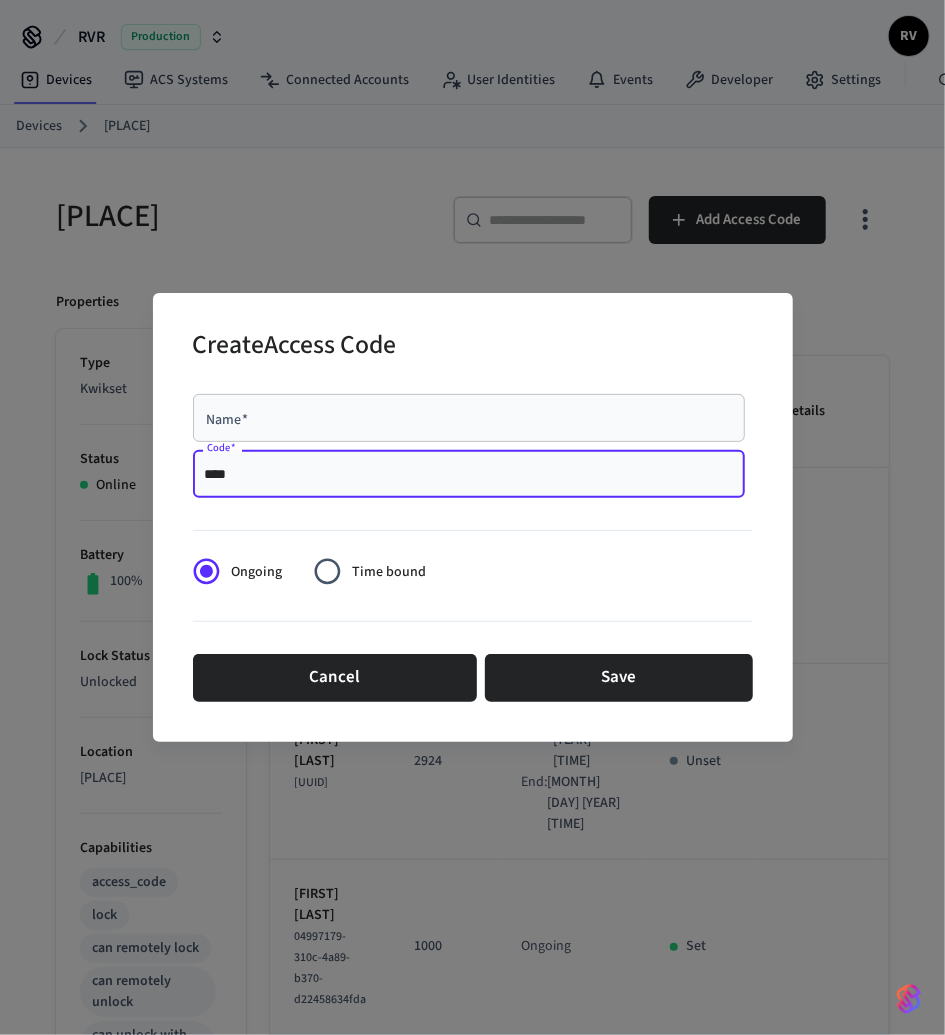 type on "****" 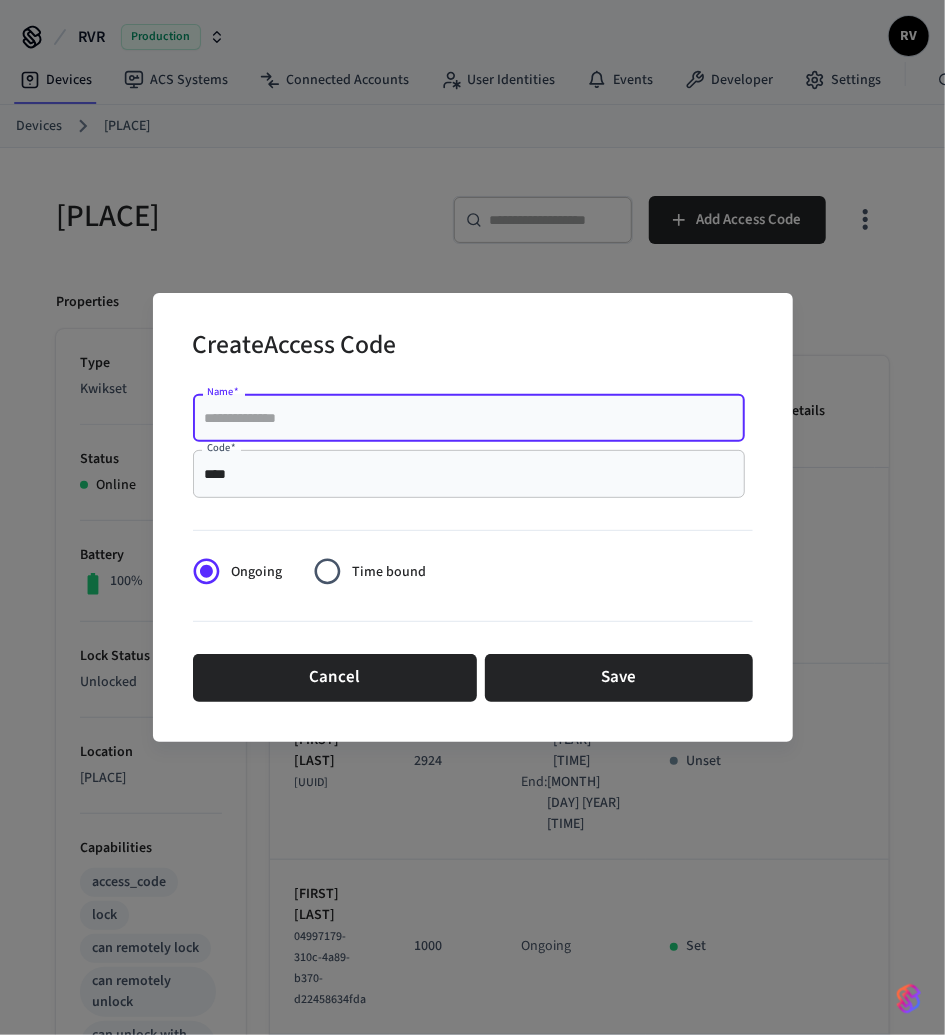 click on "Name   *" at bounding box center (469, 418) 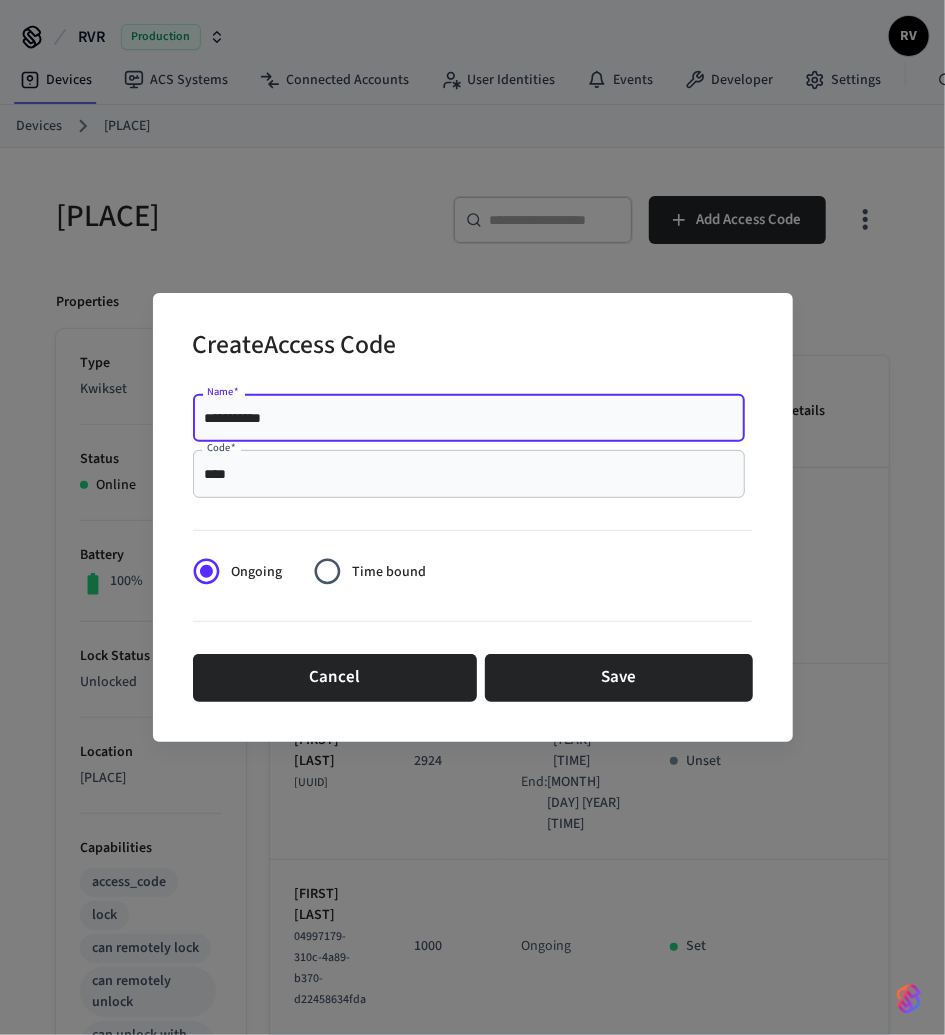 click on "**********" at bounding box center [469, 418] 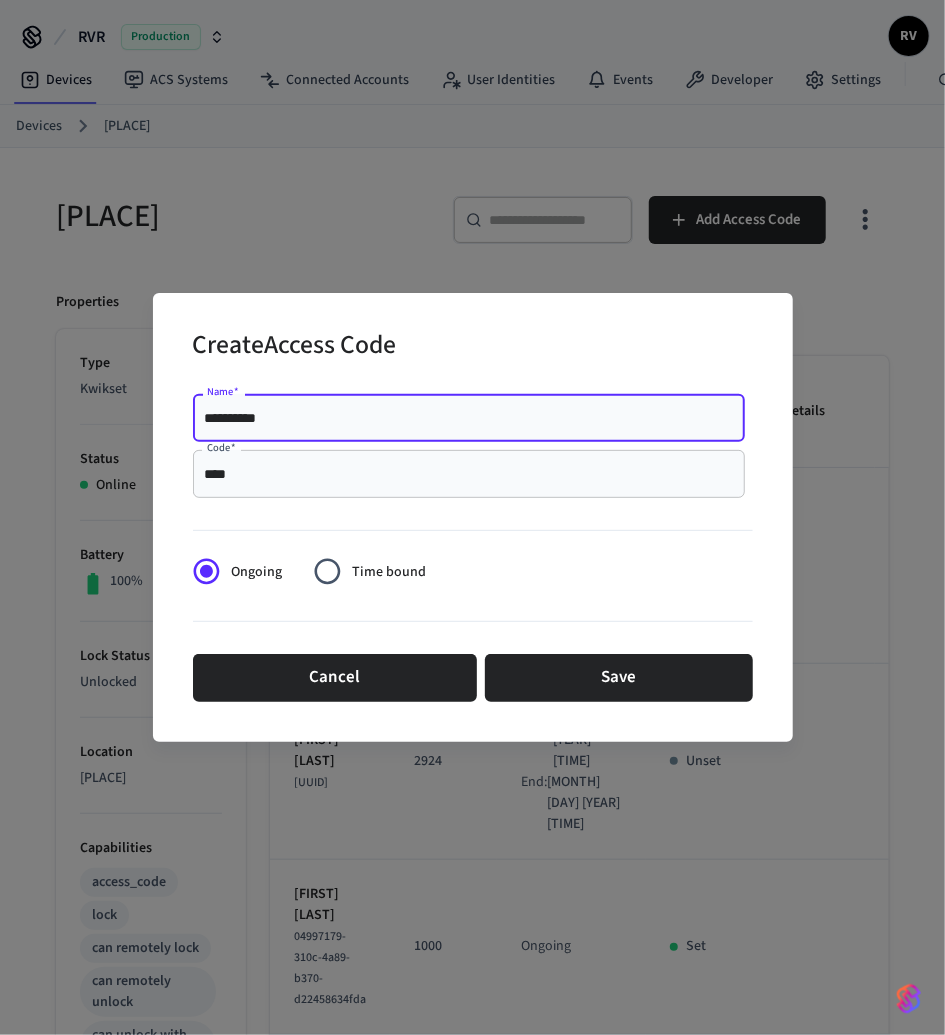type on "**********" 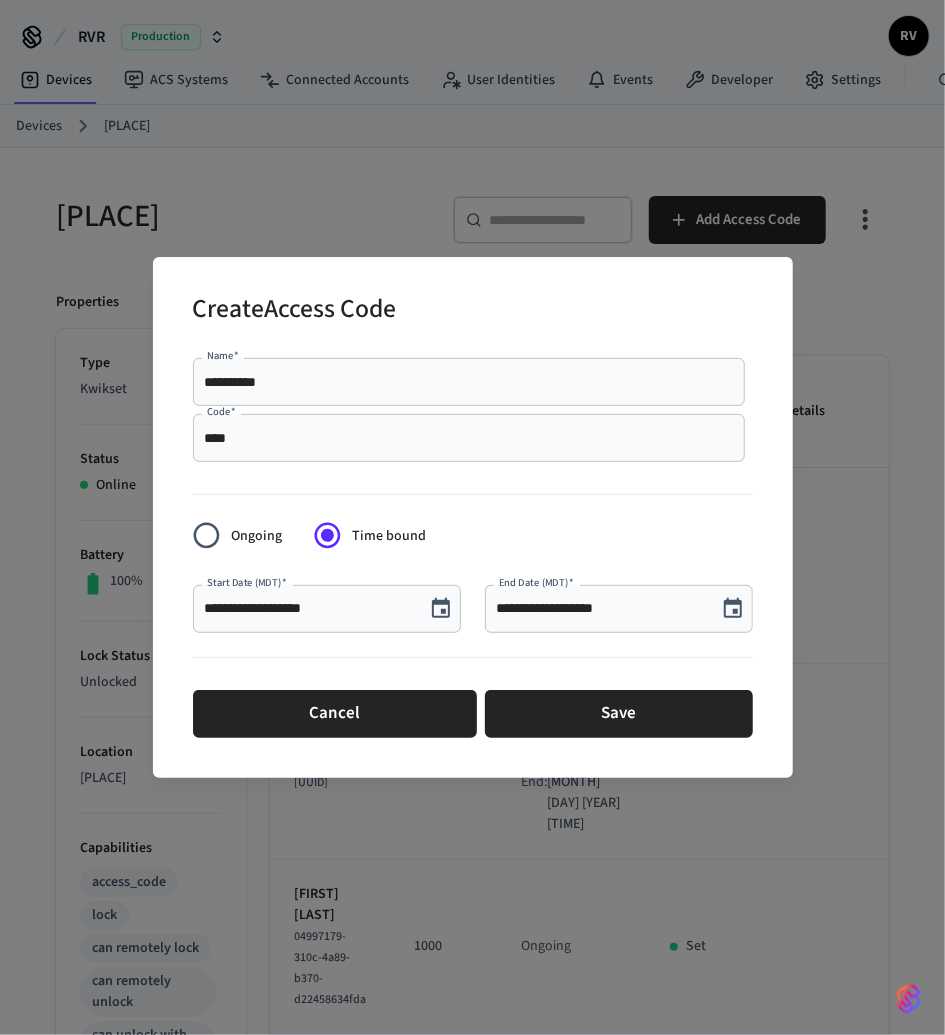 click 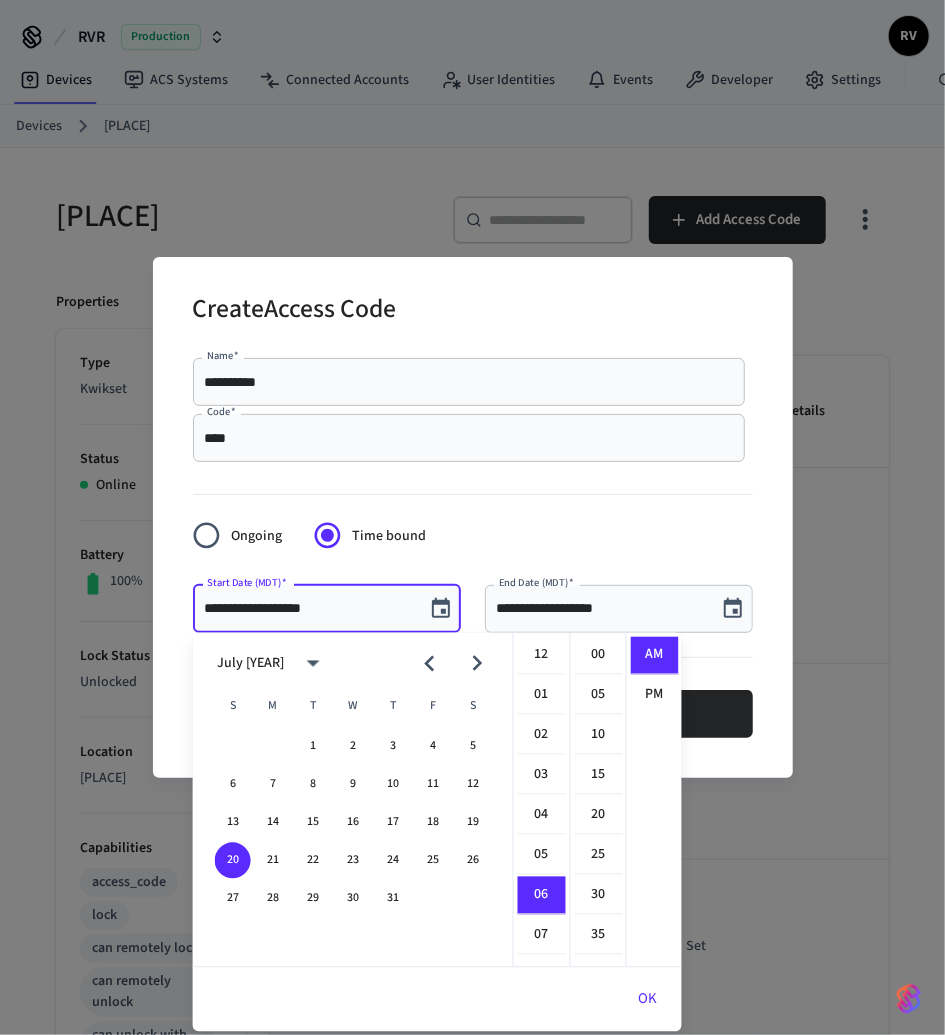 scroll, scrollTop: 238, scrollLeft: 0, axis: vertical 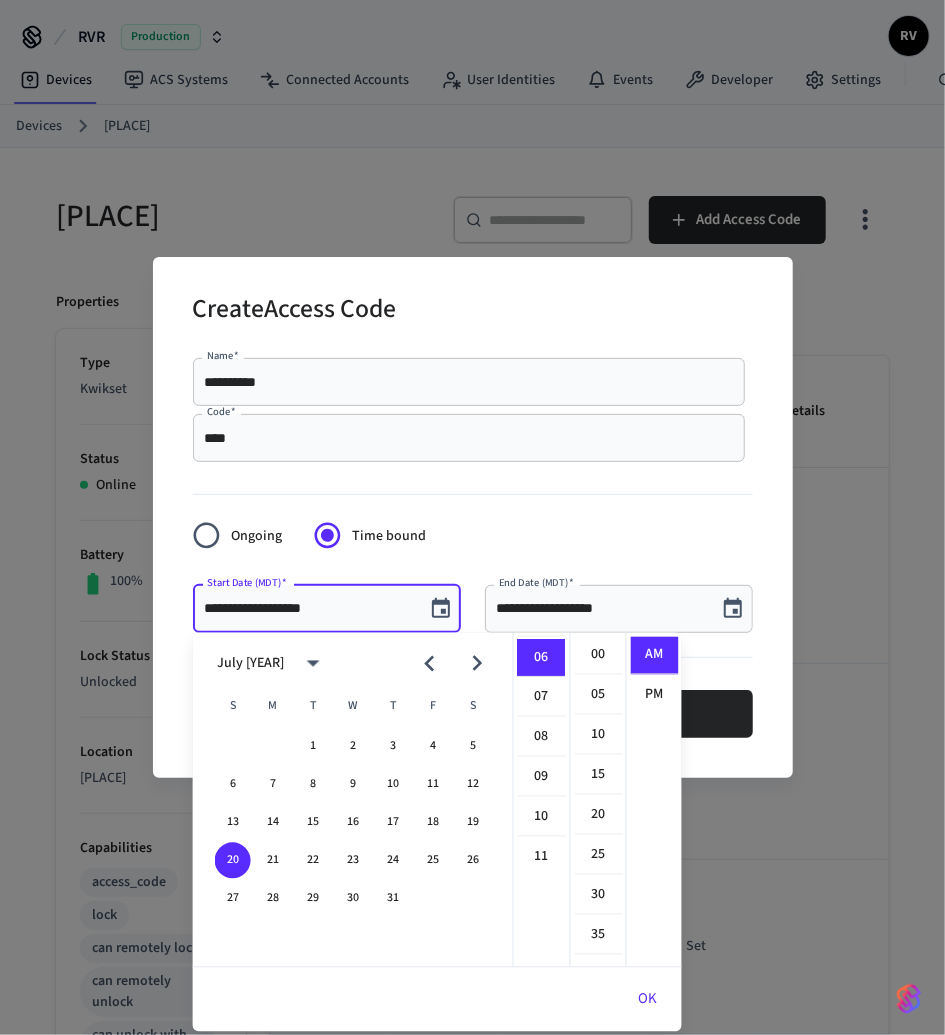 click 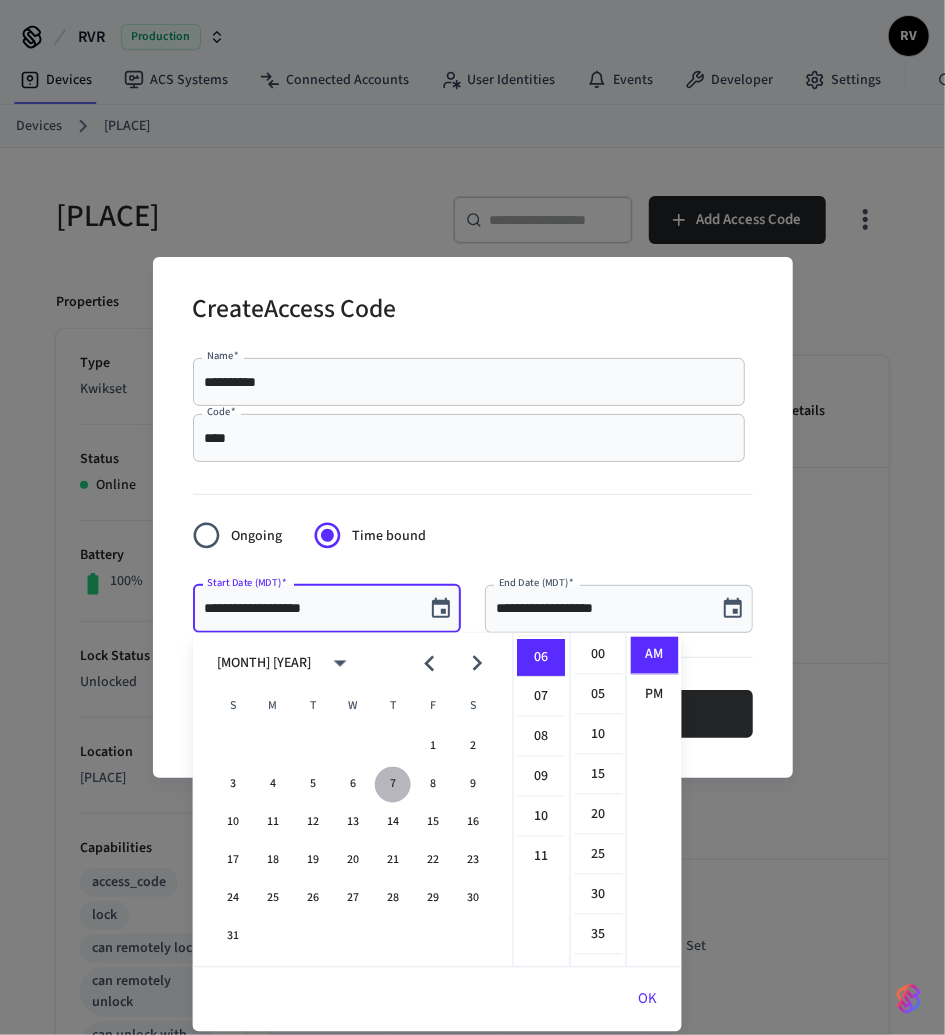 click on "7" at bounding box center [393, 785] 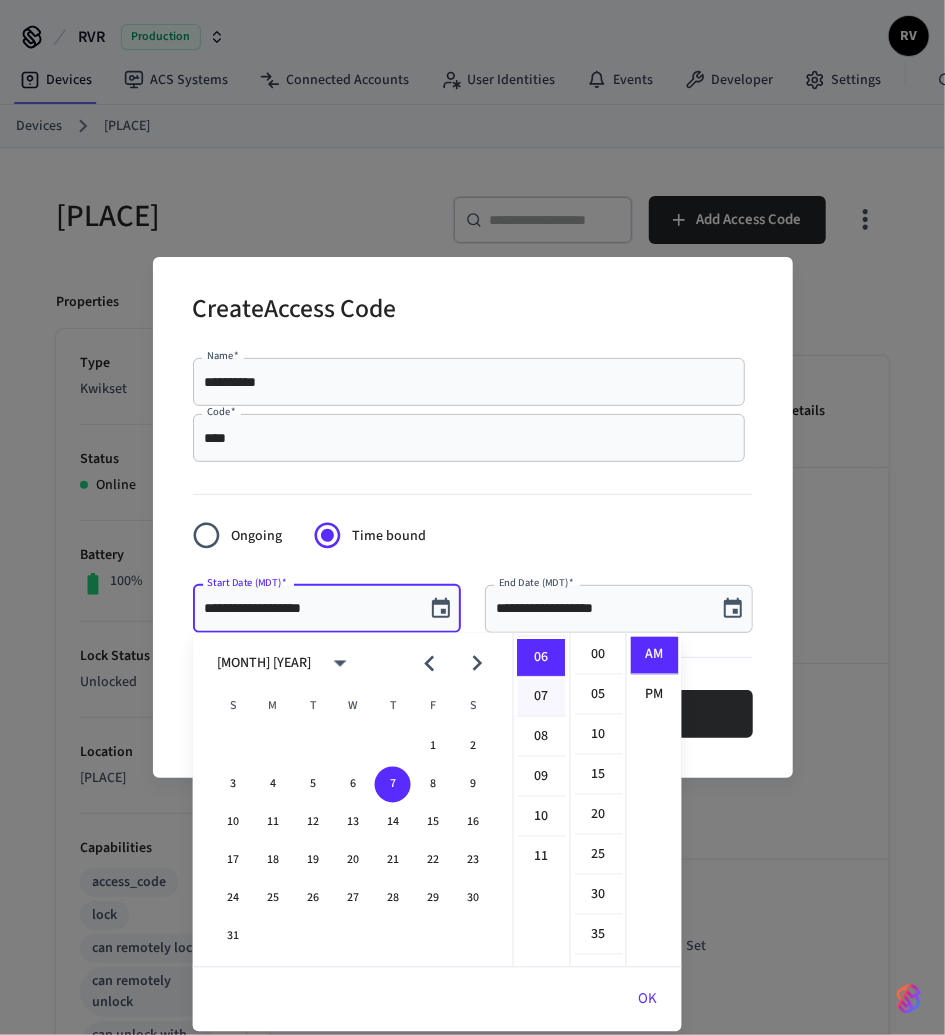 scroll, scrollTop: 0, scrollLeft: 0, axis: both 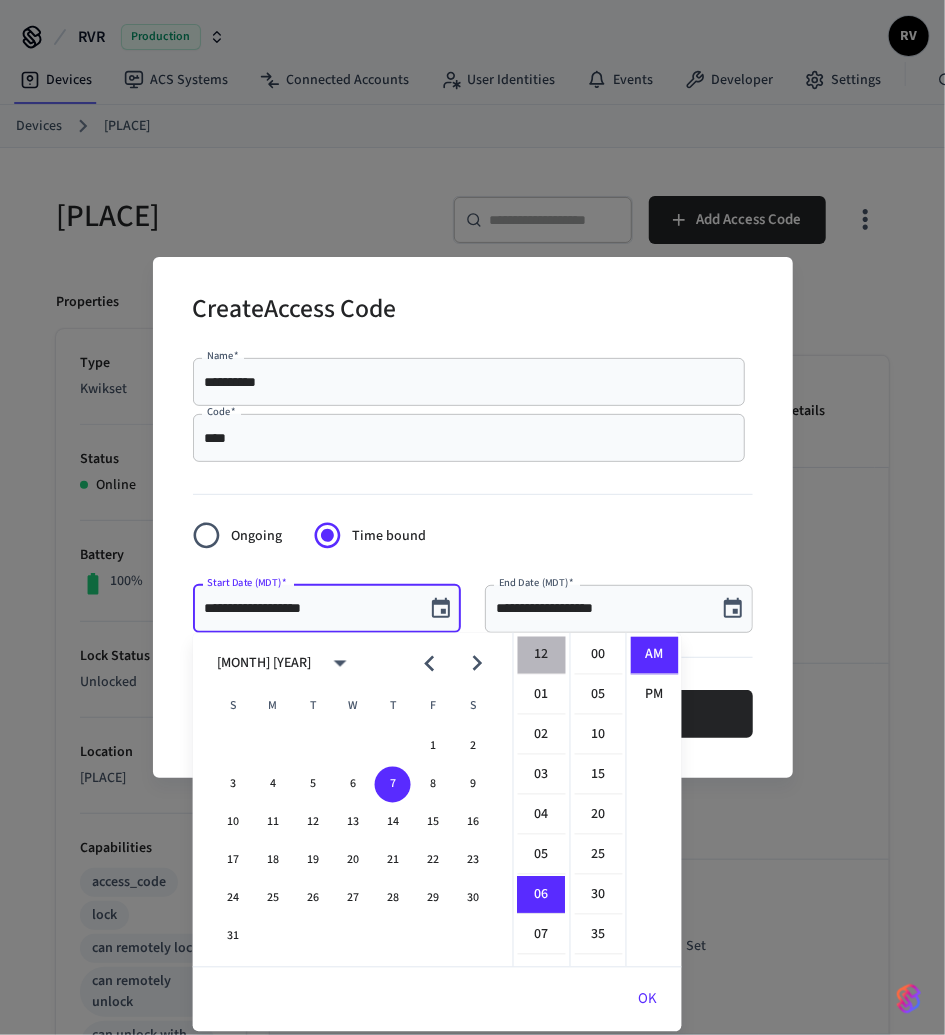 click on "12" at bounding box center [542, 656] 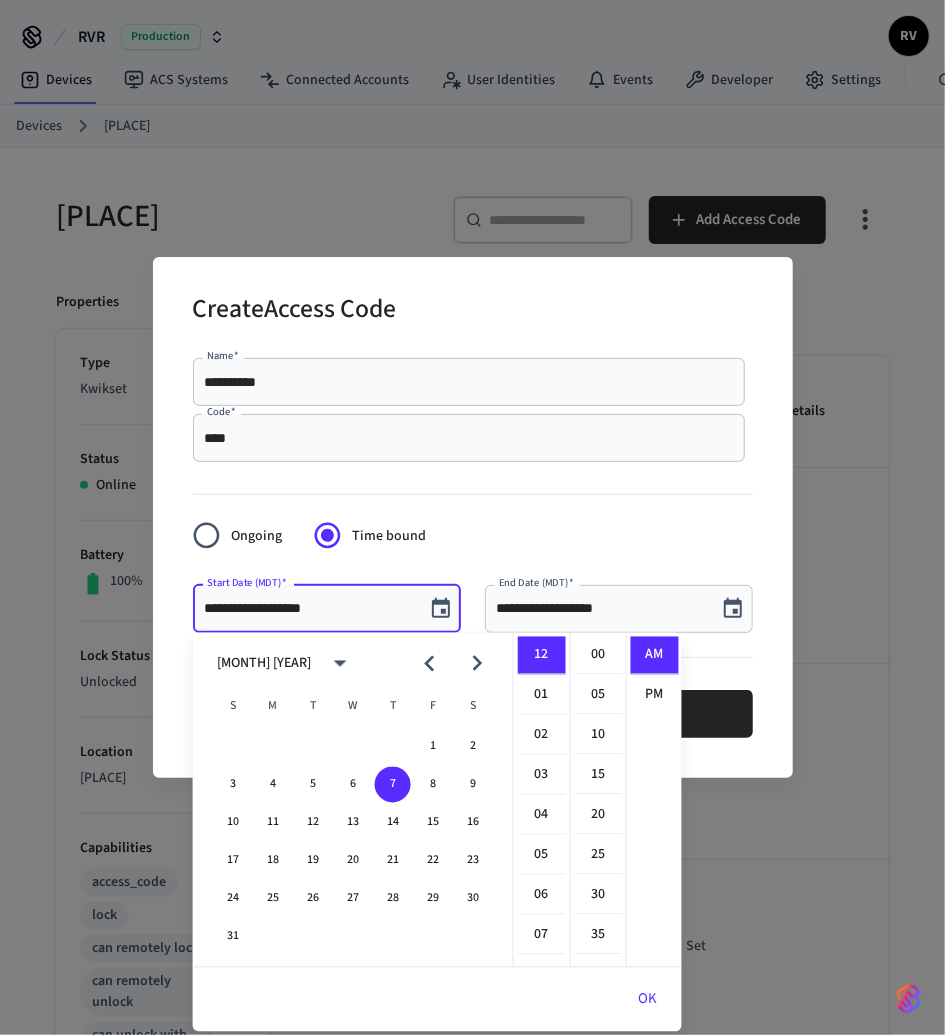 click on "00 05 10 15 20 25 30 35 40 45 50 55" at bounding box center [598, 800] 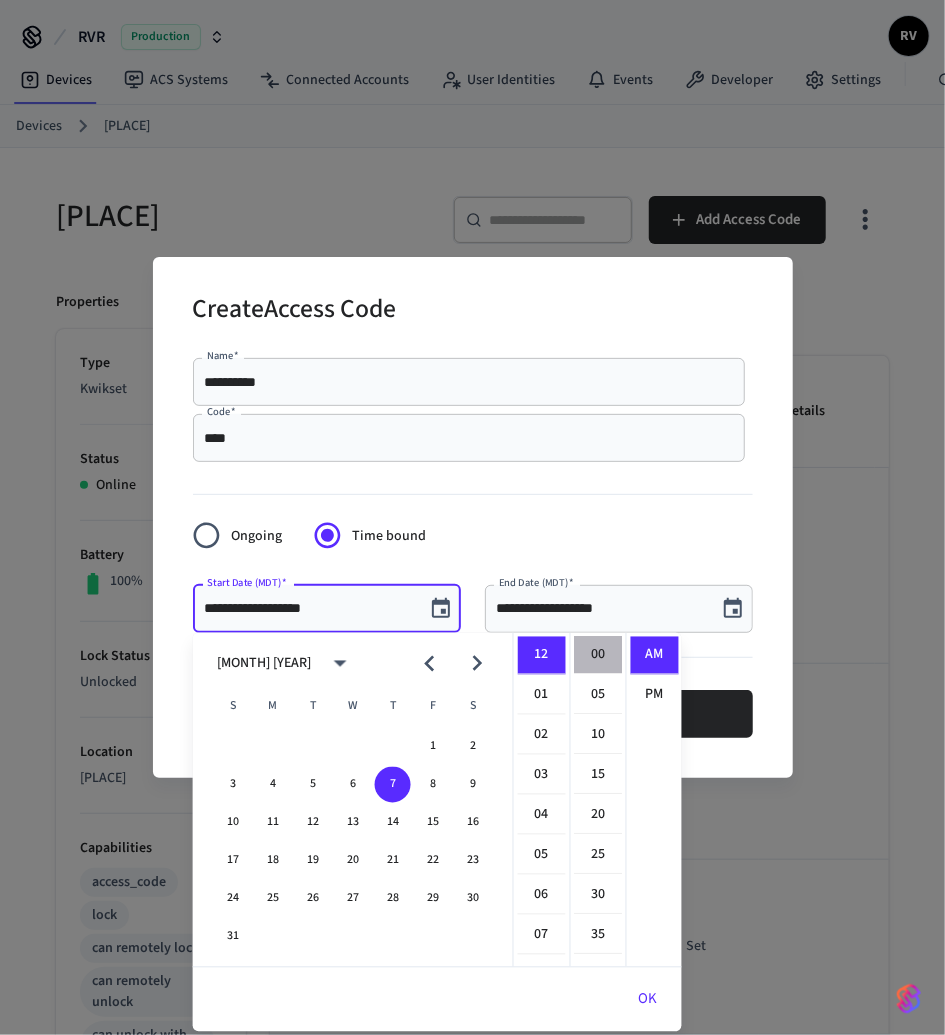 click on "00" at bounding box center (599, 656) 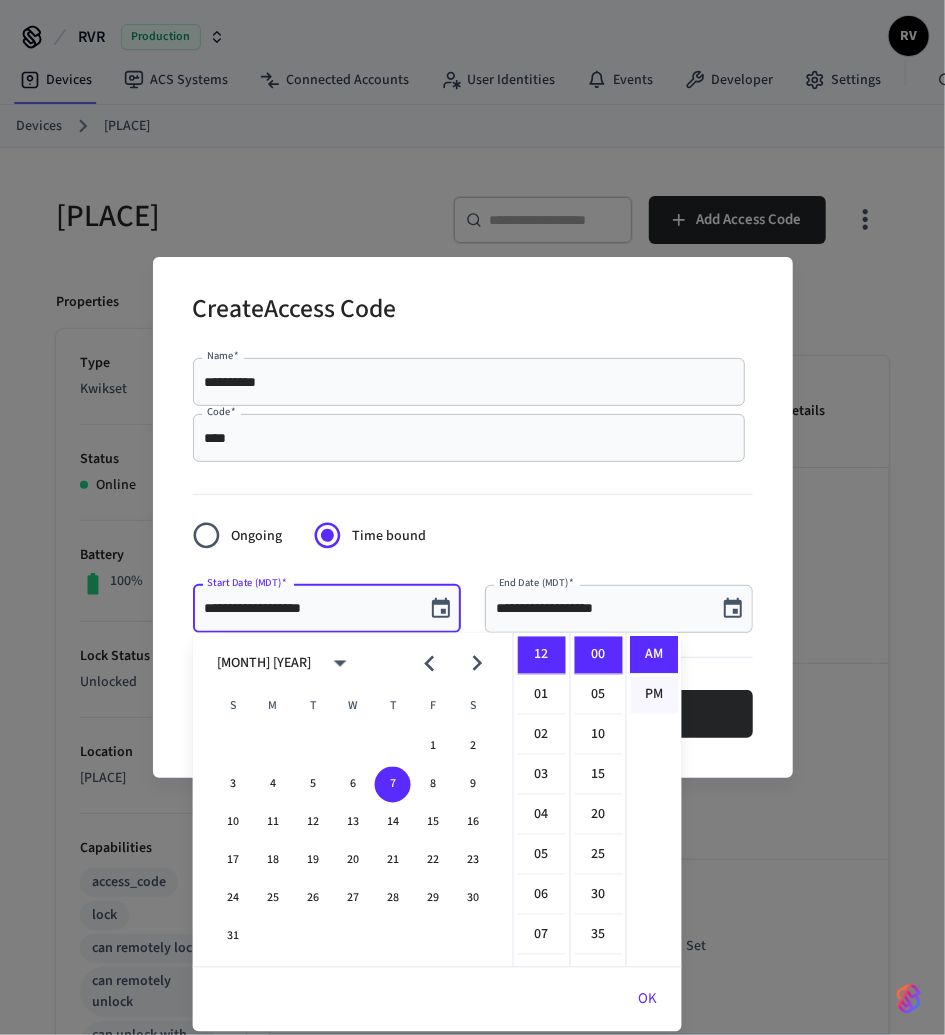 click on "PM" at bounding box center [655, 695] 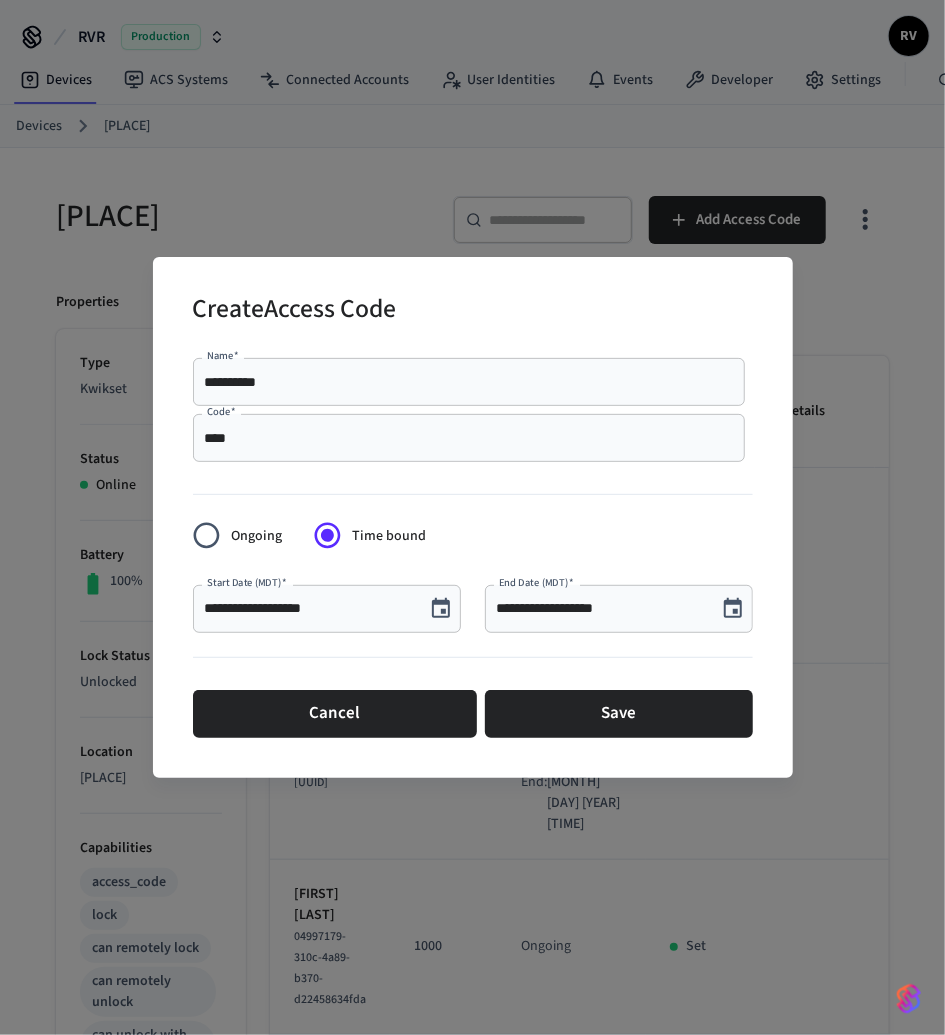 scroll, scrollTop: 36, scrollLeft: 0, axis: vertical 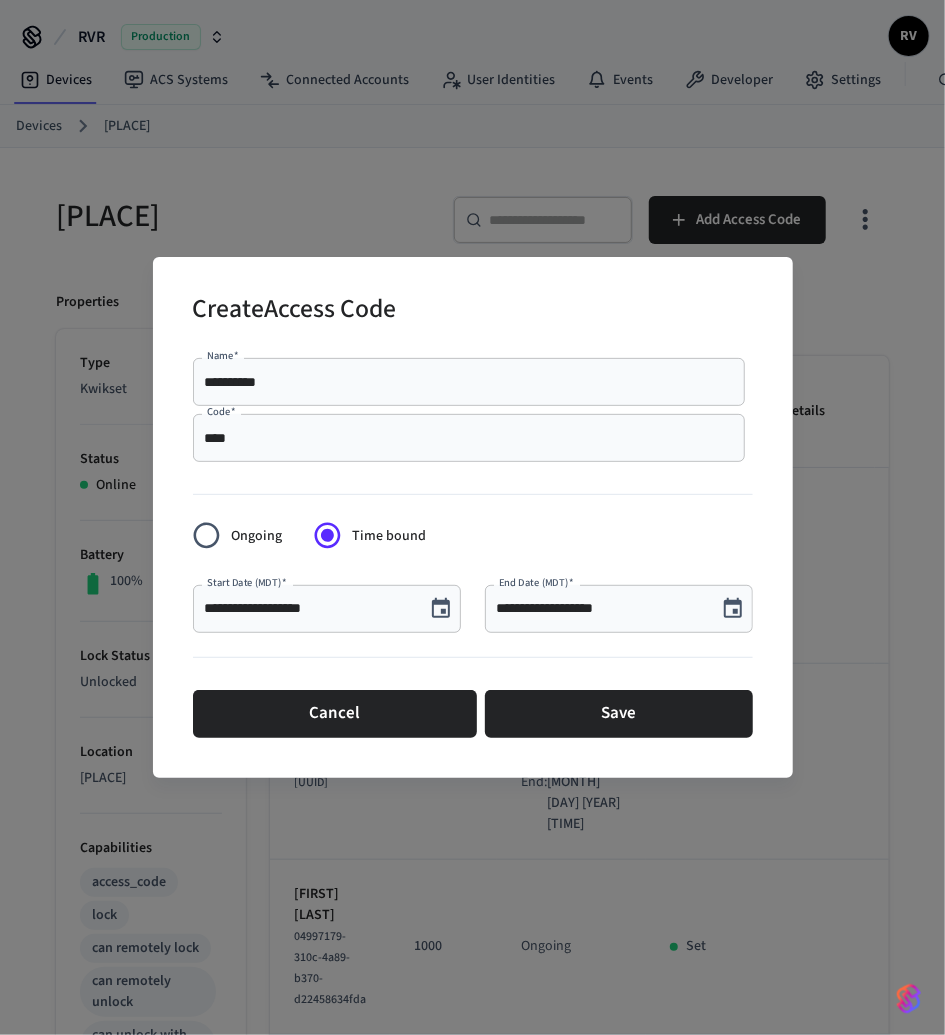 click 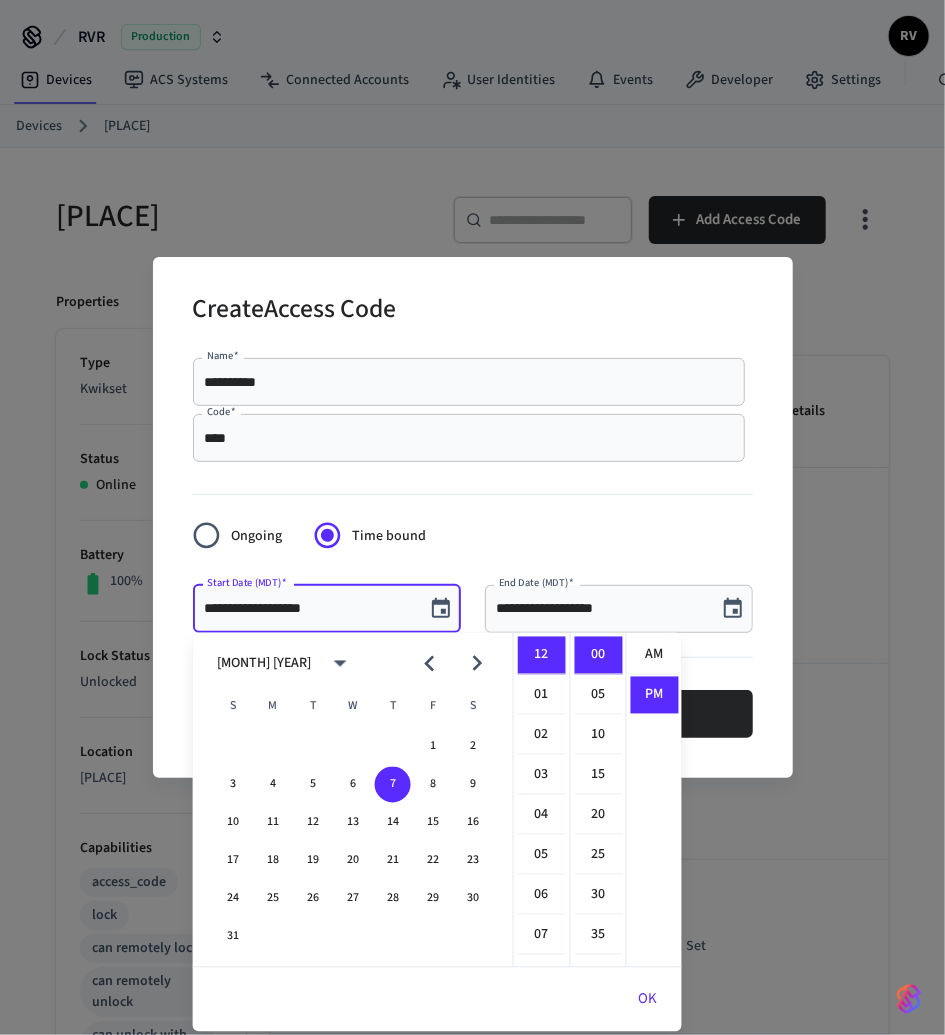 scroll, scrollTop: 36, scrollLeft: 0, axis: vertical 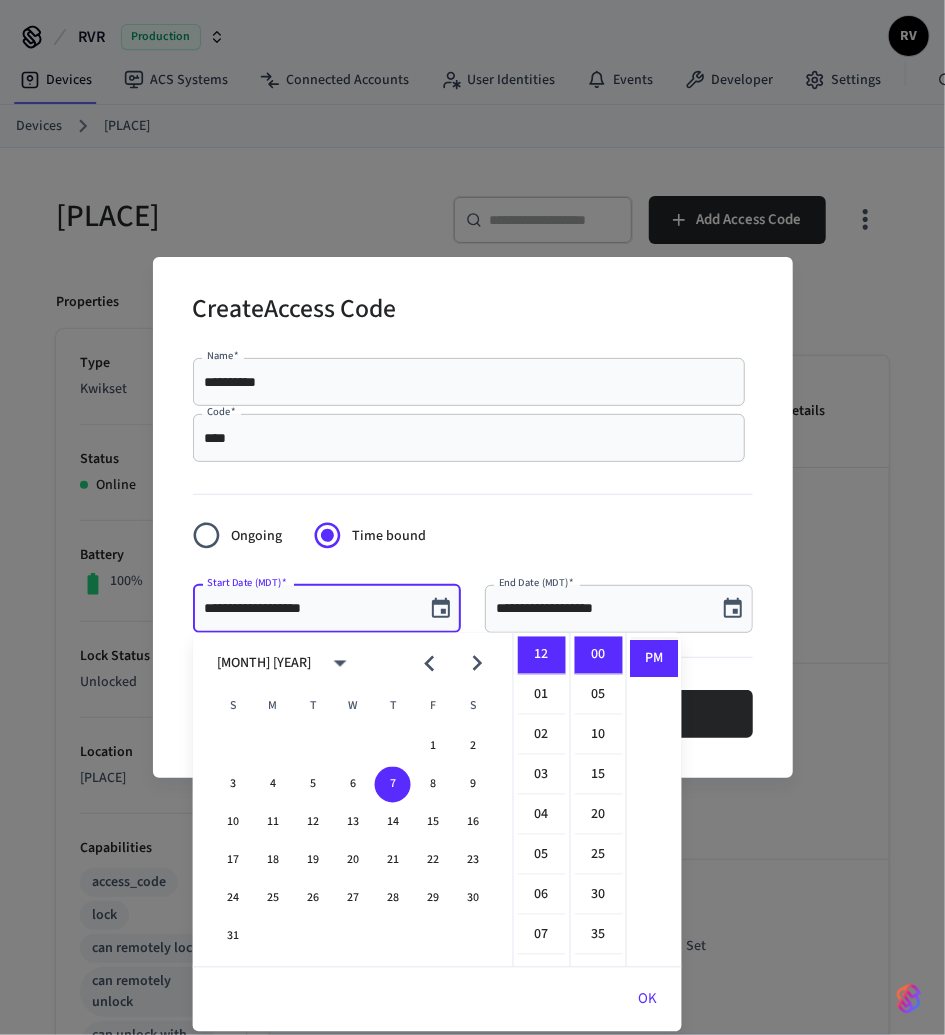 click on "OK" at bounding box center (648, 1000) 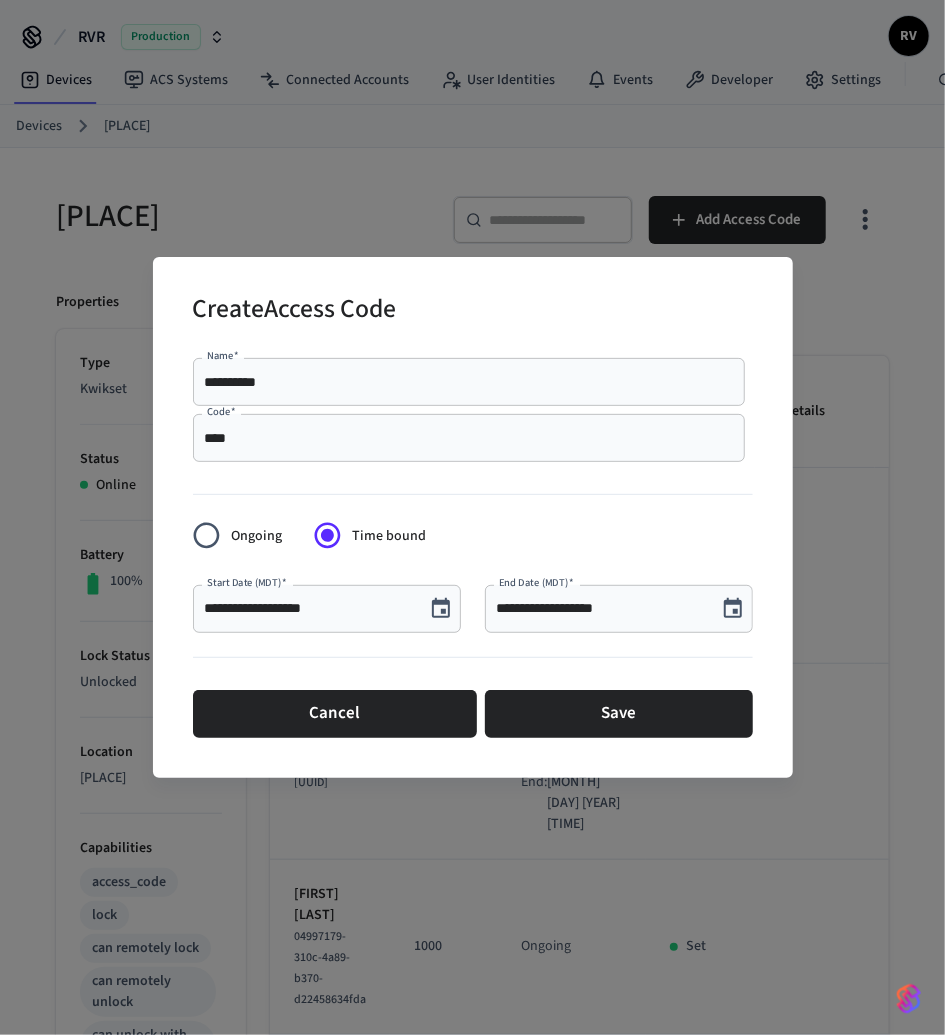 click 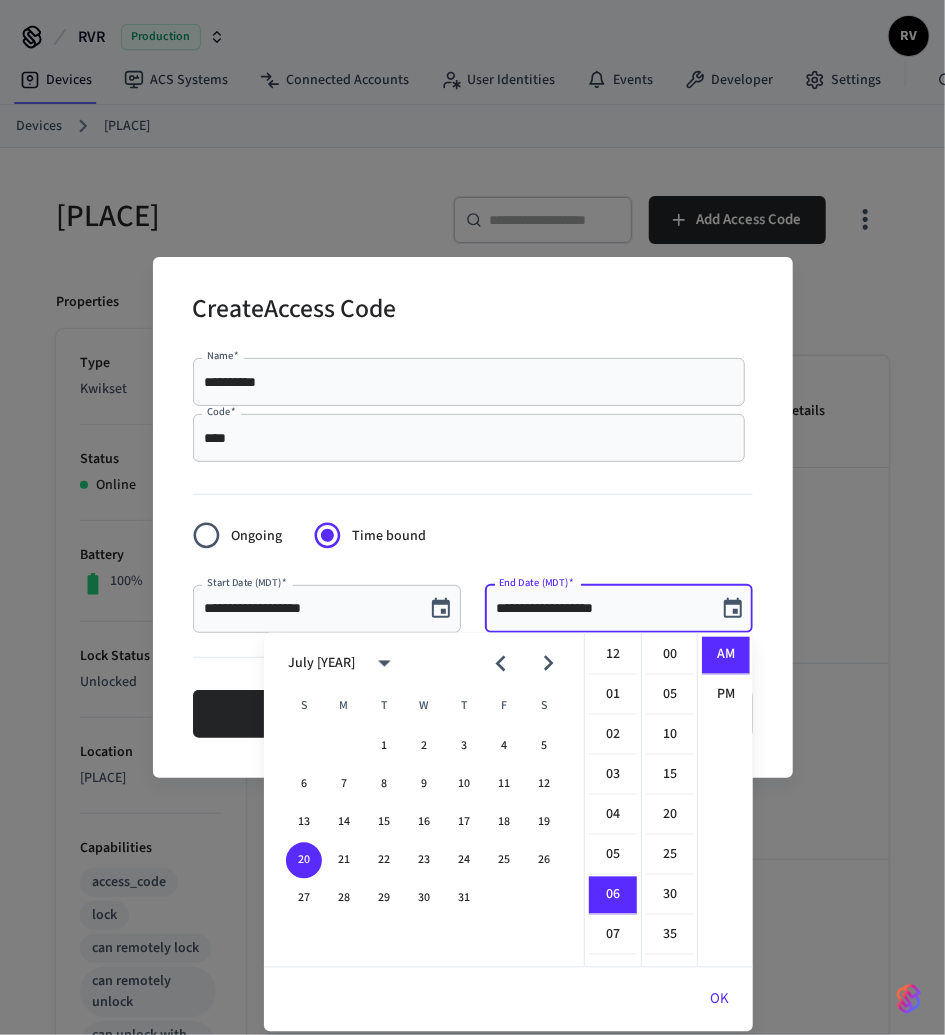 scroll, scrollTop: 238, scrollLeft: 0, axis: vertical 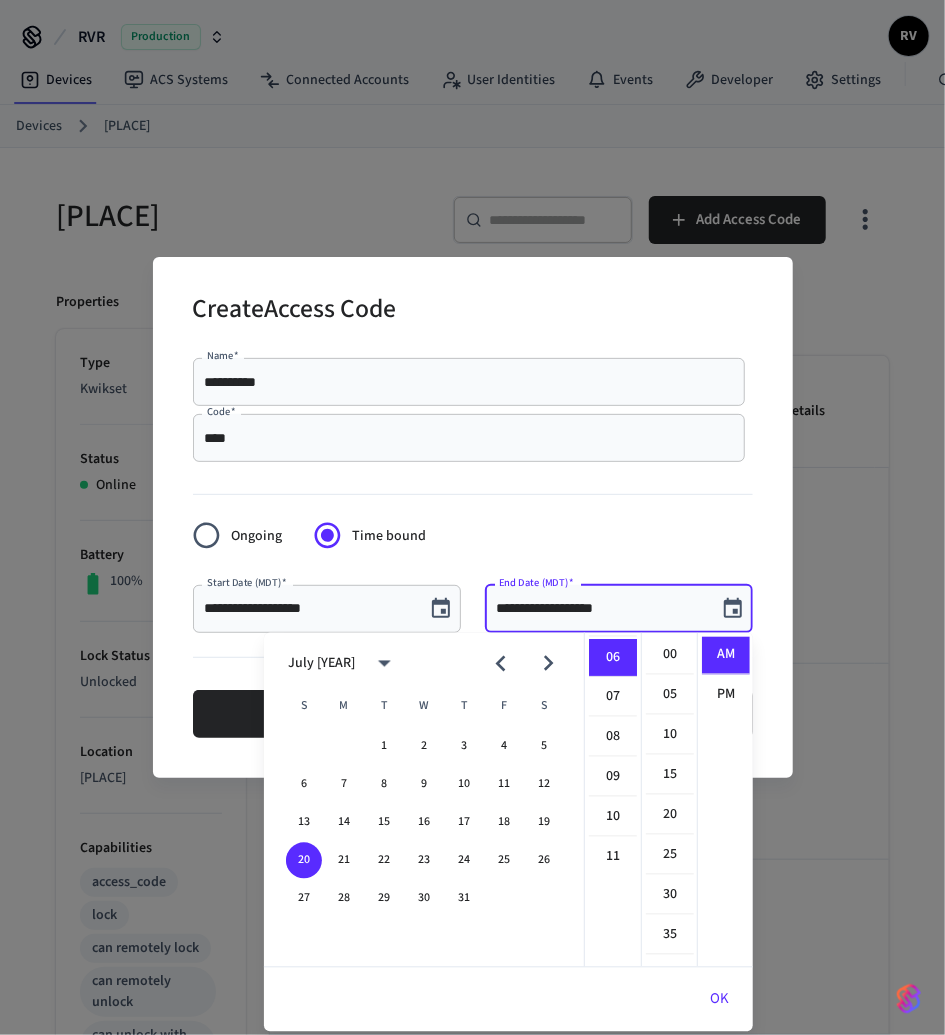 click 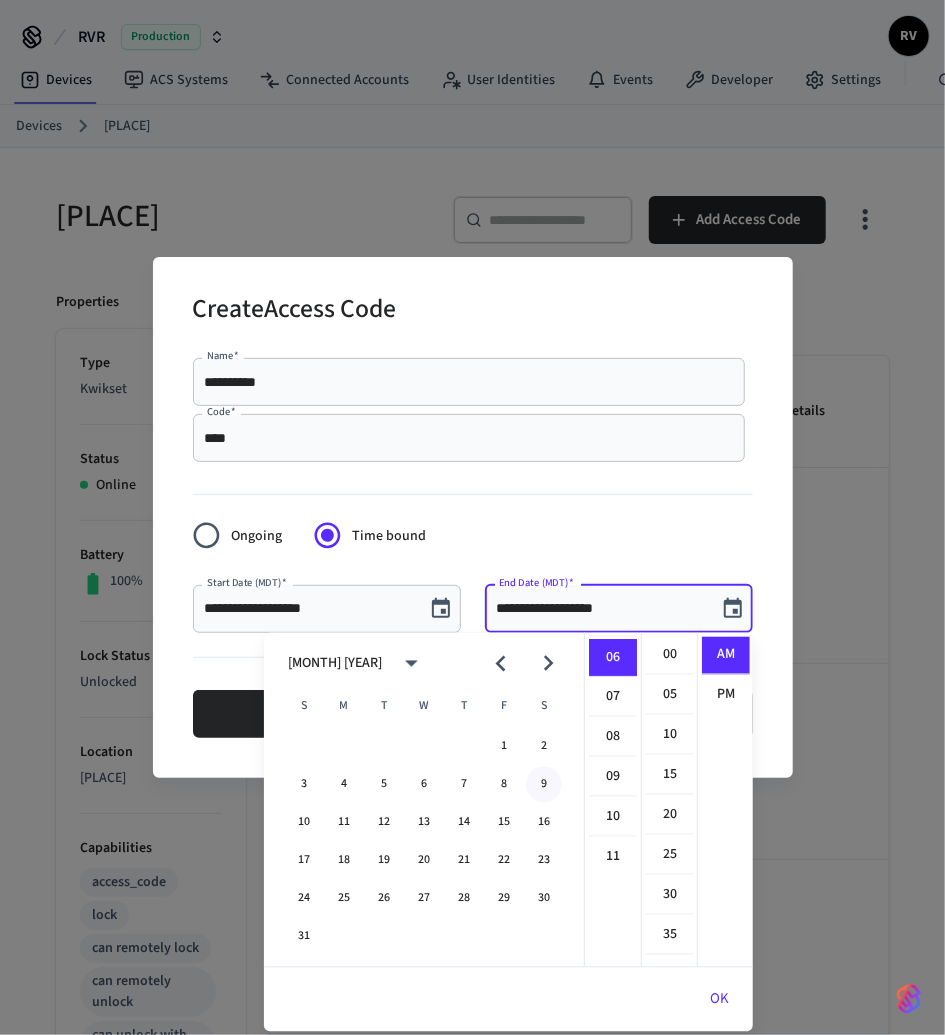 click on "9" at bounding box center [544, 785] 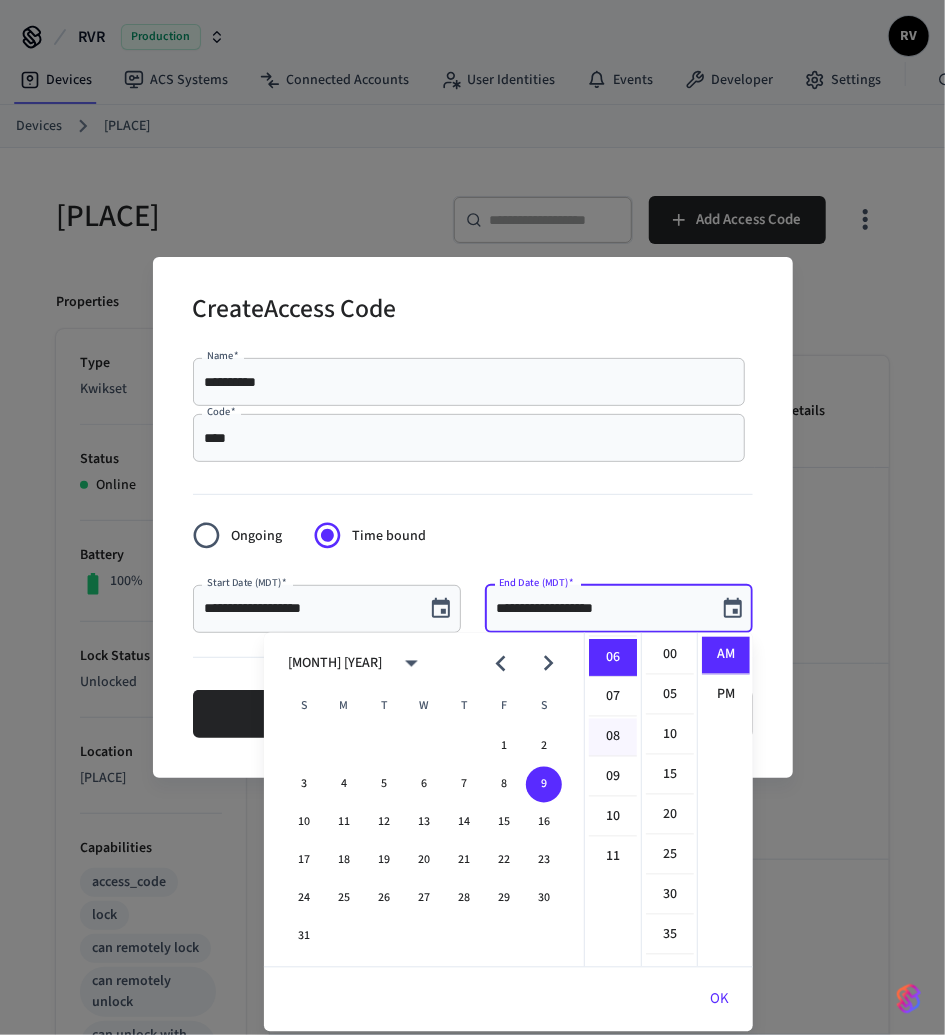 scroll, scrollTop: 0, scrollLeft: 0, axis: both 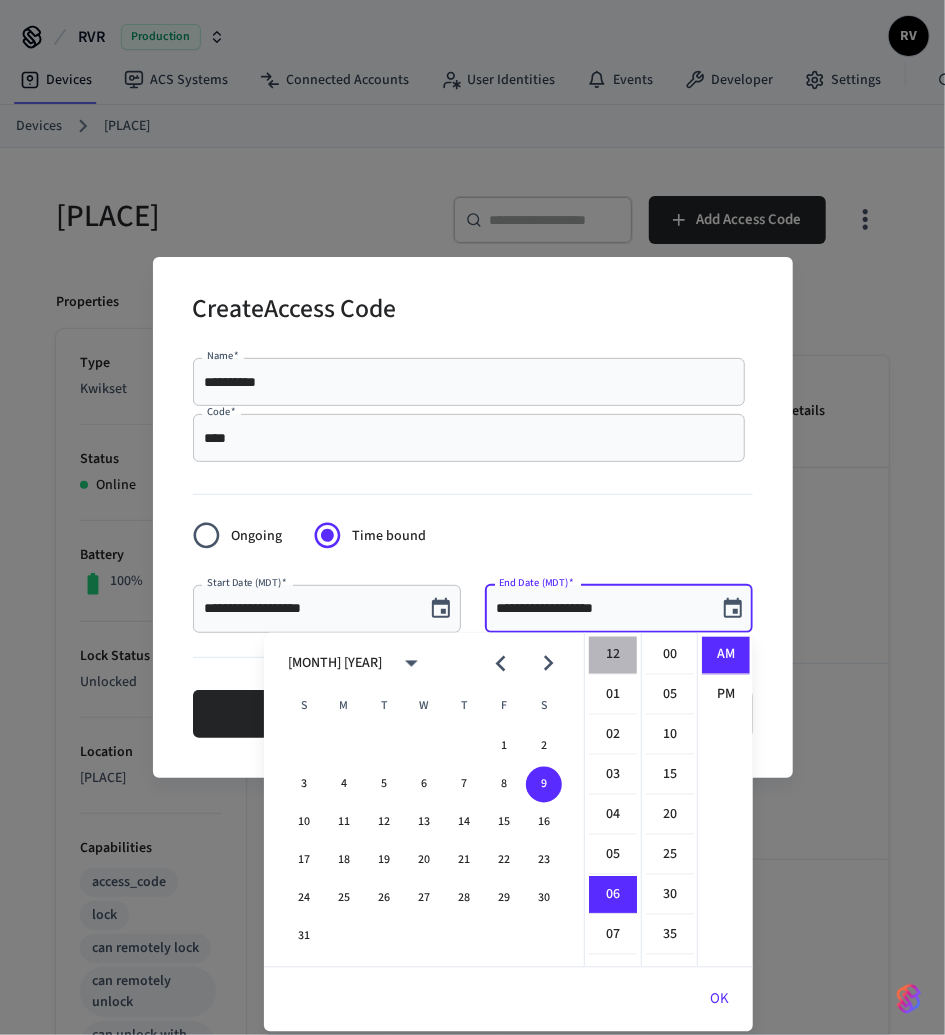 click on "12" at bounding box center [613, 656] 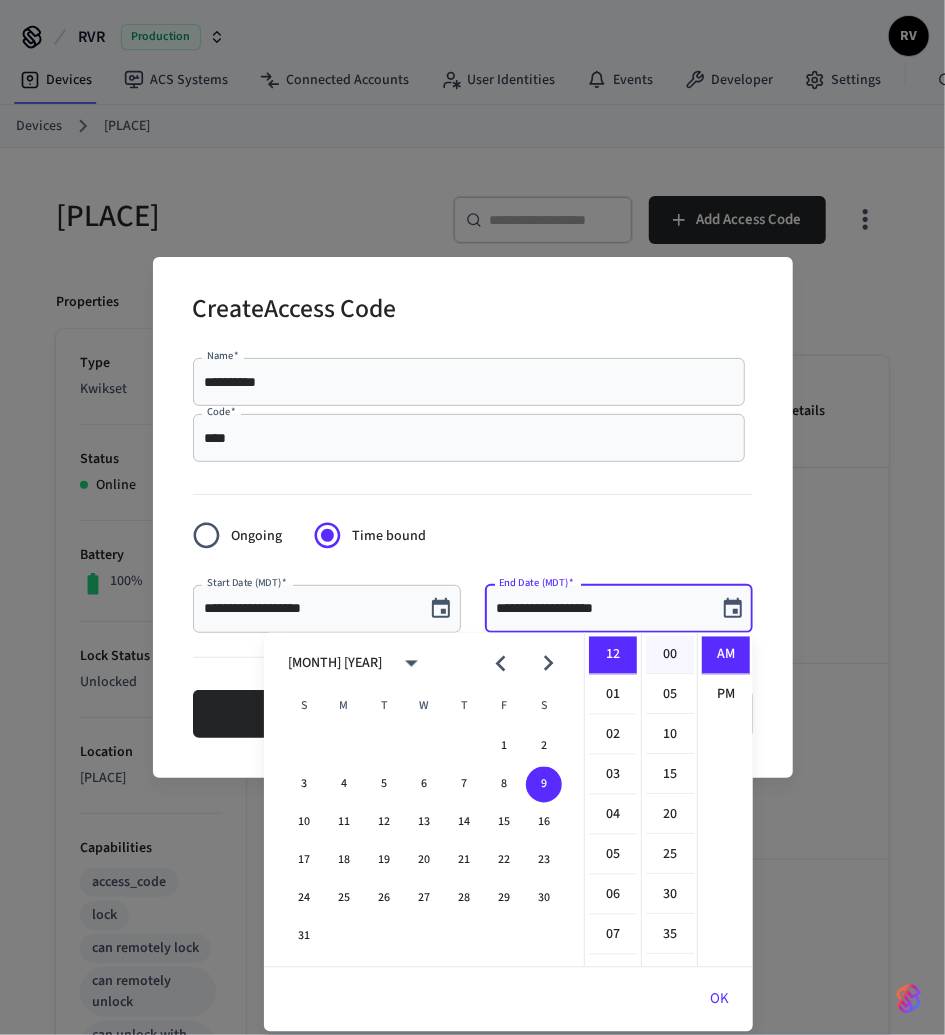 click on "00" at bounding box center [670, 656] 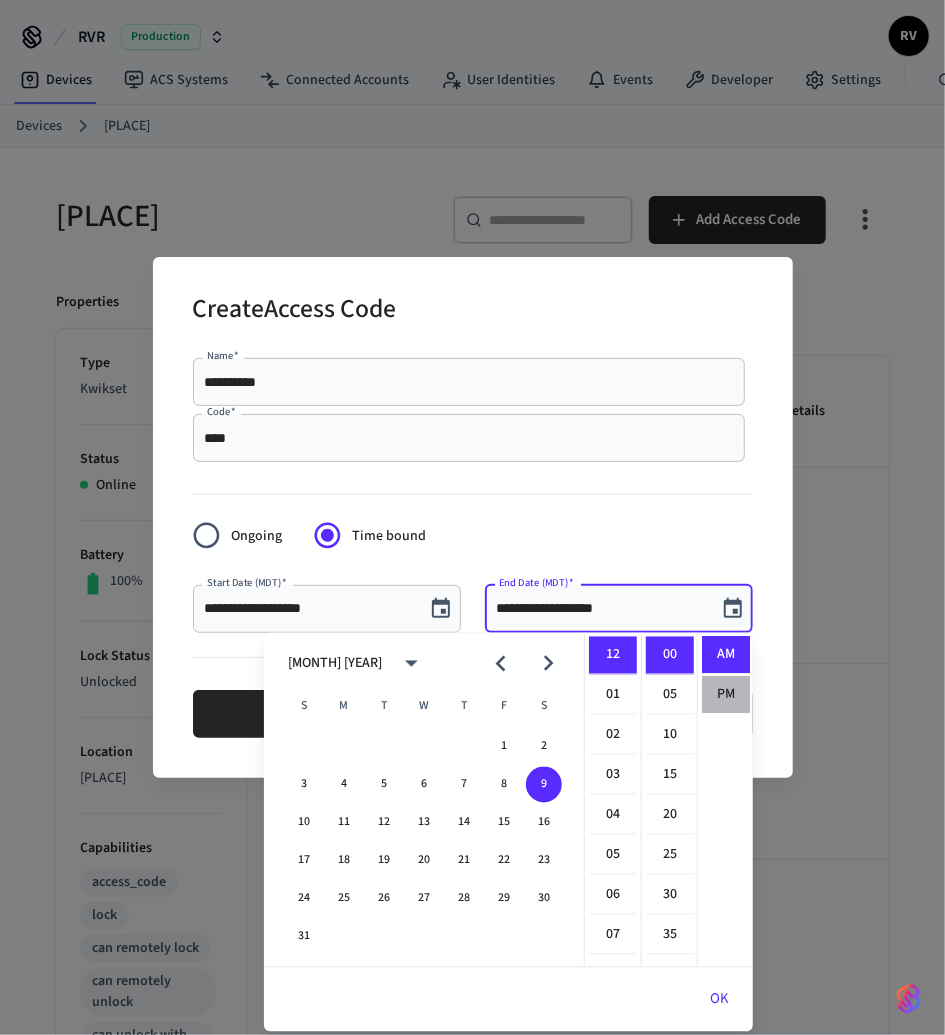 click on "PM" at bounding box center (726, 695) 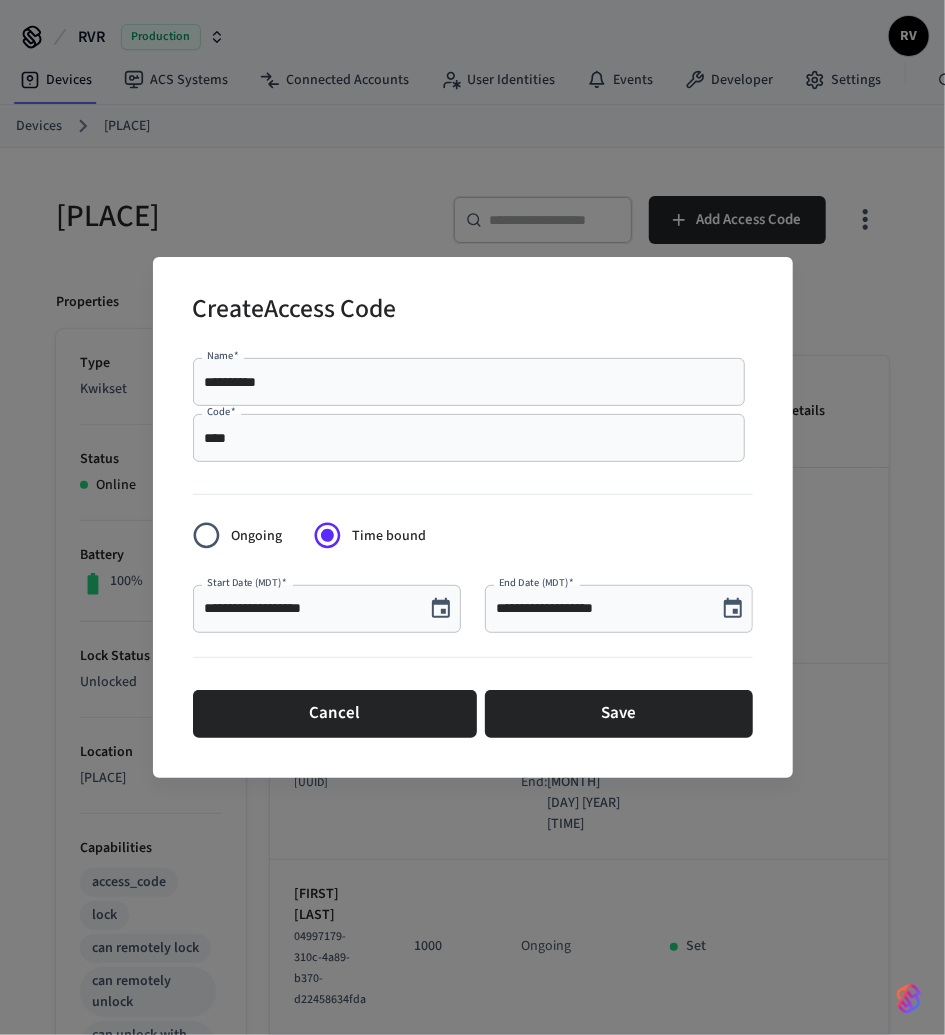 scroll, scrollTop: 36, scrollLeft: 0, axis: vertical 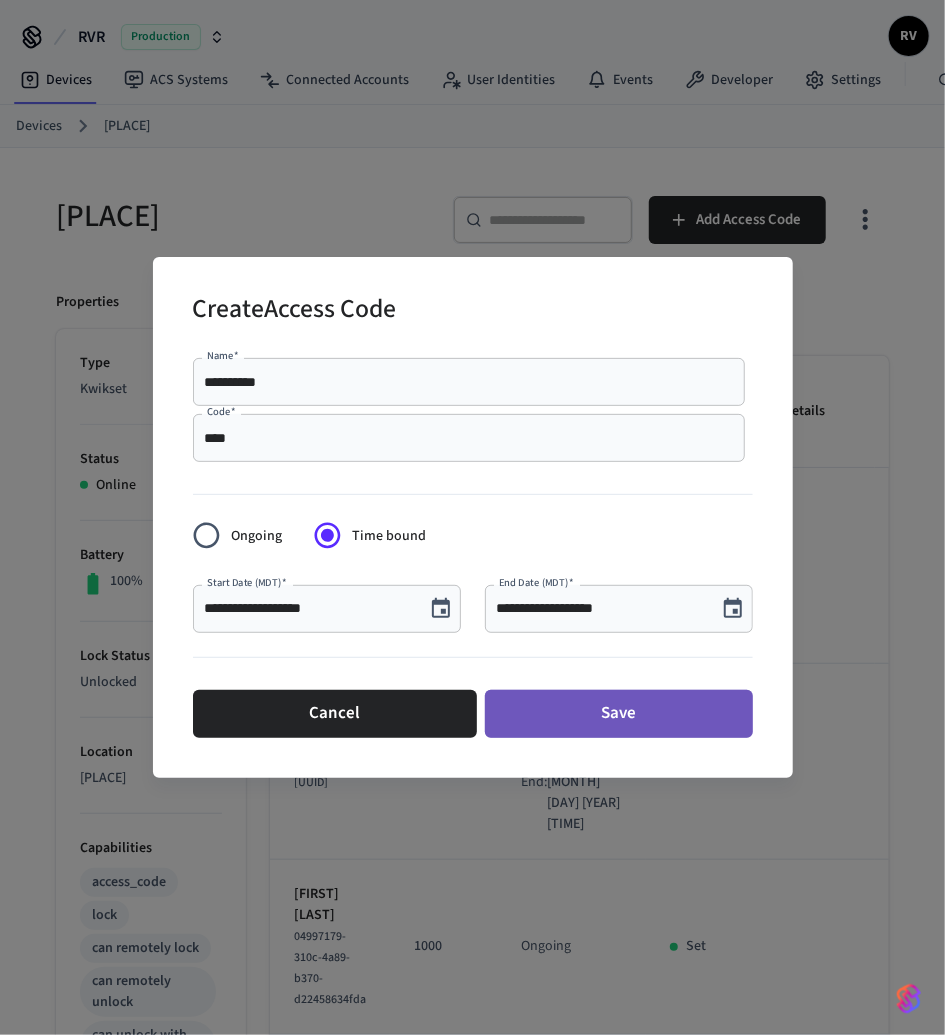 click on "Save" at bounding box center [619, 714] 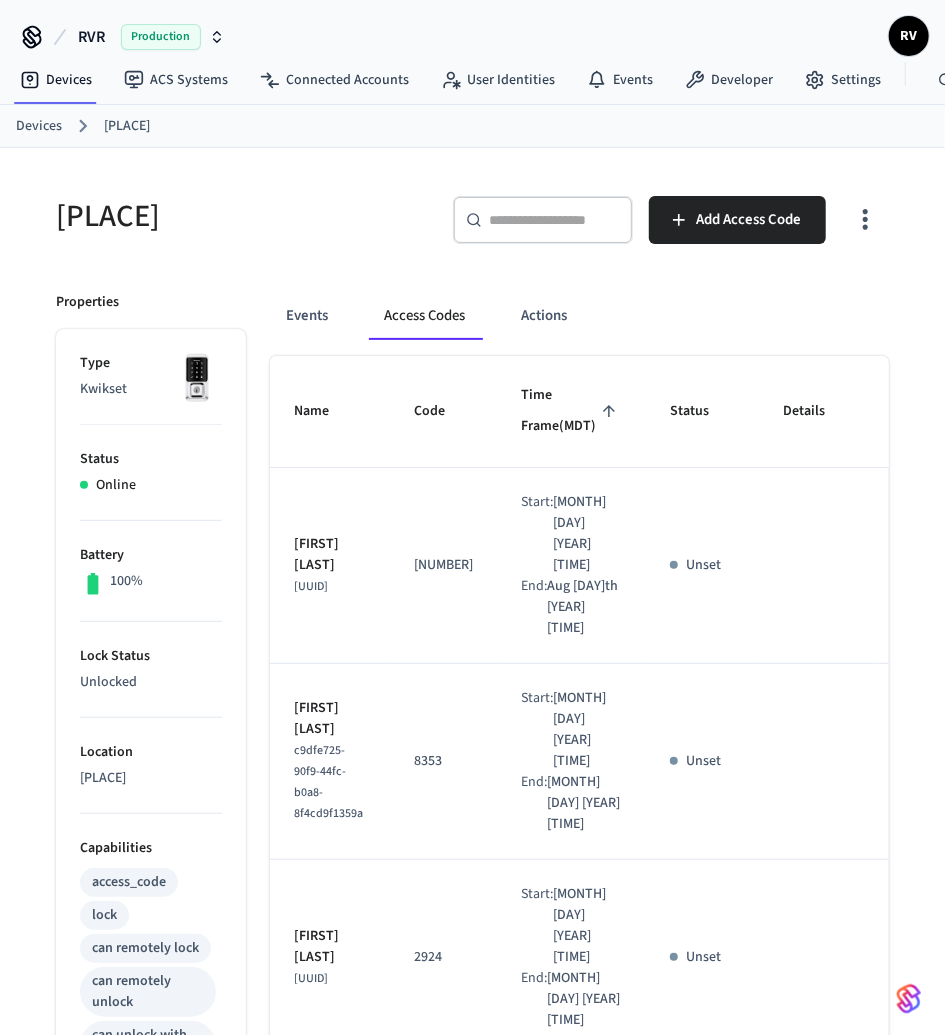 click on "Devices" at bounding box center [39, 126] 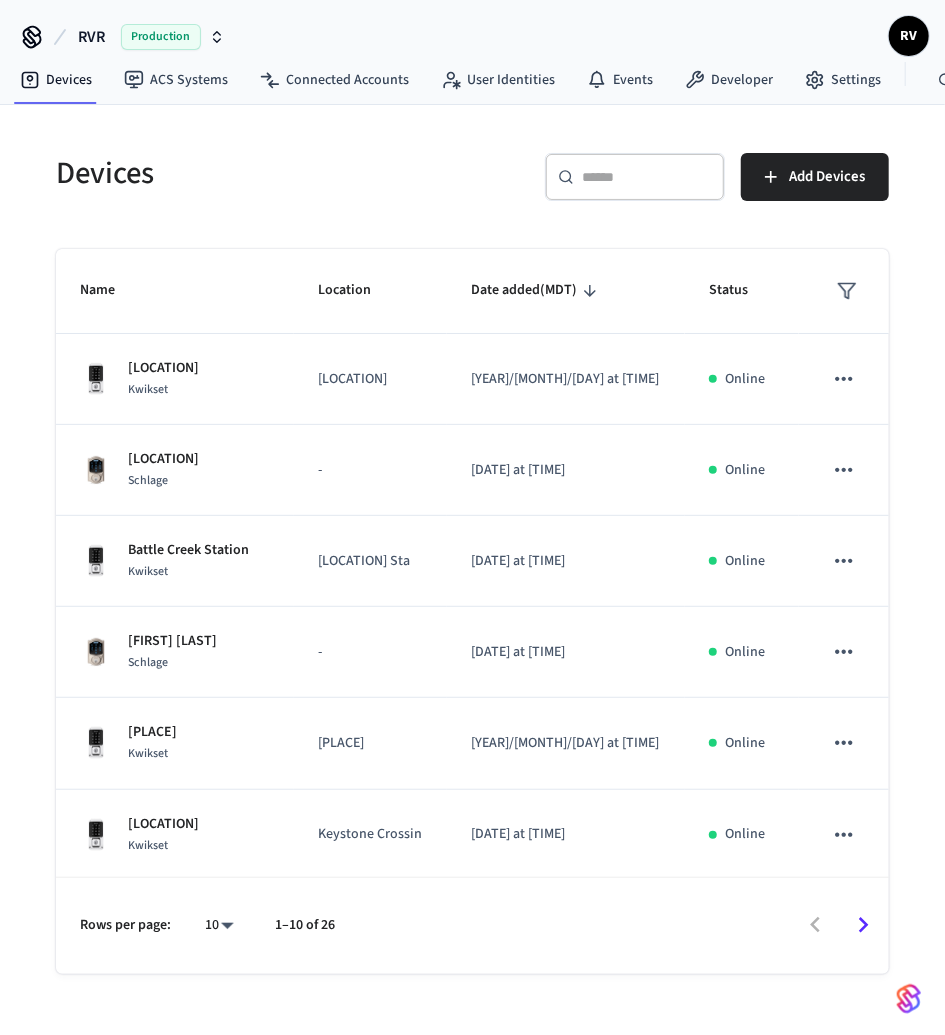 click on "​ ​" at bounding box center [635, 177] 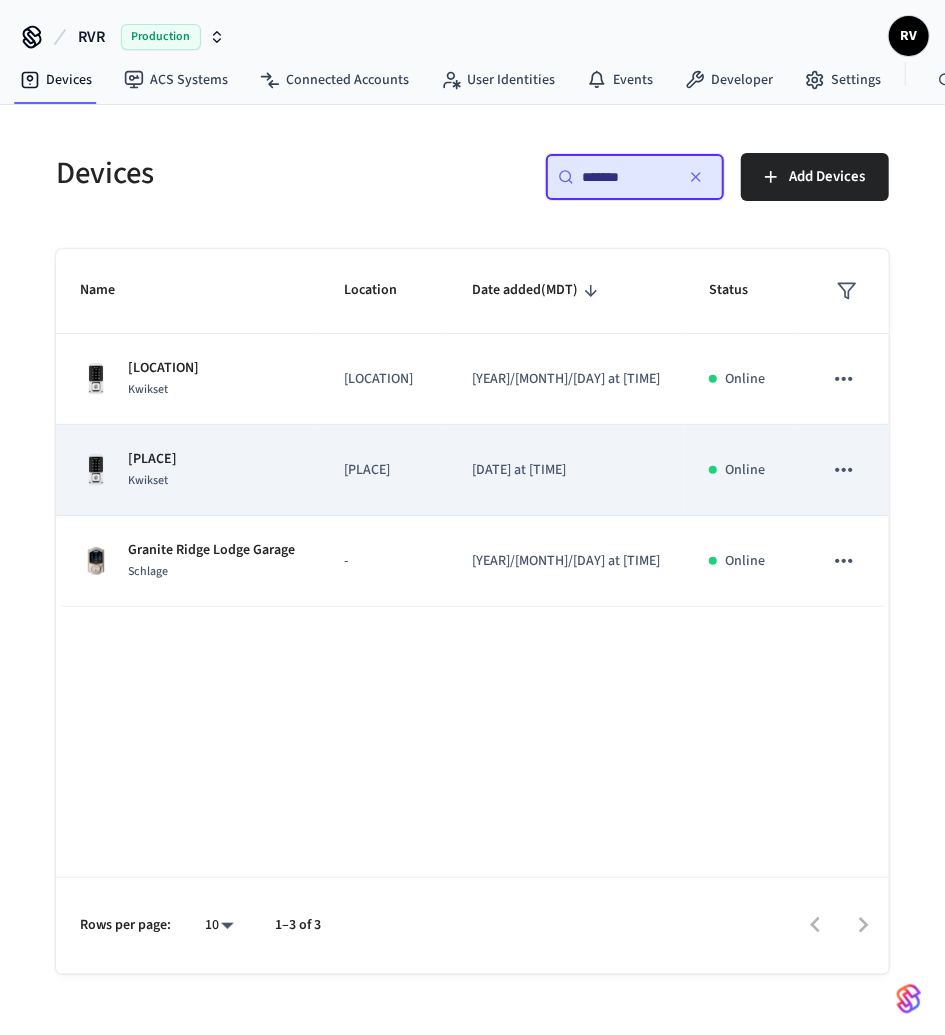 type on "*******" 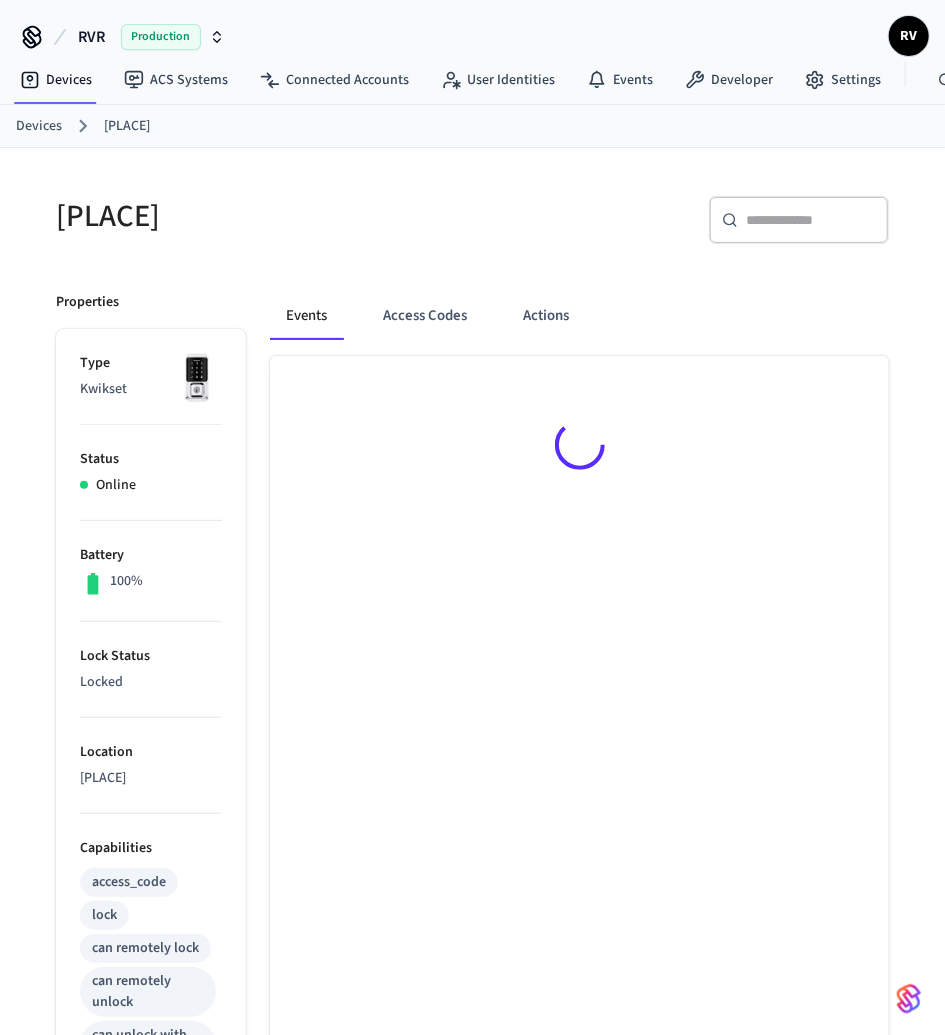 click on "Events Access Codes Actions" at bounding box center (567, 913) 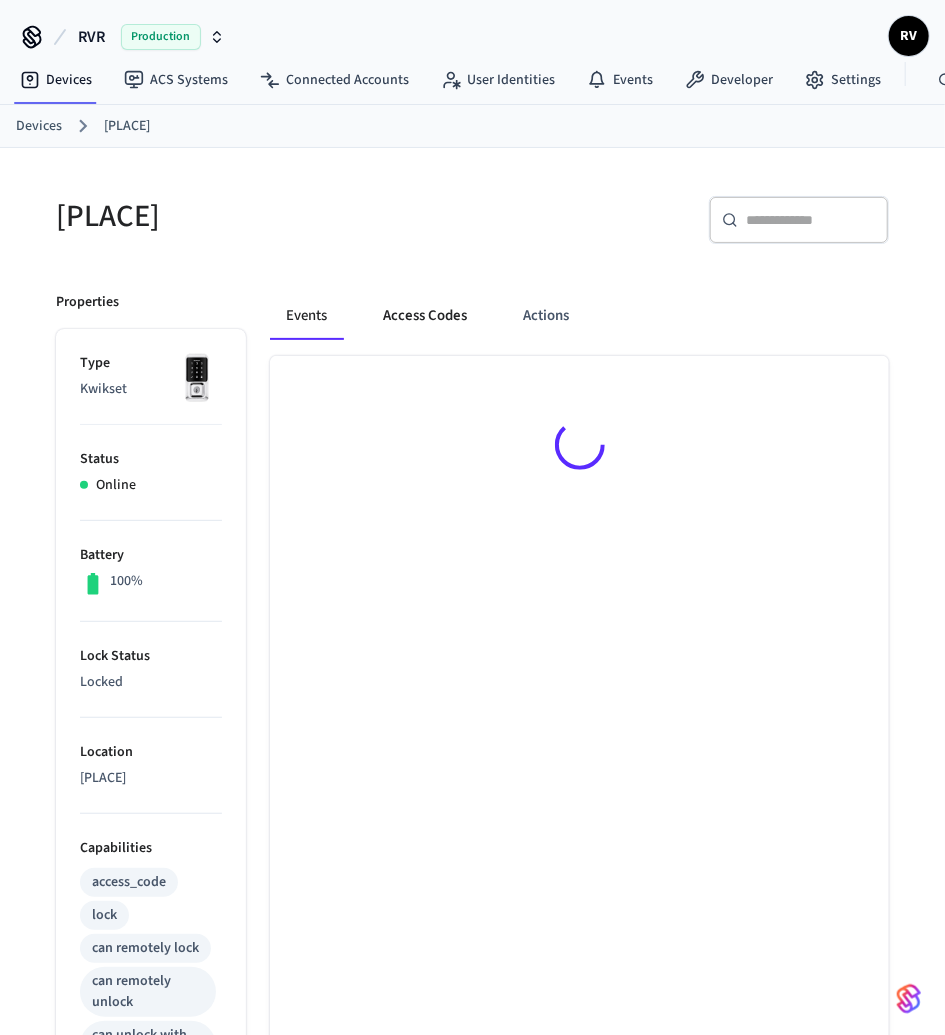 click on "Access Codes" at bounding box center (425, 316) 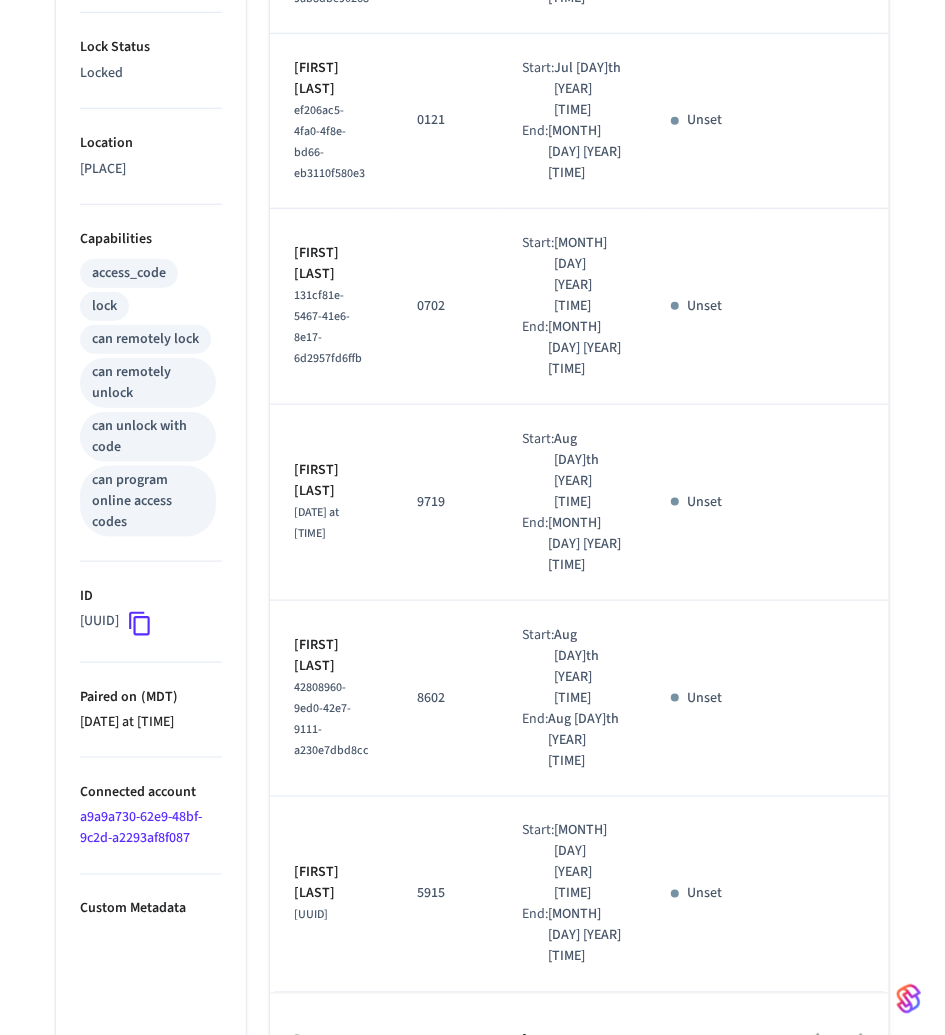 scroll, scrollTop: 0, scrollLeft: 0, axis: both 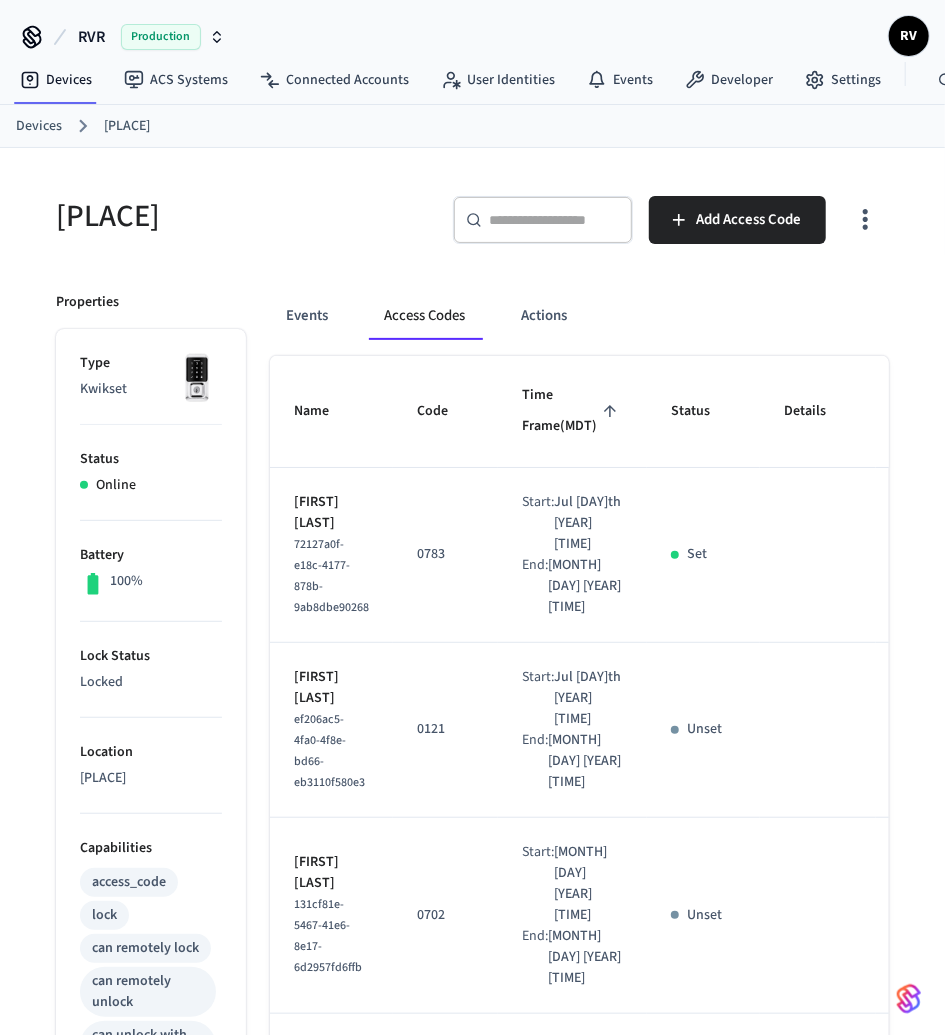 click on "Devices" at bounding box center [39, 126] 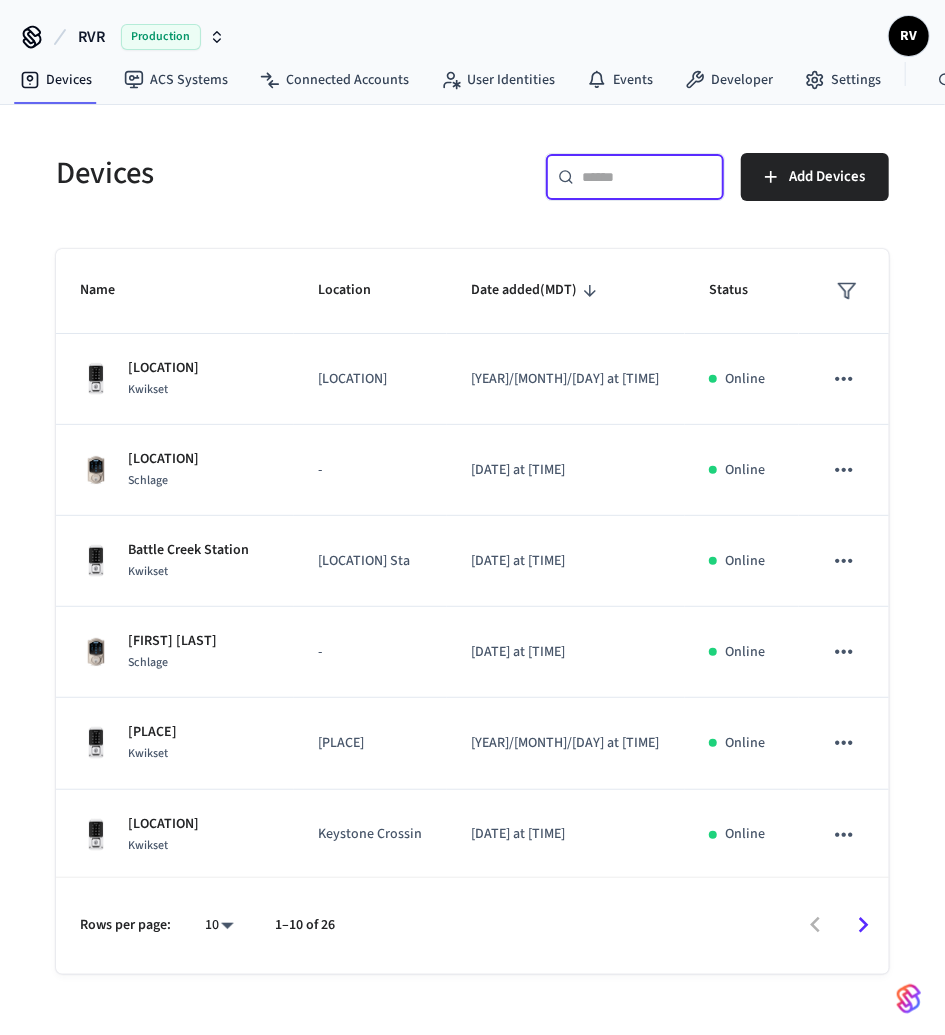 click at bounding box center [647, 177] 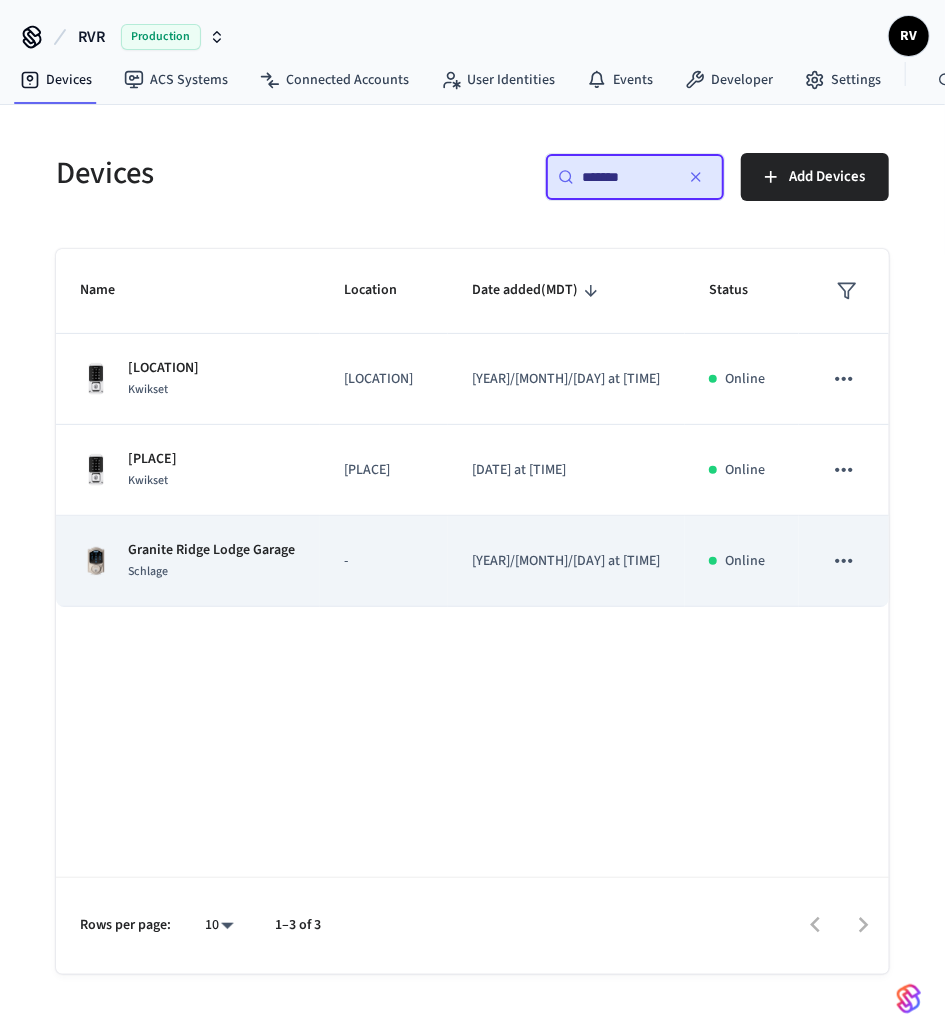 type on "*******" 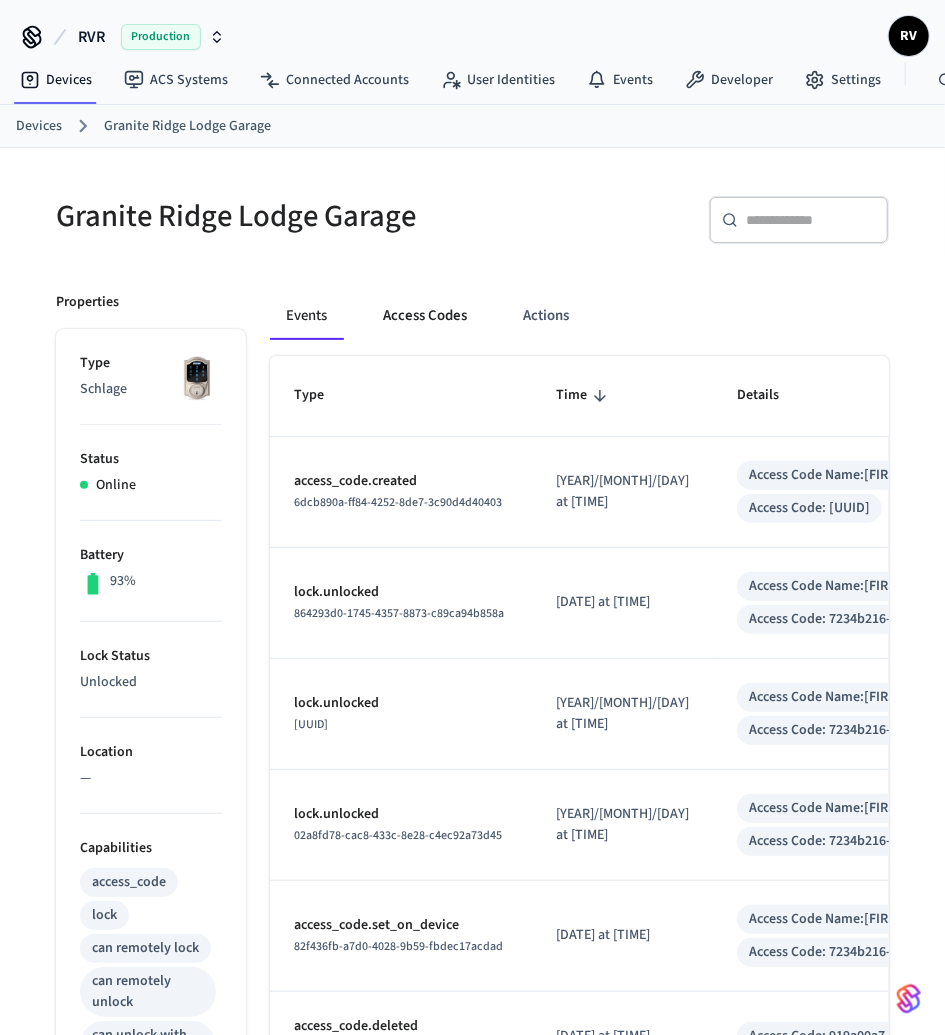 click on "Access Codes" at bounding box center [425, 316] 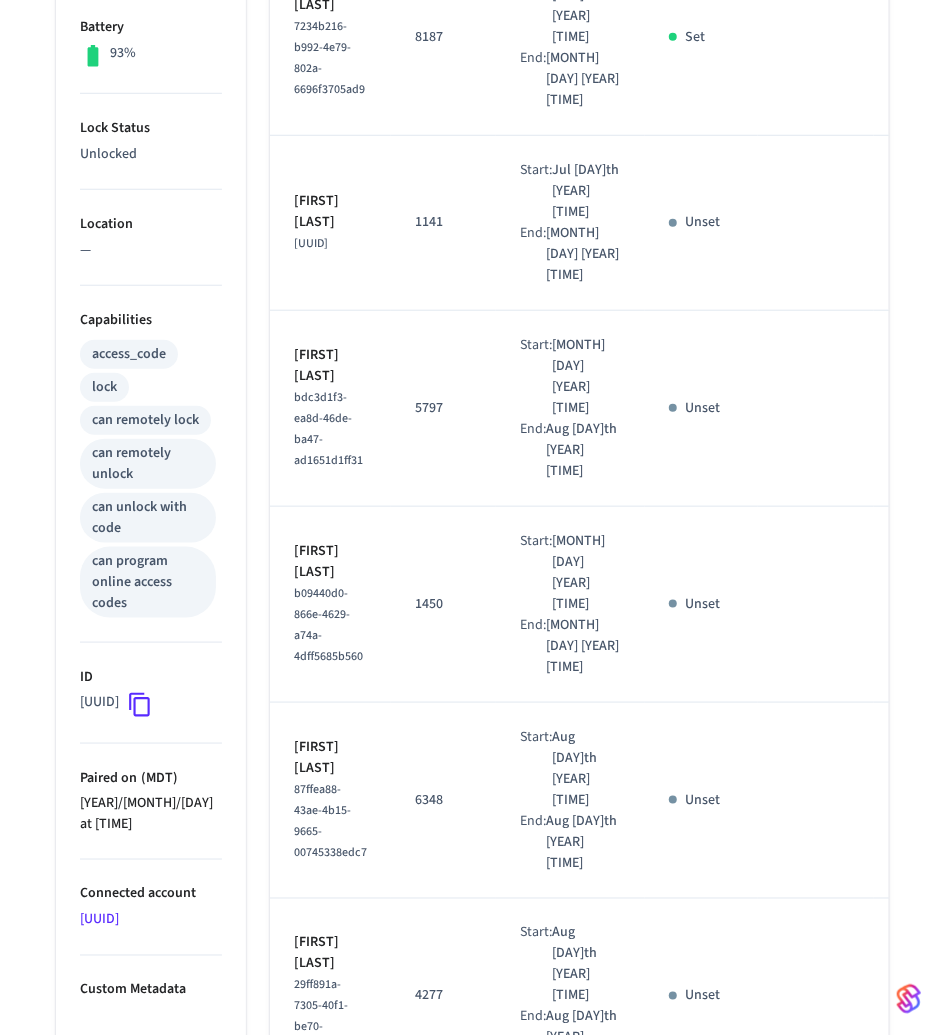scroll, scrollTop: 0, scrollLeft: 0, axis: both 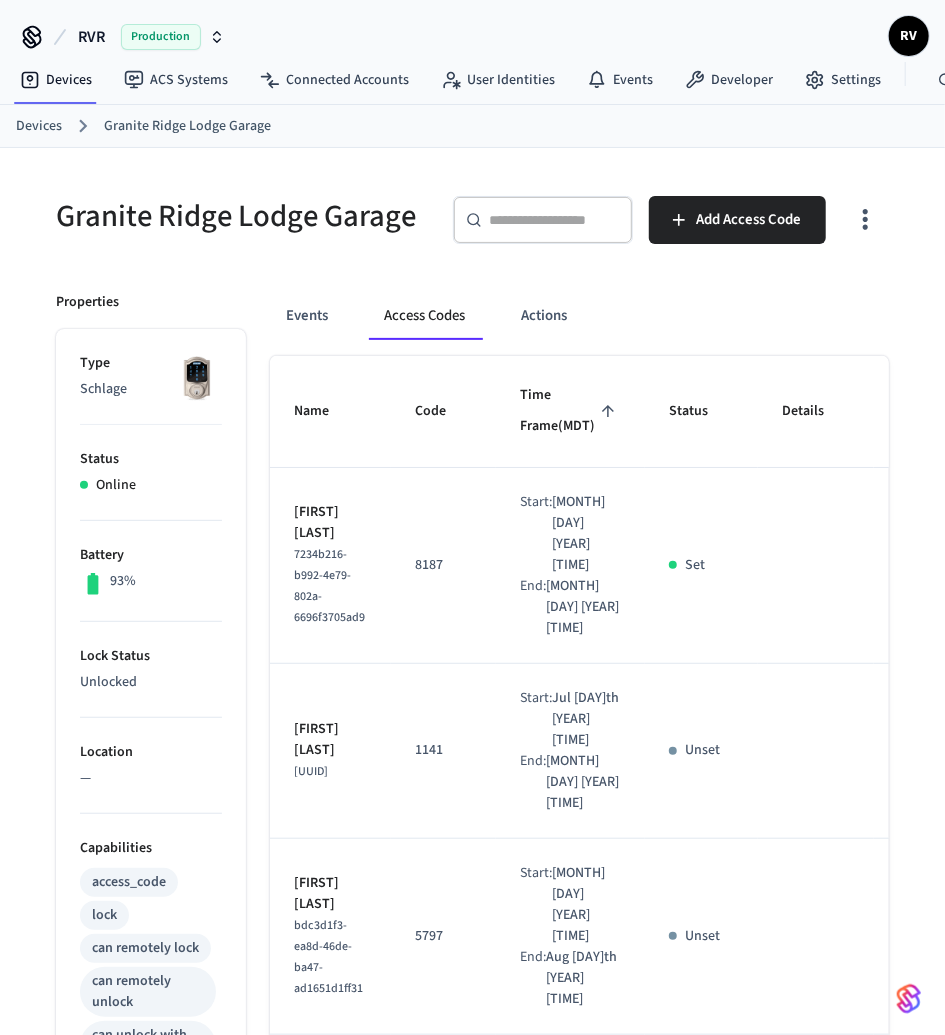 click on "Devices" at bounding box center (39, 126) 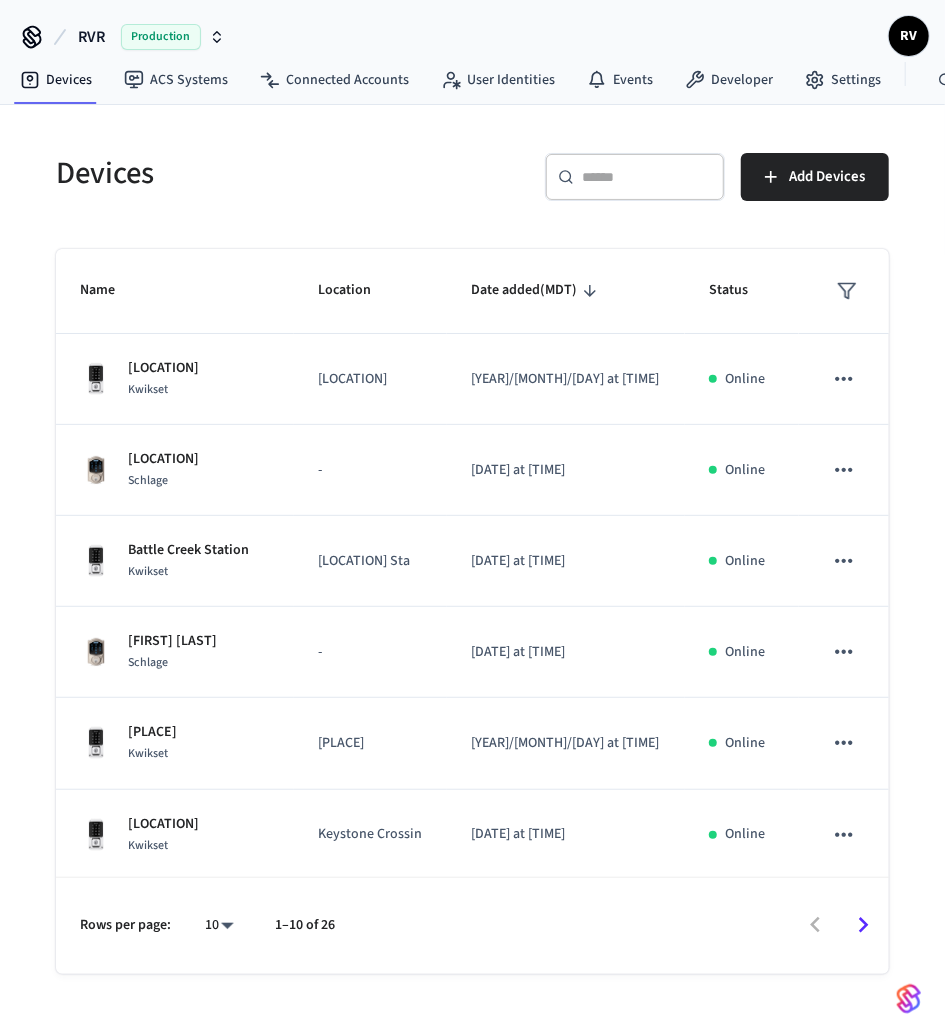click at bounding box center [647, 177] 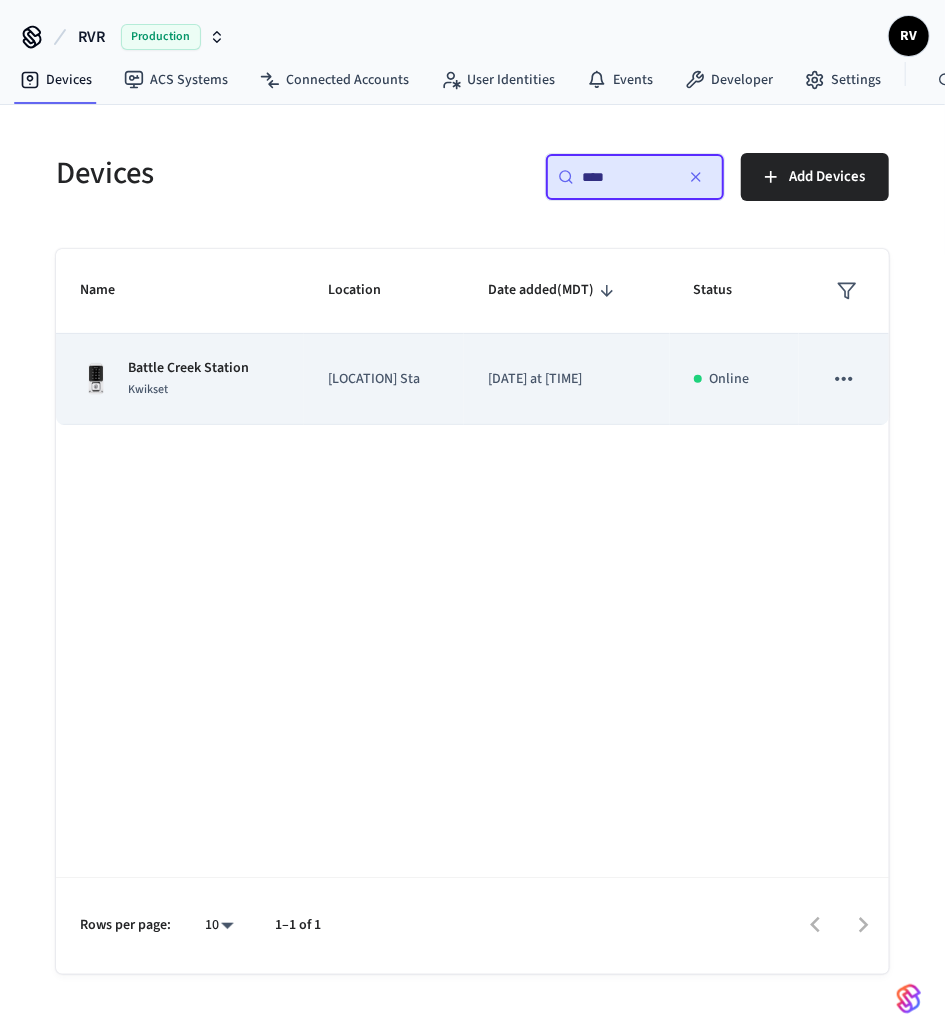 type on "****" 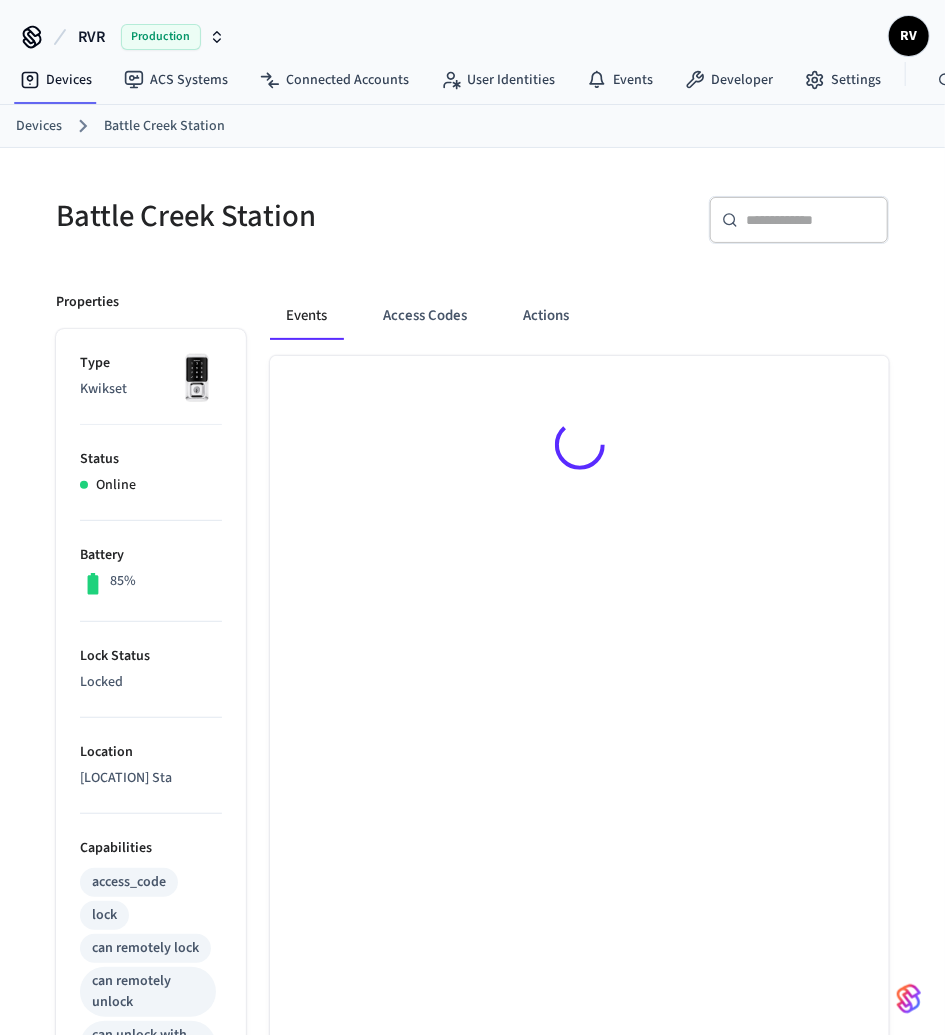 click on "Events Access Codes Actions" at bounding box center [567, 934] 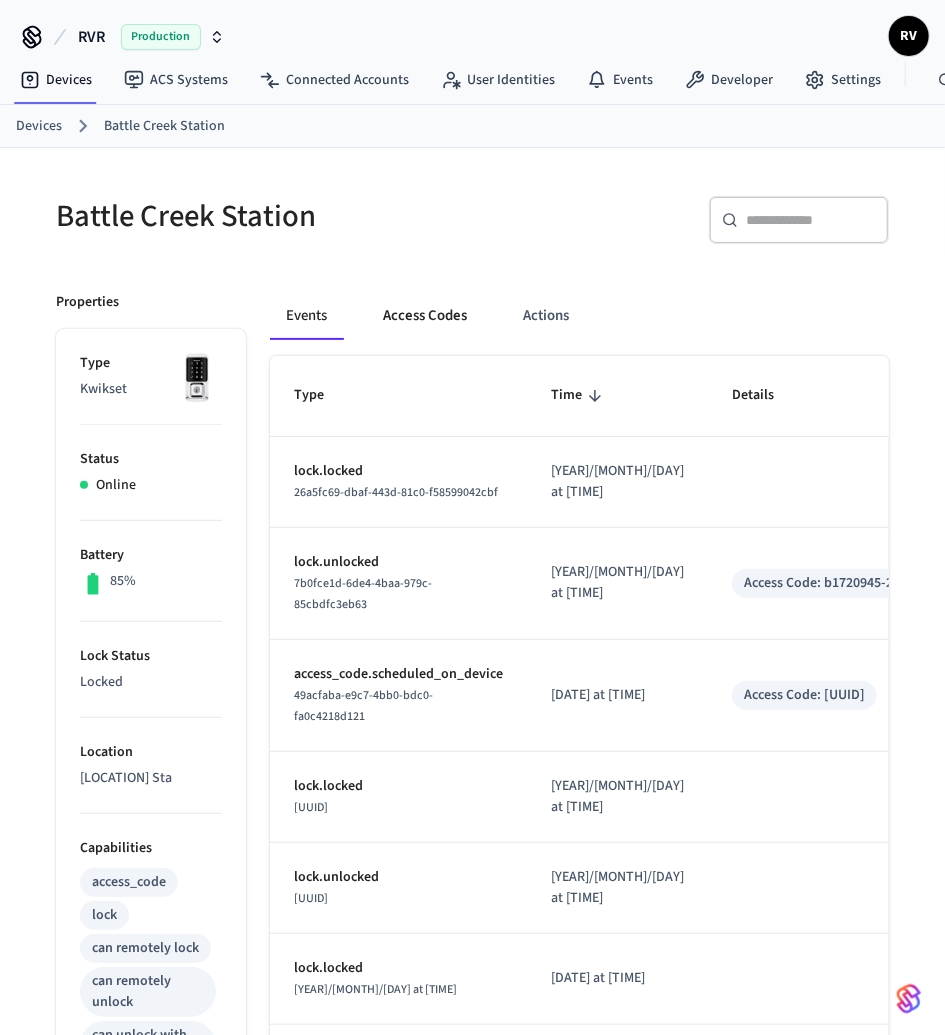 click on "Access Codes" at bounding box center [425, 316] 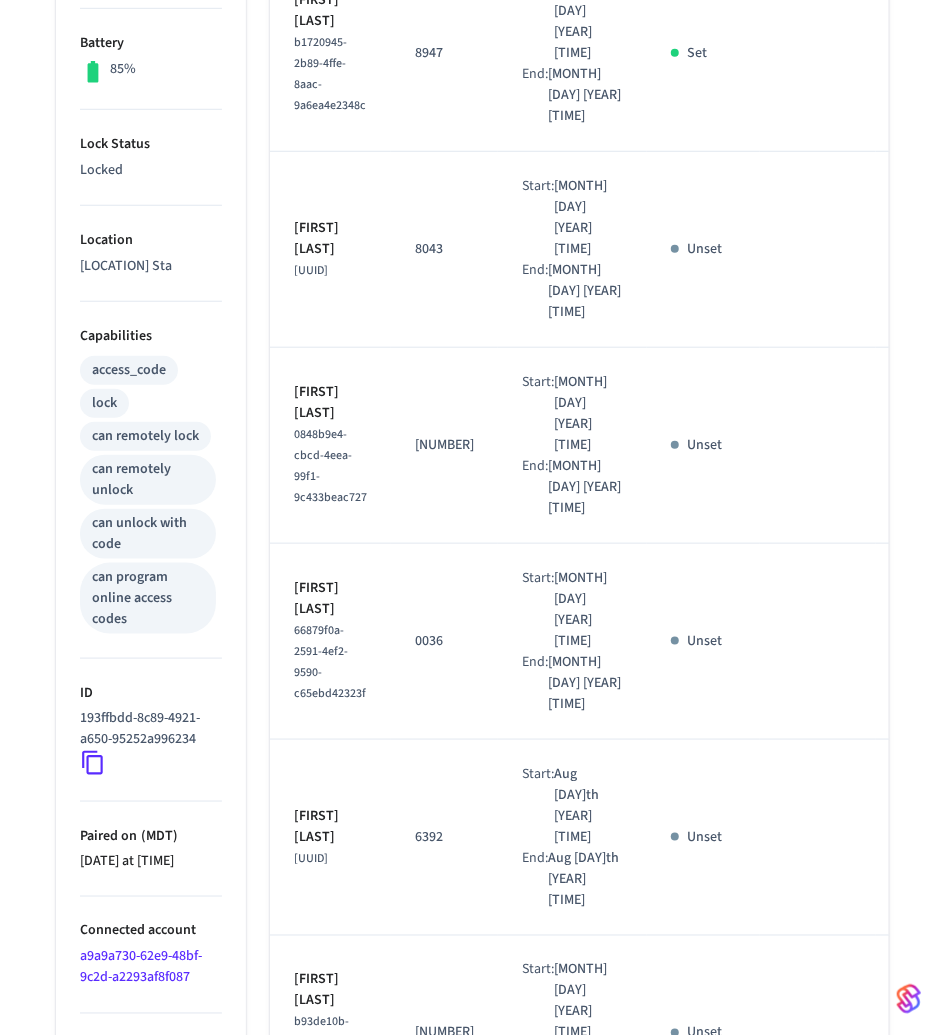 scroll, scrollTop: 0, scrollLeft: 0, axis: both 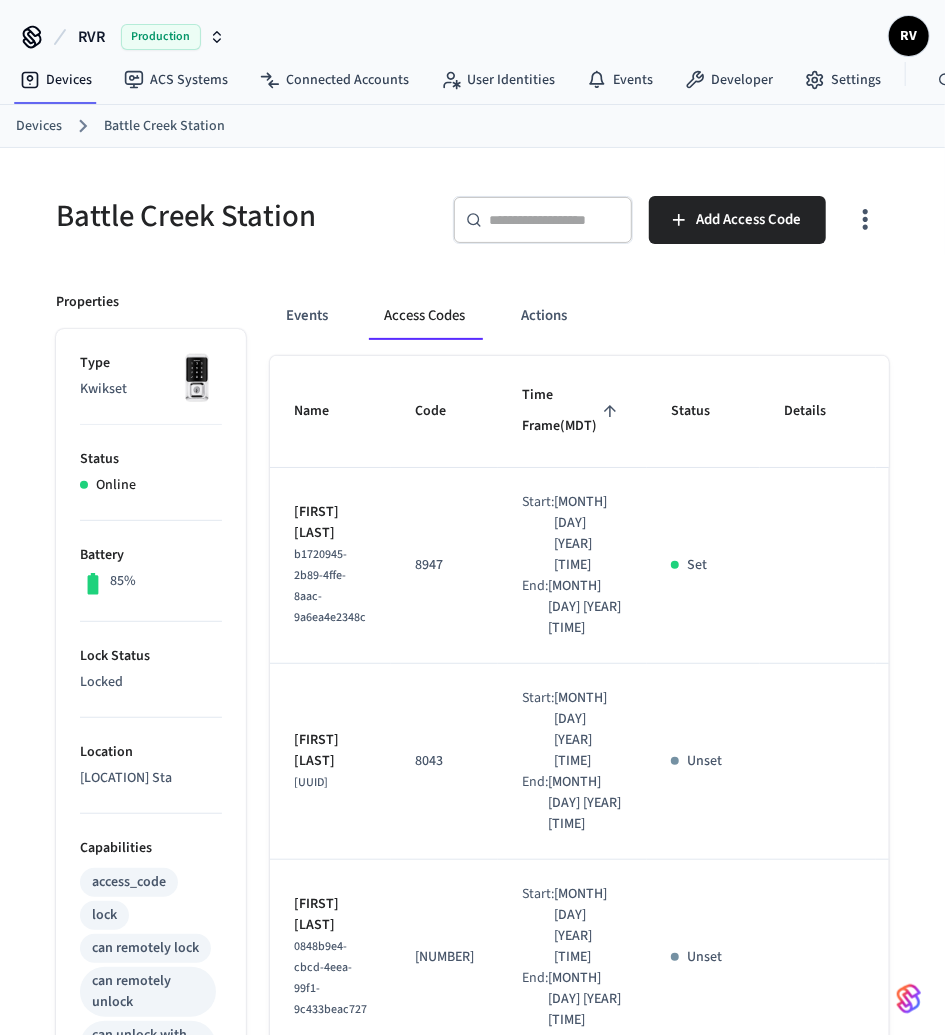 click on "Devices [PLACE]" at bounding box center (480, 126) 